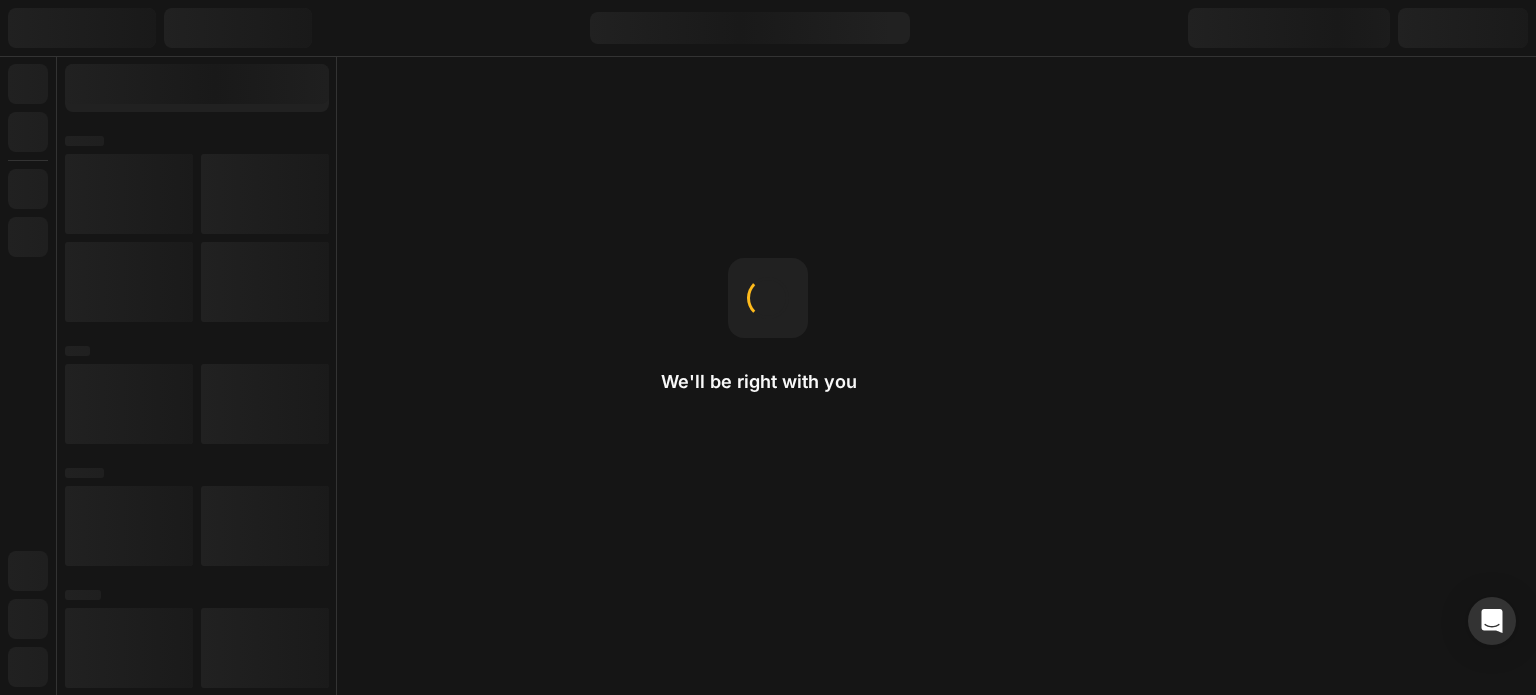 scroll, scrollTop: 0, scrollLeft: 0, axis: both 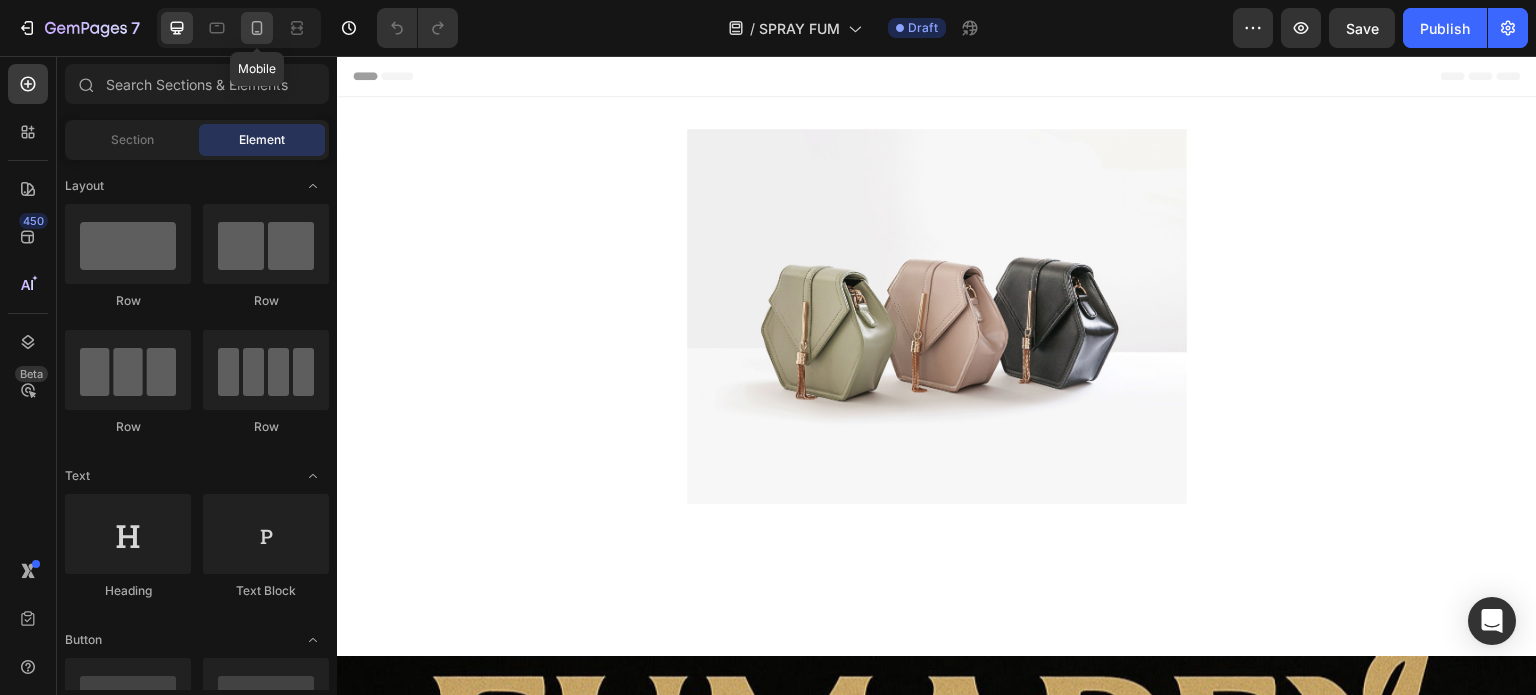 click 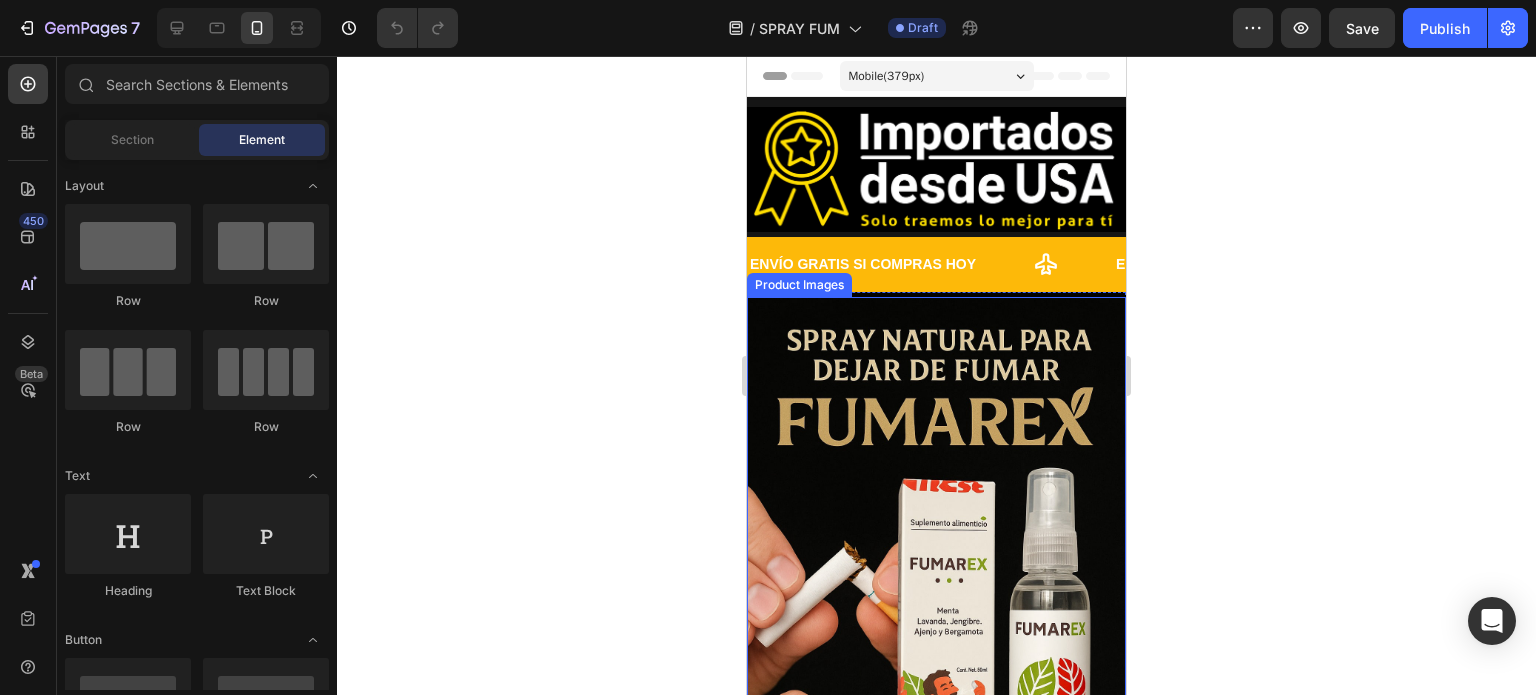 click at bounding box center (936, 581) 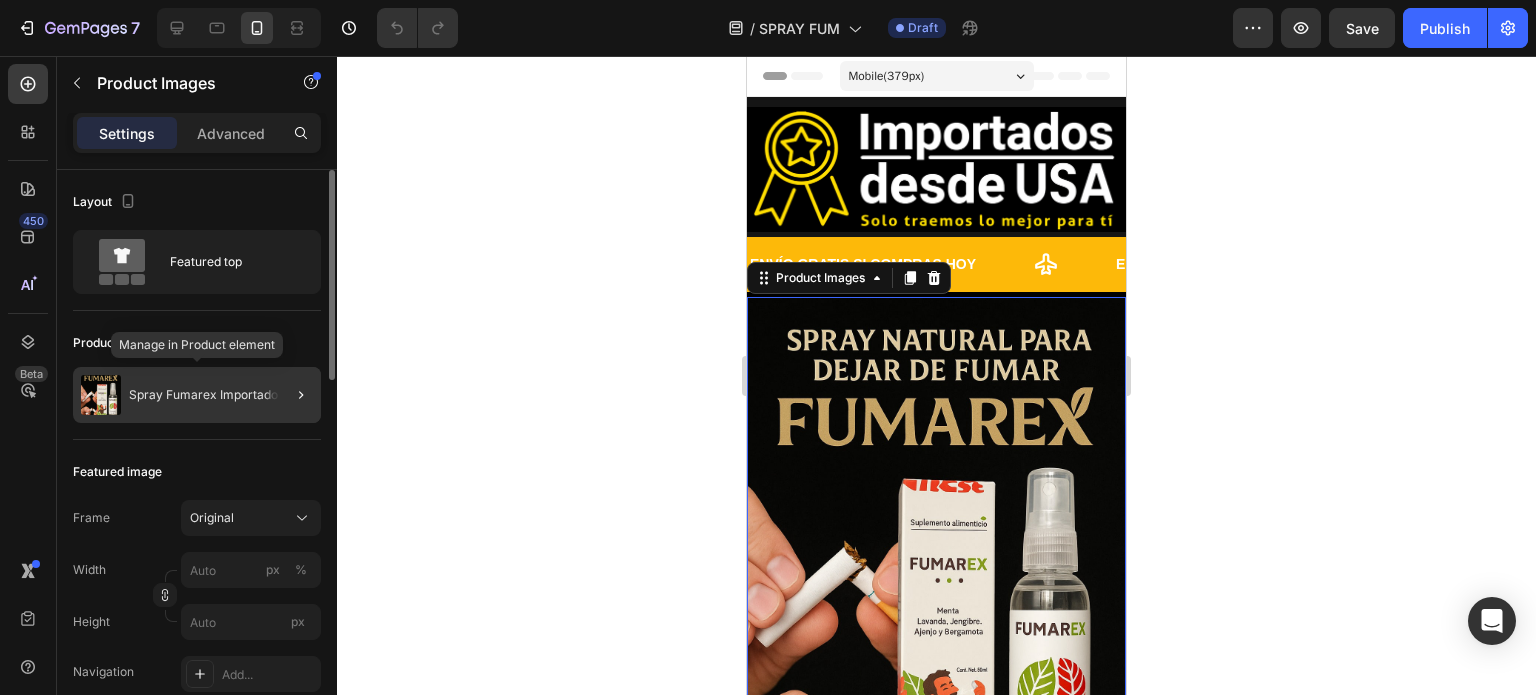 click on "Spray Fumarex Importado" 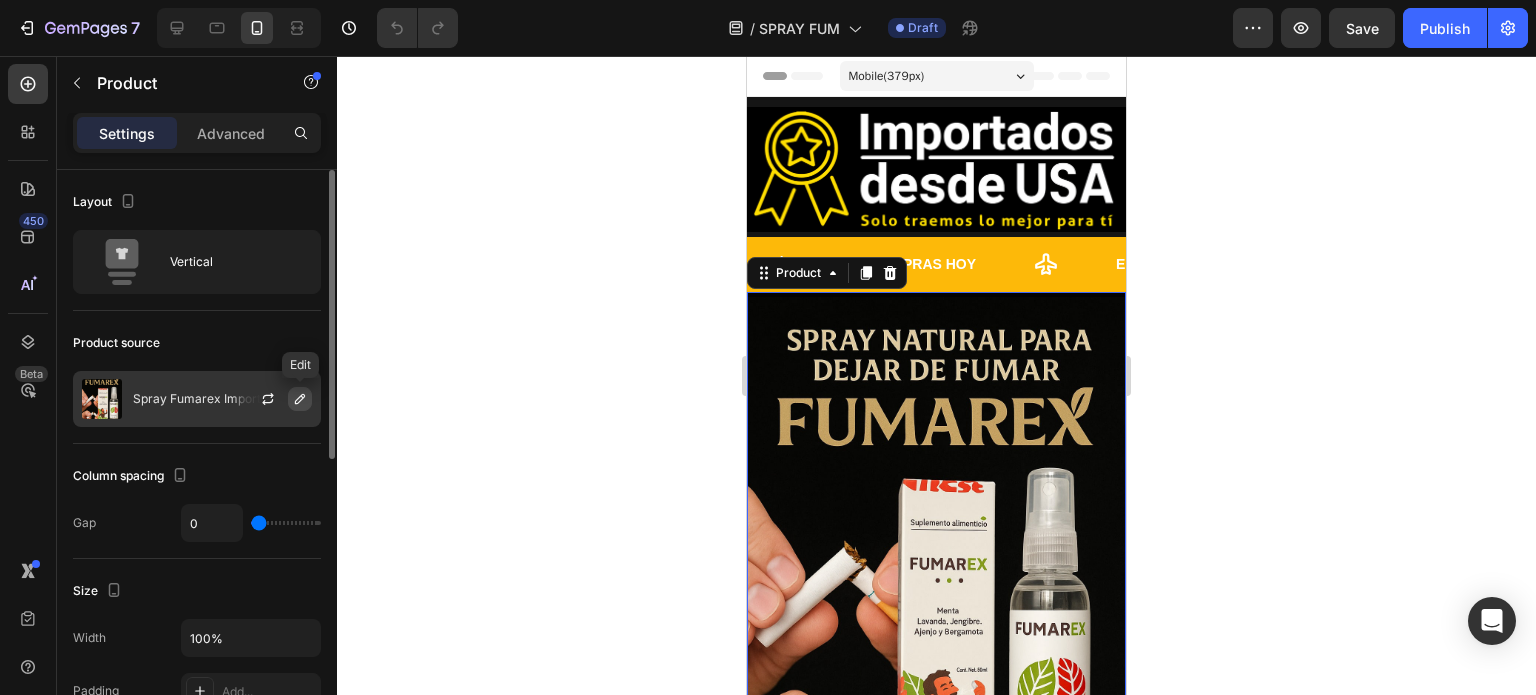 click 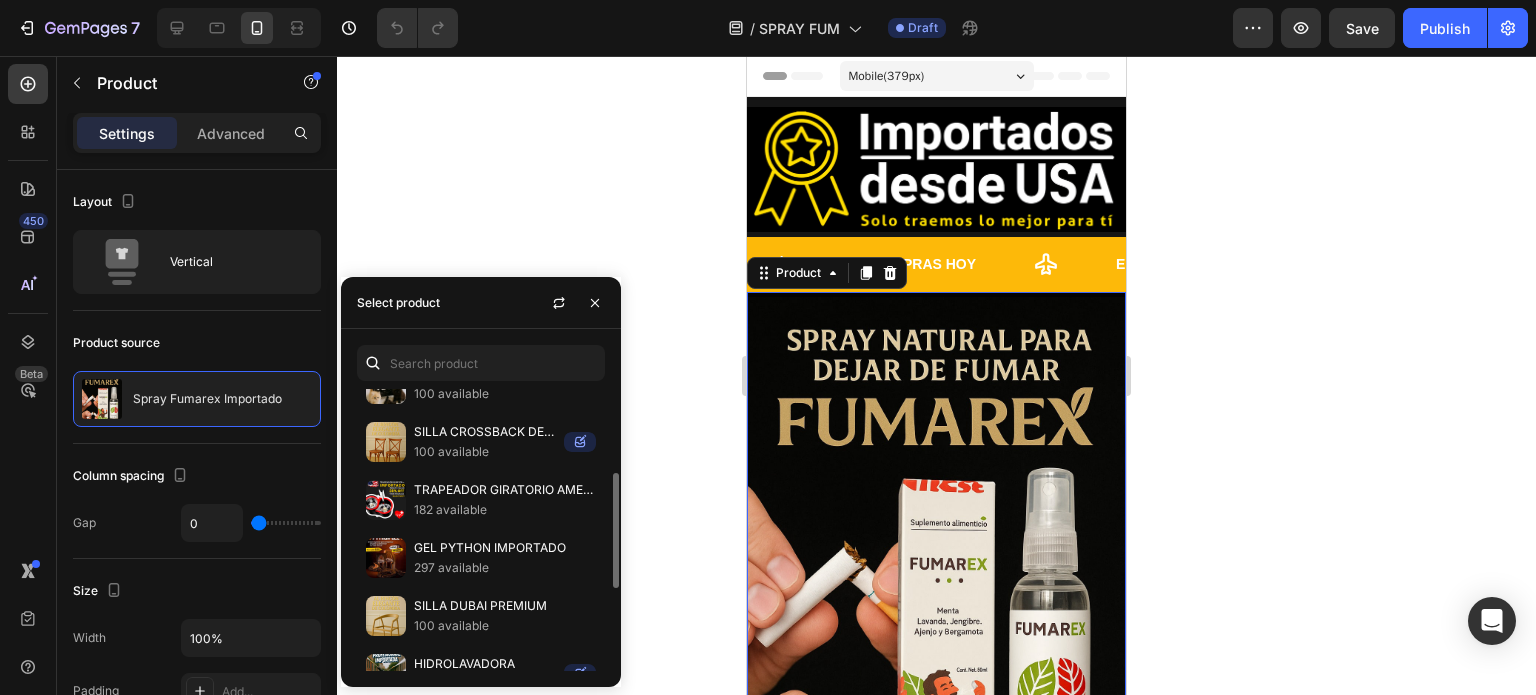 scroll, scrollTop: 8, scrollLeft: 0, axis: vertical 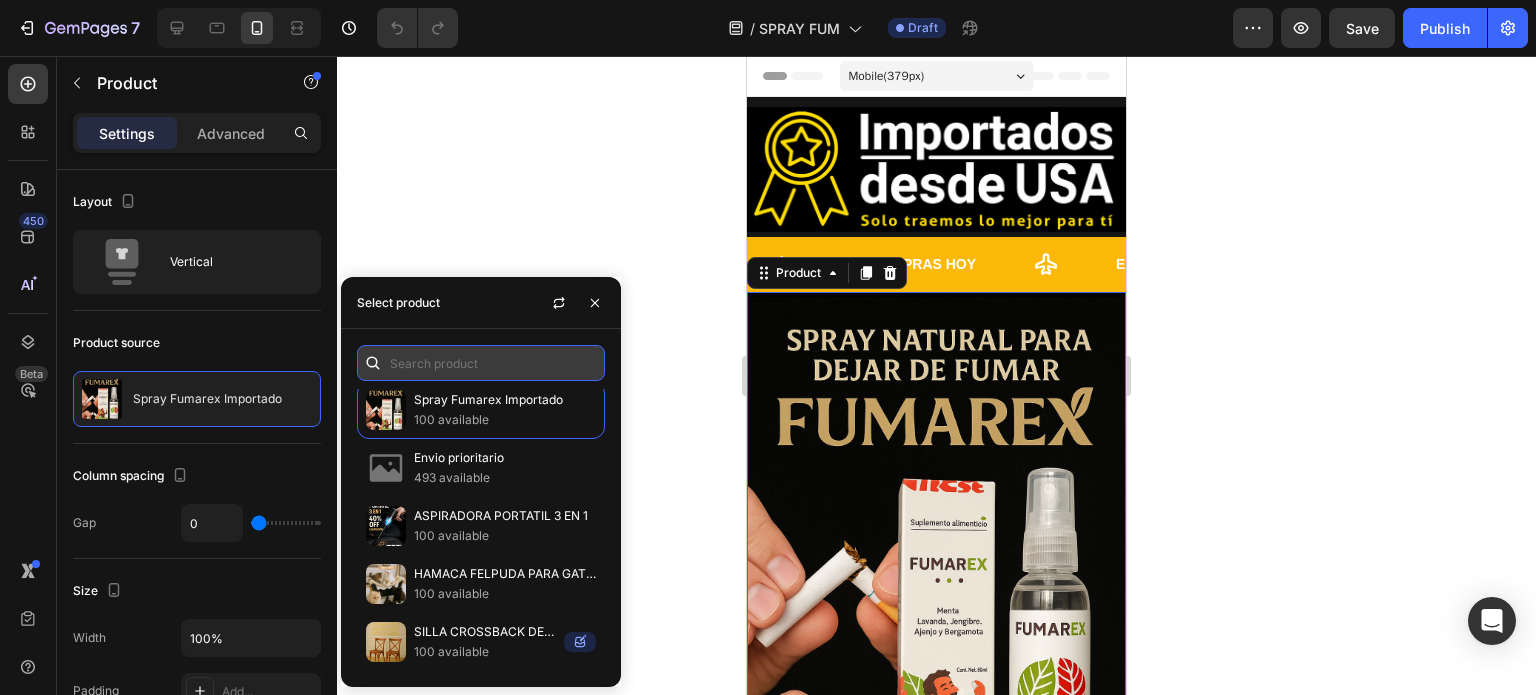 click at bounding box center [481, 363] 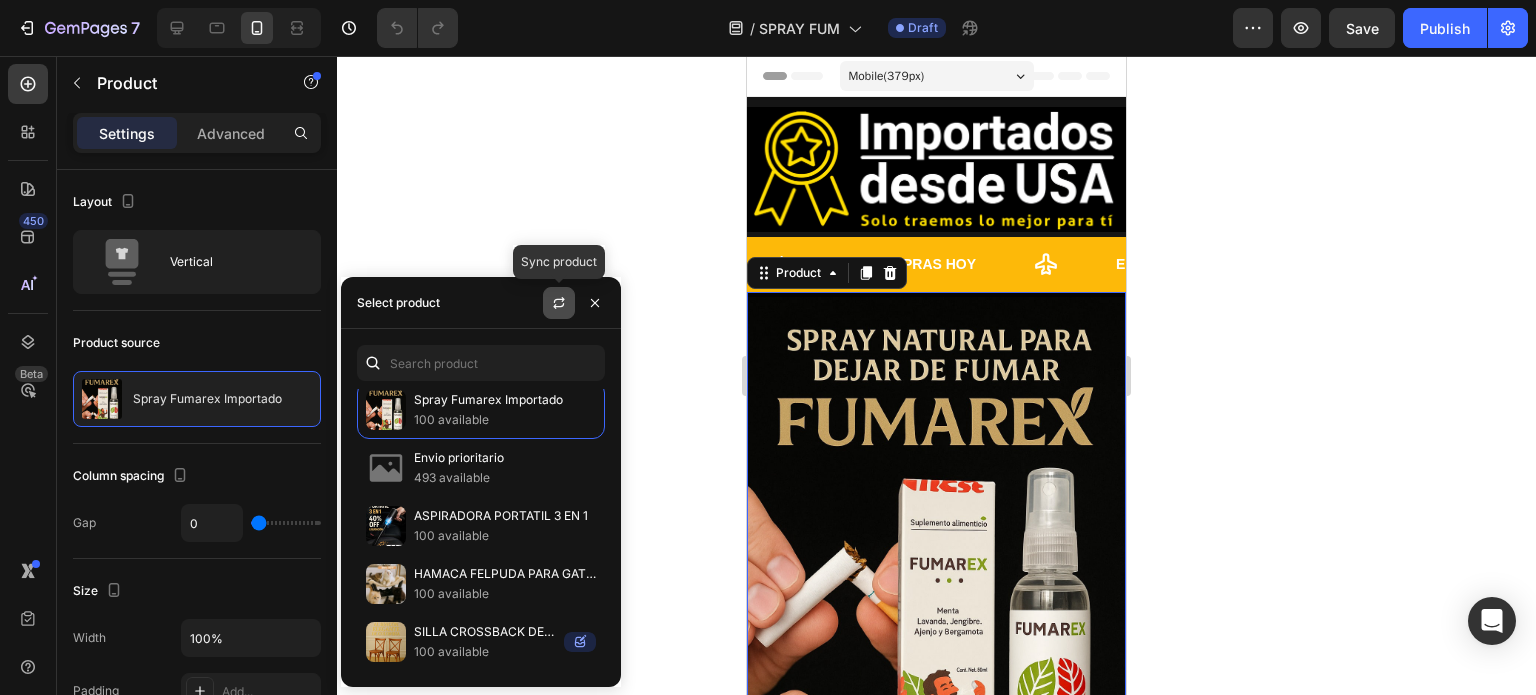 click 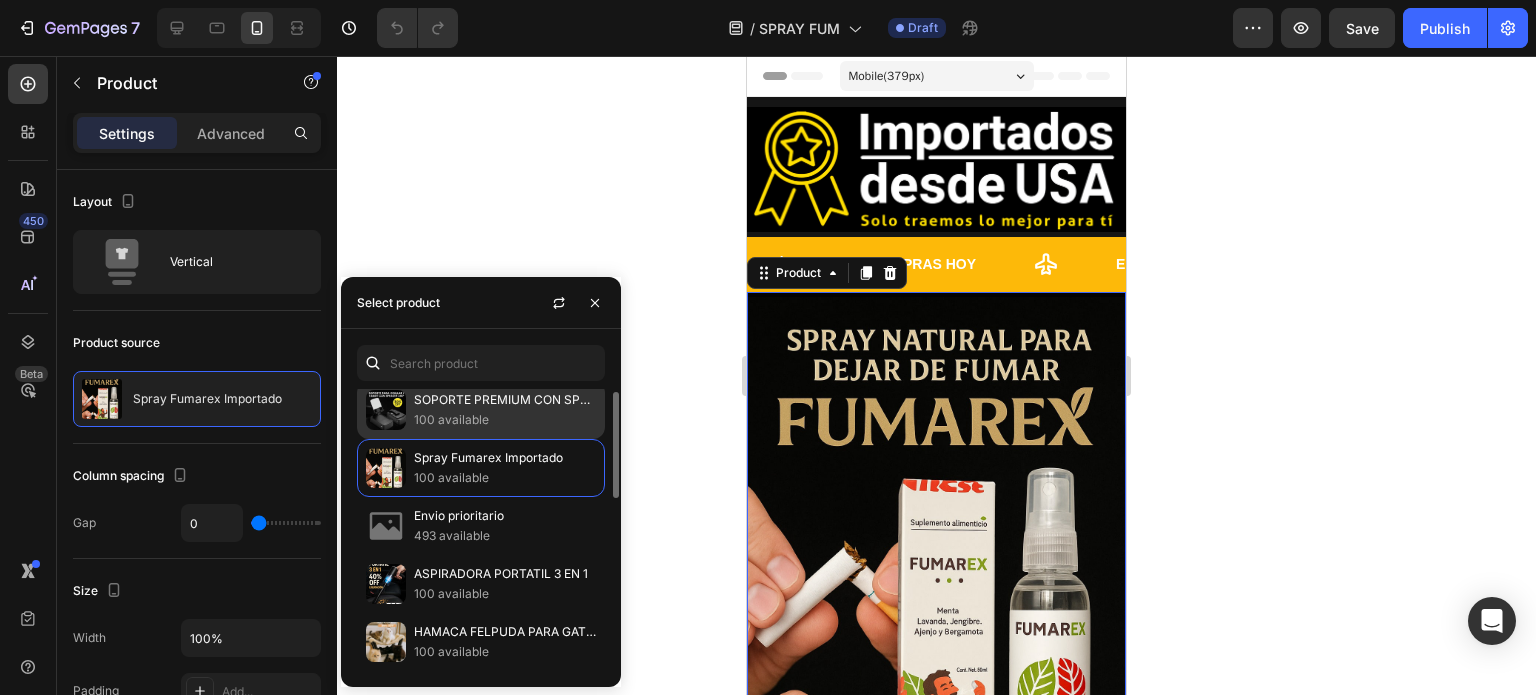 click on "100 available" at bounding box center [505, 420] 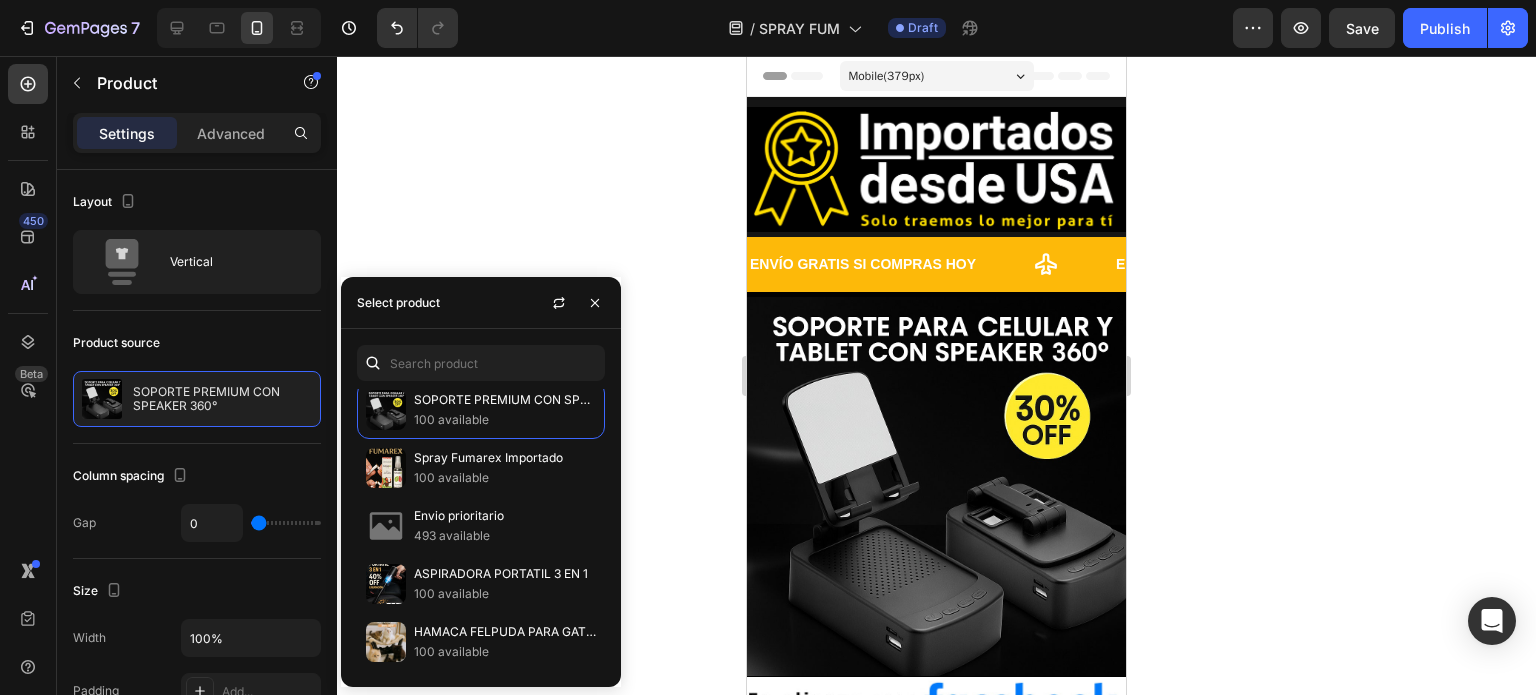 click 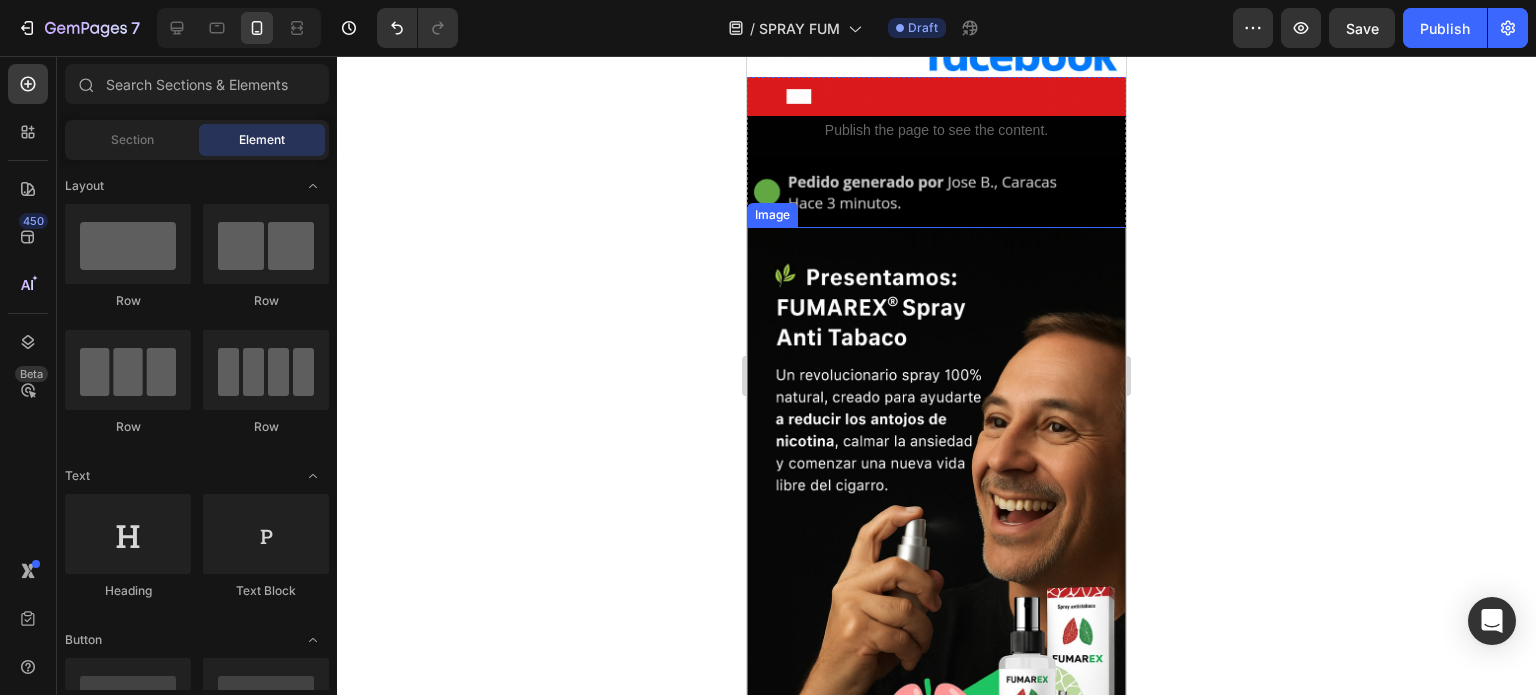 scroll, scrollTop: 600, scrollLeft: 0, axis: vertical 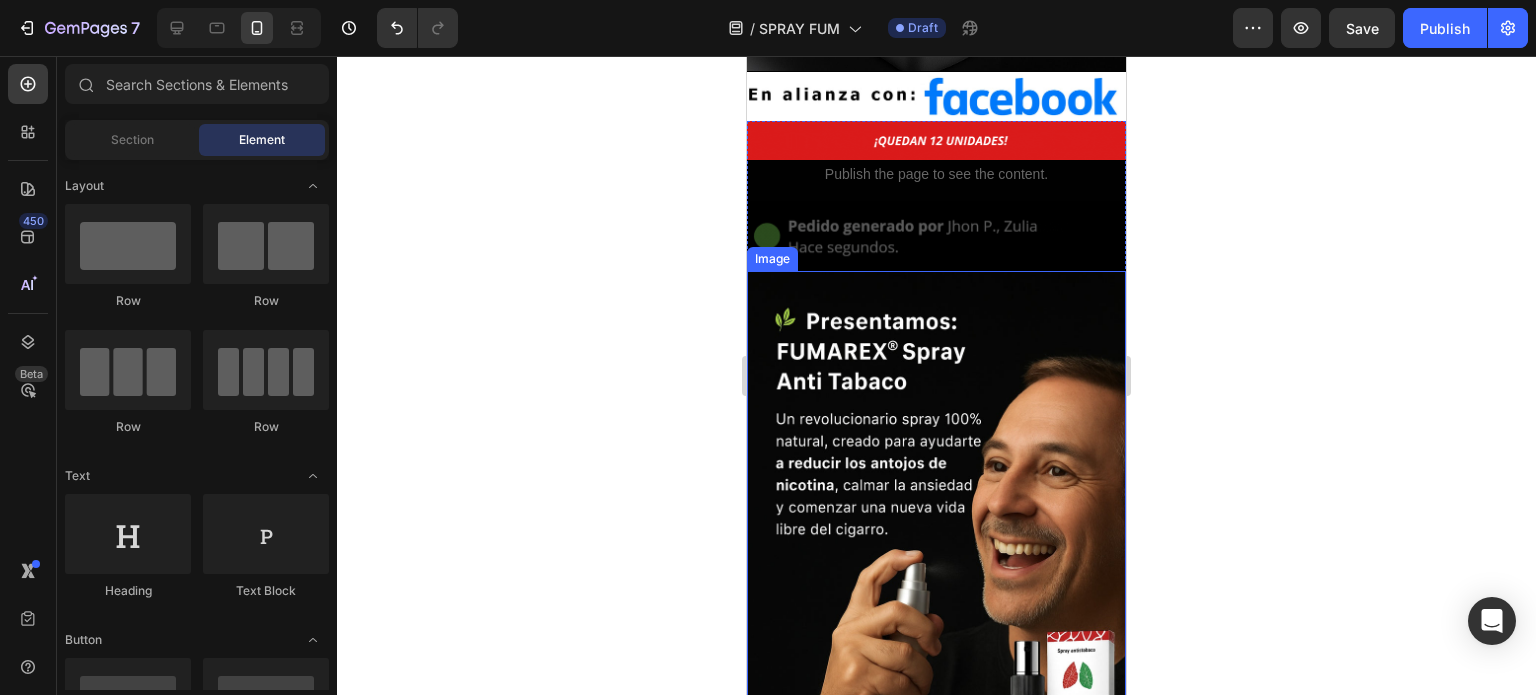 click at bounding box center [936, 555] 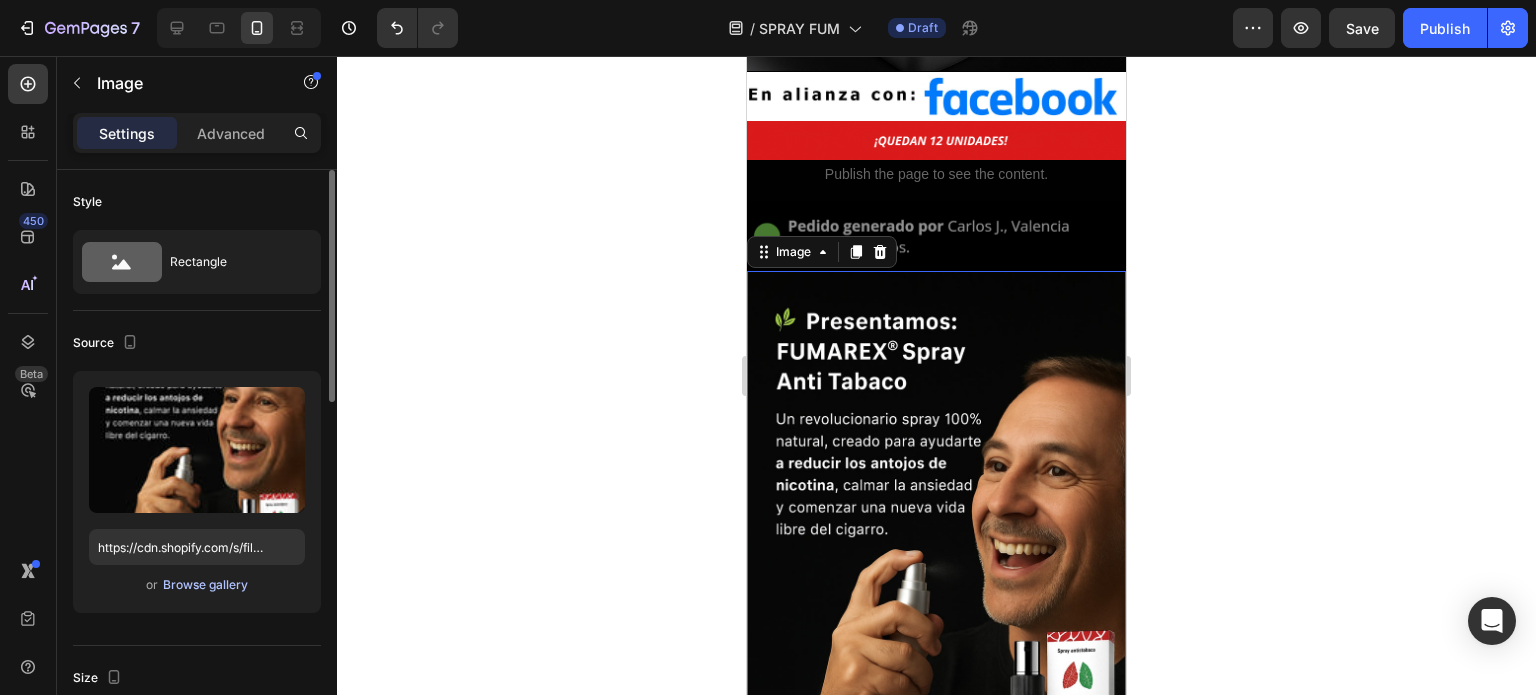 click on "Browse gallery" at bounding box center (205, 585) 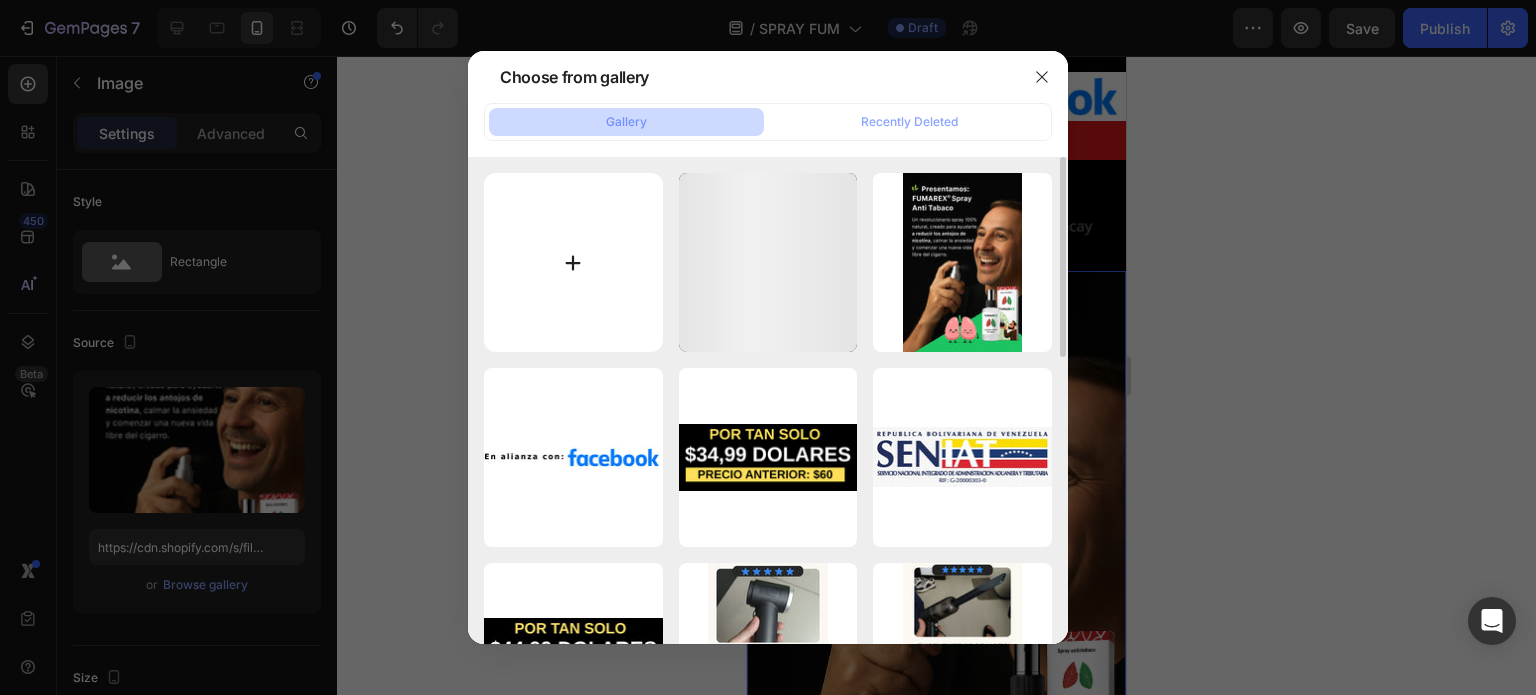 click at bounding box center [573, 262] 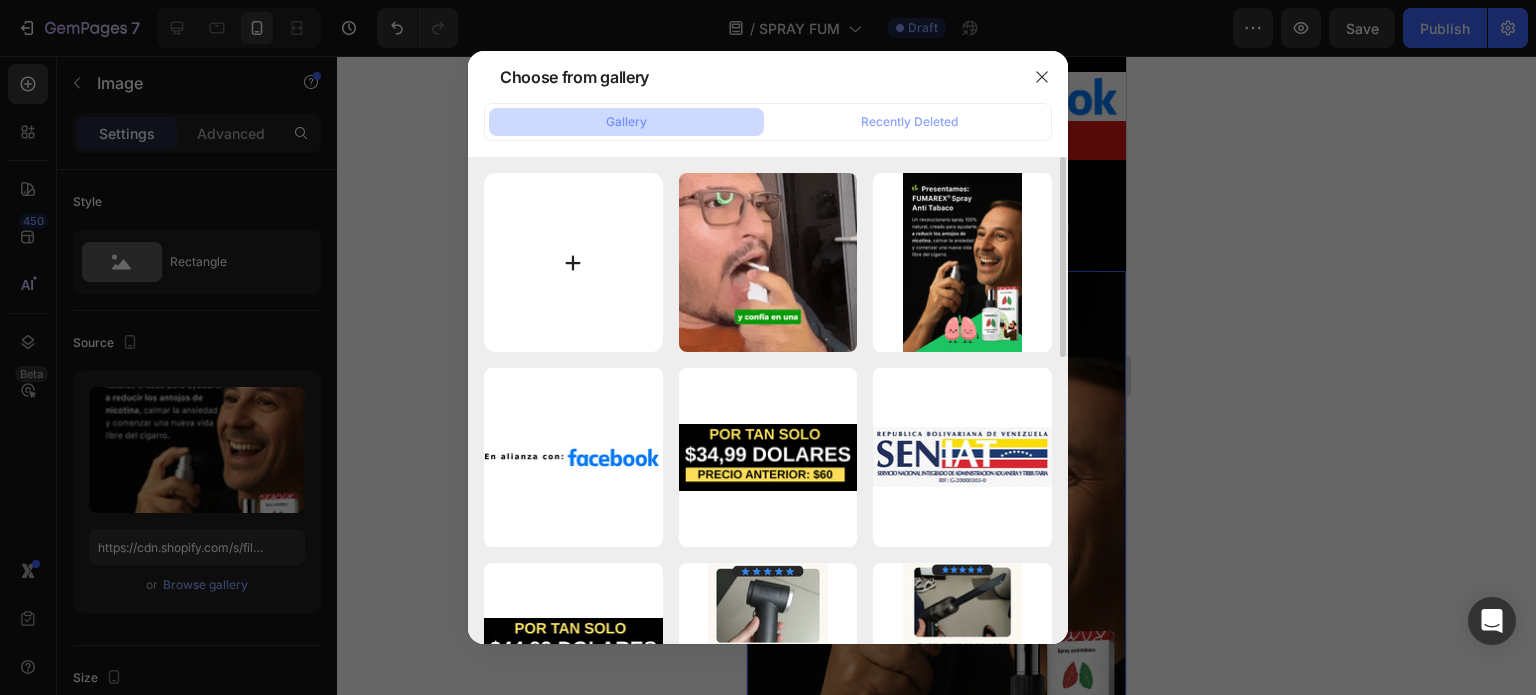 type on "297 available" 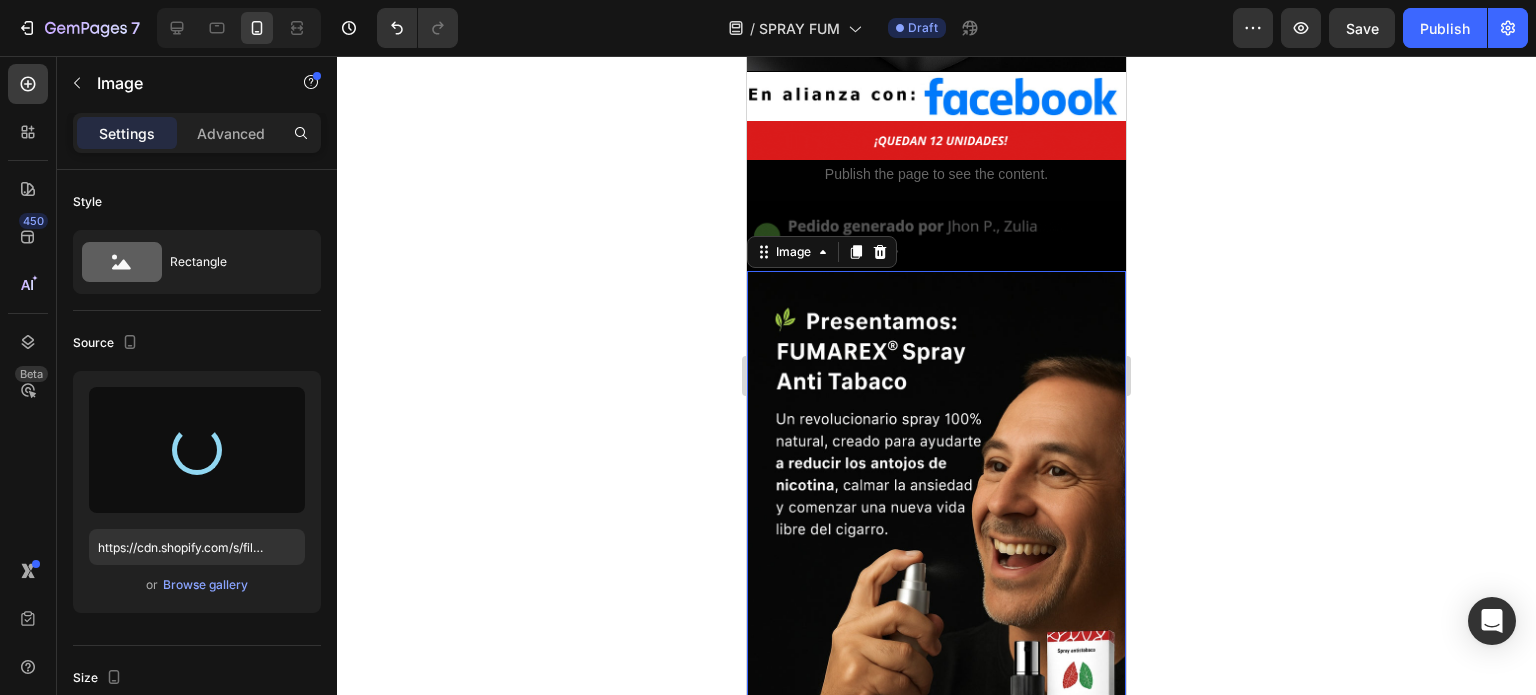 type on "https://cdn.shopify.com/s/files/1/0955/6203/9664/files/gempages_568917790648435582-d9f7ec32-c943-467c-89e2-98e7f0f06347.jpg" 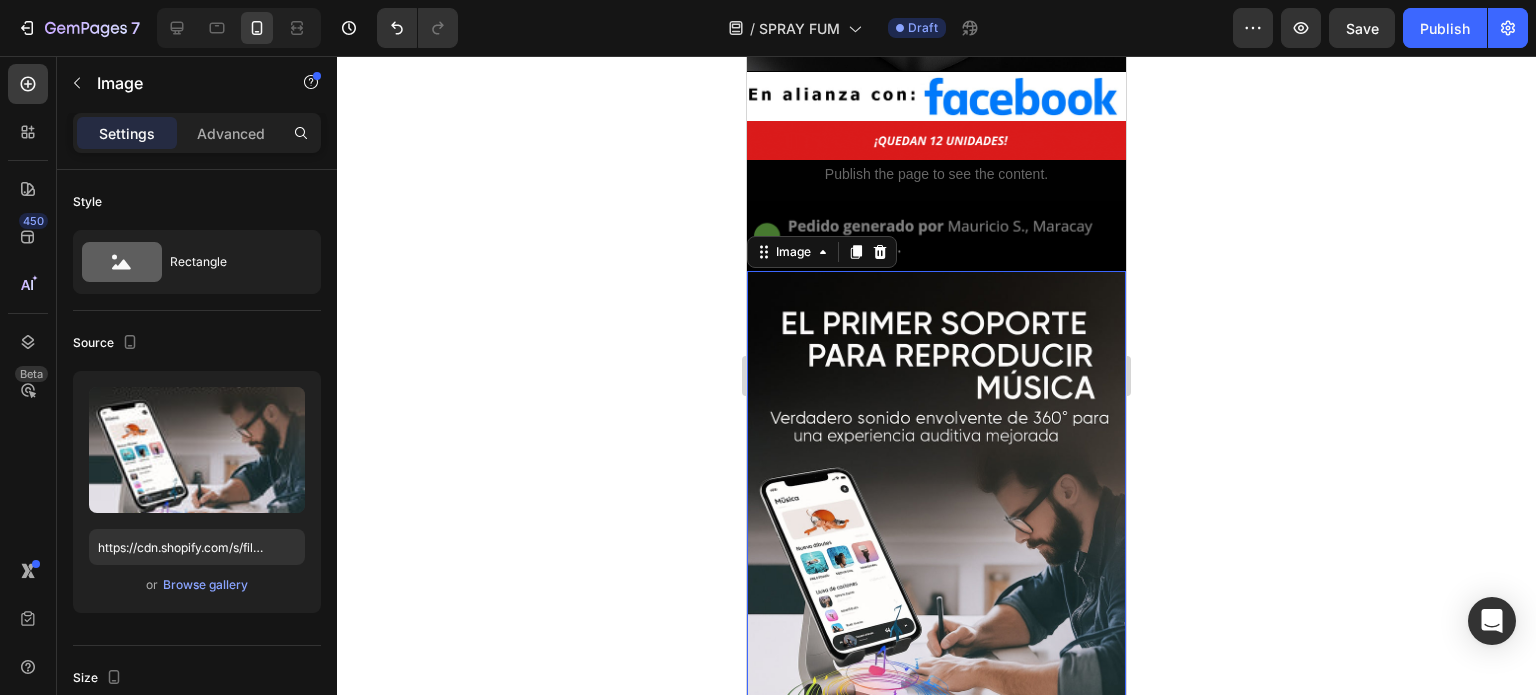 click 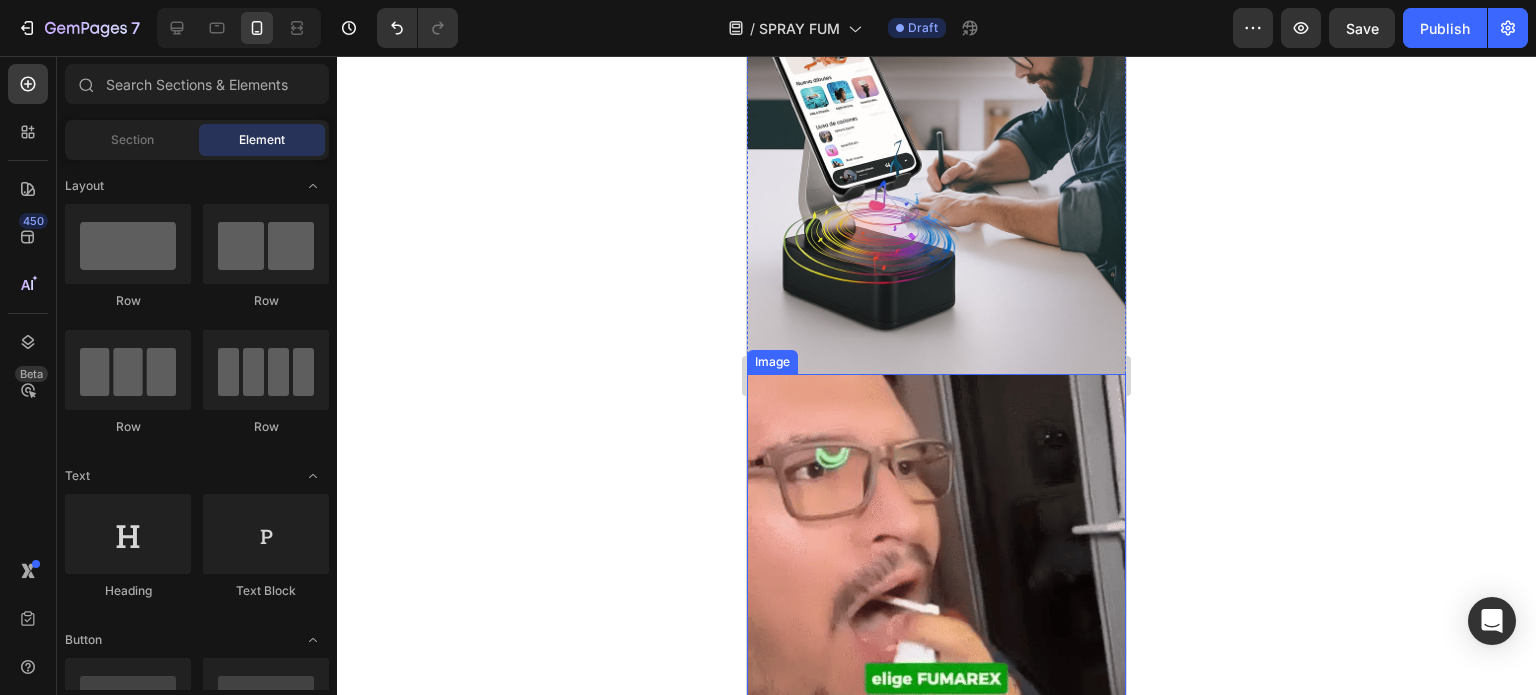 scroll, scrollTop: 1100, scrollLeft: 0, axis: vertical 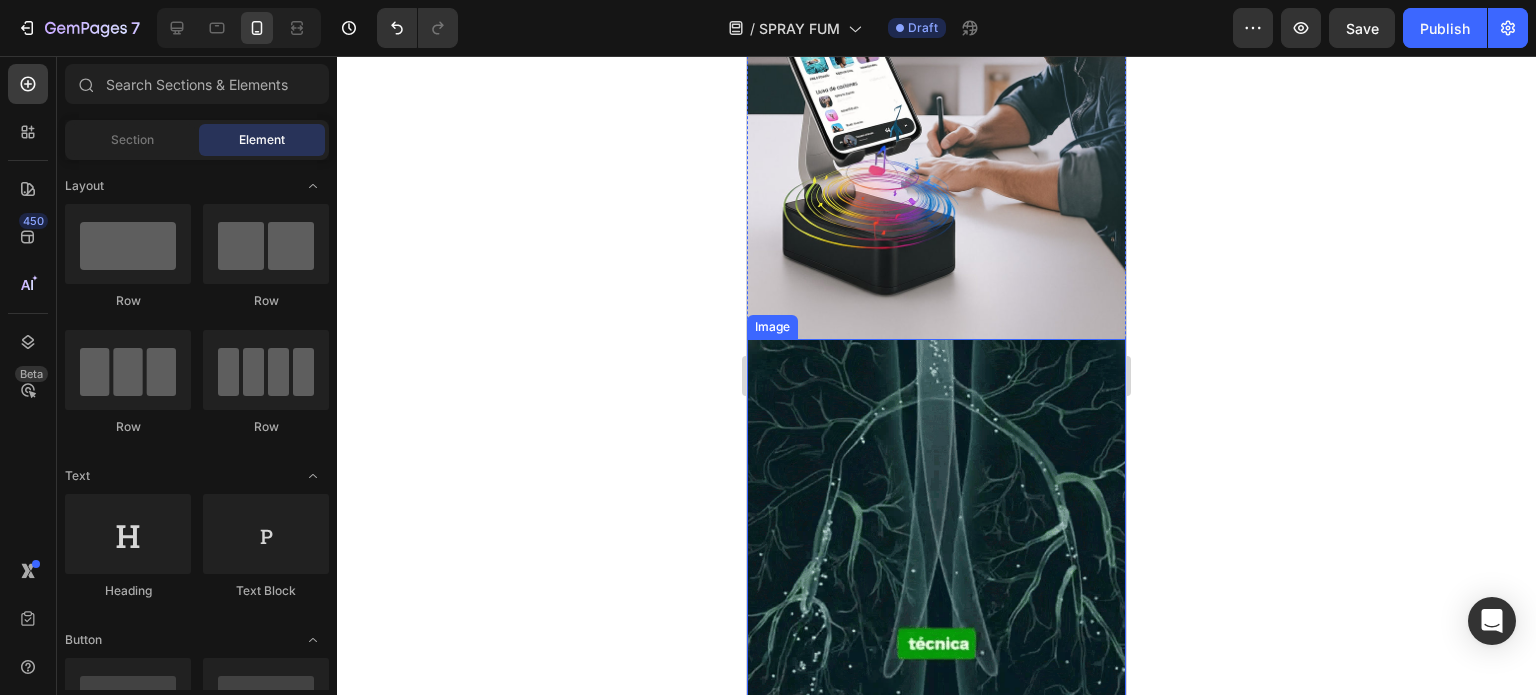click at bounding box center (936, 528) 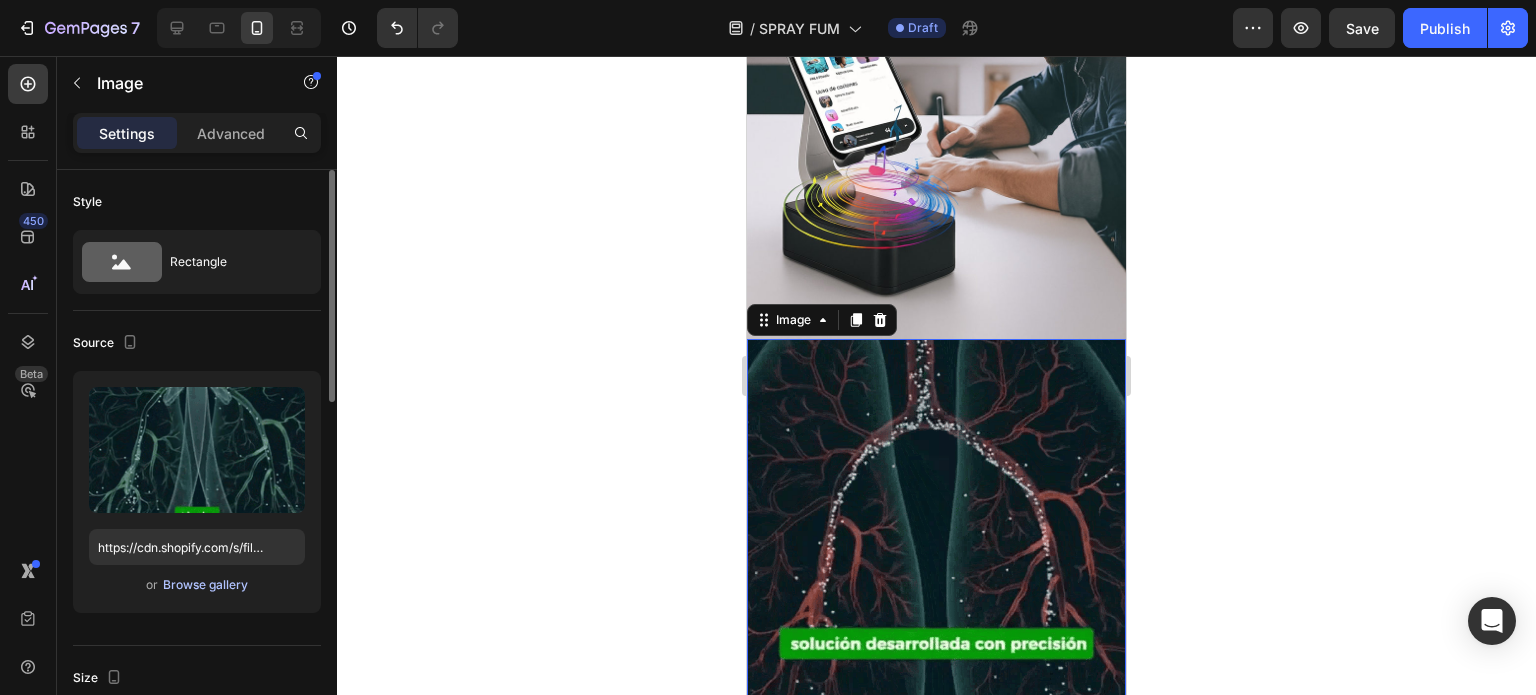 click on "Browse gallery" at bounding box center [205, 585] 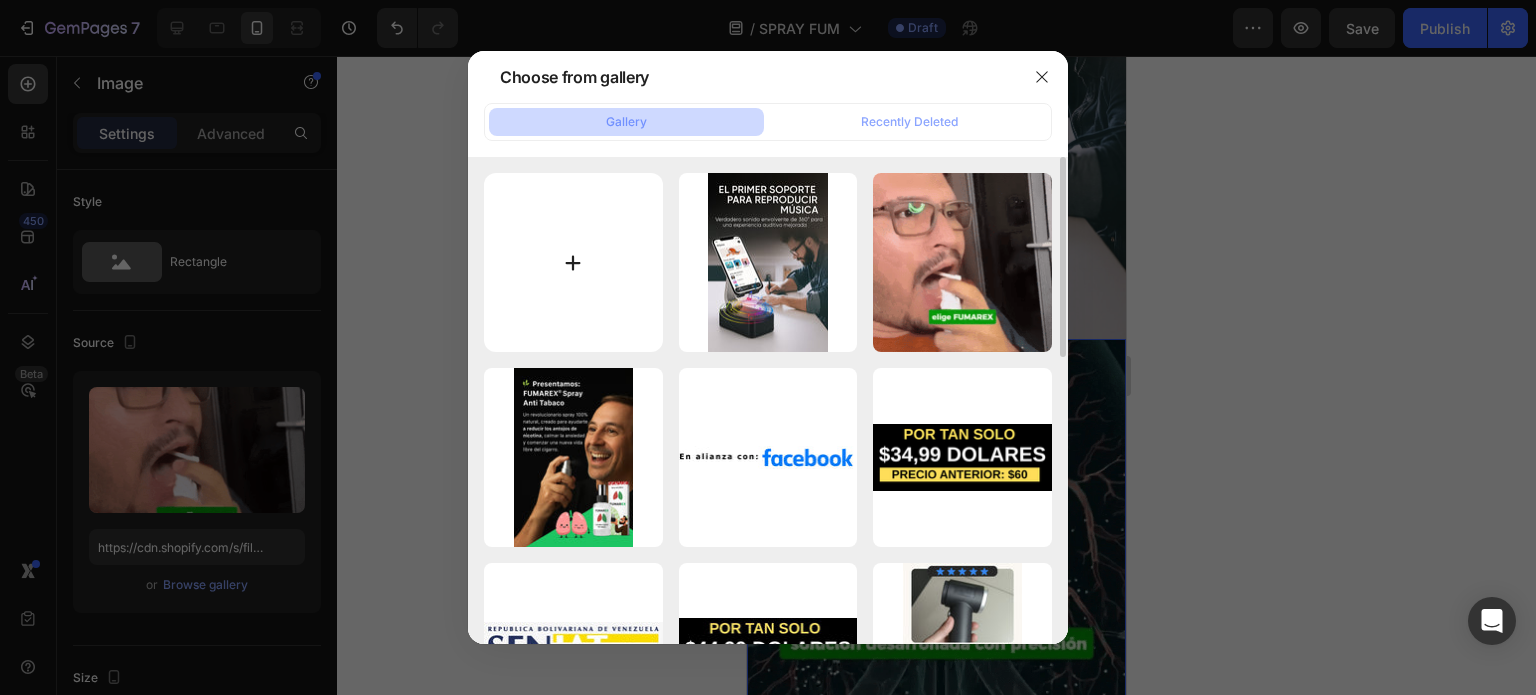 click at bounding box center (573, 262) 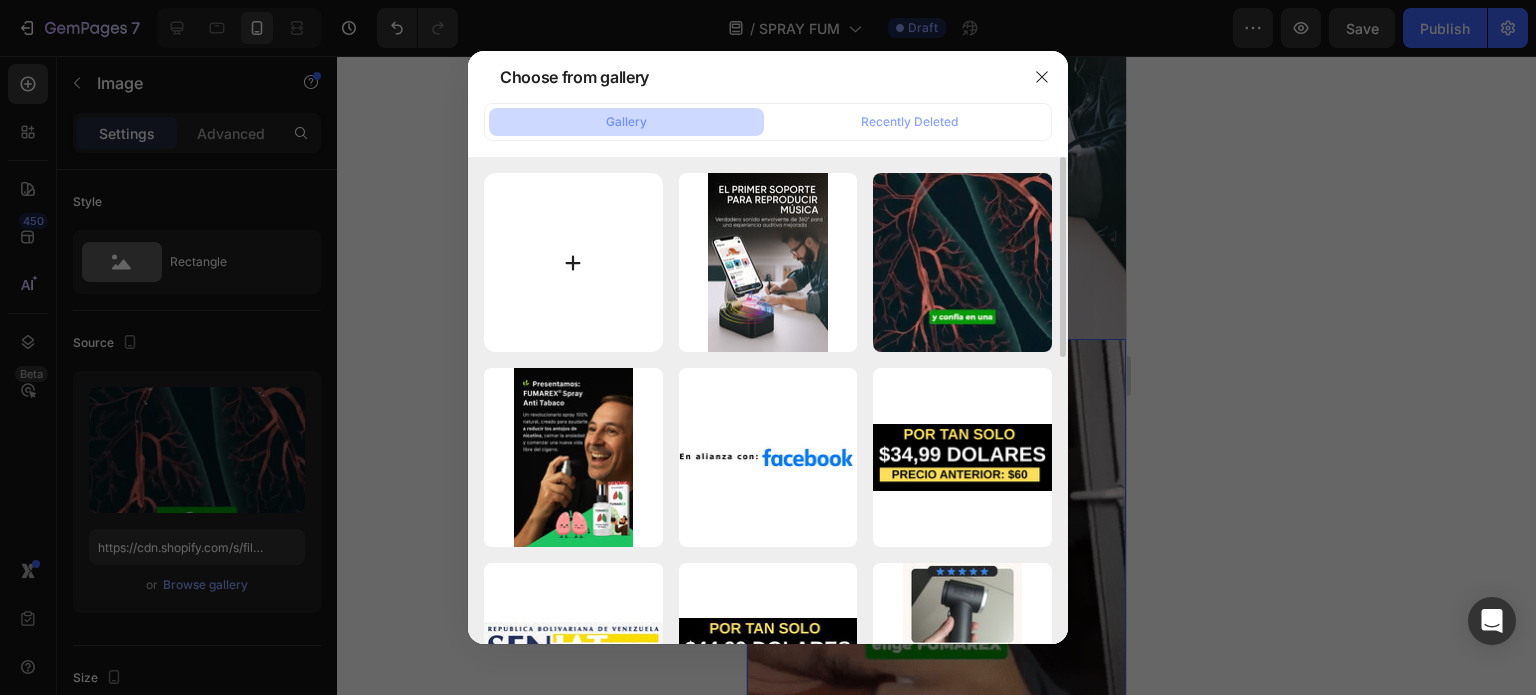 type on "C:\fakepath\WhatsApp Image 2025-08-02 at 6.24.54 AM.jpeg" 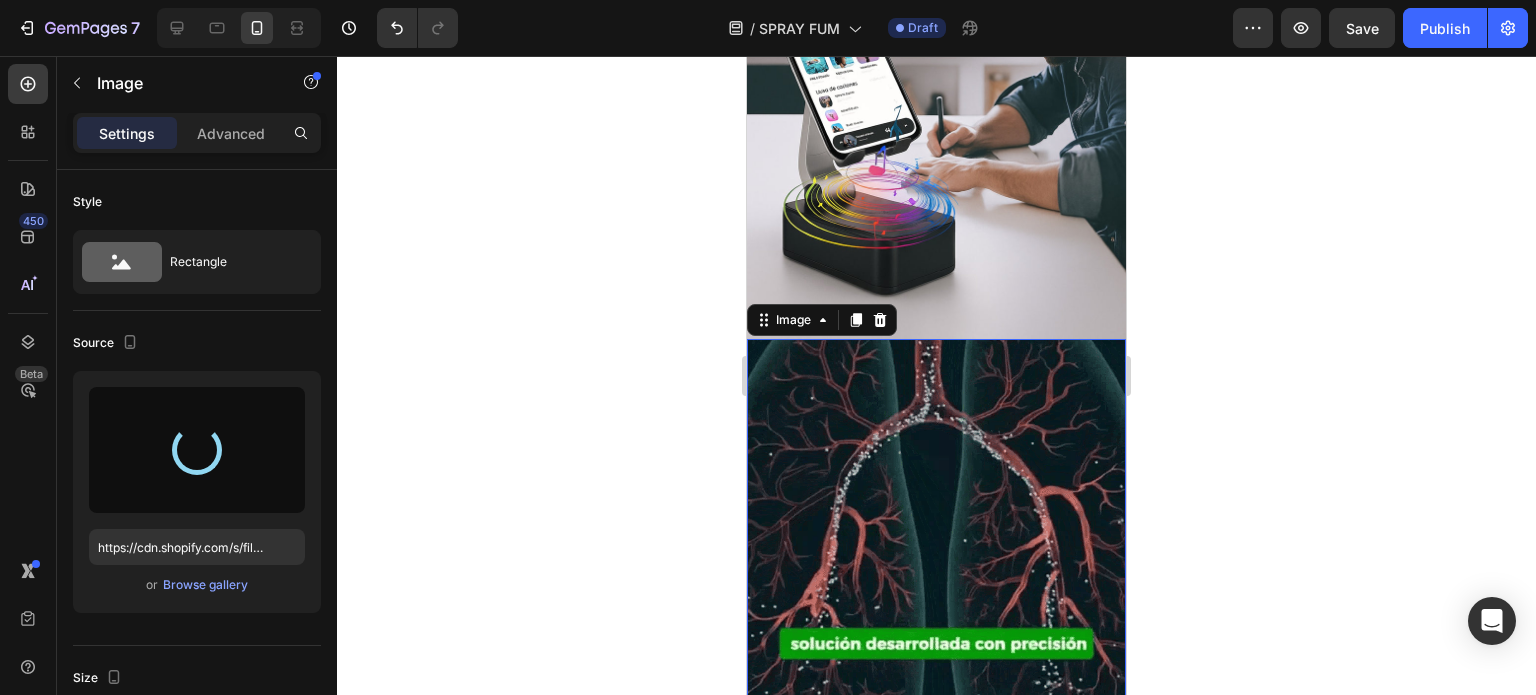 type on "https://cdn.shopify.com/s/files/1/0955/6203/9664/files/gempages_568917790648435582-dc813383-3aa3-49d9-a313-101fcaed3e8d.jpg" 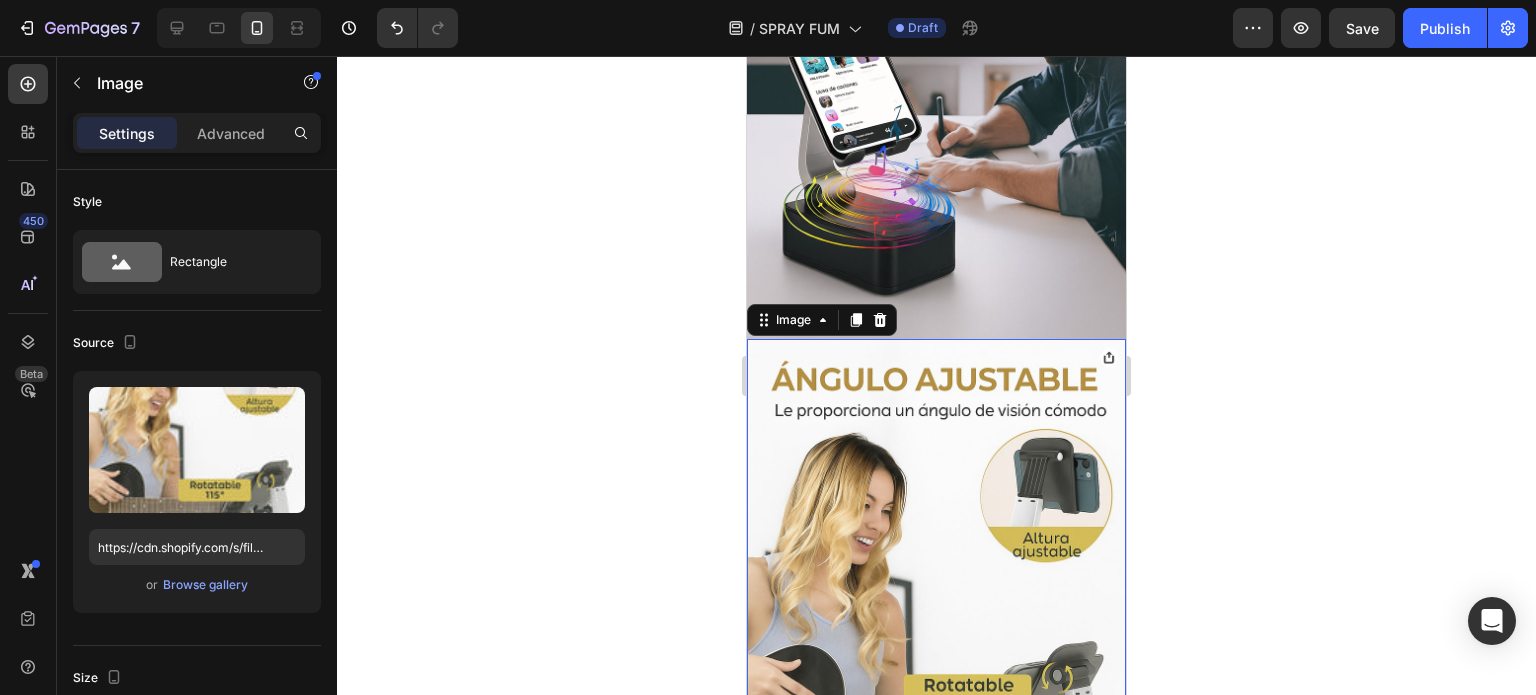 click 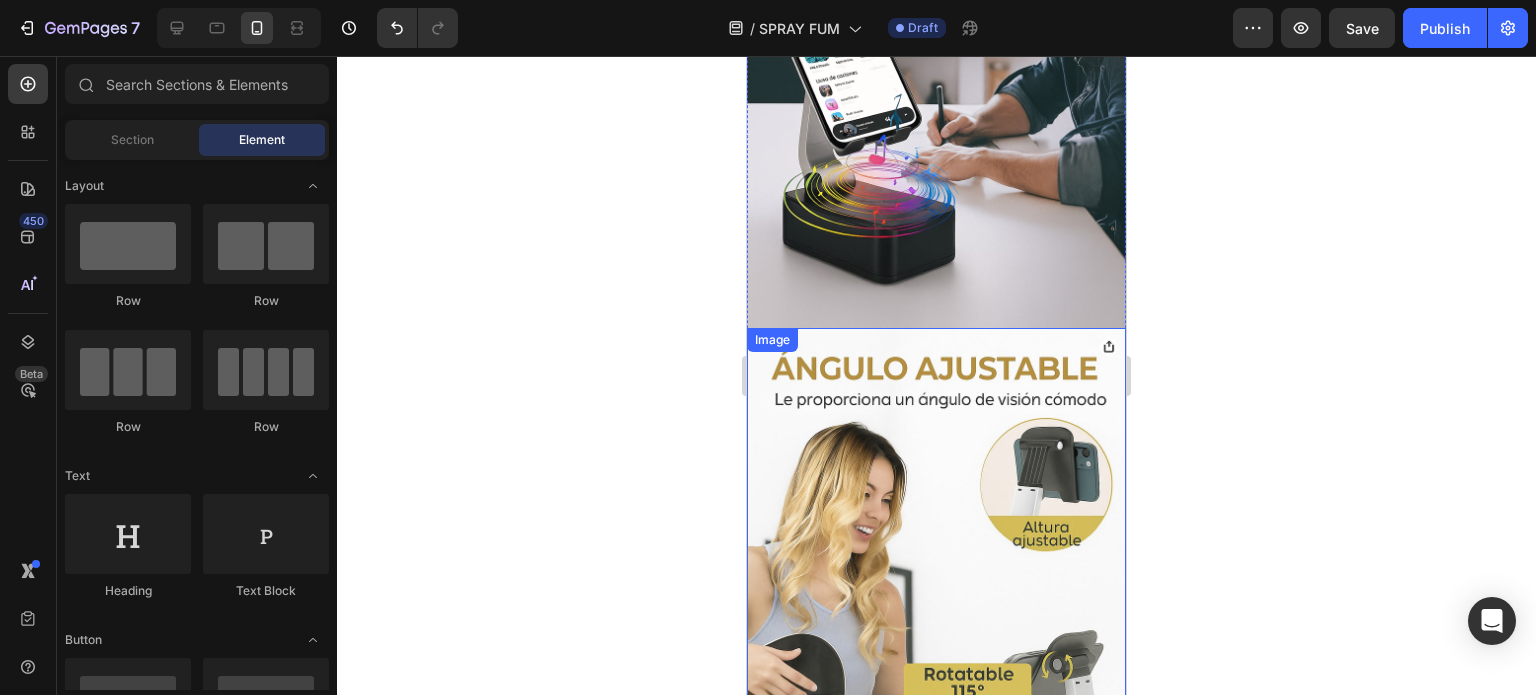 scroll, scrollTop: 1000, scrollLeft: 0, axis: vertical 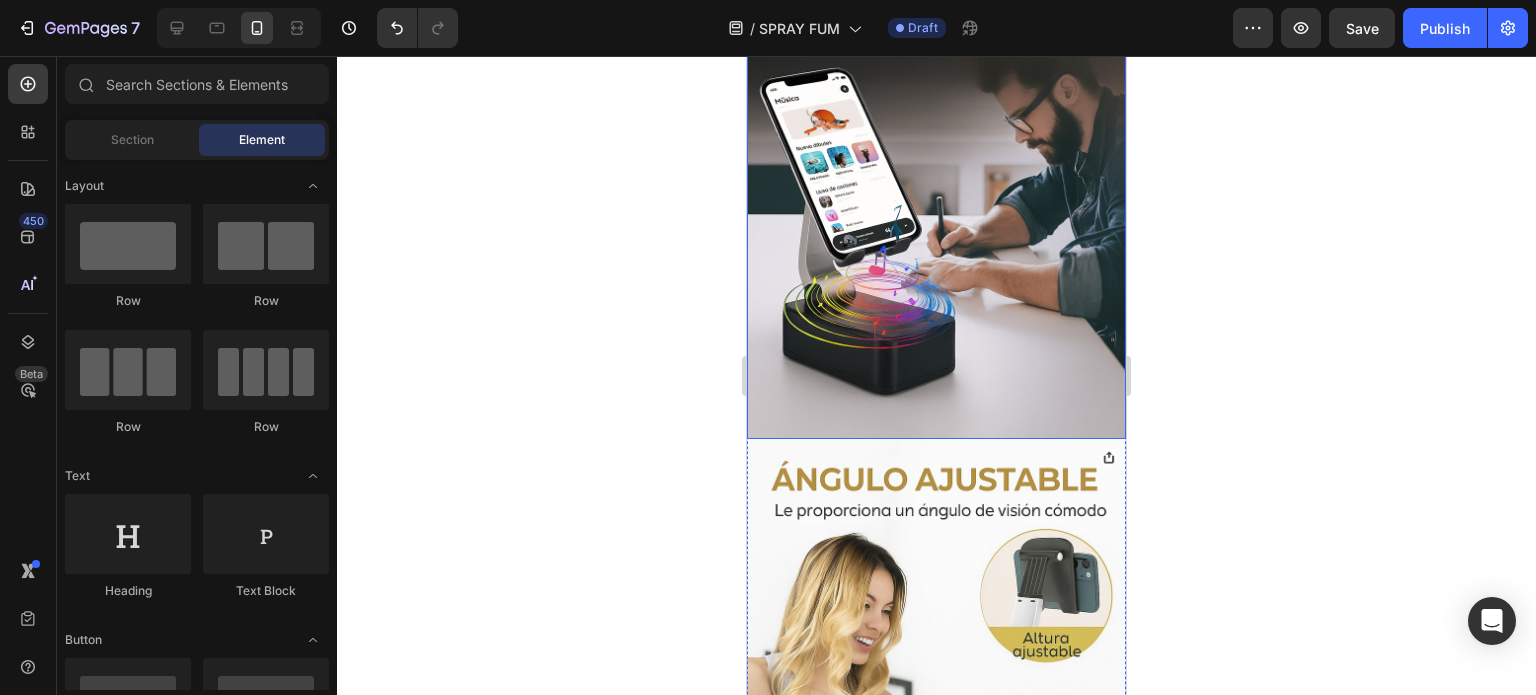 click at bounding box center [936, 155] 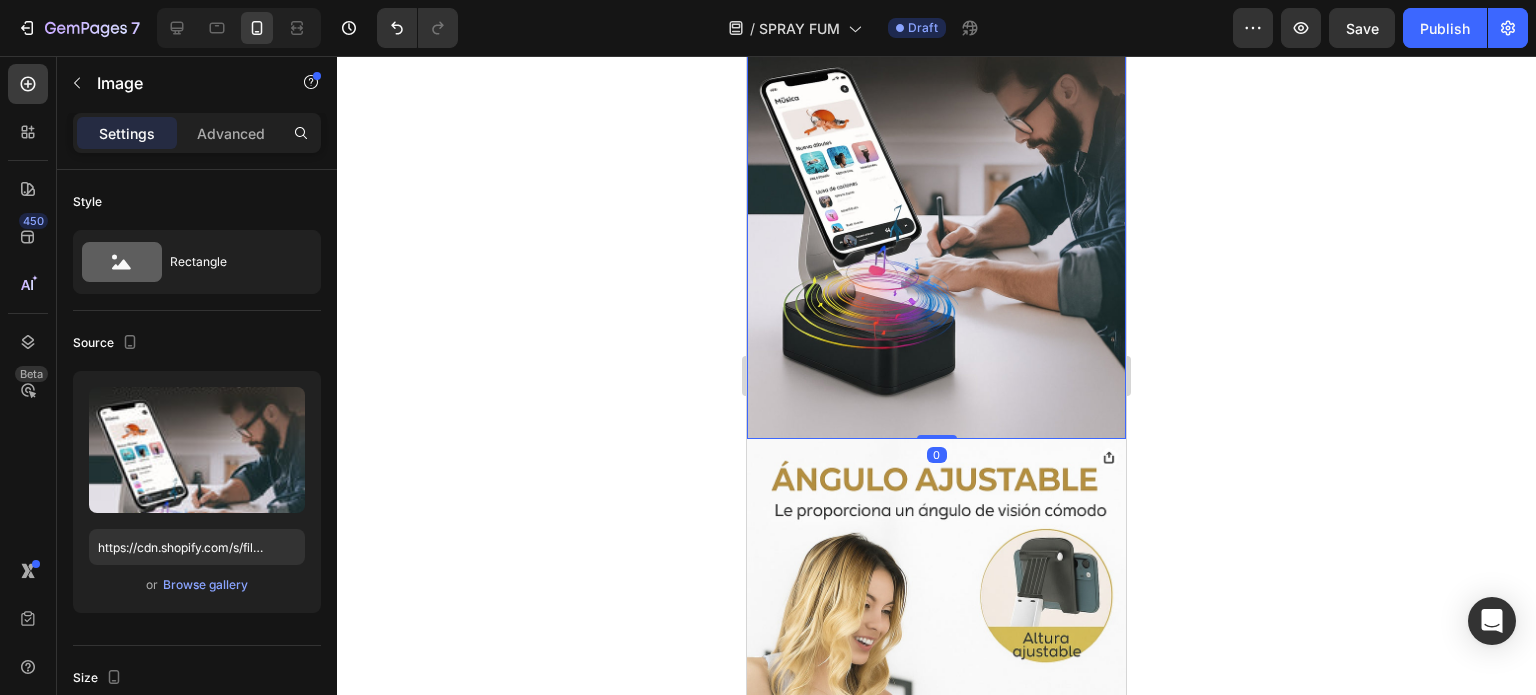 scroll, scrollTop: 700, scrollLeft: 0, axis: vertical 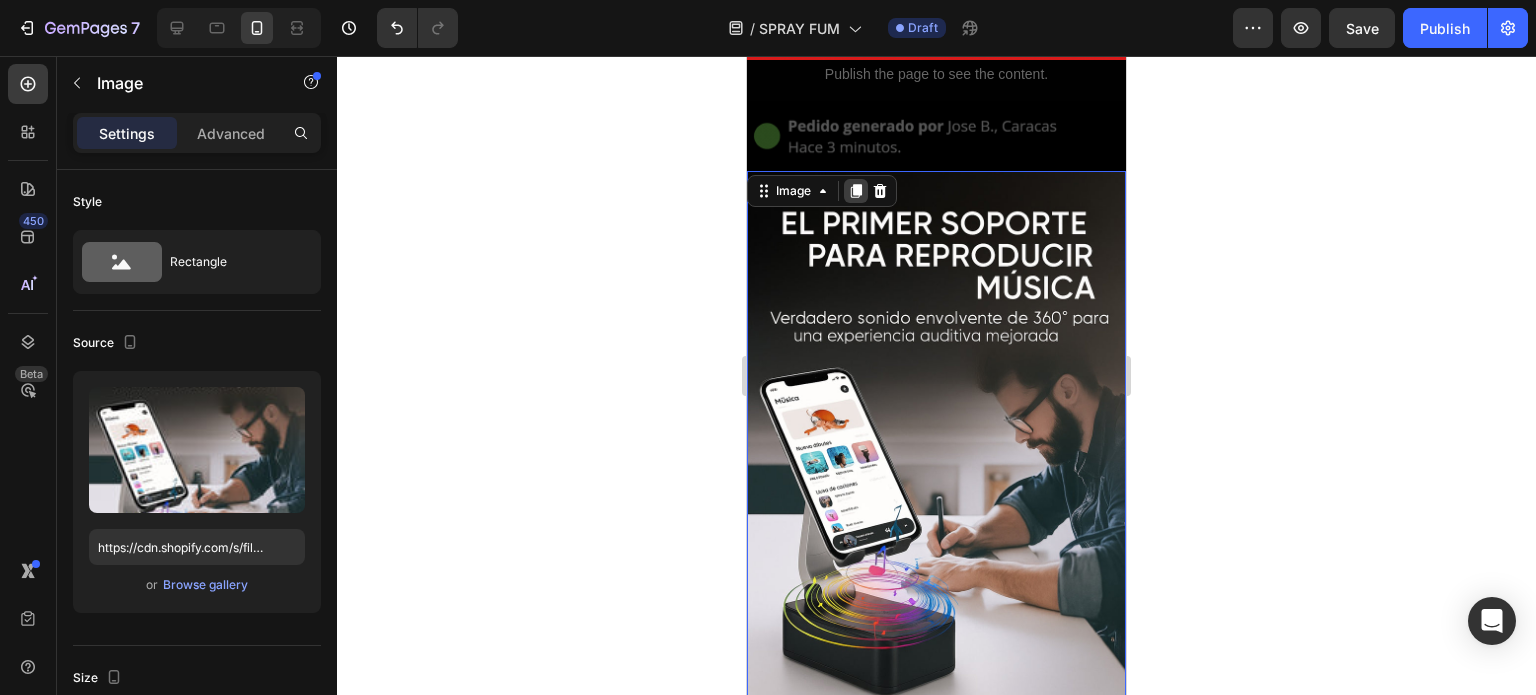 click 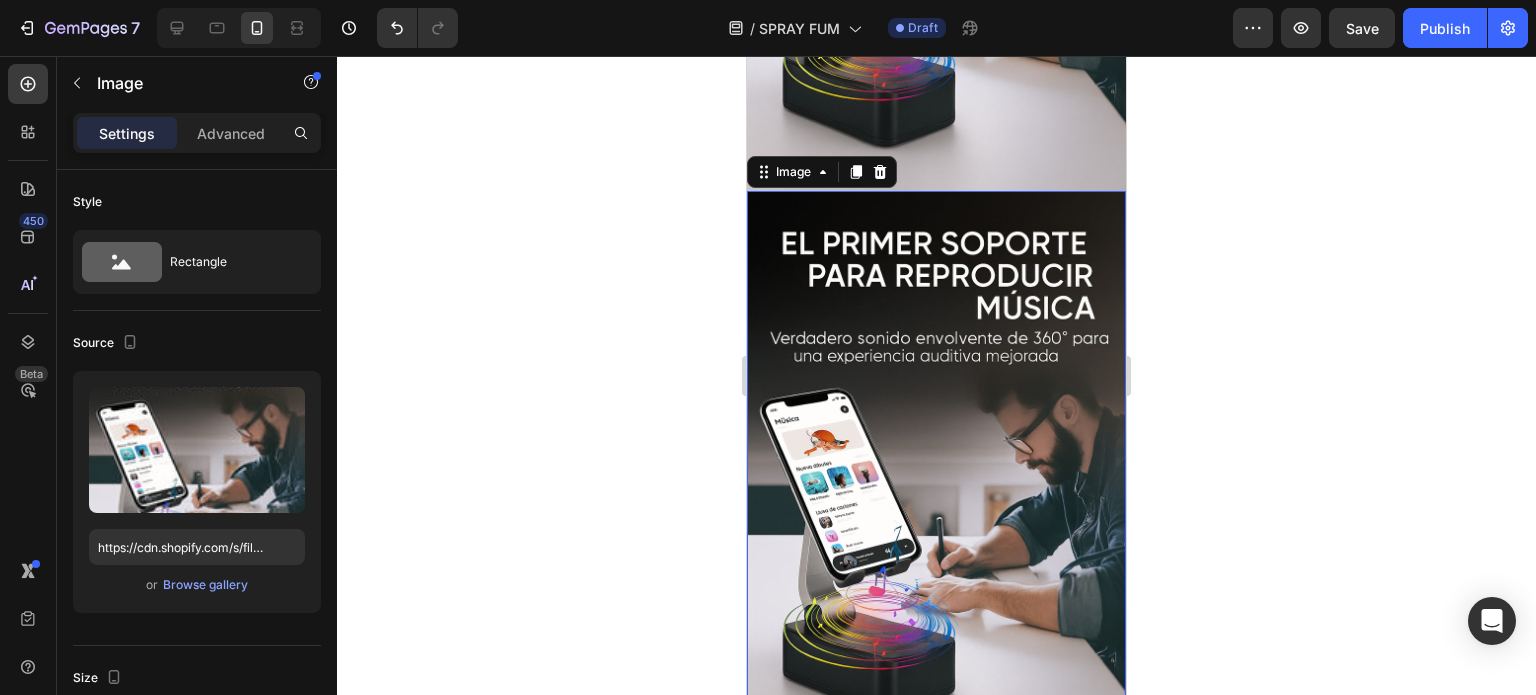 scroll, scrollTop: 1271, scrollLeft: 0, axis: vertical 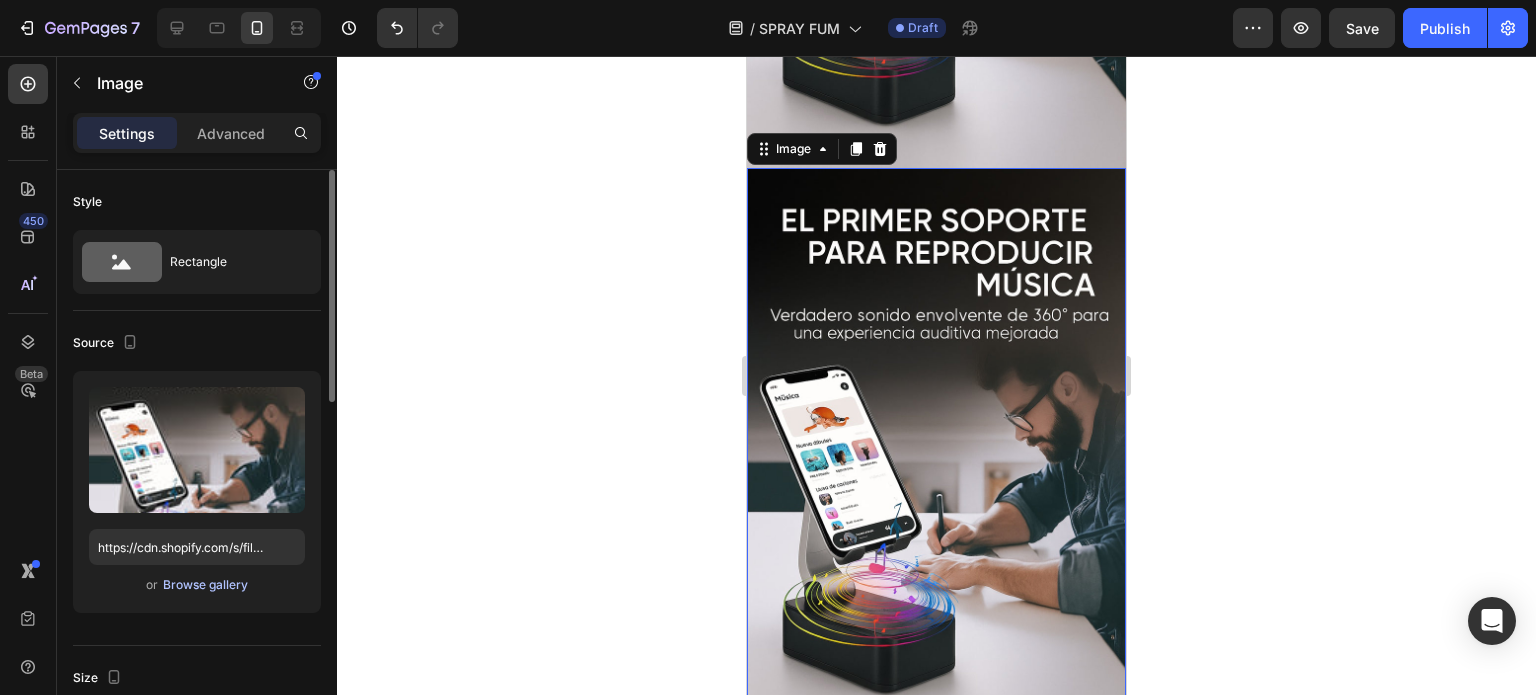 click on "Browse gallery" at bounding box center [205, 585] 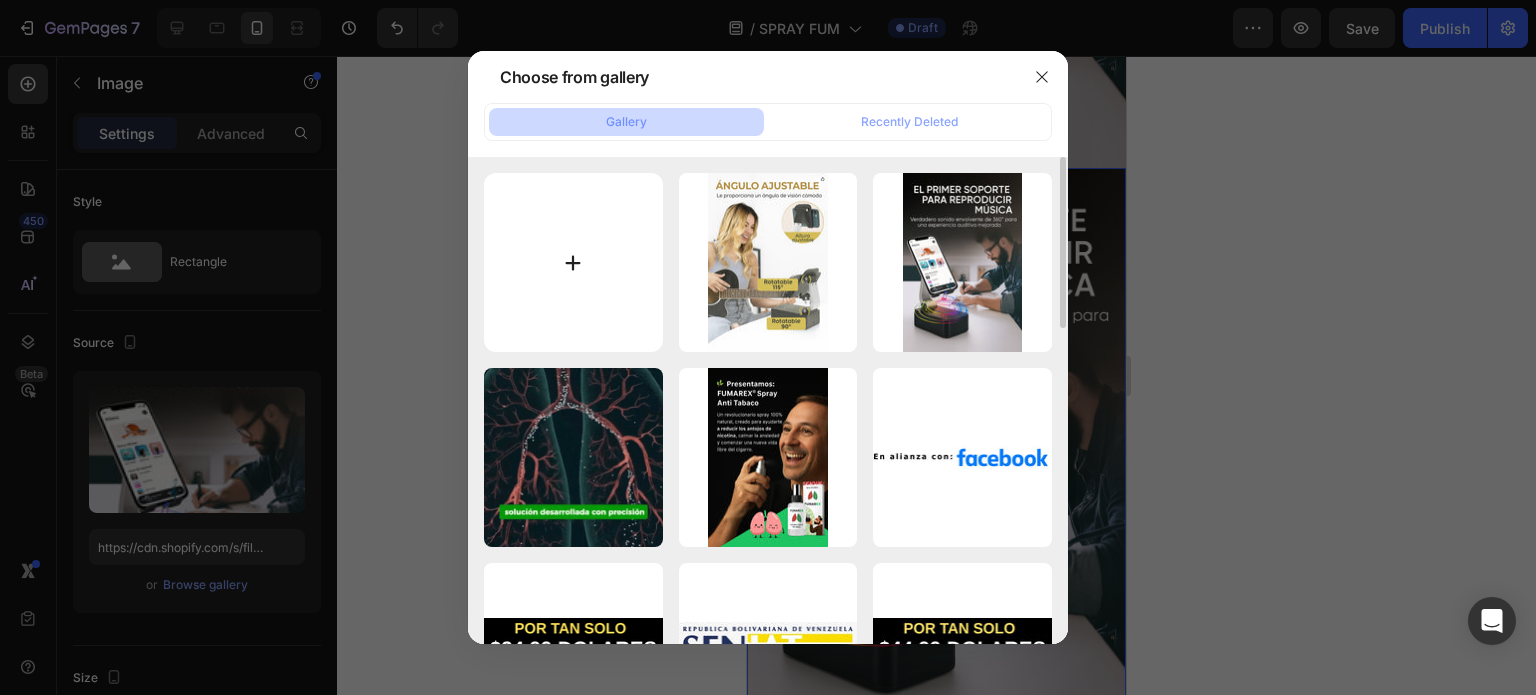 click at bounding box center [573, 262] 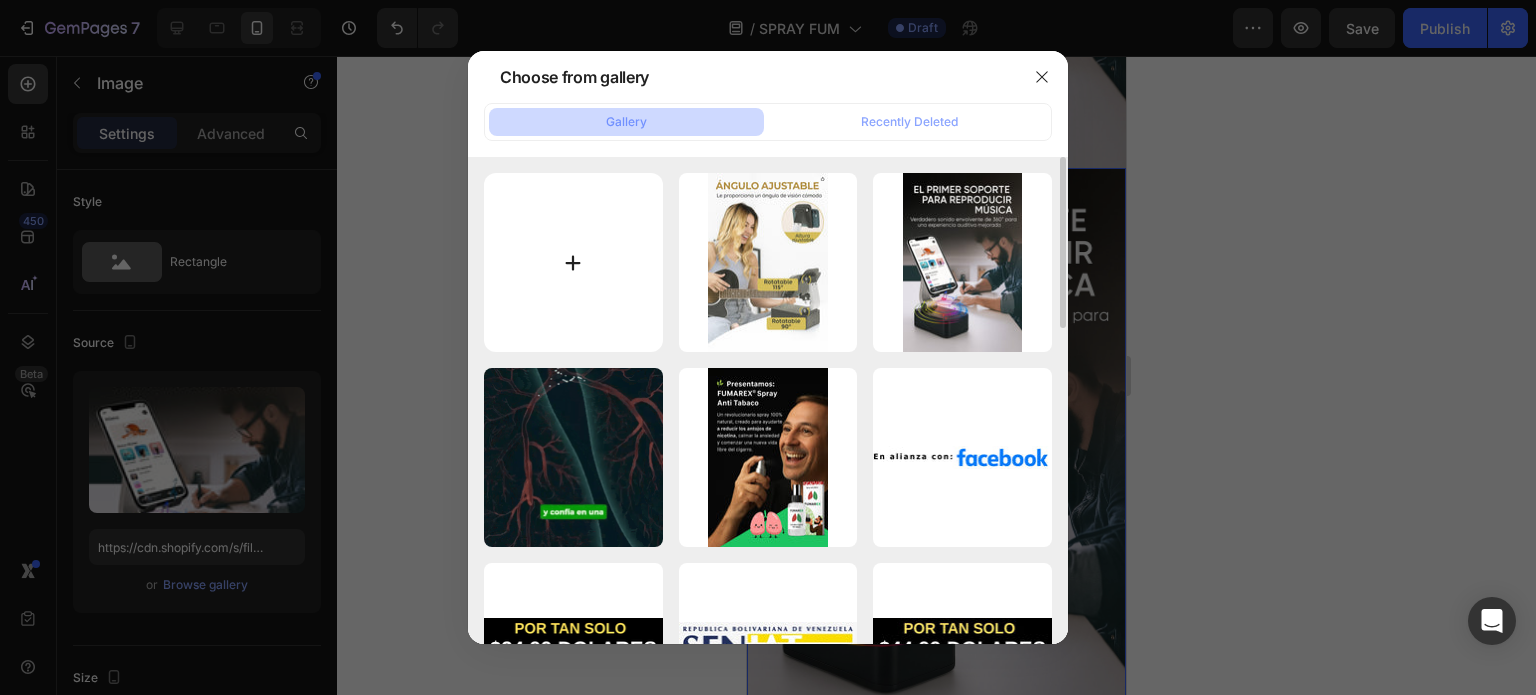 type on "C:\fakepath\WhatsApp Image 2025-08-02 at 6.32.00 AM.jpeg" 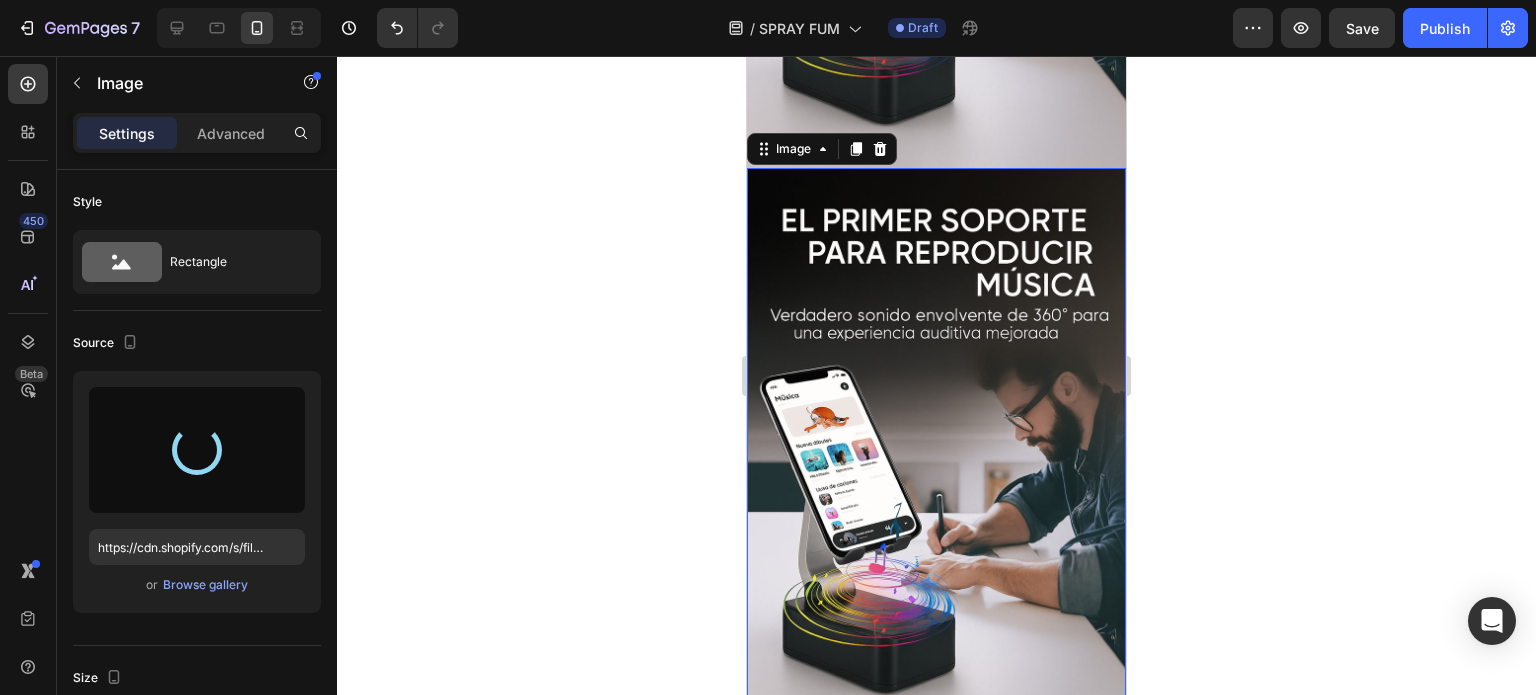 type on "https://cdn.shopify.com/s/files/1/0955/6203/9664/files/gempages_568917790648435582-5be76a6c-3871-40ee-837e-b45fc7a752f2.jpg" 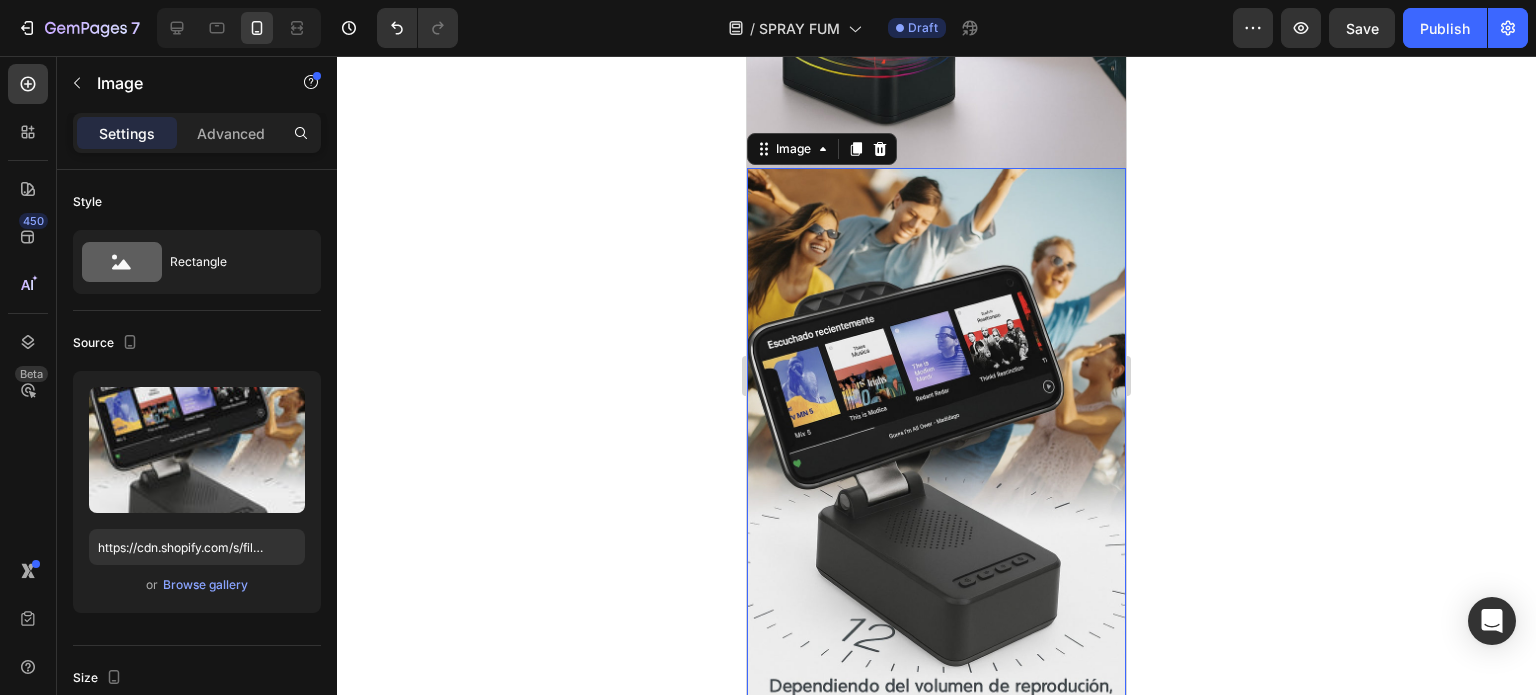 click 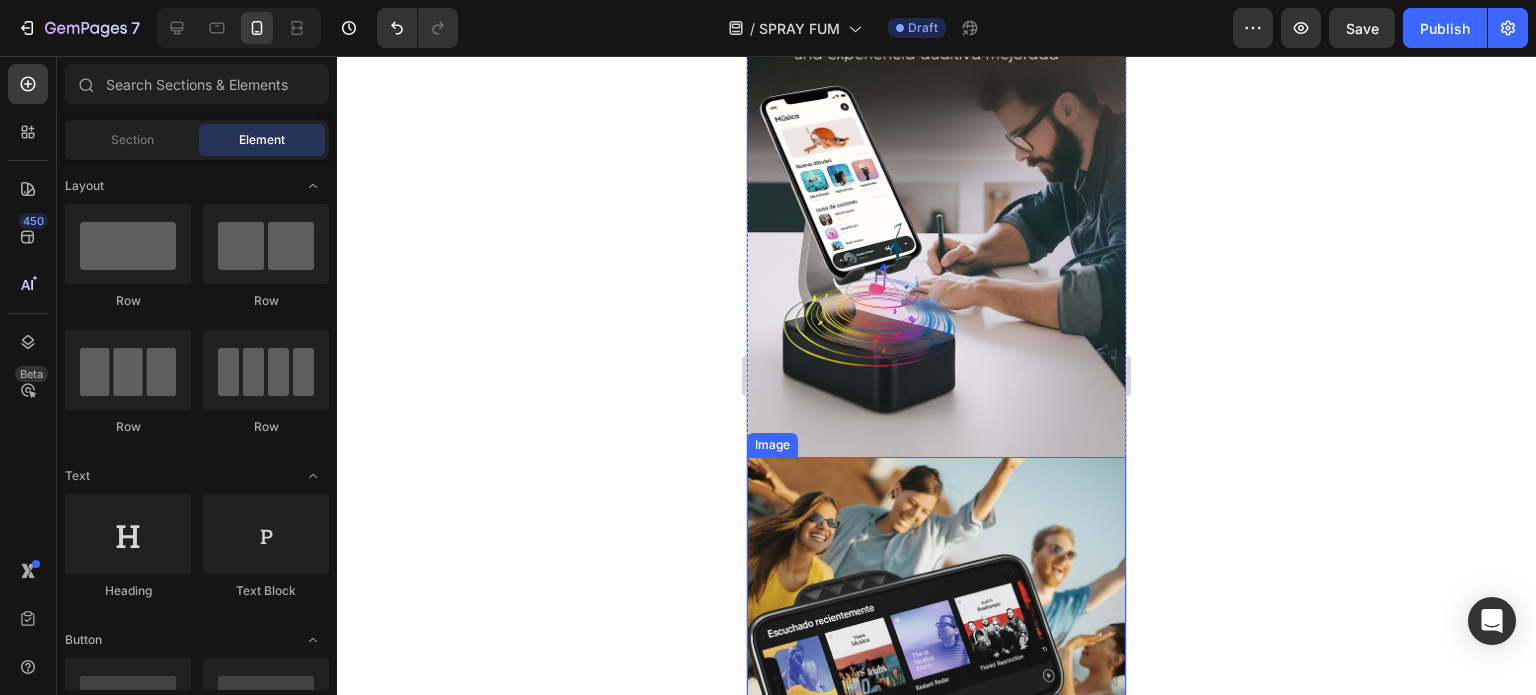 scroll, scrollTop: 971, scrollLeft: 0, axis: vertical 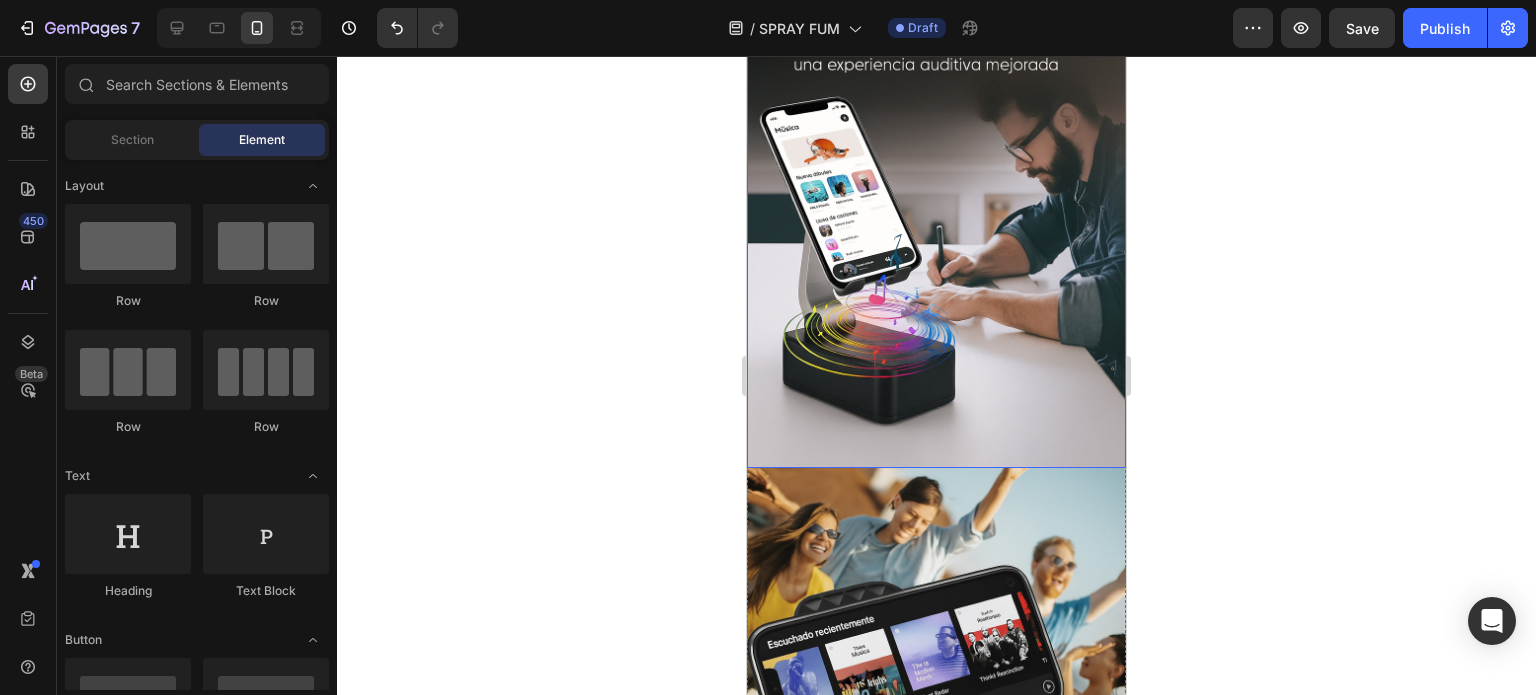 click at bounding box center (936, 184) 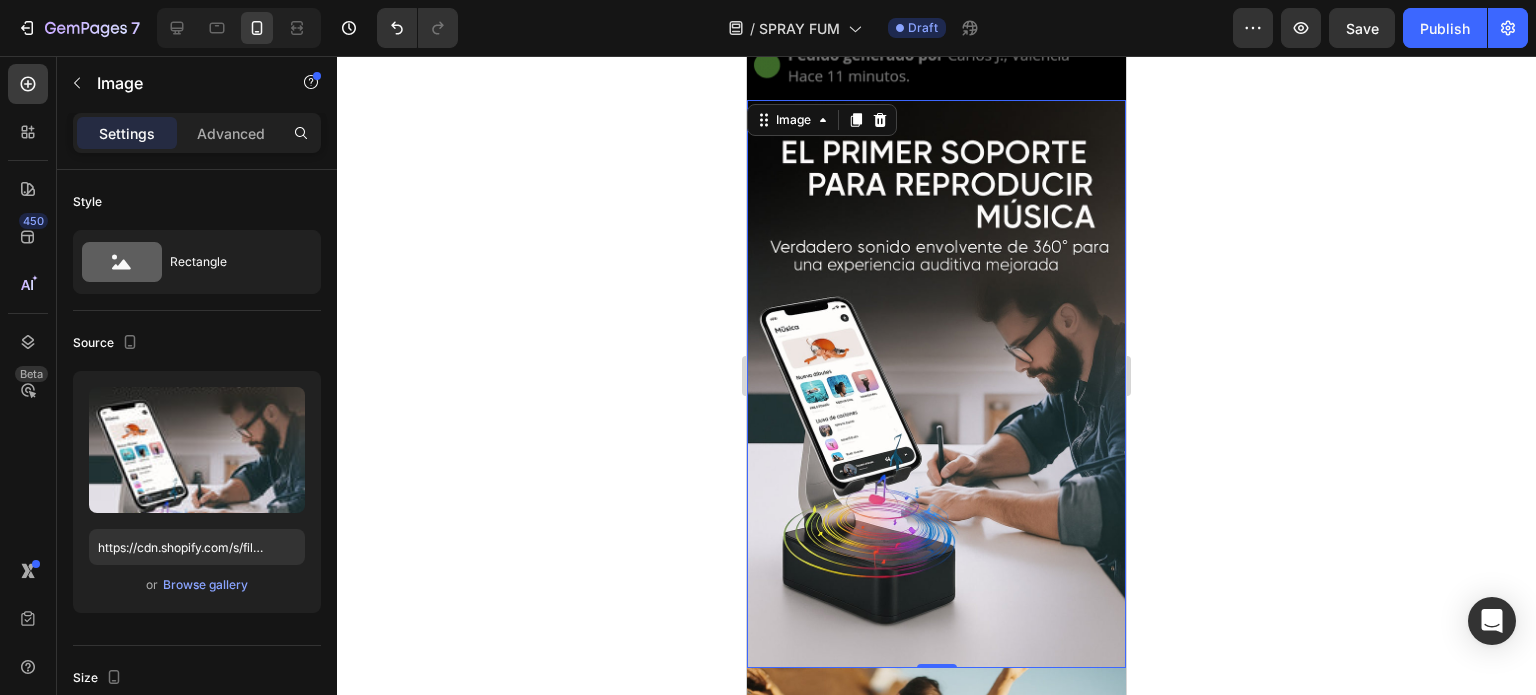 scroll, scrollTop: 571, scrollLeft: 0, axis: vertical 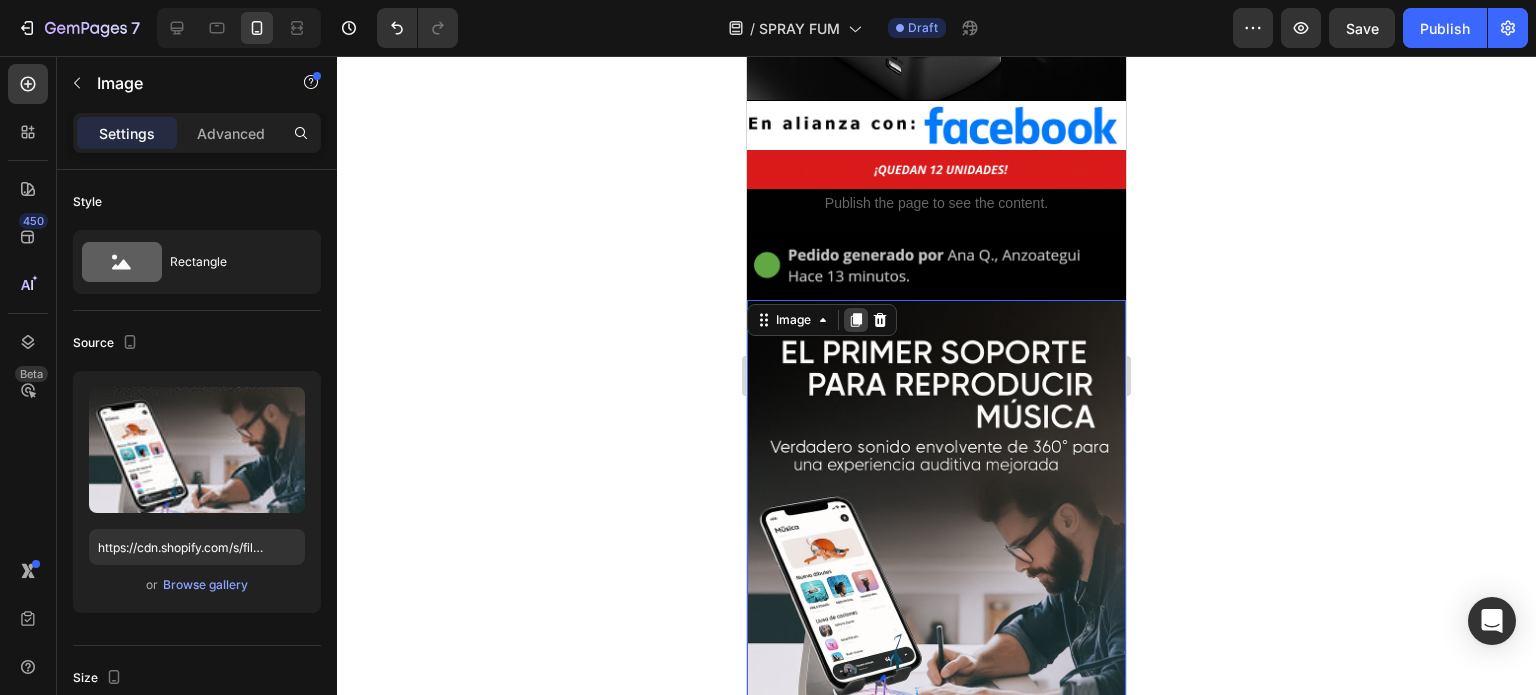 click 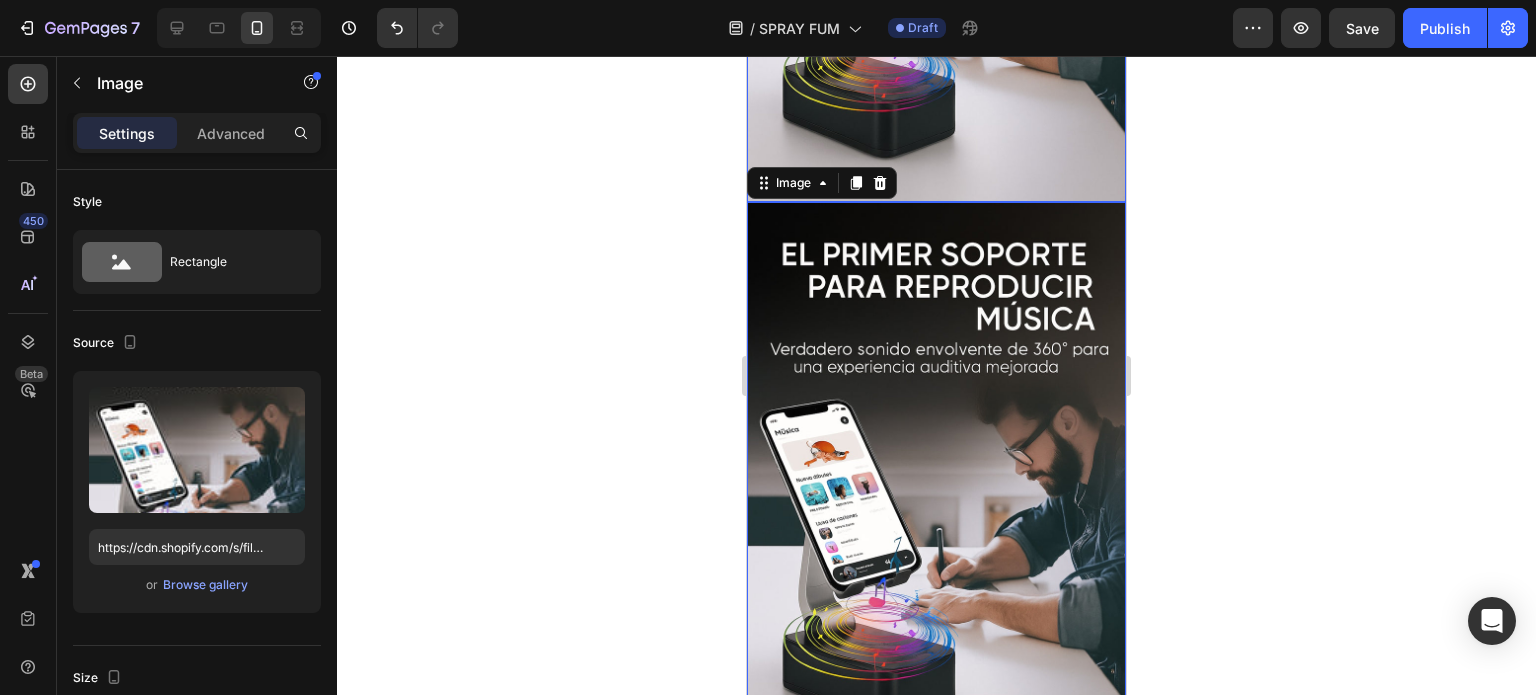 scroll, scrollTop: 1271, scrollLeft: 0, axis: vertical 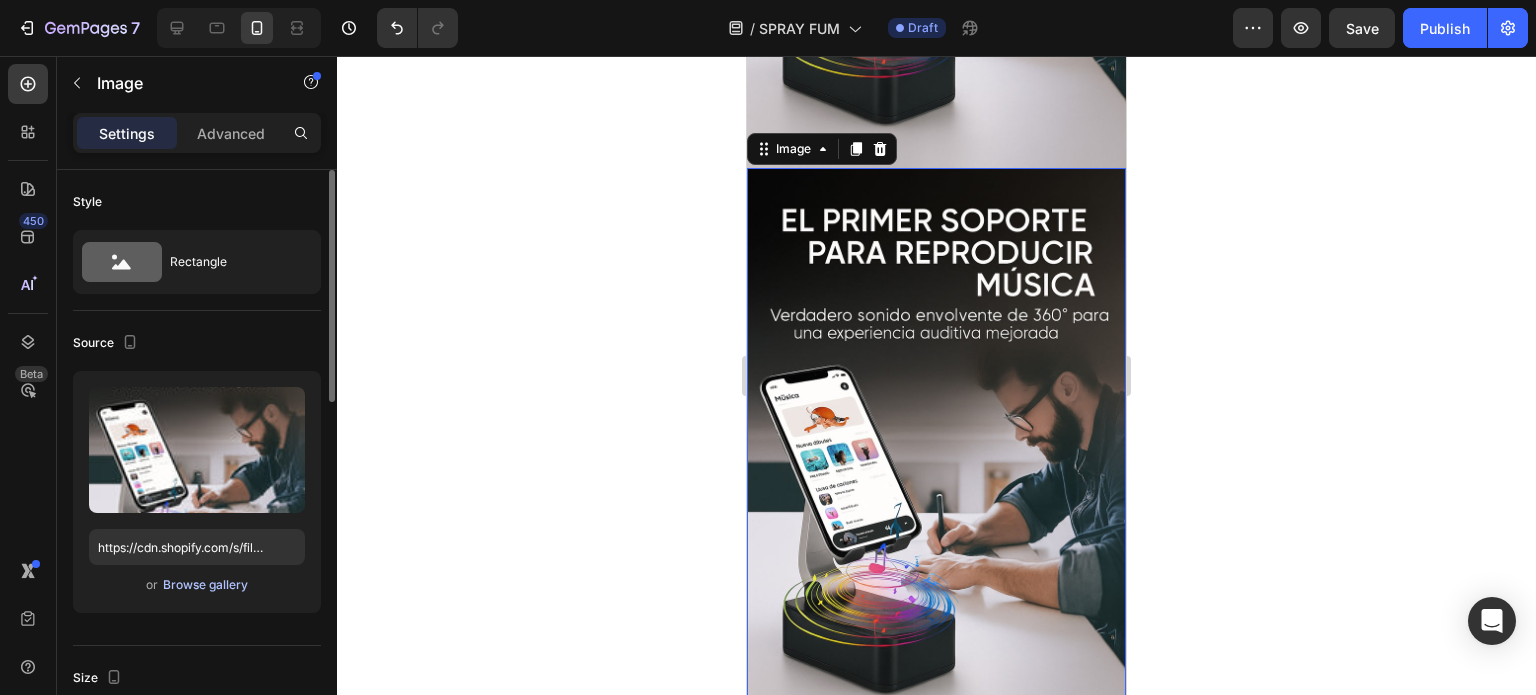 click on "Browse gallery" at bounding box center (205, 585) 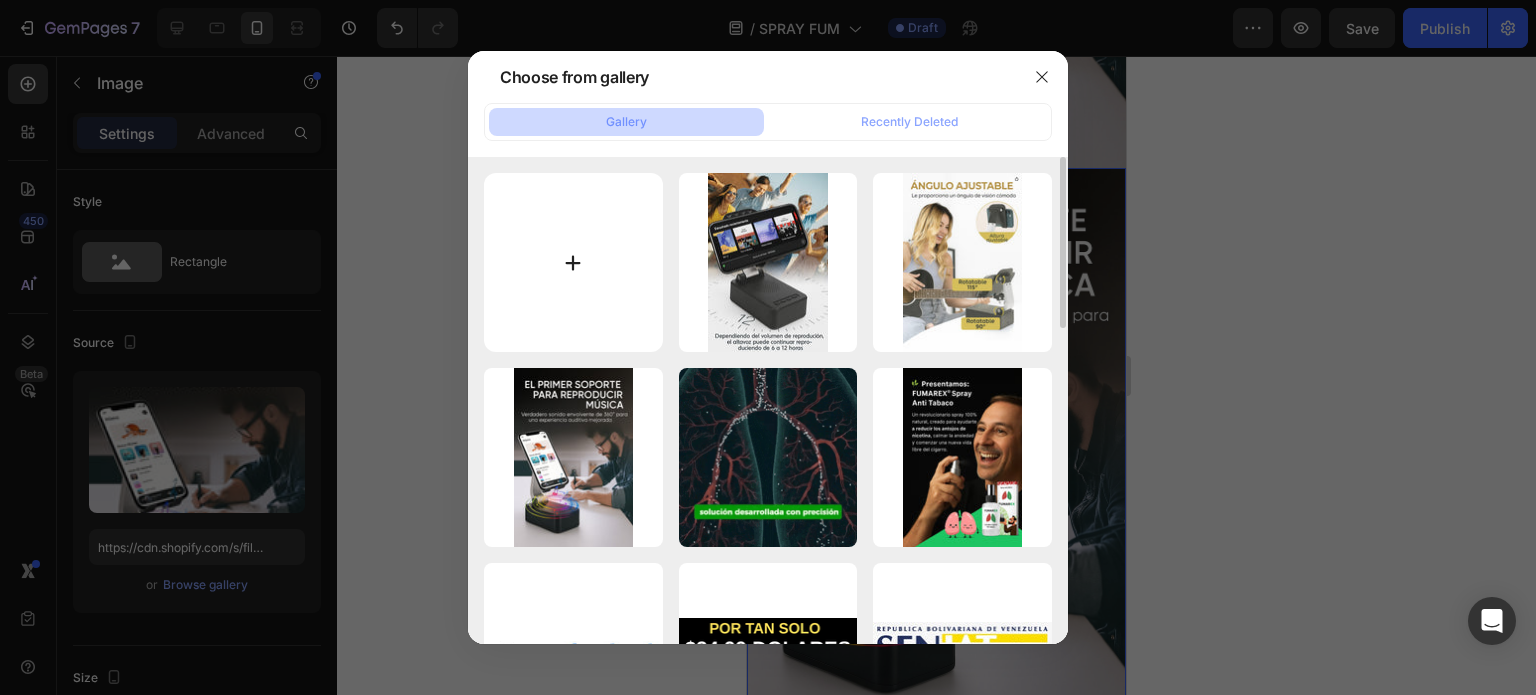 click at bounding box center [573, 262] 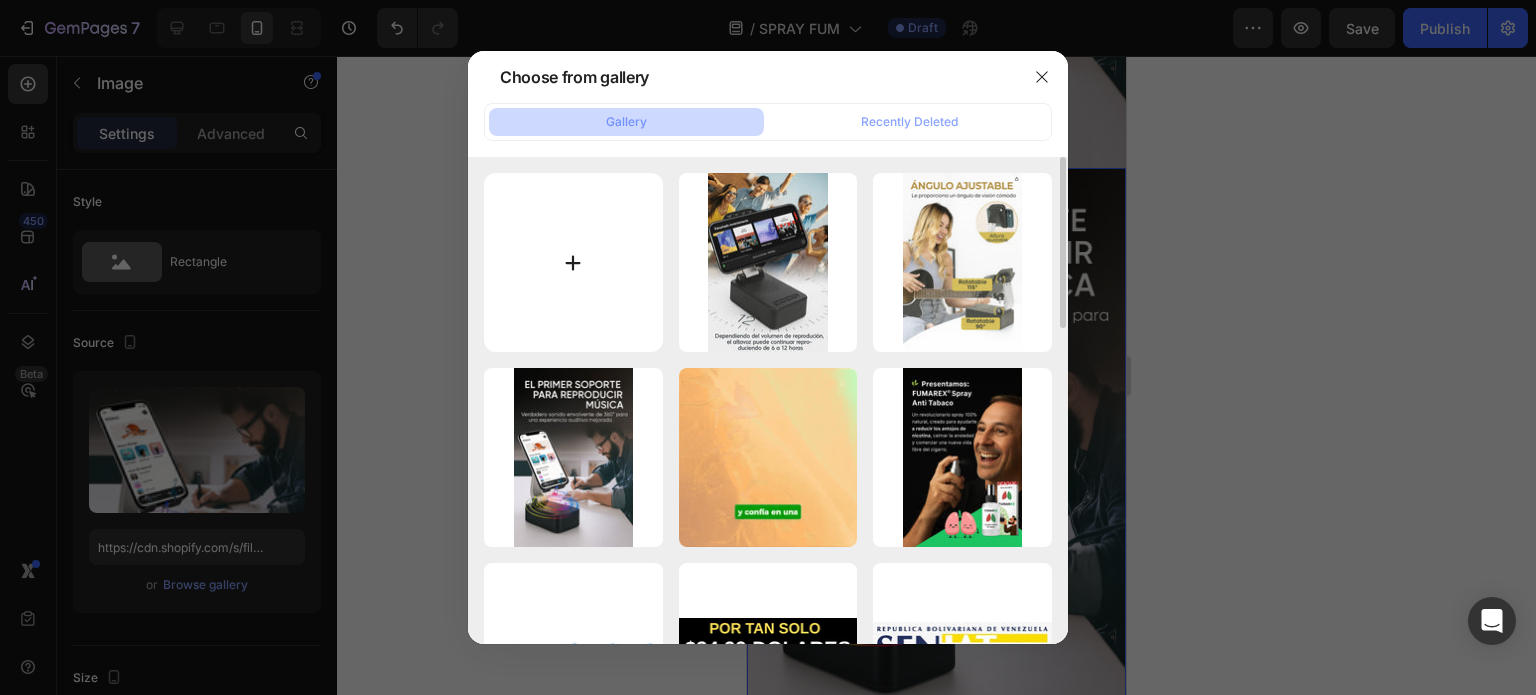 type on "C:\fakepath\WhatsApp Image 2025-08-02 at 6.35.23 AM.jpeg" 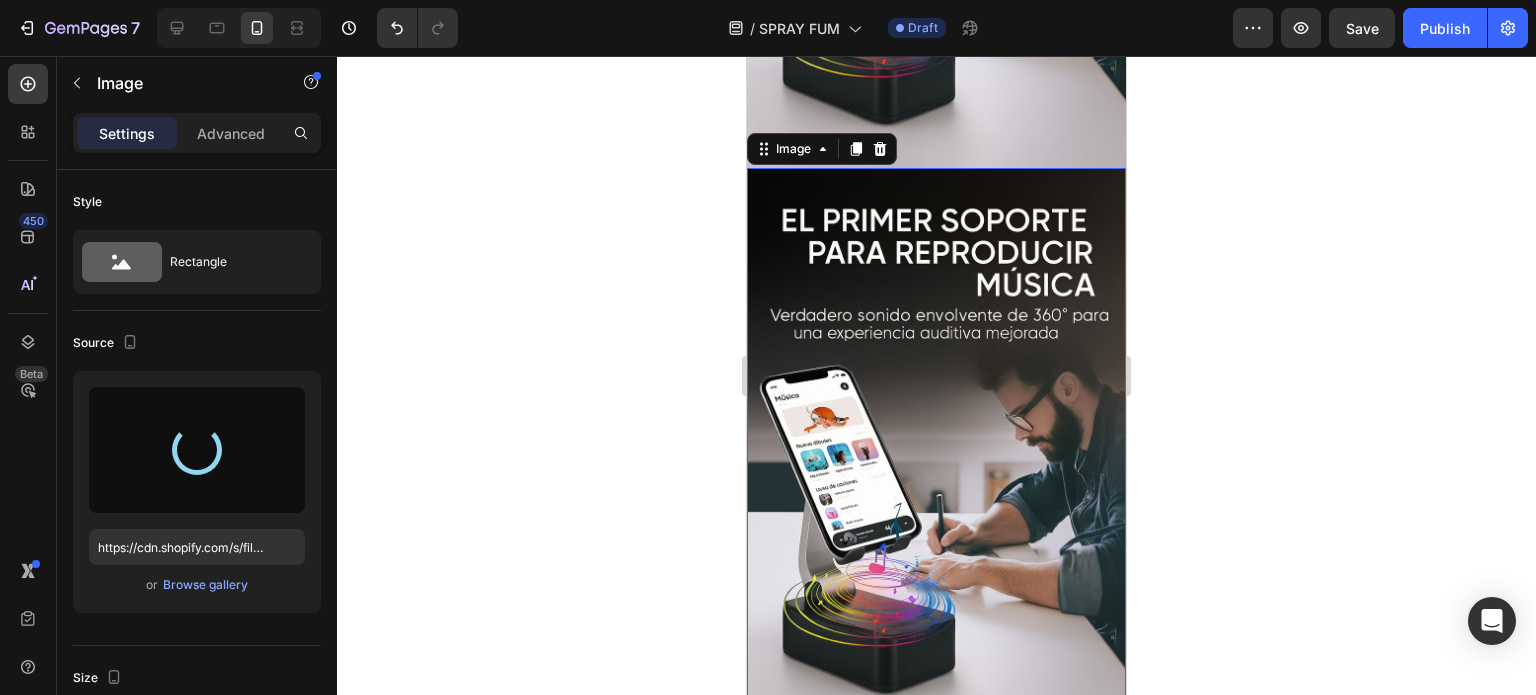 type on "https://cdn.shopify.com/s/files/1/0955/6203/9664/files/gempages_568917790648435582-bc4eb6e6-e521-445b-9604-7a09e2fe2ef6.jpg" 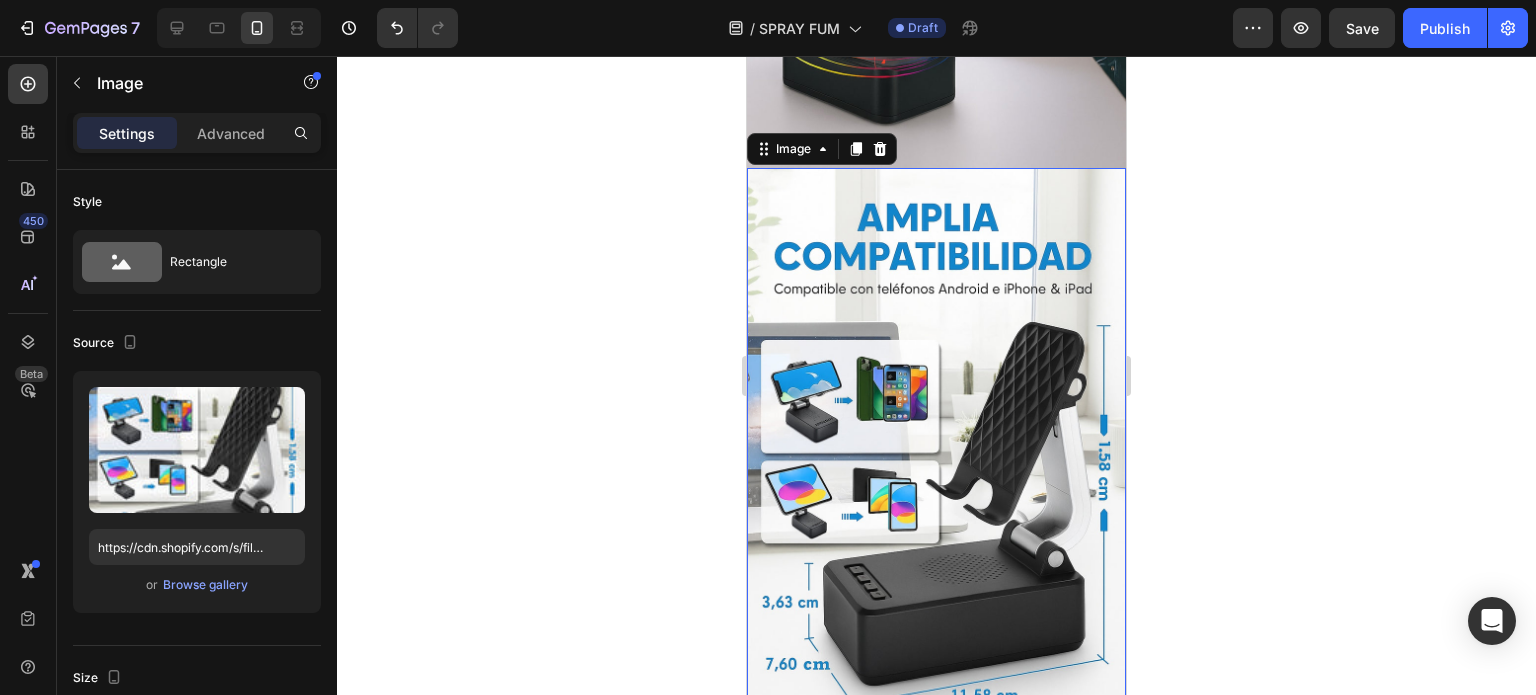click 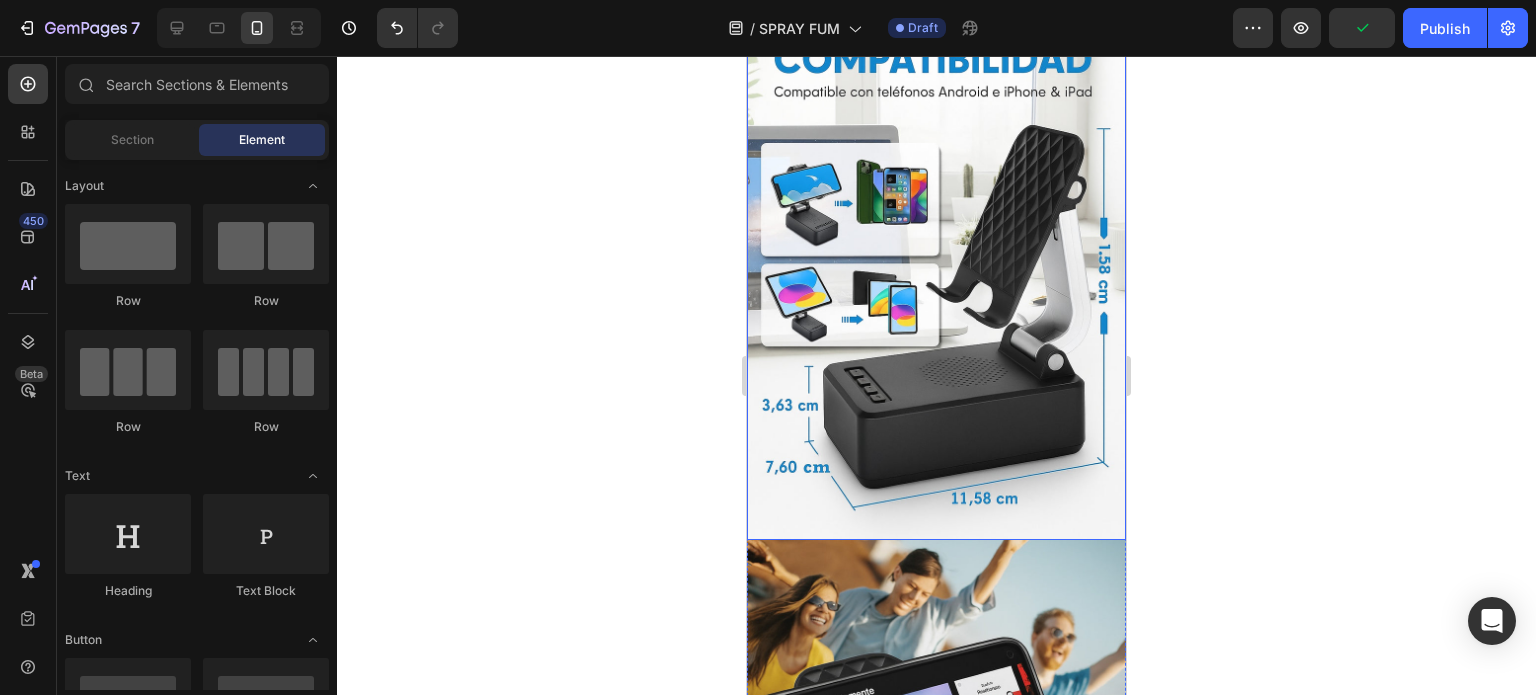 scroll, scrollTop: 1371, scrollLeft: 0, axis: vertical 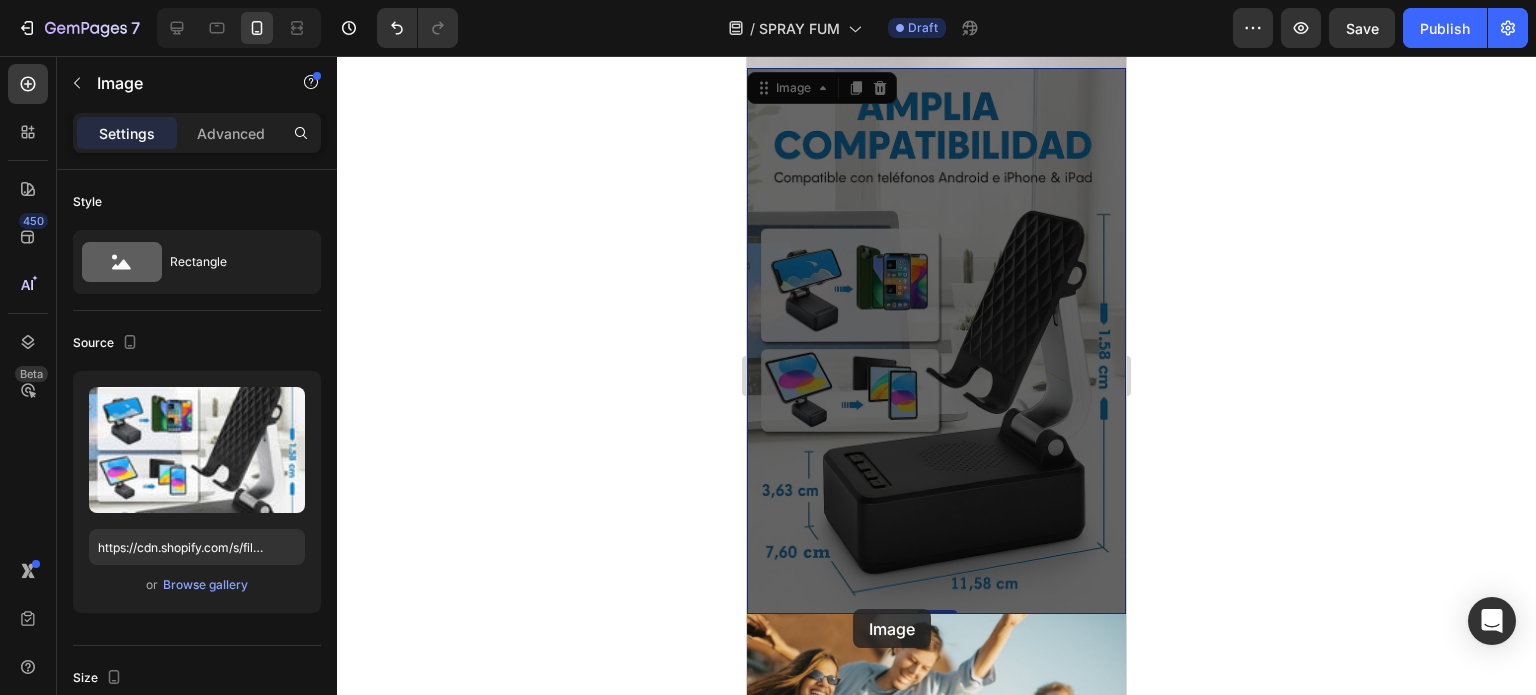drag, startPoint x: 849, startPoint y: 287, endPoint x: 868, endPoint y: 511, distance: 224.80435 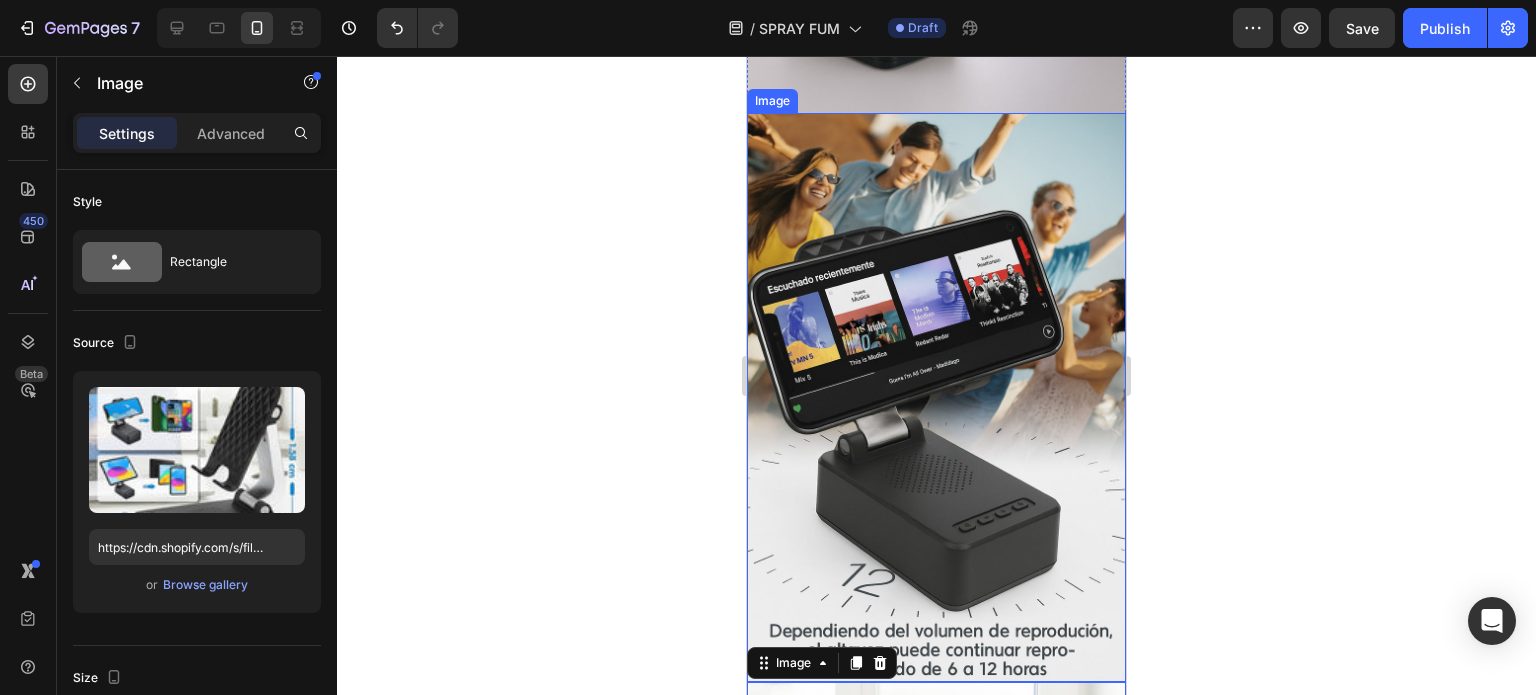 scroll, scrollTop: 1424, scrollLeft: 0, axis: vertical 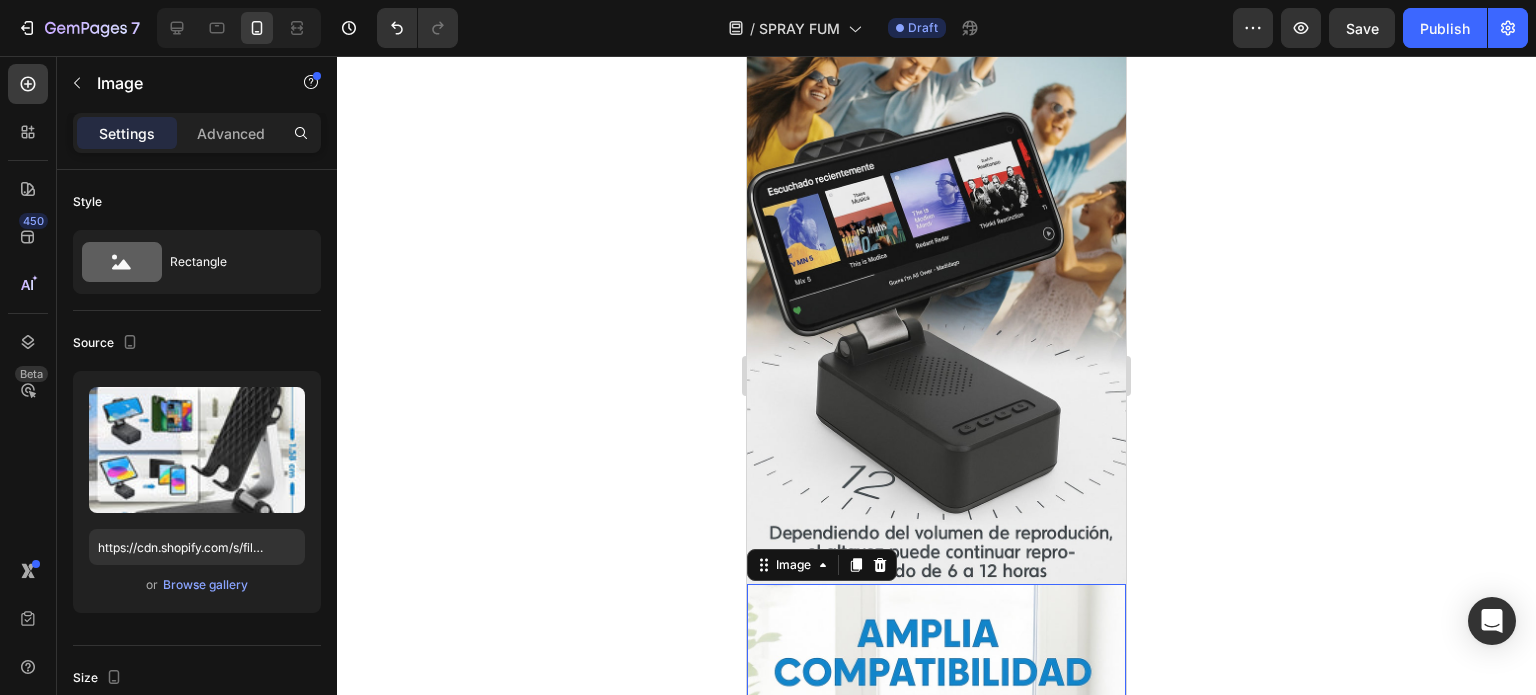 click 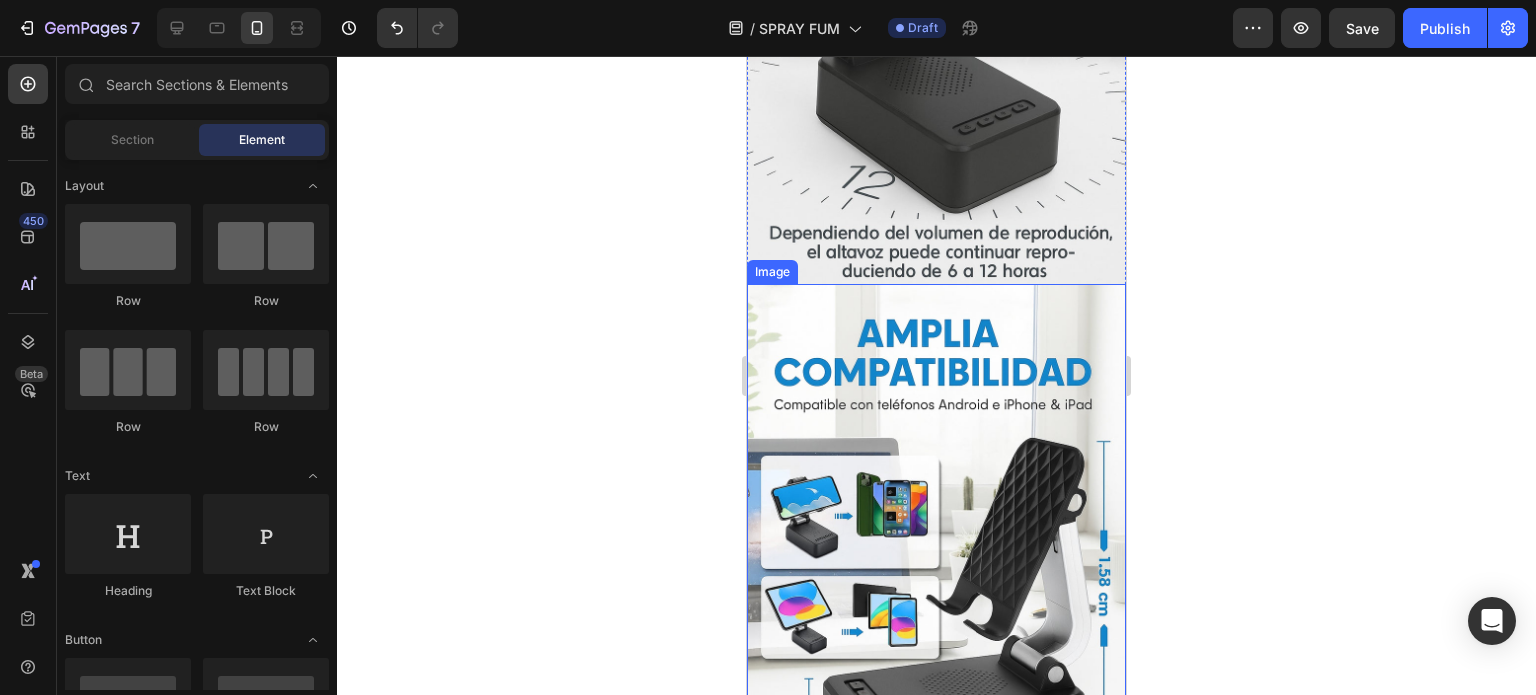 scroll, scrollTop: 1824, scrollLeft: 0, axis: vertical 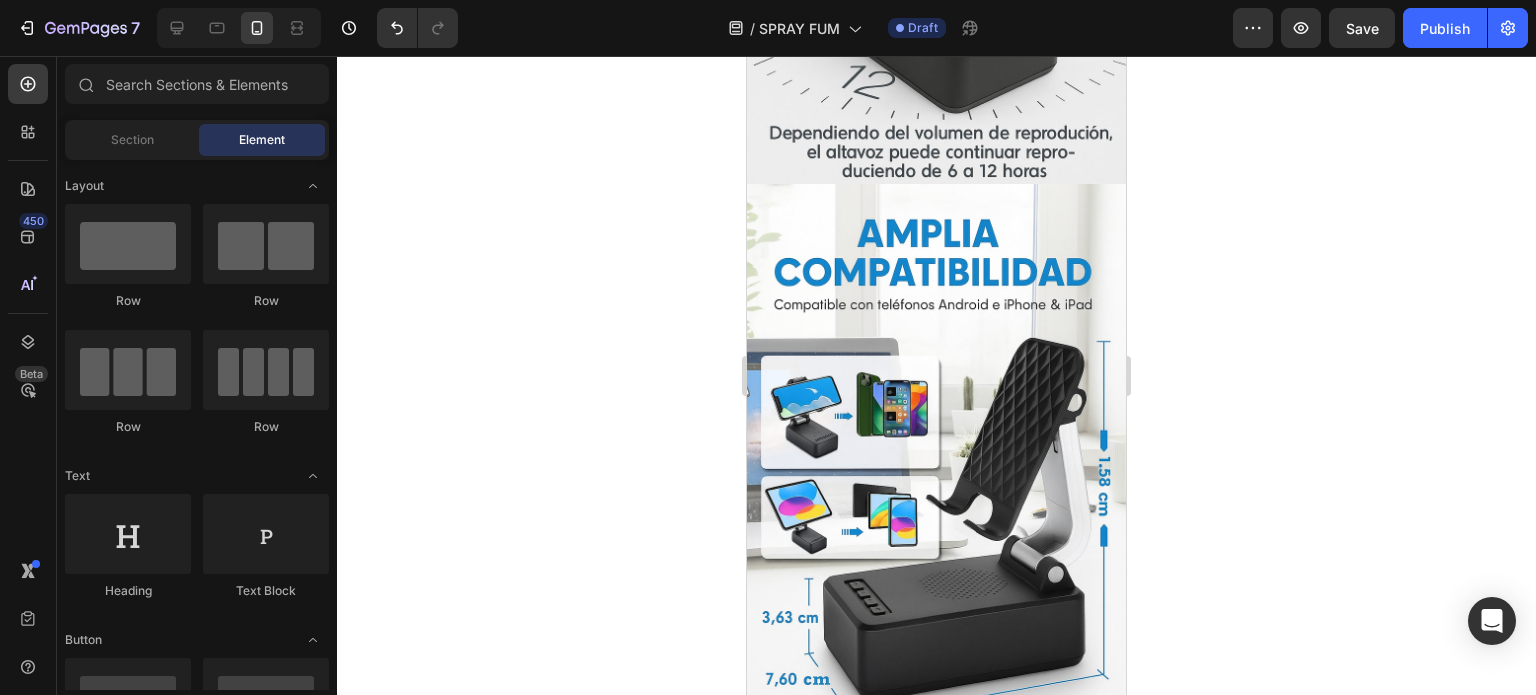 drag, startPoint x: 1429, startPoint y: 292, endPoint x: 1395, endPoint y: 261, distance: 46.010868 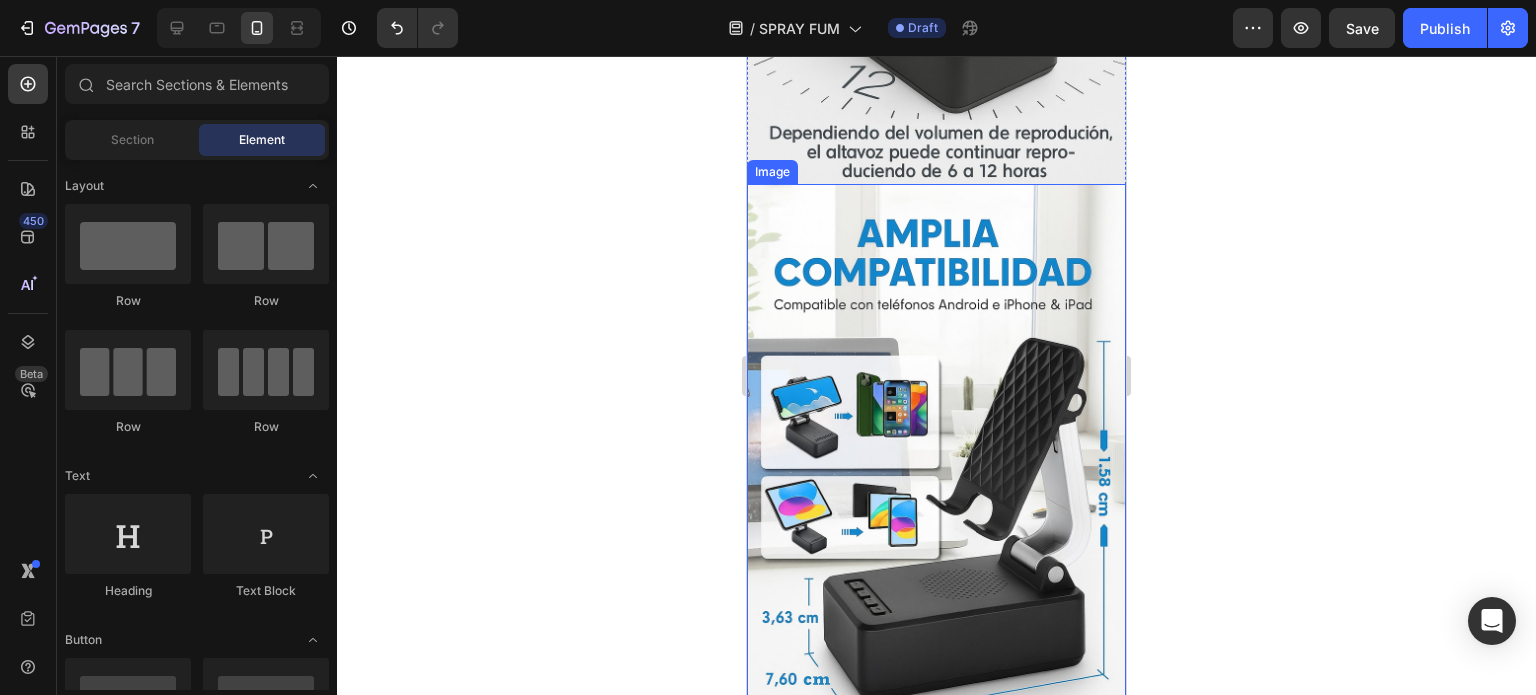 click at bounding box center [936, 468] 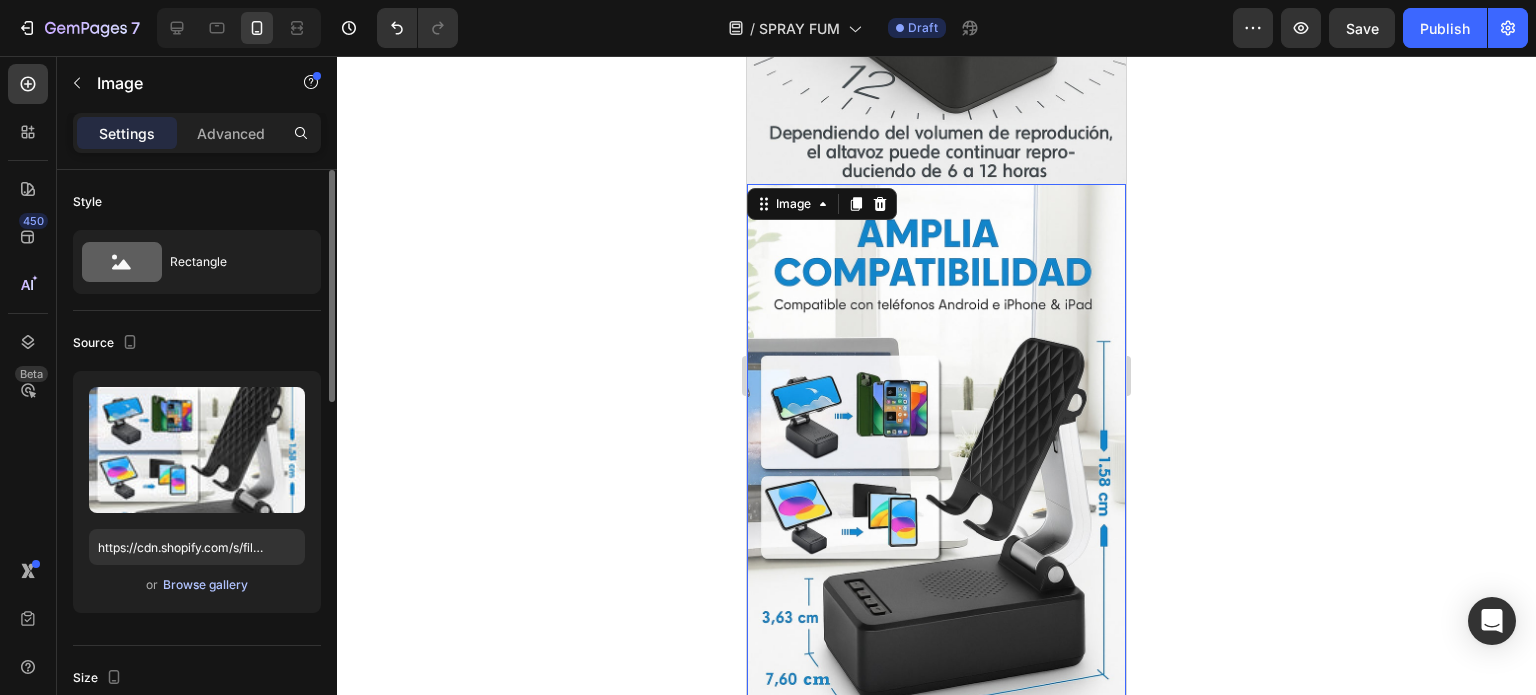 click on "Browse gallery" at bounding box center [205, 585] 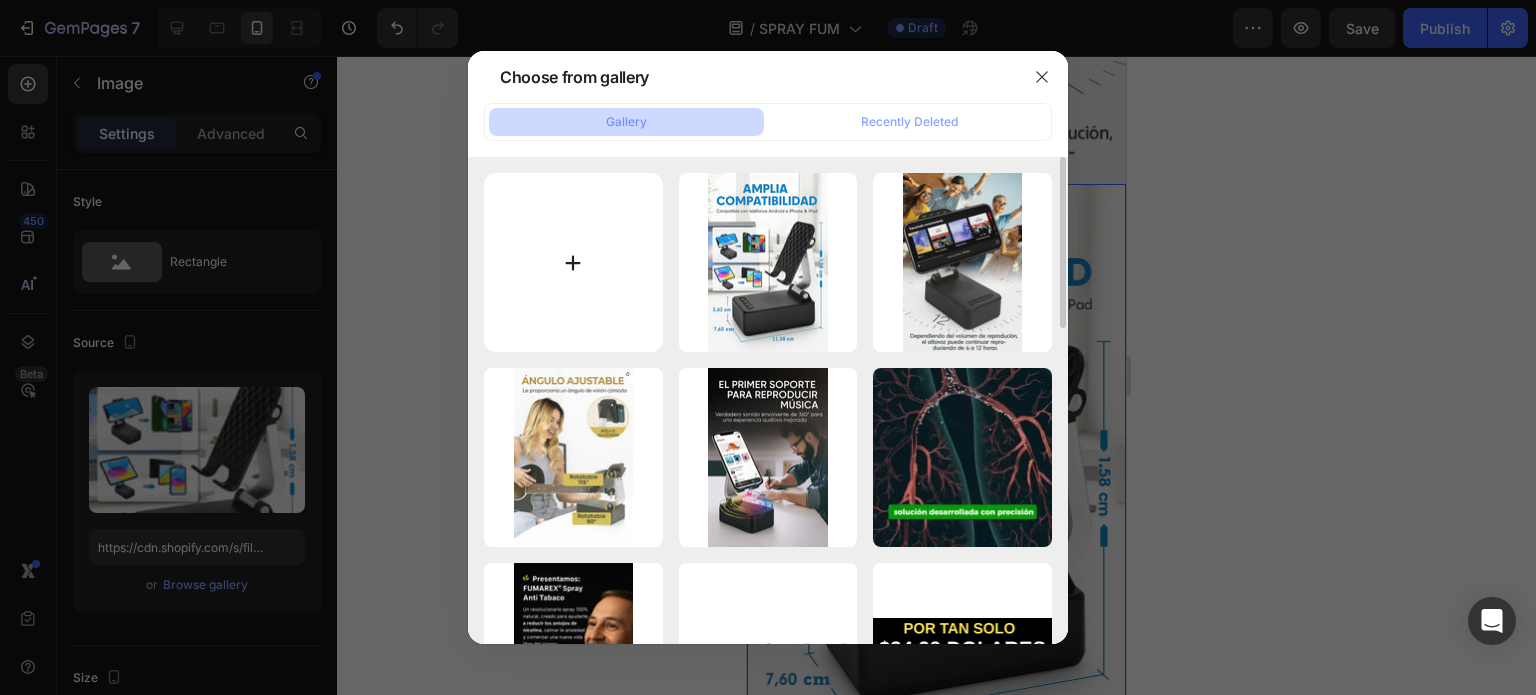 click at bounding box center [573, 262] 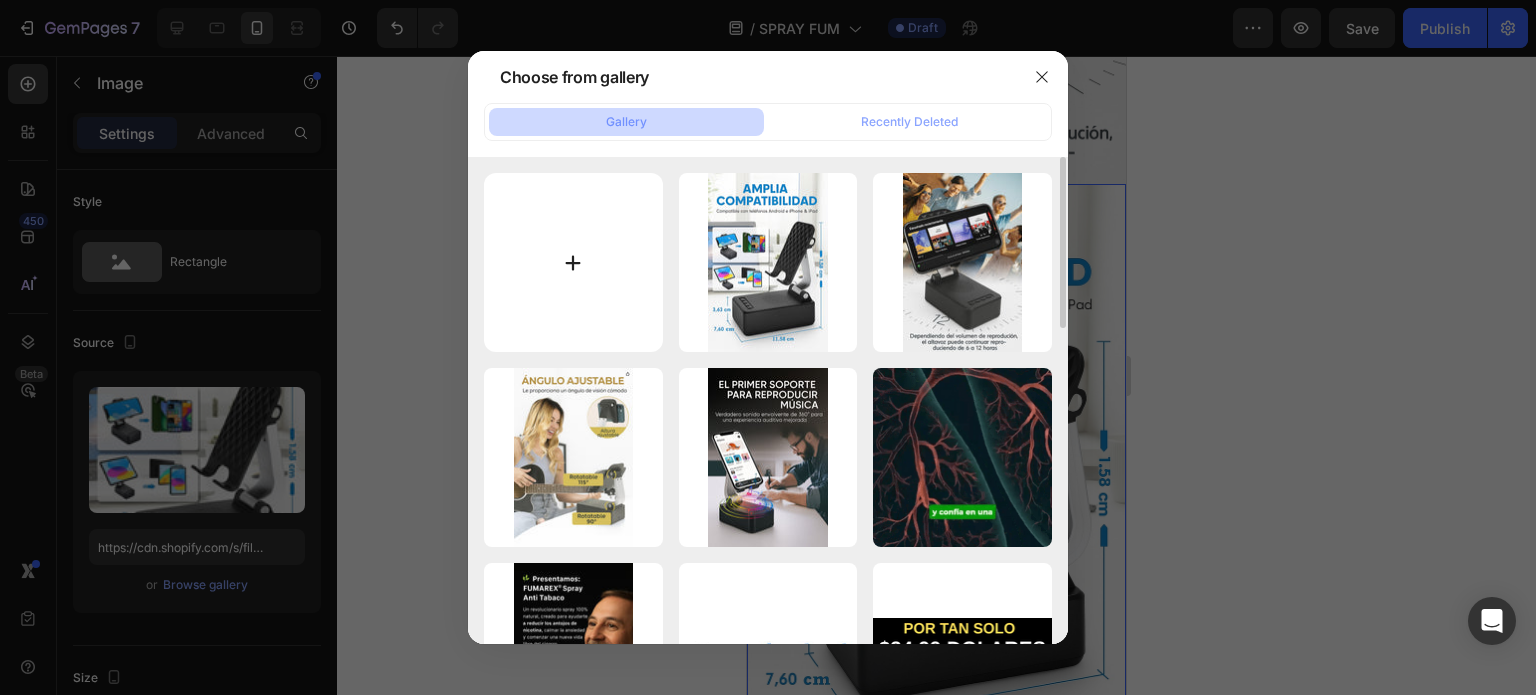 type on "C:\fakepath\WhatsApp Image 2025-08-02 at 6.35.23 AM.jpeg" 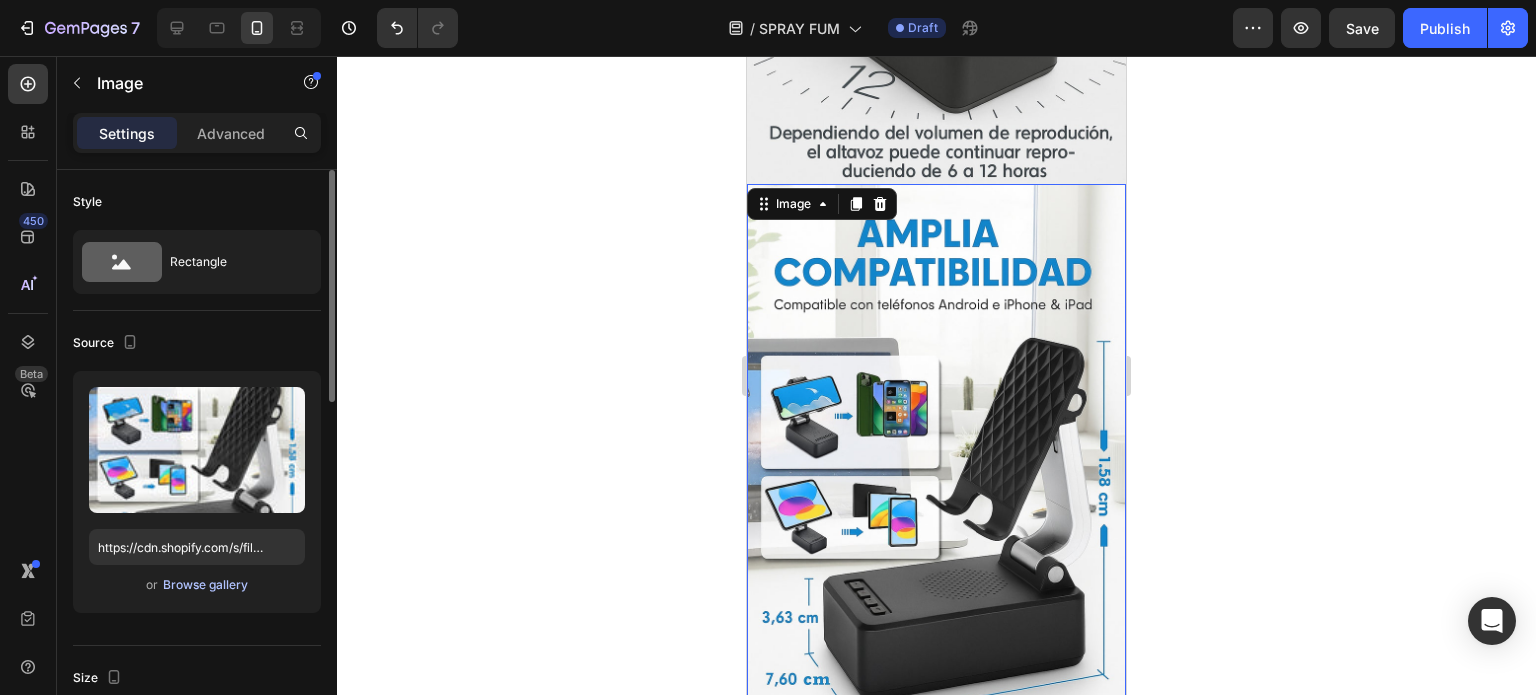 click on "Browse gallery" at bounding box center [205, 585] 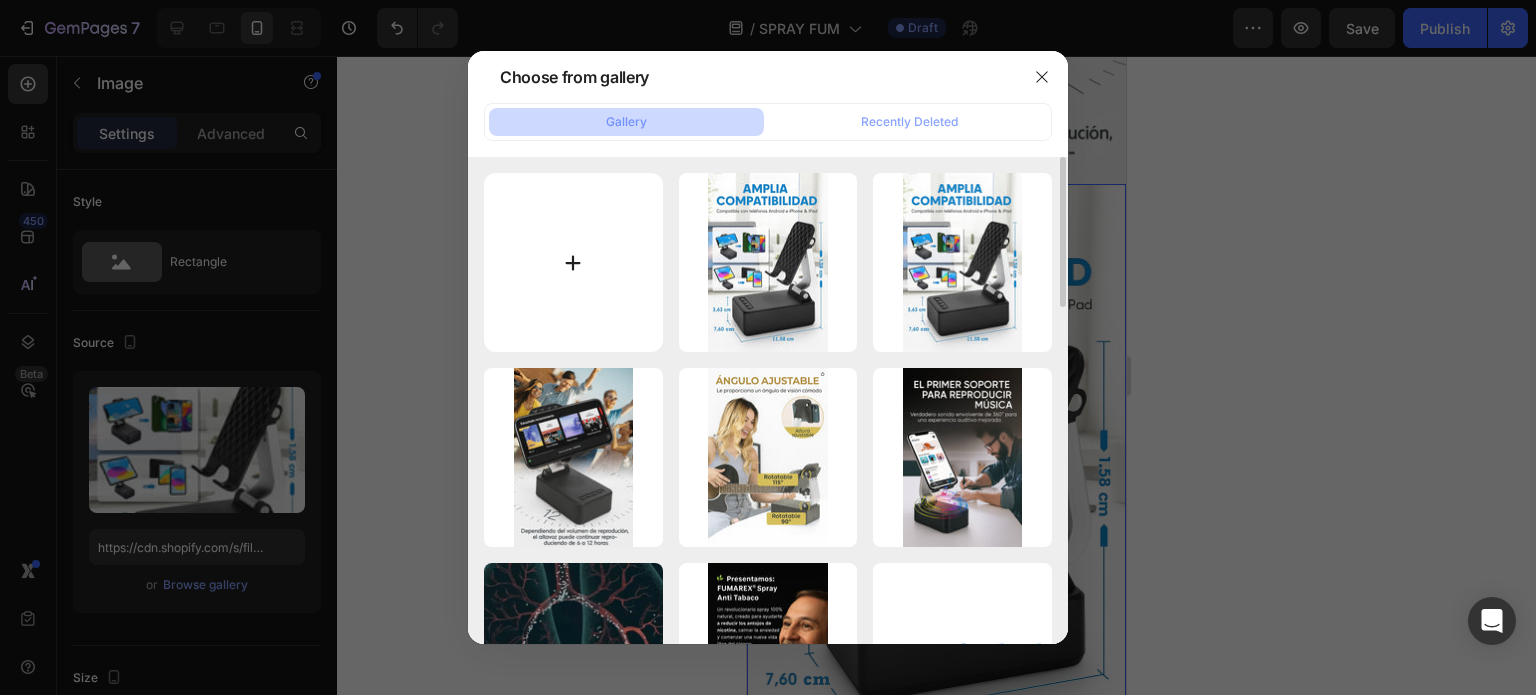 click at bounding box center [573, 262] 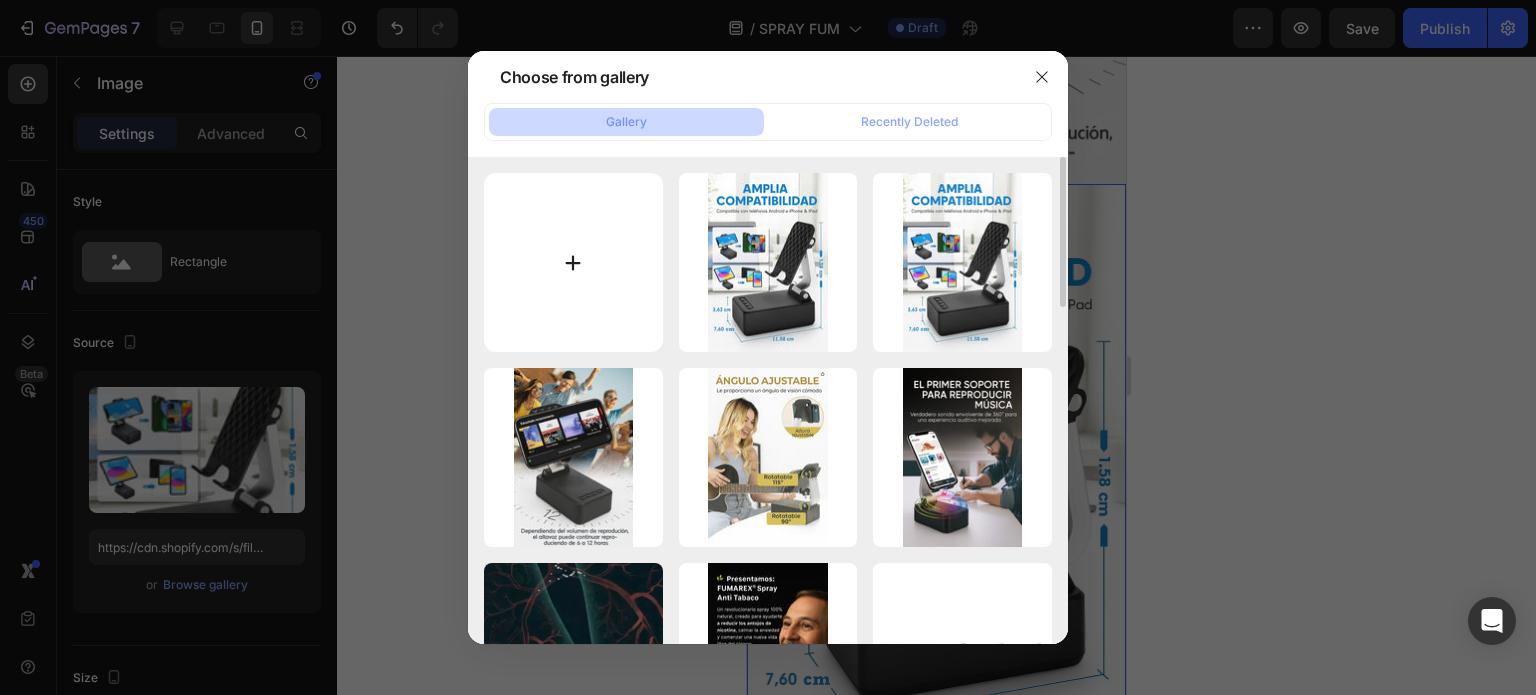type on "C:\fakepath\Encabezado.jpg" 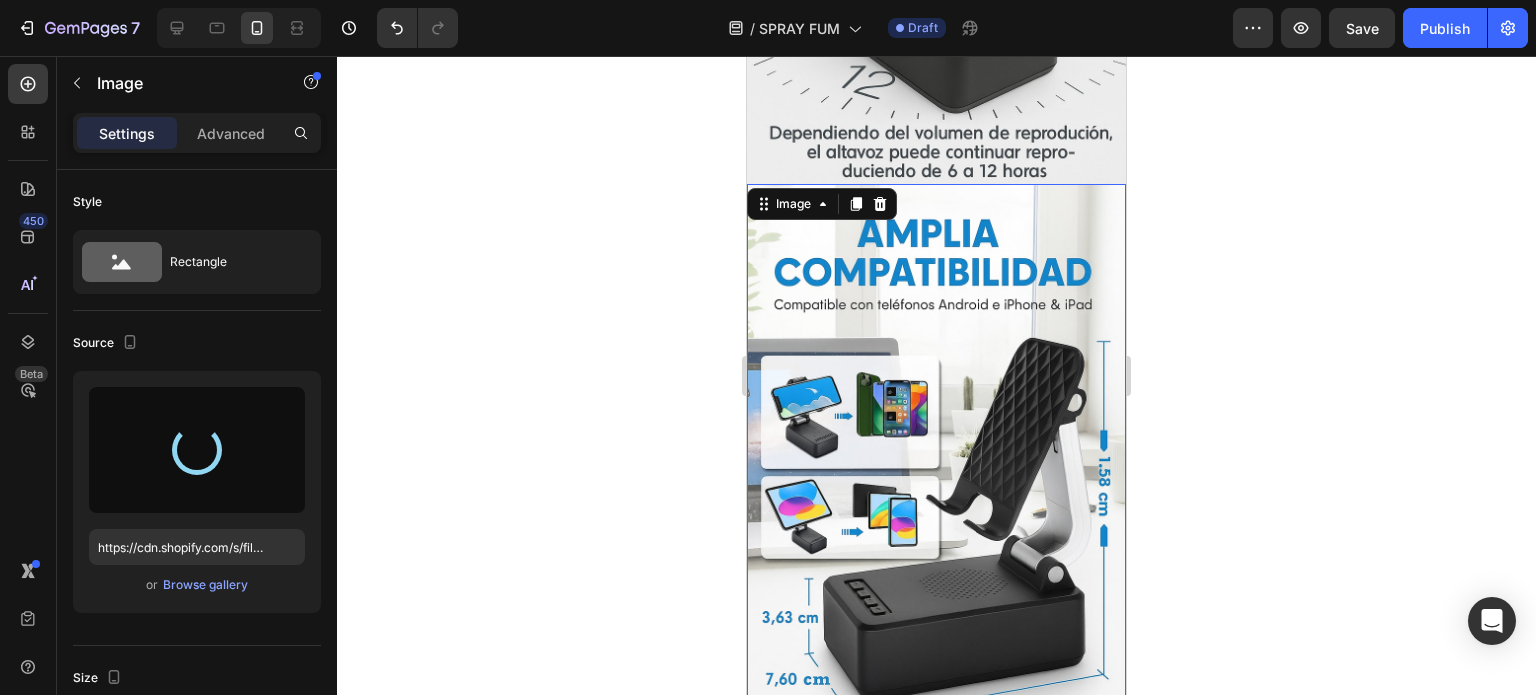 type on "https://cdn.shopify.com/s/files/1/0955/6203/9664/files/gempages_568917790648435582-11c050dd-18e7-4766-afde-f279bf5b307f.jpg" 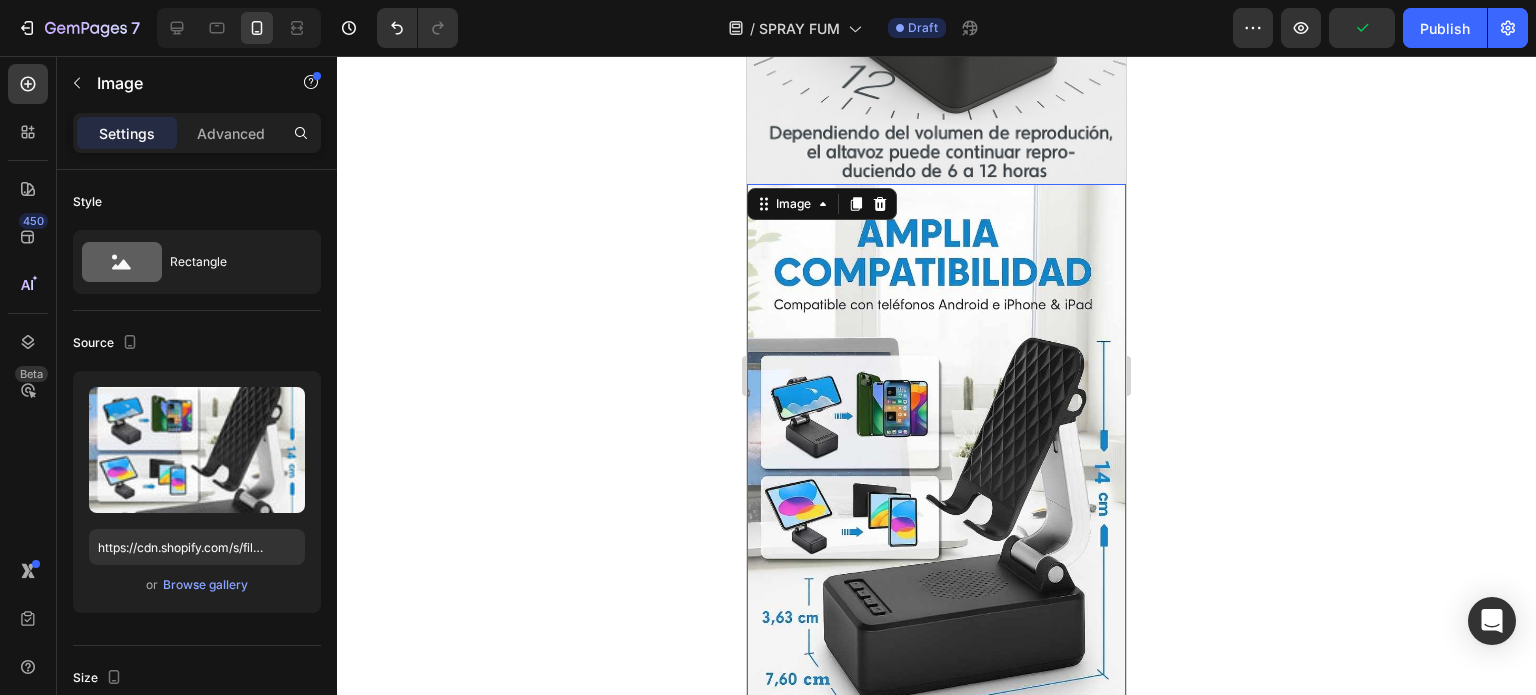 click 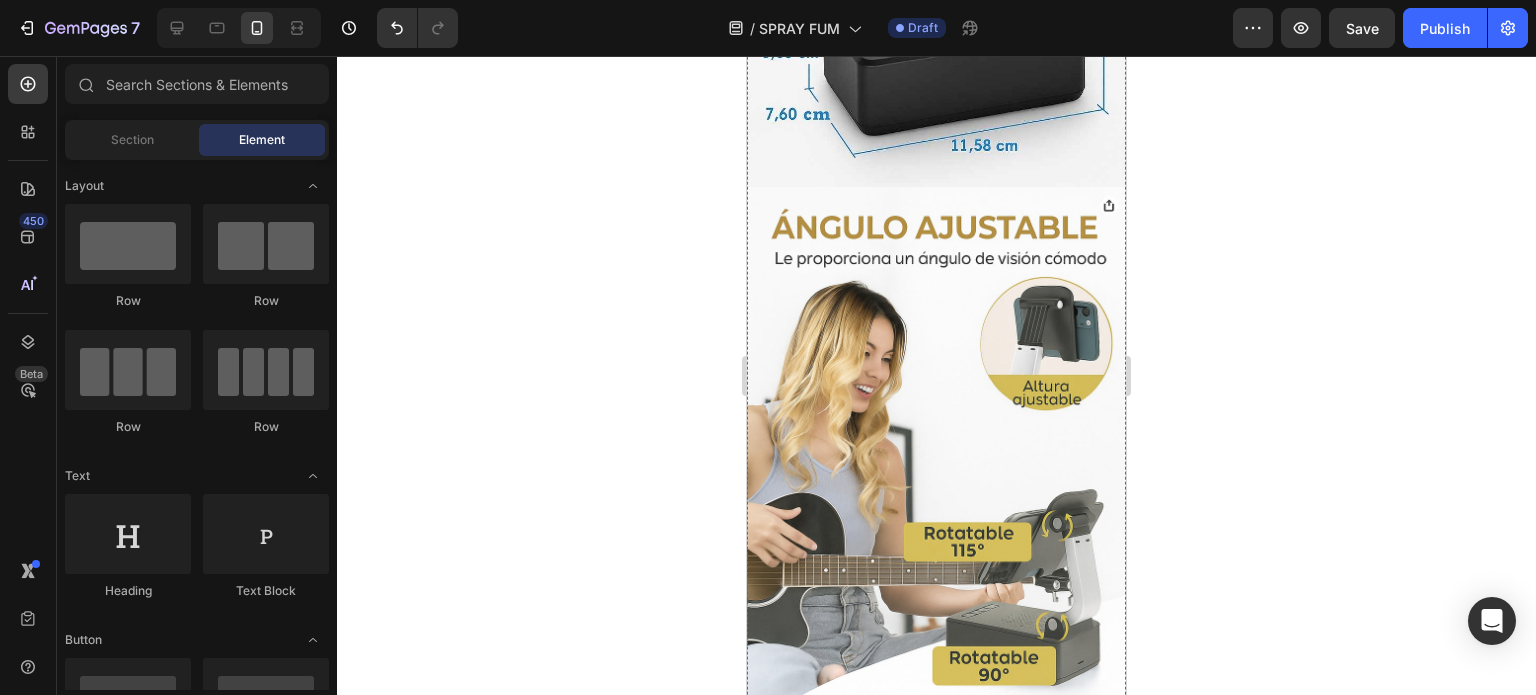 scroll, scrollTop: 2424, scrollLeft: 0, axis: vertical 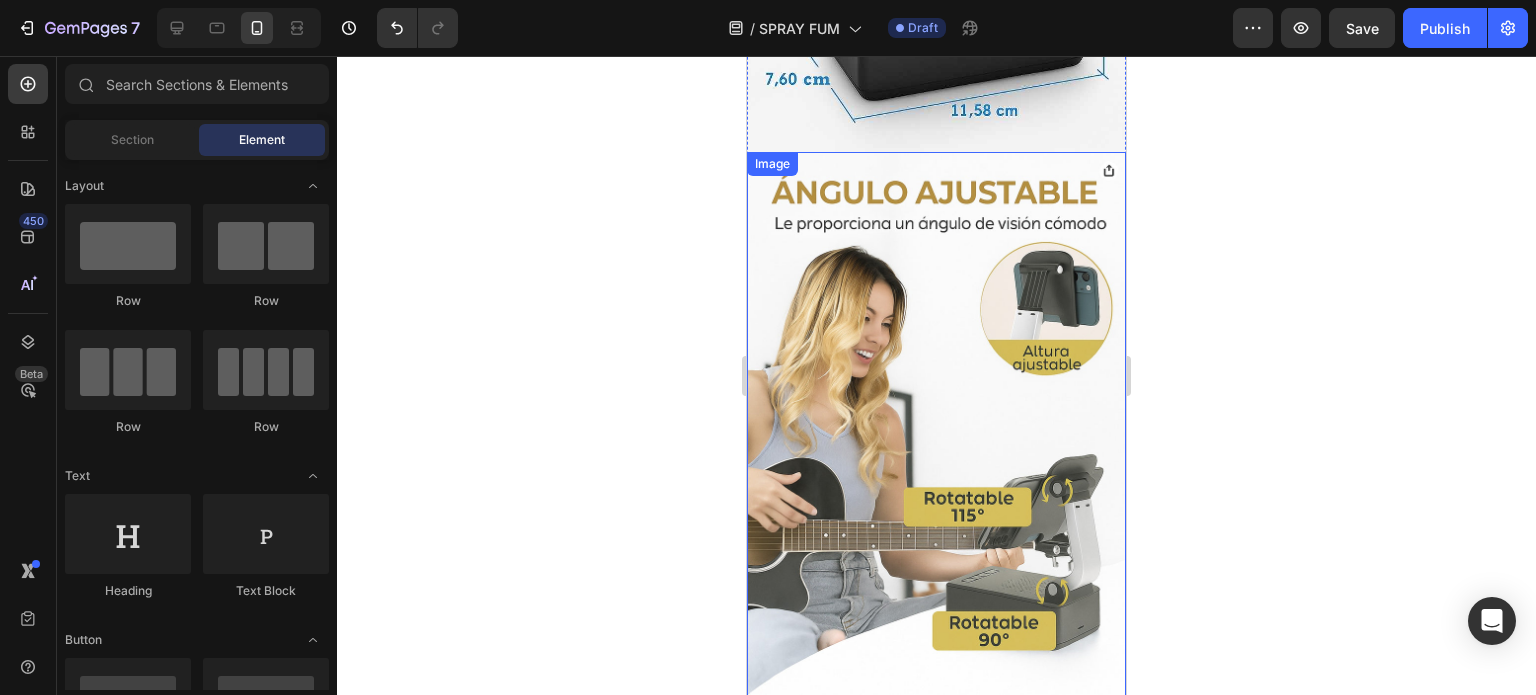 click at bounding box center [936, 436] 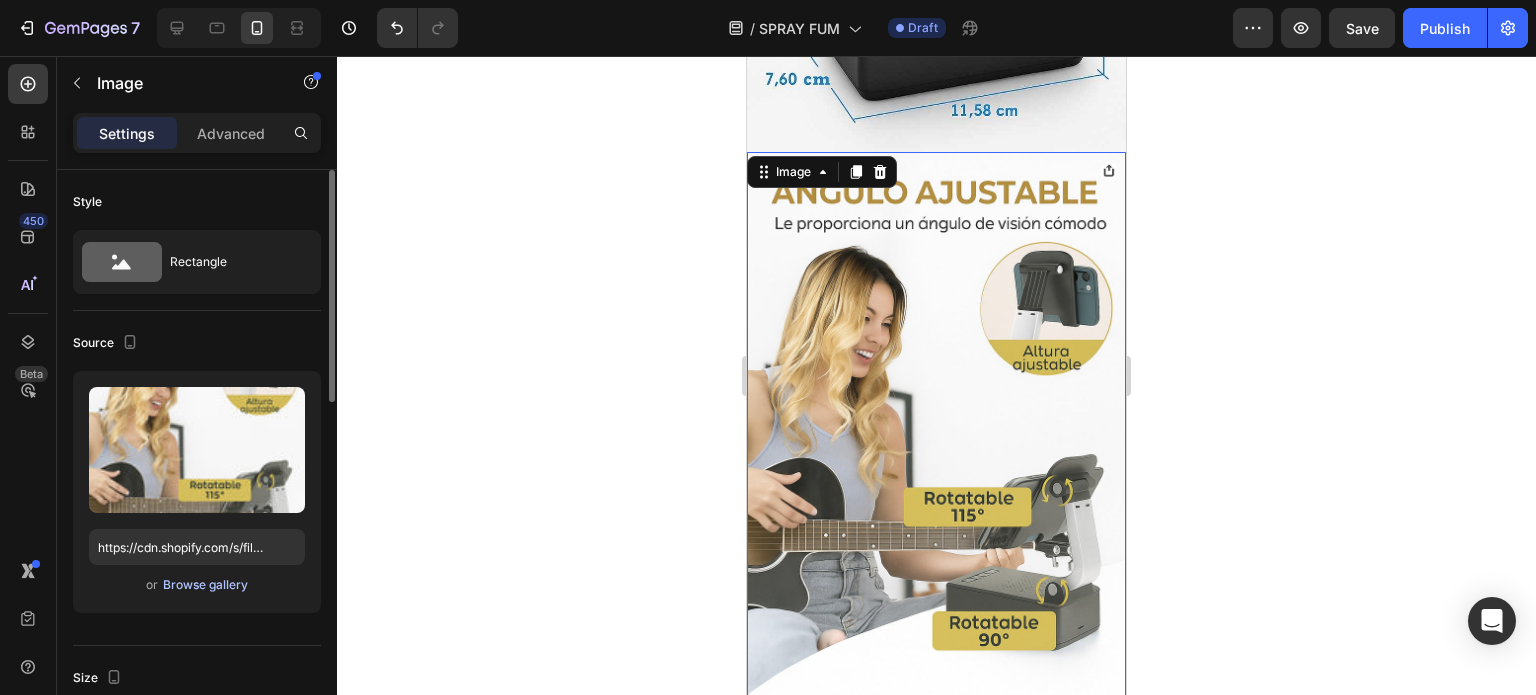 click on "Browse gallery" at bounding box center [205, 585] 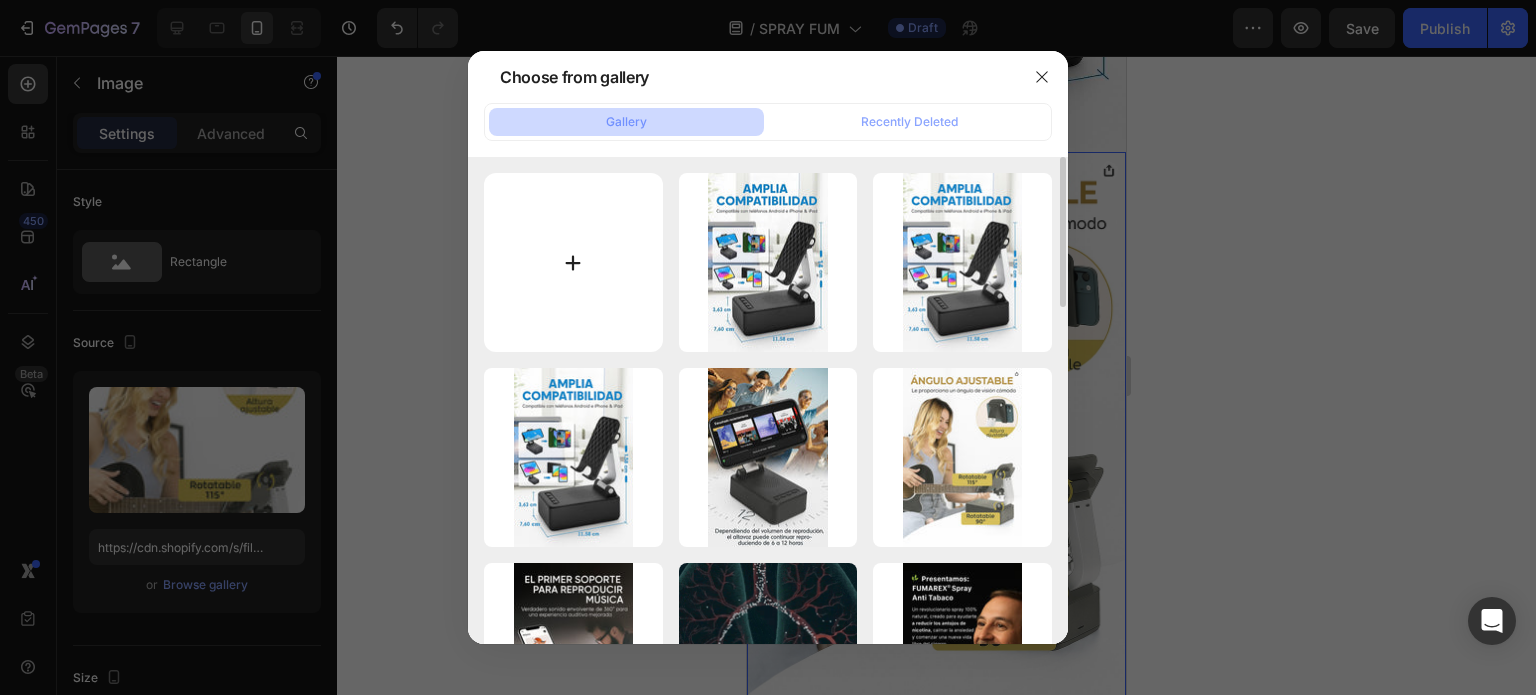 click at bounding box center [573, 262] 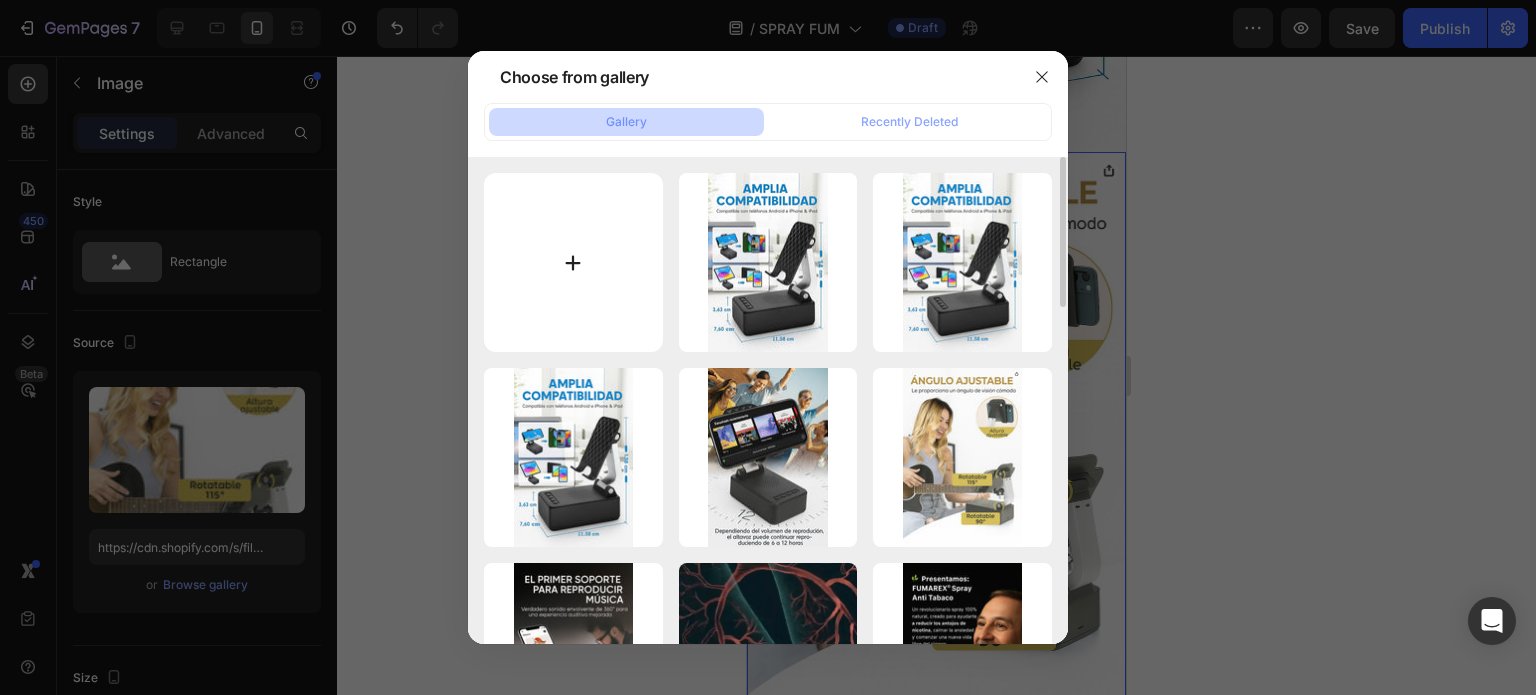 type on "C:\fakepath\WhatsApp Image 2025-08-02 at 6.45.13 AM.jpeg" 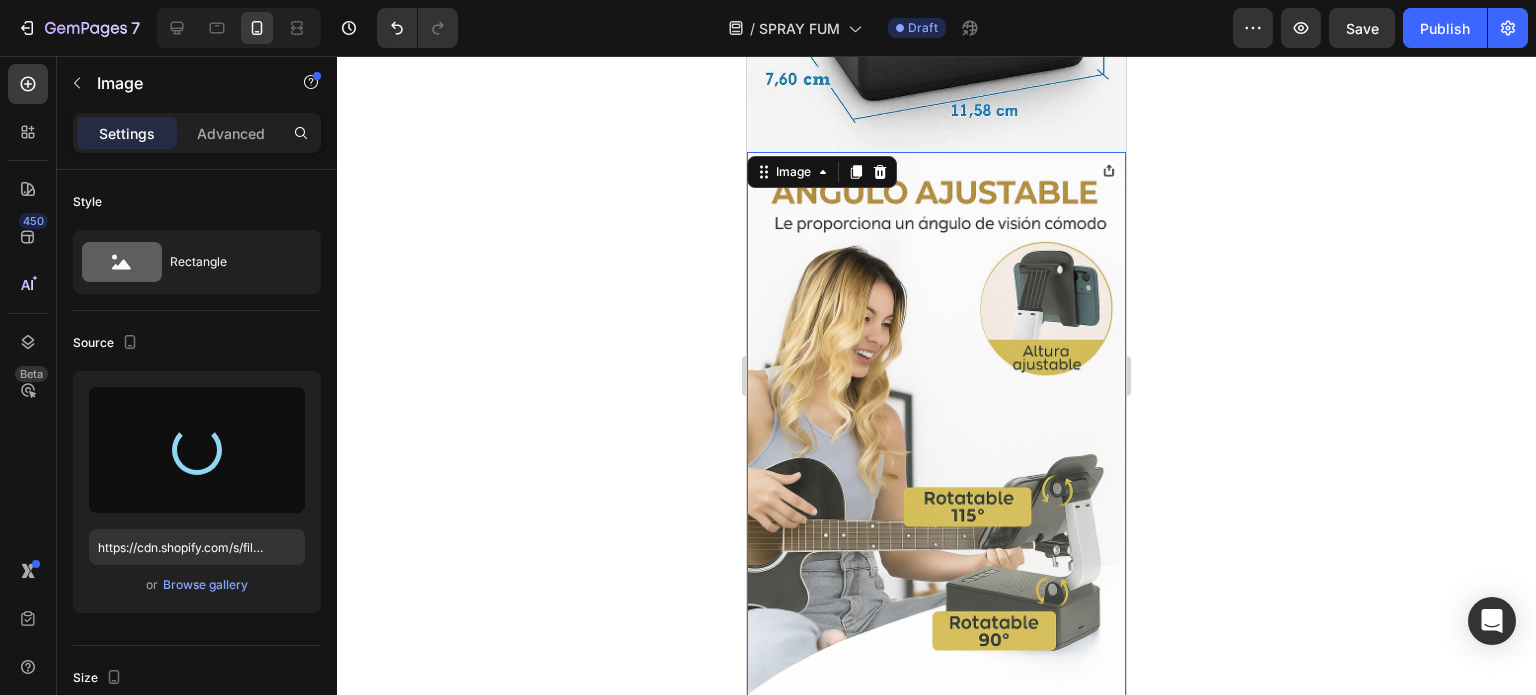 type on "https://cdn.shopify.com/s/files/1/0955/6203/9664/files/gempages_568917790648435582-491d715c-d8de-473c-a364-f5e196ecf5f8.jpg" 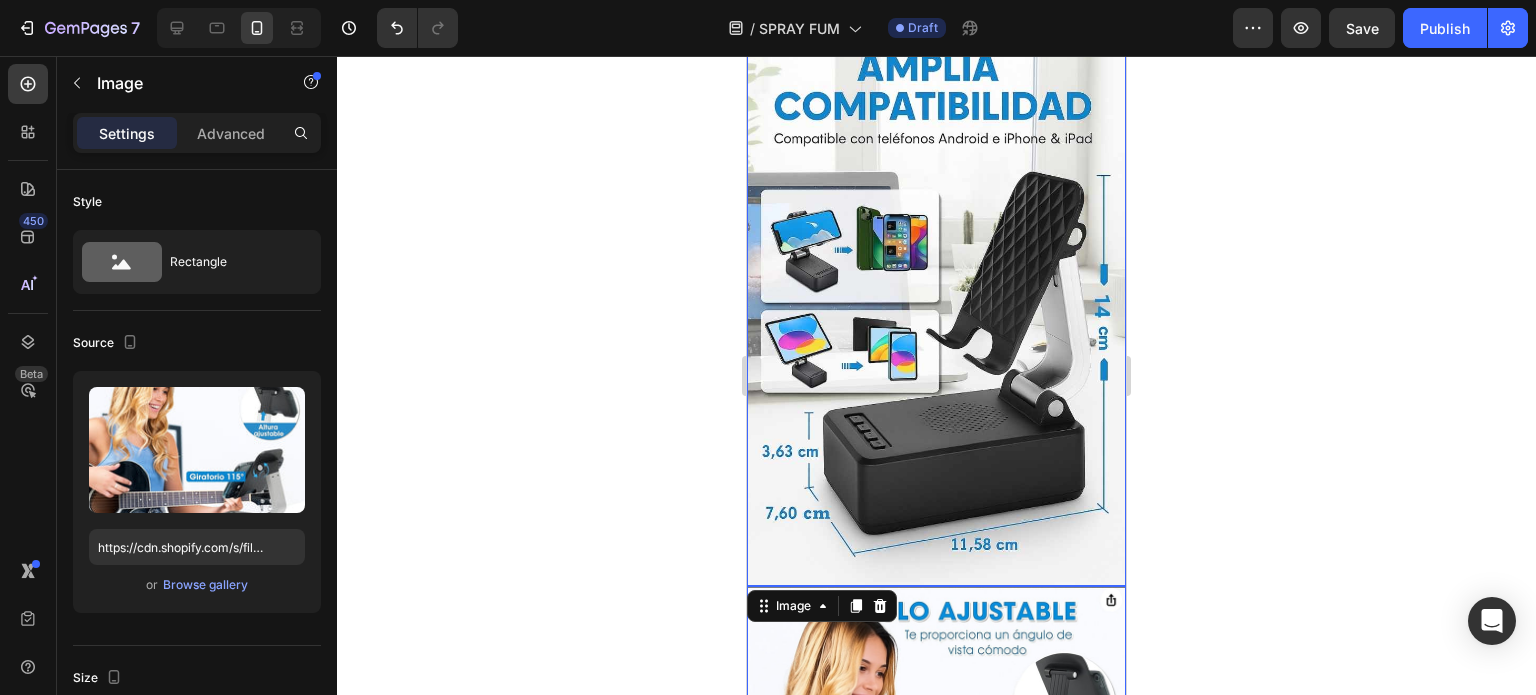 scroll, scrollTop: 1824, scrollLeft: 0, axis: vertical 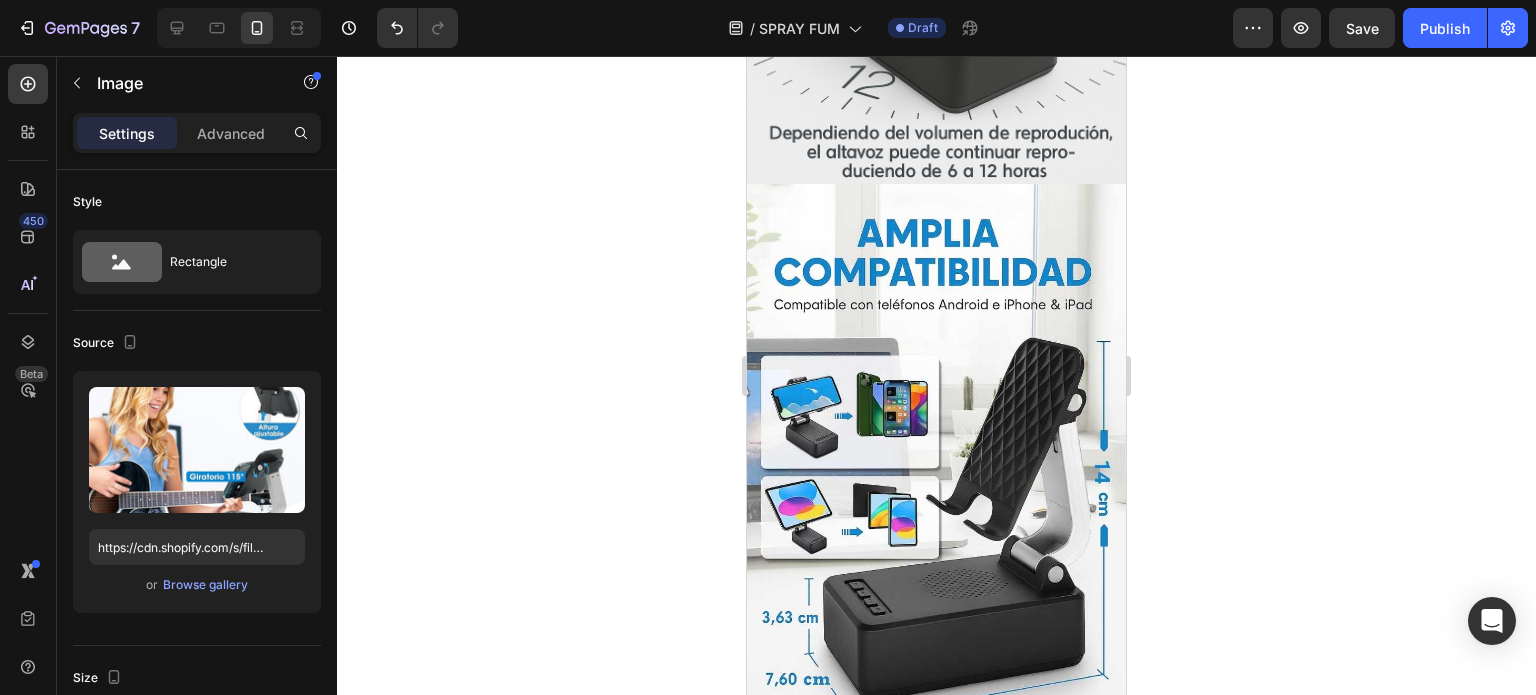 click 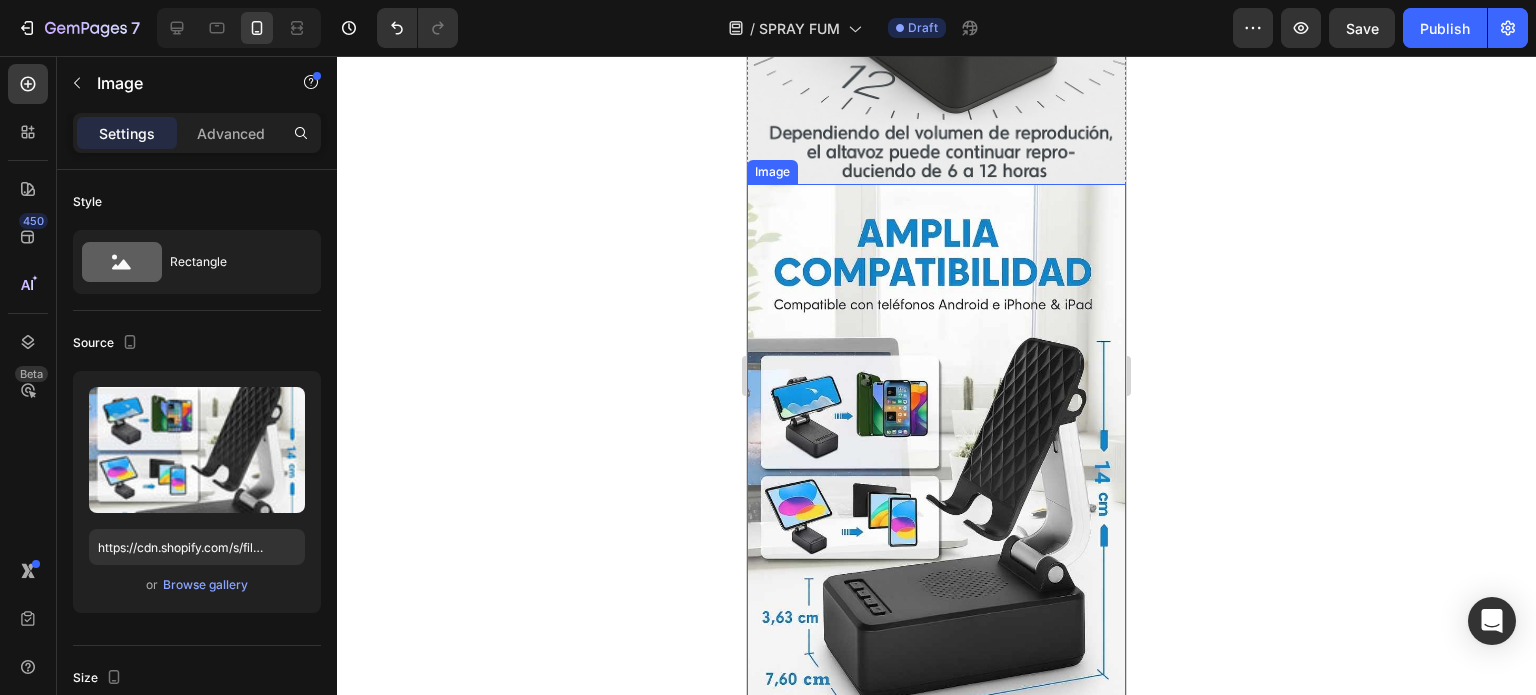 click at bounding box center [936, 468] 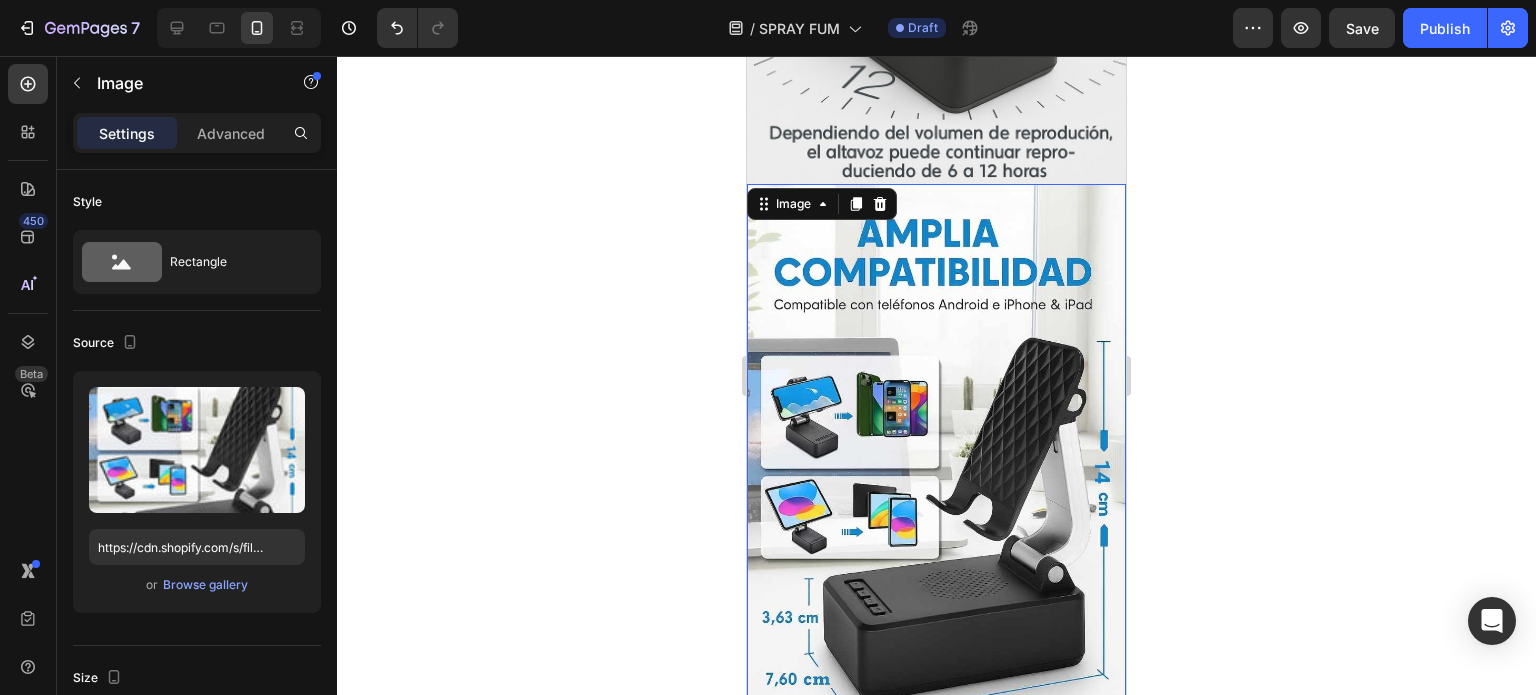 scroll, scrollTop: 1624, scrollLeft: 0, axis: vertical 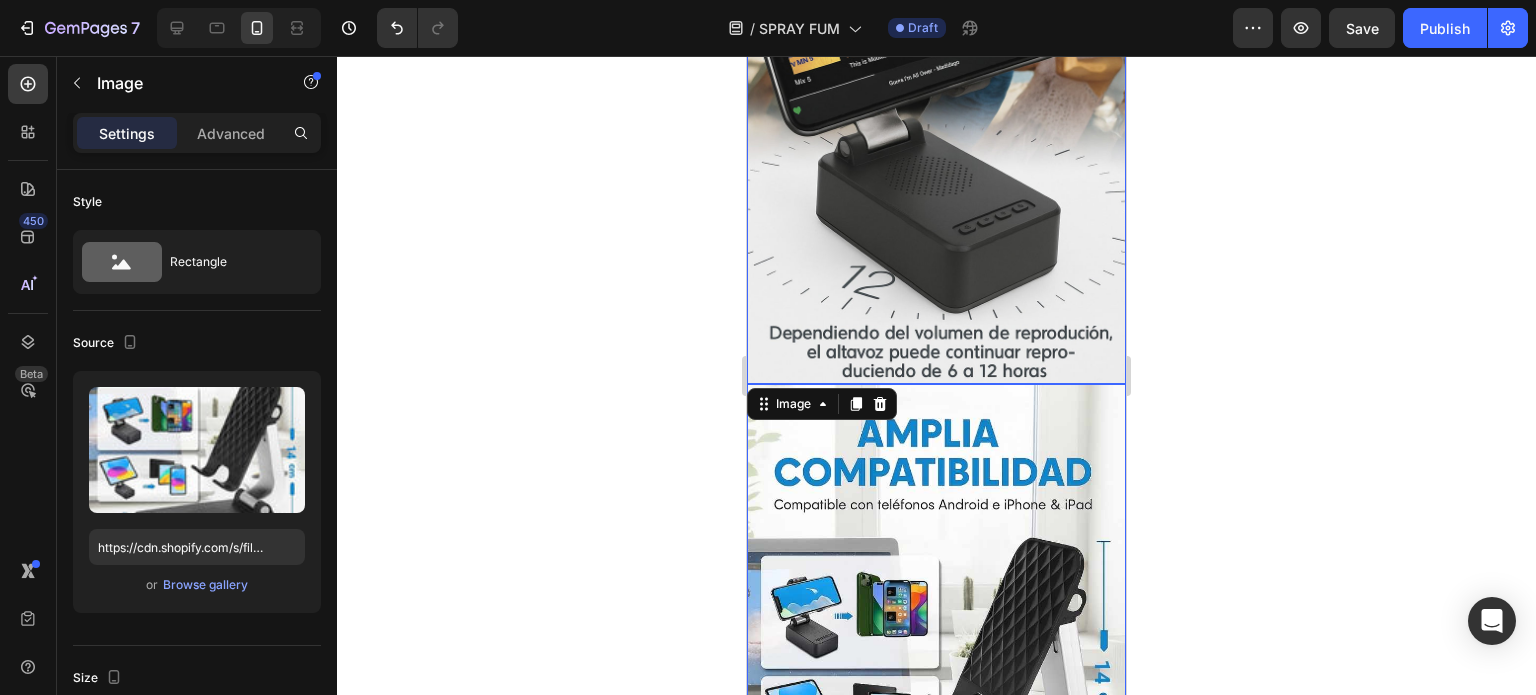 click 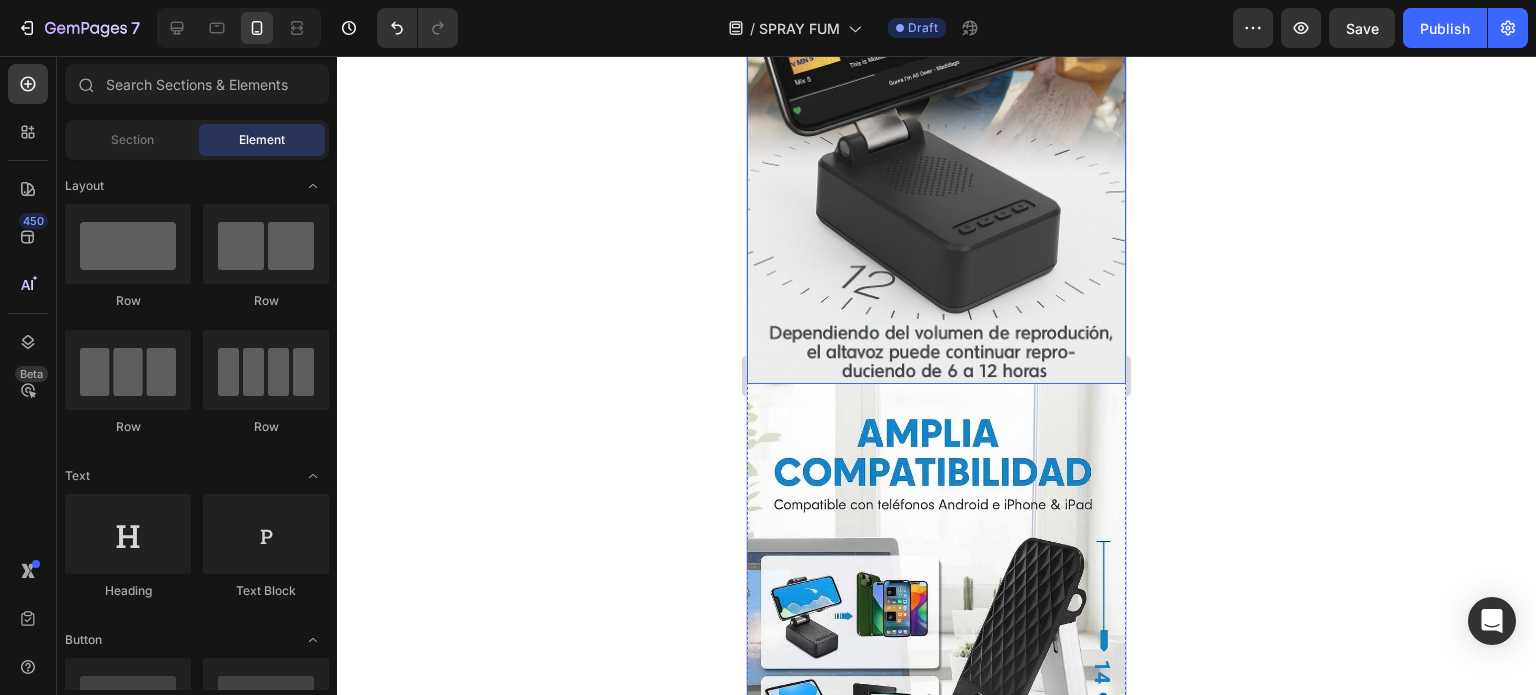 click 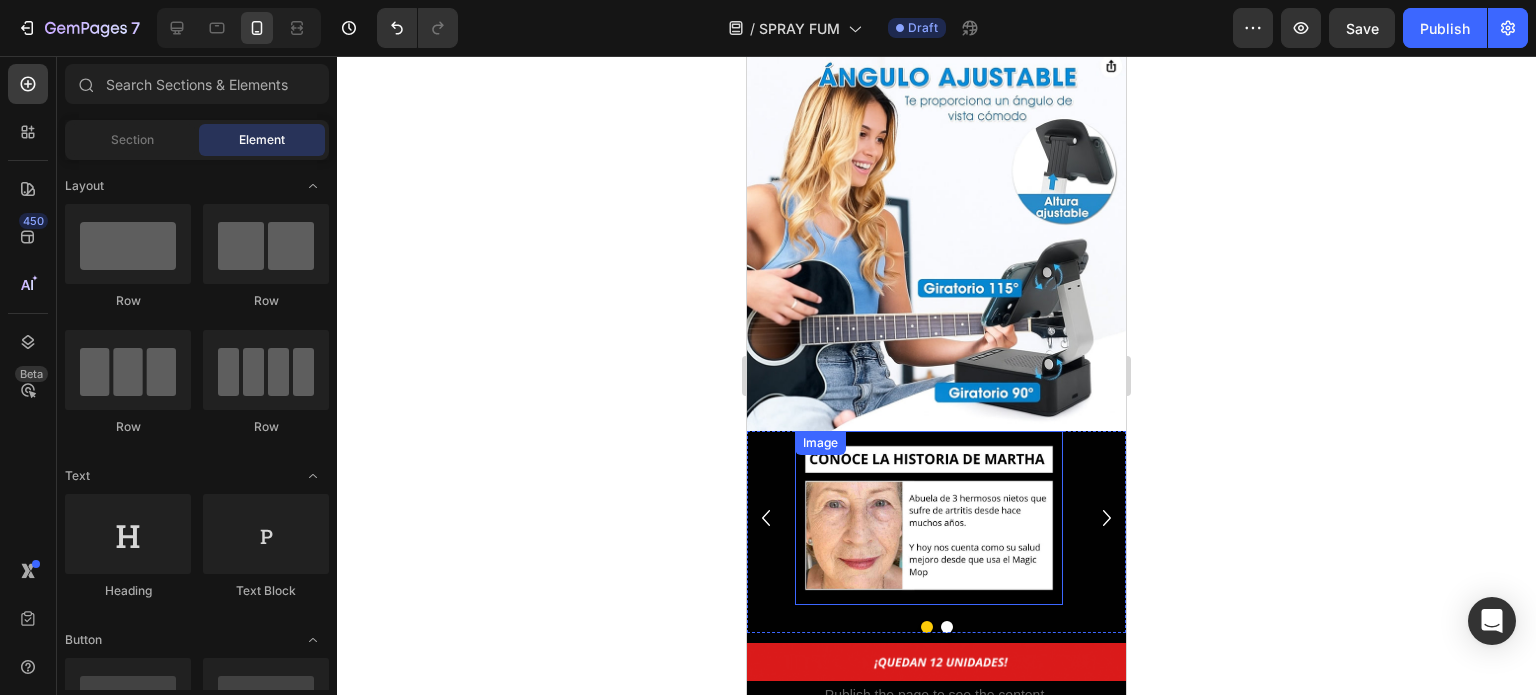 scroll, scrollTop: 2324, scrollLeft: 0, axis: vertical 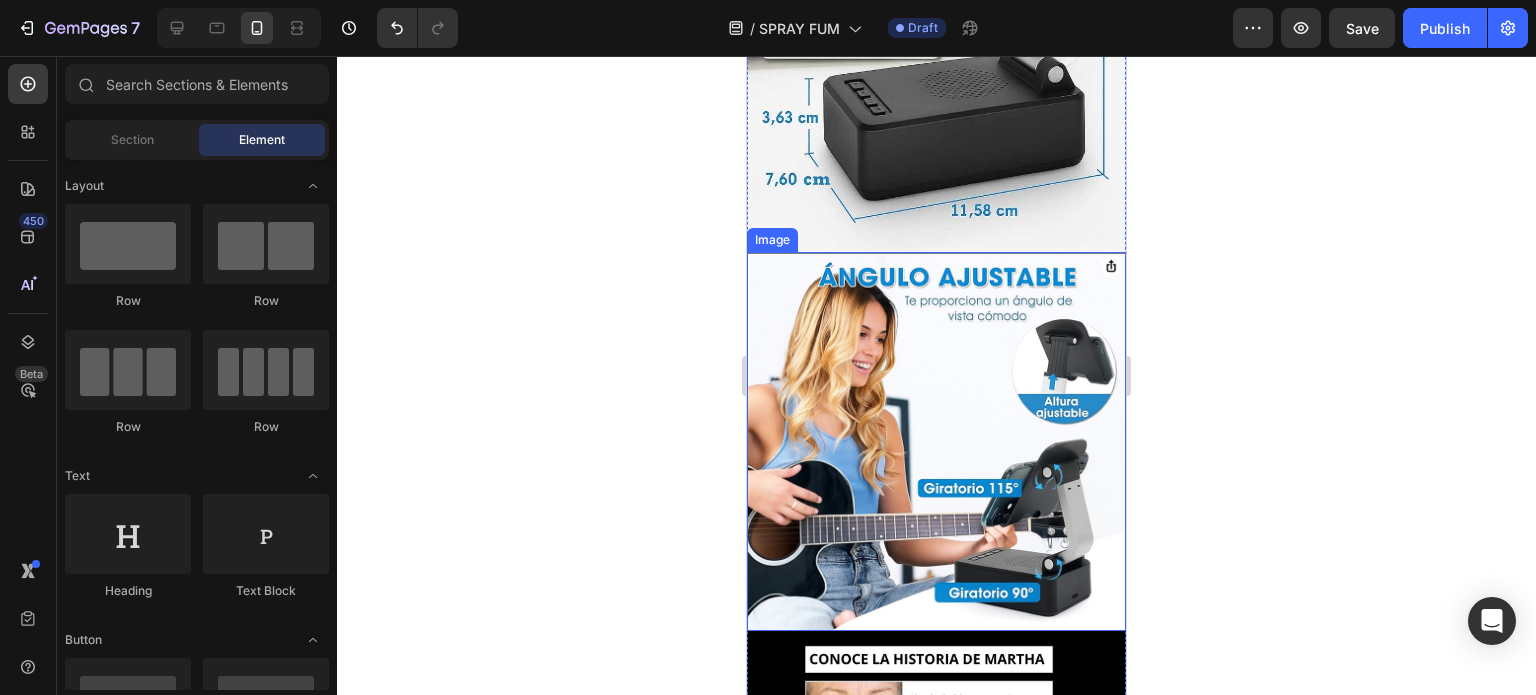click at bounding box center [936, 441] 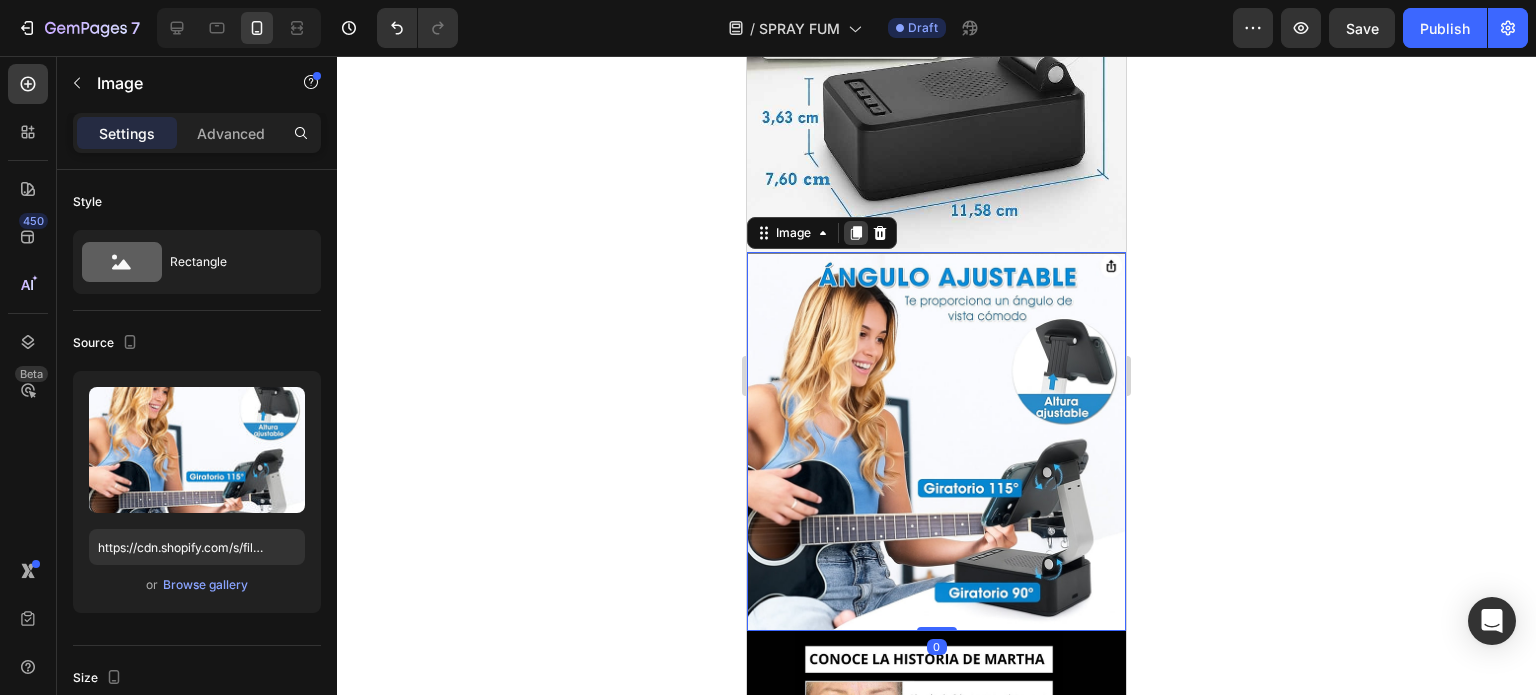 click 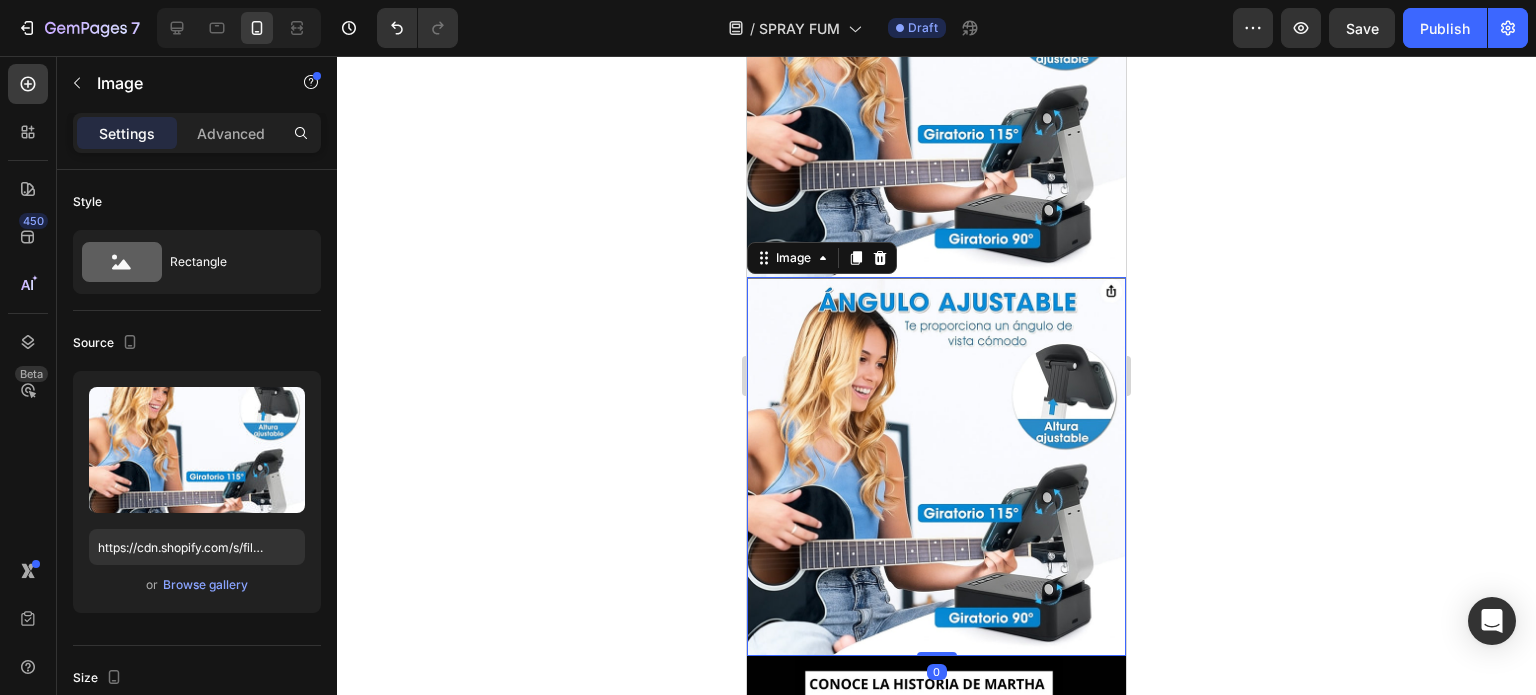 scroll, scrollTop: 2727, scrollLeft: 0, axis: vertical 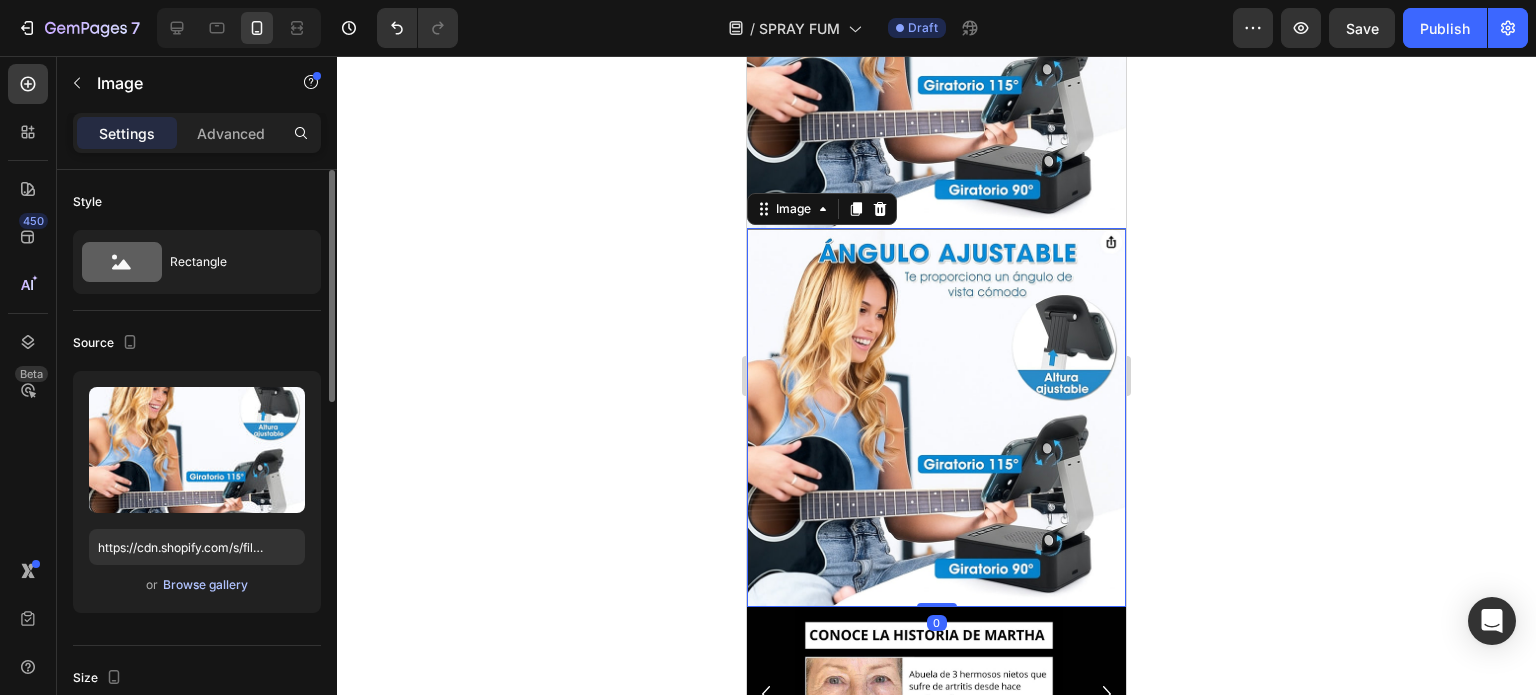click on "Browse gallery" at bounding box center [205, 585] 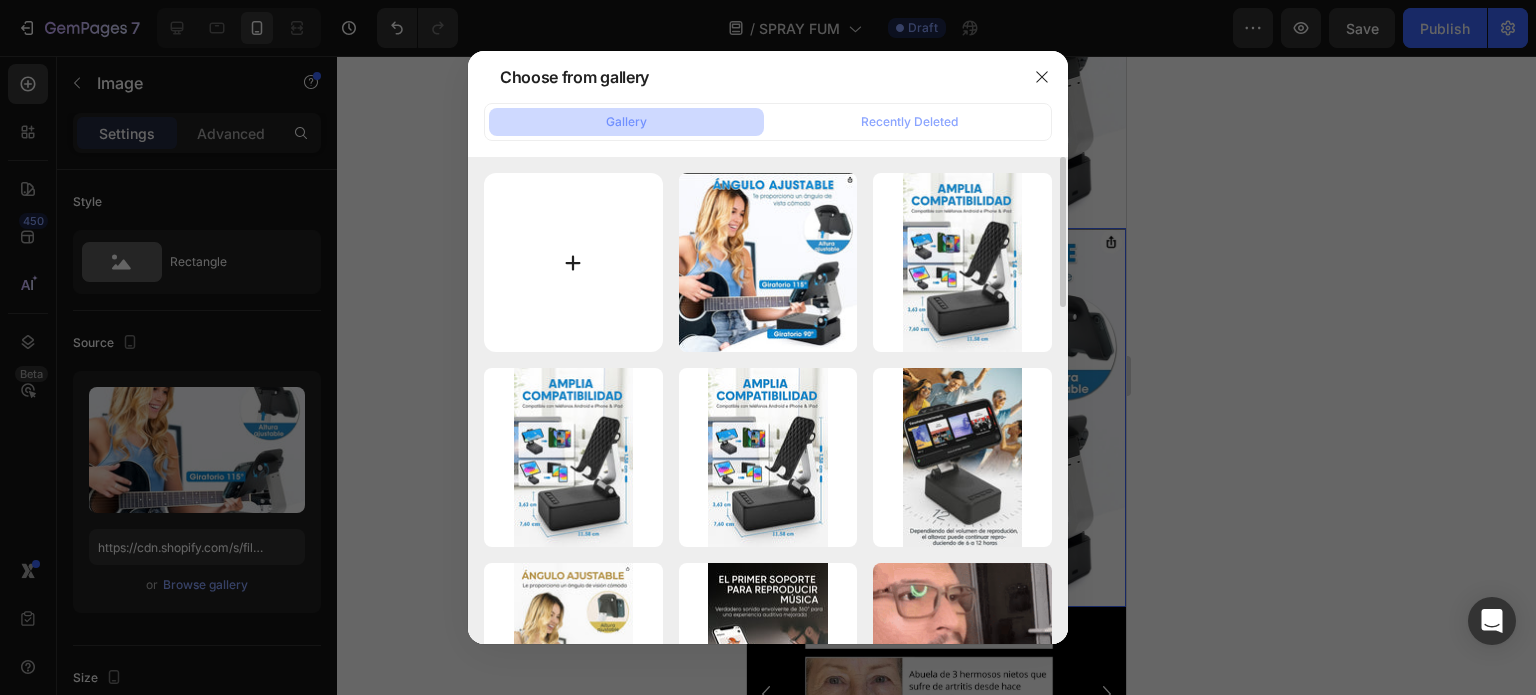 click at bounding box center (573, 262) 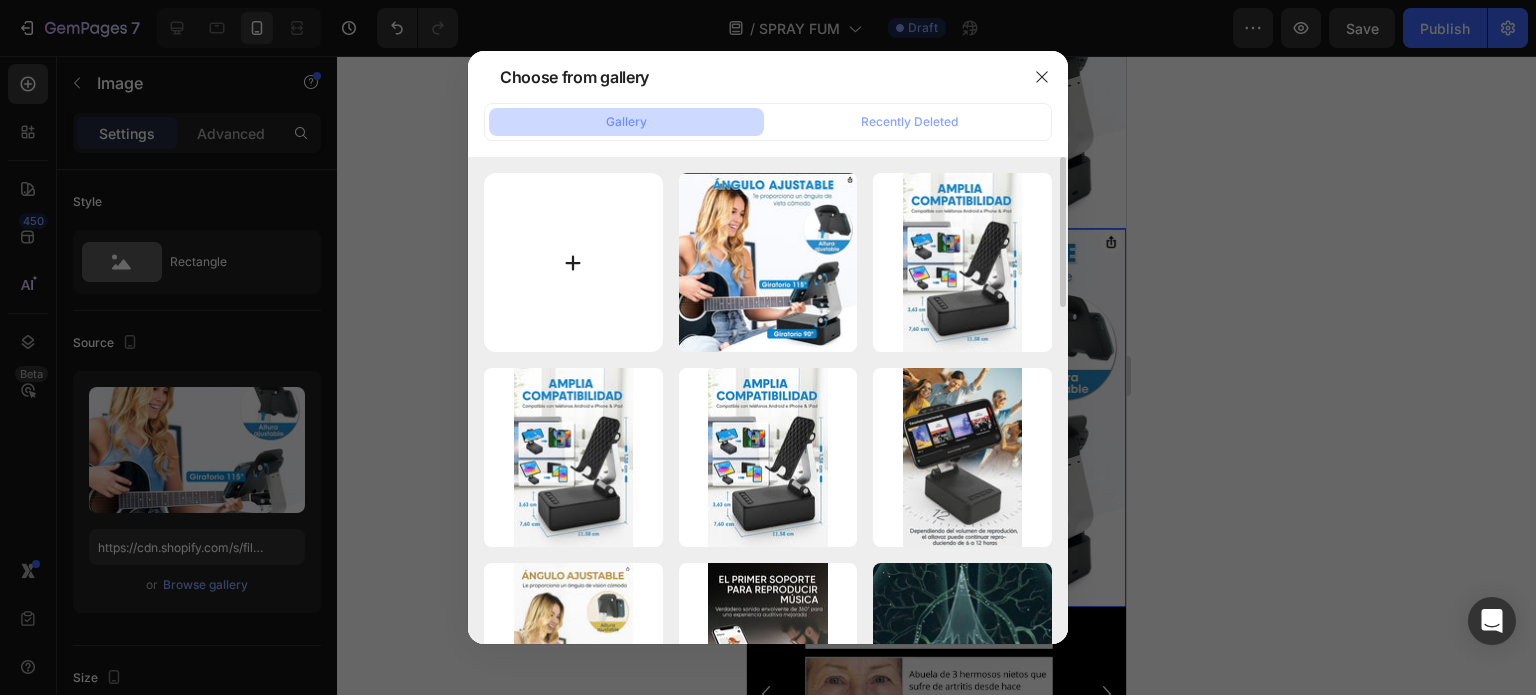 type on "C:\fakepath\Encabezado (1).jpg" 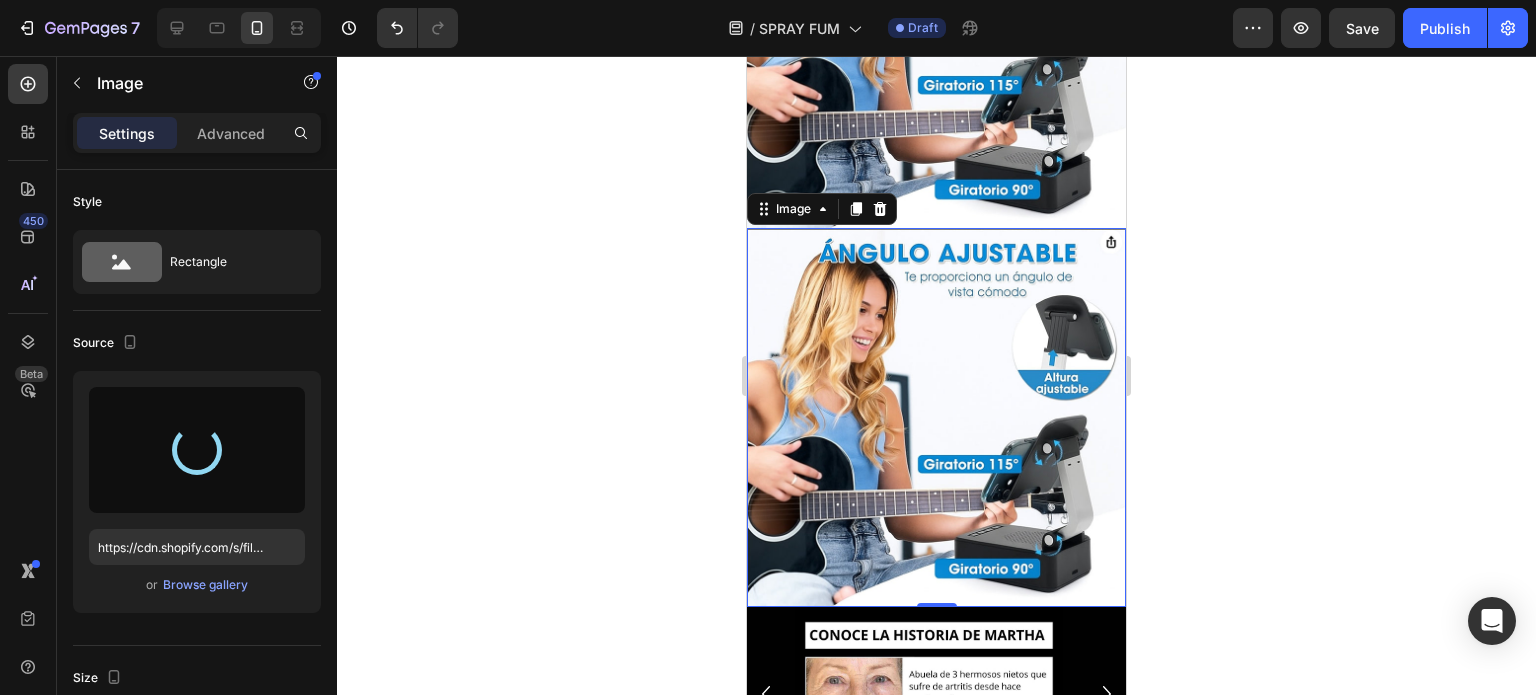 type on "https://cdn.shopify.com/s/files/1/0955/6203/9664/files/gempages_568917790648435582-8e2390d5-f3e4-42dd-b907-023f530c6e76.jpg" 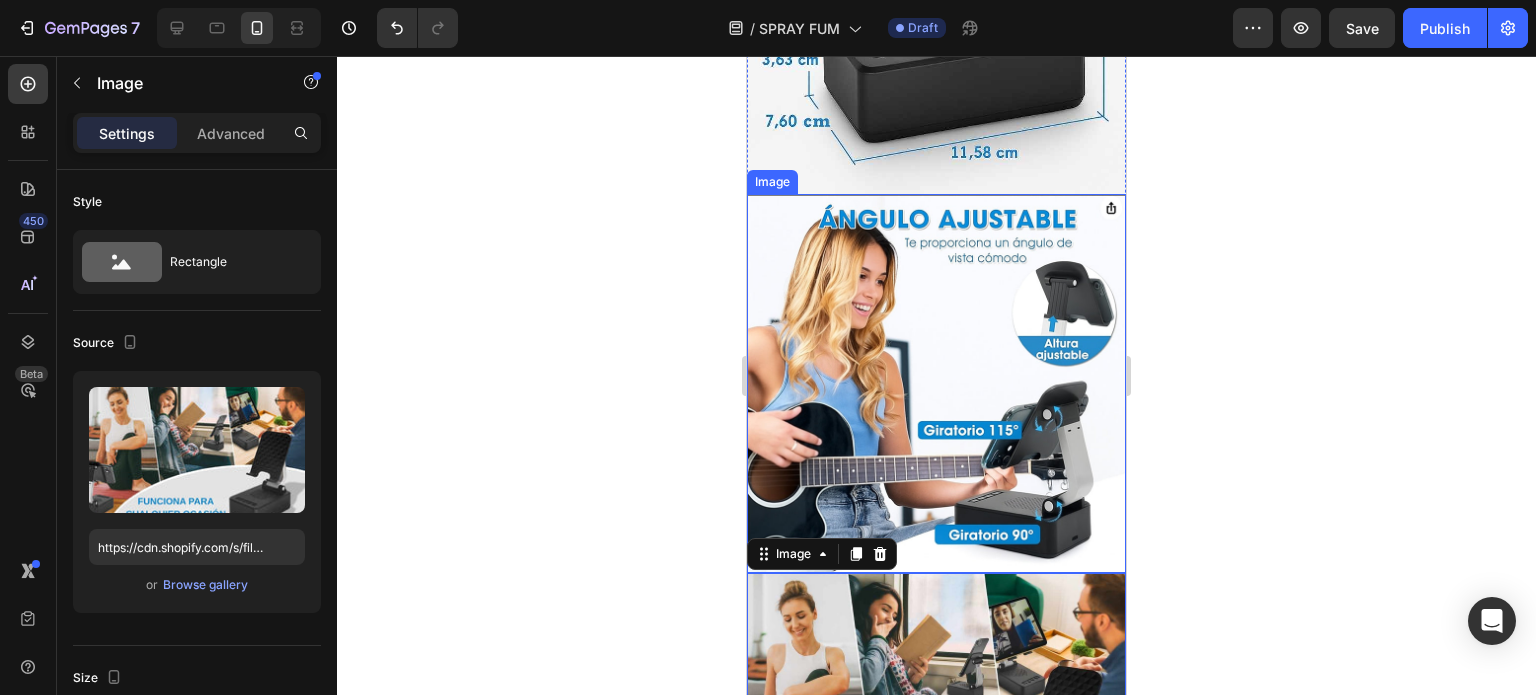scroll, scrollTop: 2427, scrollLeft: 0, axis: vertical 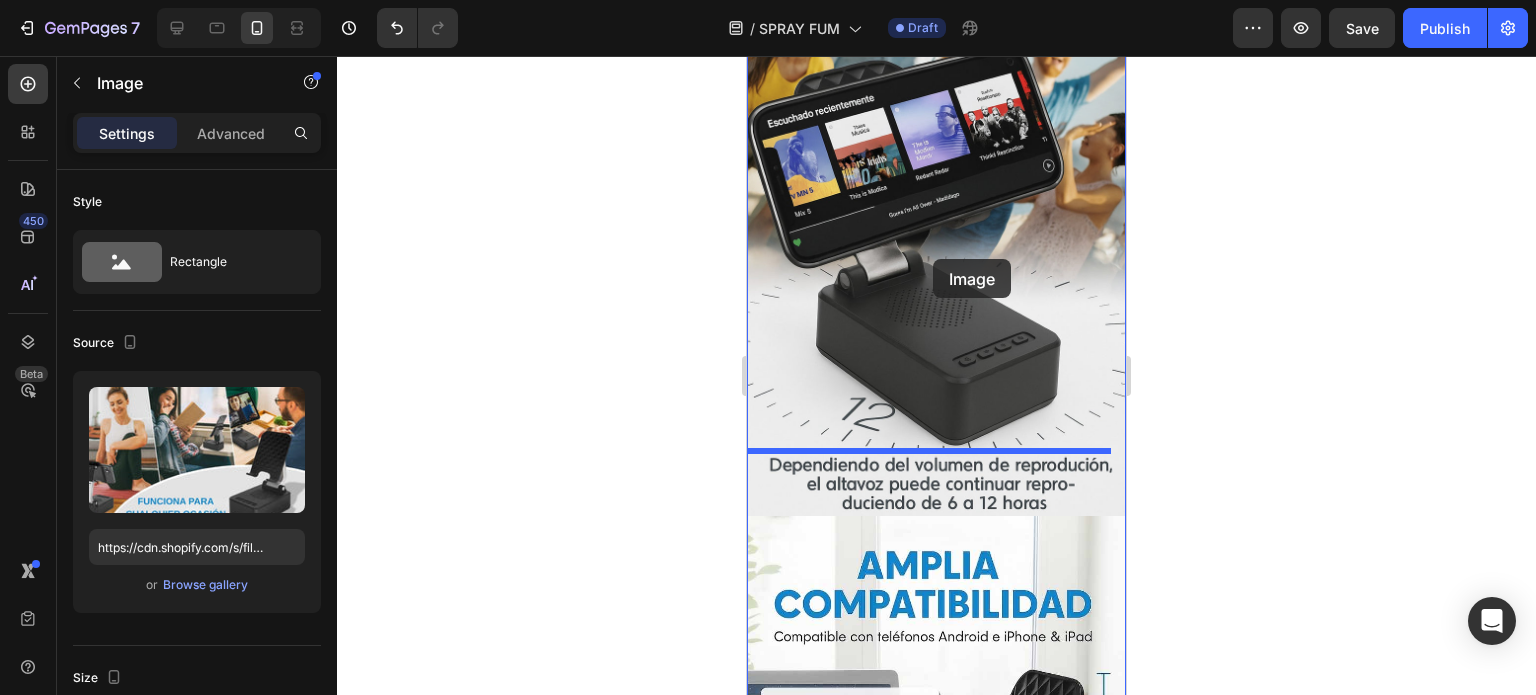 drag, startPoint x: 944, startPoint y: 488, endPoint x: 933, endPoint y: 259, distance: 229.26404 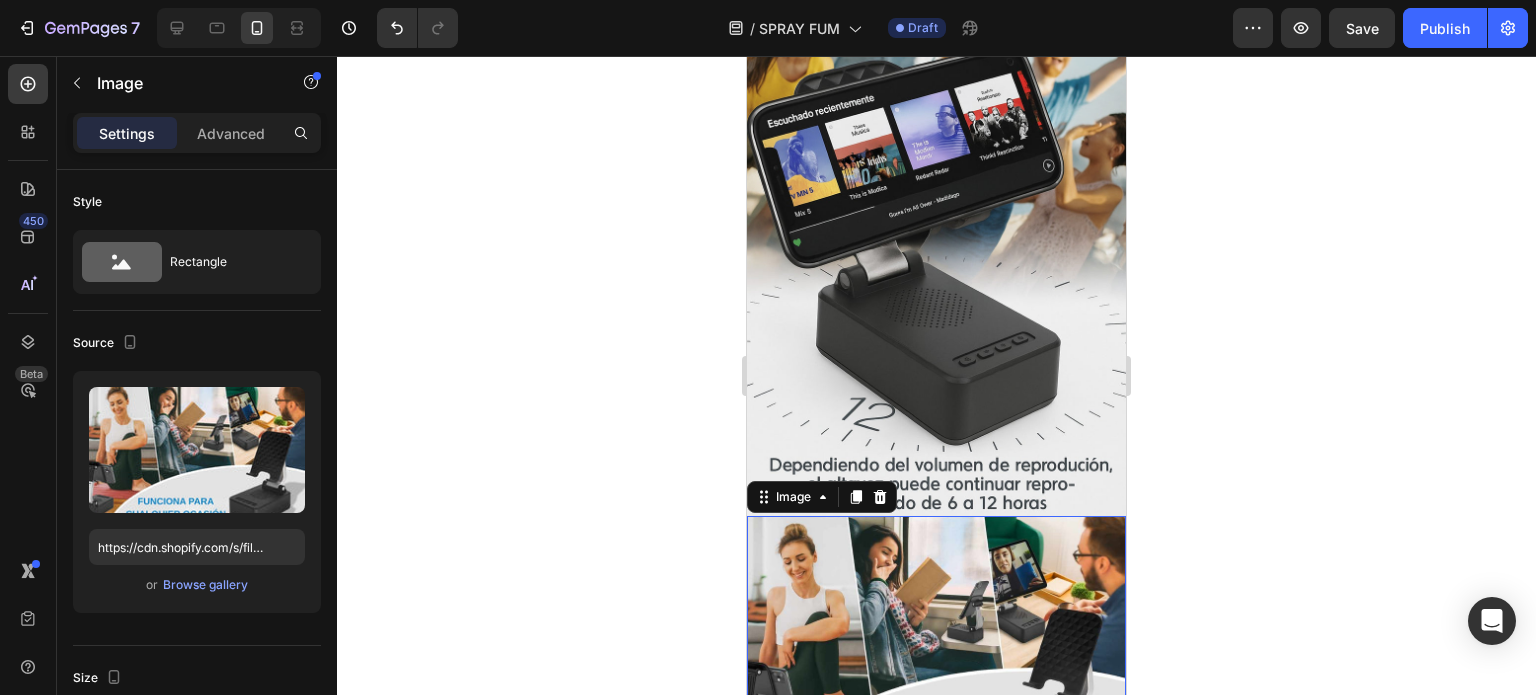 click 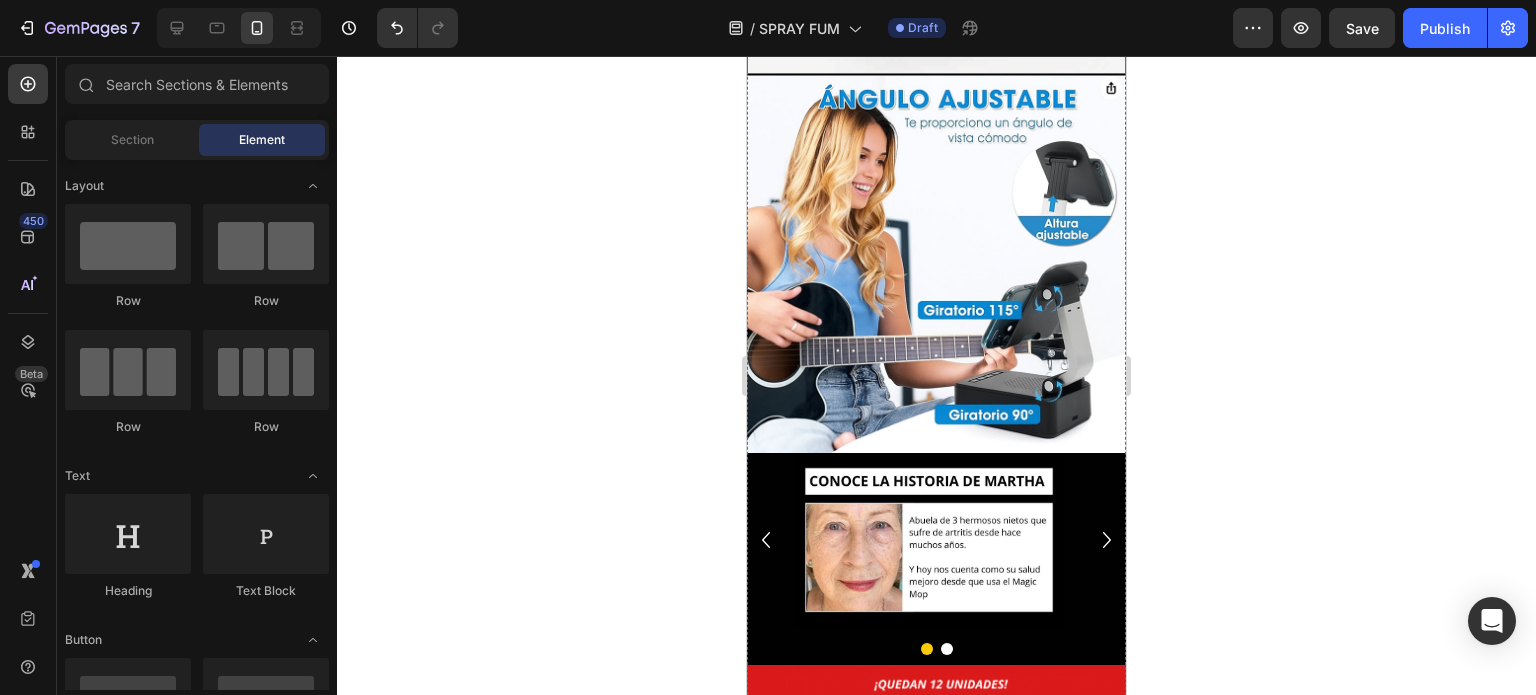 scroll, scrollTop: 2800, scrollLeft: 0, axis: vertical 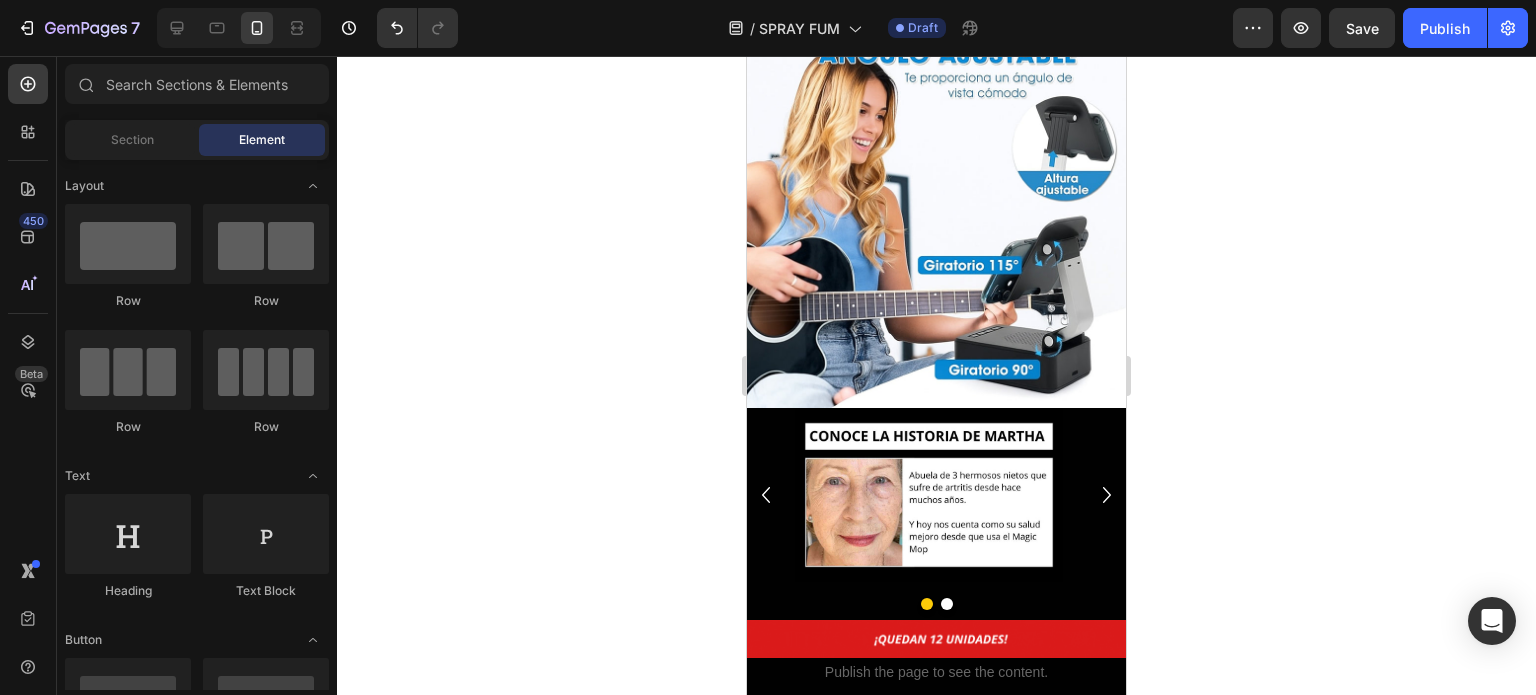 click on "Image Image" at bounding box center [936, 495] 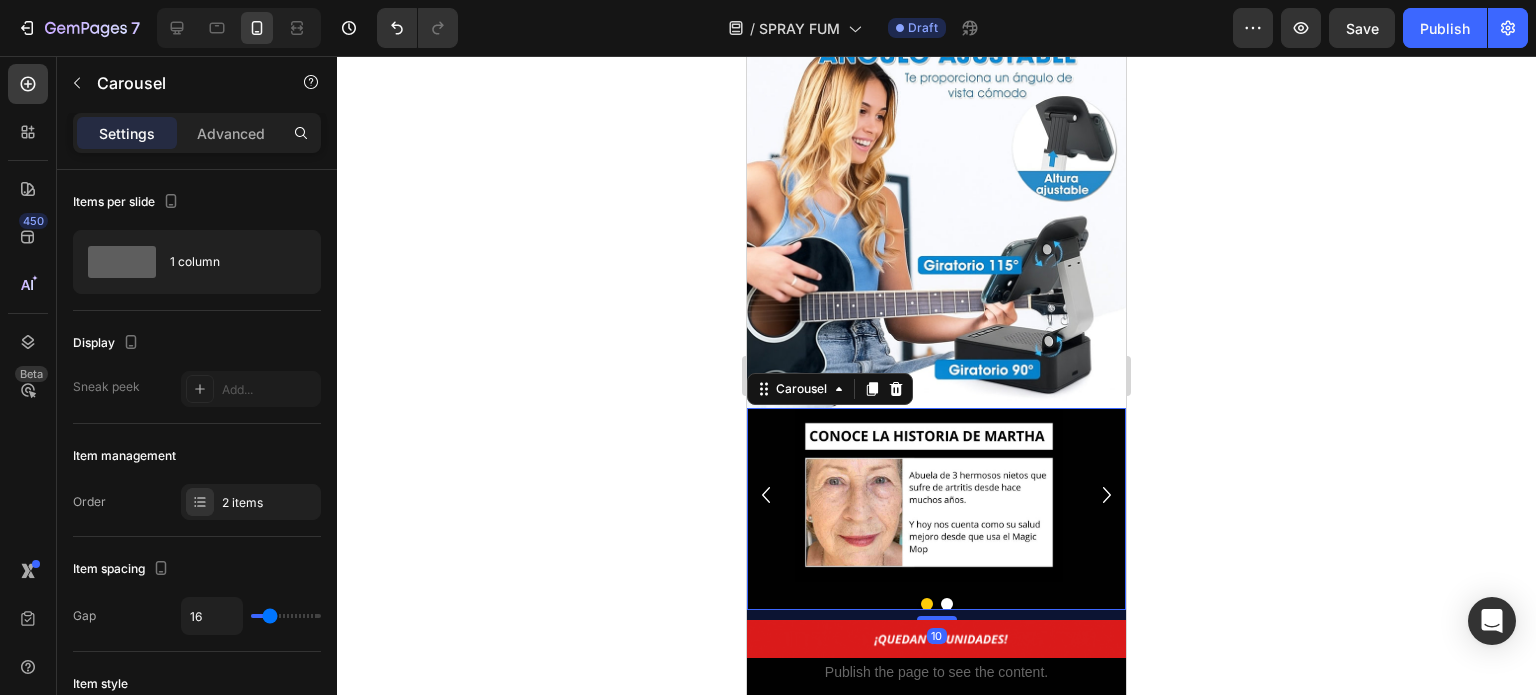 click on "Image Image" at bounding box center (936, 495) 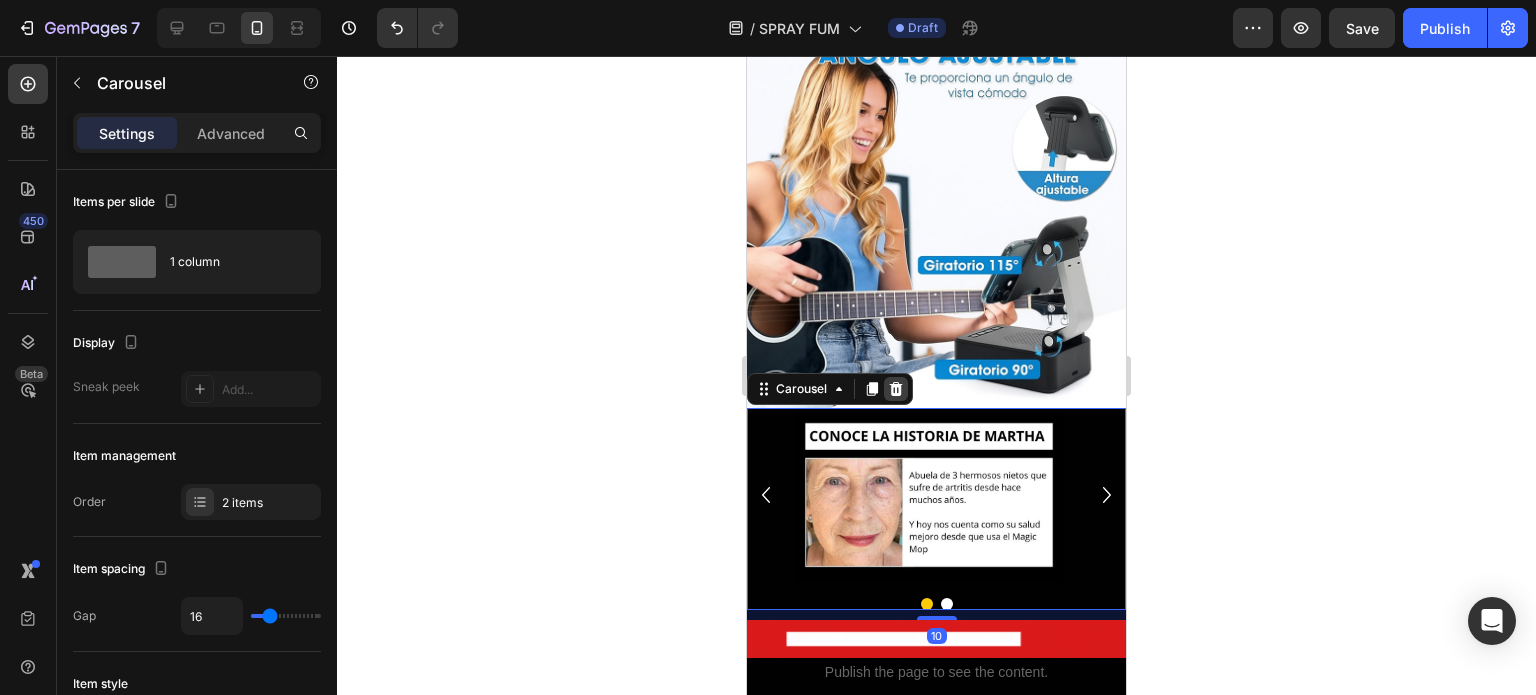click 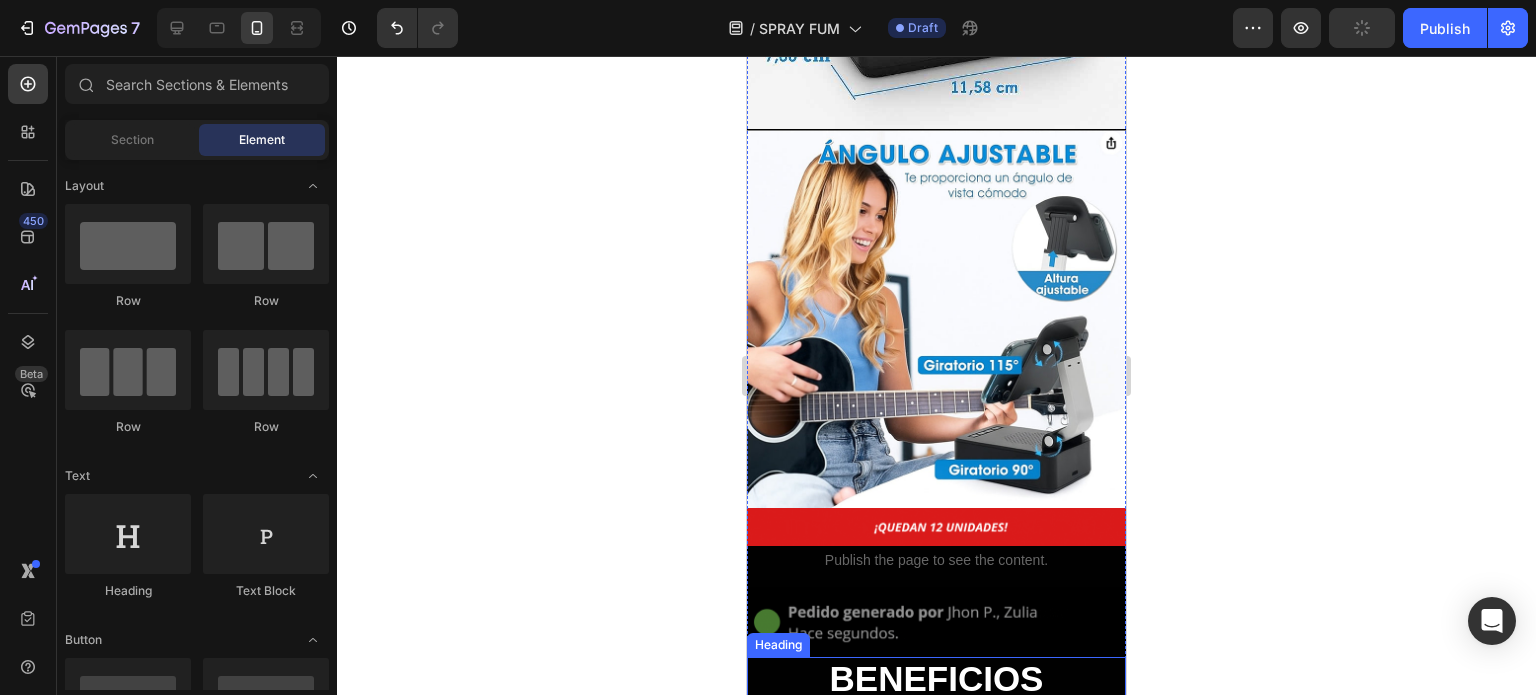 scroll, scrollTop: 2800, scrollLeft: 0, axis: vertical 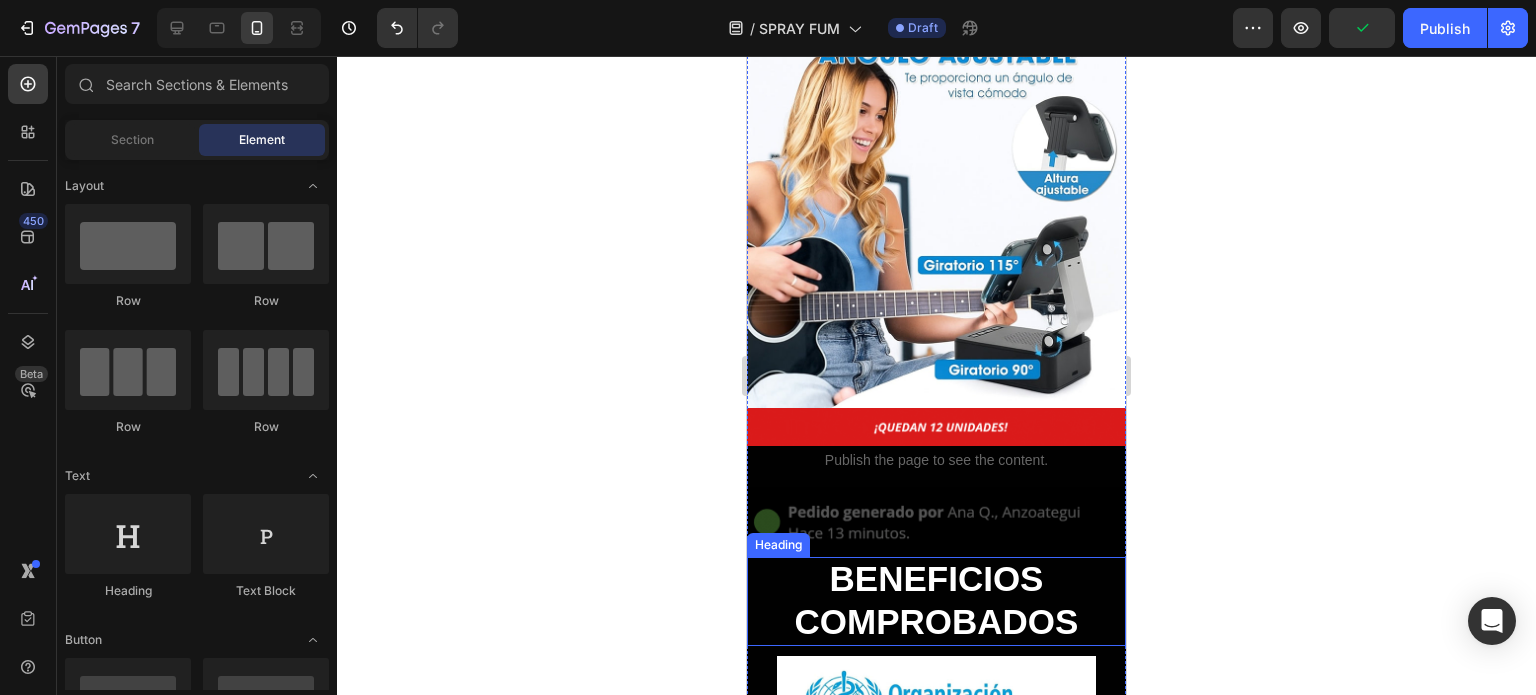 click on "BENEFICIOS COMPROBADOS" at bounding box center (937, 599) 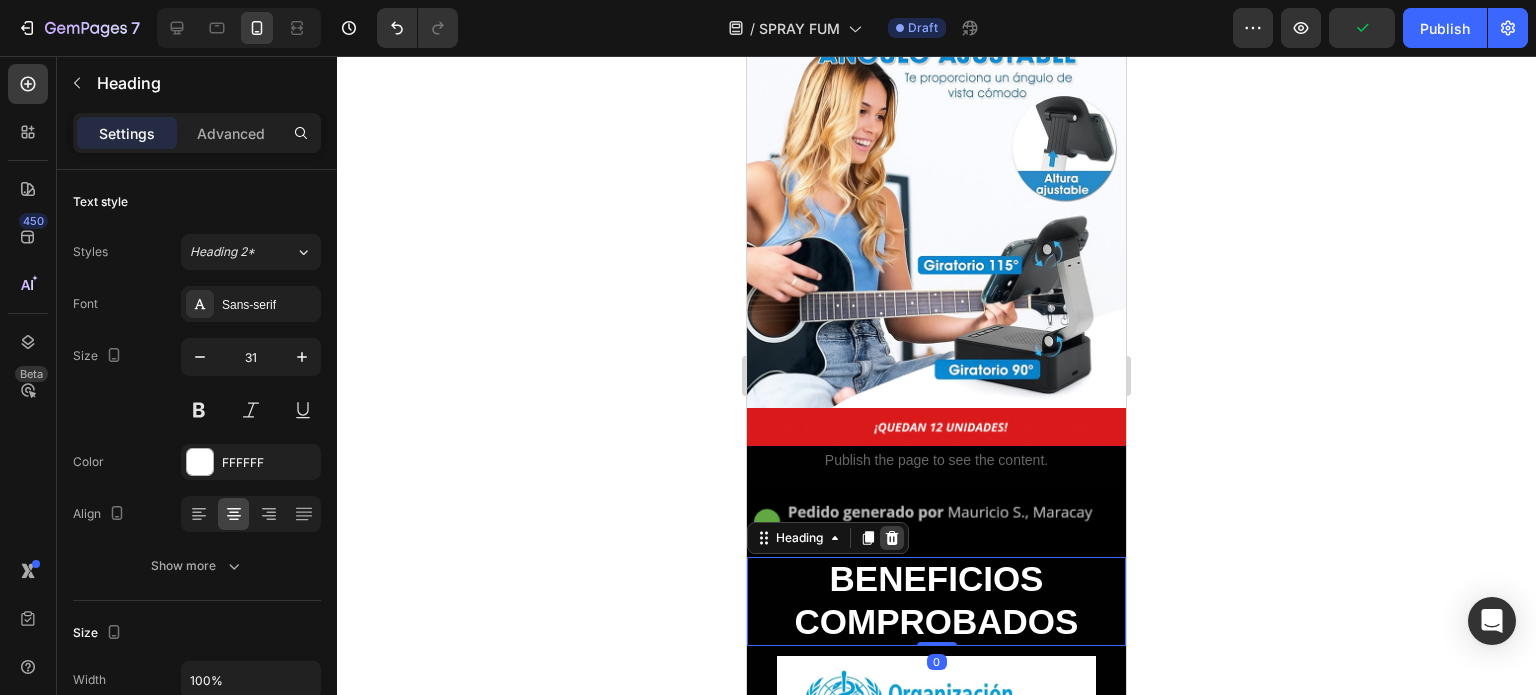 click 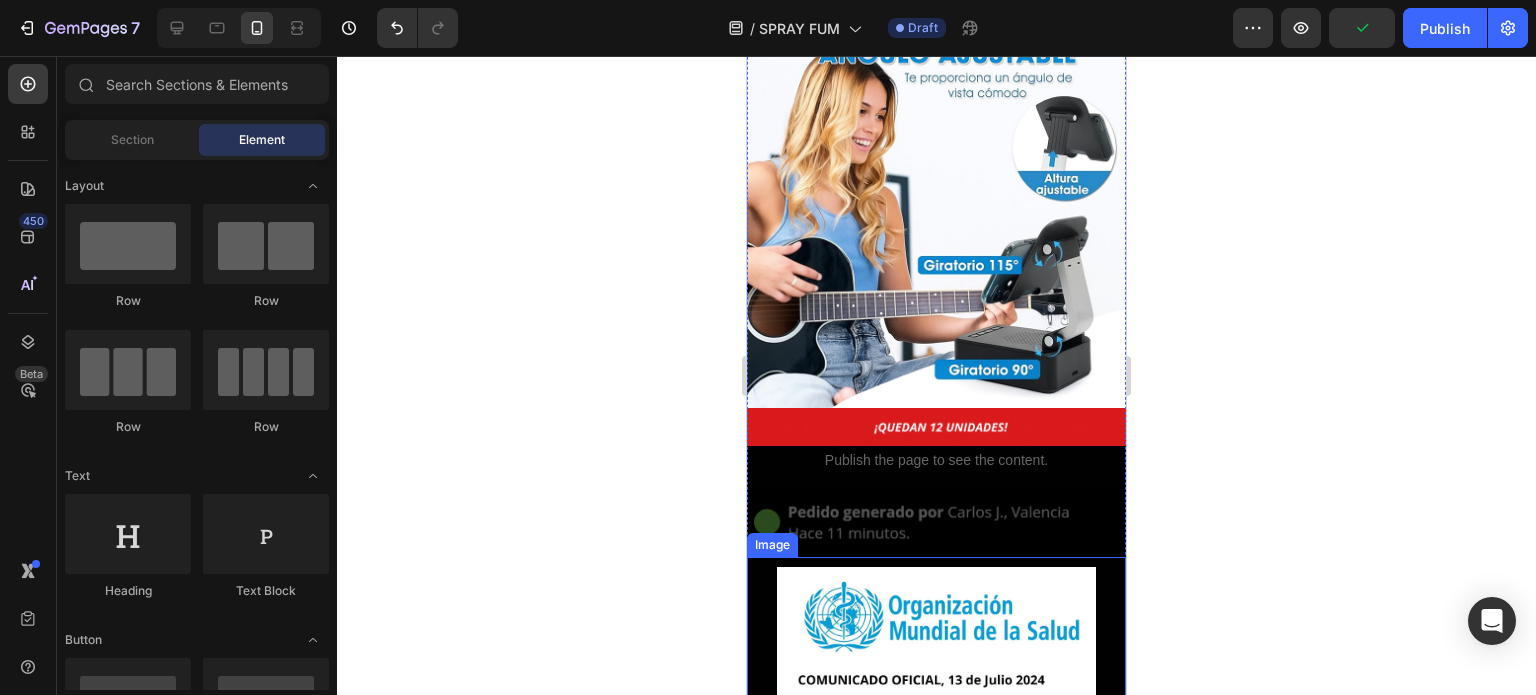 click at bounding box center (936, 788) 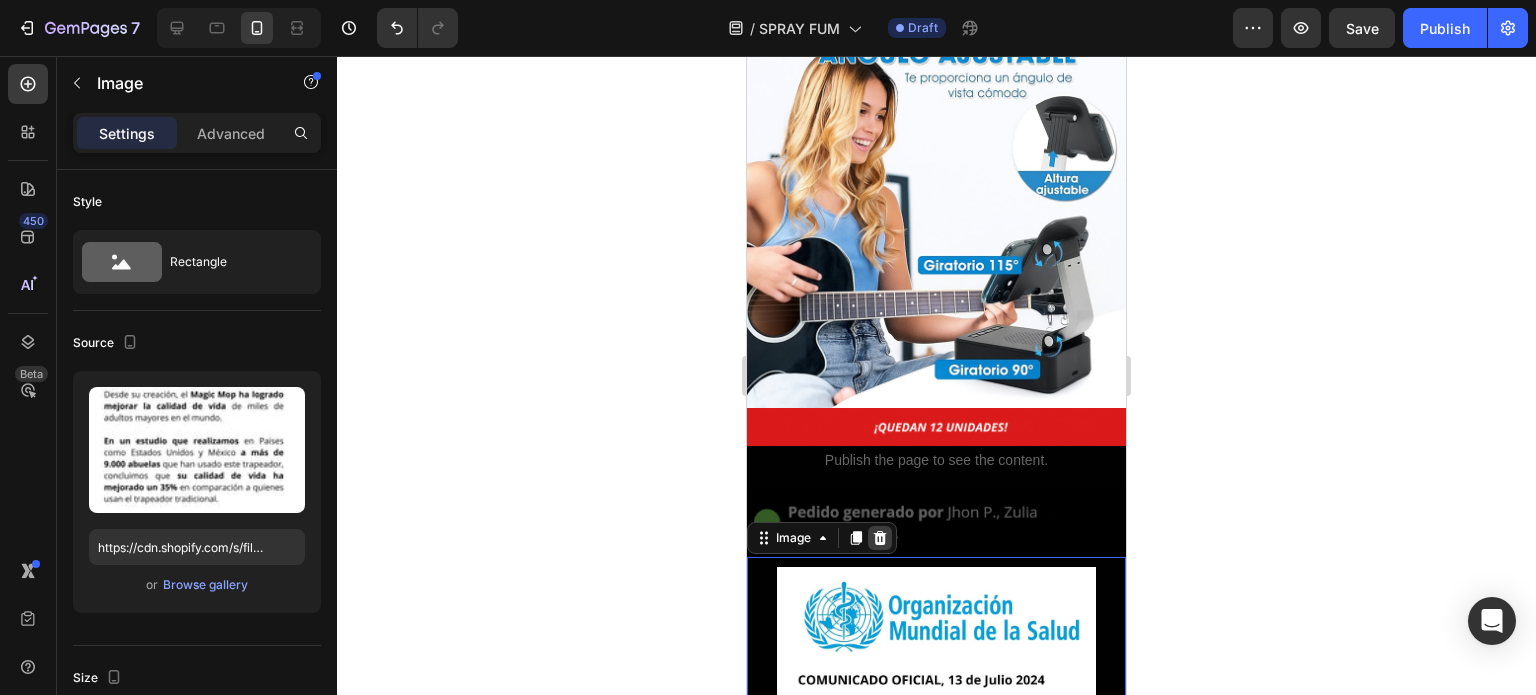 click 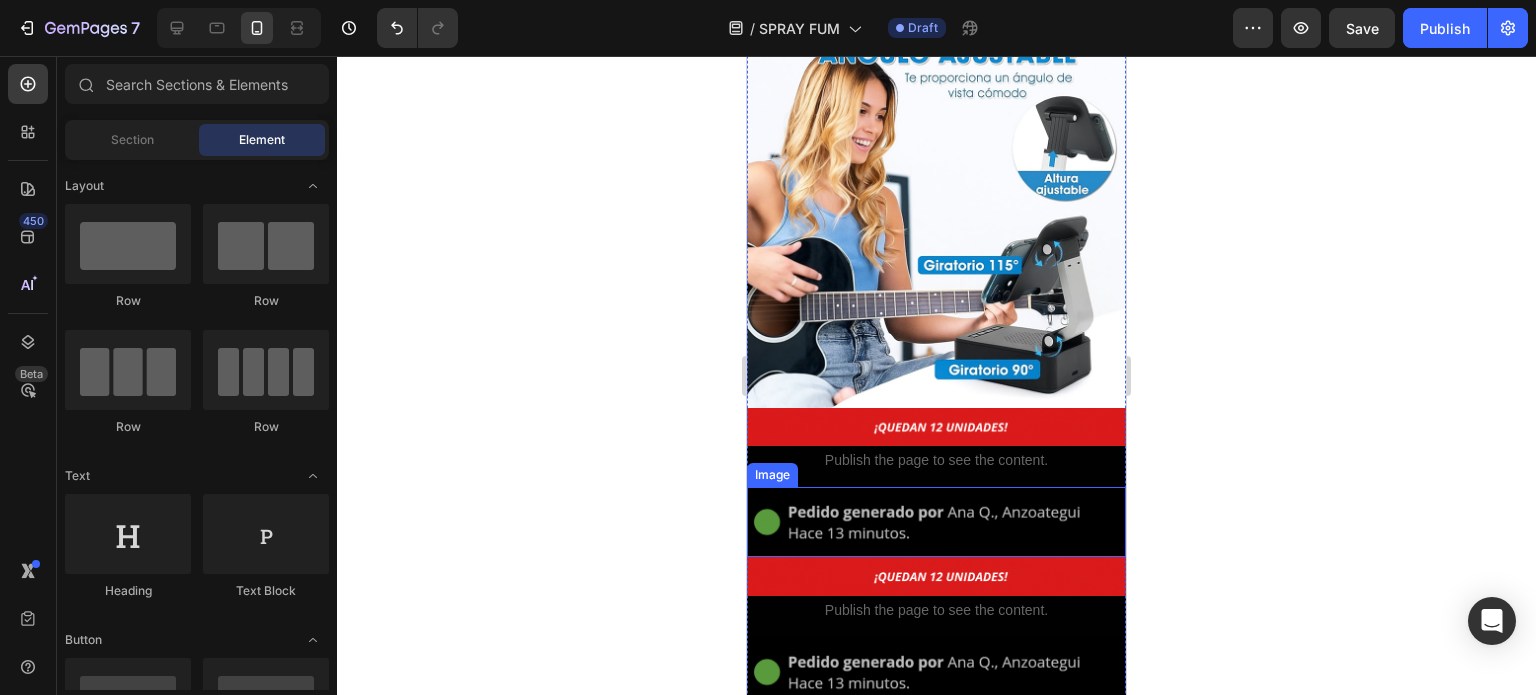 click at bounding box center [936, 522] 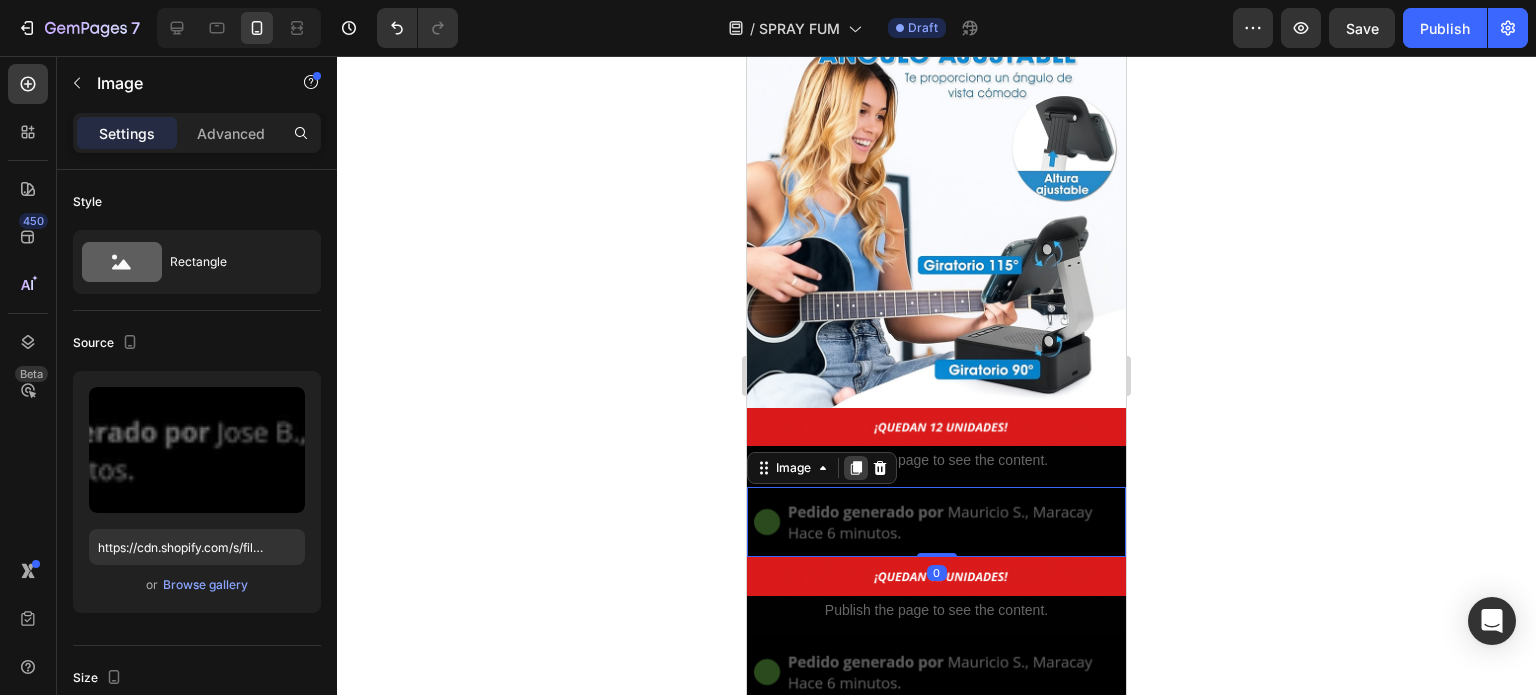 click 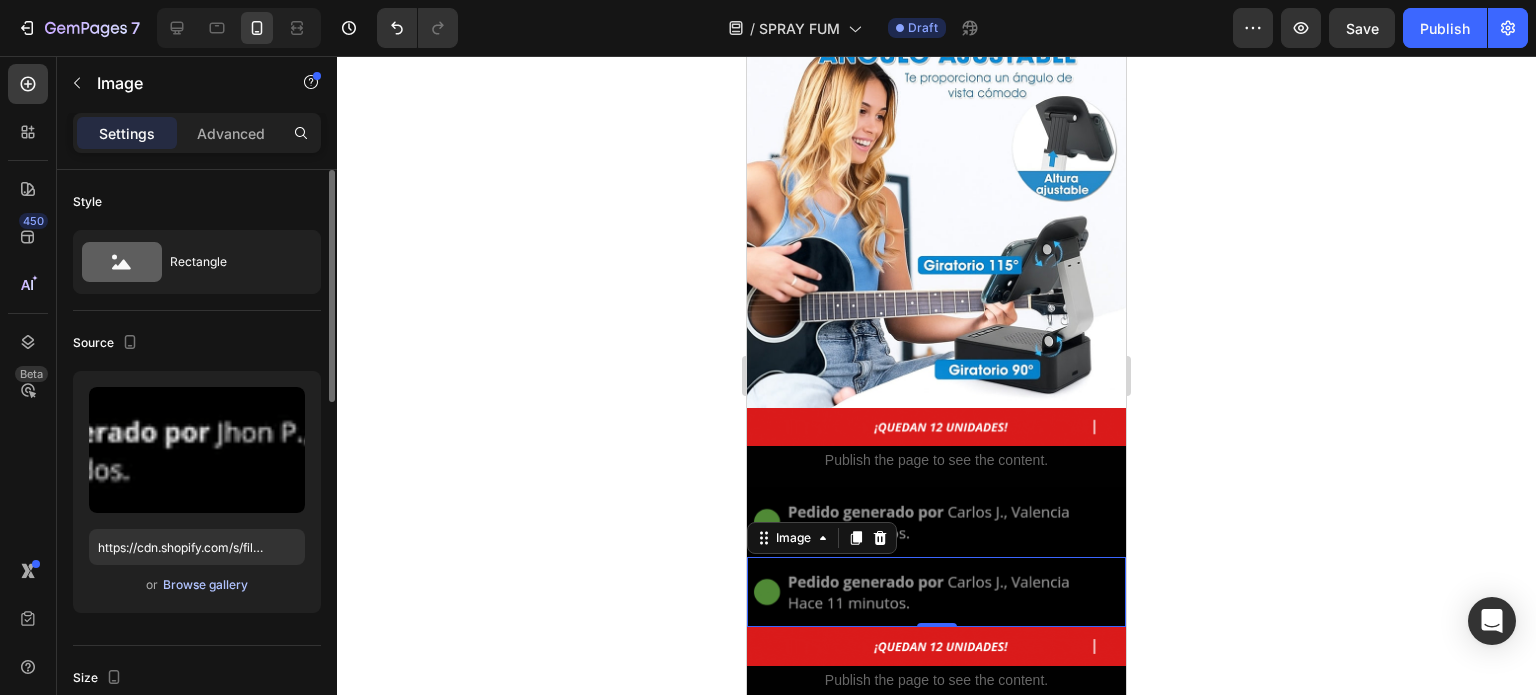 click on "Browse gallery" at bounding box center (205, 585) 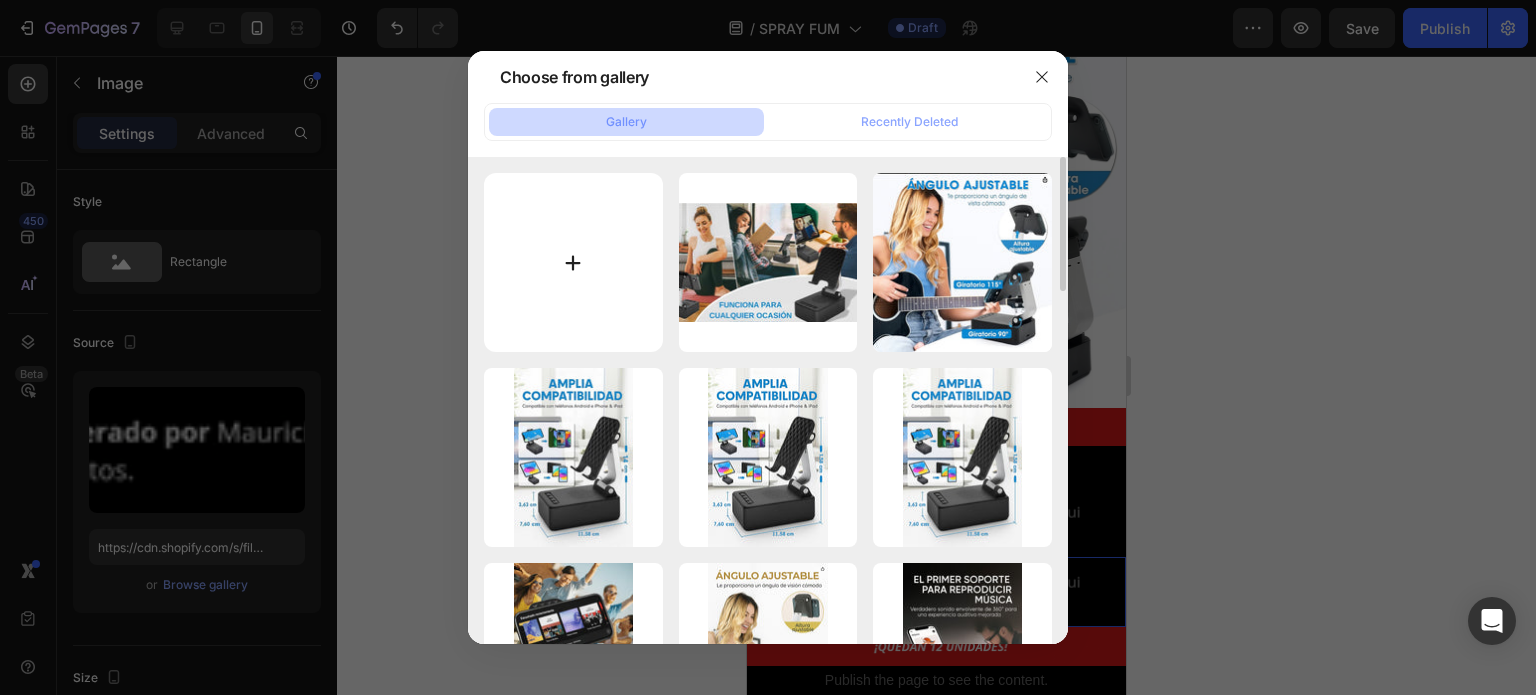 click at bounding box center [573, 262] 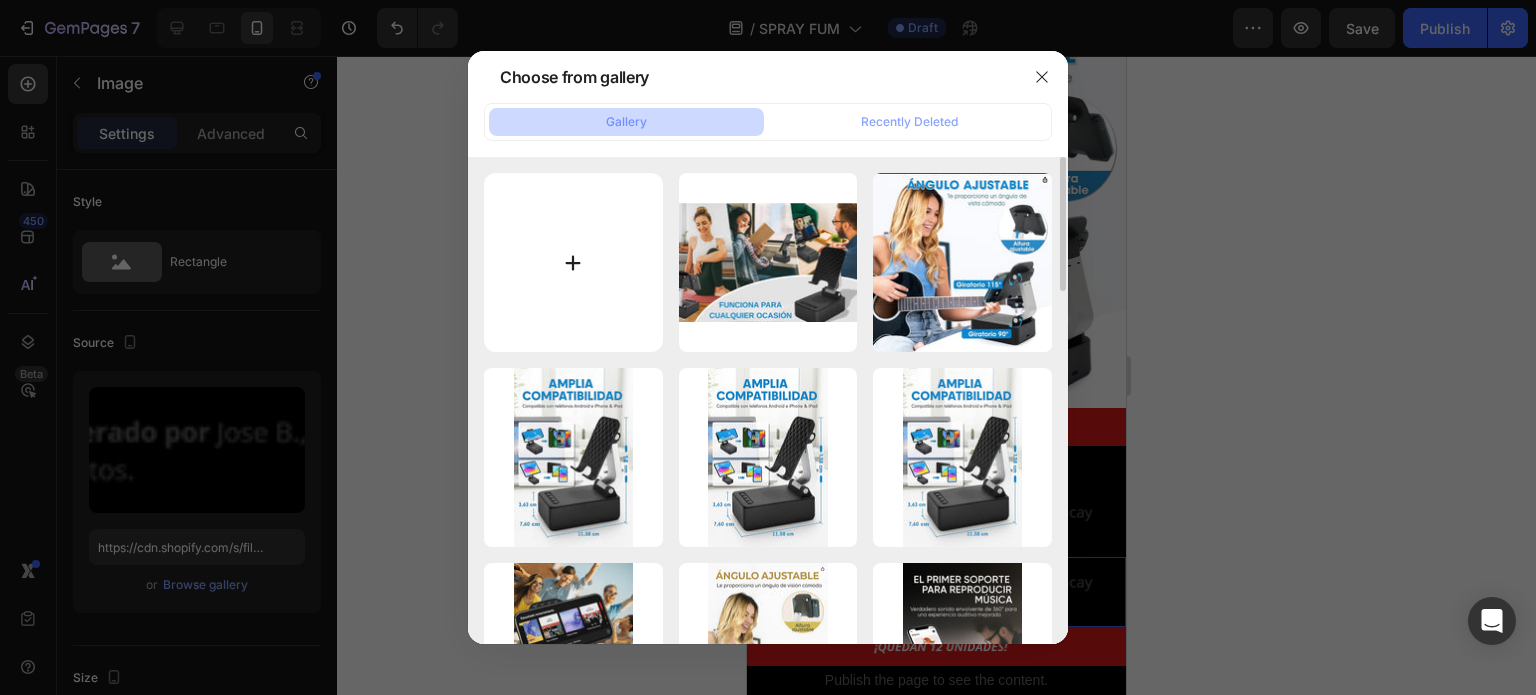 type on "C:\fakepath\Encabezado (2).jpg" 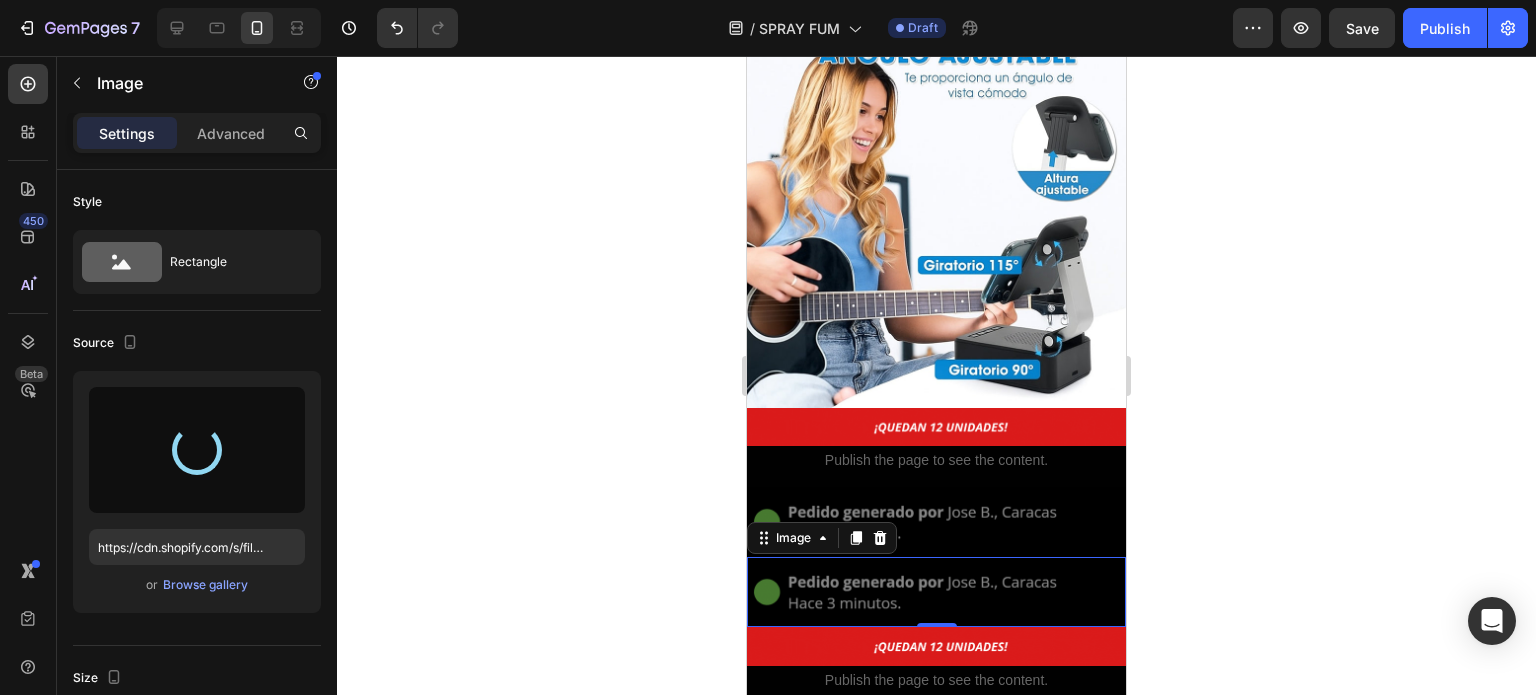 type on "https://cdn.shopify.com/s/files/1/0955/6203/9664/files/gempages_568917790648435582-1c2e27b4-dbf0-4003-9641-af0639f83bb4.jpg" 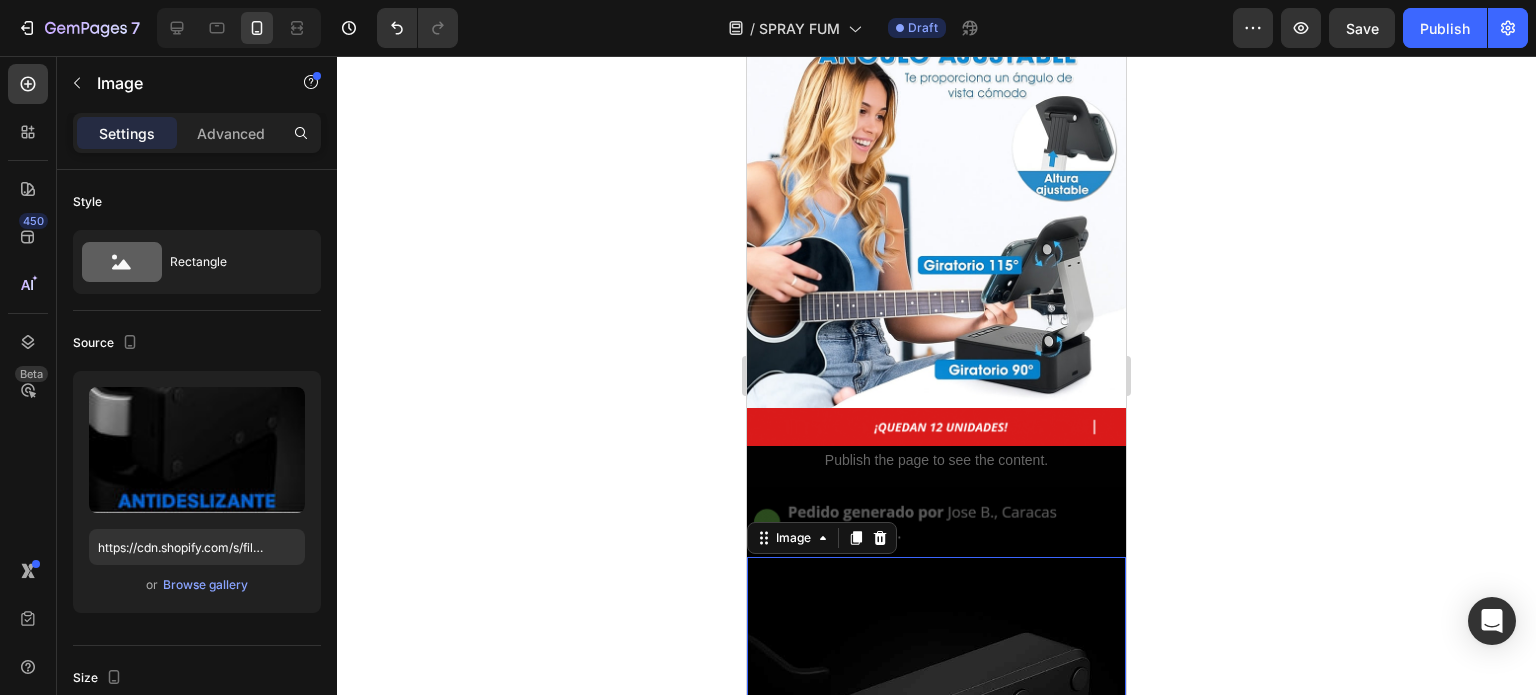 click 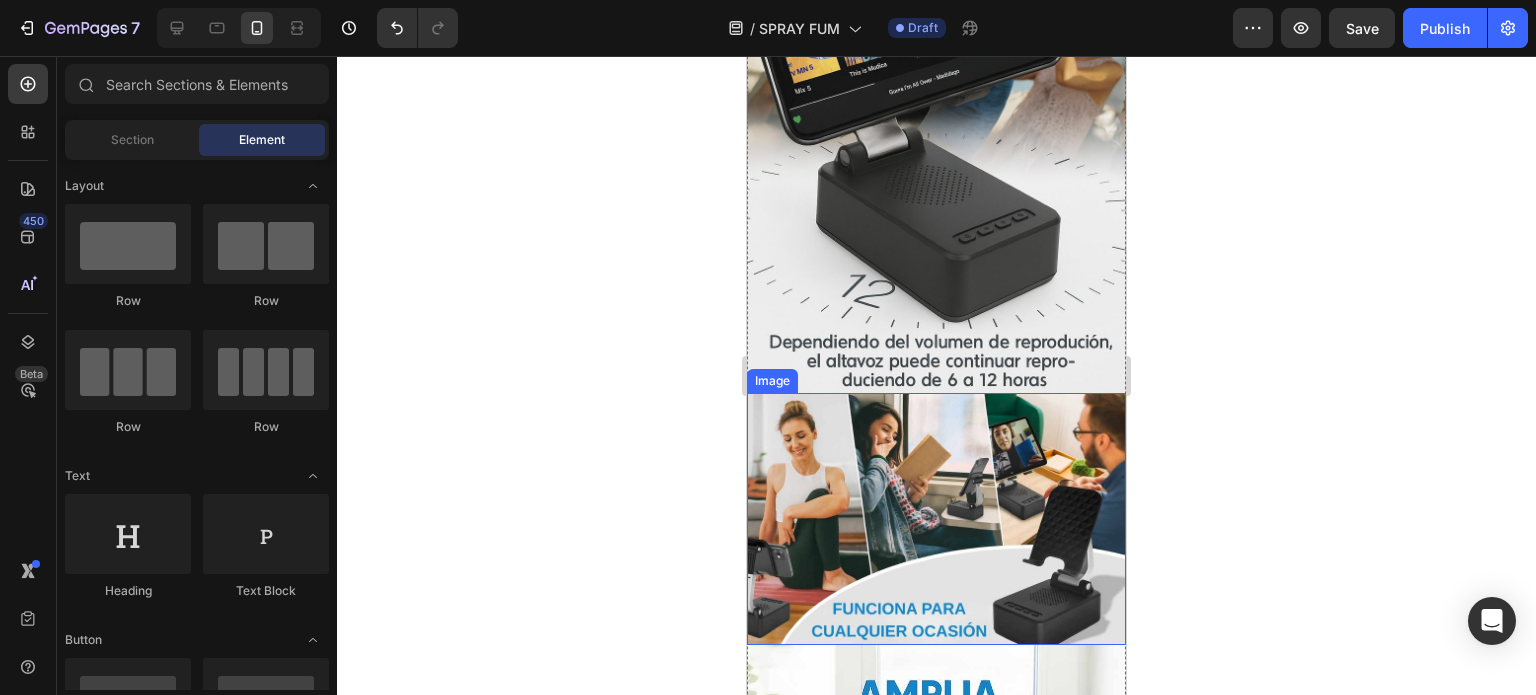 scroll, scrollTop: 1800, scrollLeft: 0, axis: vertical 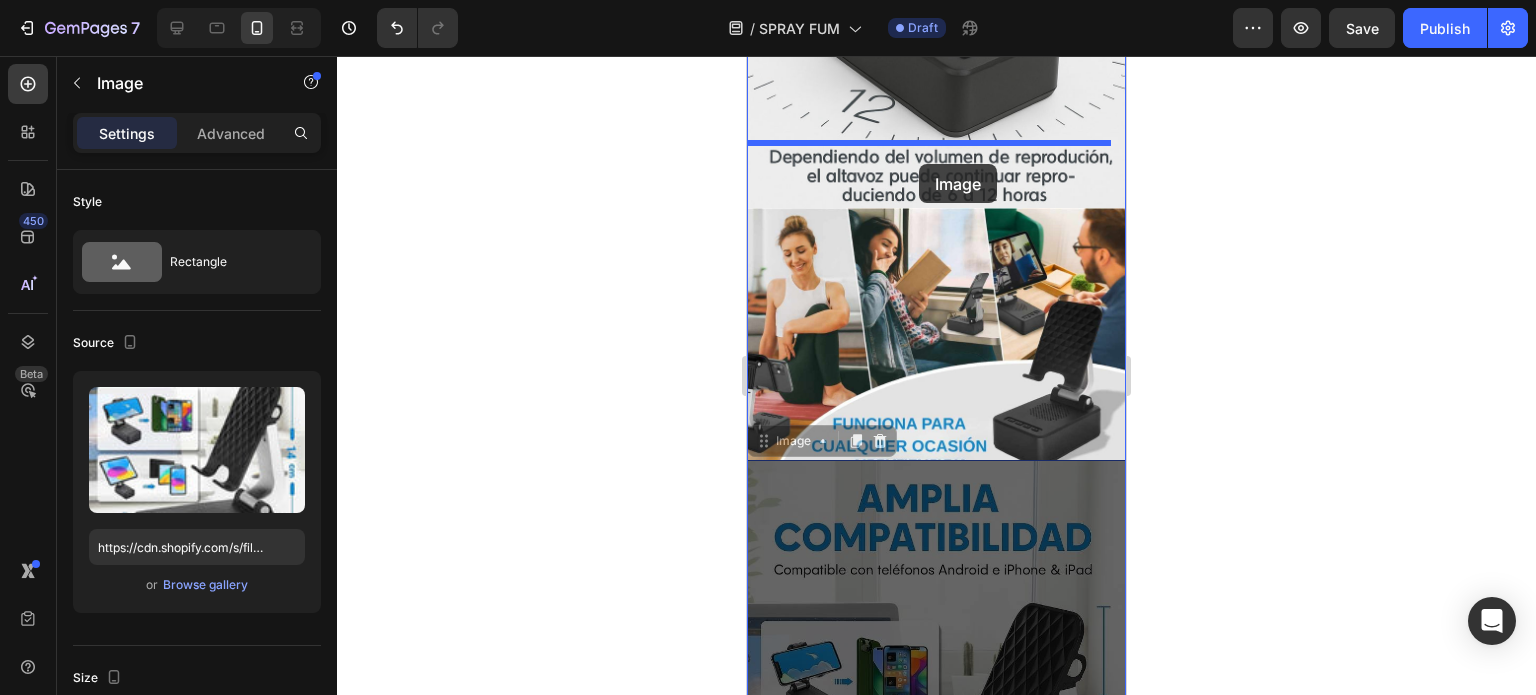 drag, startPoint x: 955, startPoint y: 505, endPoint x: 919, endPoint y: 164, distance: 342.89502 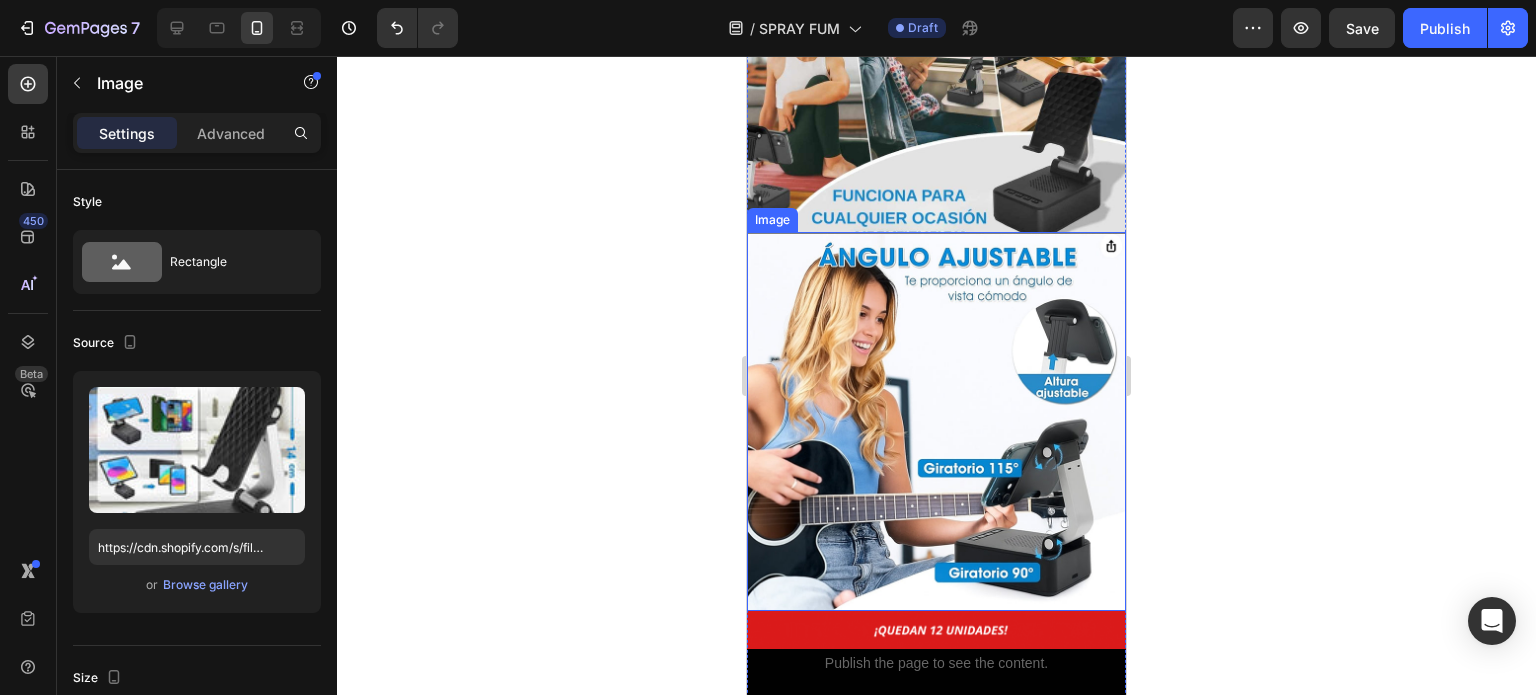 scroll, scrollTop: 2600, scrollLeft: 0, axis: vertical 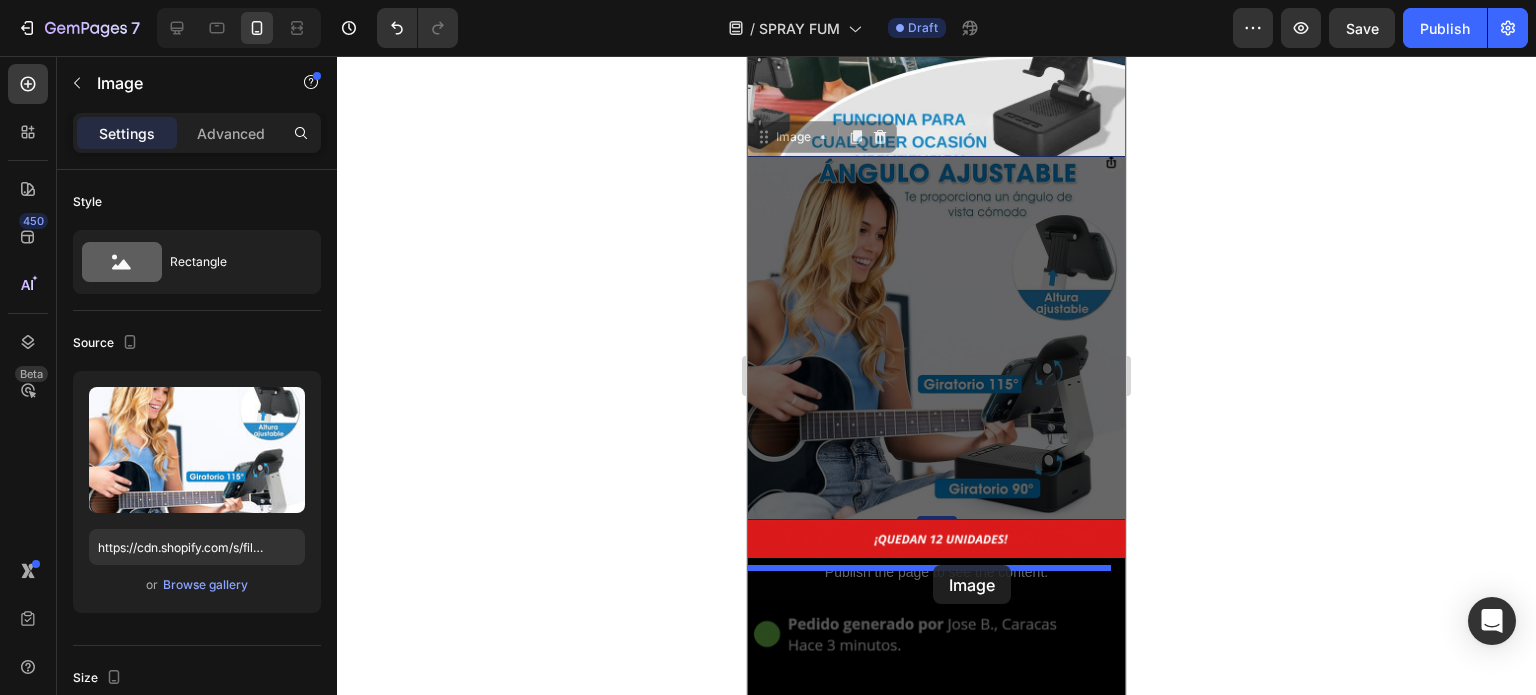 drag, startPoint x: 928, startPoint y: 293, endPoint x: 933, endPoint y: 565, distance: 272.04596 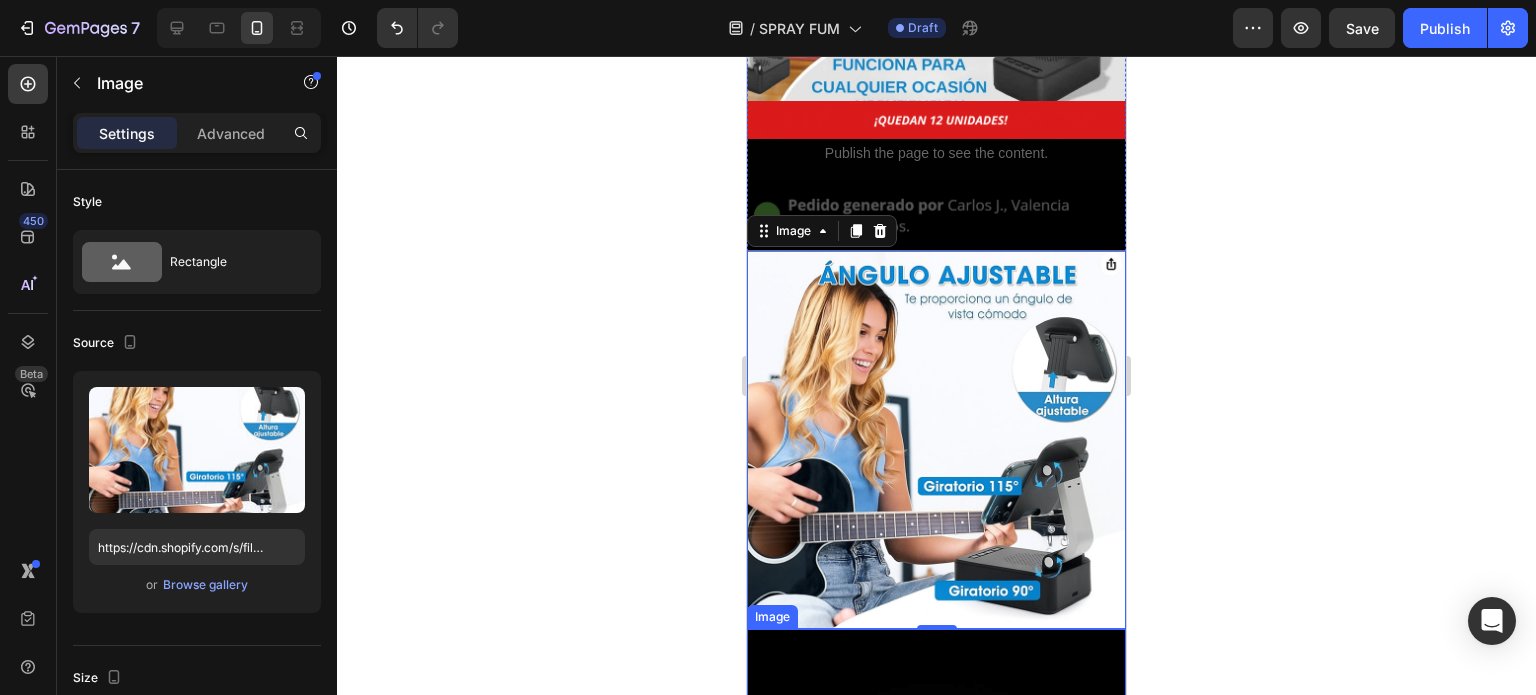 scroll, scrollTop: 2773, scrollLeft: 0, axis: vertical 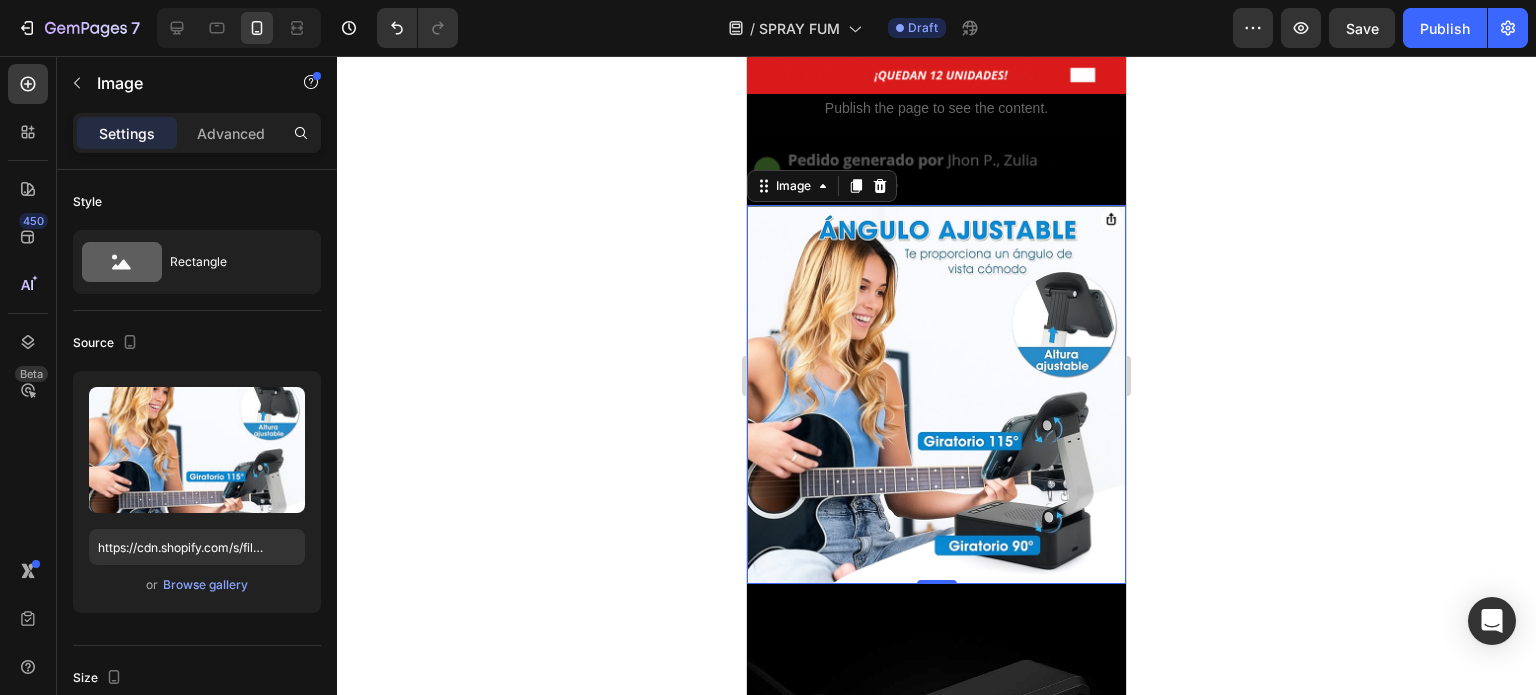 click 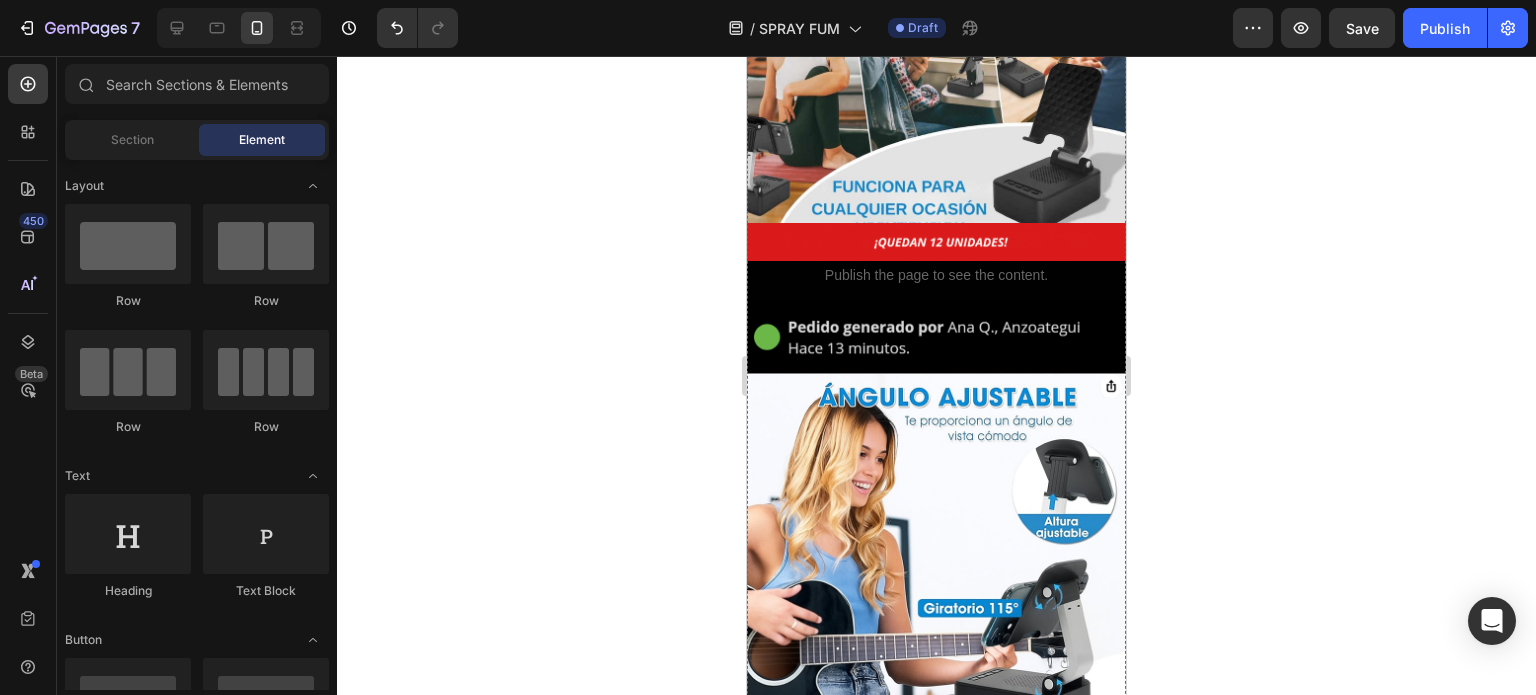 scroll, scrollTop: 2600, scrollLeft: 0, axis: vertical 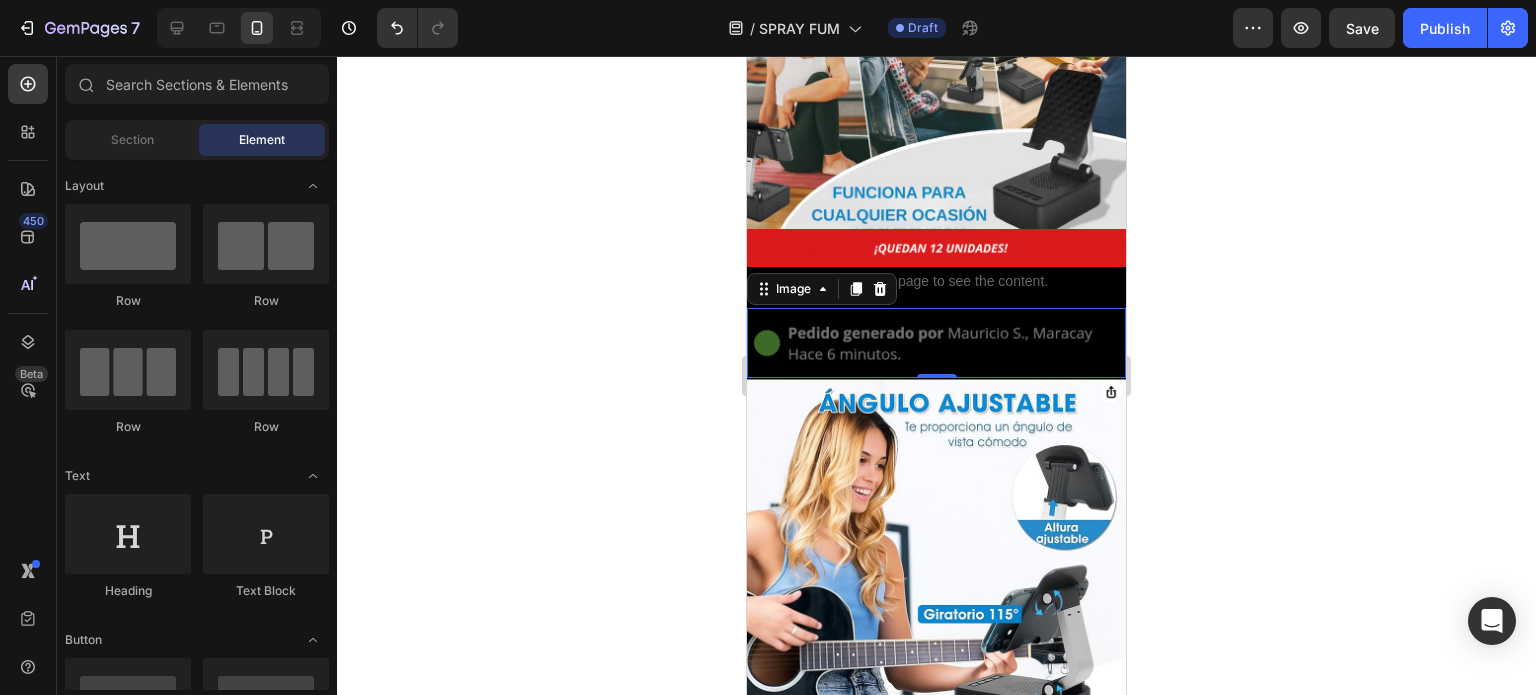click at bounding box center (936, 343) 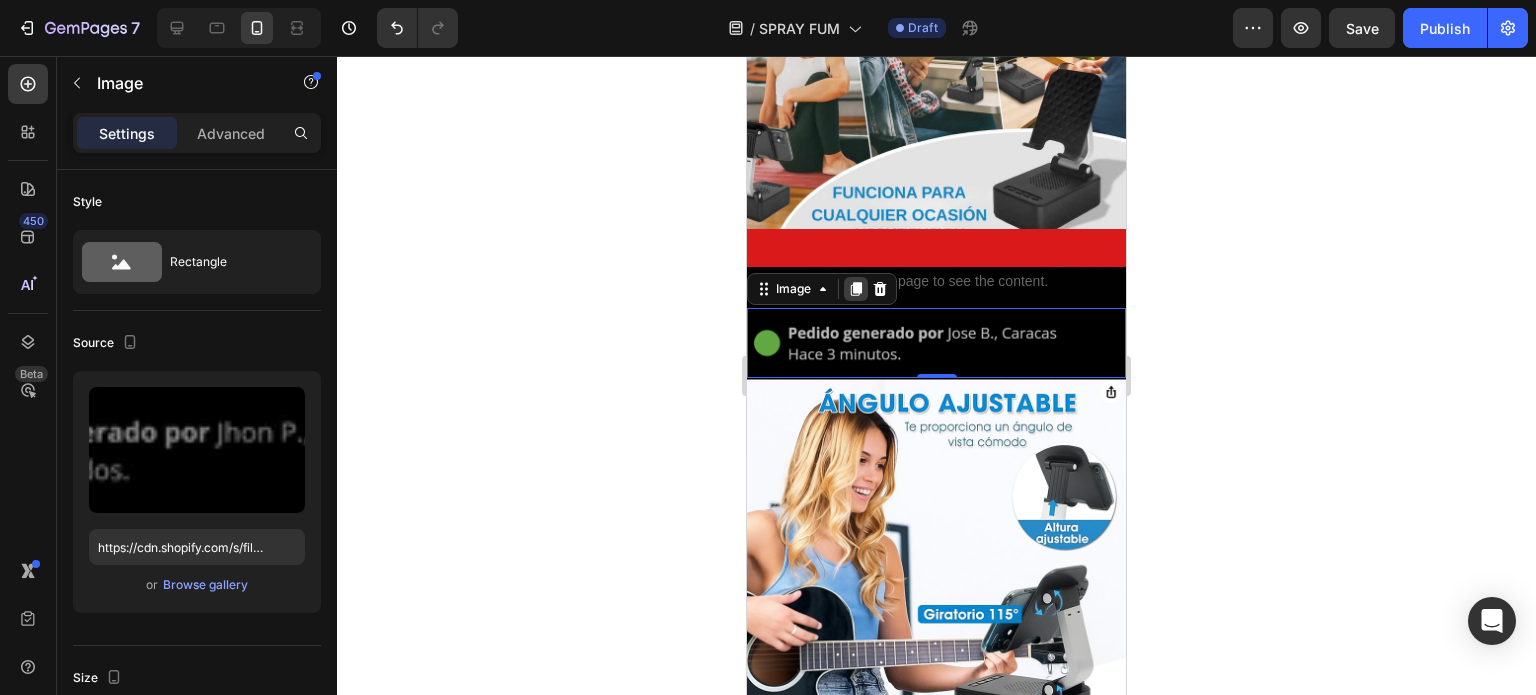 click at bounding box center [856, 289] 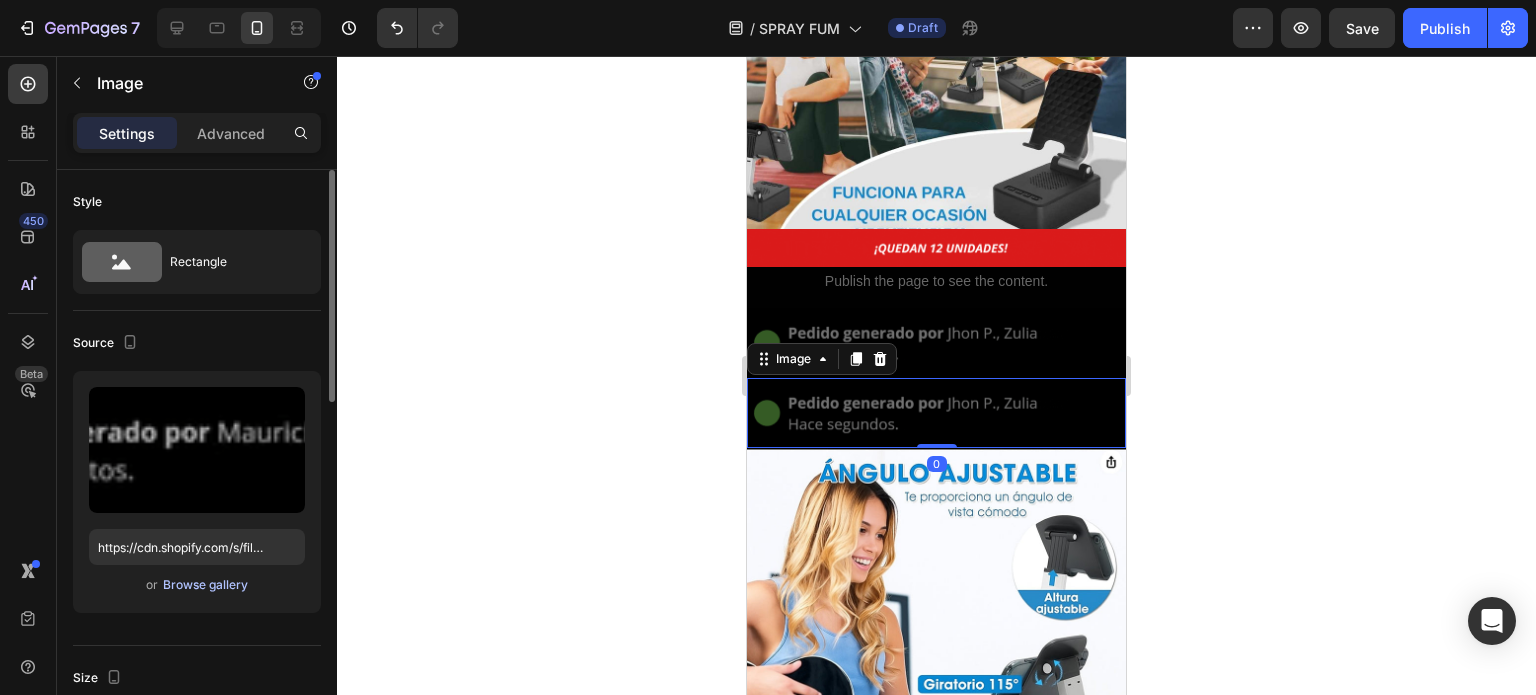 click on "Browse gallery" at bounding box center [205, 585] 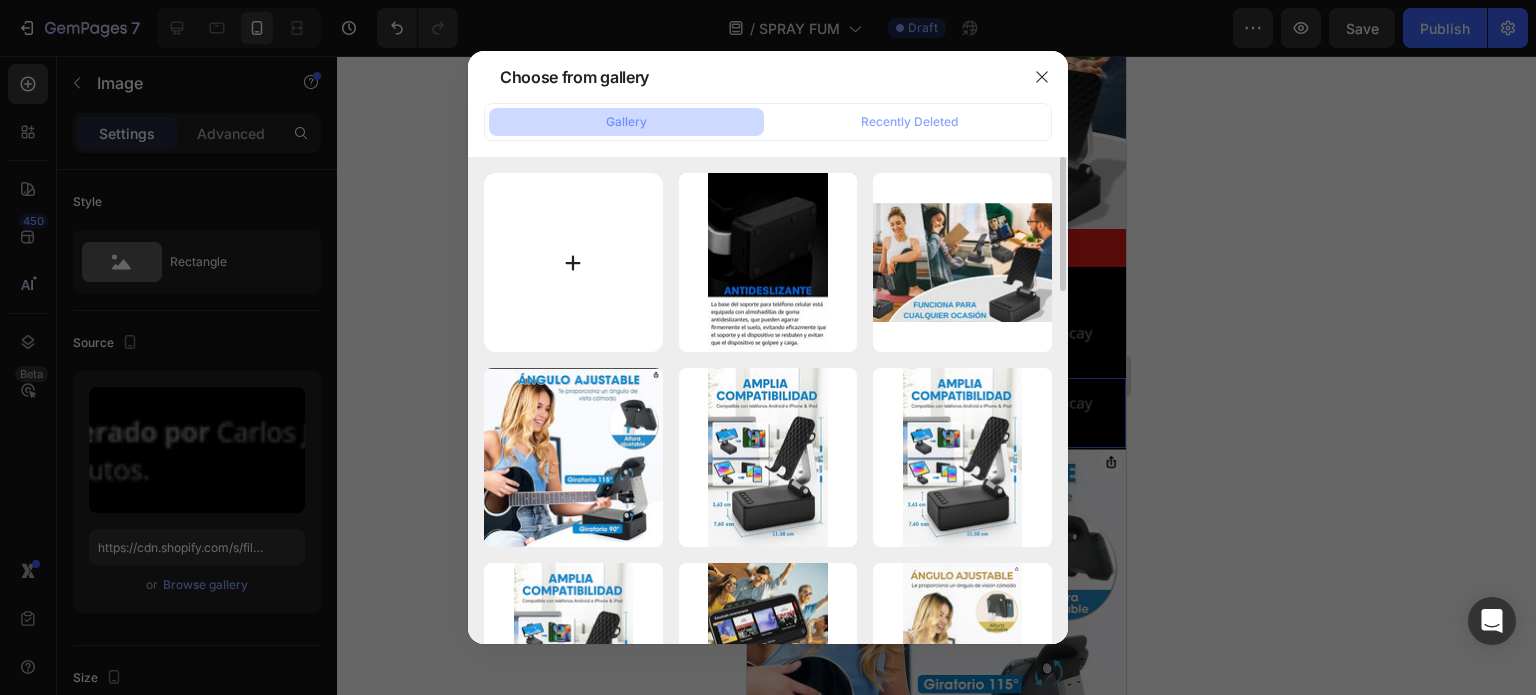 click at bounding box center (573, 262) 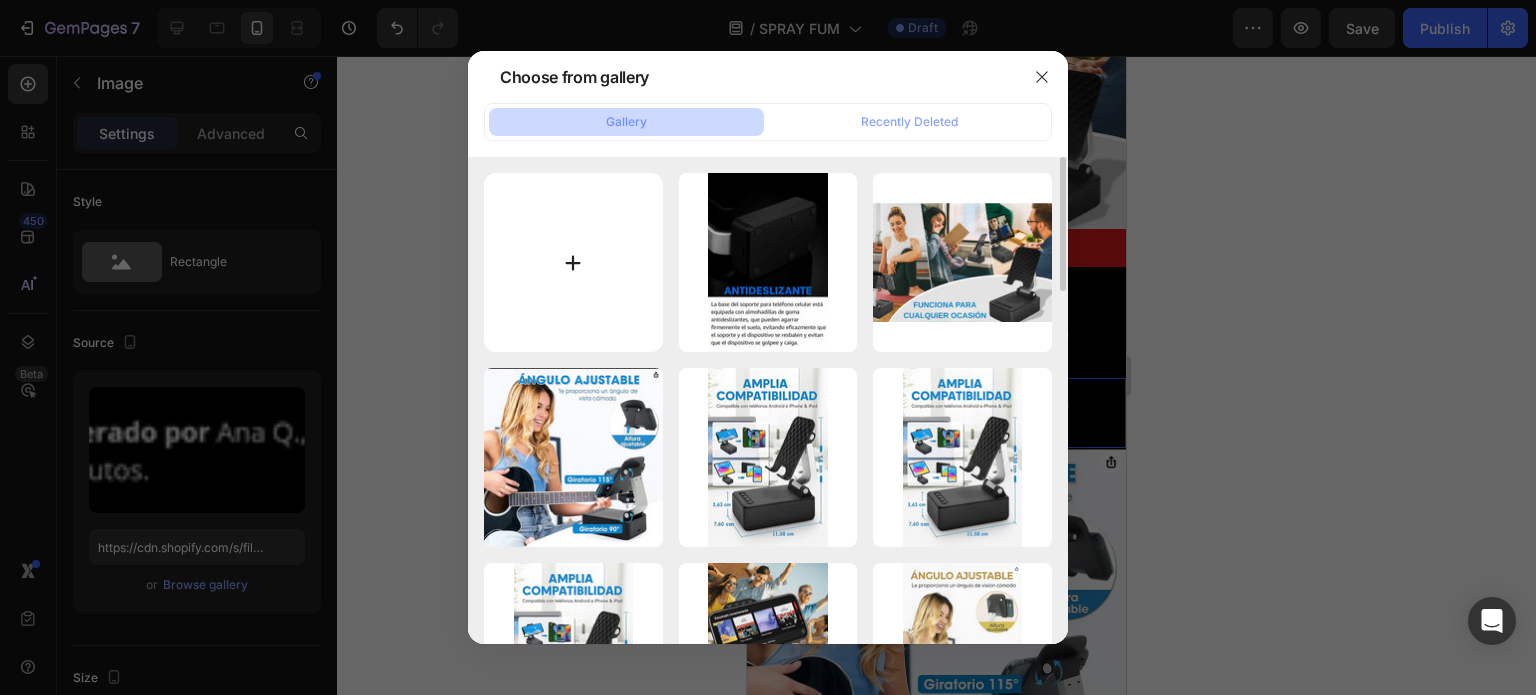 type on "C:\fakepath\Encabezado (3).jpg" 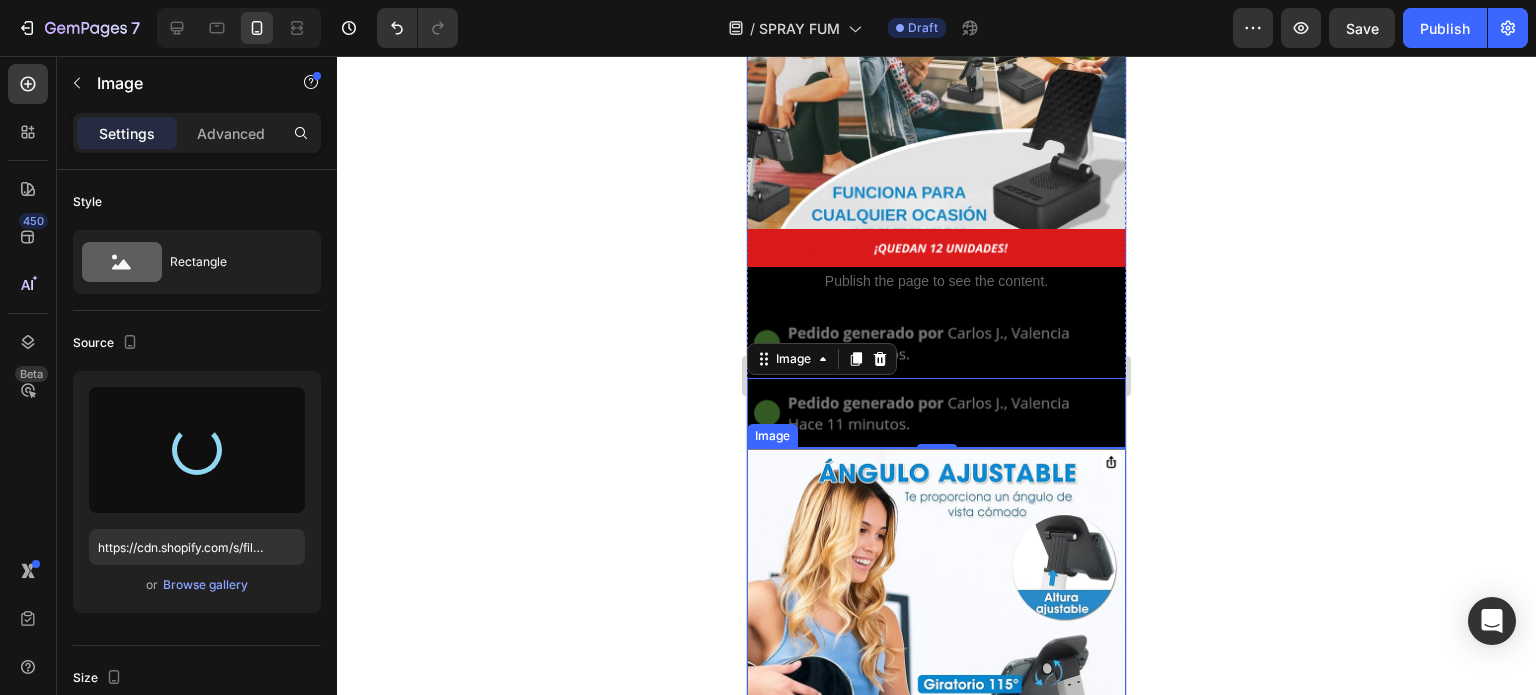 type on "https://cdn.shopify.com/s/files/1/0955/6203/9664/files/gempages_568917790648435582-57dfa2f6-fb2e-476c-adb0-c19c1666f3d5.jpg" 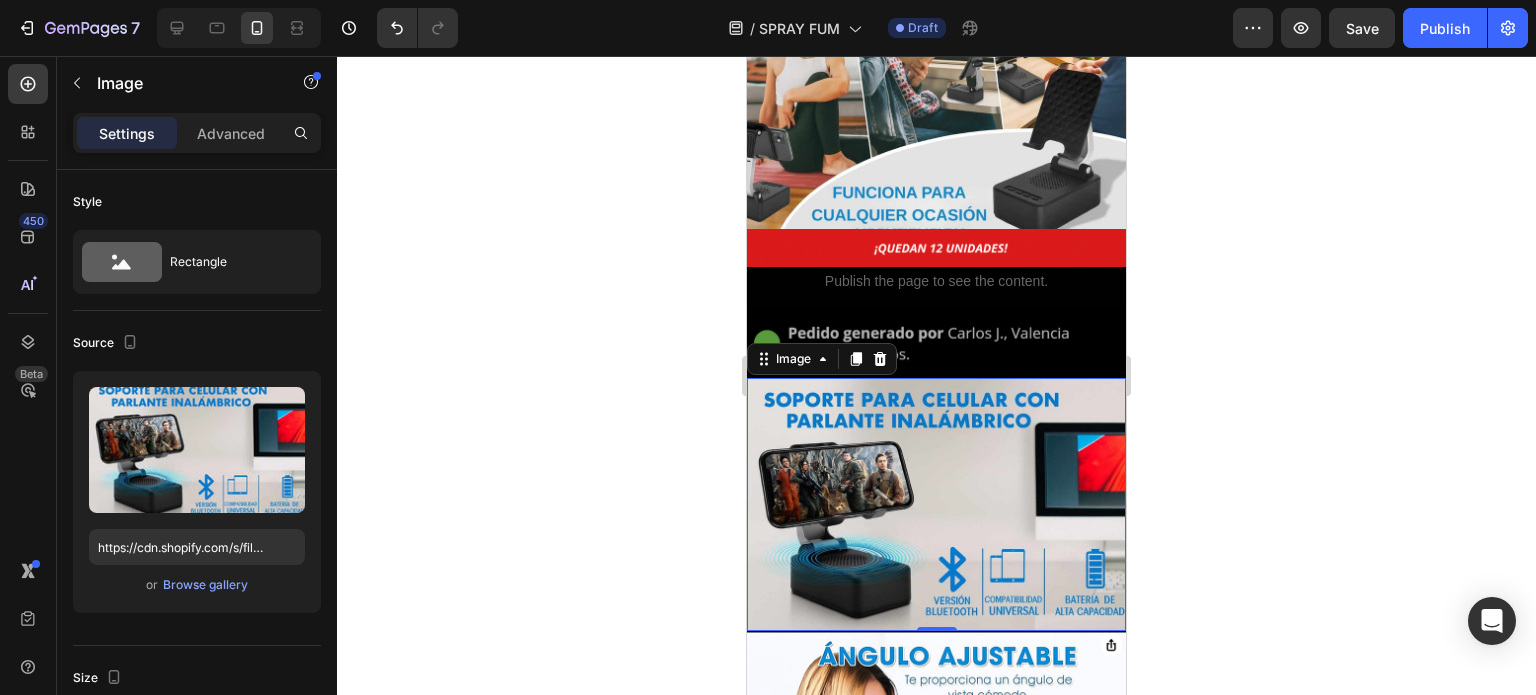 click 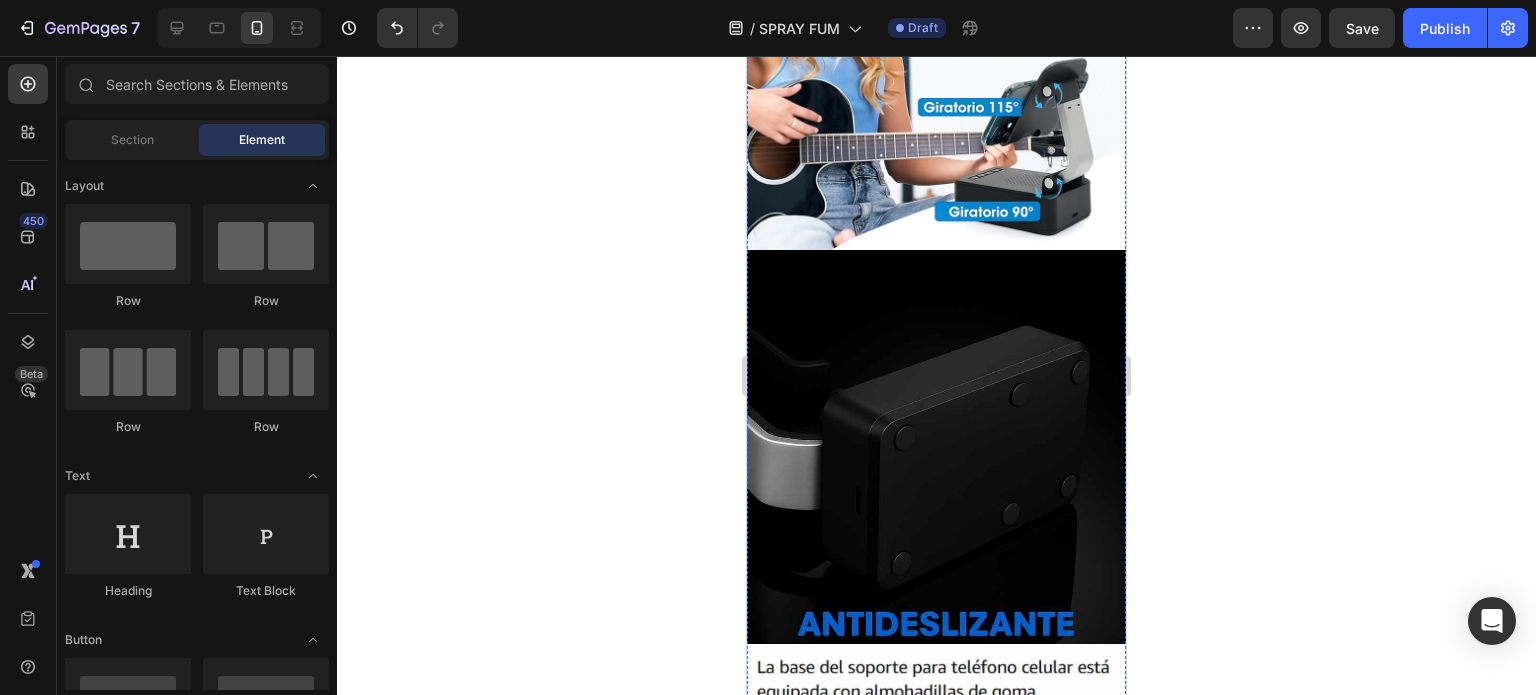 scroll, scrollTop: 3600, scrollLeft: 0, axis: vertical 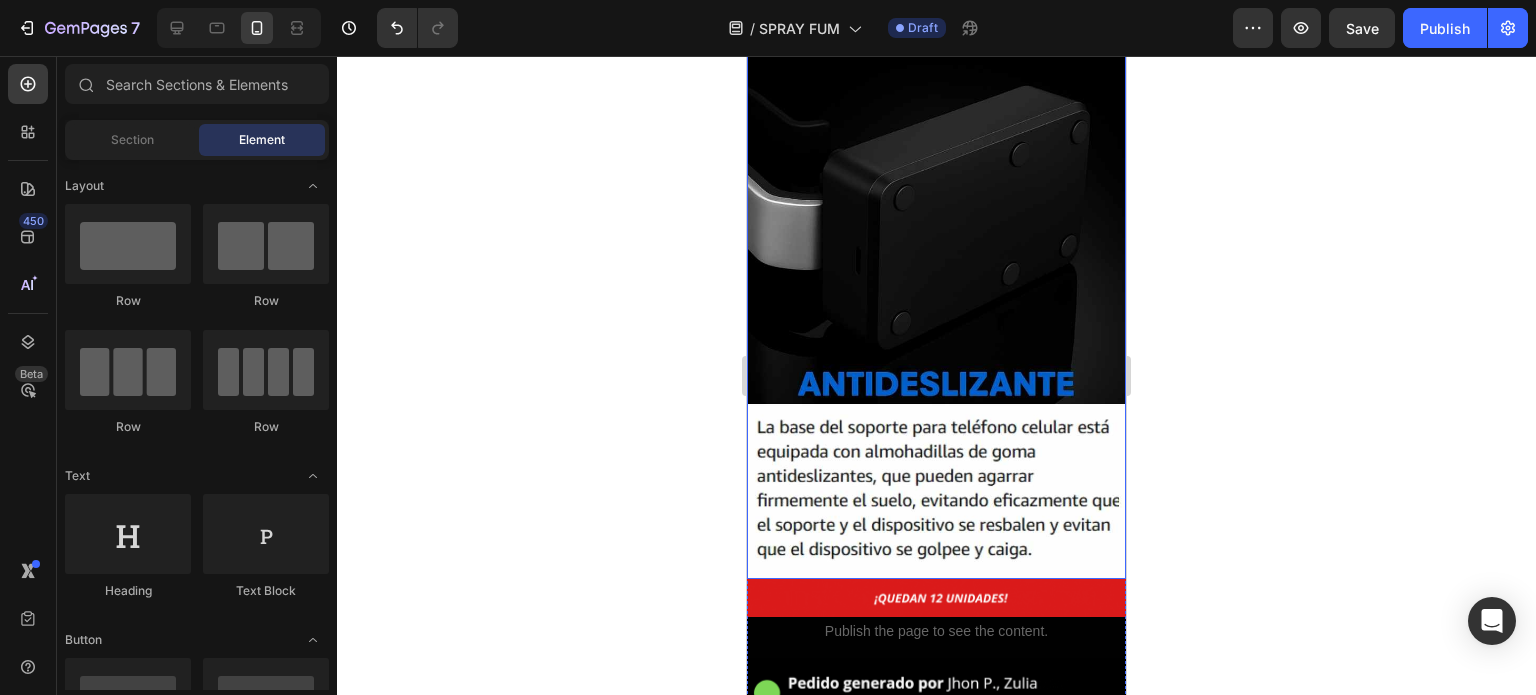 click at bounding box center [936, 294] 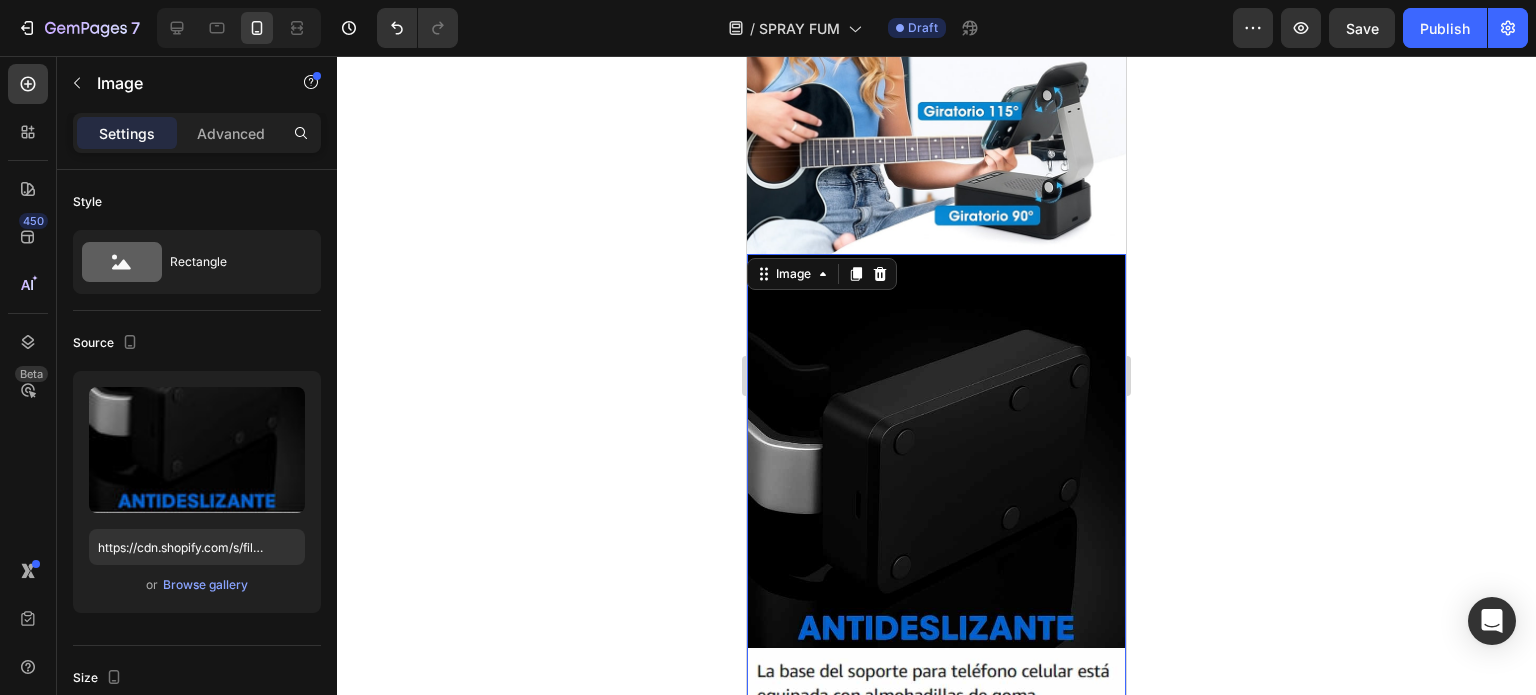 scroll, scrollTop: 3300, scrollLeft: 0, axis: vertical 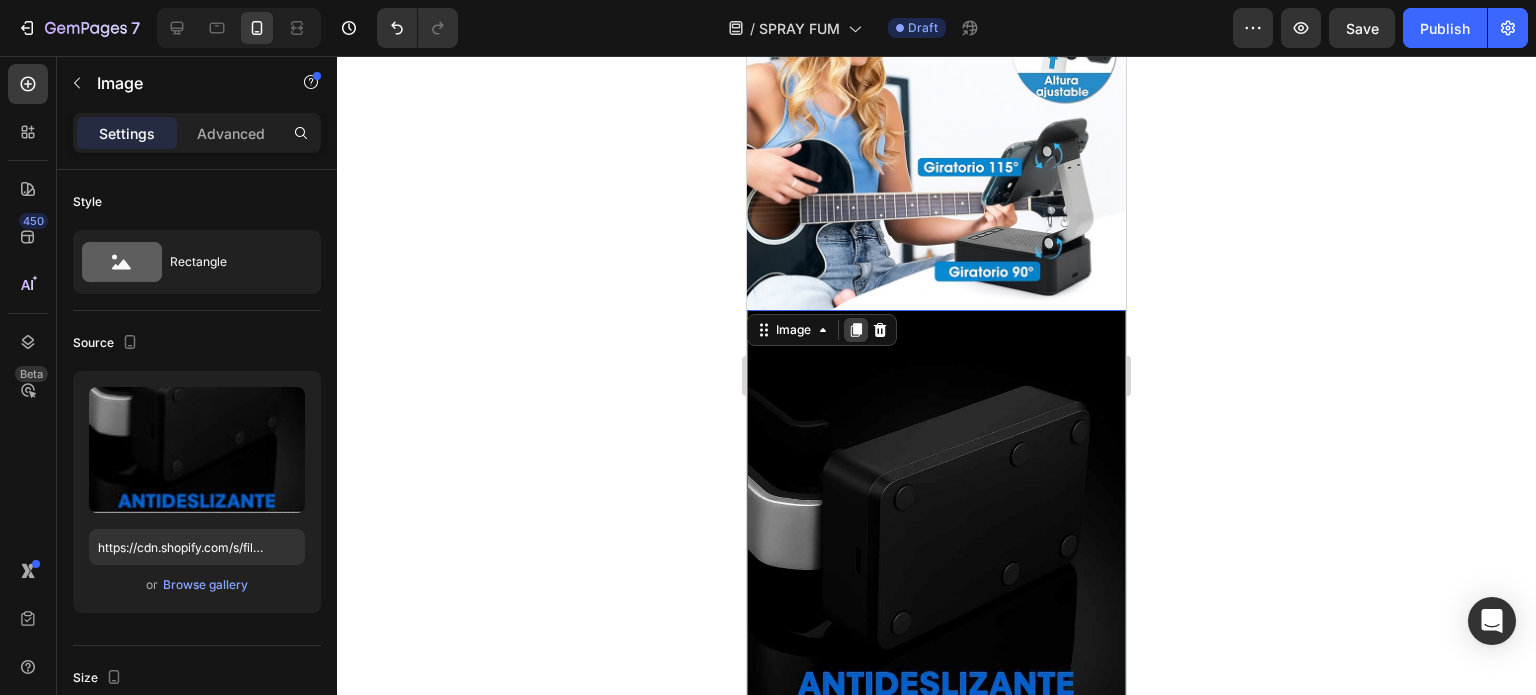 click 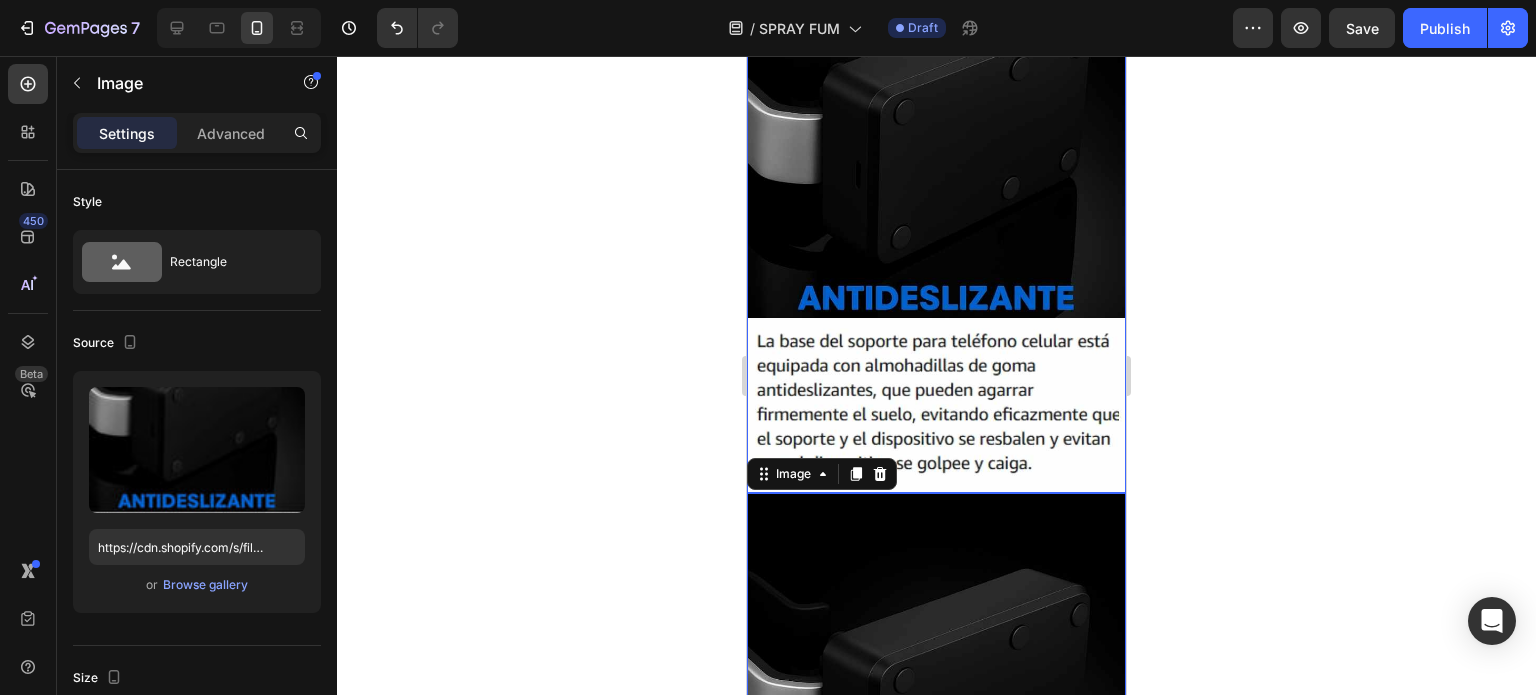 scroll, scrollTop: 3904, scrollLeft: 0, axis: vertical 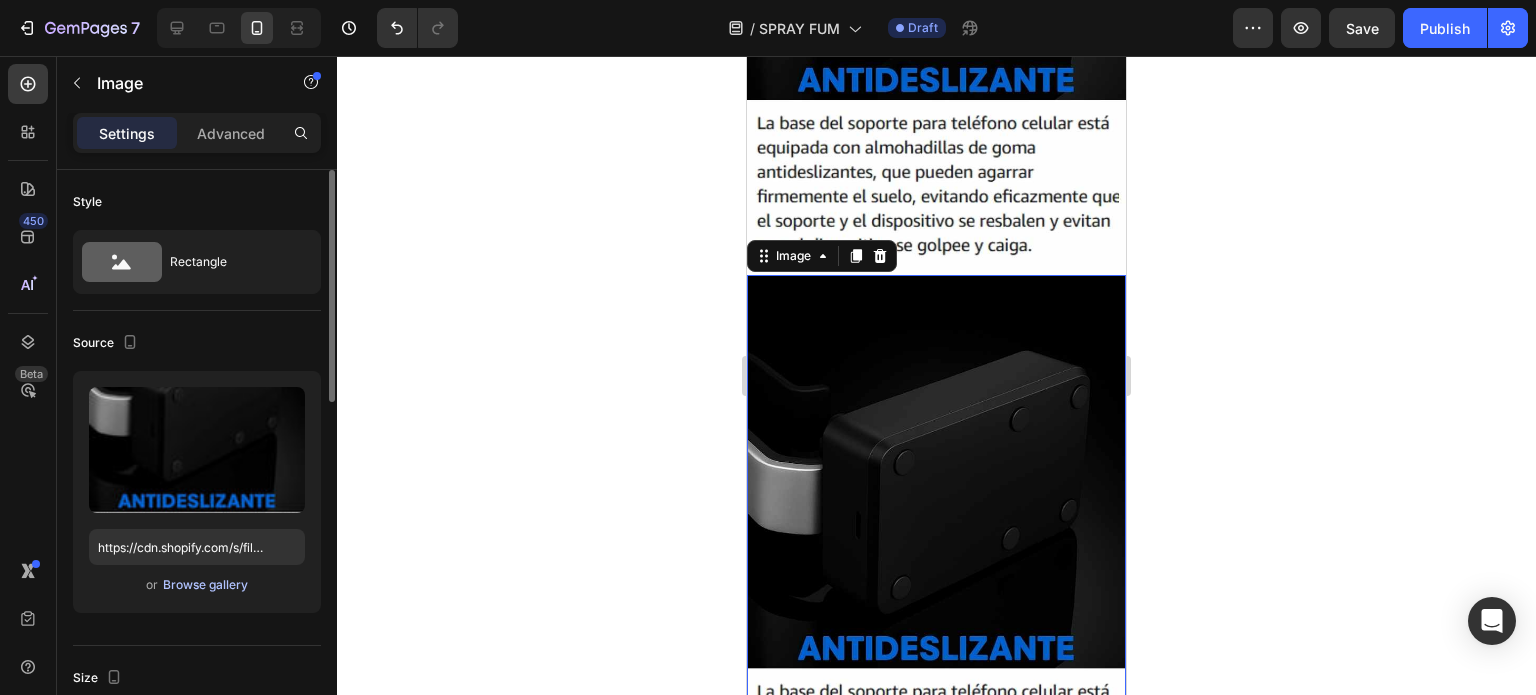 click on "Browse gallery" at bounding box center (205, 585) 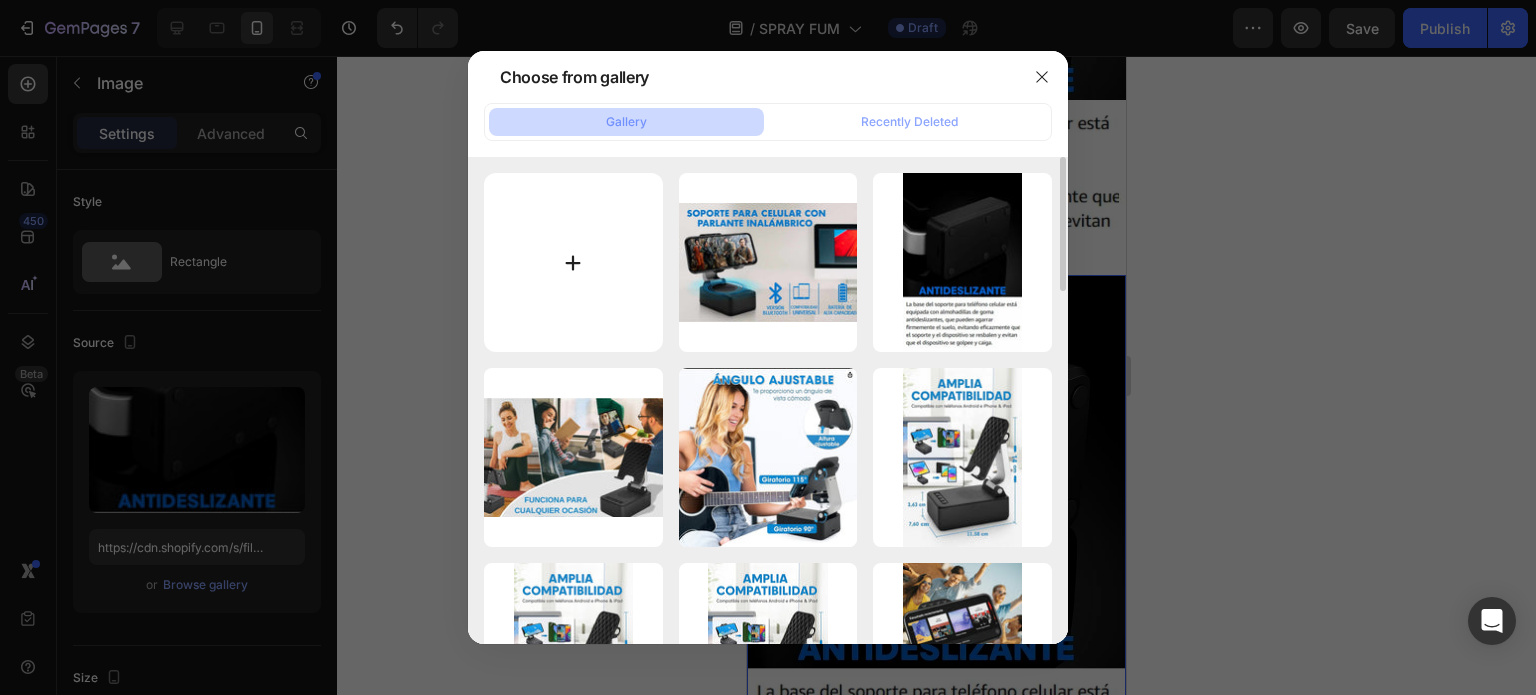 click at bounding box center (573, 262) 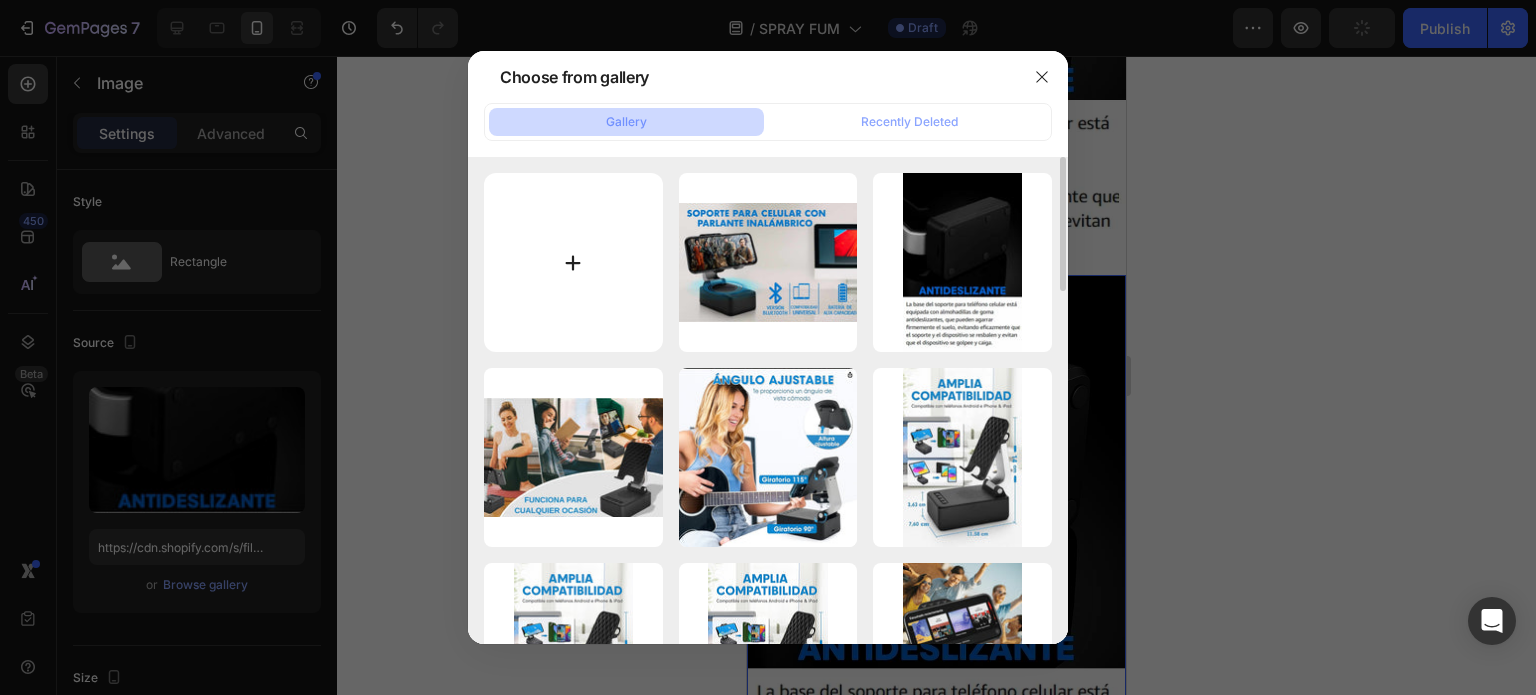 type on "C:\fakepath\WhatsApp Image 2025-08-02 at 7.09.05 AM.jpeg" 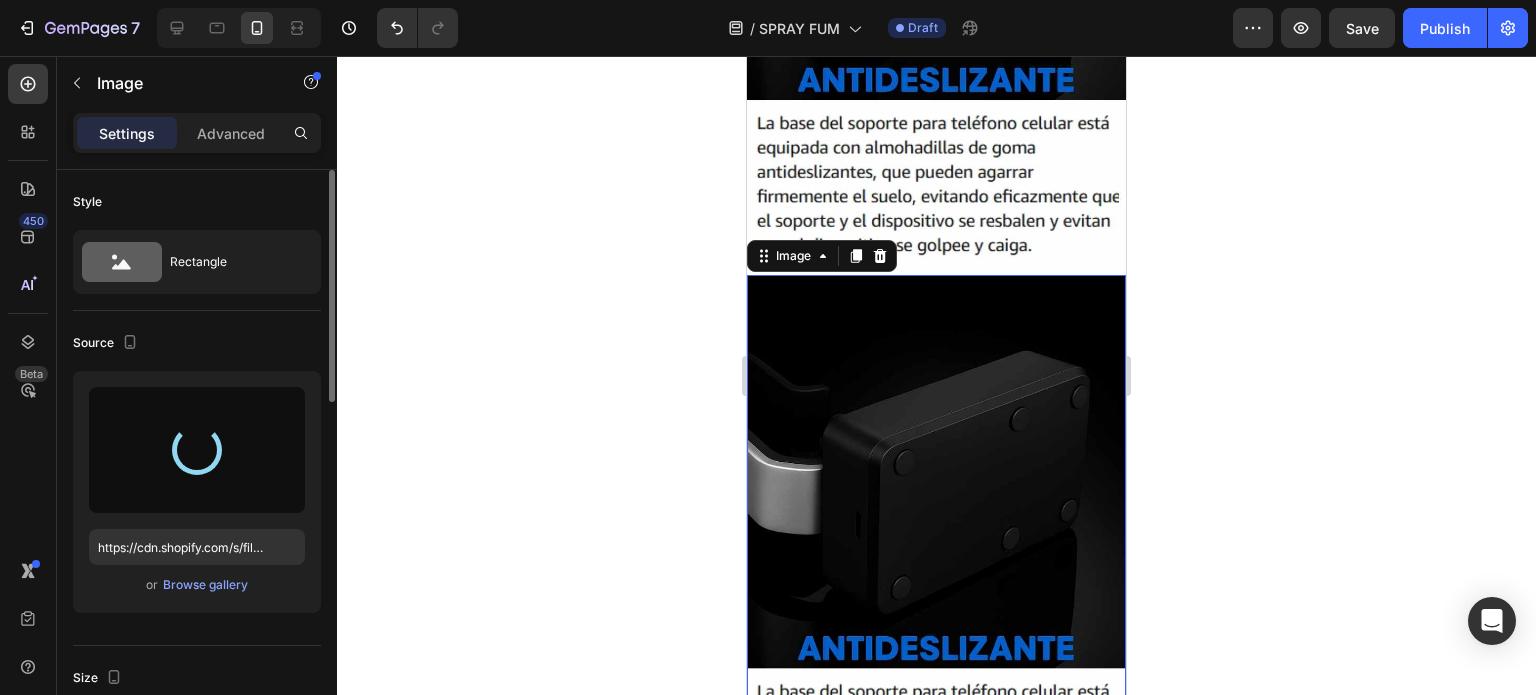 type on "https://cdn.shopify.com/s/files/1/0955/6203/9664/files/gempages_568917790648435582-329ed262-1606-4570-9693-0e041b872820.jpg" 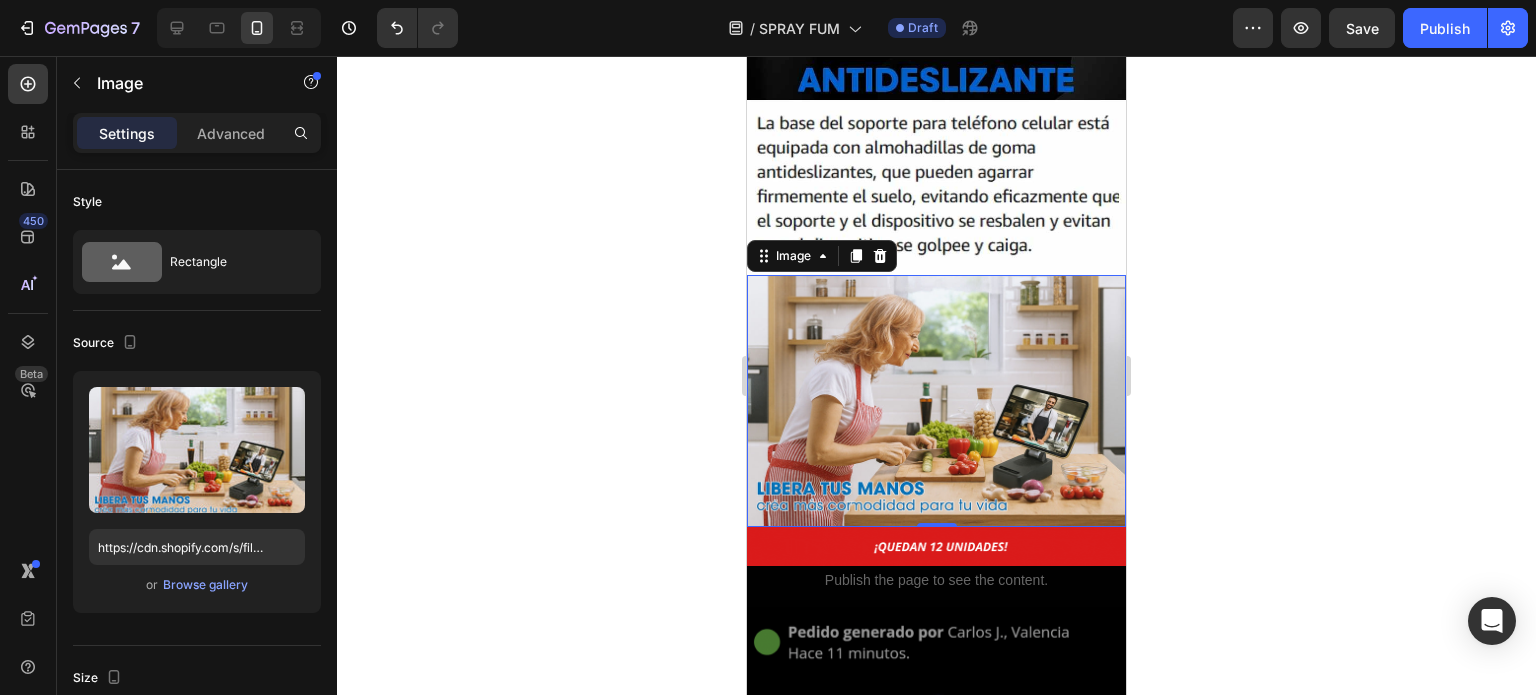 click 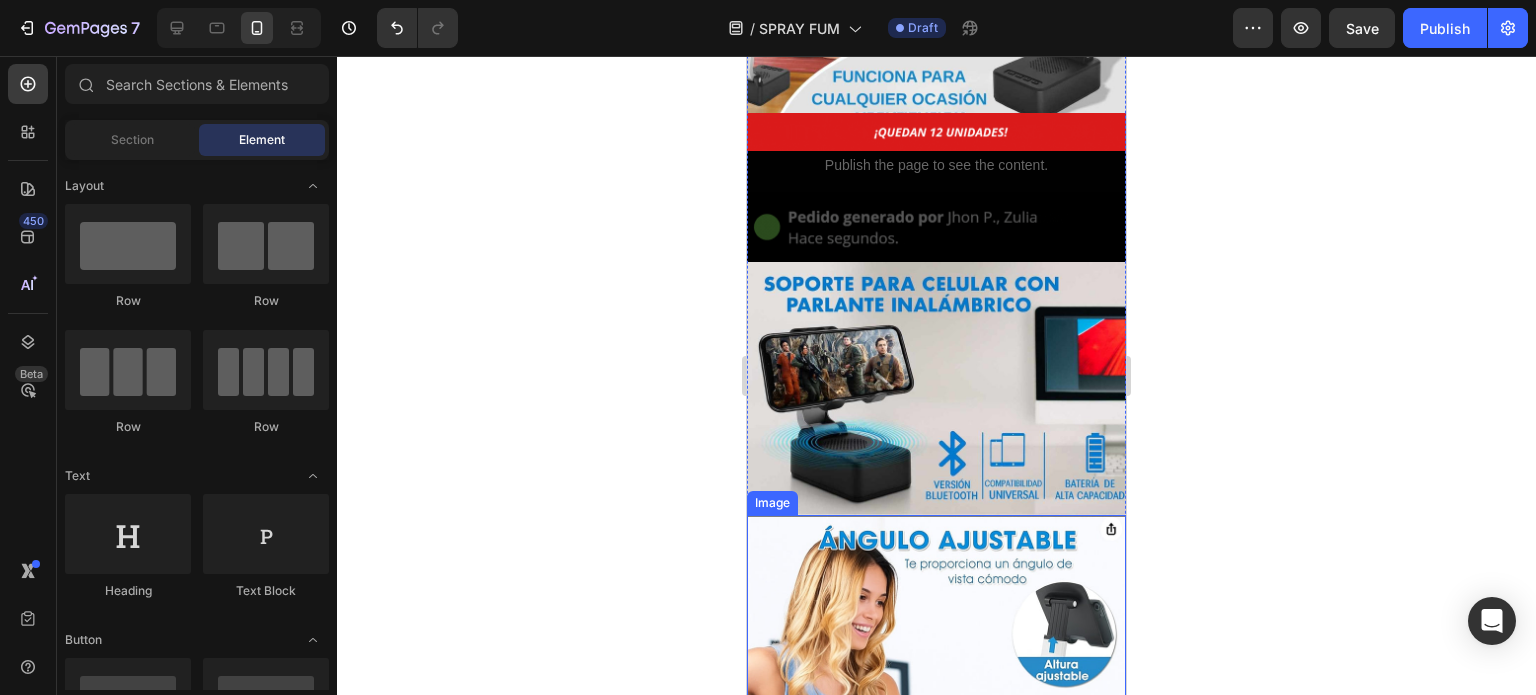scroll, scrollTop: 2704, scrollLeft: 0, axis: vertical 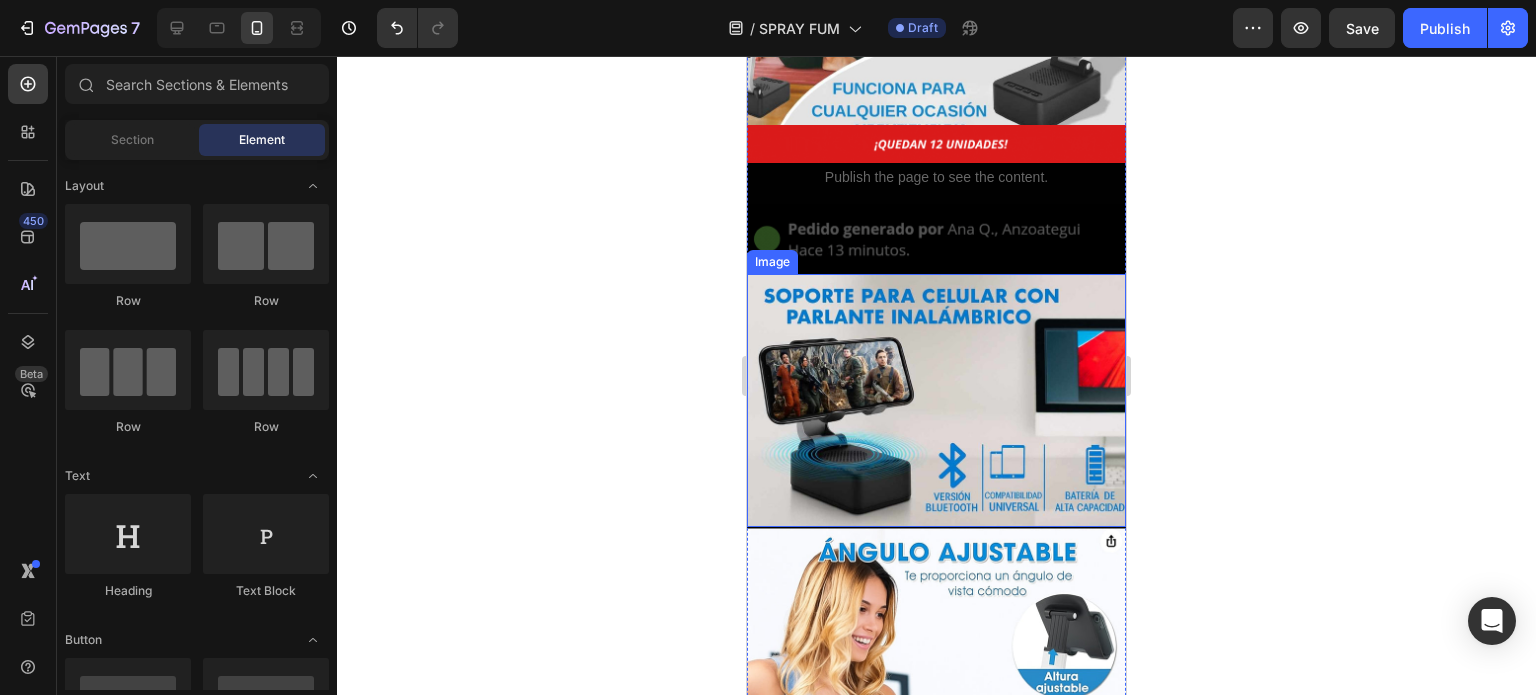 drag, startPoint x: 566, startPoint y: 290, endPoint x: 713, endPoint y: 267, distance: 148.78844 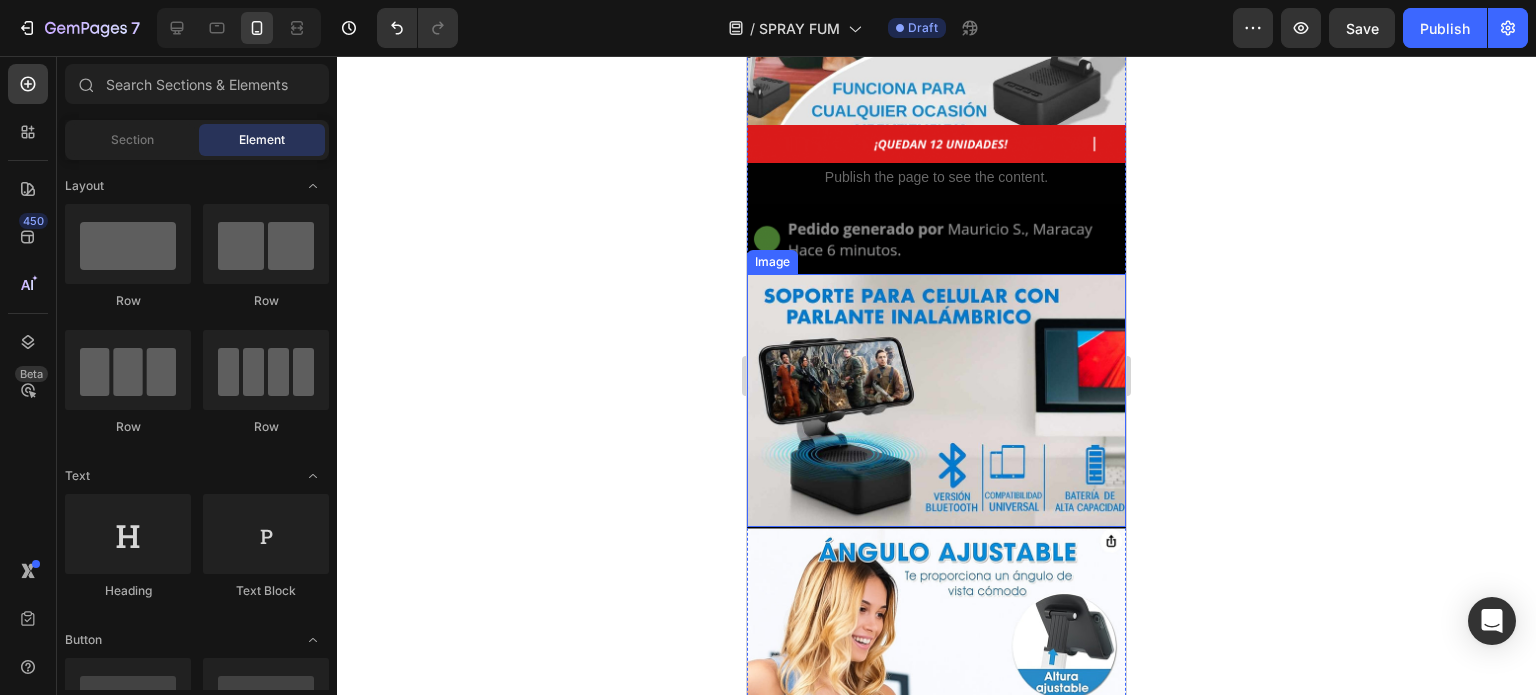click 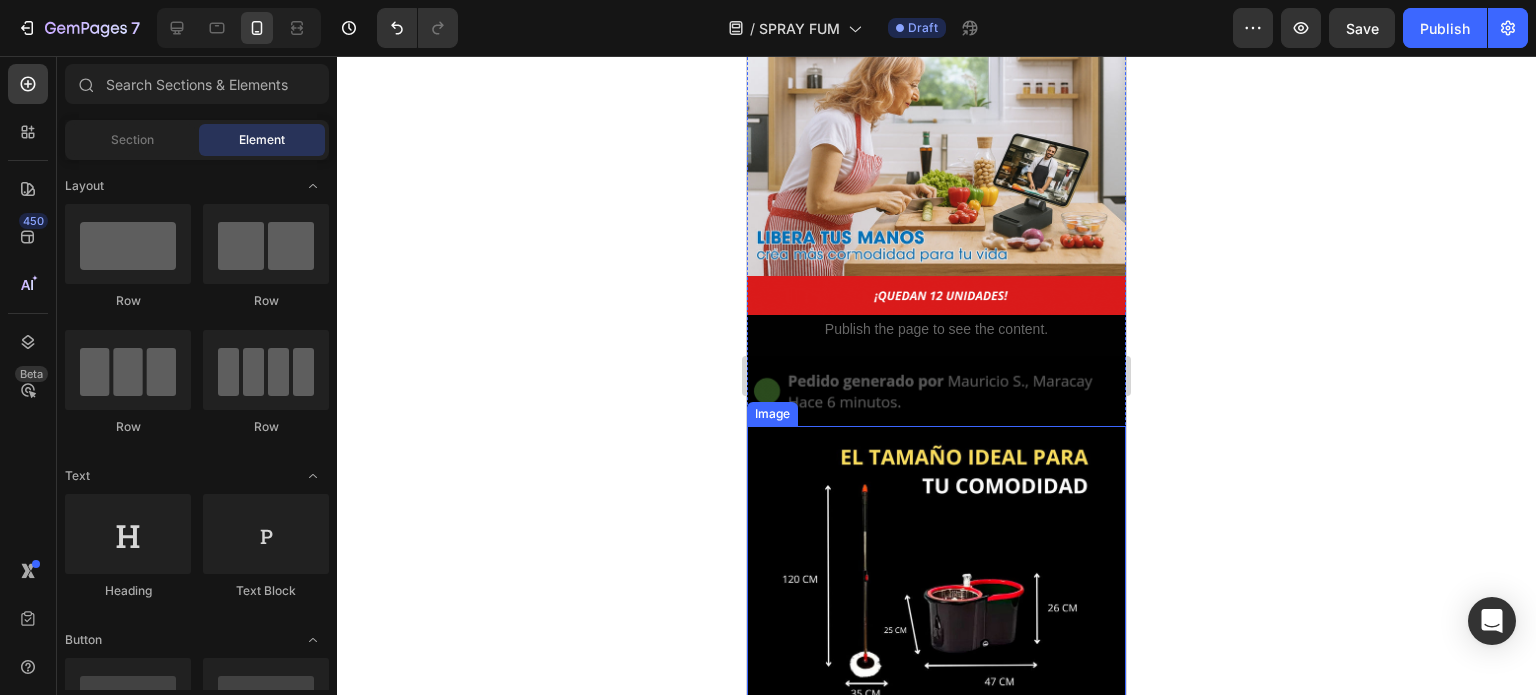 scroll, scrollTop: 4200, scrollLeft: 0, axis: vertical 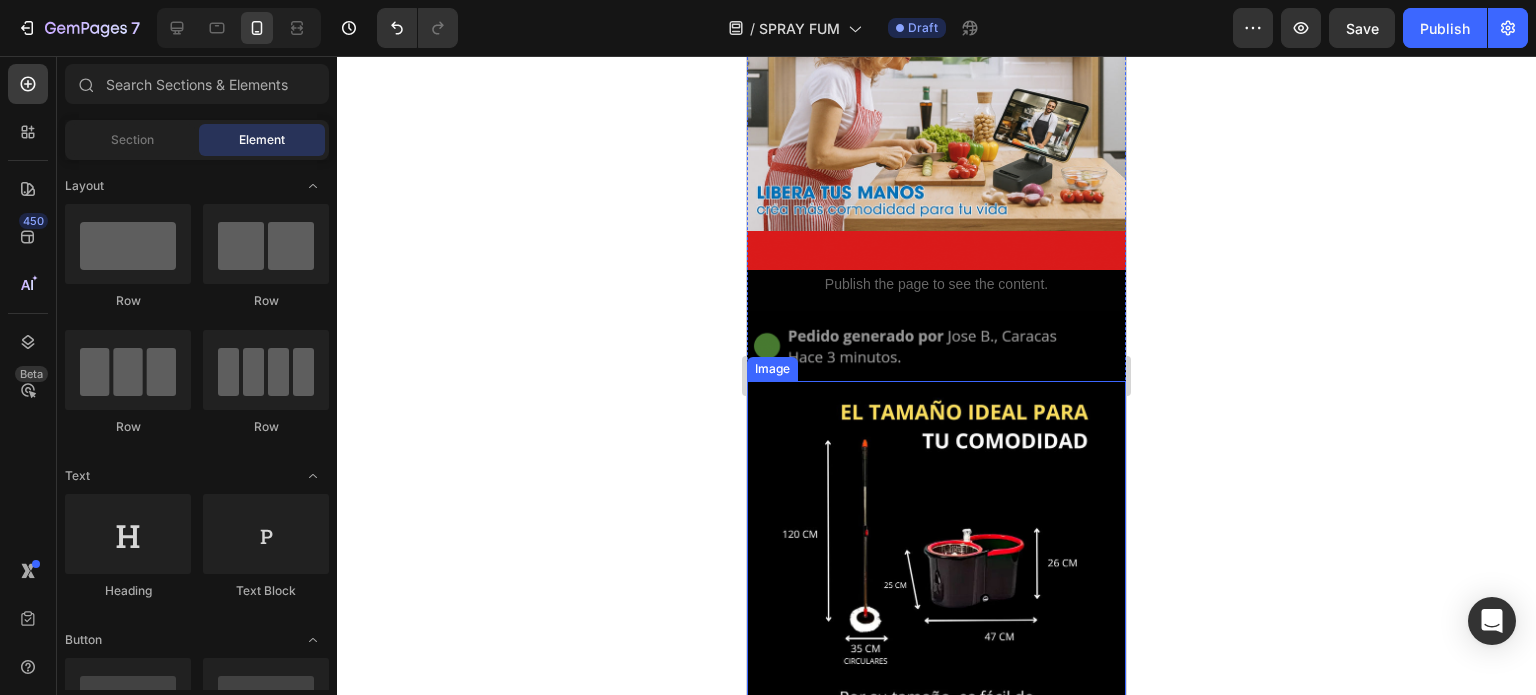 click at bounding box center [936, 591] 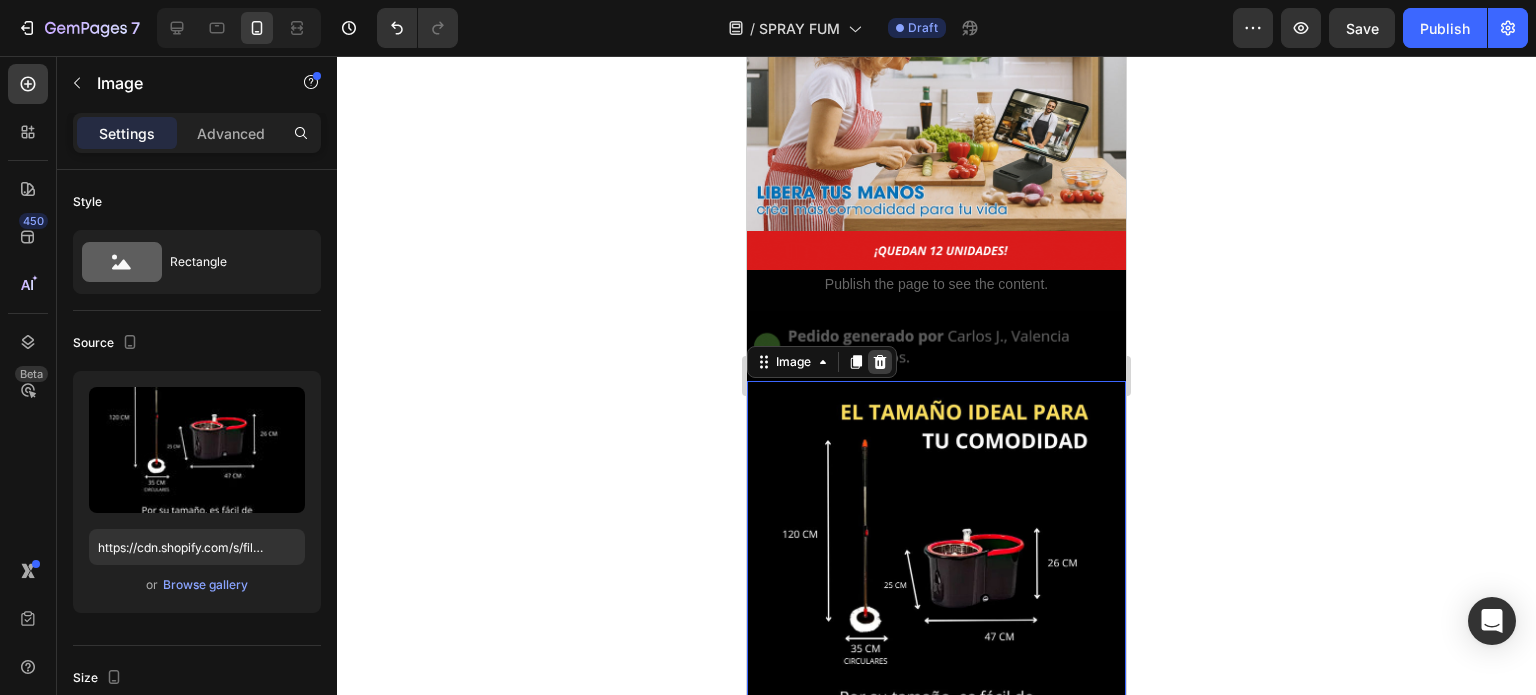 click 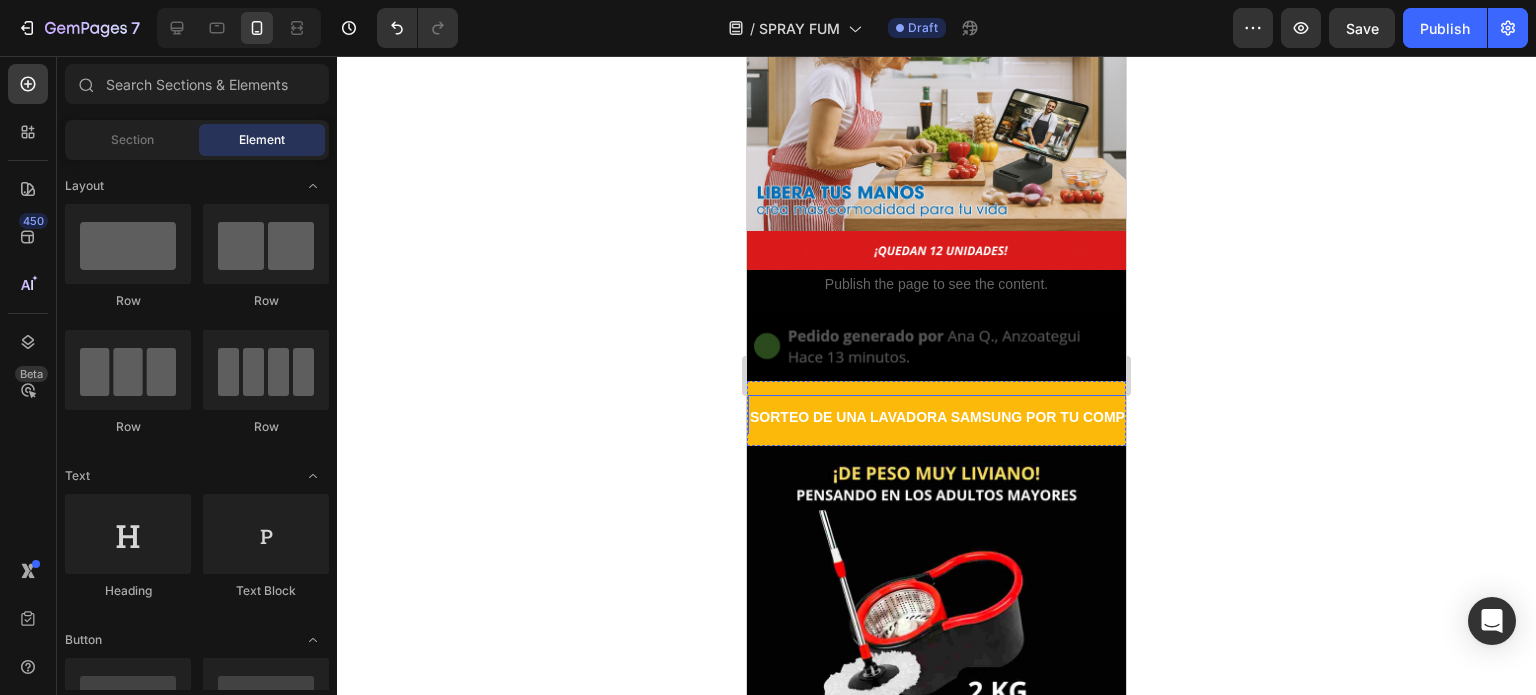 click on "SORTEO DE UNA LAVADORA SAMSUNG POR TU COMPRA Text Image SORTEO DE UNA LAVADORA SAMSUNG POR TU COMPRA Text Image SORTEO DE UNA LAVADORA SAMSUNG POR TU COMPRA Text Image" at bounding box center [1556, 418] 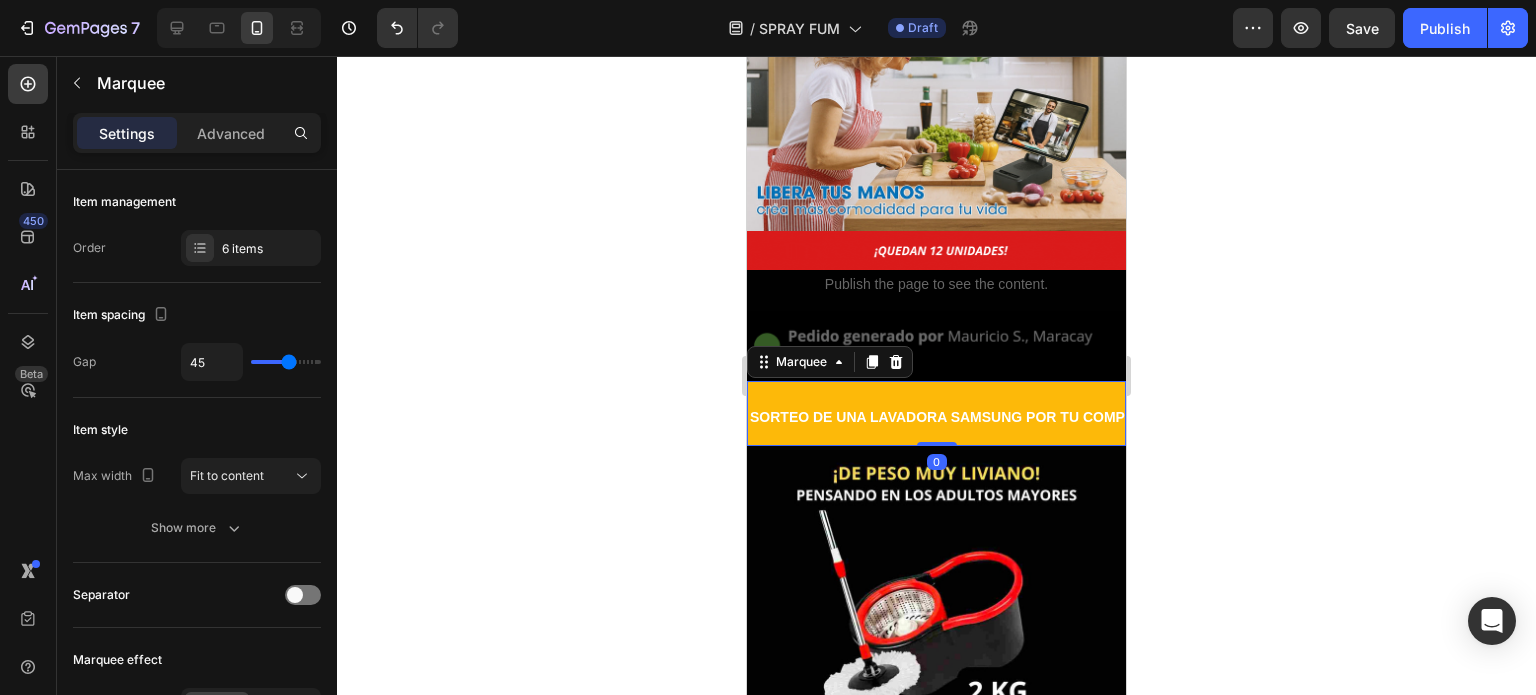 click 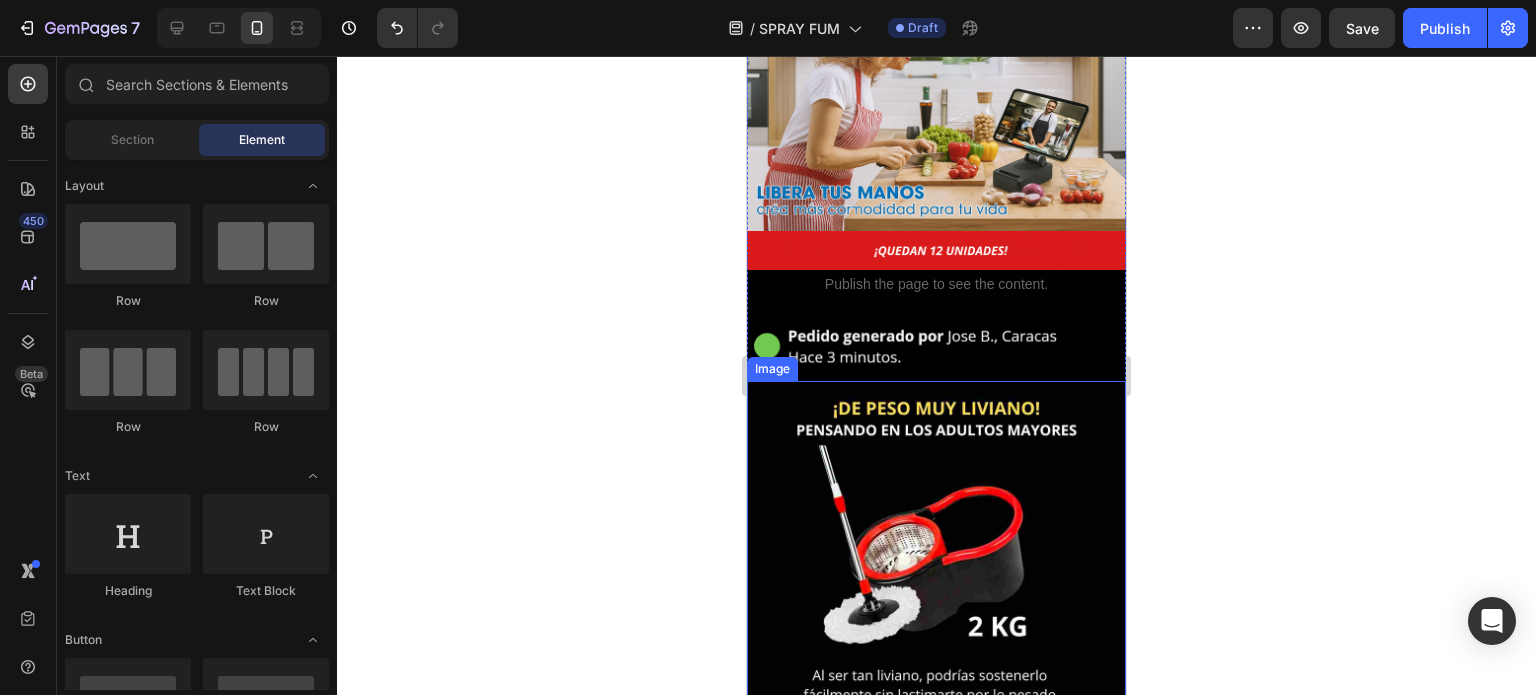 click at bounding box center (936, 570) 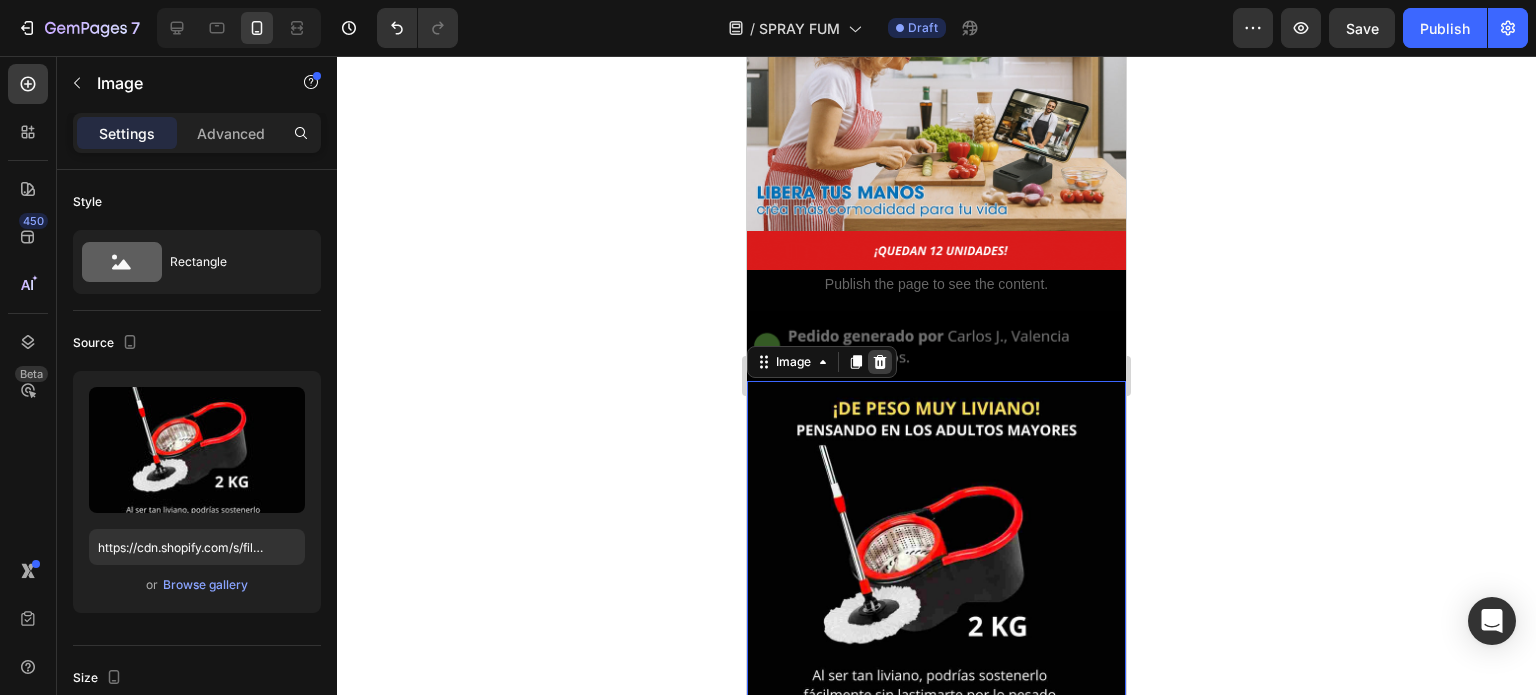 click 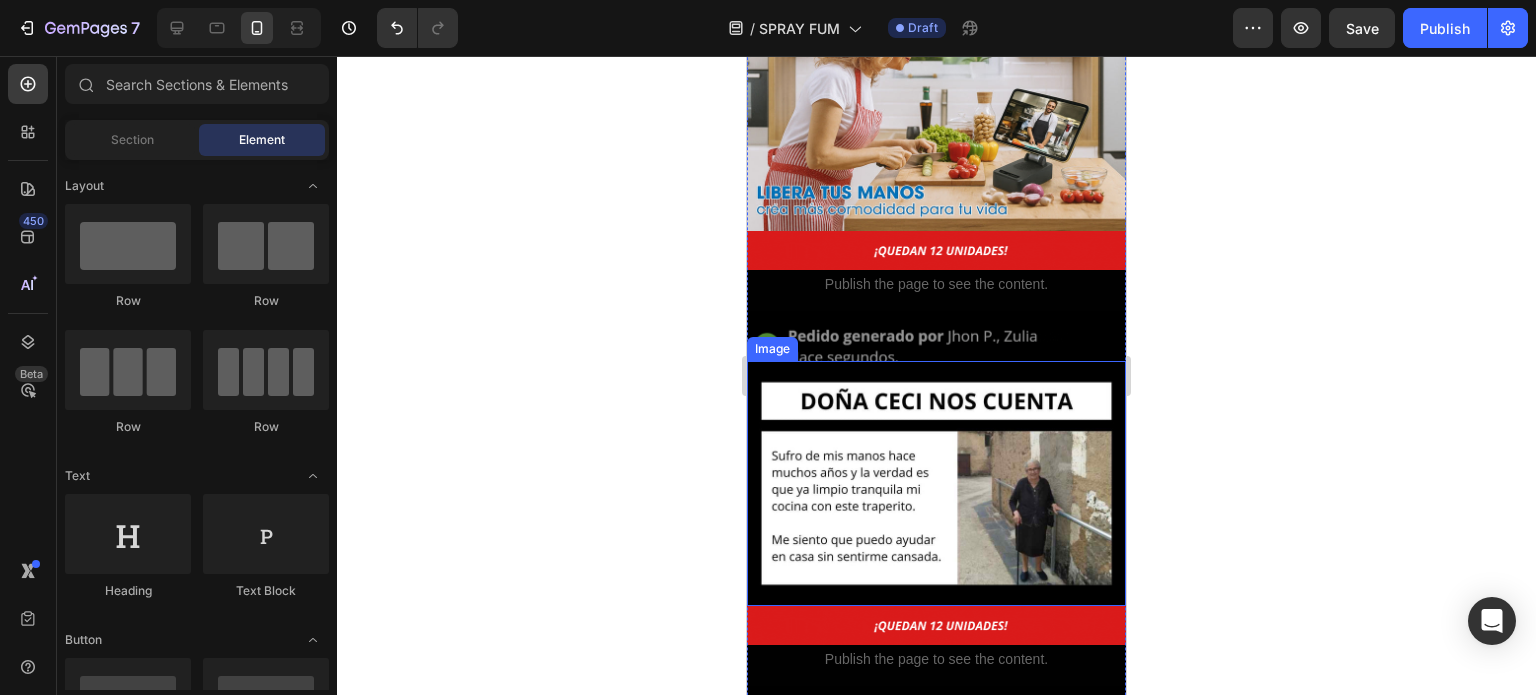 click at bounding box center [936, 484] 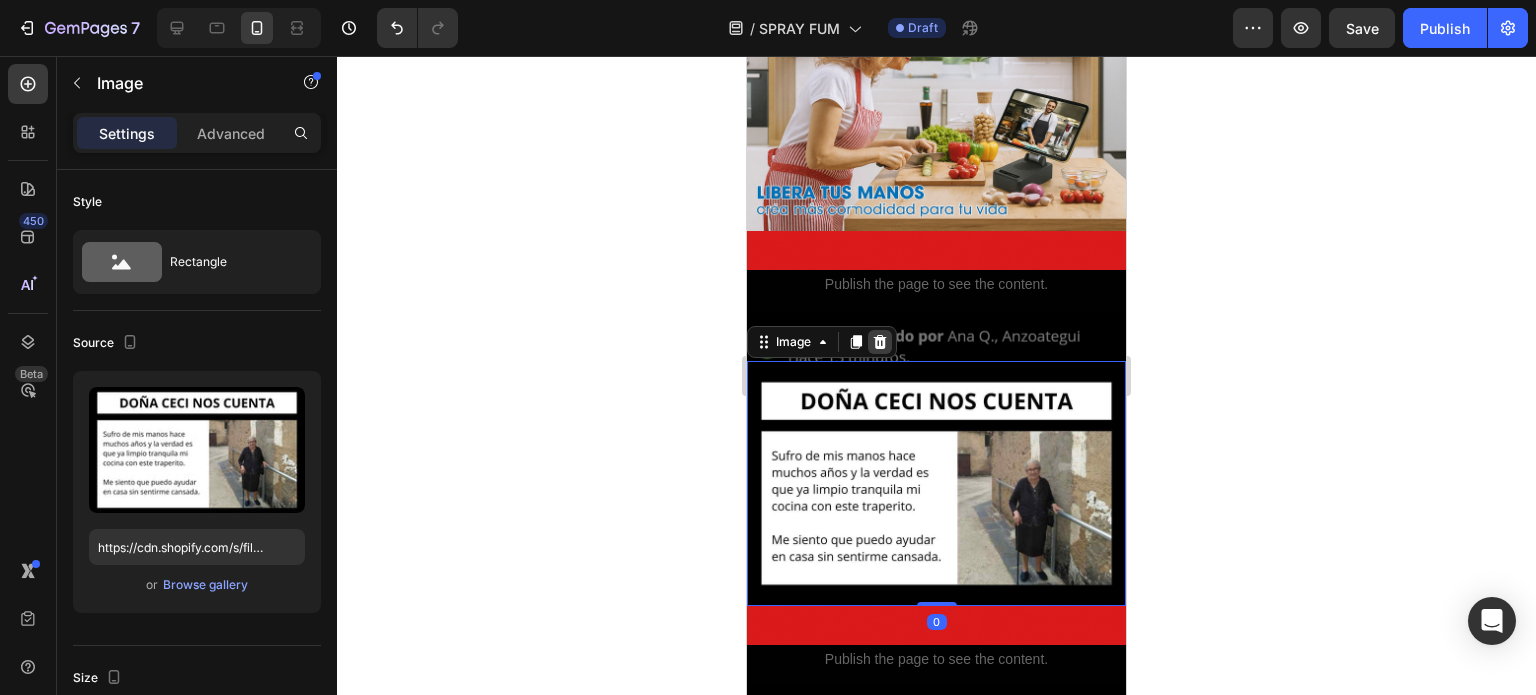 click 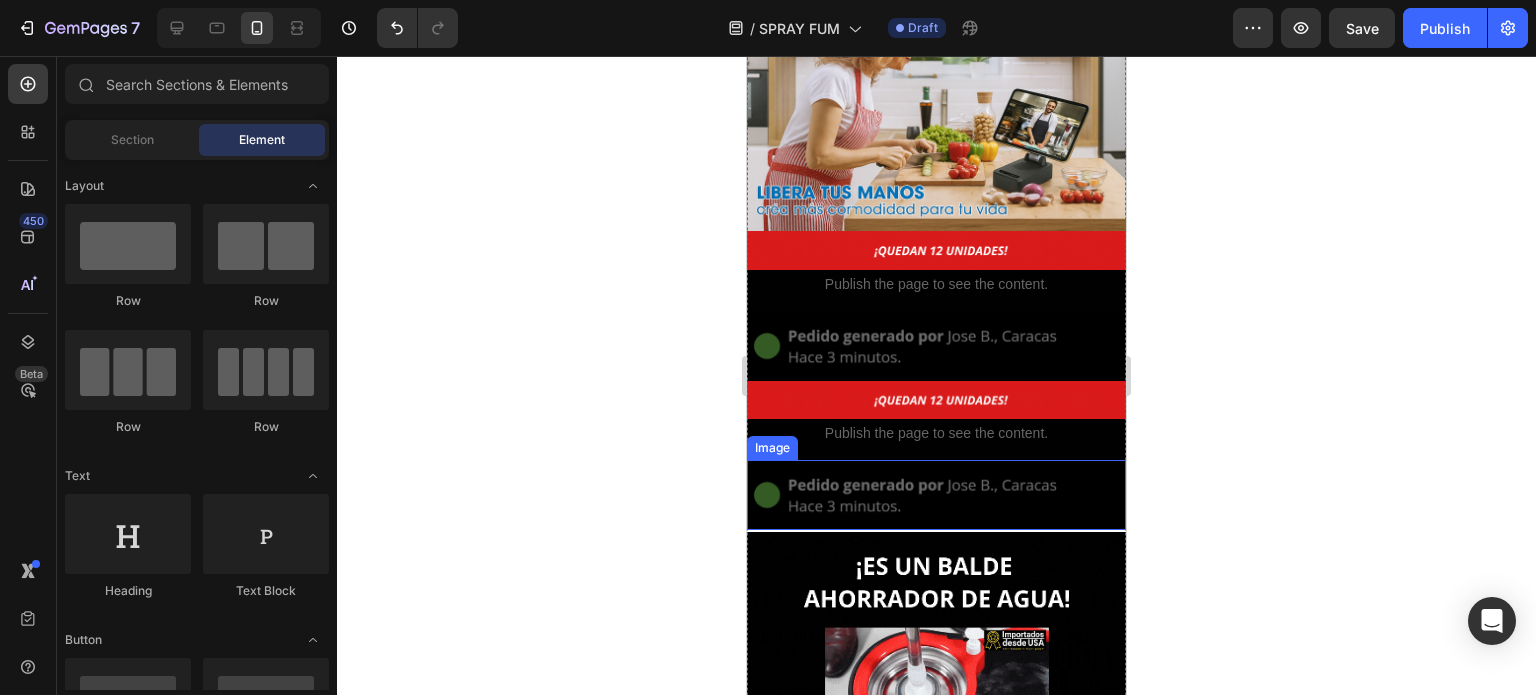click at bounding box center [936, 495] 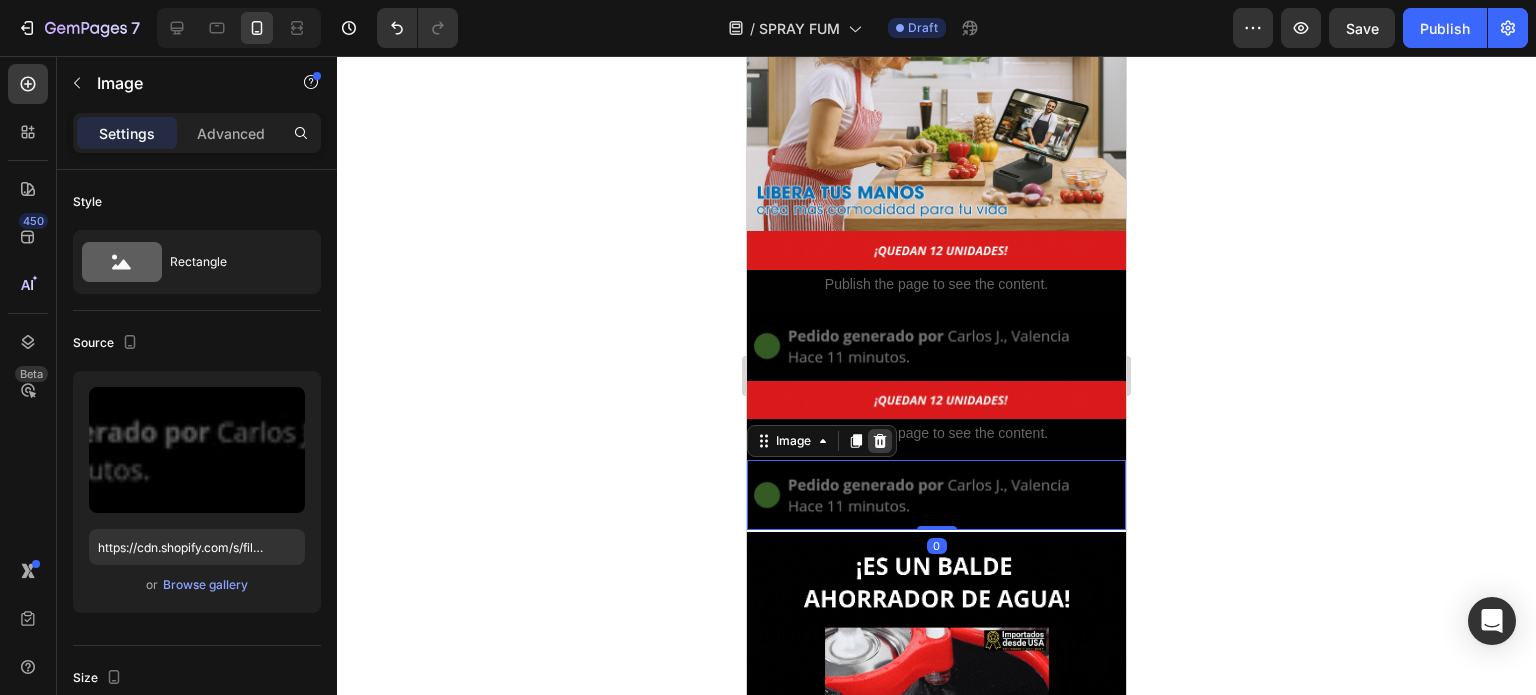 click 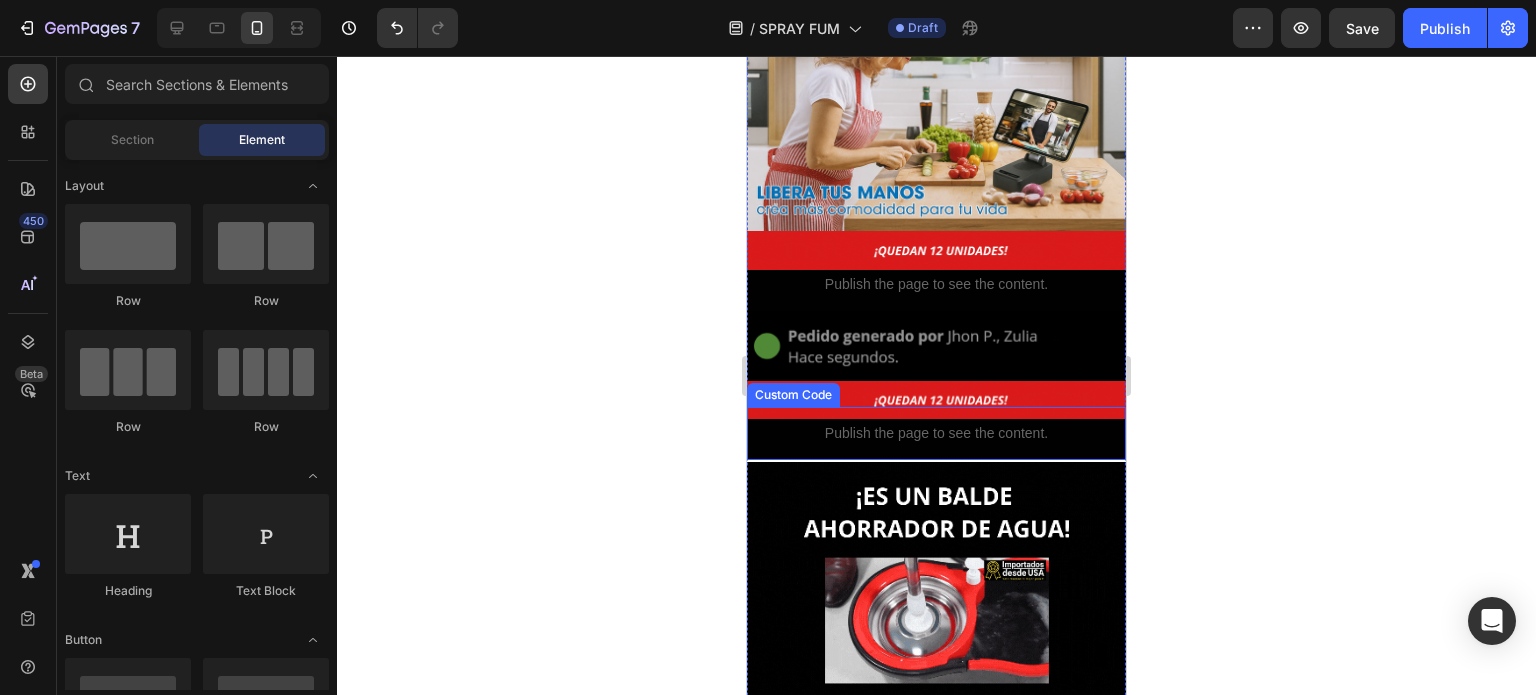 click on "Publish the page to see the content." at bounding box center [936, 433] 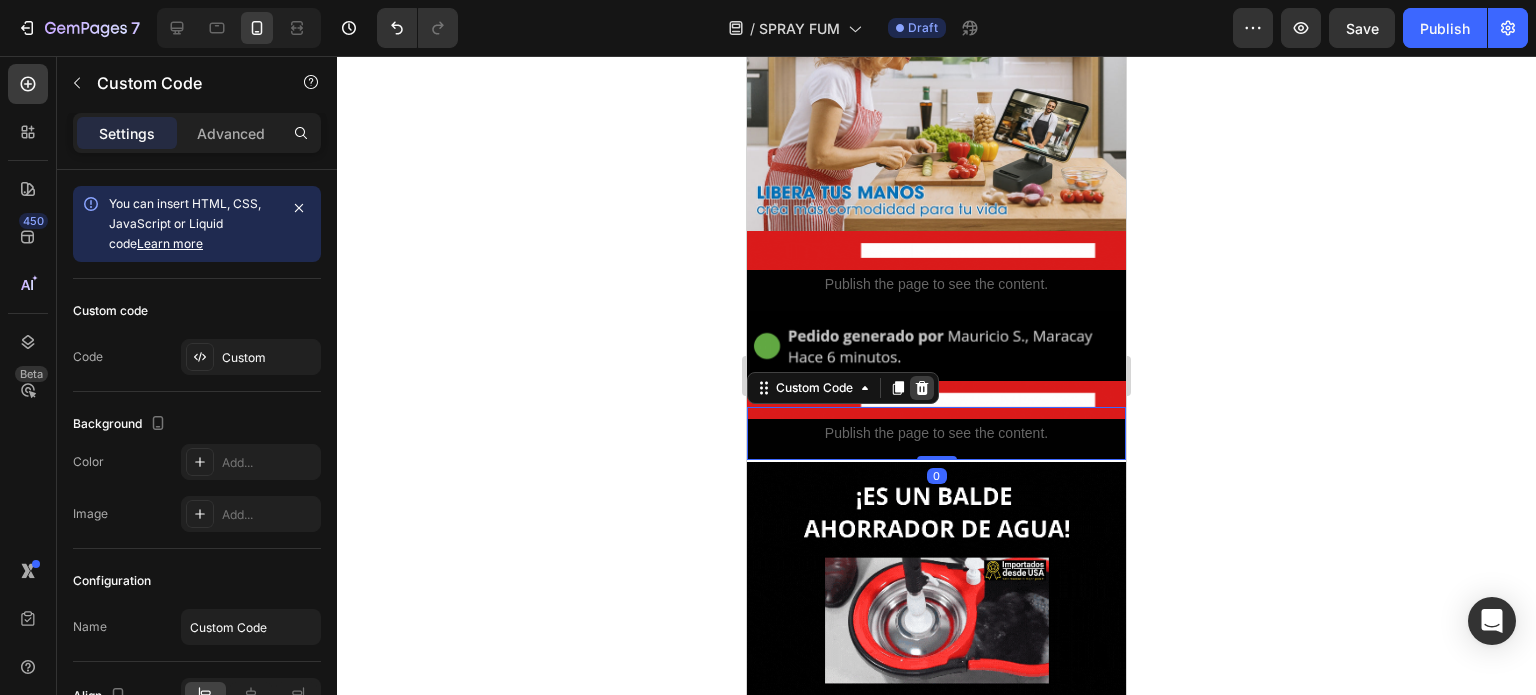 click at bounding box center [922, 388] 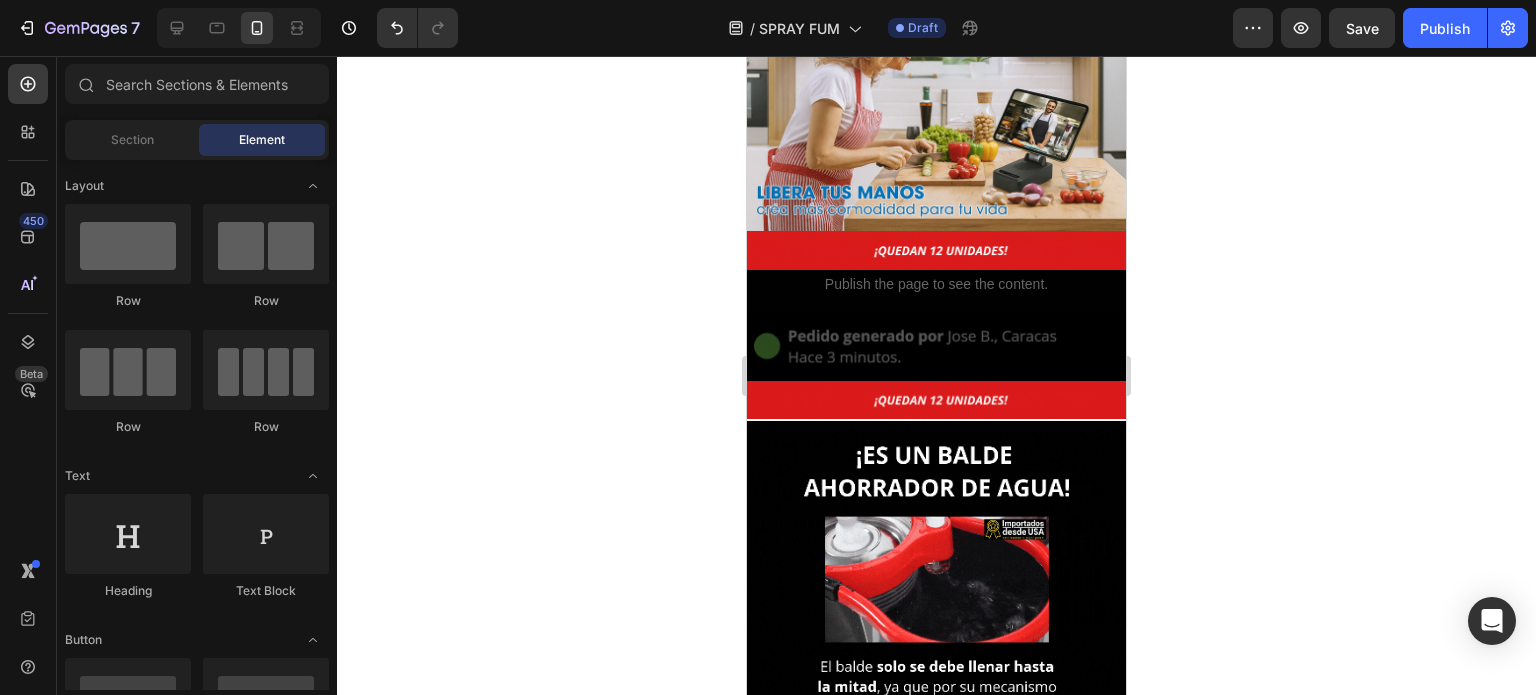 click at bounding box center (936, 400) 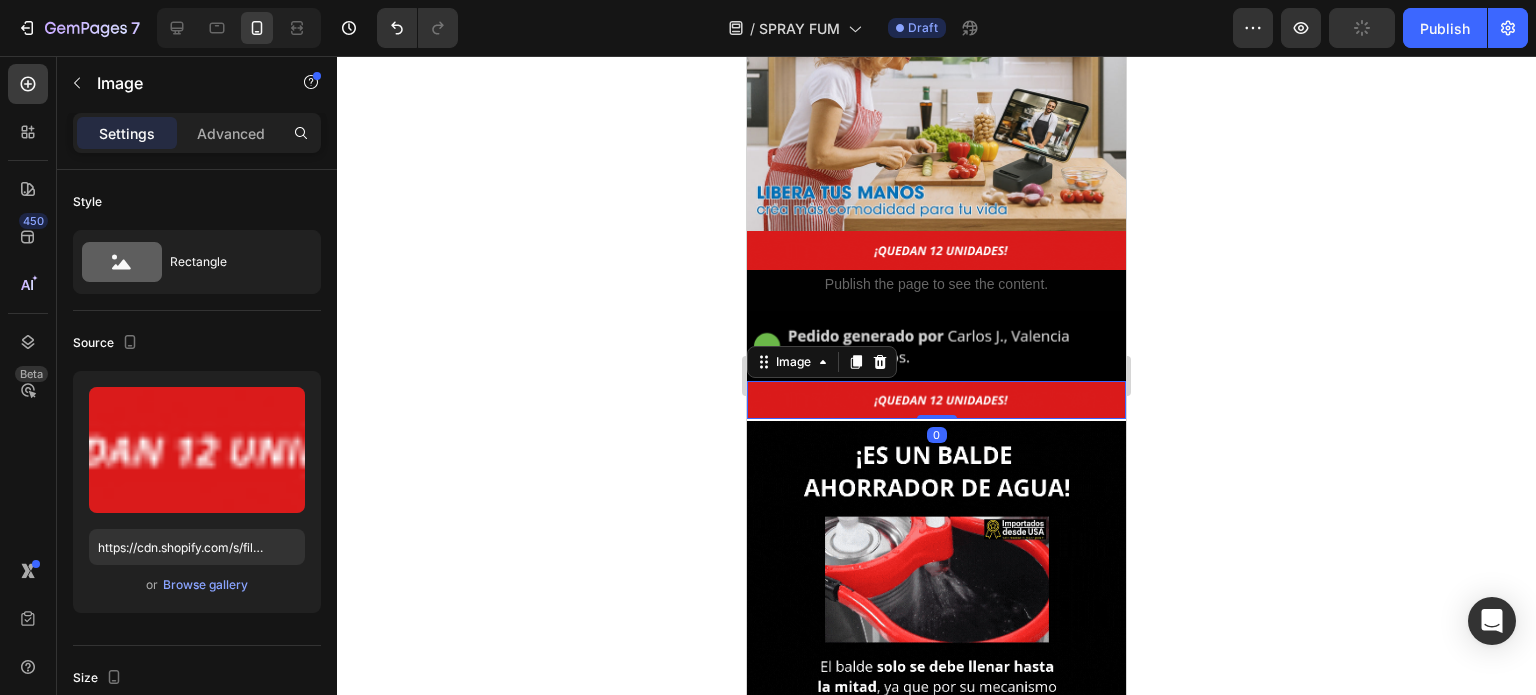 click on "Image" at bounding box center (822, 362) 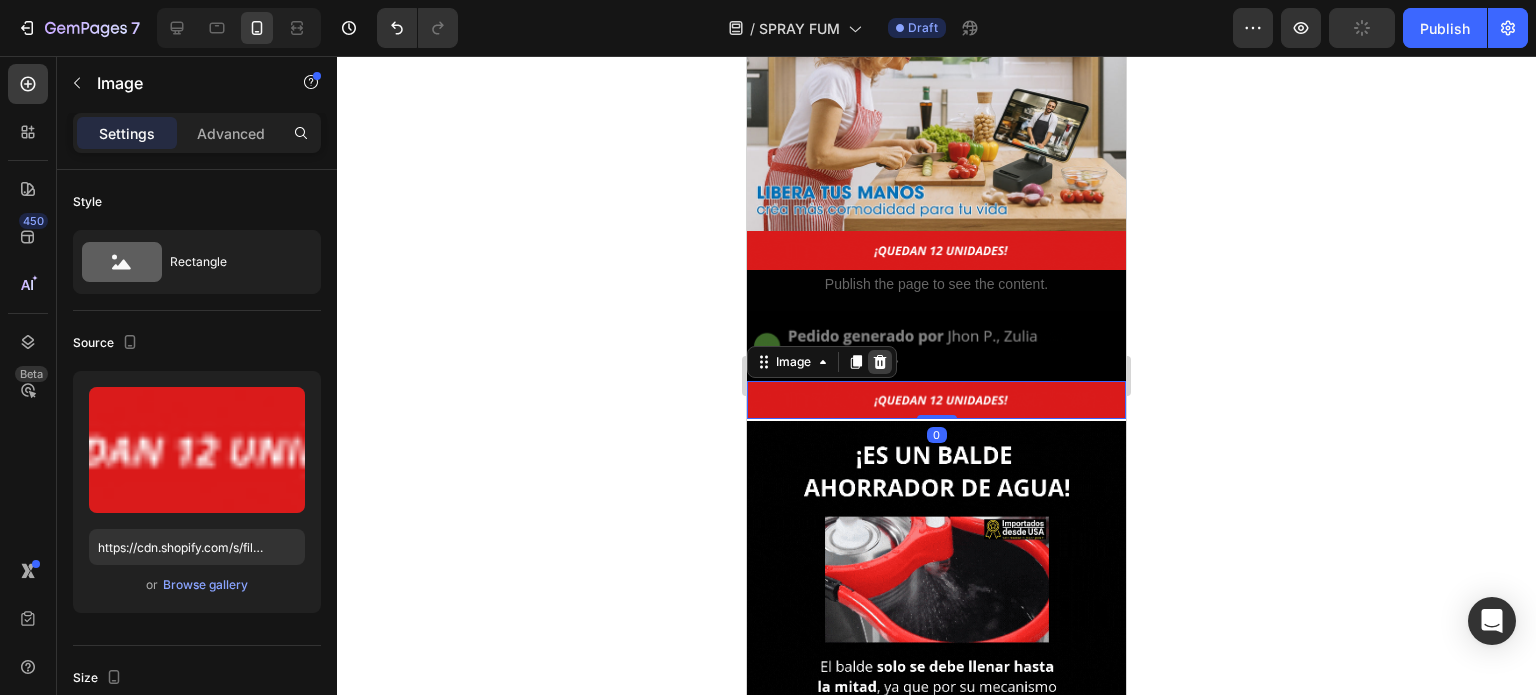 click at bounding box center [880, 362] 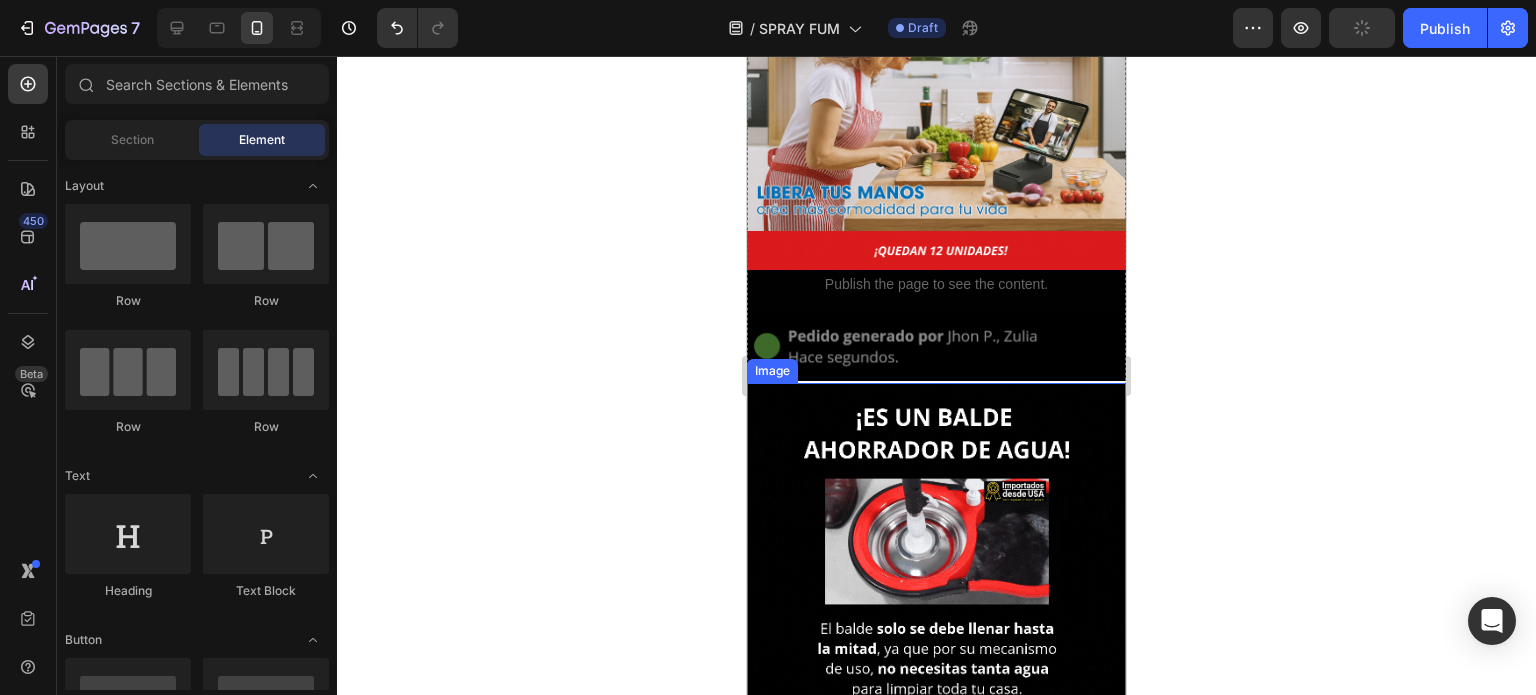 click at bounding box center [936, 593] 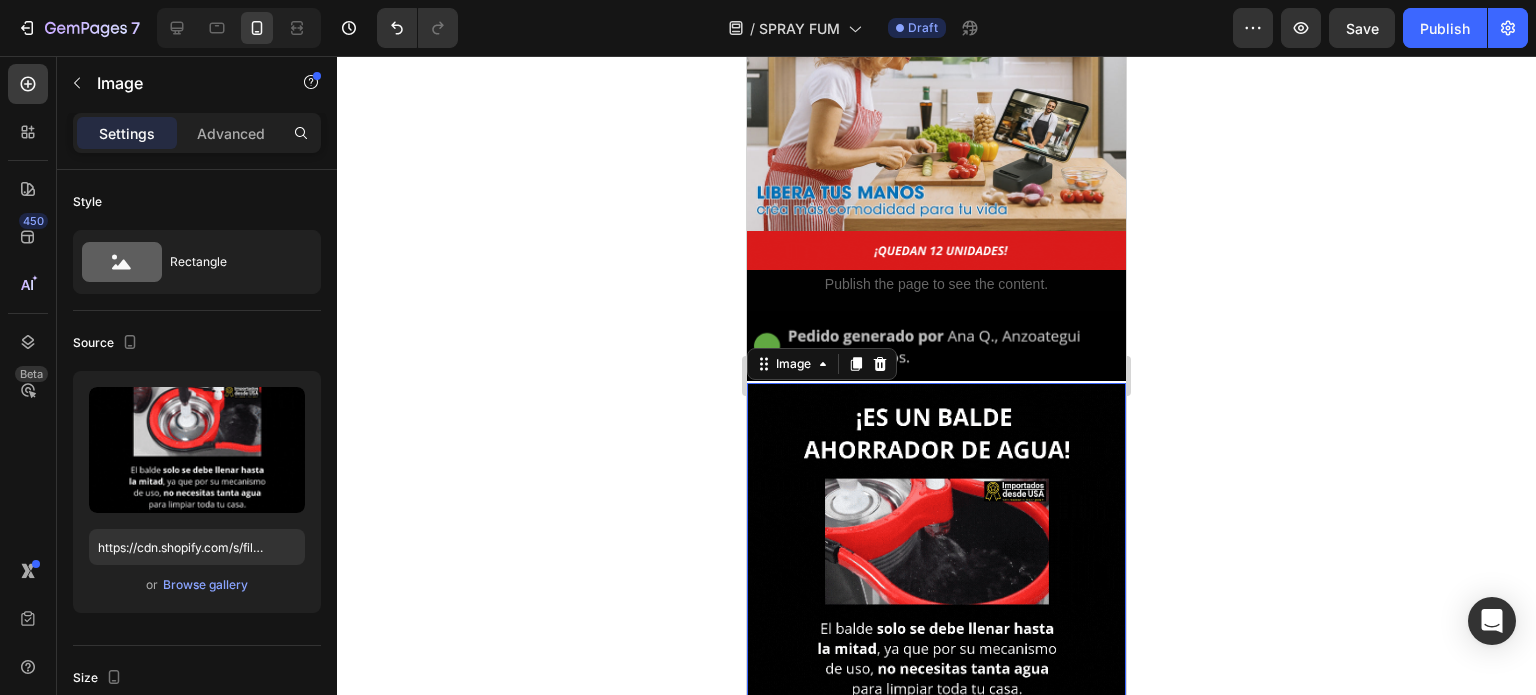 click 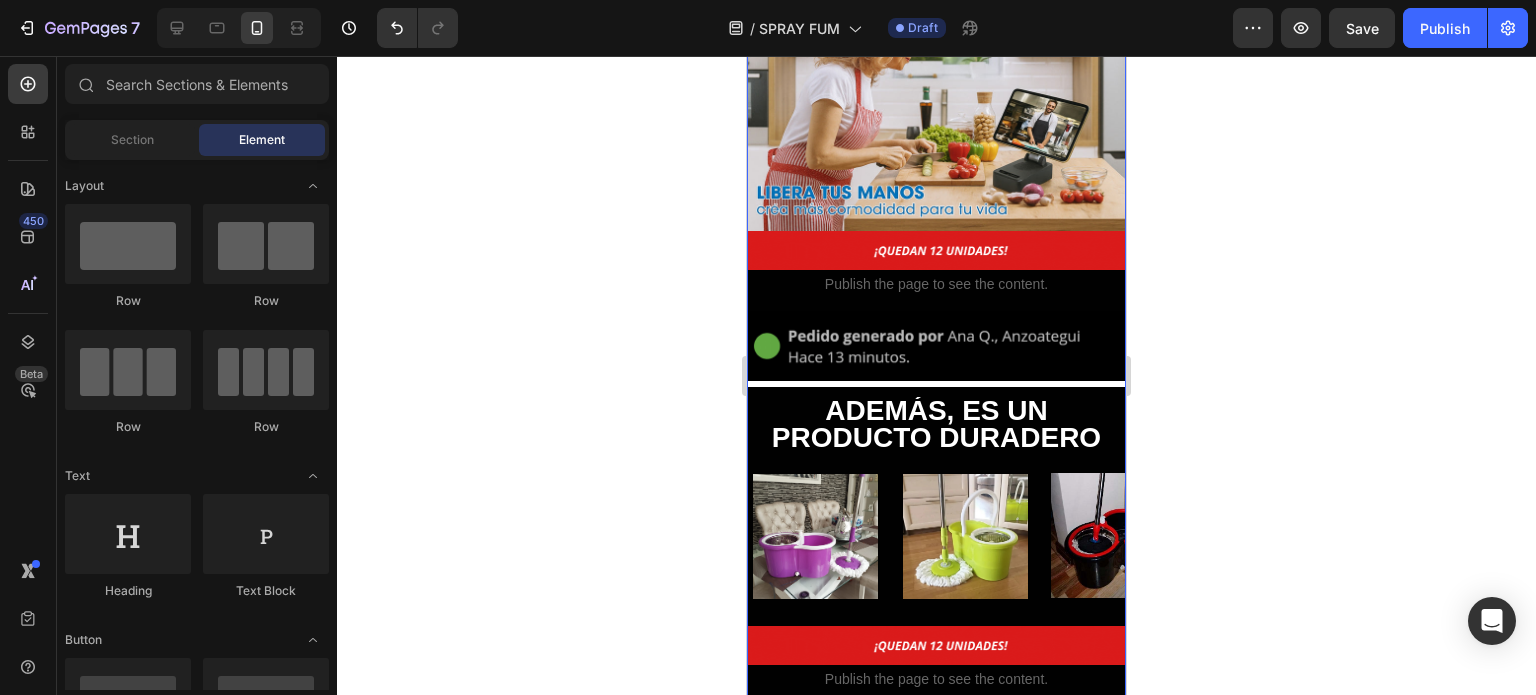 click on "Image Image Image Image Image Image
Publish the page to see the content.
Custom Code Image Image Image Image Image Image
Publish the page to see the content.
Custom Code Image                Title Line                Title Line ADEMÁS, ES UN PRODUCTO DURADERO Heading Image Image Image Image Image Image Image Image Image Image Marquee Image
Publish the page to see the content.
Custom Code Image                Title Line Image Image" at bounding box center [936, -1035] 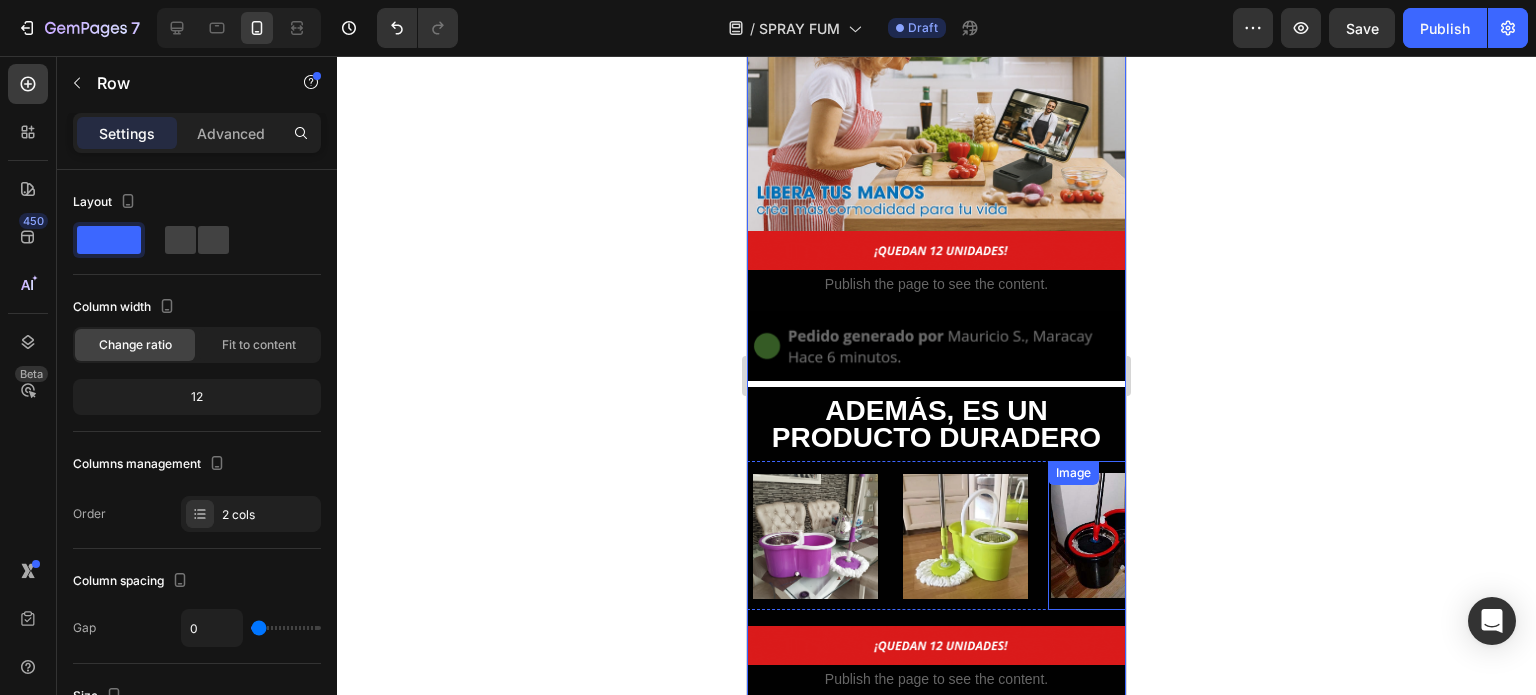 click on "Image" at bounding box center (1113, 535) 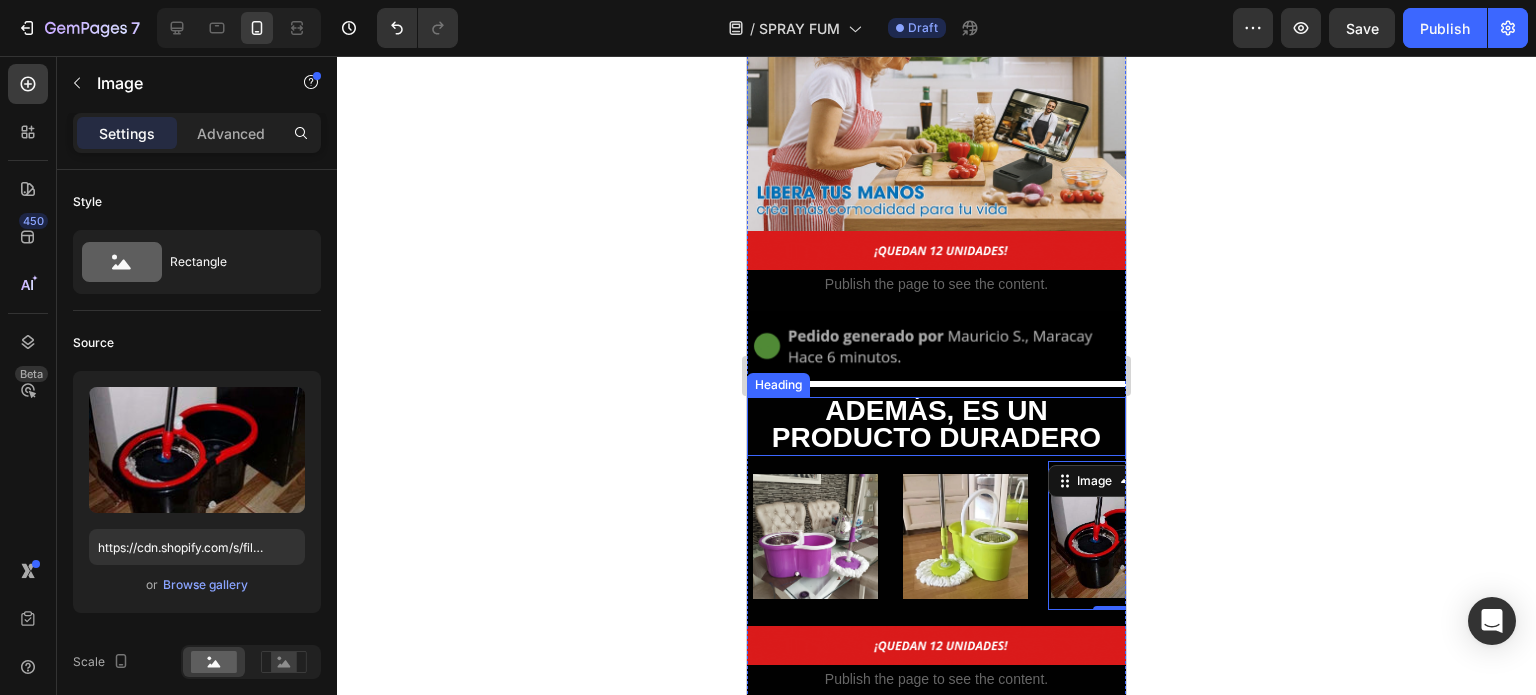click on "ADEMÁS, ES UN PRODUCTO DURADERO" at bounding box center (936, 426) 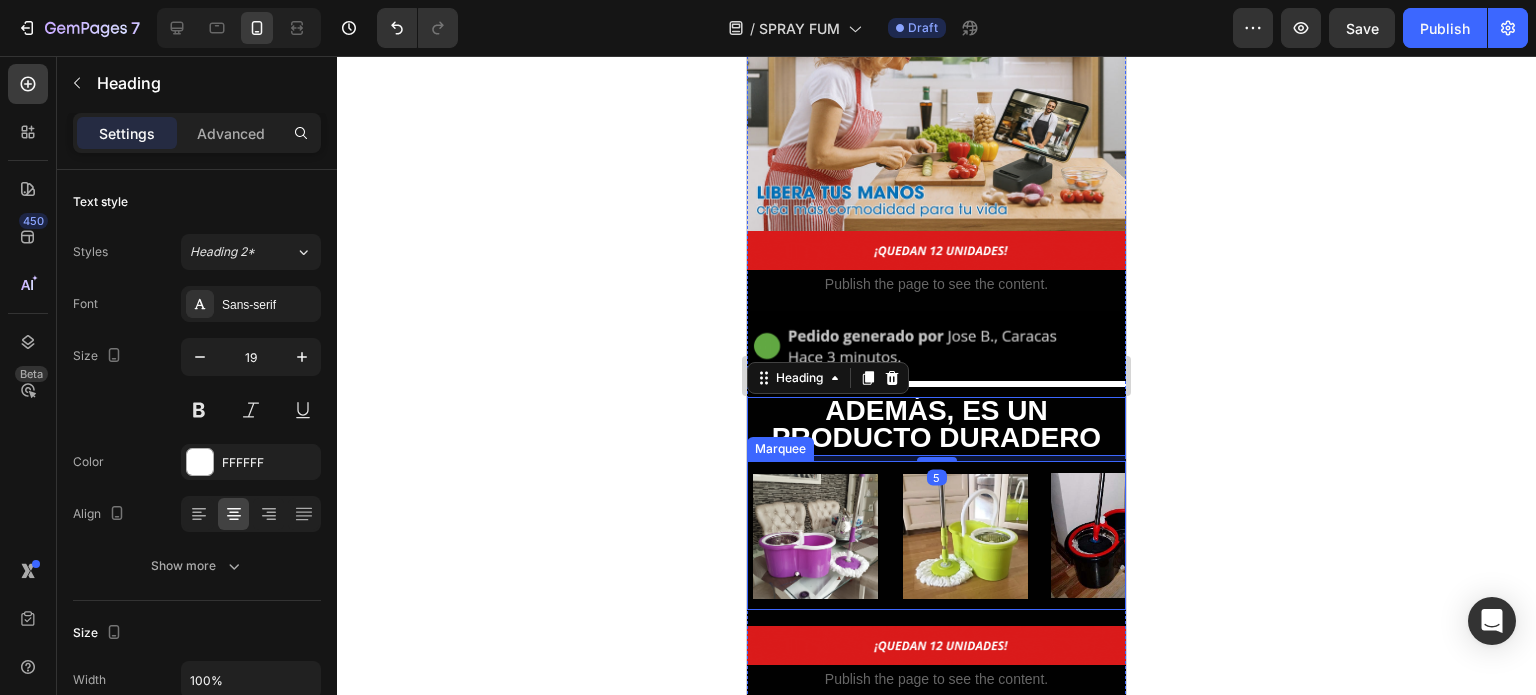 click on "Image Image Image Image Image" at bounding box center (1123, 535) 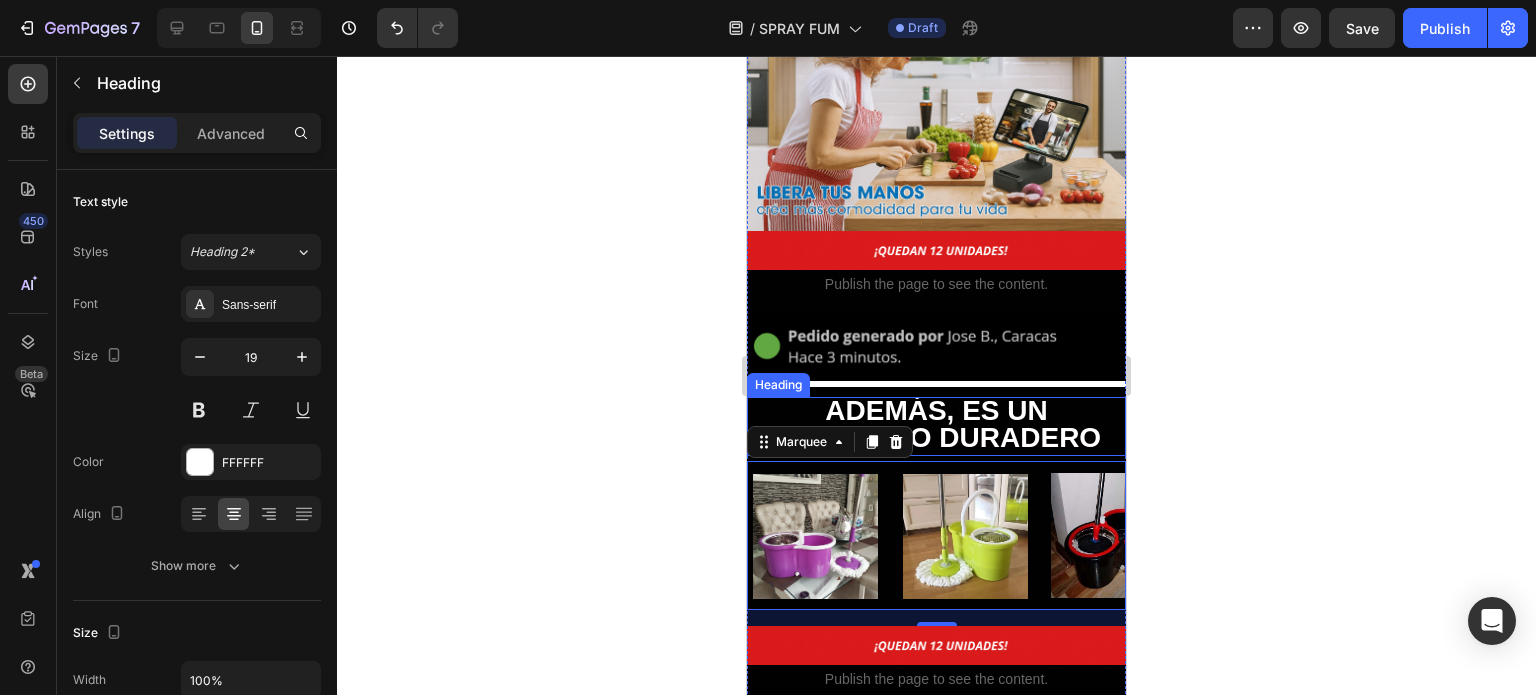 click on "ADEMÁS, ES UN PRODUCTO DURADERO" at bounding box center (936, 424) 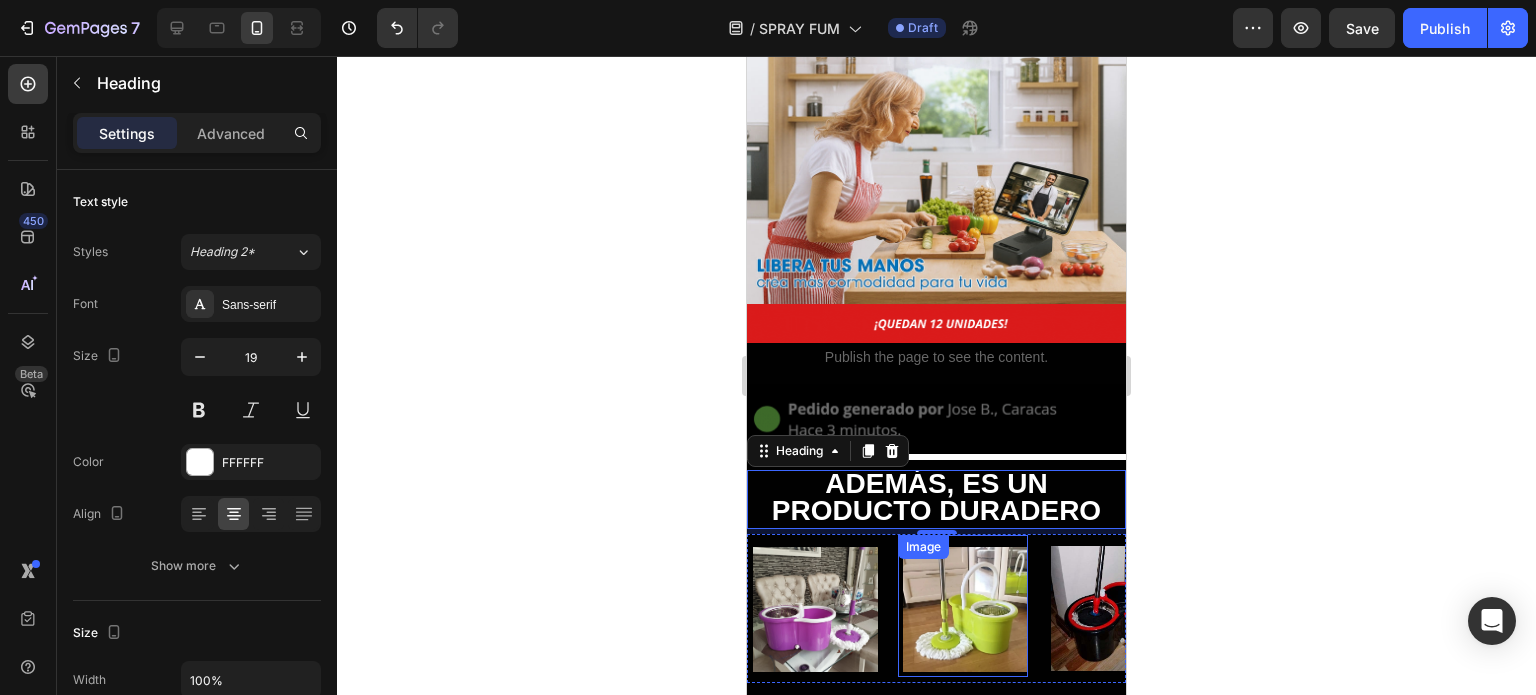 scroll, scrollTop: 4000, scrollLeft: 0, axis: vertical 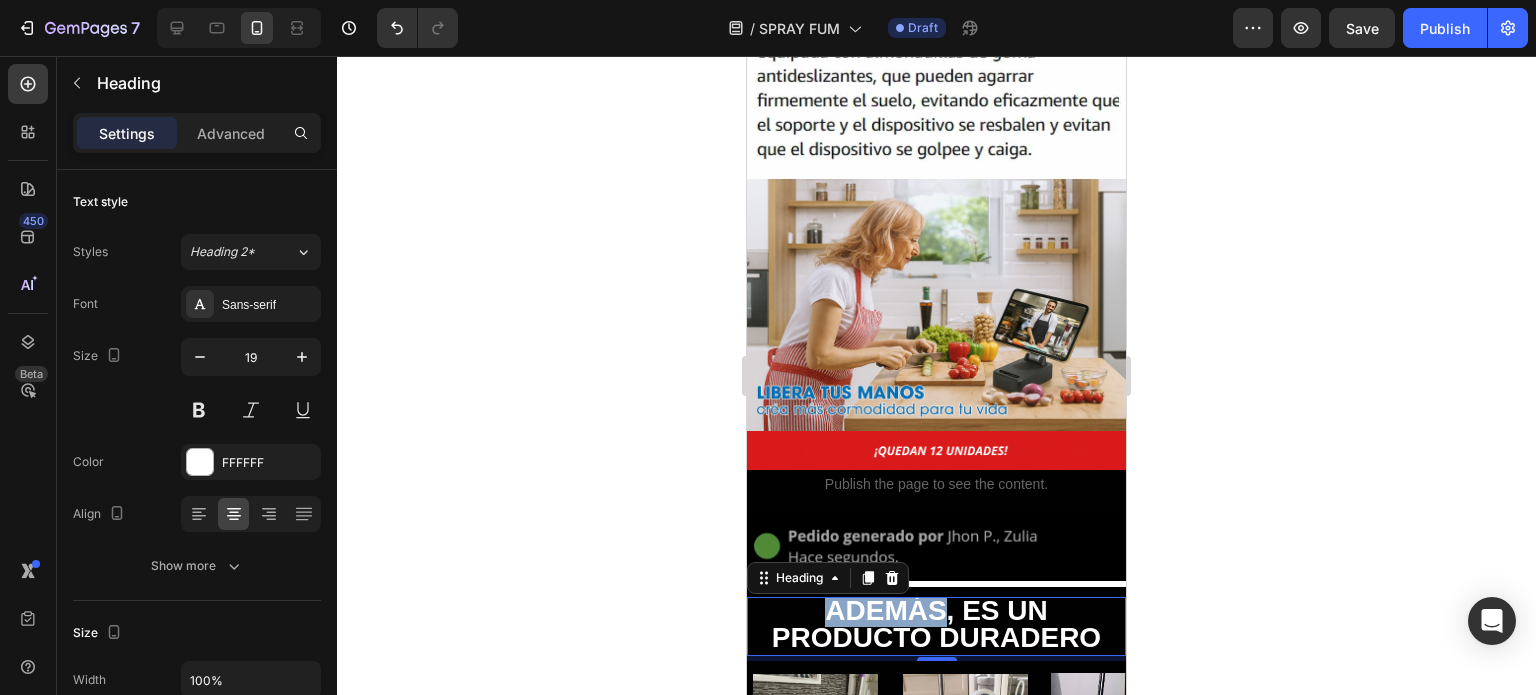 click on "ADEMÁS, ES UN PRODUCTO DURADERO" at bounding box center (936, 624) 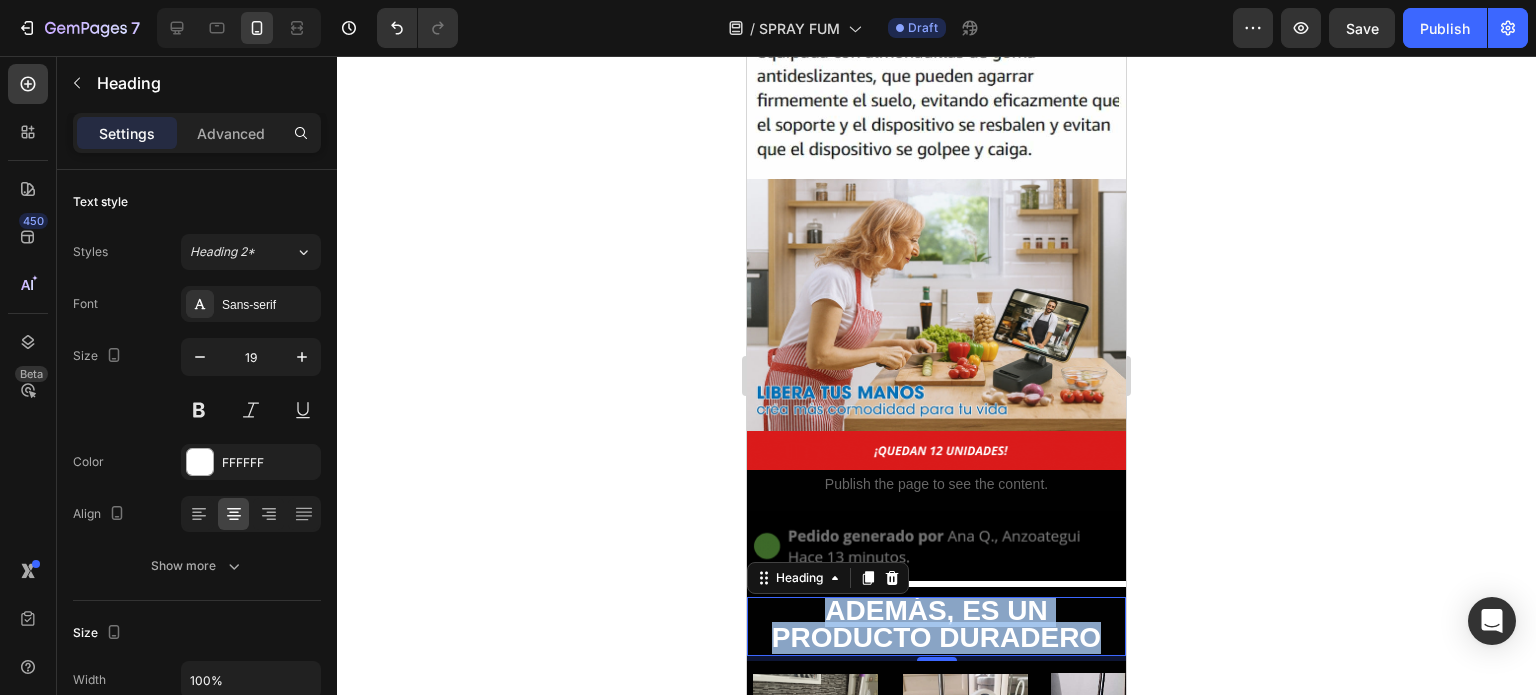 click on "ADEMÁS, ES UN PRODUCTO DURADERO" at bounding box center [936, 624] 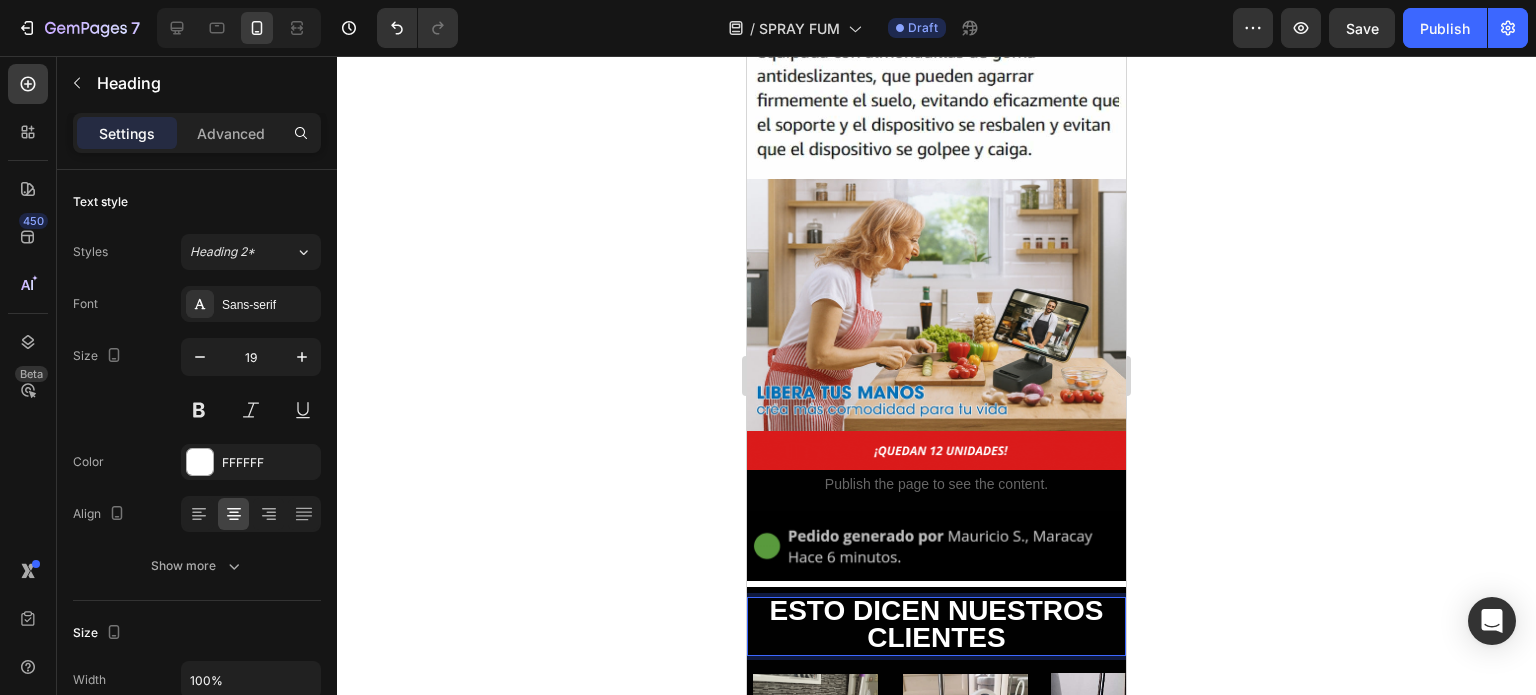 click on "ESTO DICEN NUESTROS CLIENTES" at bounding box center (937, 624) 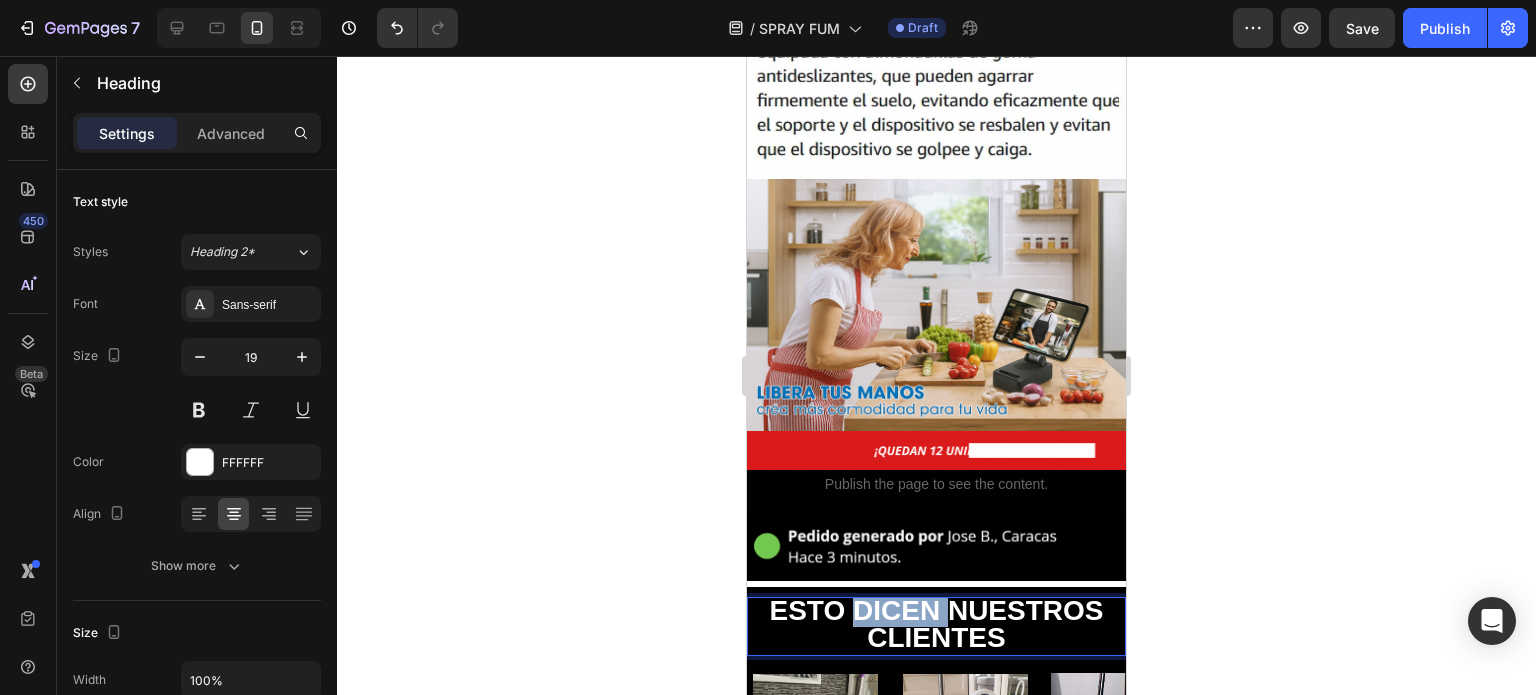 click on "ESTO DICEN NUESTROS CLIENTES" at bounding box center (937, 624) 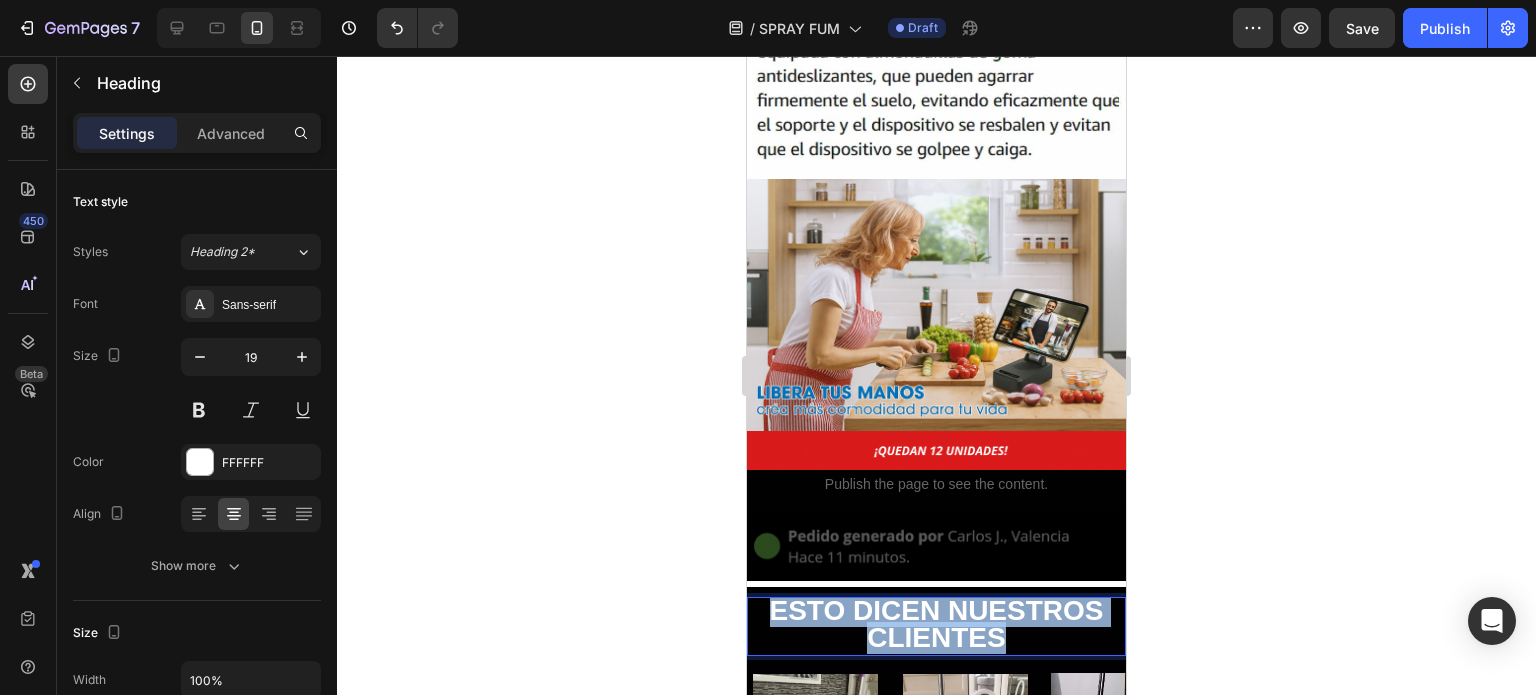 click on "ESTO DICEN NUESTROS CLIENTES" at bounding box center [937, 624] 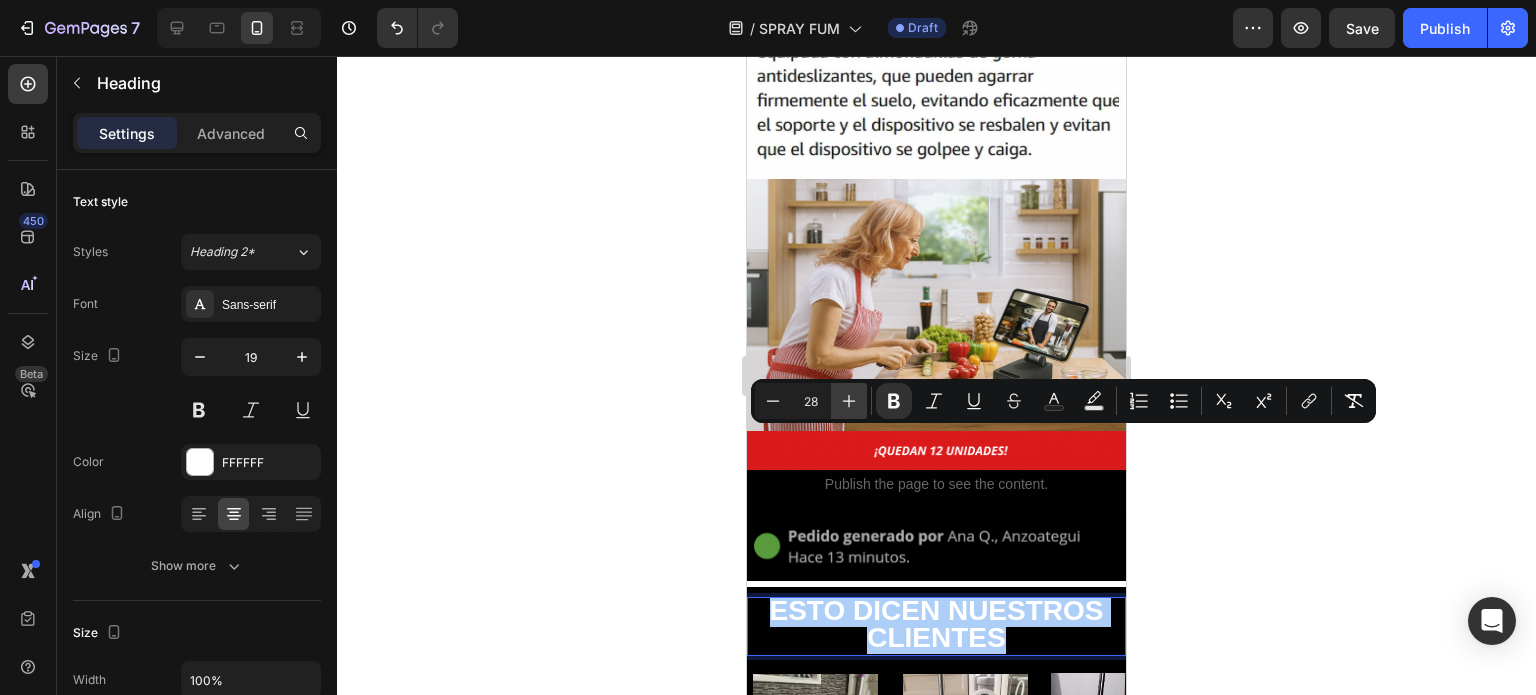 click on "Plus" at bounding box center [849, 401] 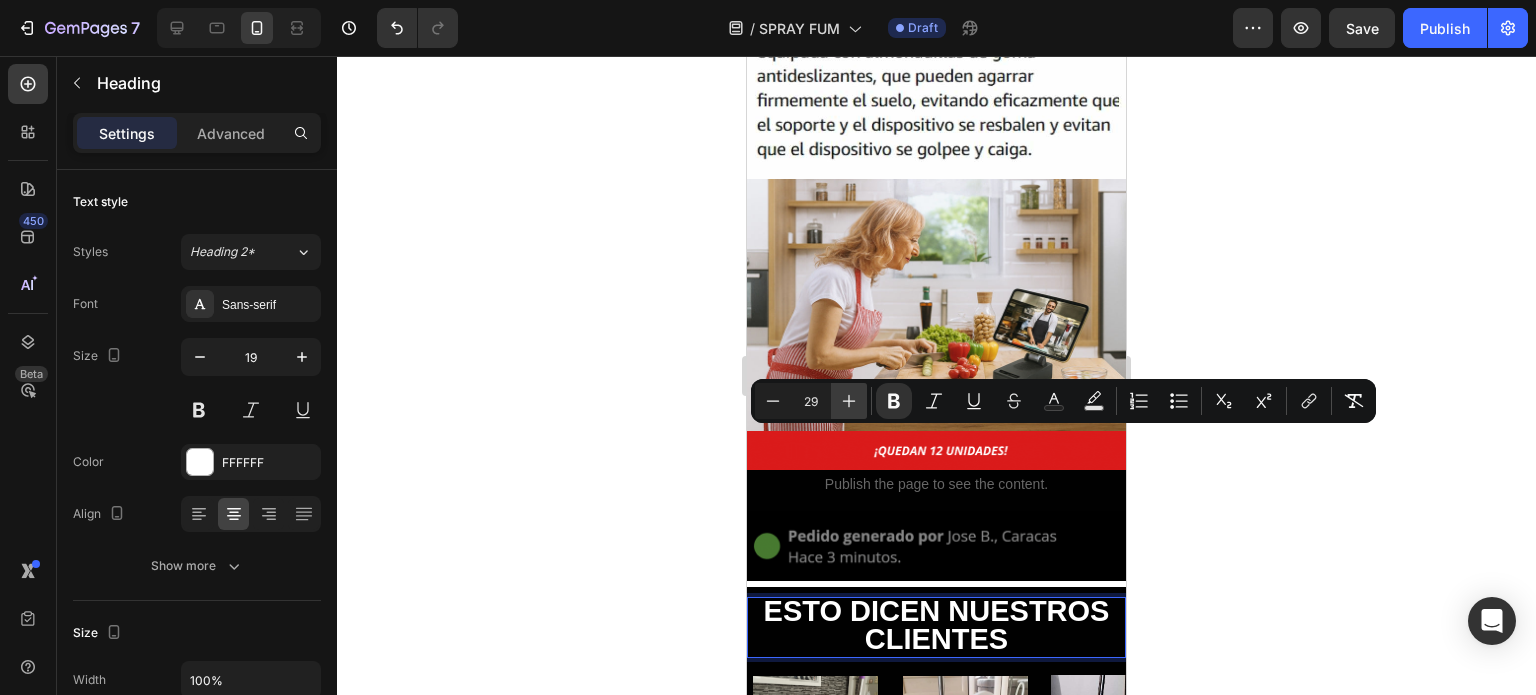click on "Plus" at bounding box center (849, 401) 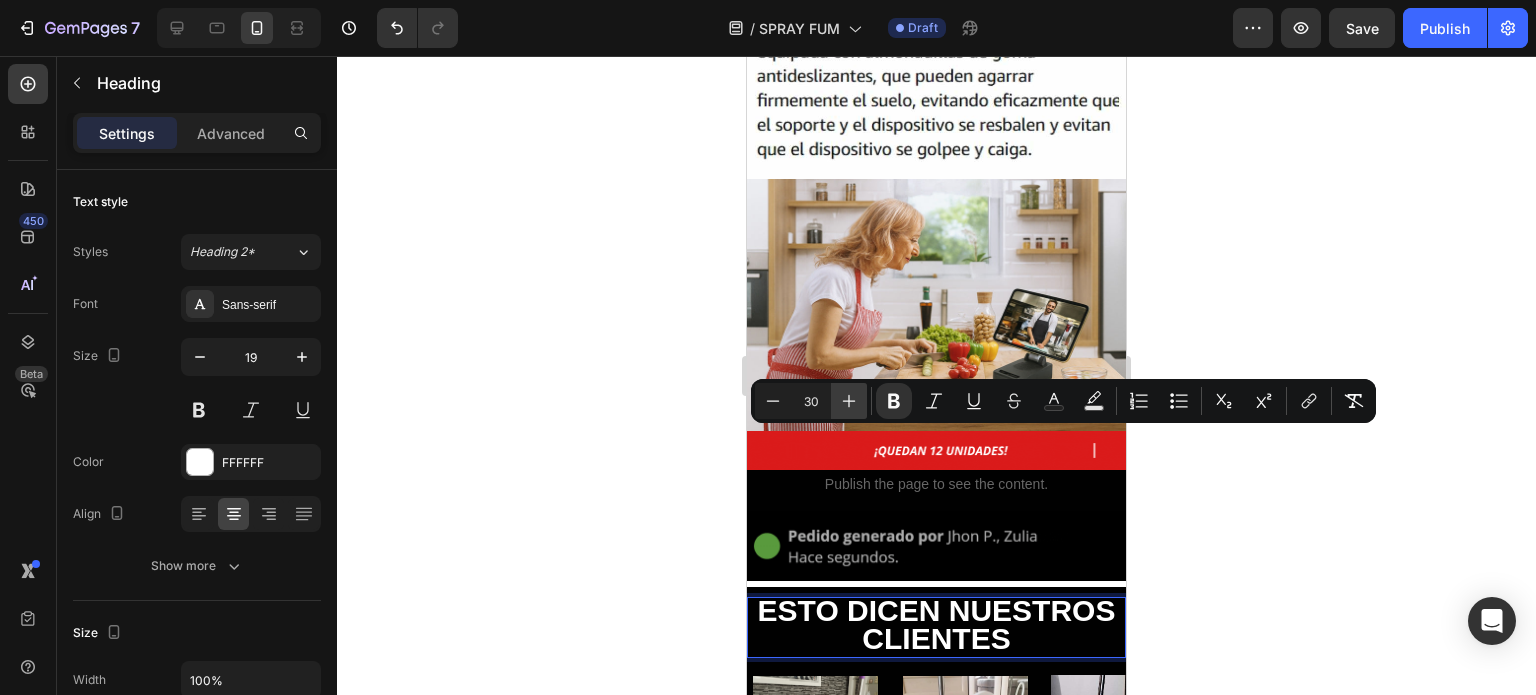 click on "Plus" at bounding box center [849, 401] 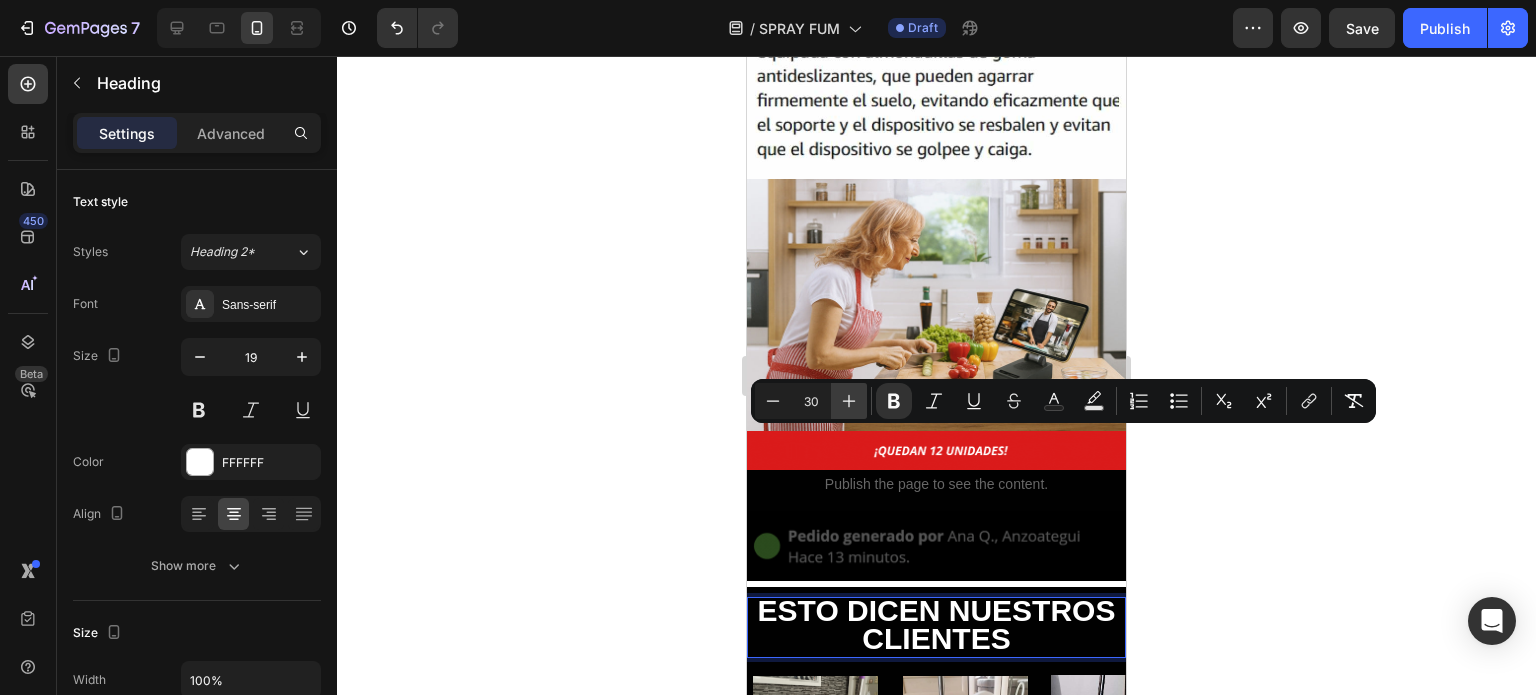 type on "31" 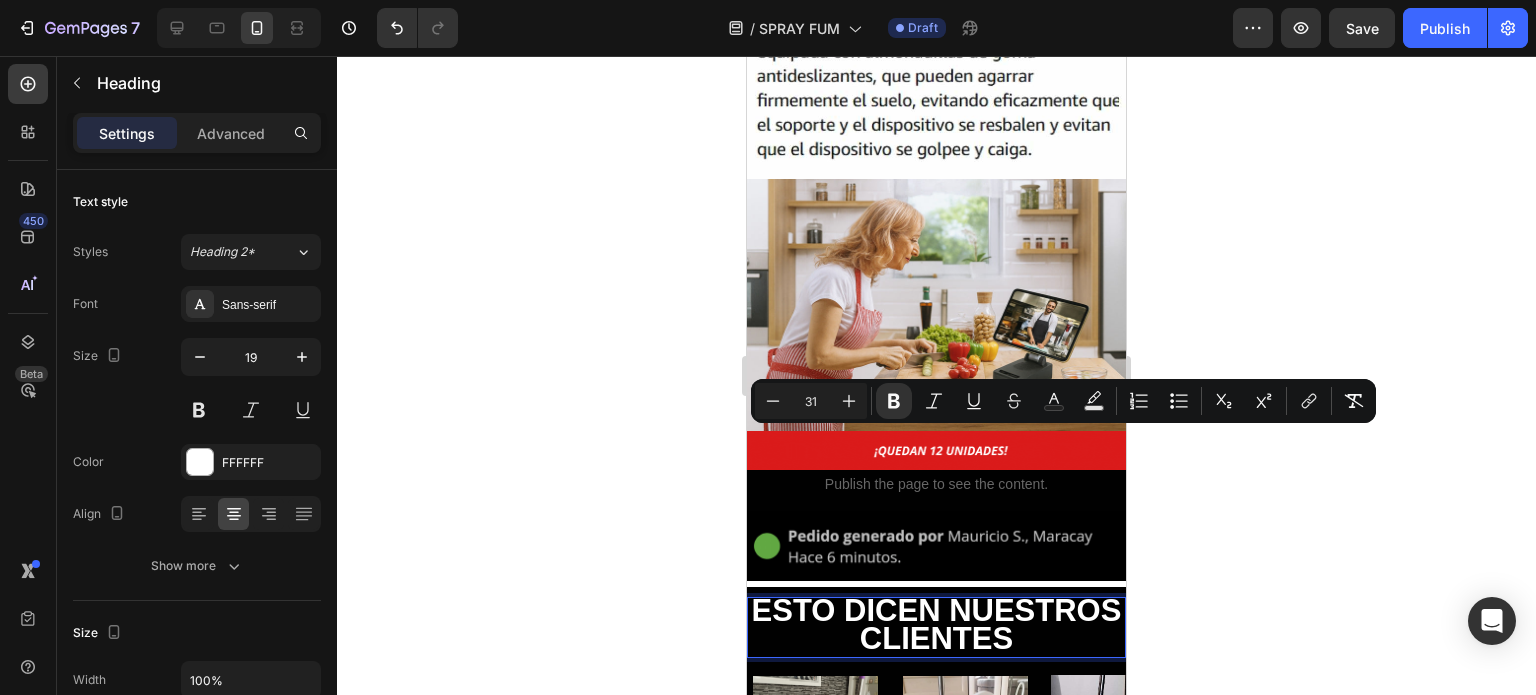 click 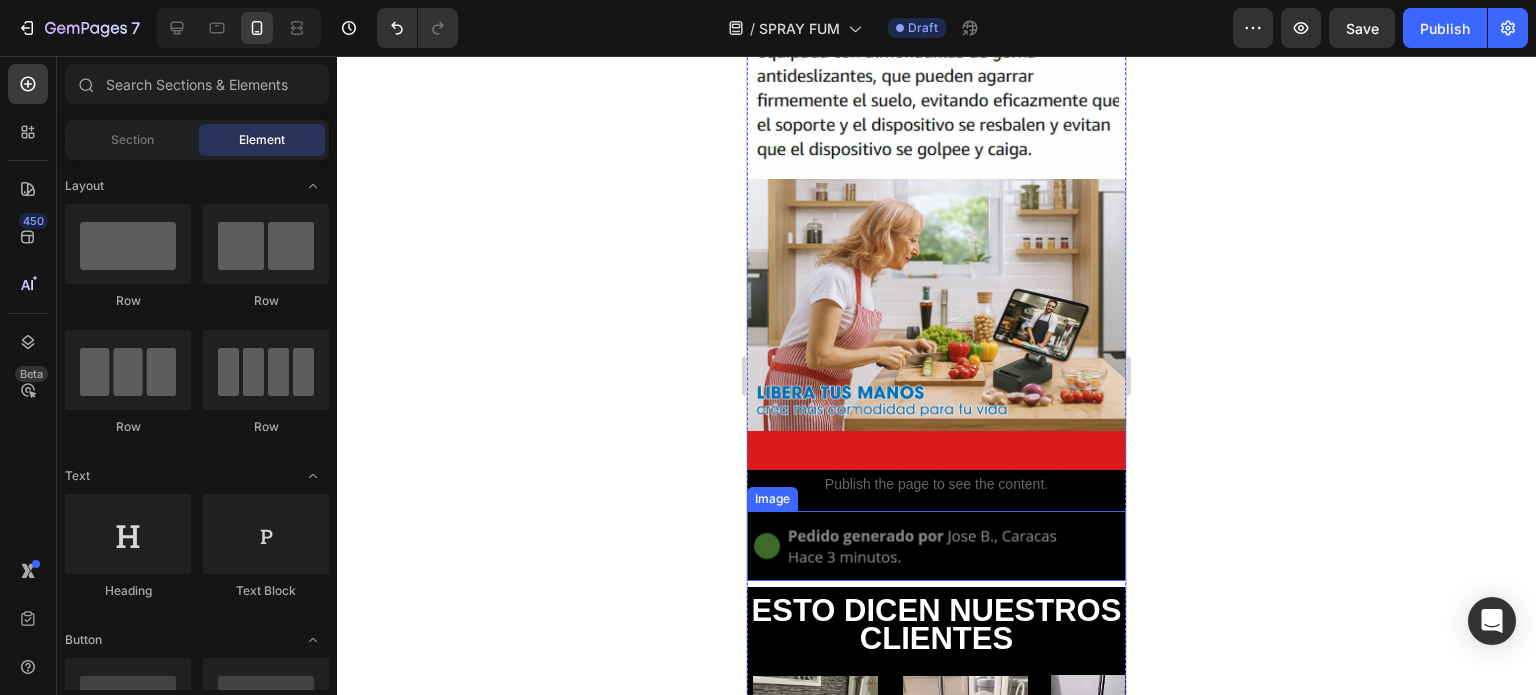 click at bounding box center [936, 546] 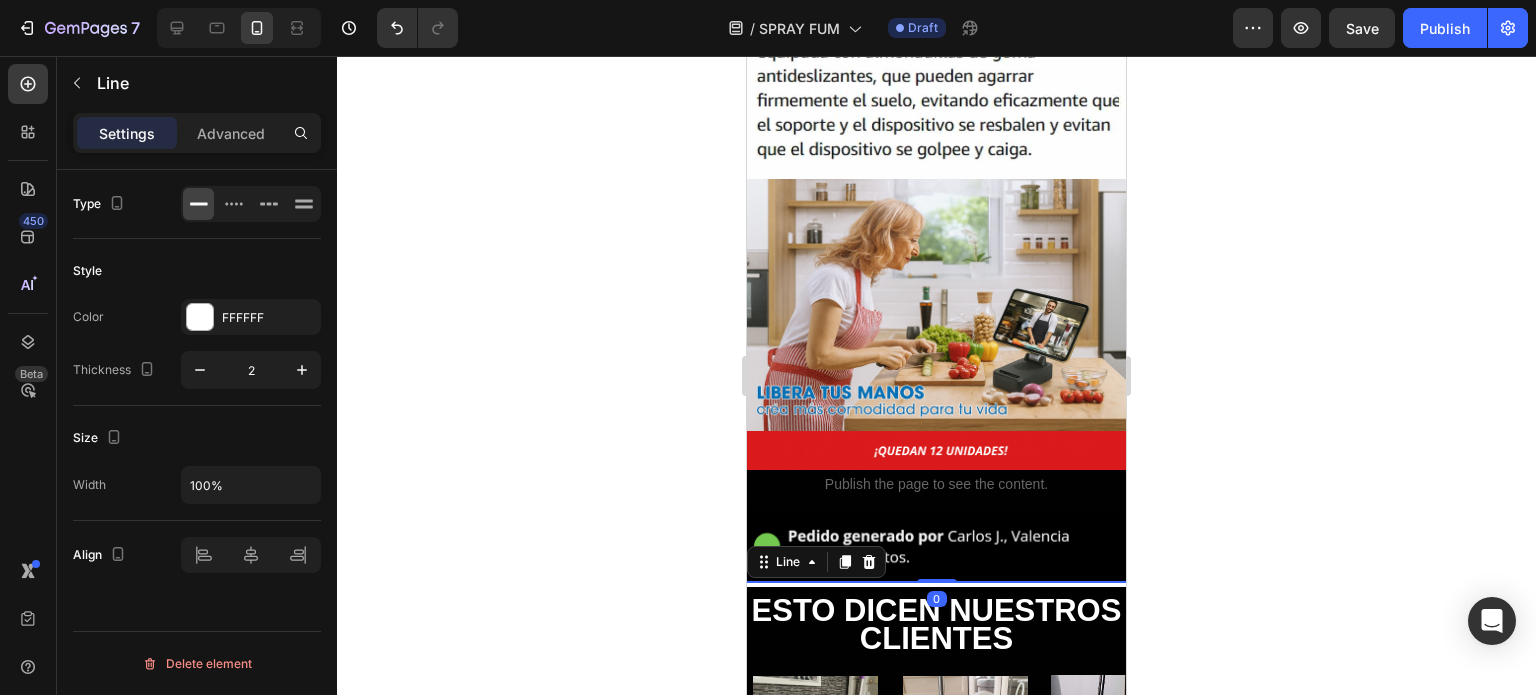 drag, startPoint x: 907, startPoint y: 417, endPoint x: 885, endPoint y: 415, distance: 22.090721 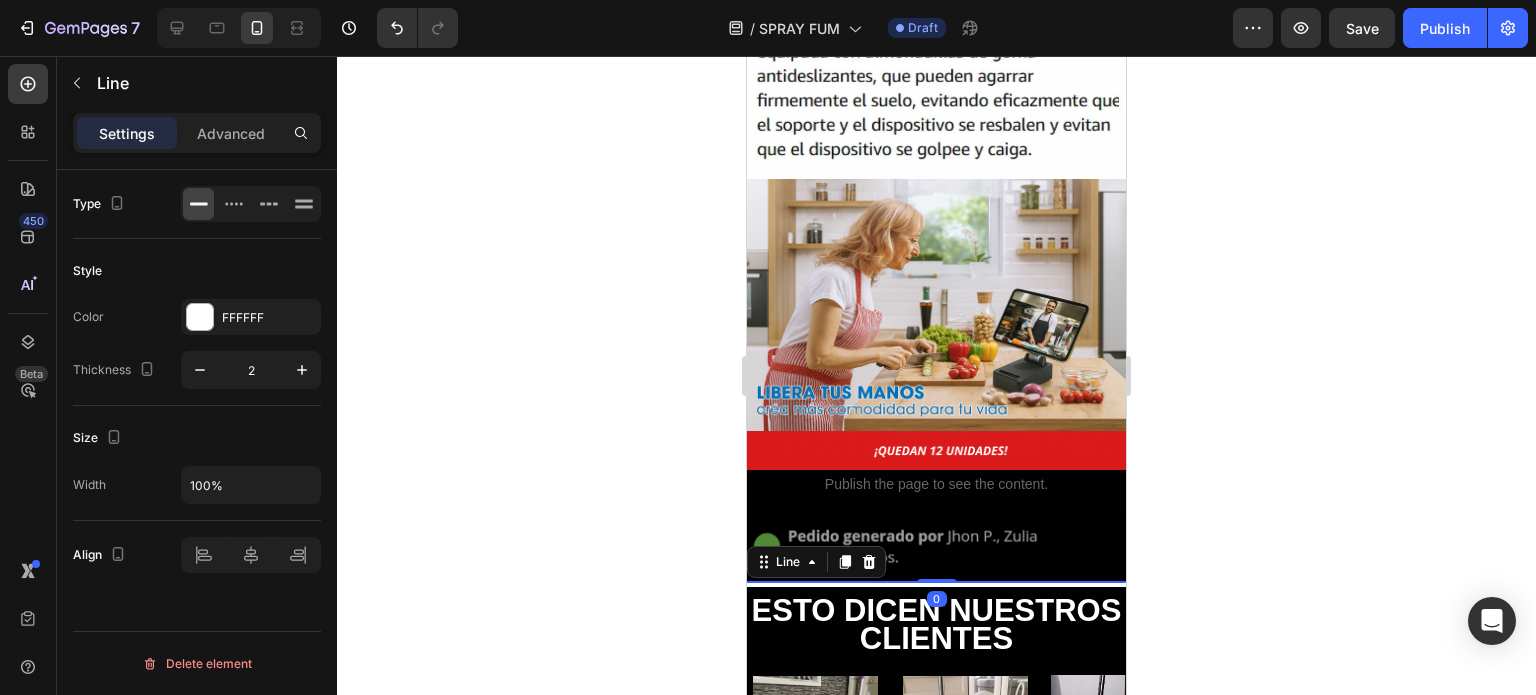 click at bounding box center [936, 582] 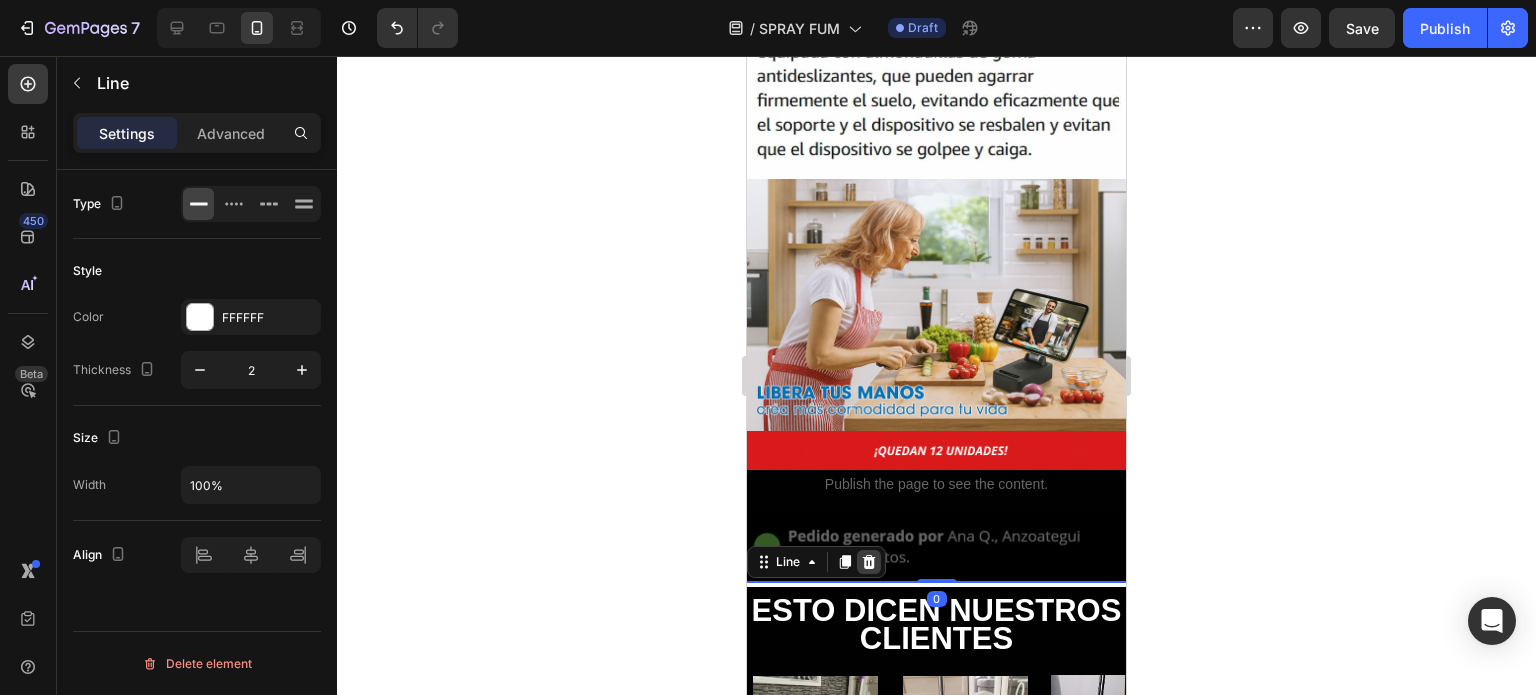 click 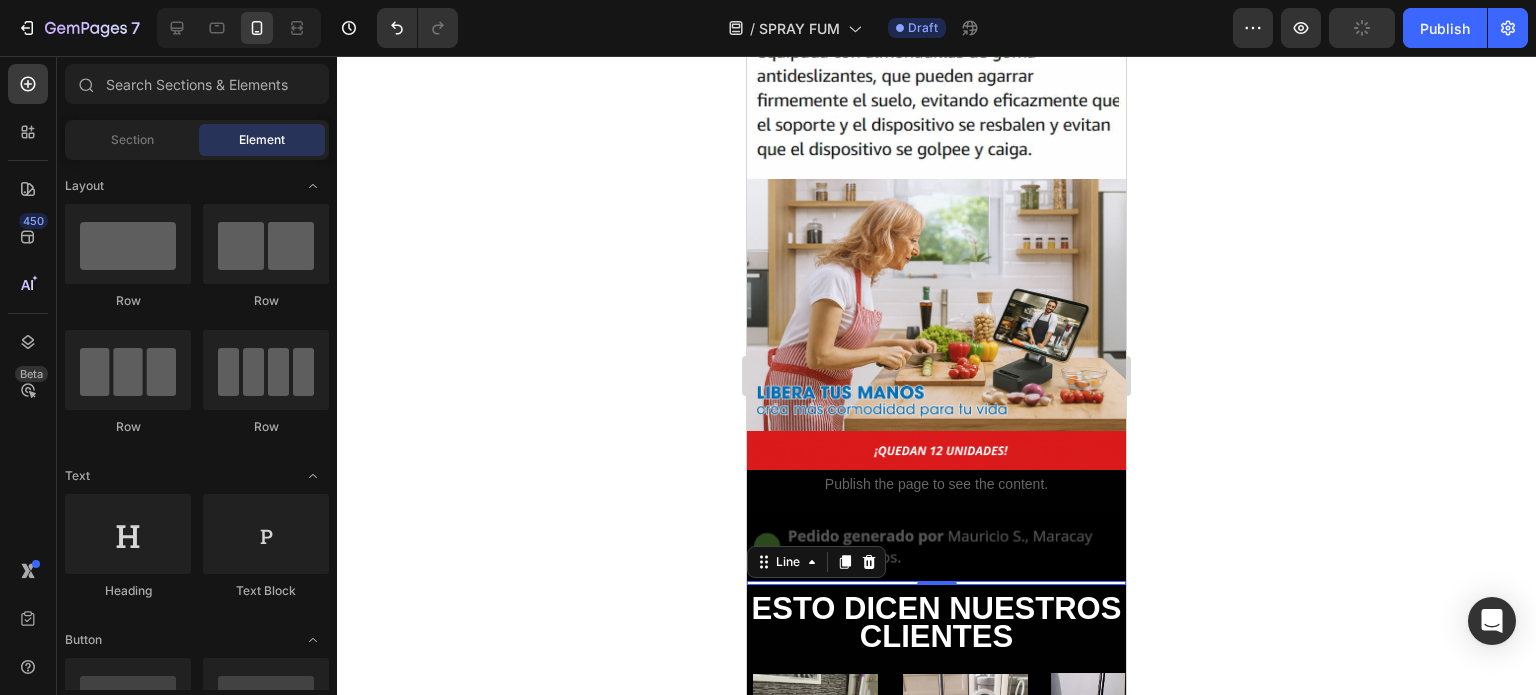 click at bounding box center [936, 583] 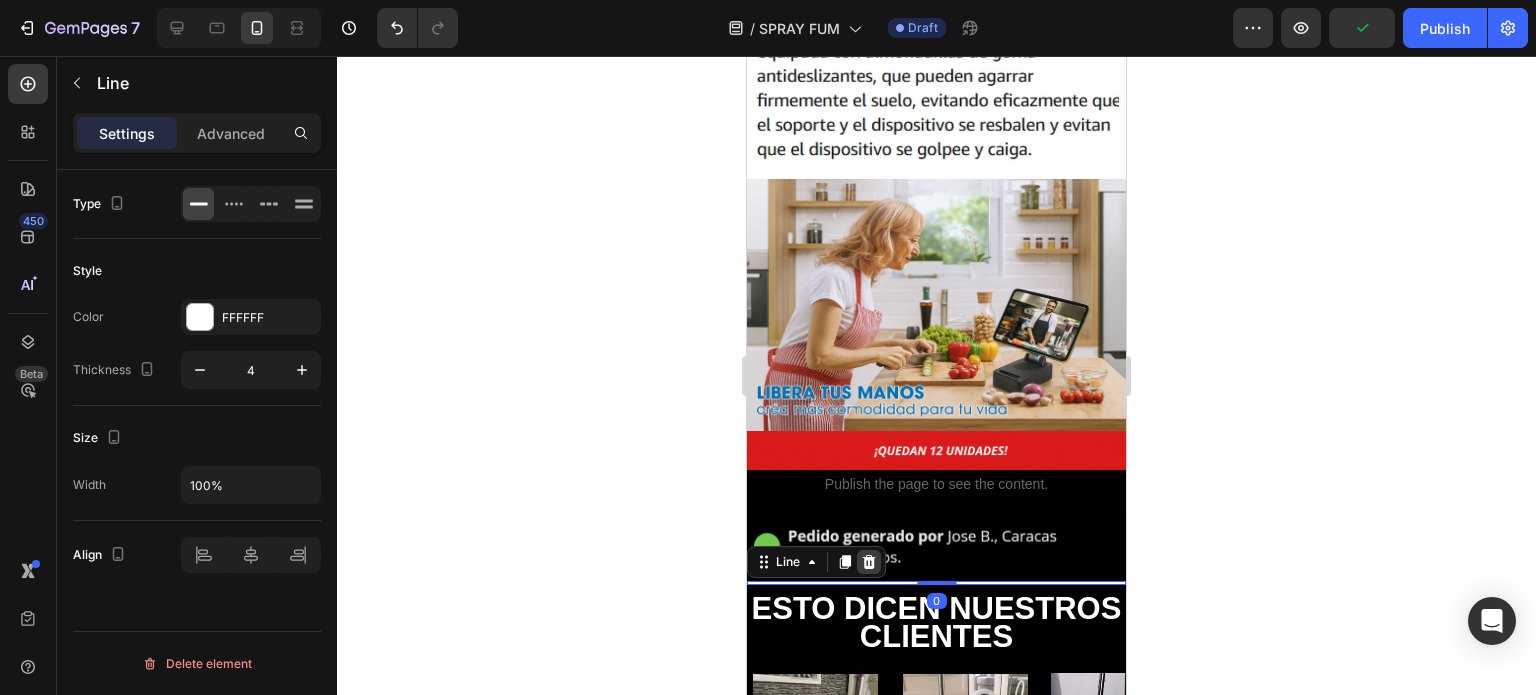 click 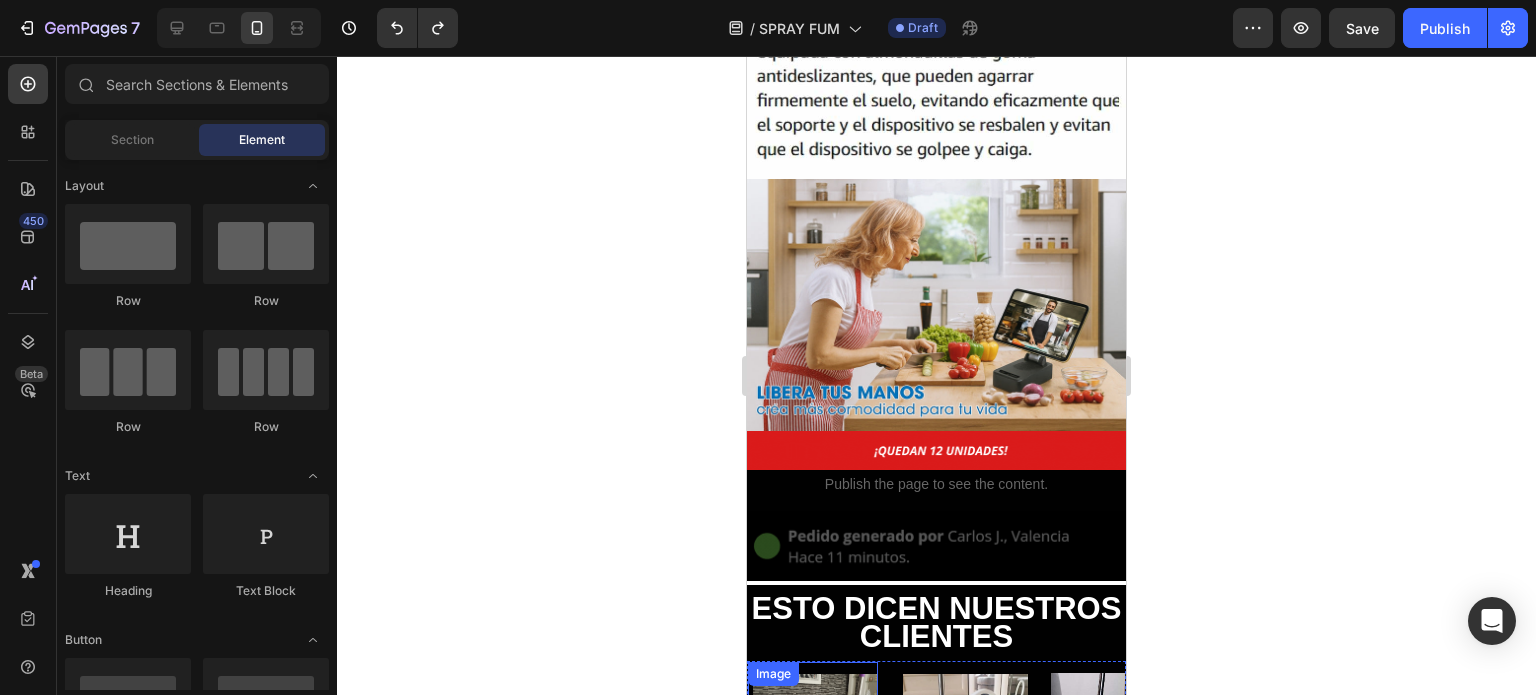click 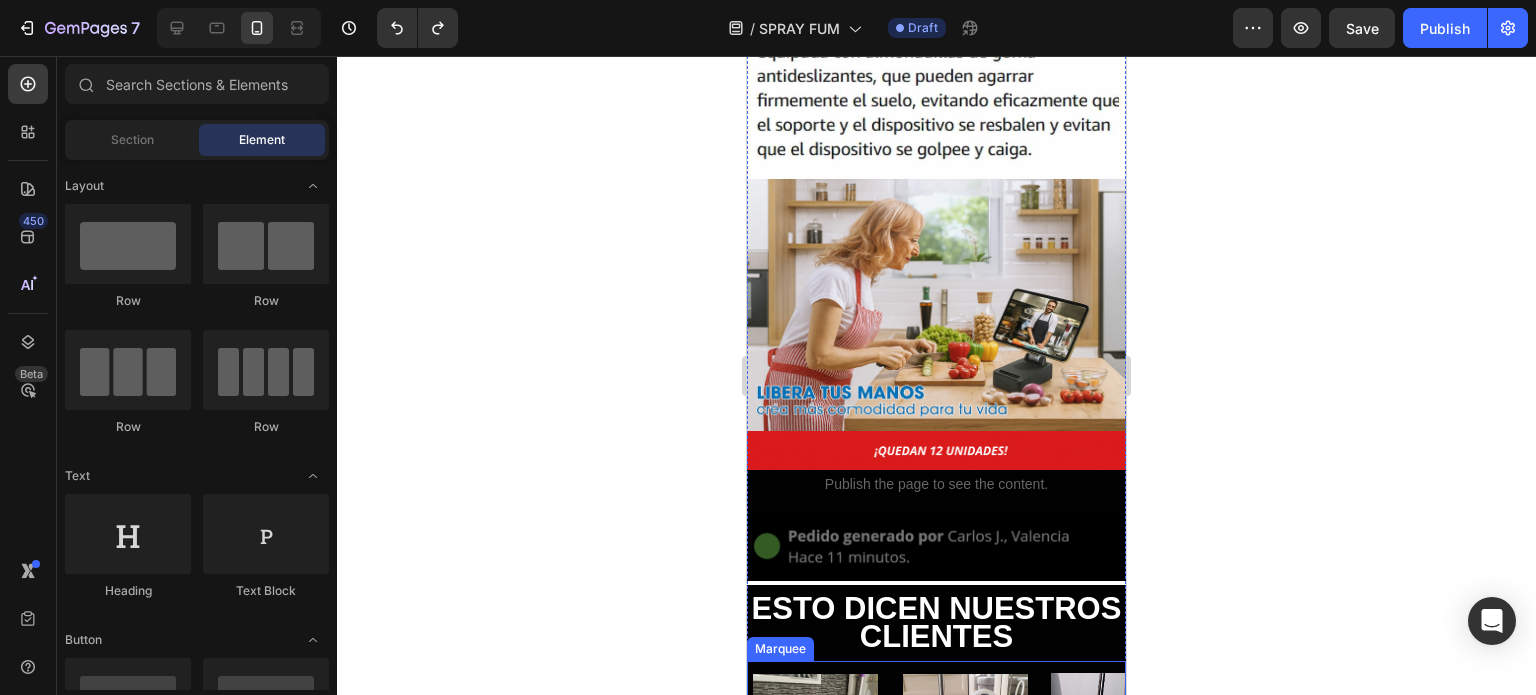 click on "Image" at bounding box center (823, 735) 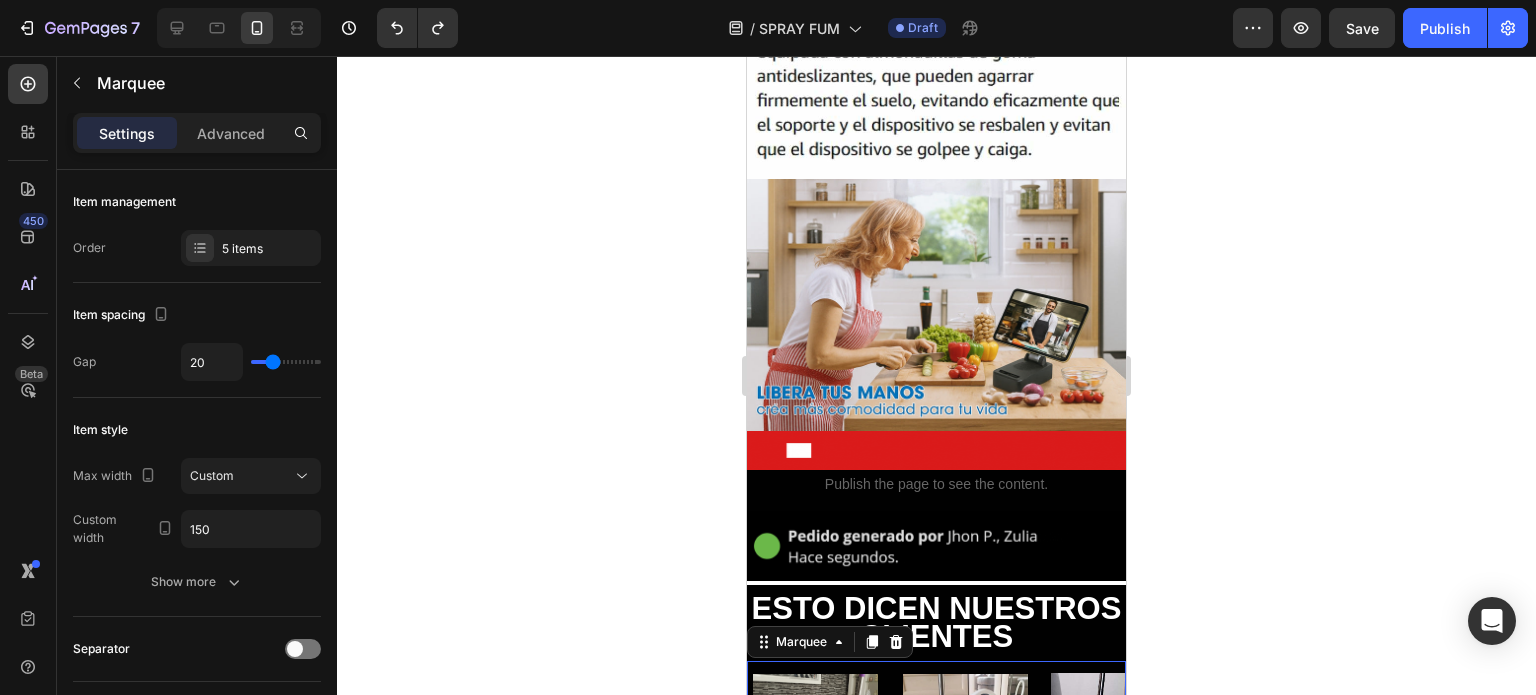 click on "Marquee" at bounding box center [830, 642] 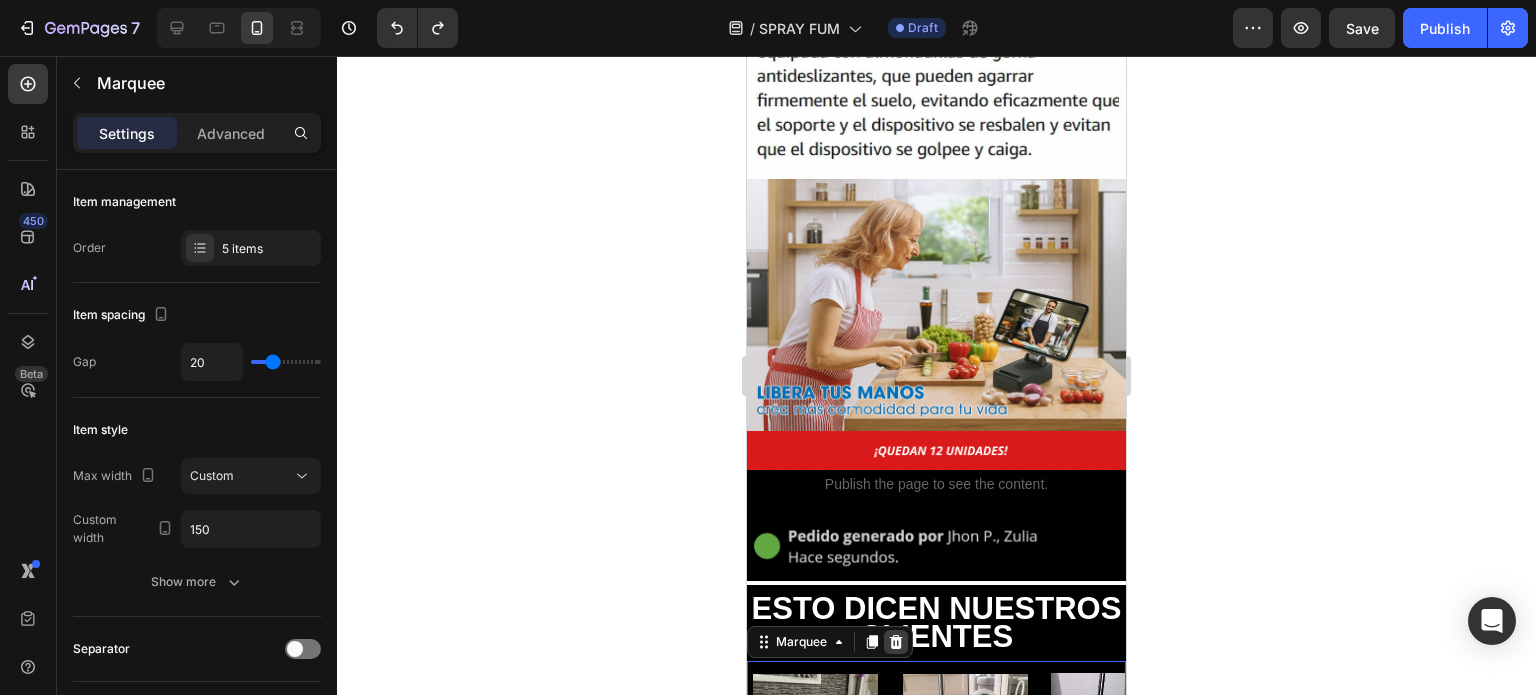 click at bounding box center [896, 642] 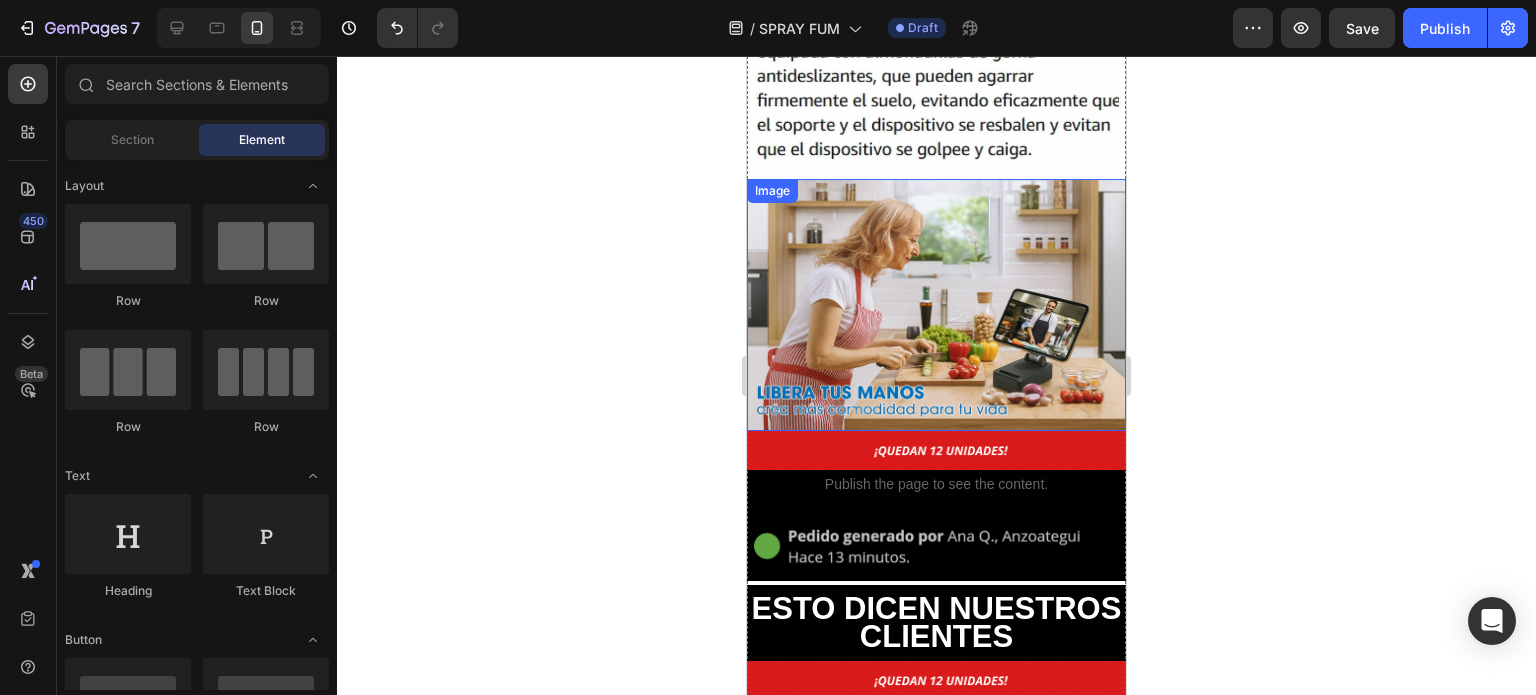 click at bounding box center (936, 305) 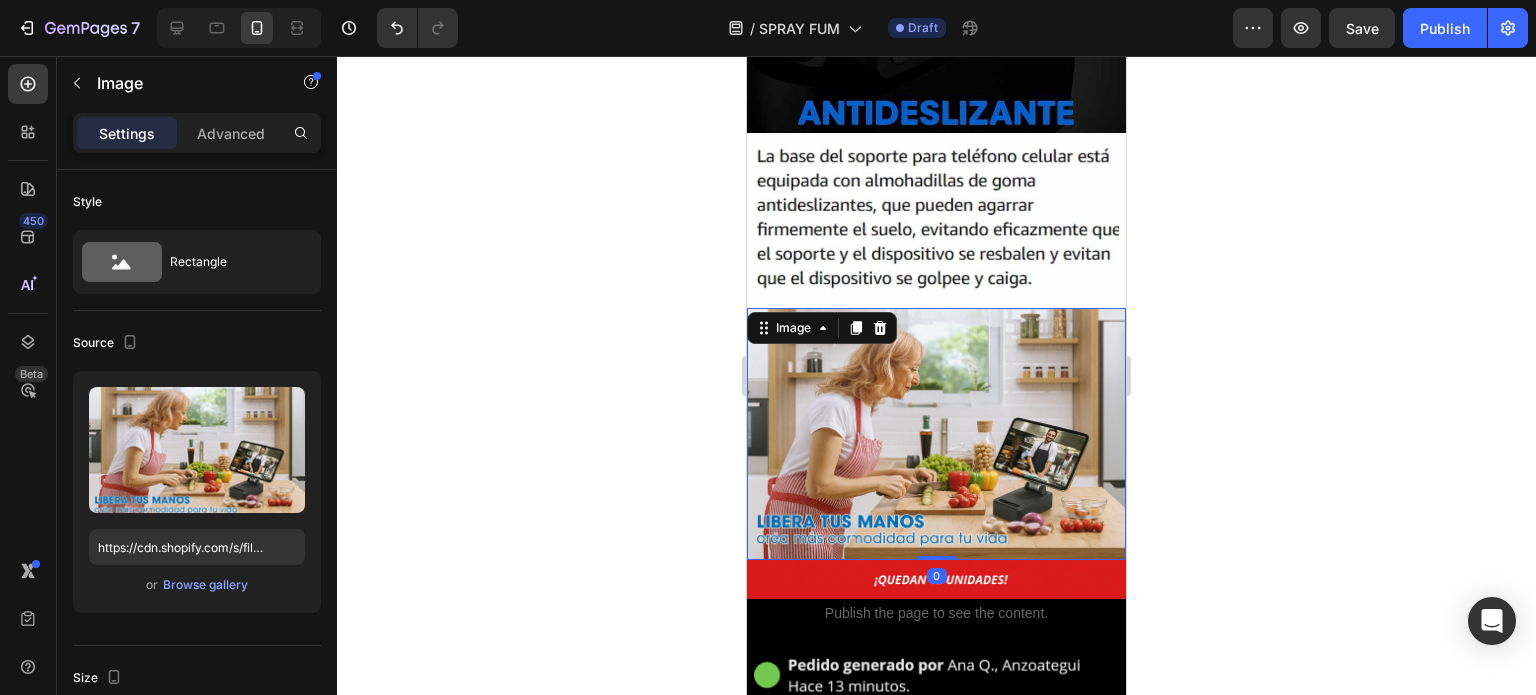 scroll, scrollTop: 3700, scrollLeft: 0, axis: vertical 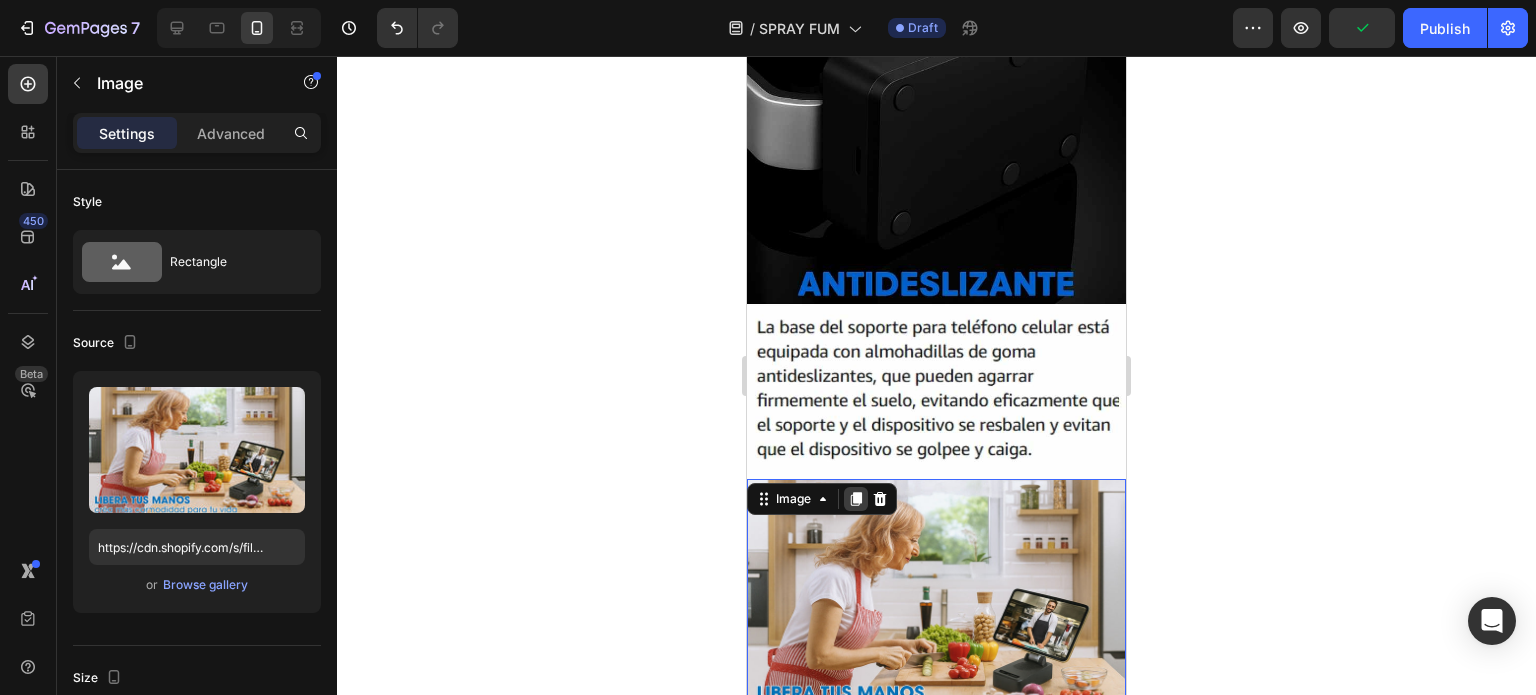 click 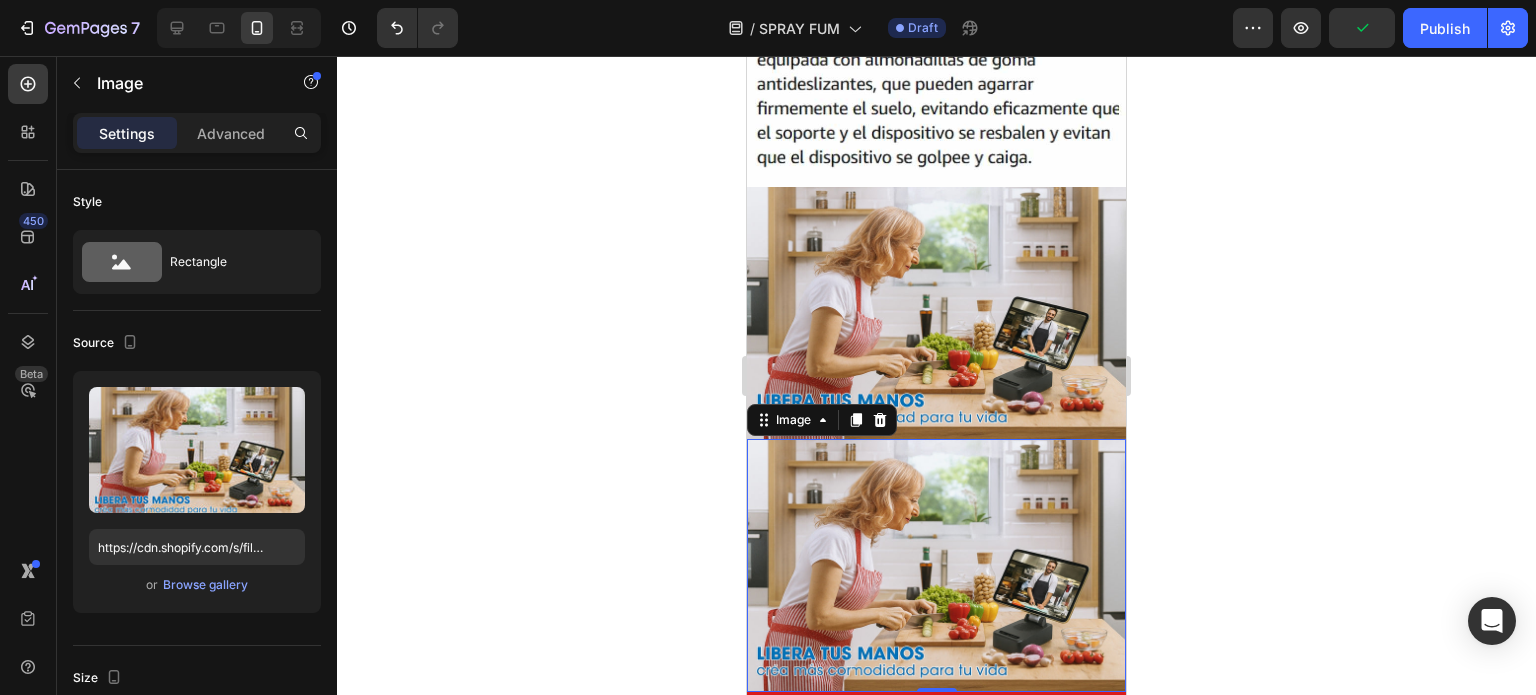 scroll, scrollTop: 4146, scrollLeft: 0, axis: vertical 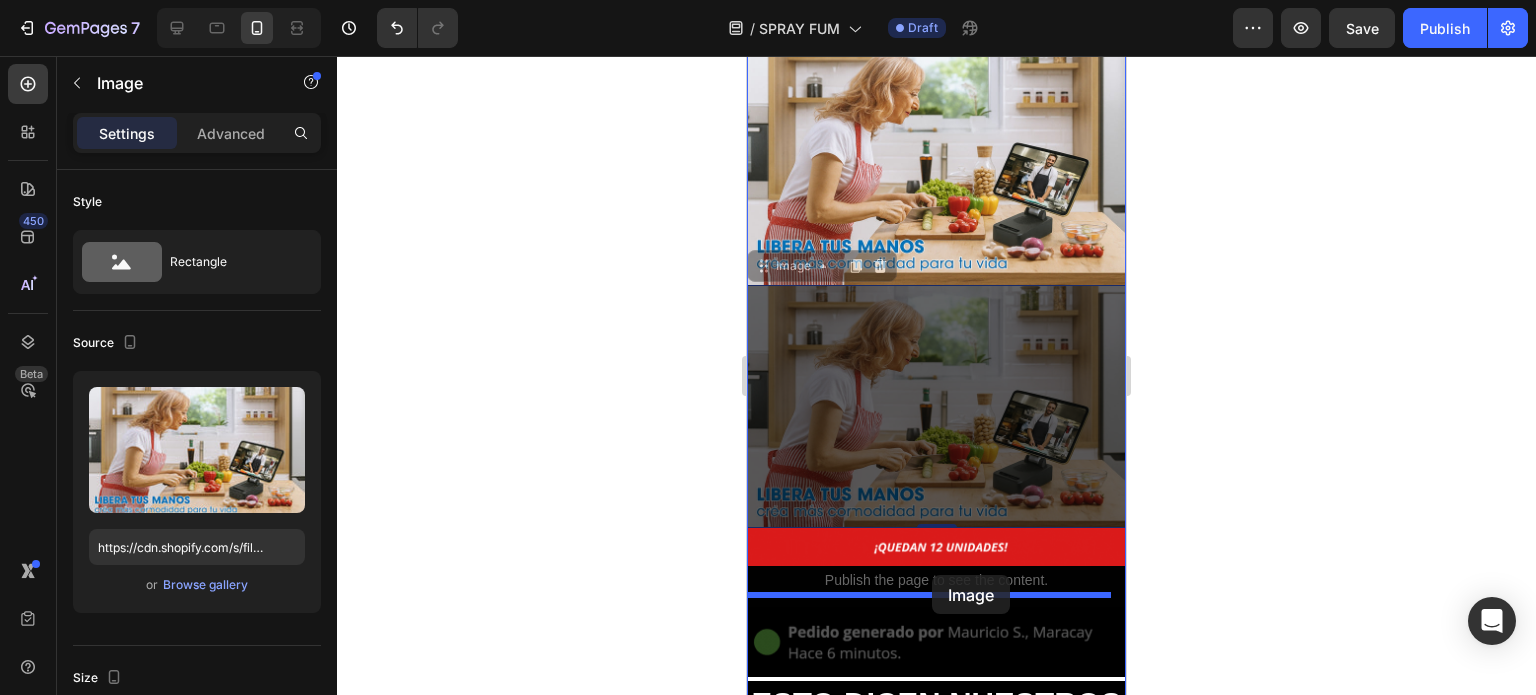 drag, startPoint x: 933, startPoint y: 264, endPoint x: 932, endPoint y: 575, distance: 311.00162 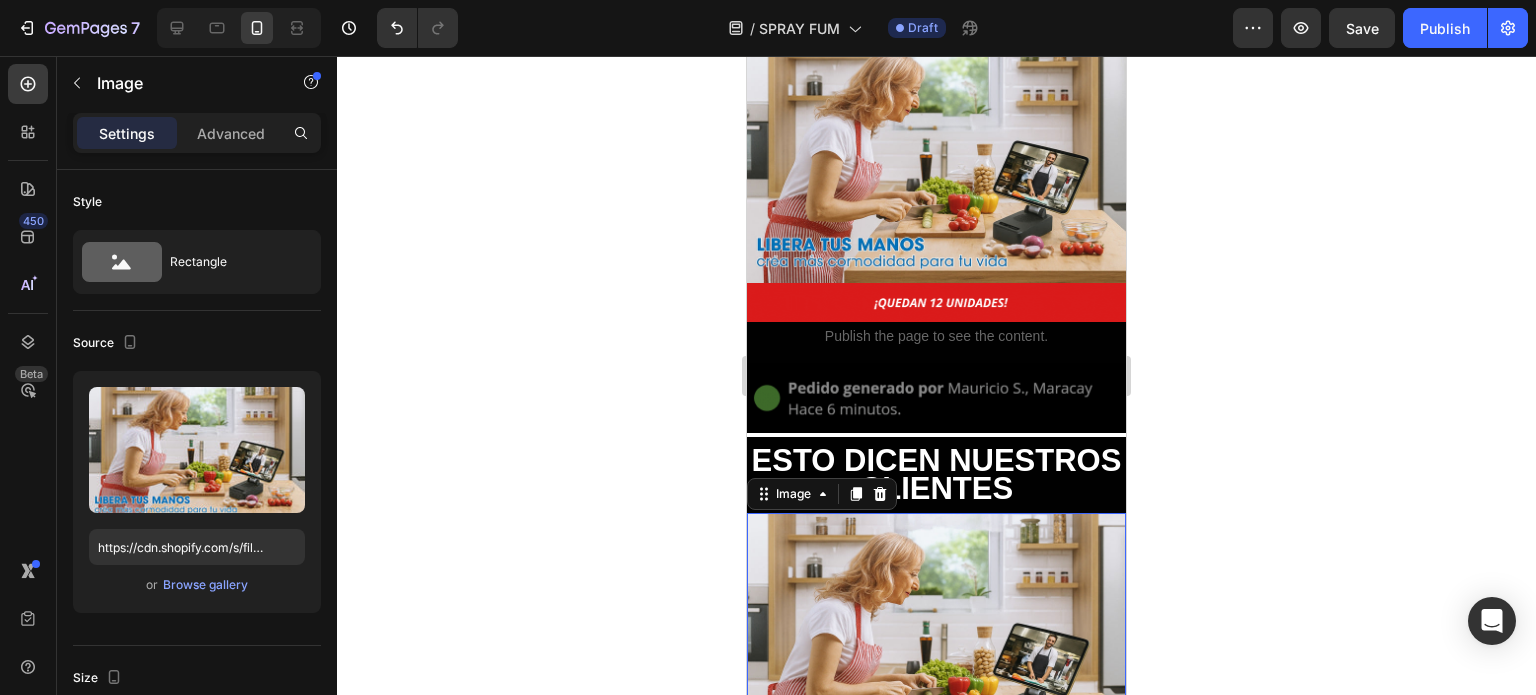 scroll, scrollTop: 4146, scrollLeft: 0, axis: vertical 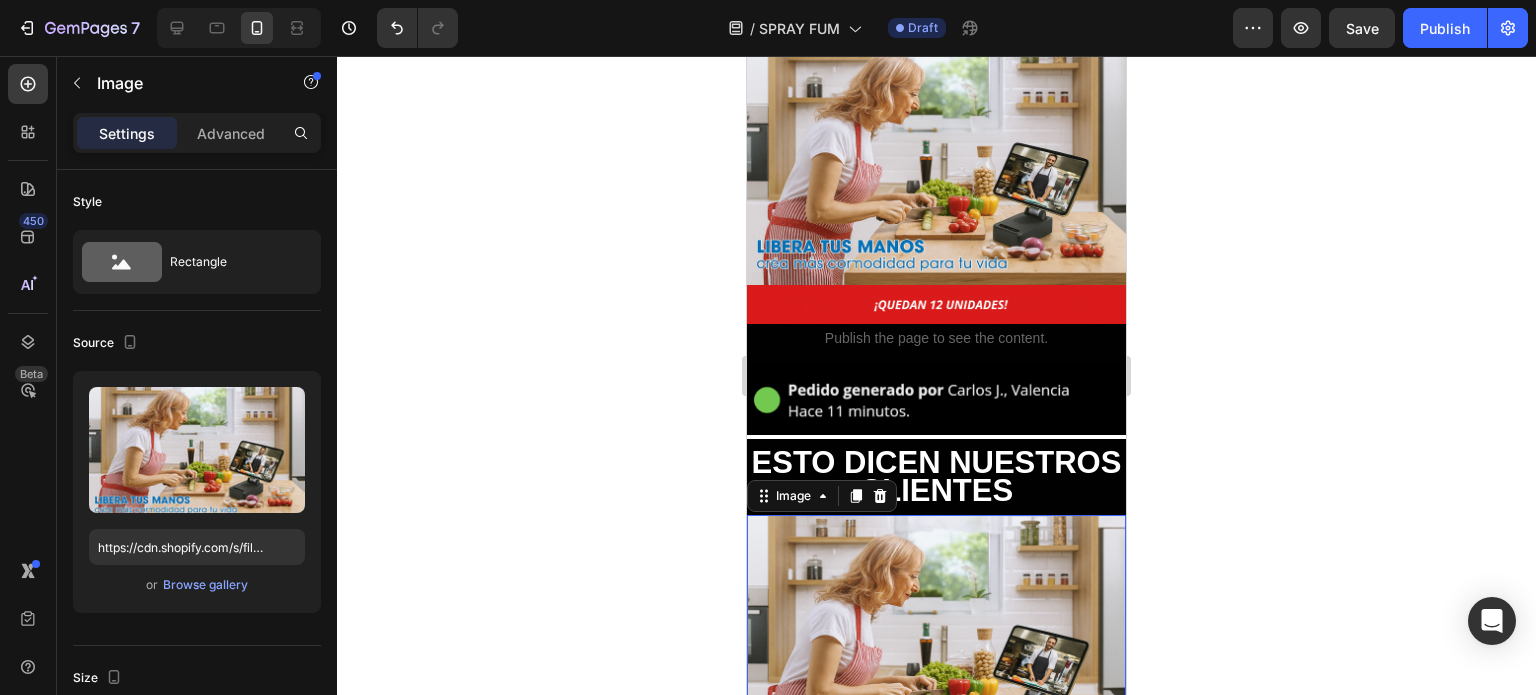 click at bounding box center [936, 641] 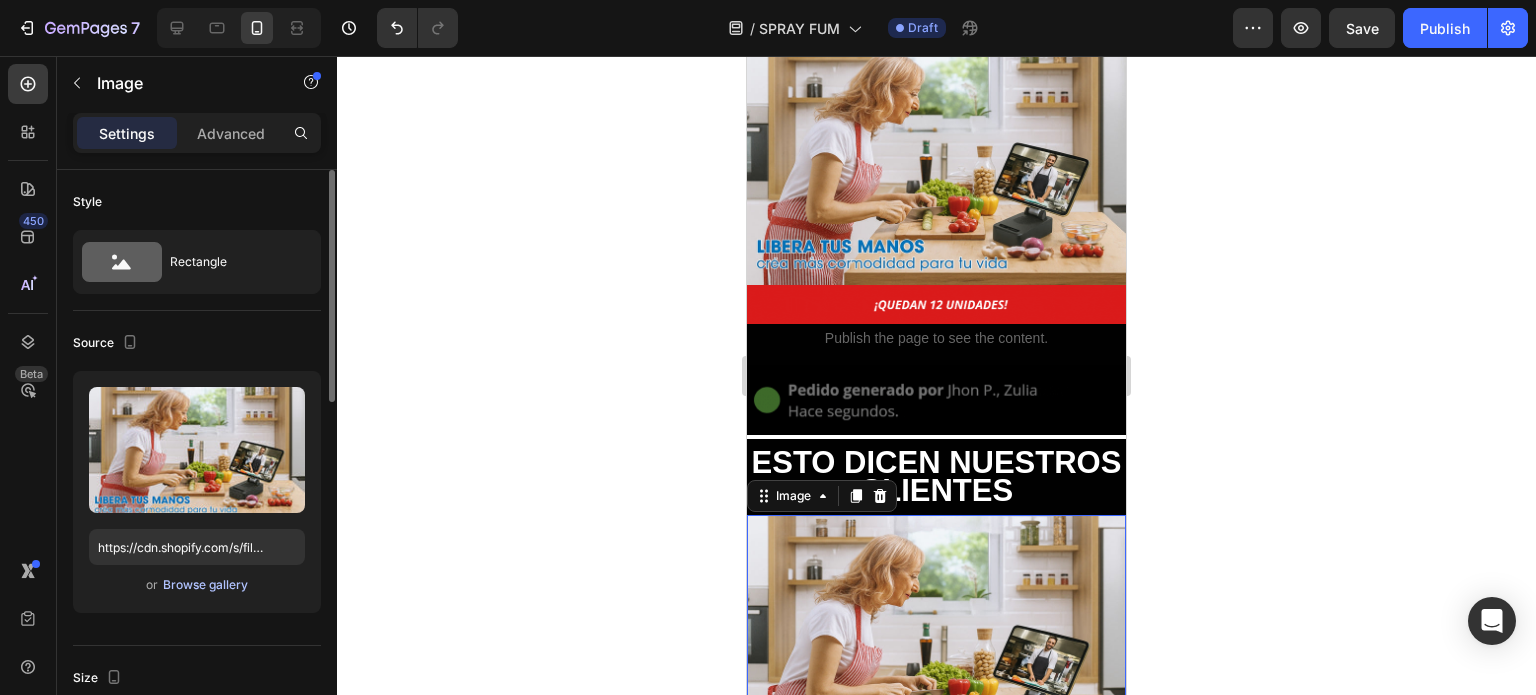 click on "Browse gallery" at bounding box center [205, 585] 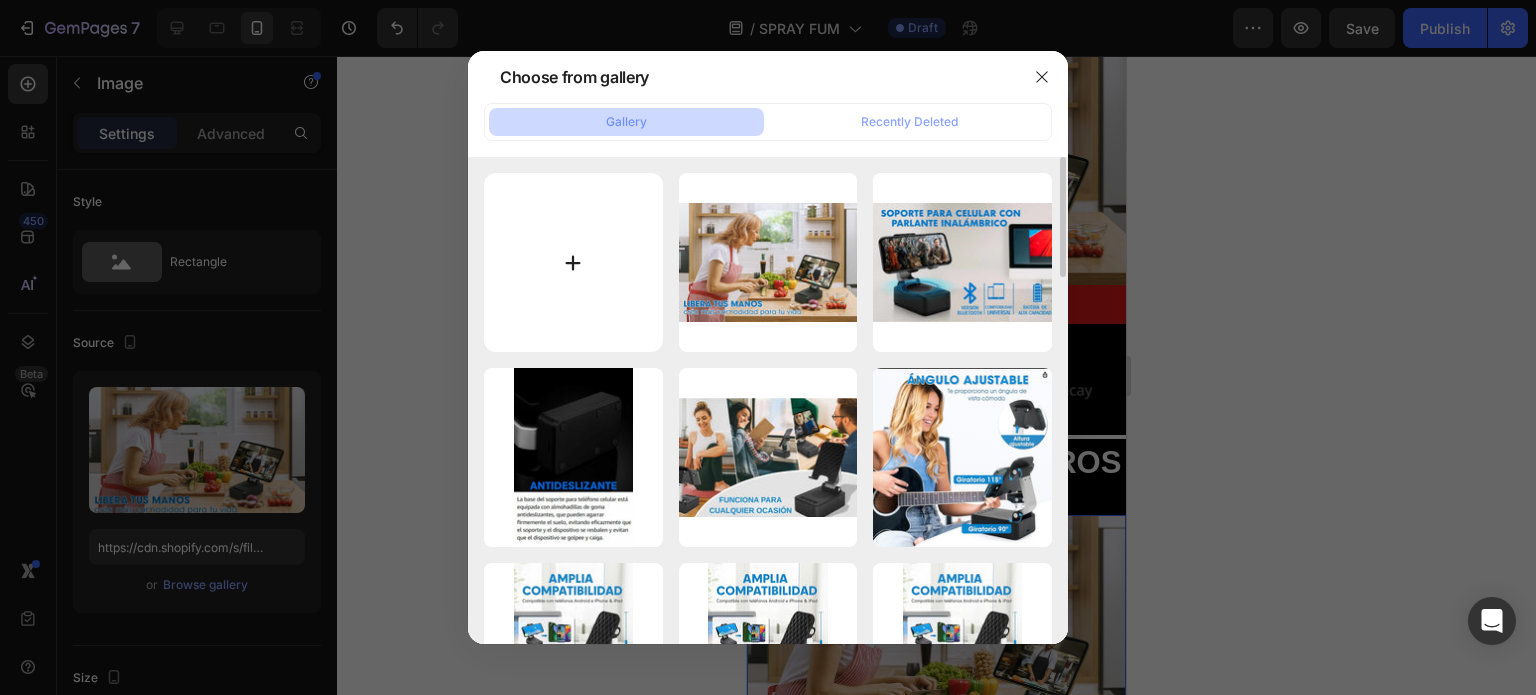 click at bounding box center (573, 262) 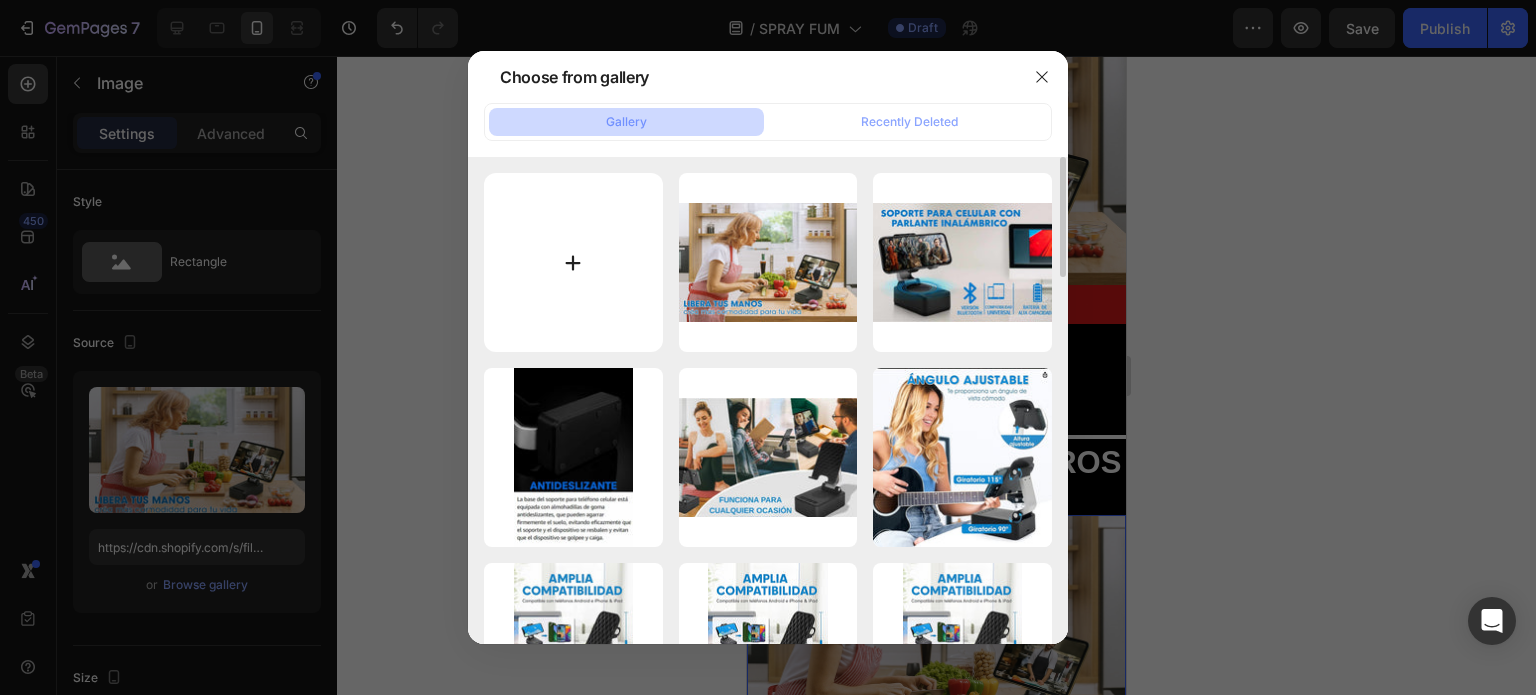 type on "C:\fakepath\WhatsApp Image 2025-08-02 at 7.18.52 AM.jpeg" 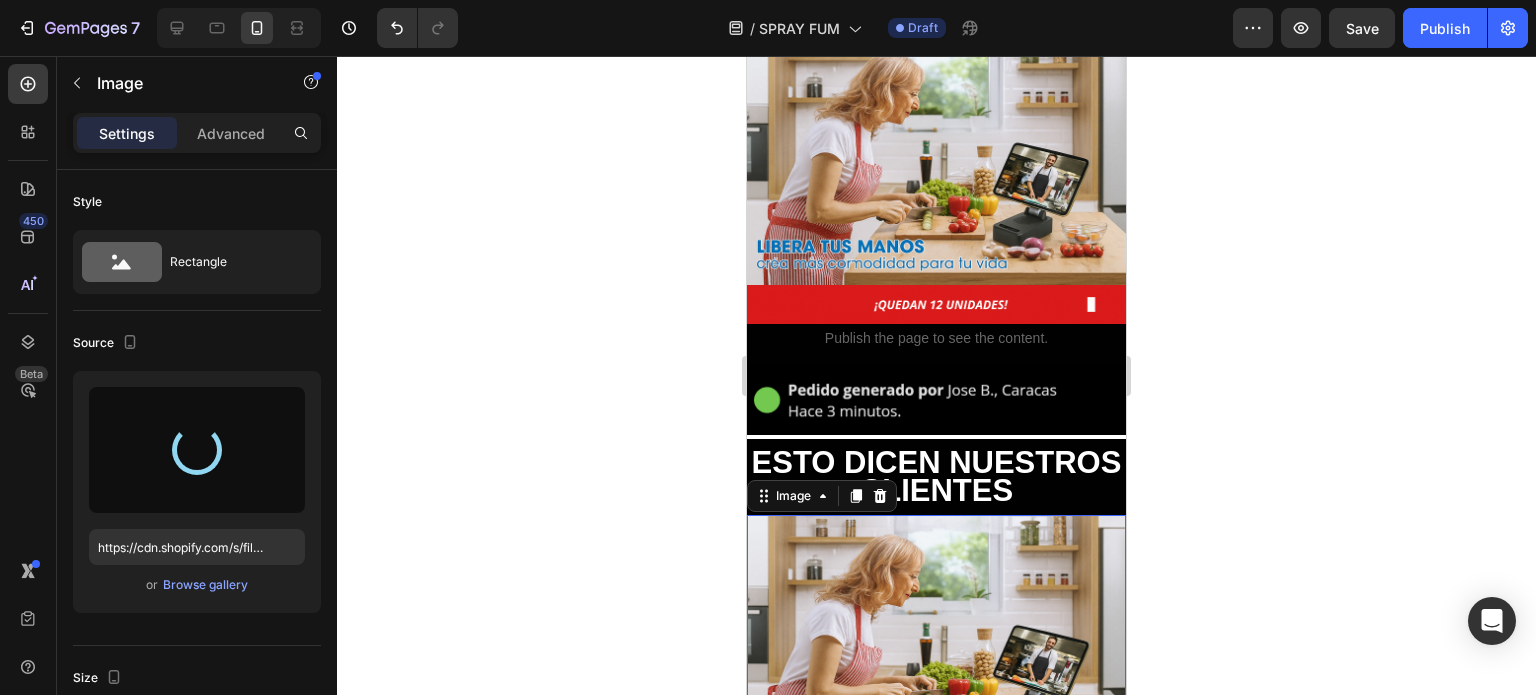 type on "https://cdn.shopify.com/s/files/1/0955/6203/9664/files/gempages_568917790648435582-001ec8d5-4525-4573-bd0d-b7f8591b59ea.jpg" 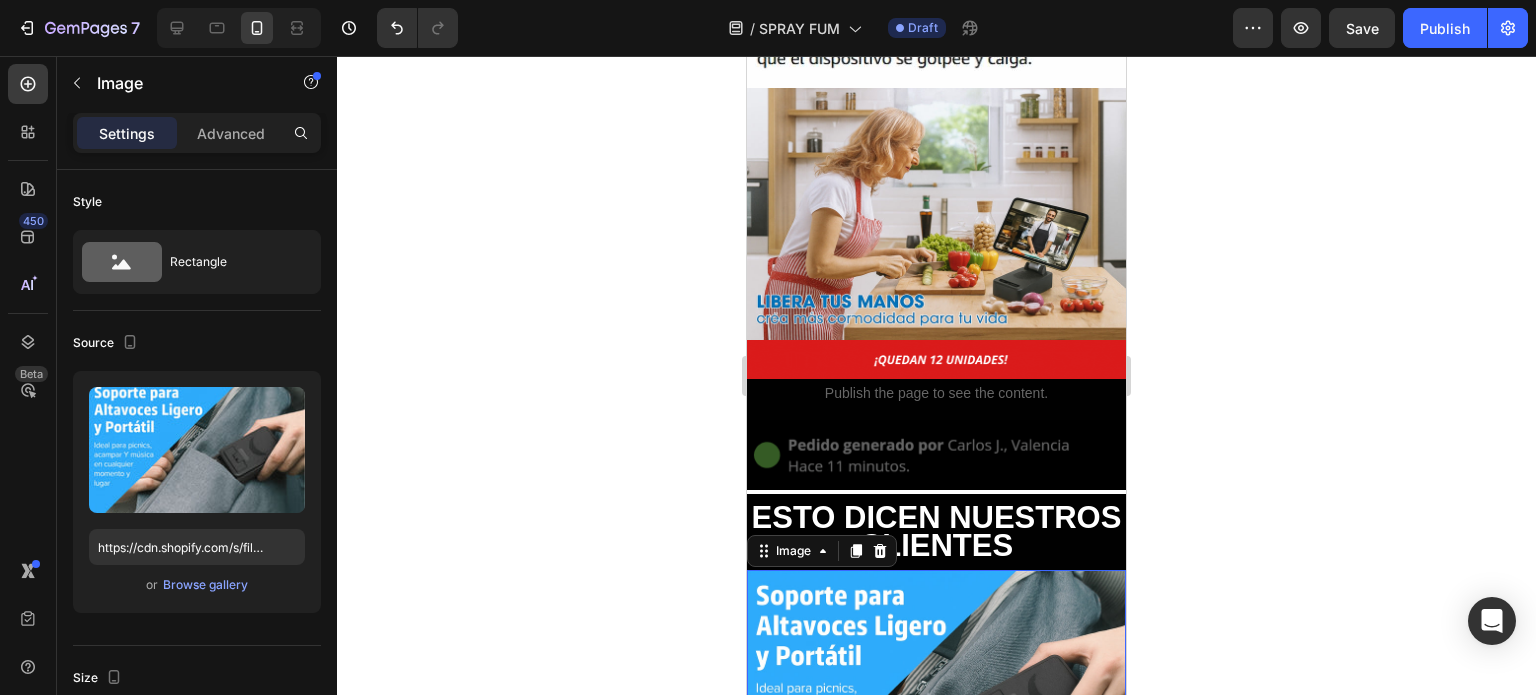 scroll, scrollTop: 4046, scrollLeft: 0, axis: vertical 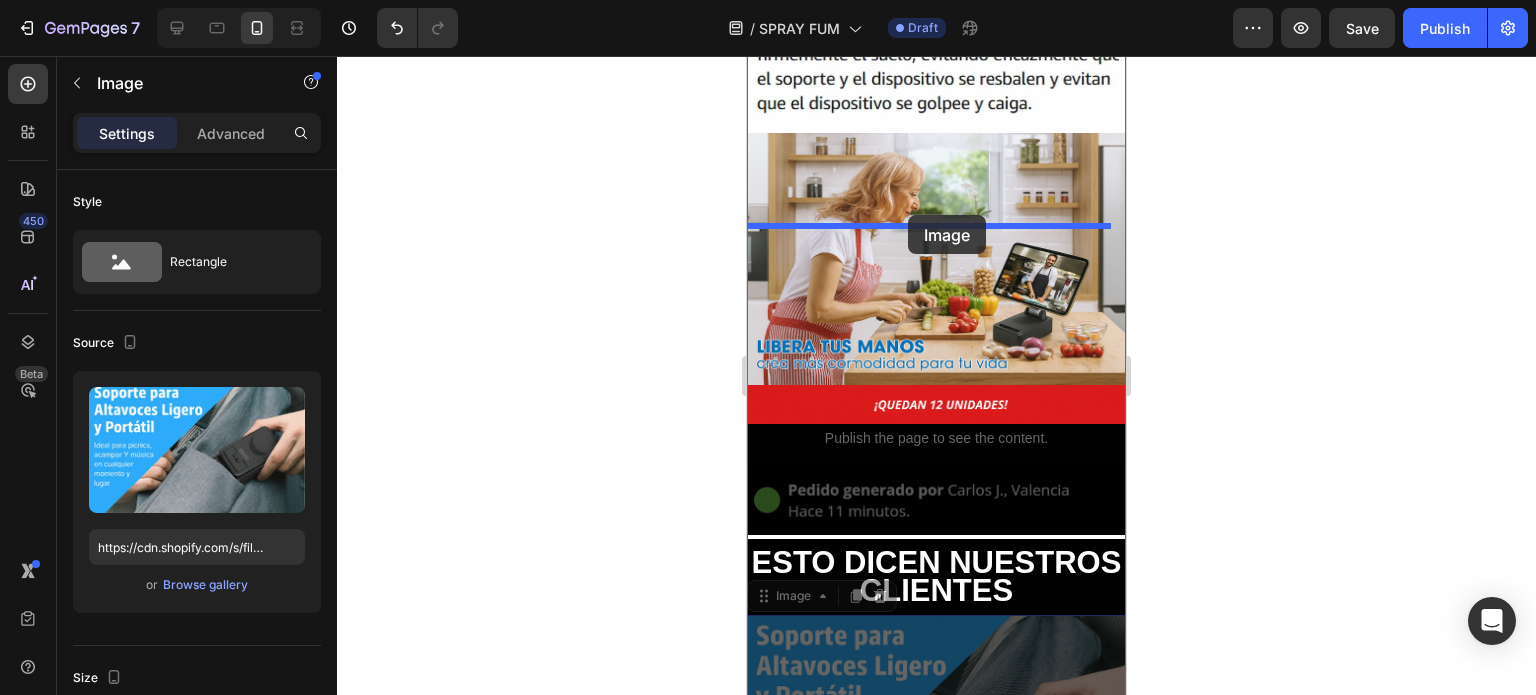 drag, startPoint x: 964, startPoint y: 557, endPoint x: 908, endPoint y: 215, distance: 346.55447 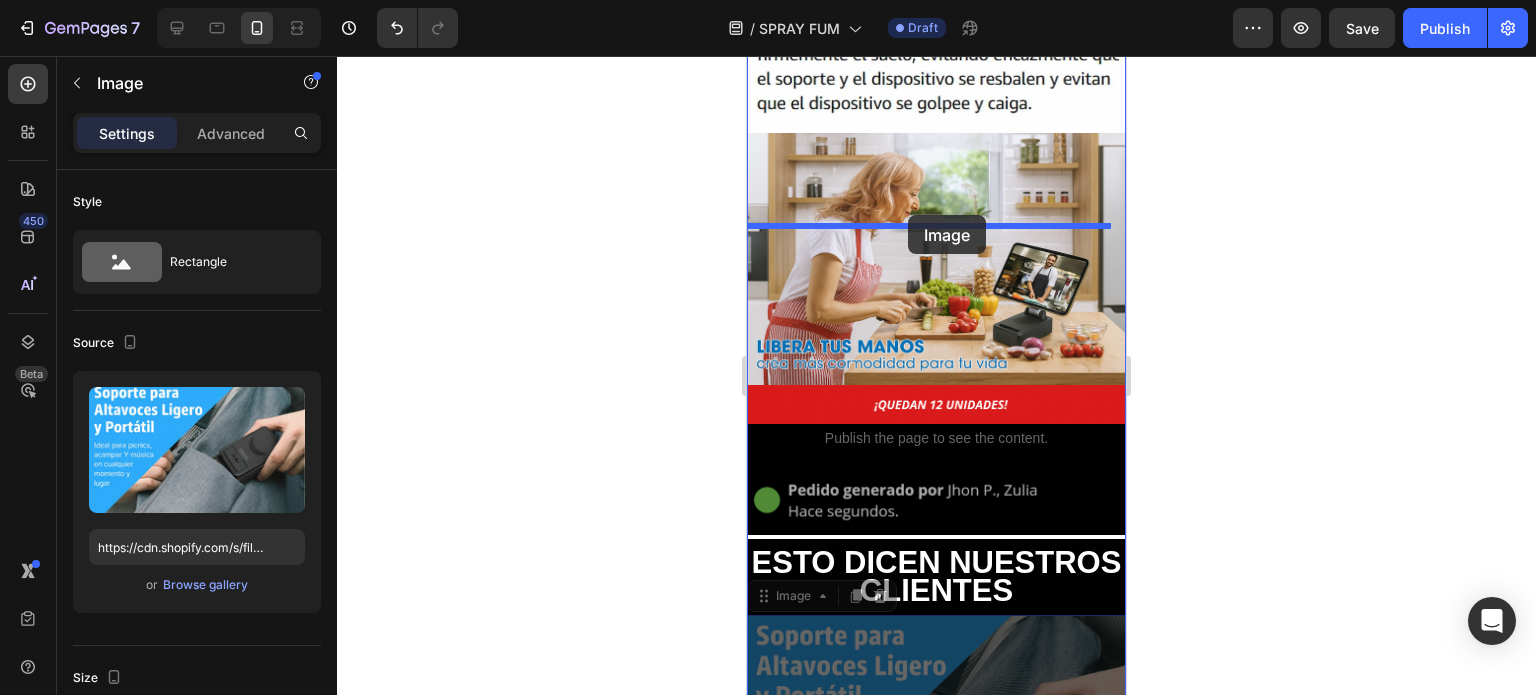 click on "Mobile  ( 379 px) iPhone 13 Mini iPhone 13 Pro iPhone 11 Pro Max iPhone 15 Pro Max Pixel 7 Galaxy S8+ Galaxy S20 Ultra iPad Mini iPad Air iPad Pro Header ENVÍO GRATIS SI COMPRAS HOY Text
ENVÍO GRATIS SI COMPRAS HOY Text
ENVÍO GRATIS SI COMPRAS HOY Text
ENVÍO GRATIS SI COMPRAS HOY Text
ENVÍO GRATIS SI COMPRAS HOY Text
ENVÍO GRATIS SI COMPRAS HOY Text
ENVÍO GRATIS SI COMPRAS HOY Text
ENVÍO GRATIS SI COMPRAS HOY Text
Marquee Product Images Image Image
Publish the page to see the content.
Custom Code Row Image Image Image Image Image Image
Publish the page to see the content.
Custom Code Image Image Image Image Image Image
Publish the page to see the content.
Custom Code Image Title" at bounding box center (936, 837) 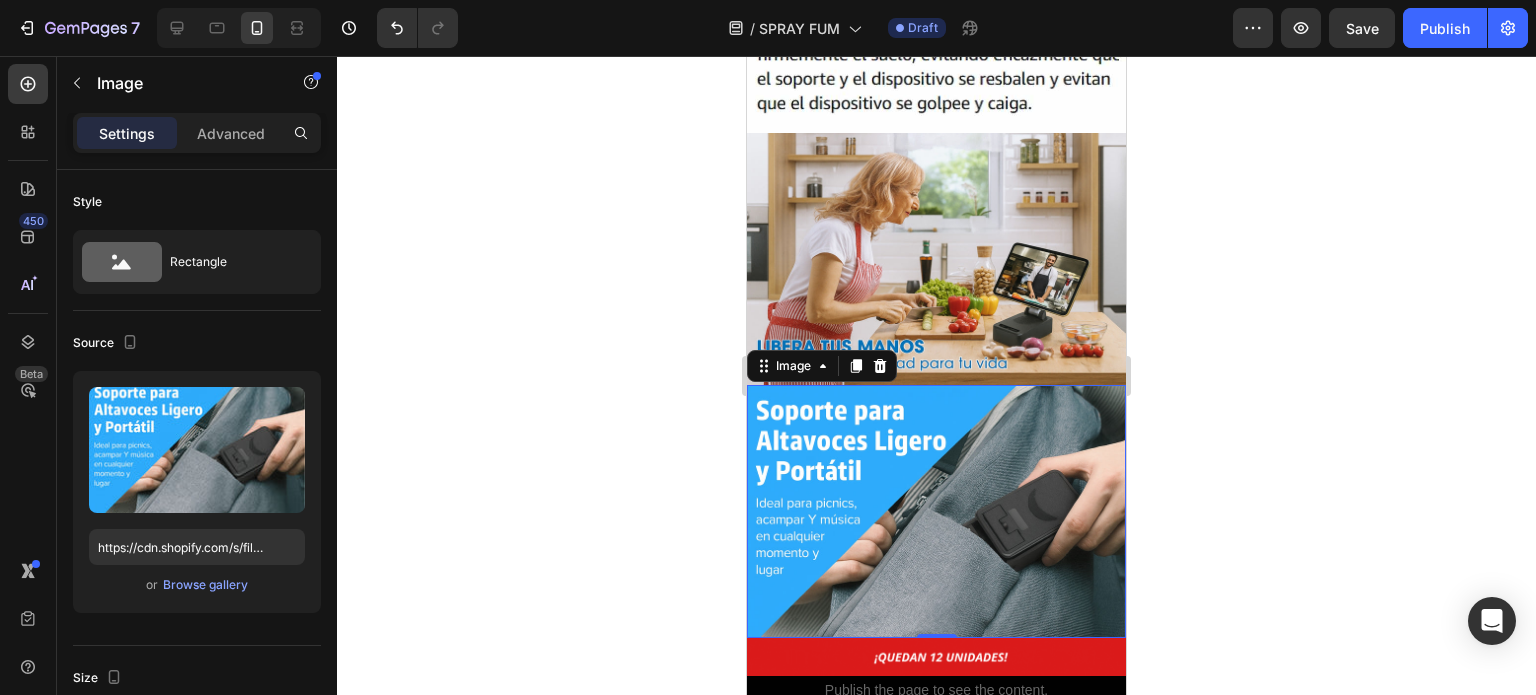click 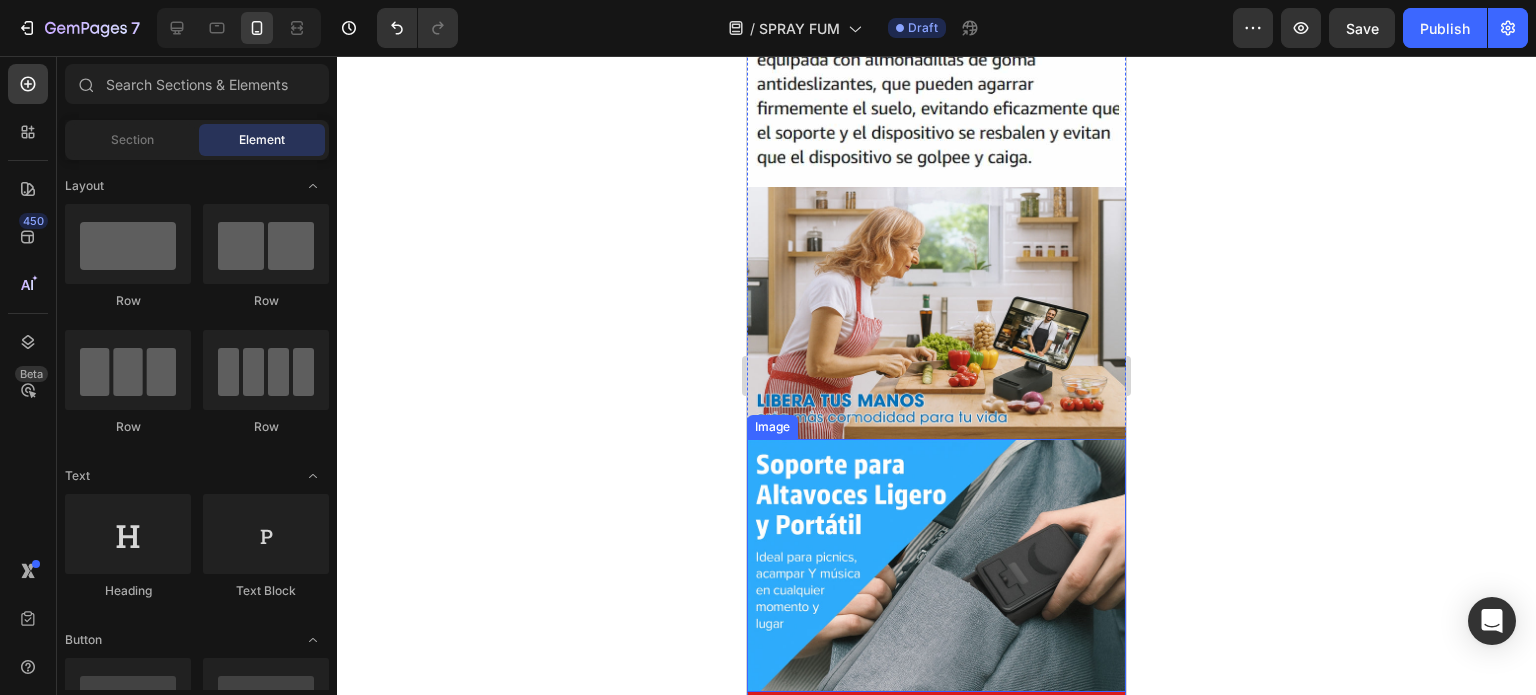 scroll, scrollTop: 3946, scrollLeft: 0, axis: vertical 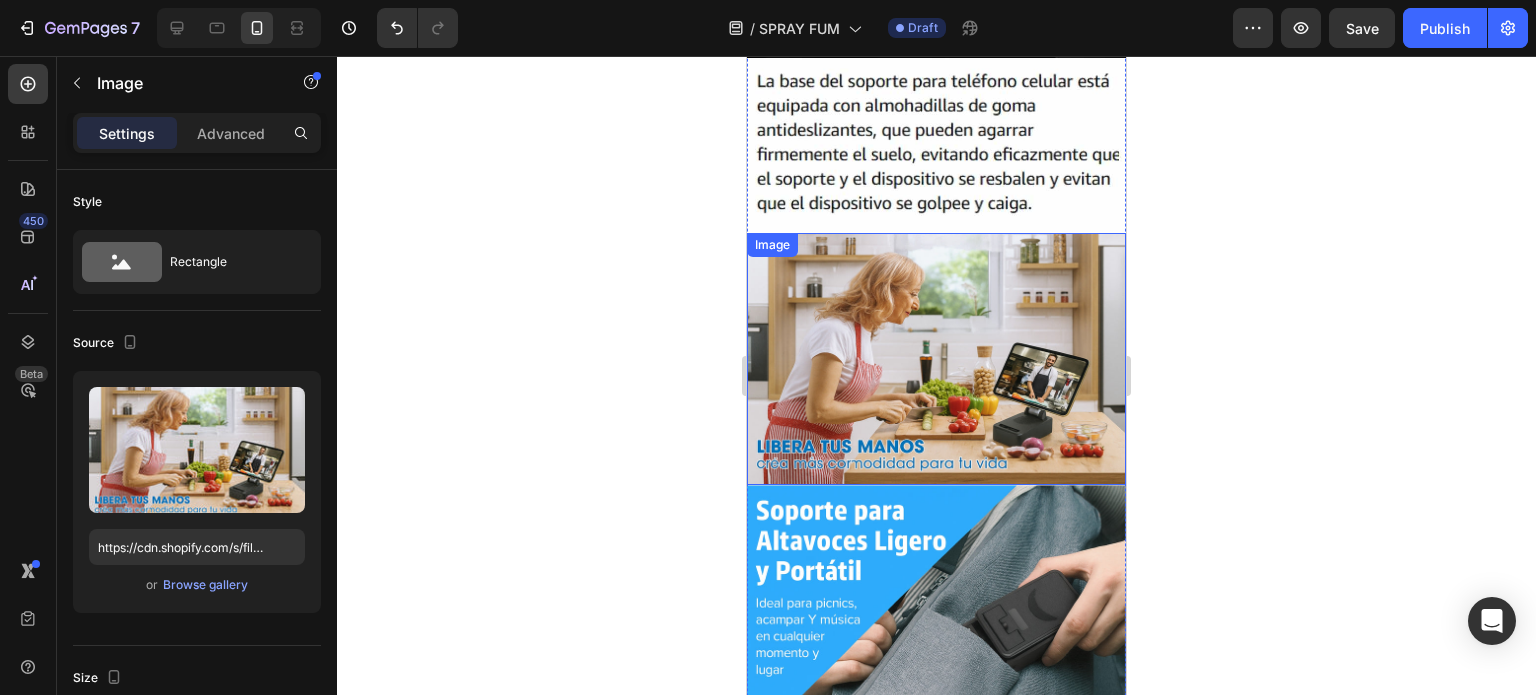 click at bounding box center [936, 359] 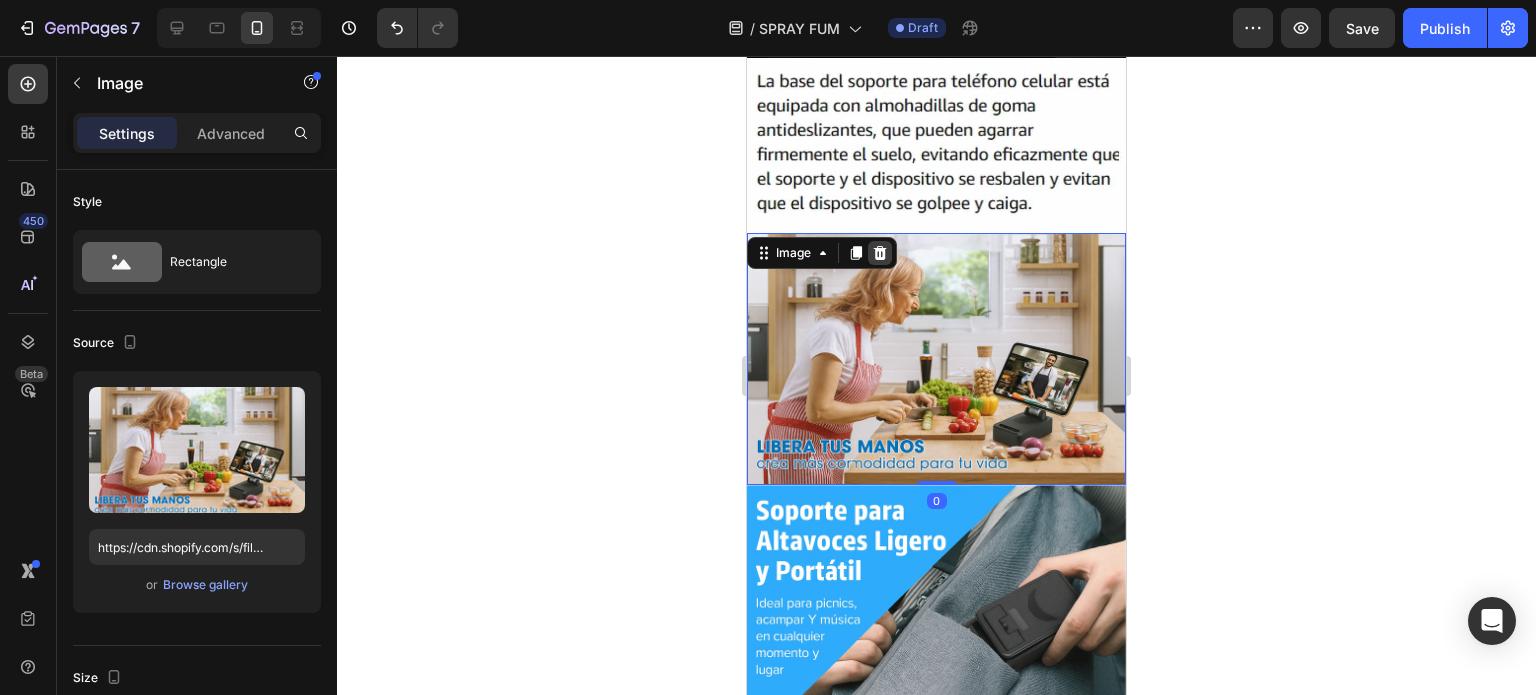 click 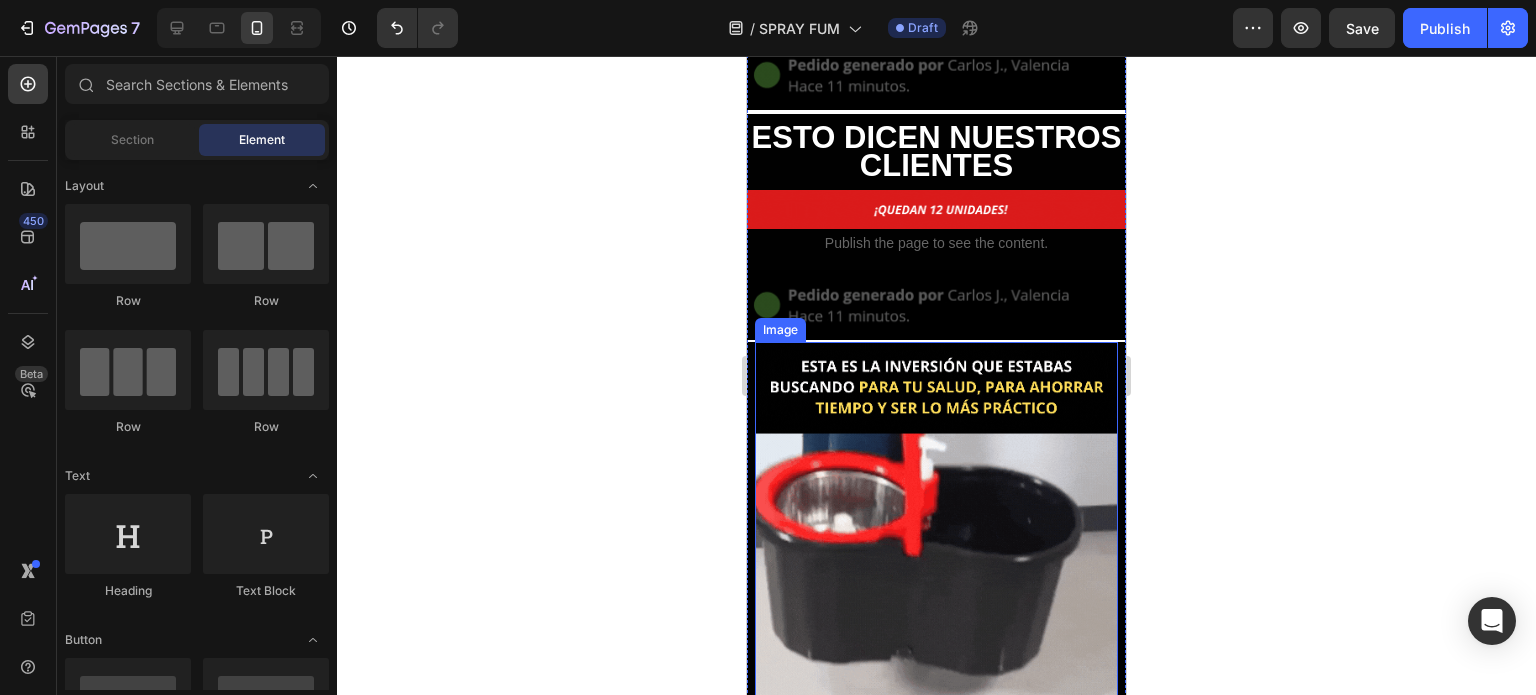 scroll, scrollTop: 4246, scrollLeft: 0, axis: vertical 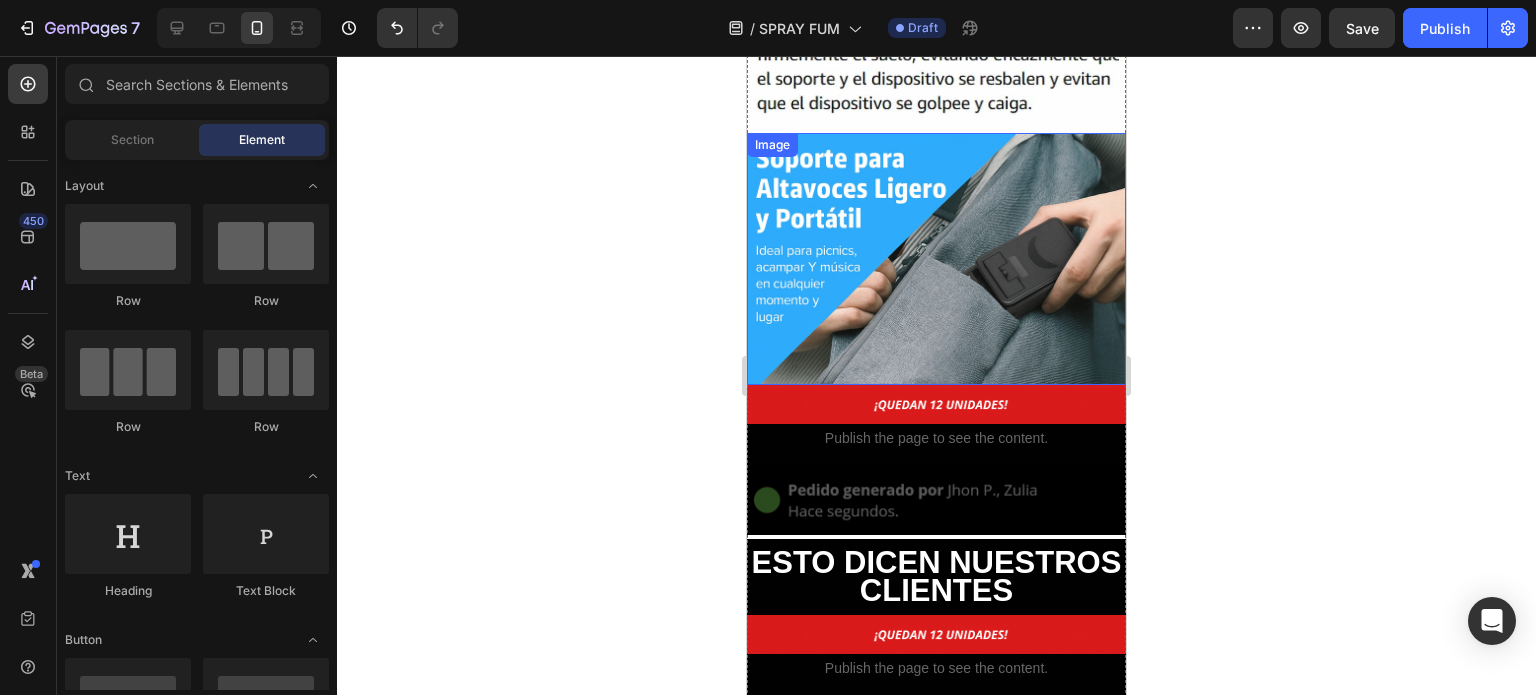click at bounding box center [936, 259] 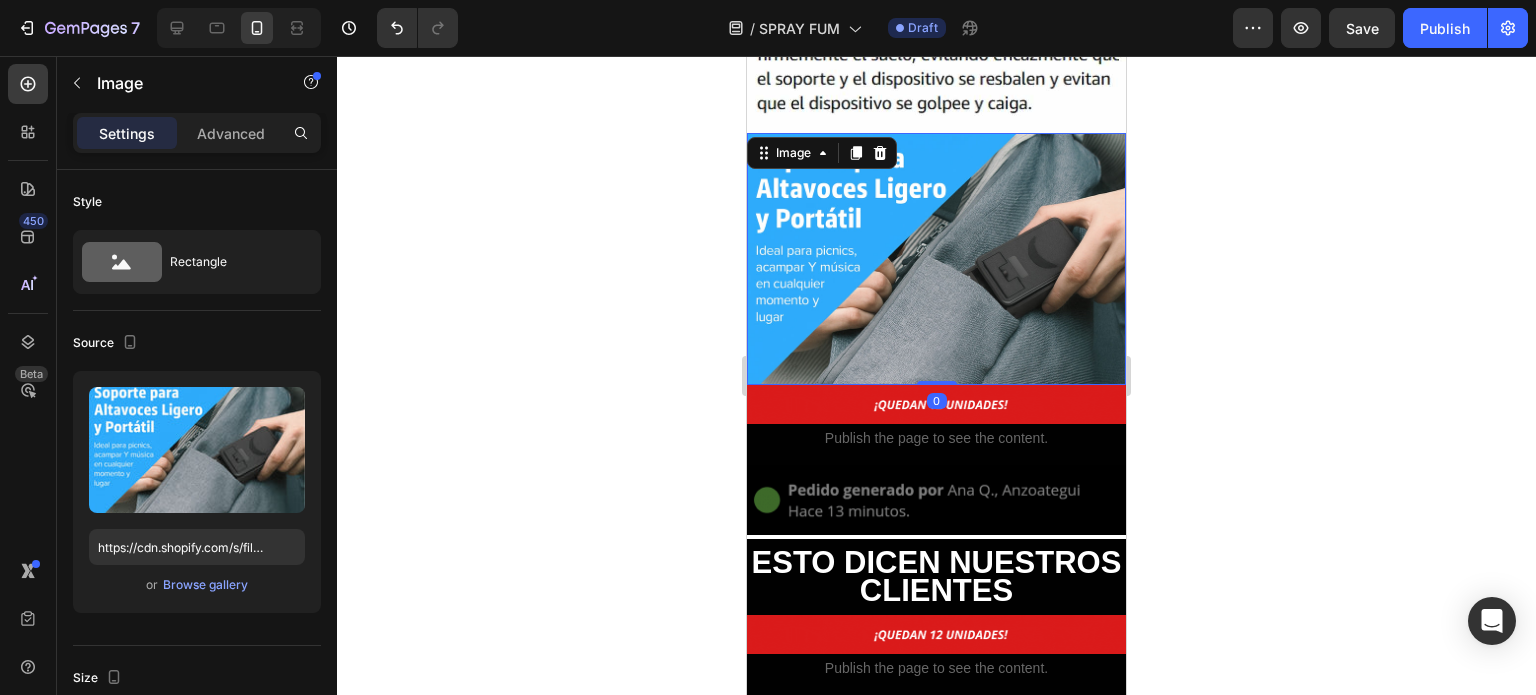 scroll, scrollTop: 3846, scrollLeft: 0, axis: vertical 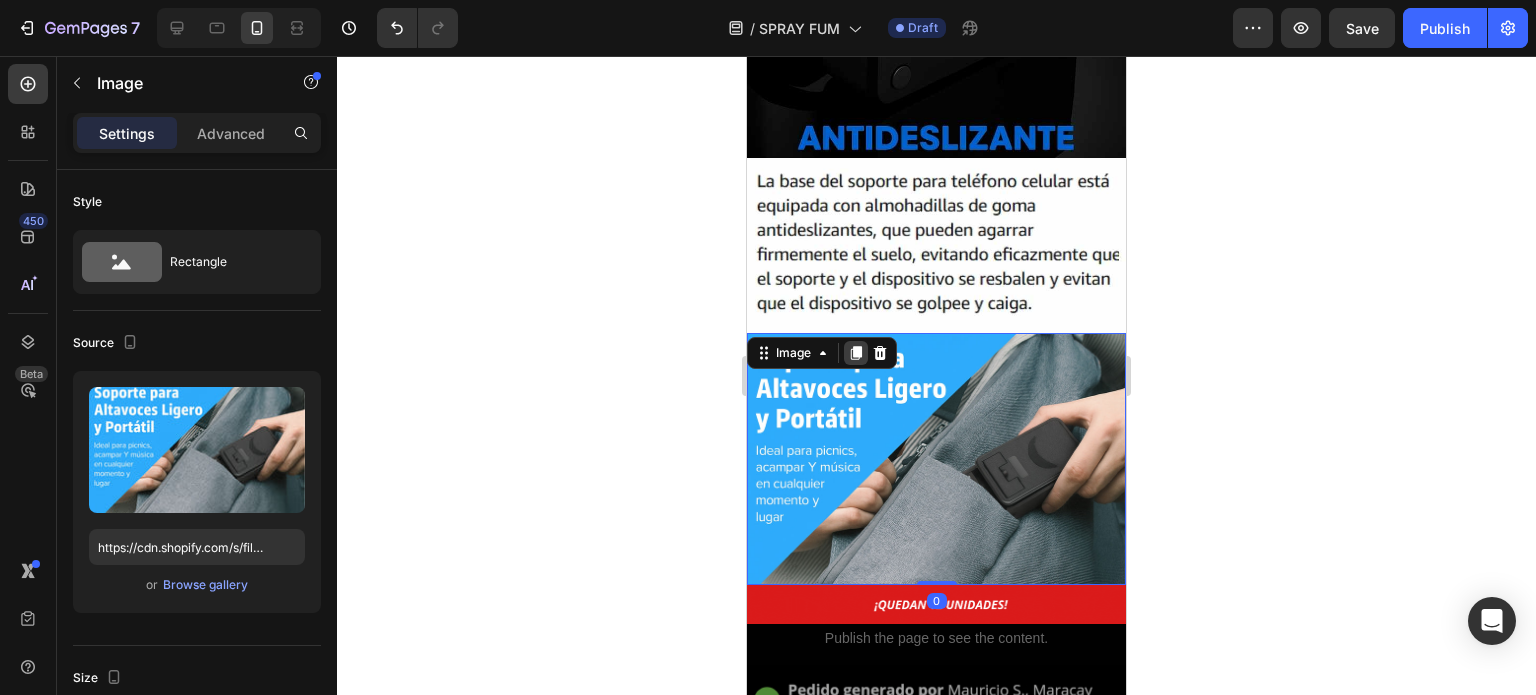 click 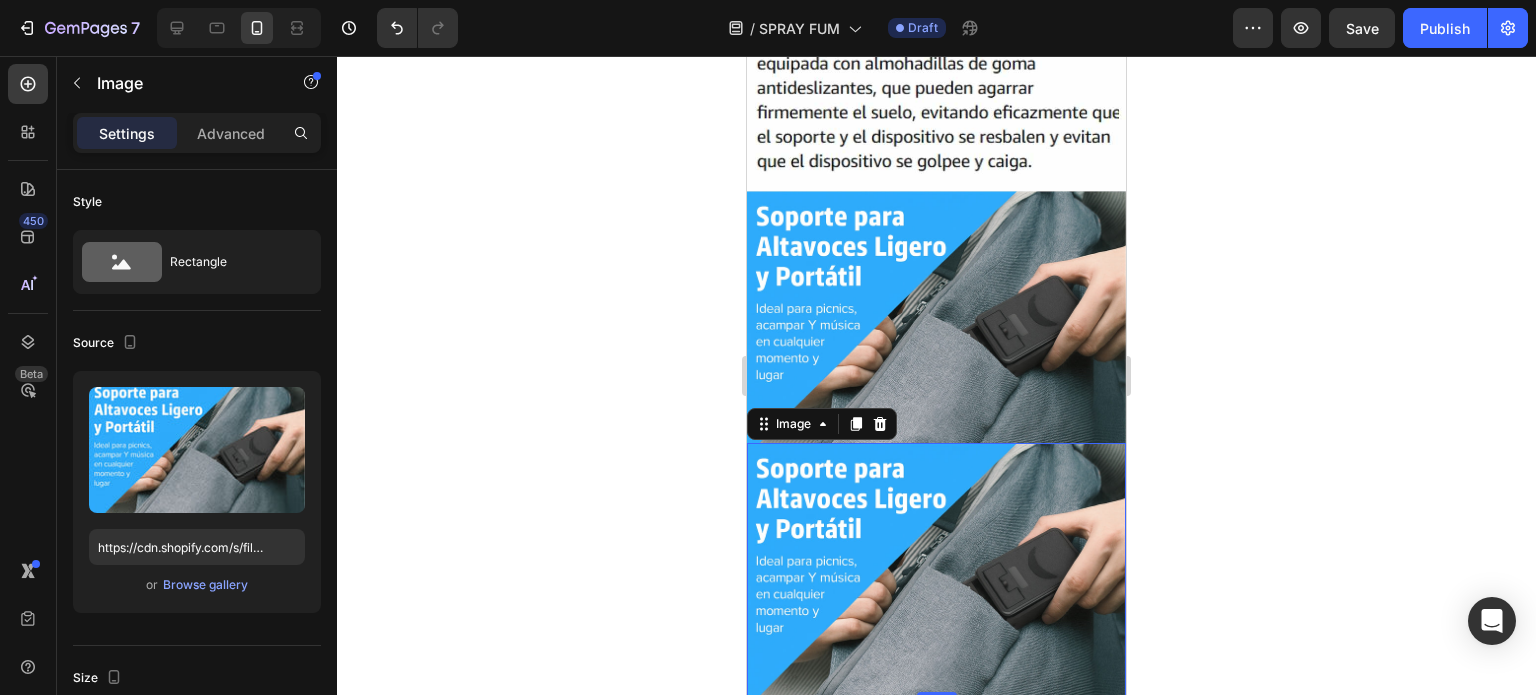 scroll, scrollTop: 4046, scrollLeft: 0, axis: vertical 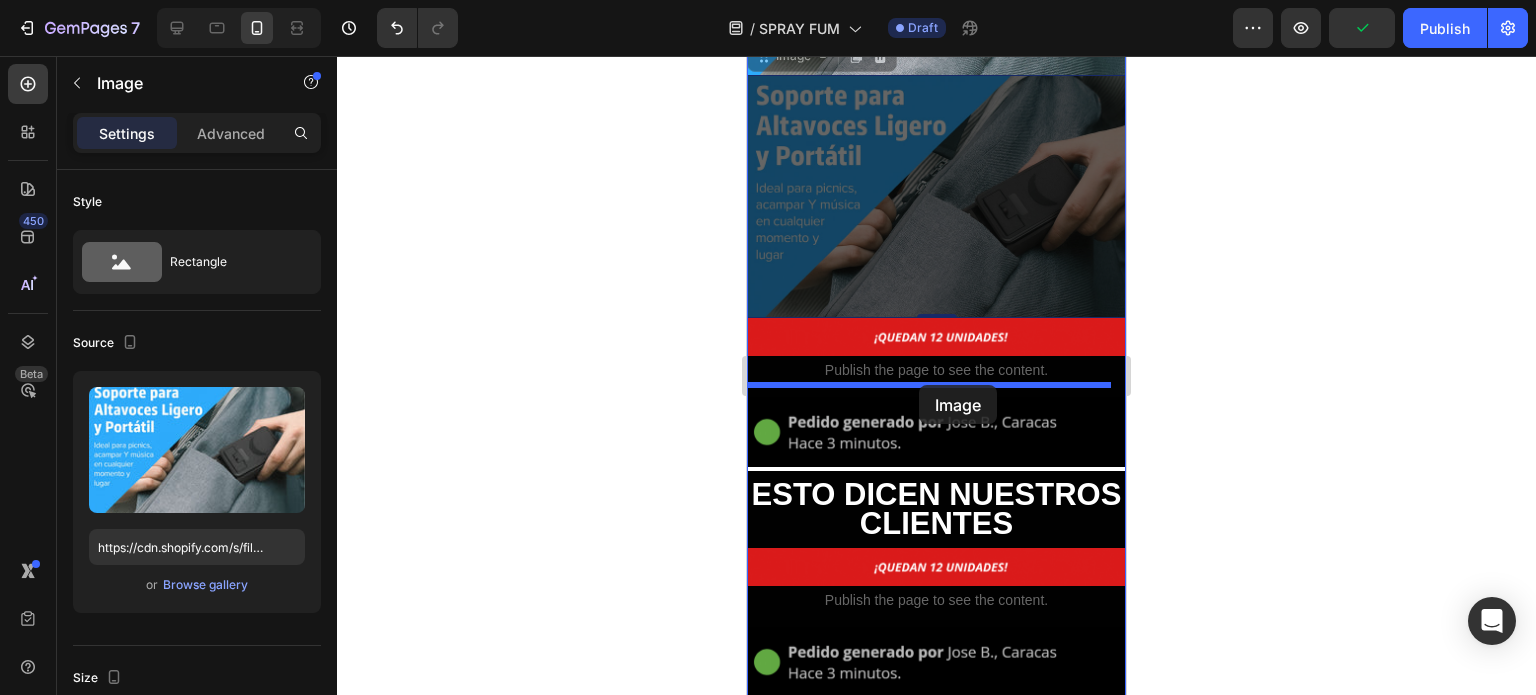 drag, startPoint x: 928, startPoint y: 347, endPoint x: 919, endPoint y: 385, distance: 39.051247 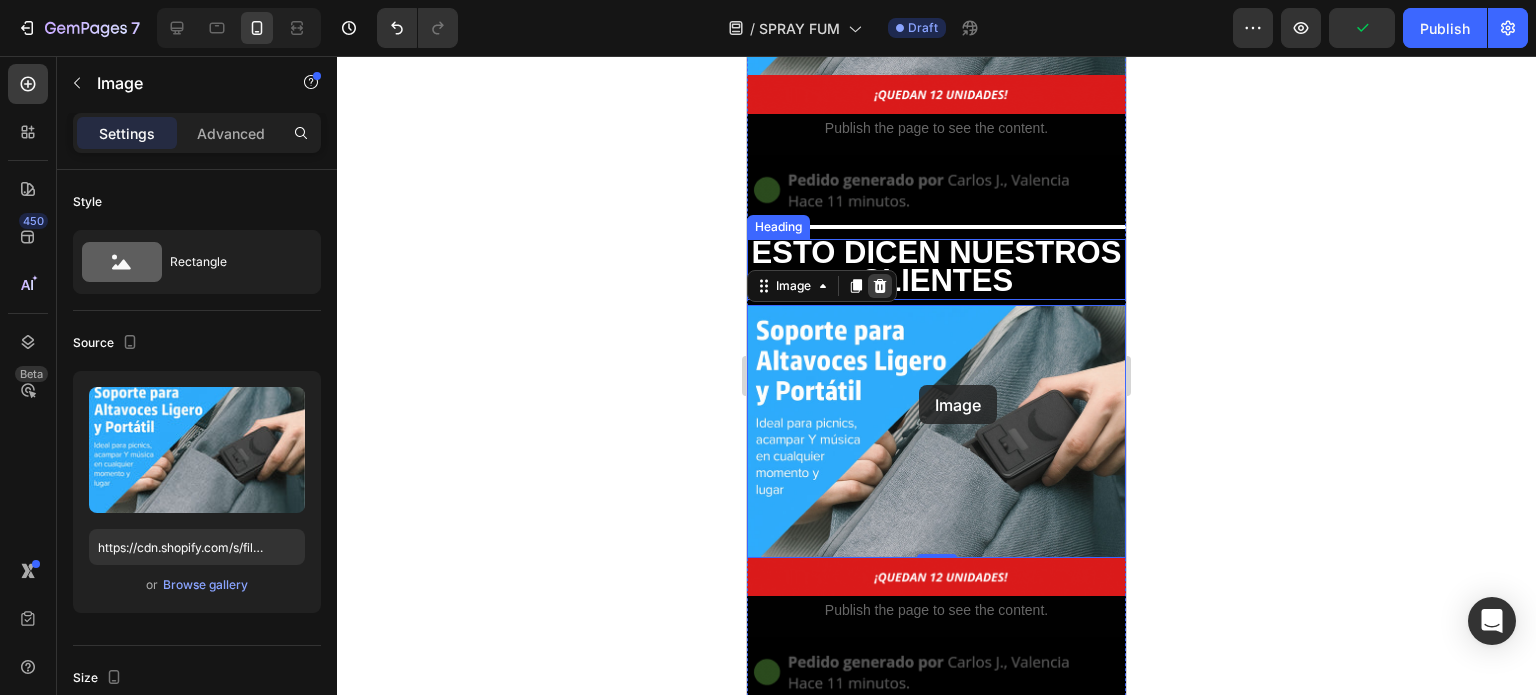 scroll, scrollTop: 4113, scrollLeft: 0, axis: vertical 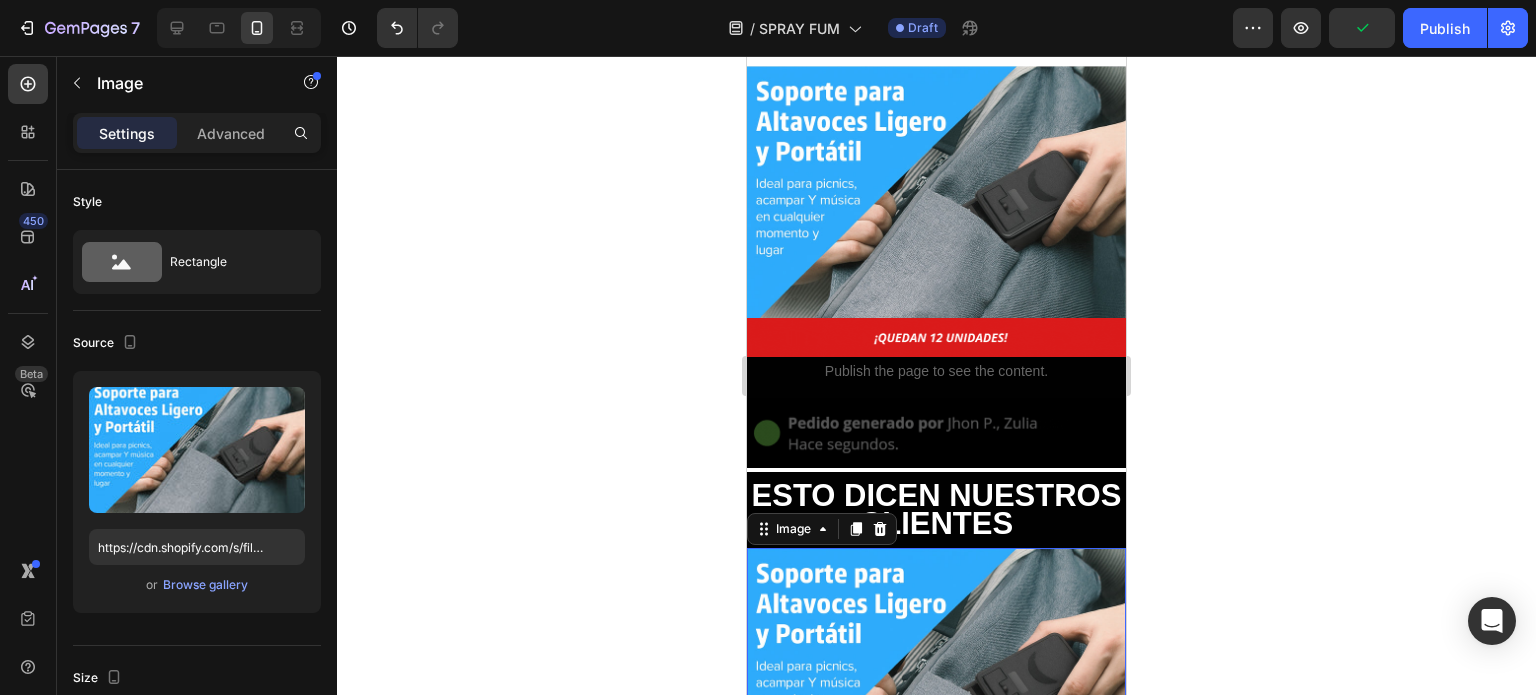 click at bounding box center [936, 674] 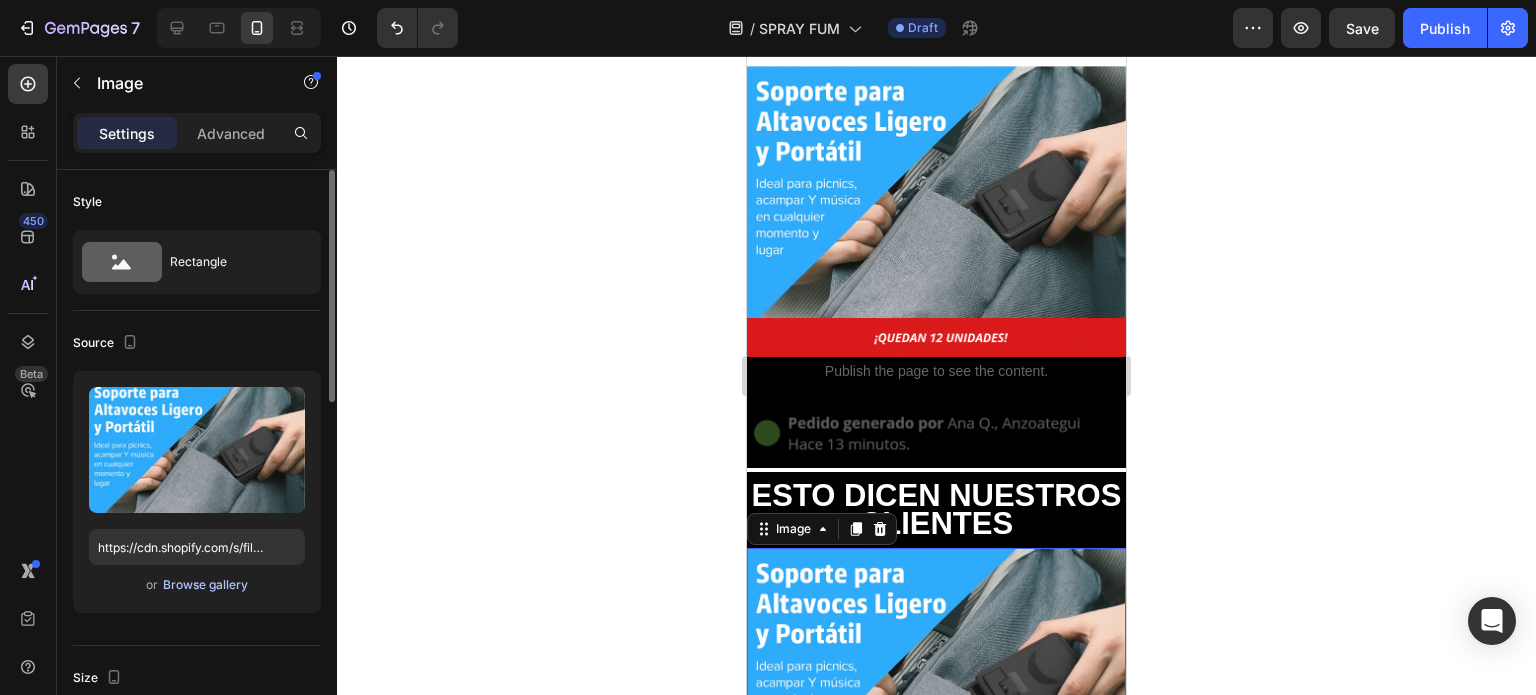 click on "Browse gallery" at bounding box center [205, 585] 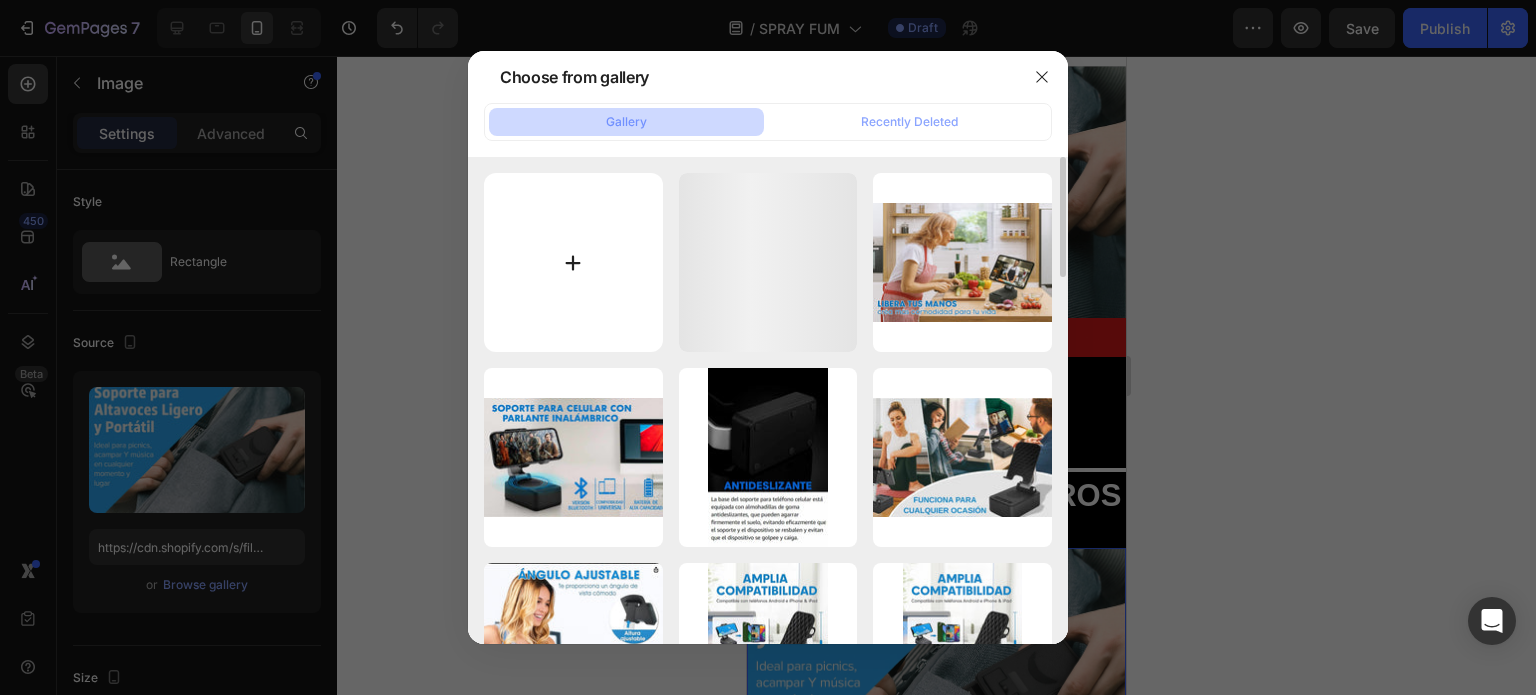click at bounding box center (573, 262) 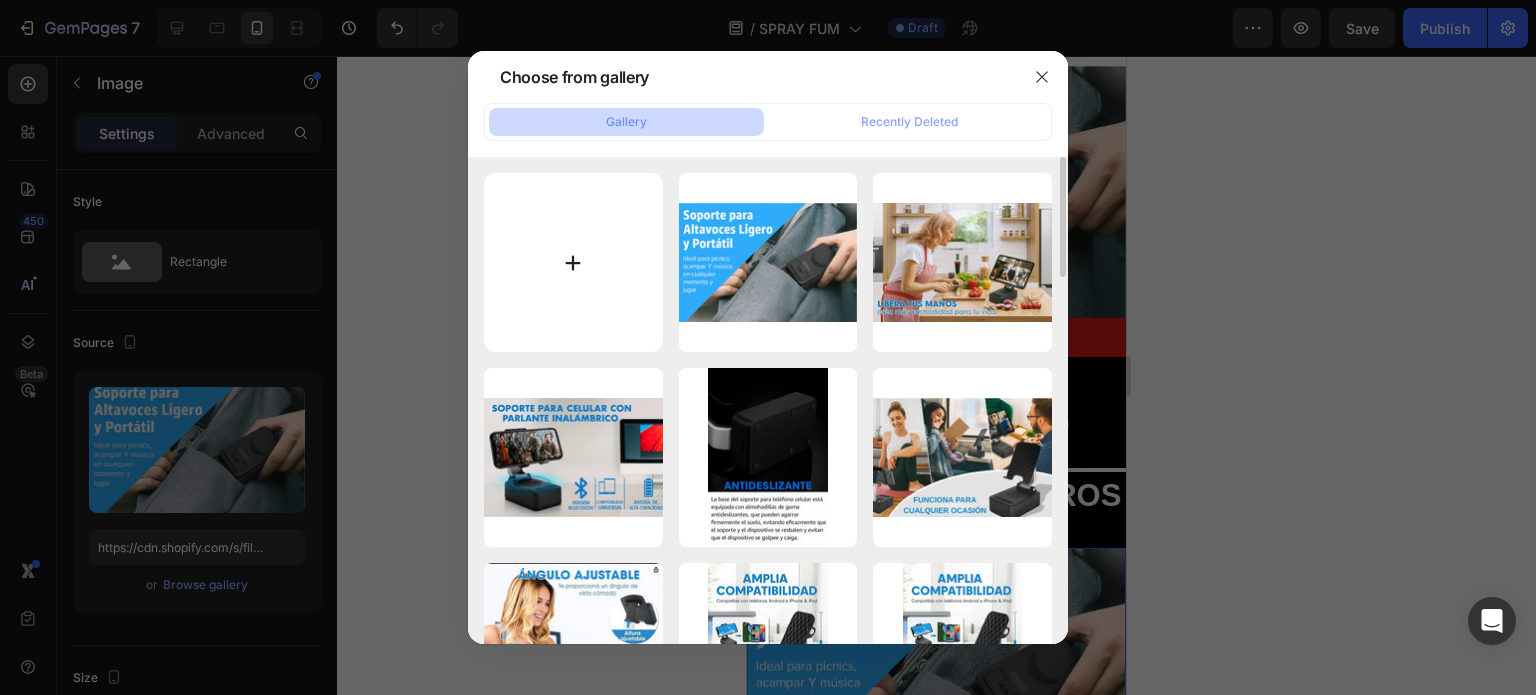 type on "C:\fakepath\Screenshot_1.jpg" 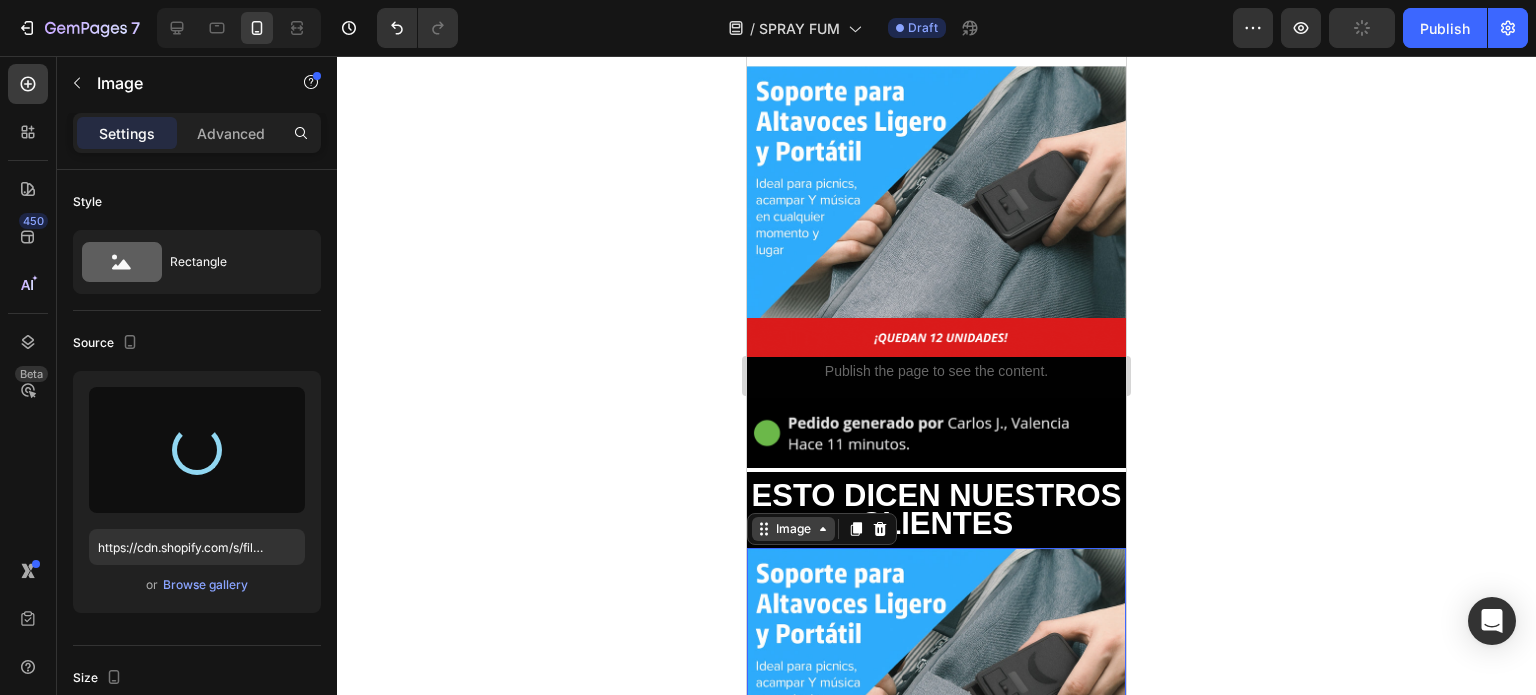 type on "https://cdn.shopify.com/s/files/1/0955/6203/9664/files/gempages_568917790648435582-7edb674f-1318-4c8f-aa3d-5f1f6ed82775.jpg" 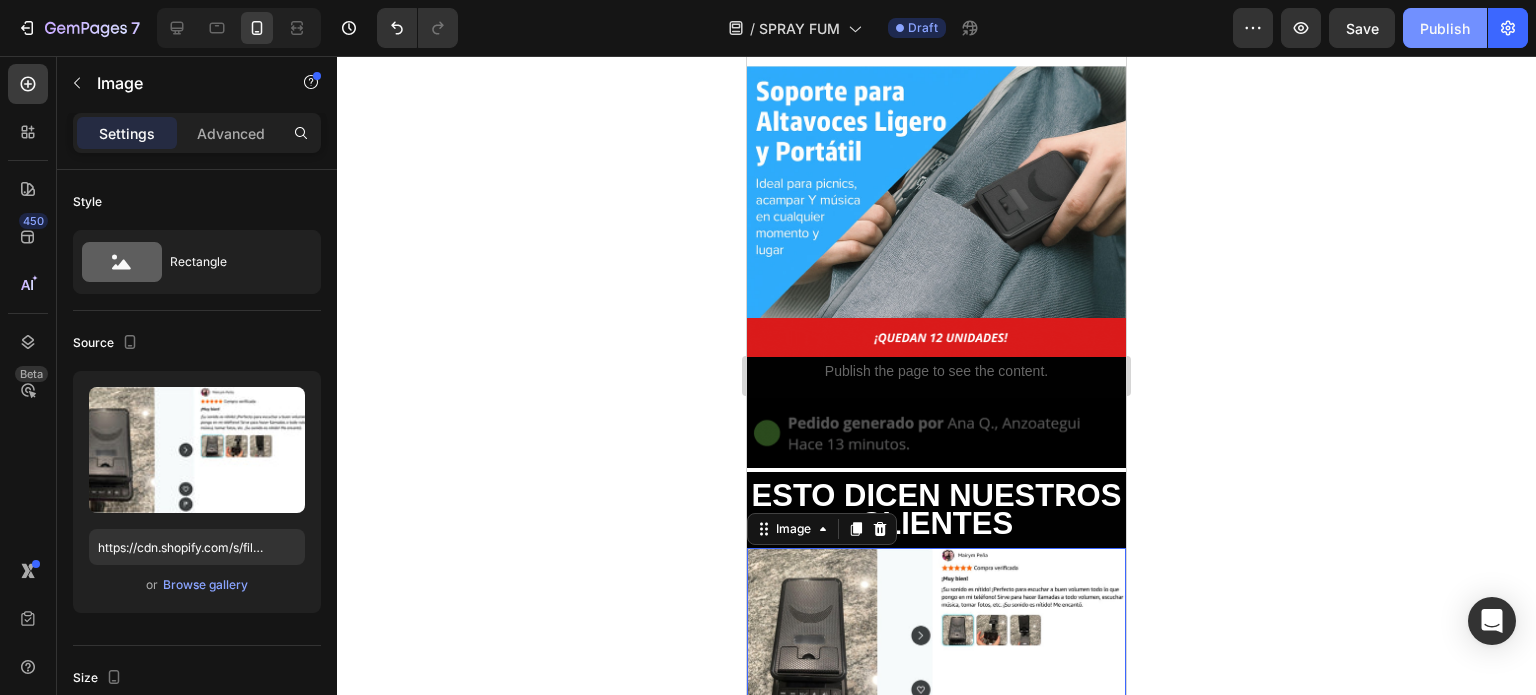 click on "Publish" at bounding box center [1445, 28] 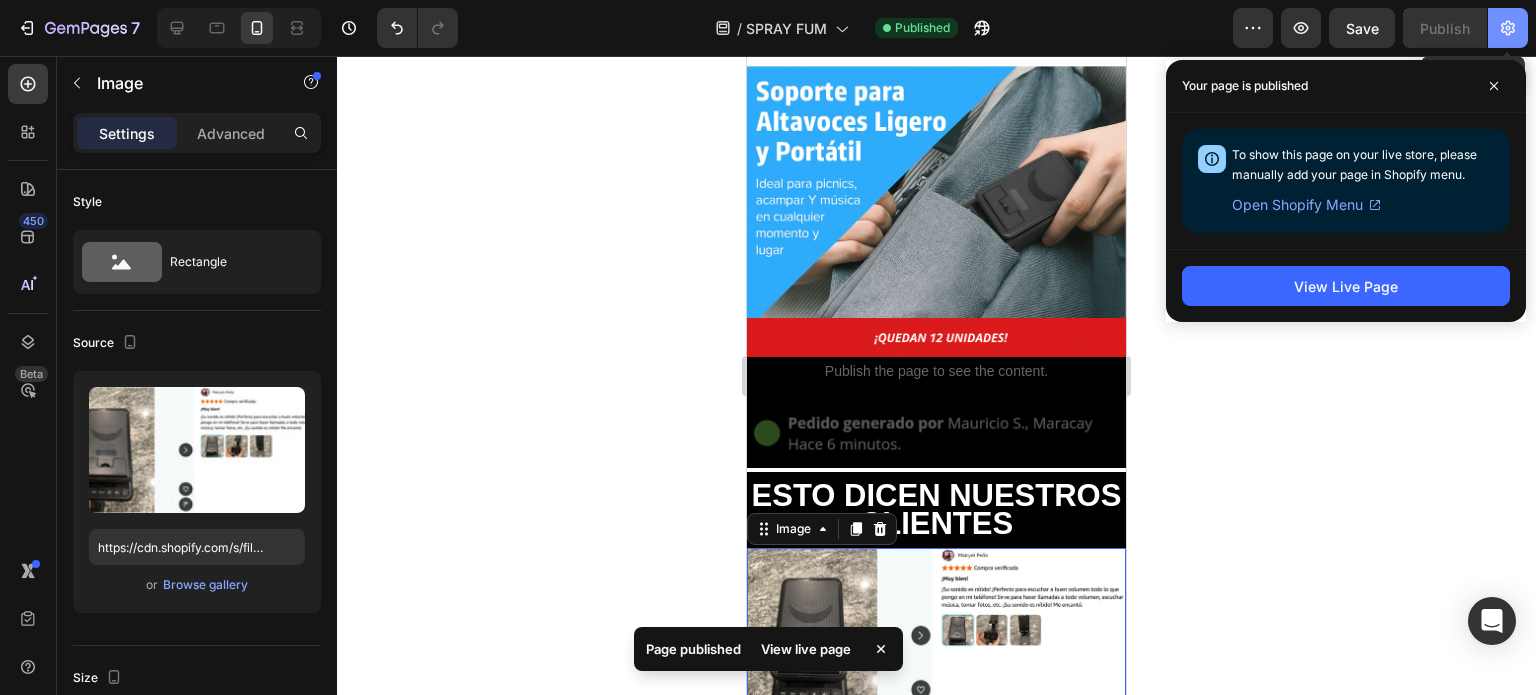 click 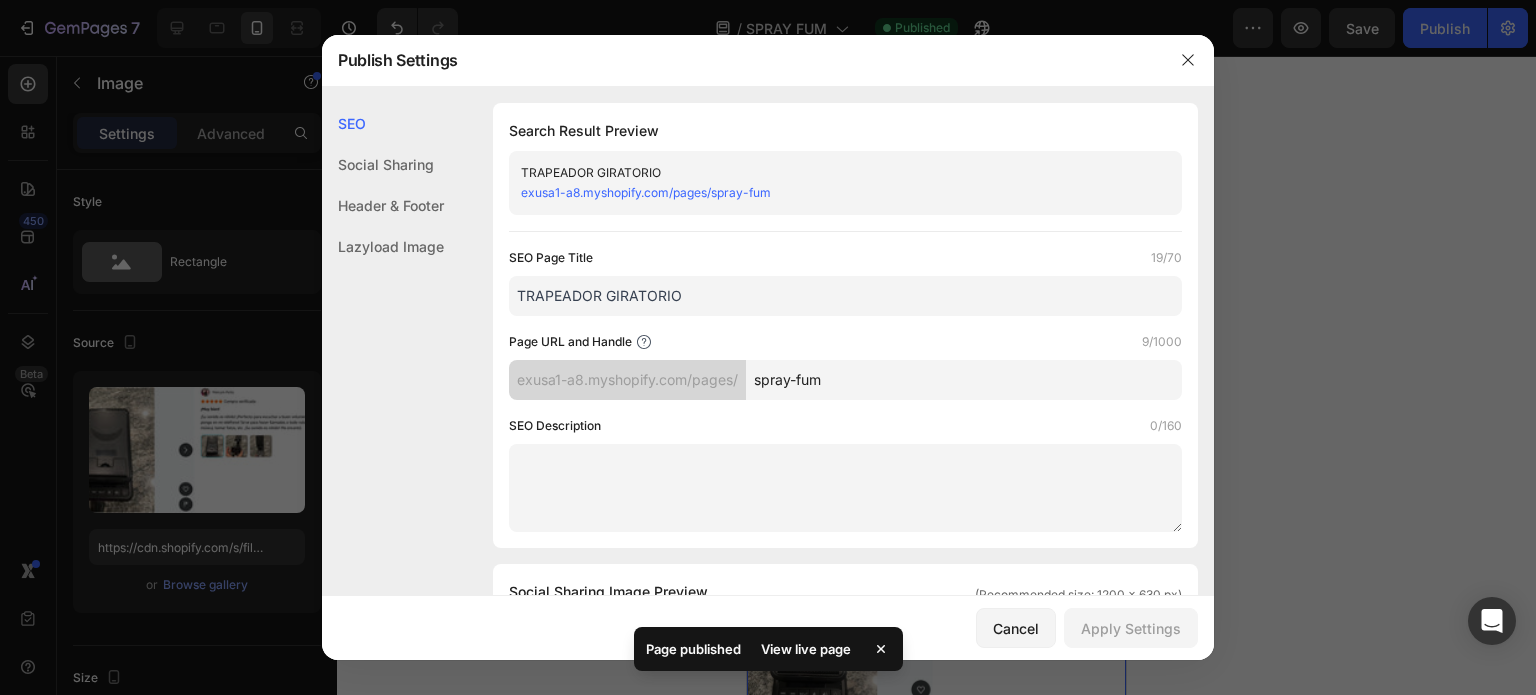 drag, startPoint x: 699, startPoint y: 296, endPoint x: 464, endPoint y: 302, distance: 235.07658 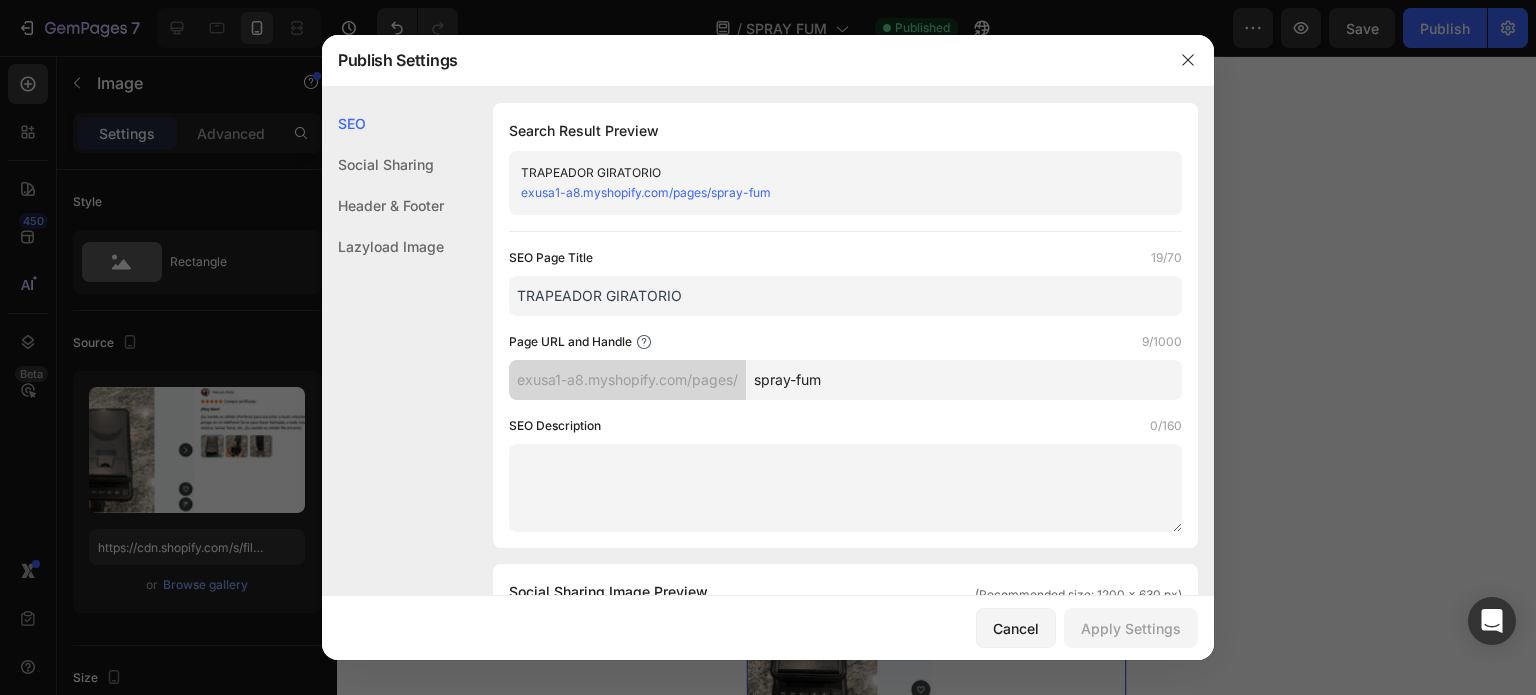 type on "T" 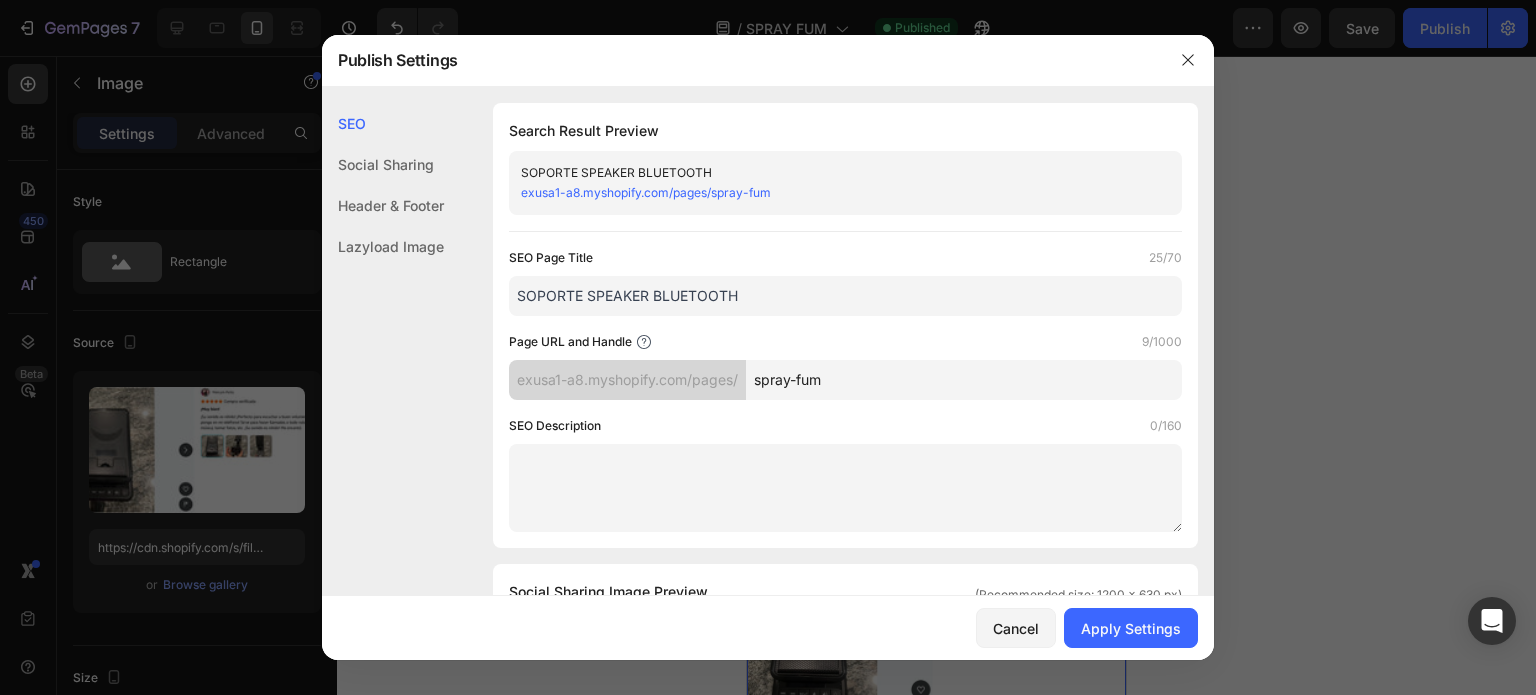 type on "SOPORTE SPEAKER BLUETOOTH" 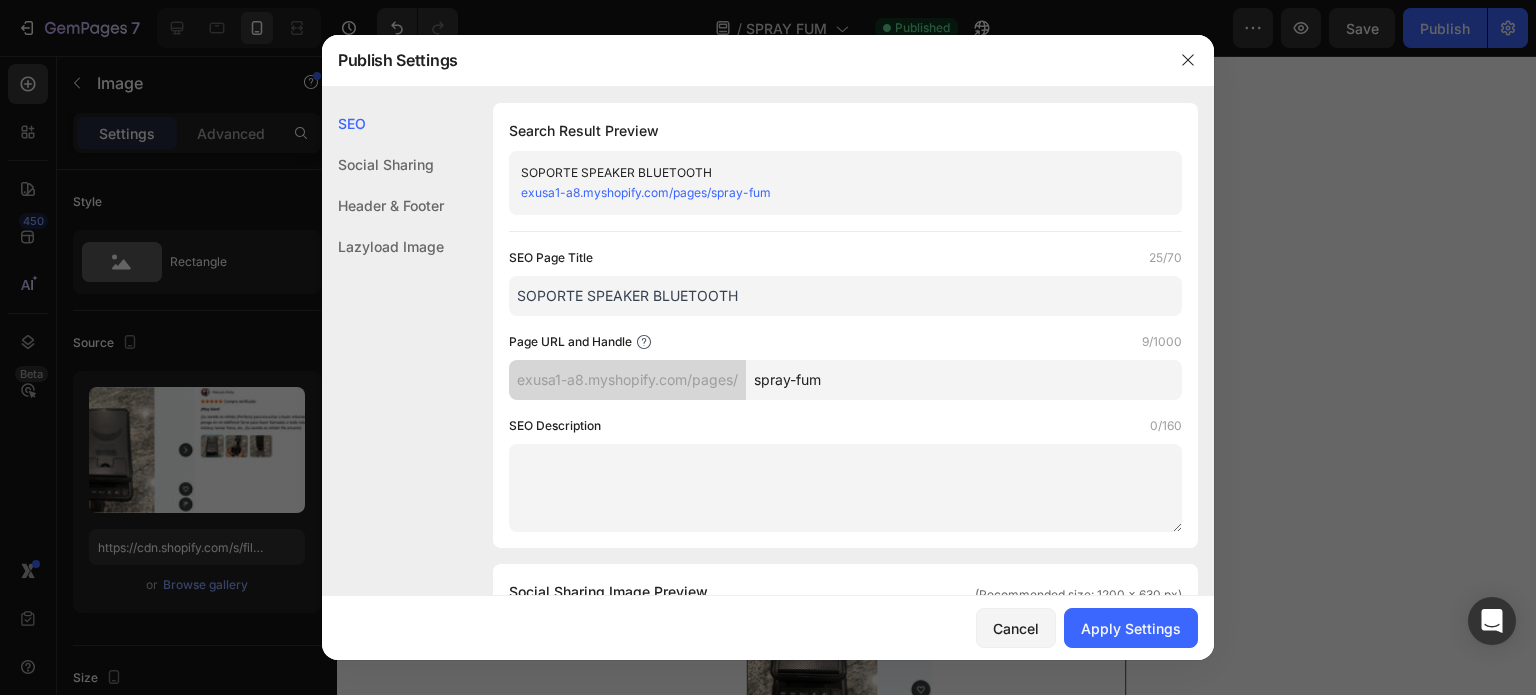 click on "spray-fum" at bounding box center [964, 380] 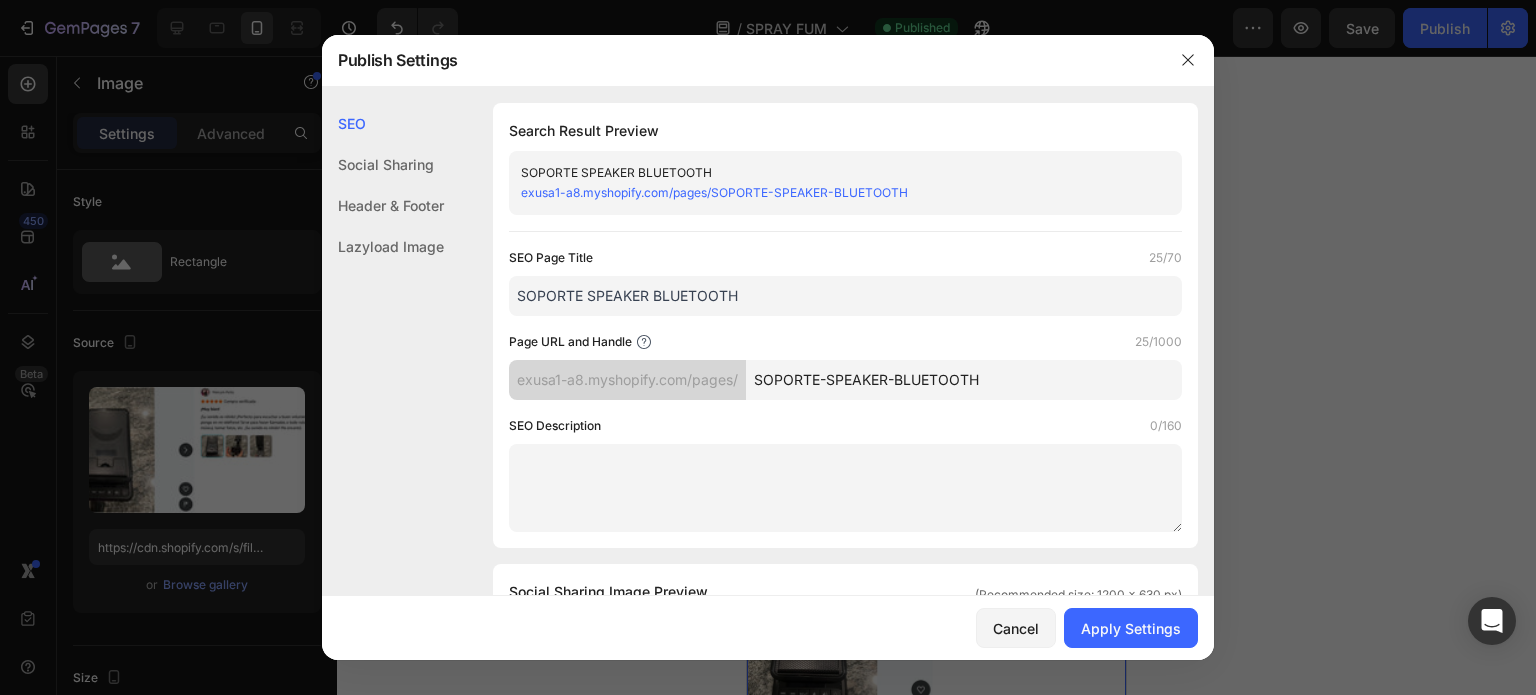 type on "SOPORTE-SPEAKER-BLUETOOTH" 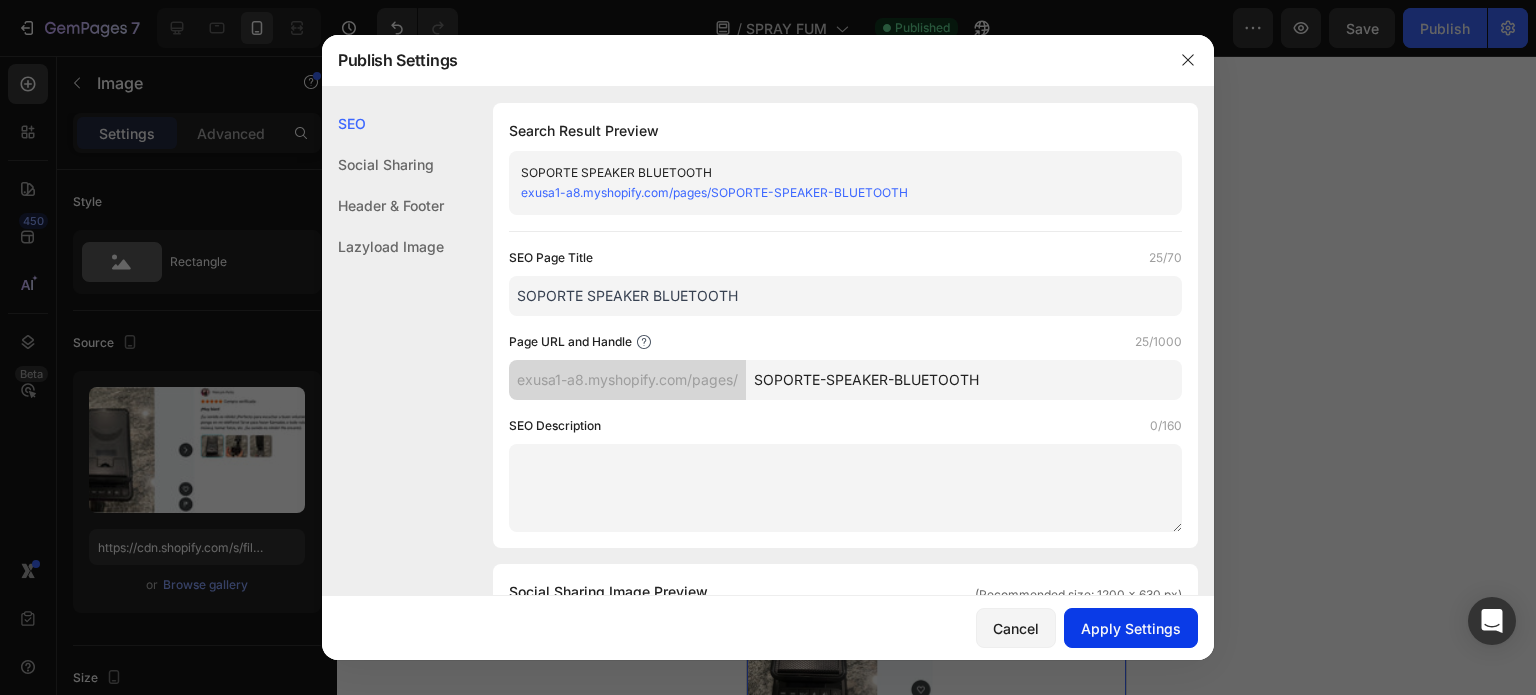 click on "Apply Settings" 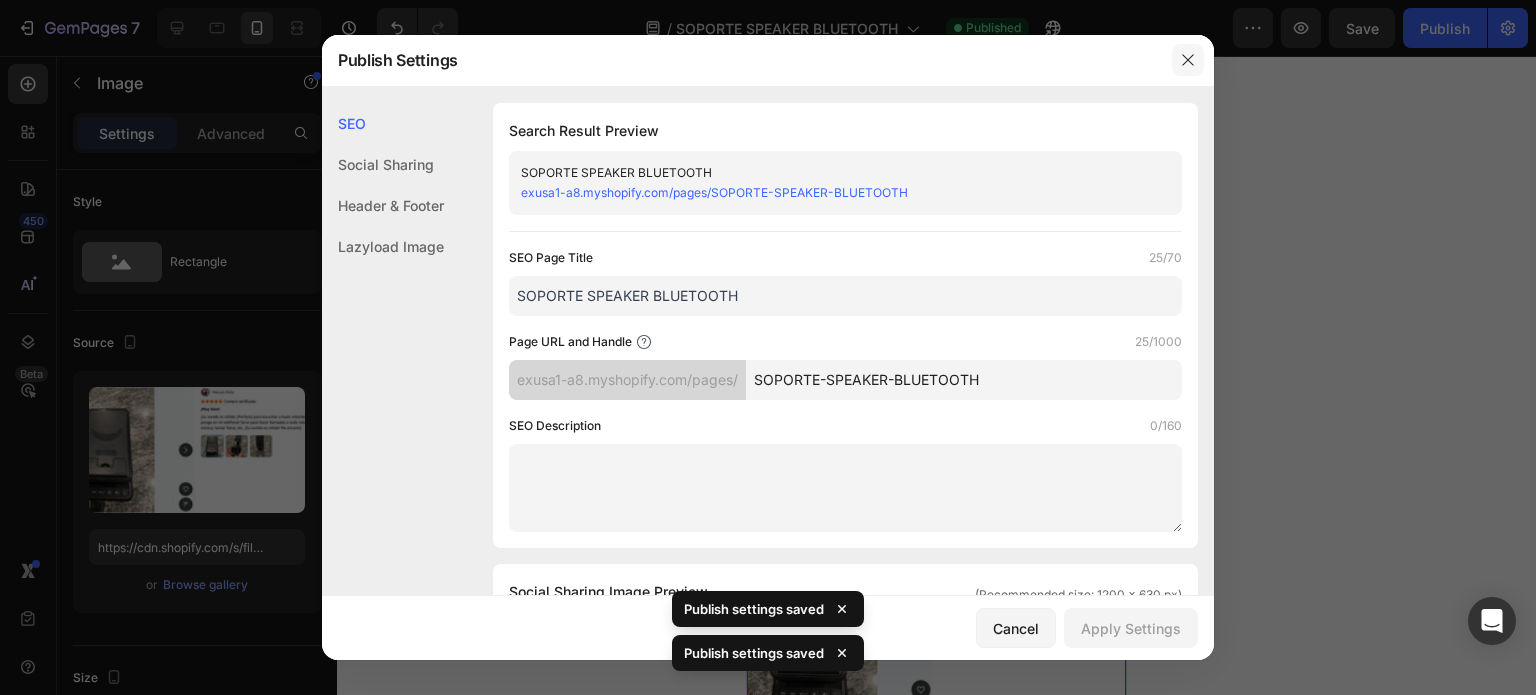 click 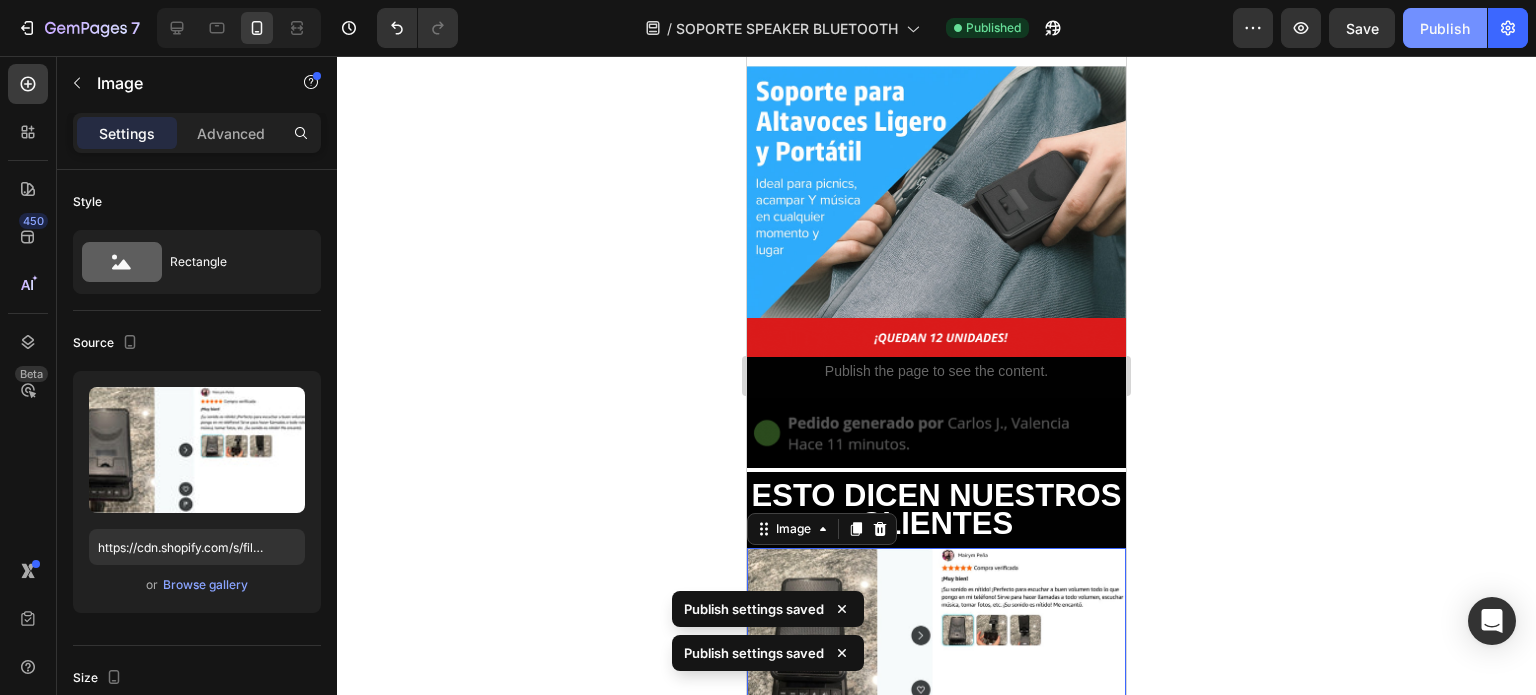 click on "Publish" at bounding box center [1445, 28] 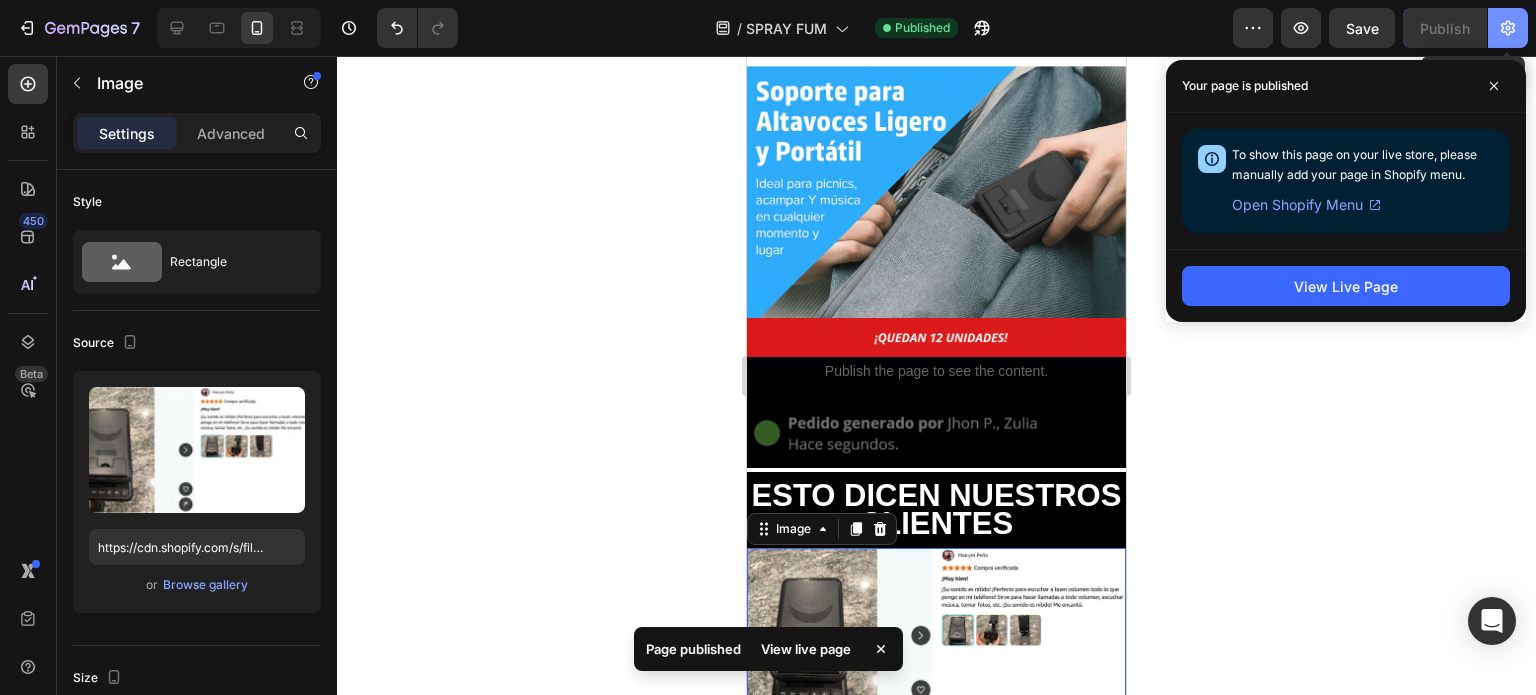 click 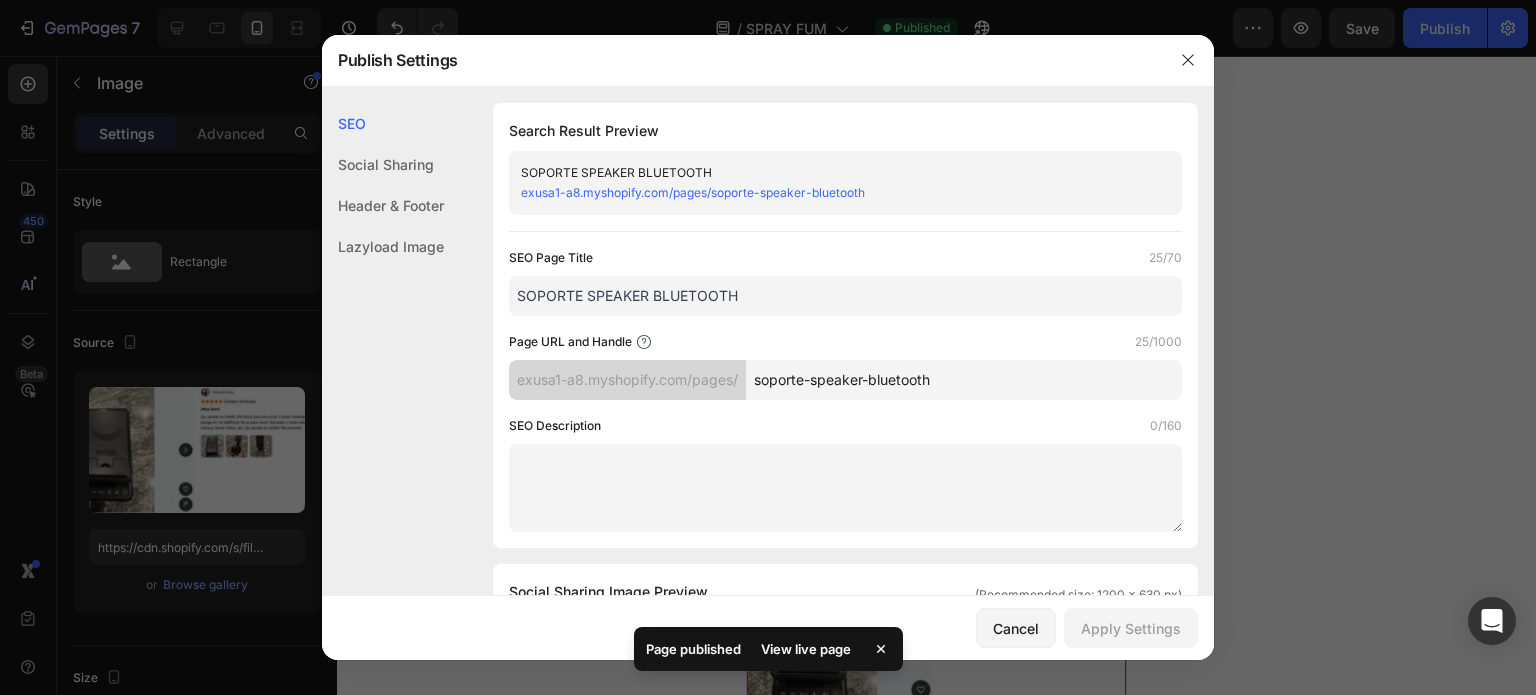 click on "exusa1-a8.myshopify.com/pages/soporte-speaker-bluetooth" at bounding box center (693, 192) 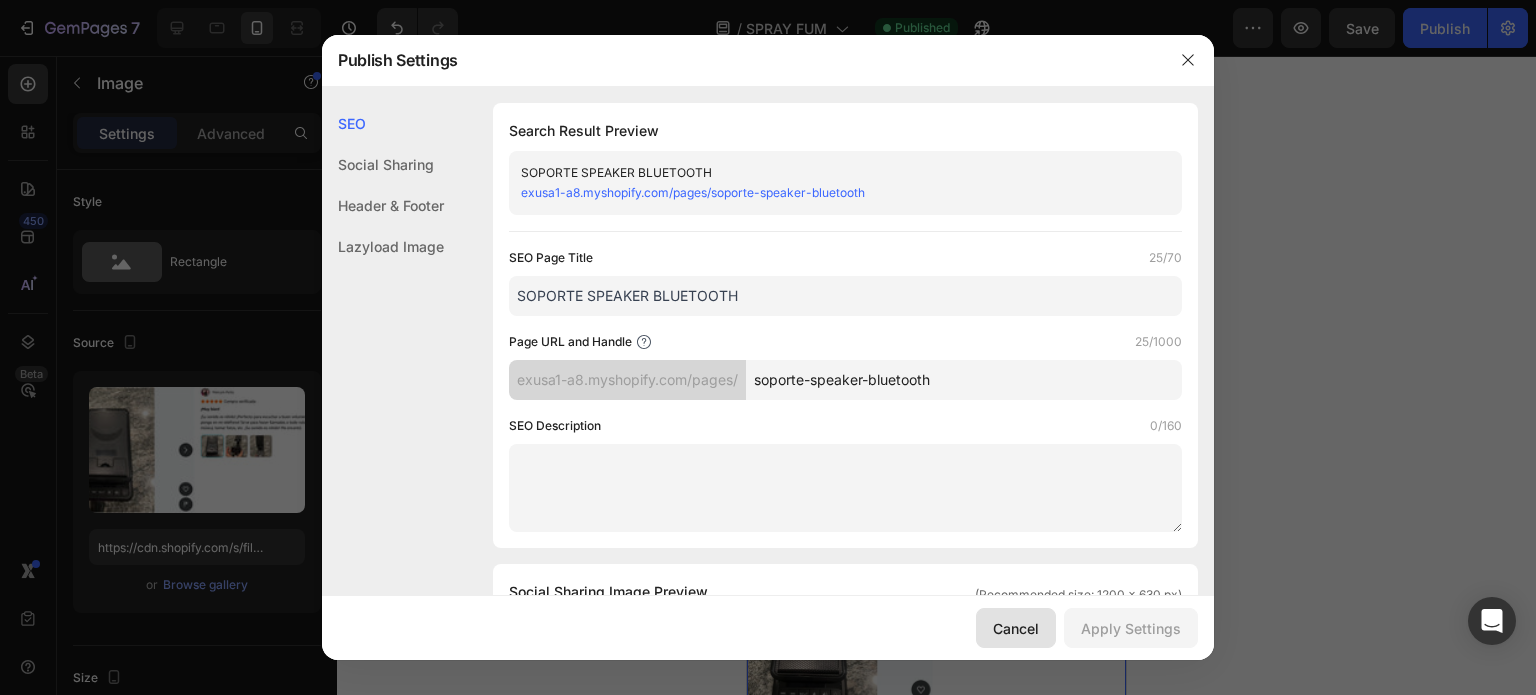 click on "Cancel" at bounding box center [1016, 628] 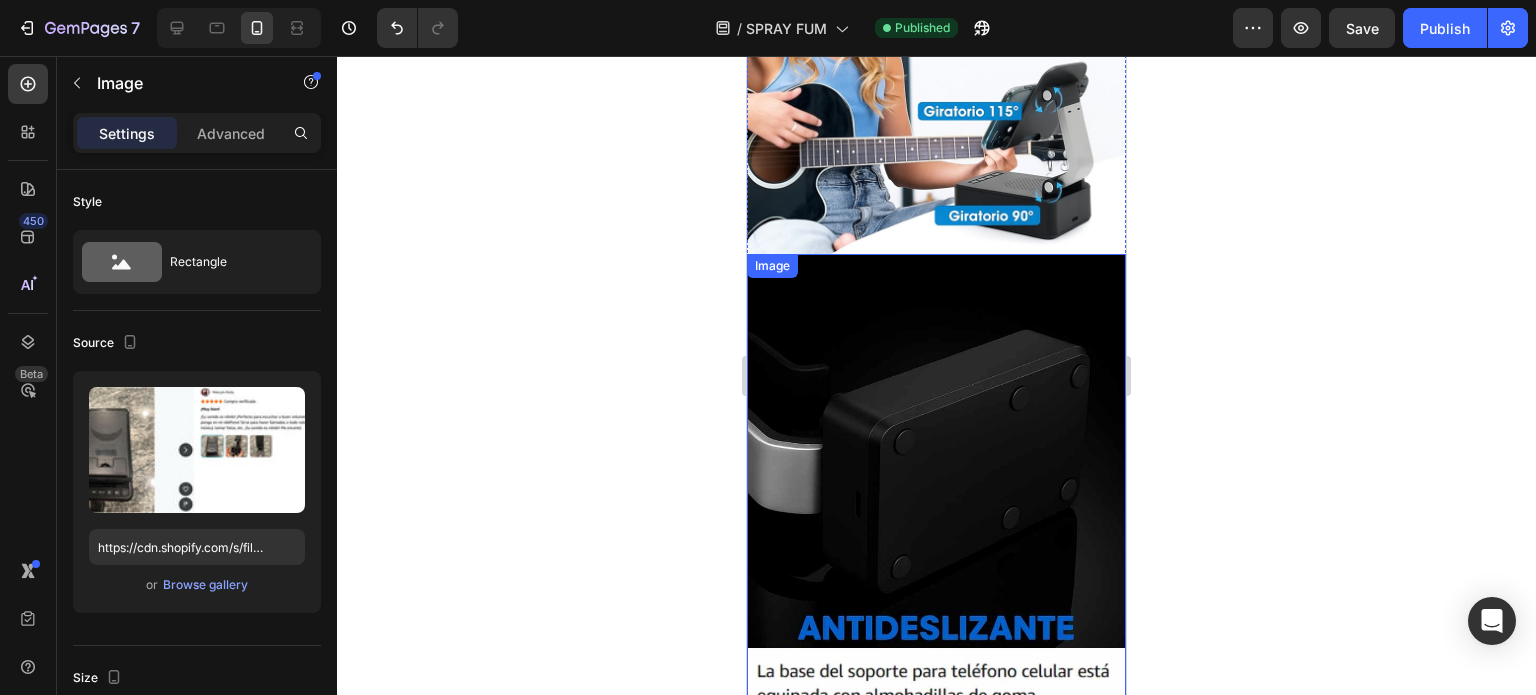 scroll, scrollTop: 3213, scrollLeft: 0, axis: vertical 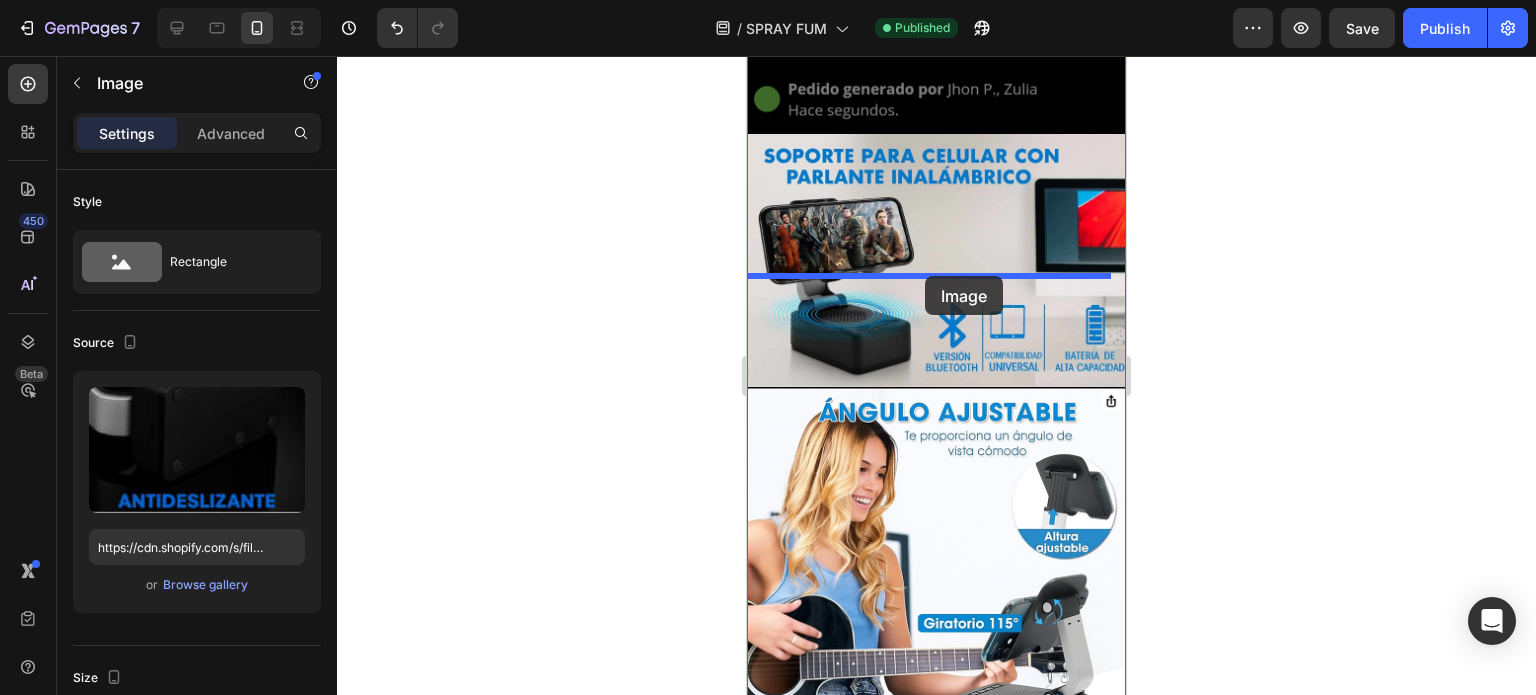 drag, startPoint x: 944, startPoint y: 463, endPoint x: 925, endPoint y: 276, distance: 187.96277 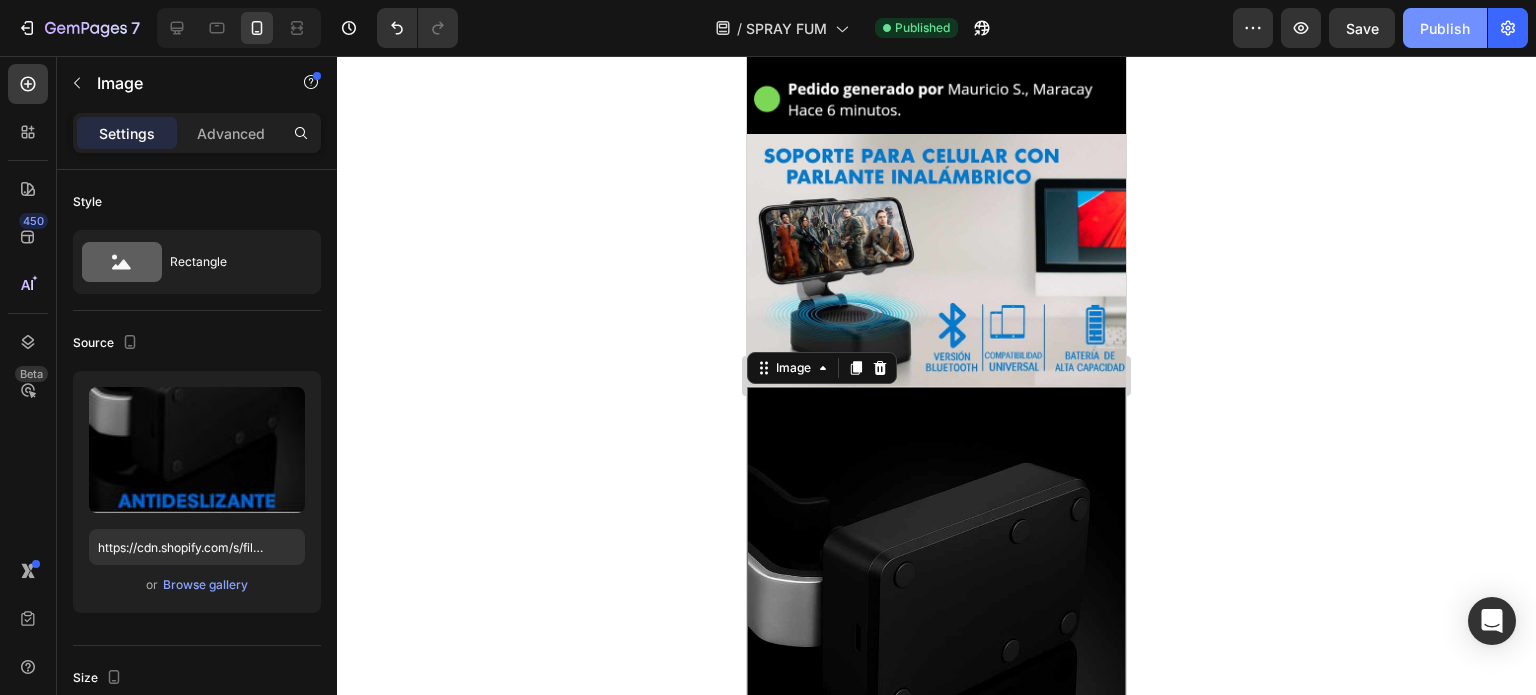 click on "Publish" at bounding box center (1445, 28) 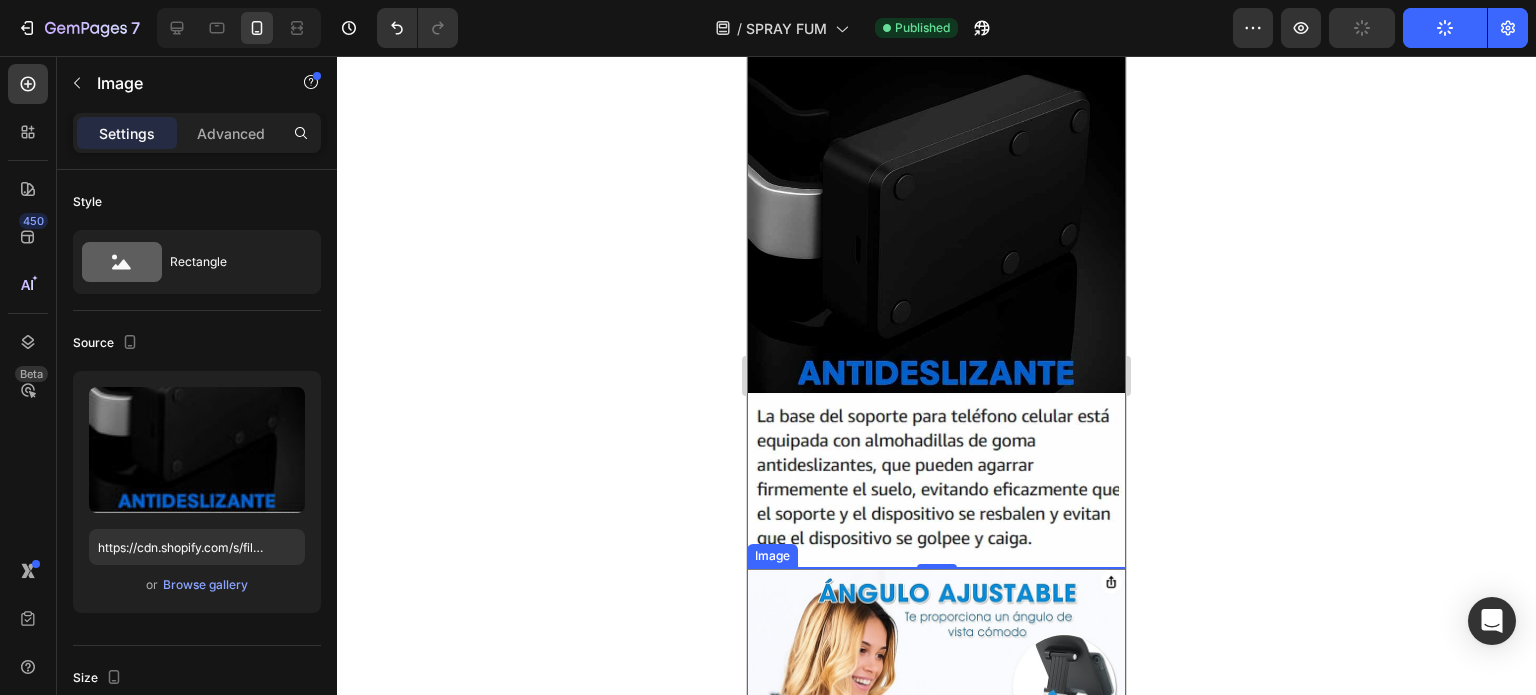 scroll, scrollTop: 3244, scrollLeft: 0, axis: vertical 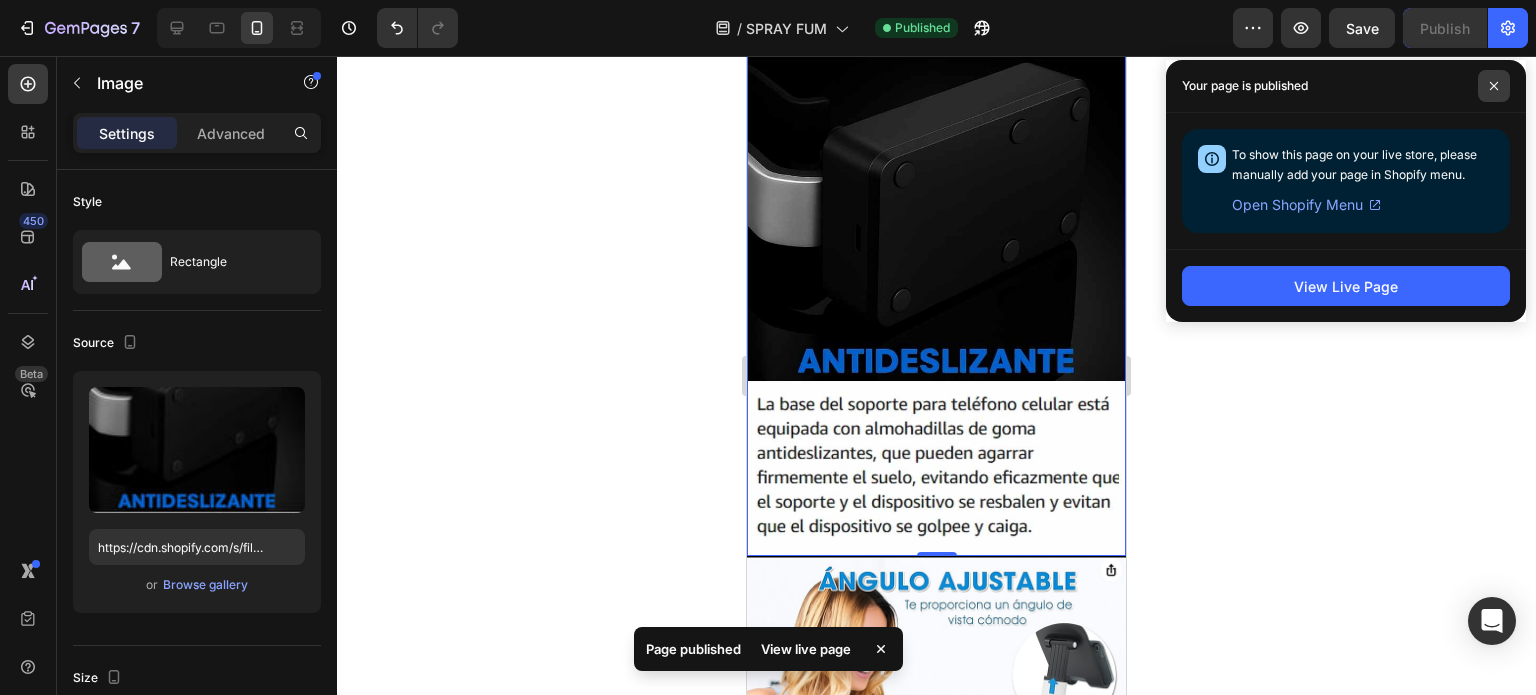 click at bounding box center (1494, 86) 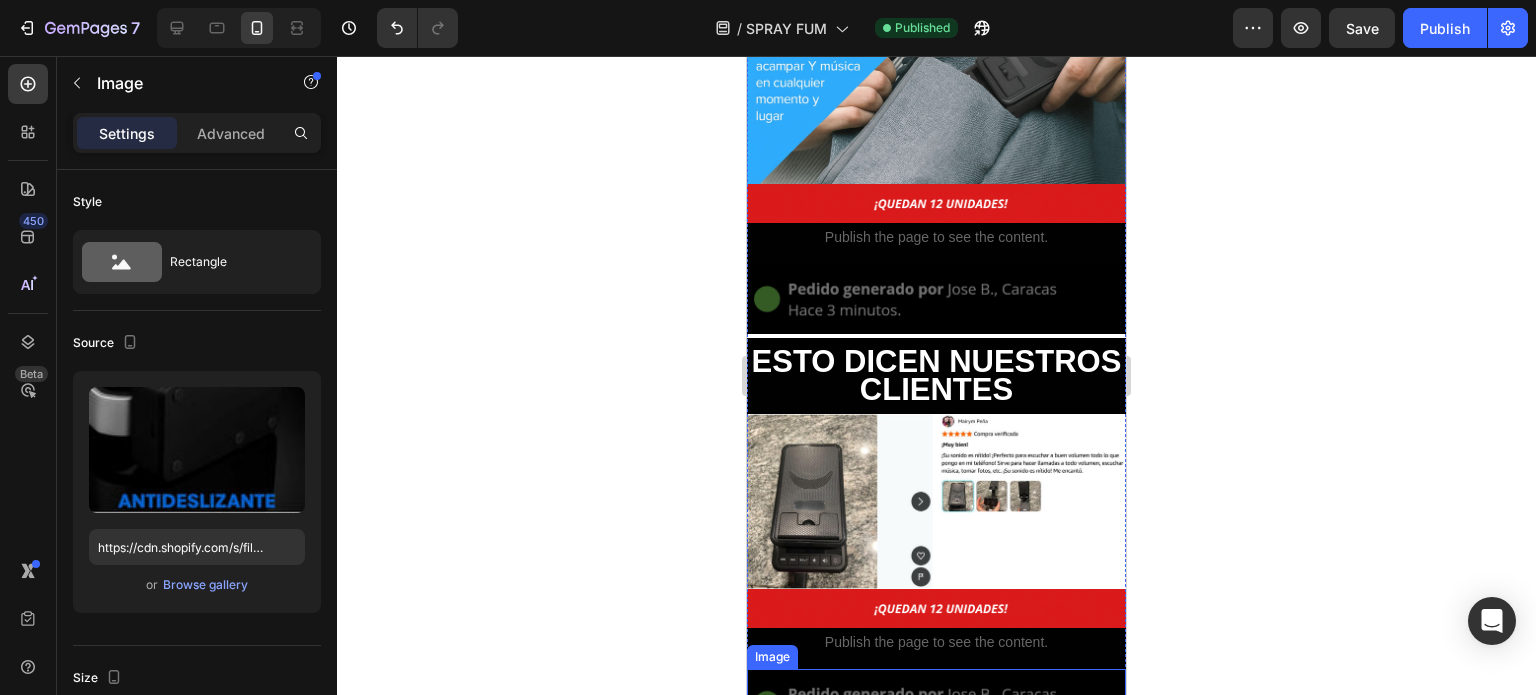 scroll, scrollTop: 4244, scrollLeft: 0, axis: vertical 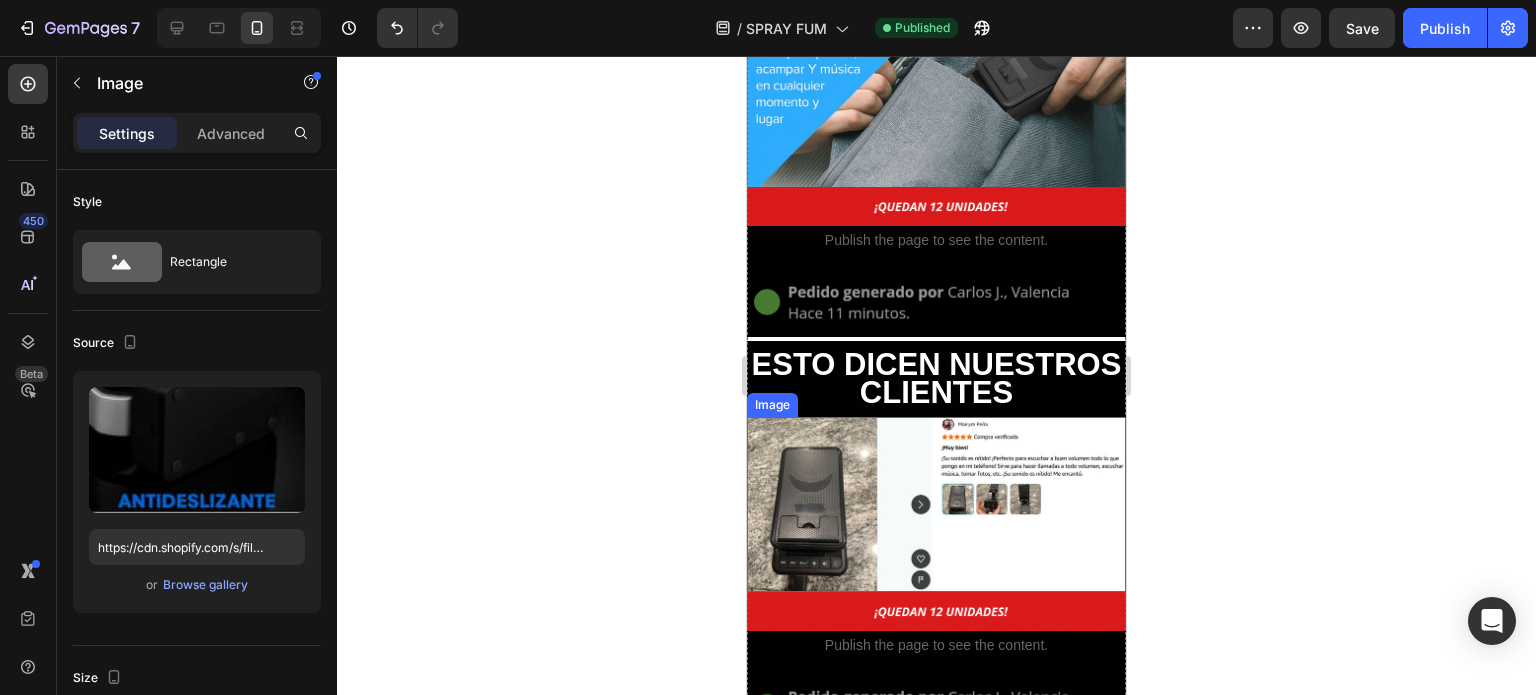 click on "Image Image Image Image Image Image
Publish the page to see the content.
Custom Code Image Image Image   0 Image Image Image
Publish the page to see the content.
Custom Code Image                Title Line ⁠⁠⁠⁠⁠⁠⁠ ESTO DICEN NUESTROS CLIENTES Heading Image Image
Publish the page to see the content.
Custom Code Image                Title Line Image Image" at bounding box center (936, -1074) 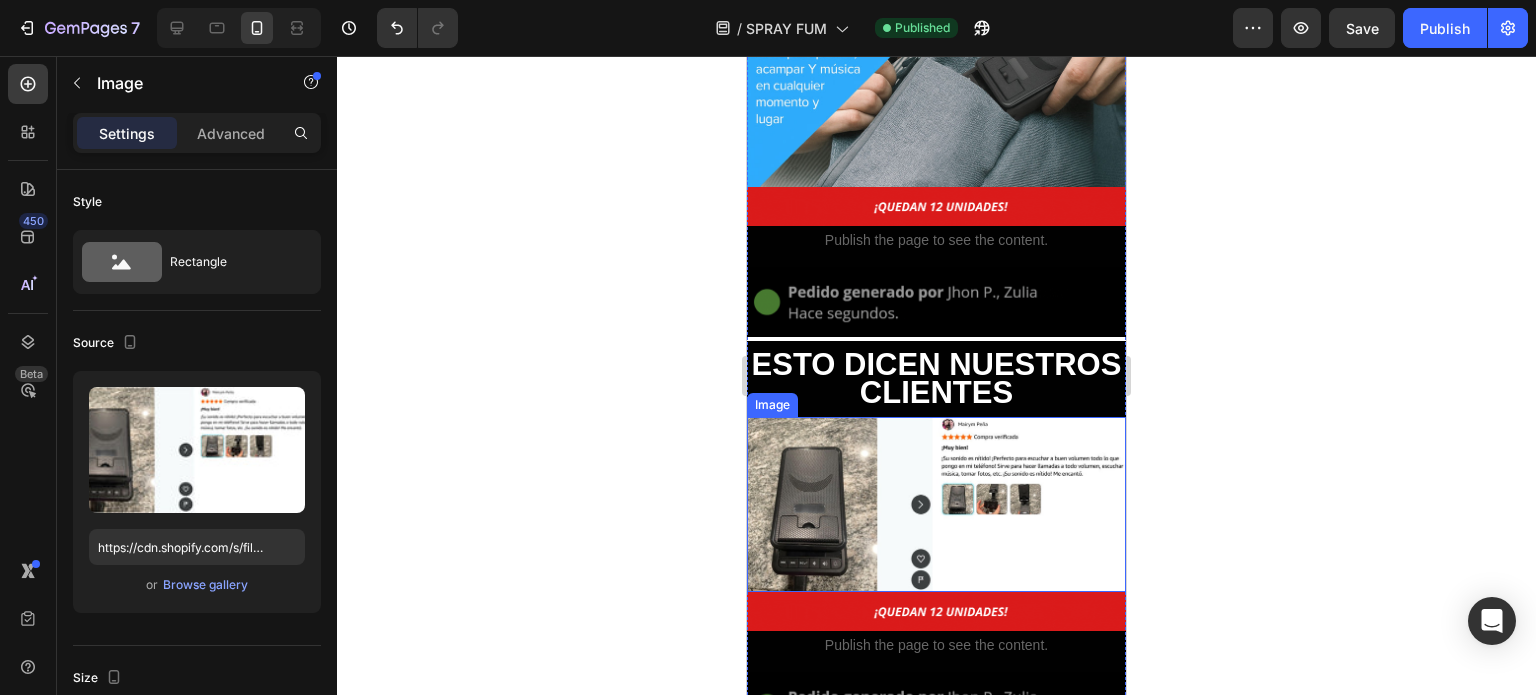 click at bounding box center (936, 504) 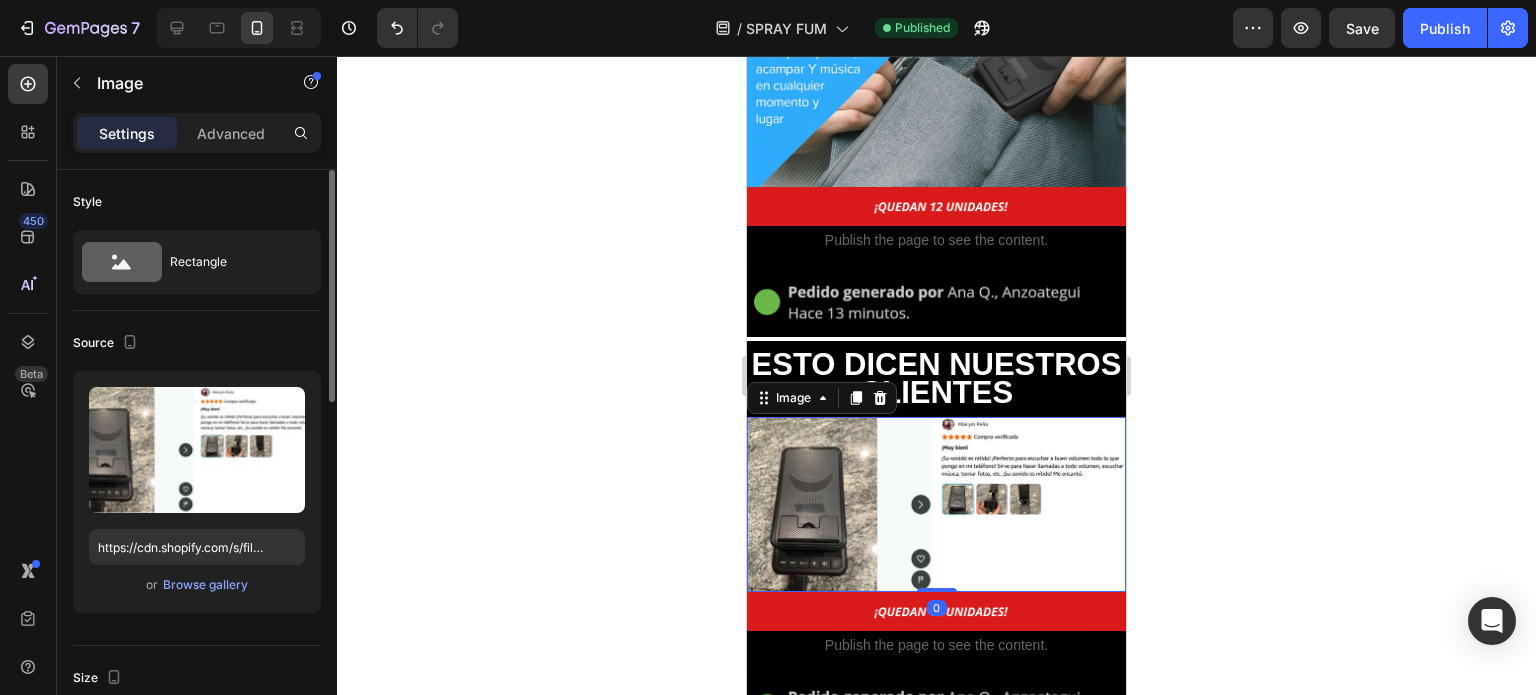 click on "Upload Image https://cdn.shopify.com/s/files/1/0955/6203/9664/files/gempages_568917790648435582-7edb674f-1318-4c8f-aa3d-5f1f6ed82775.jpg or  Browse gallery" at bounding box center [197, 492] 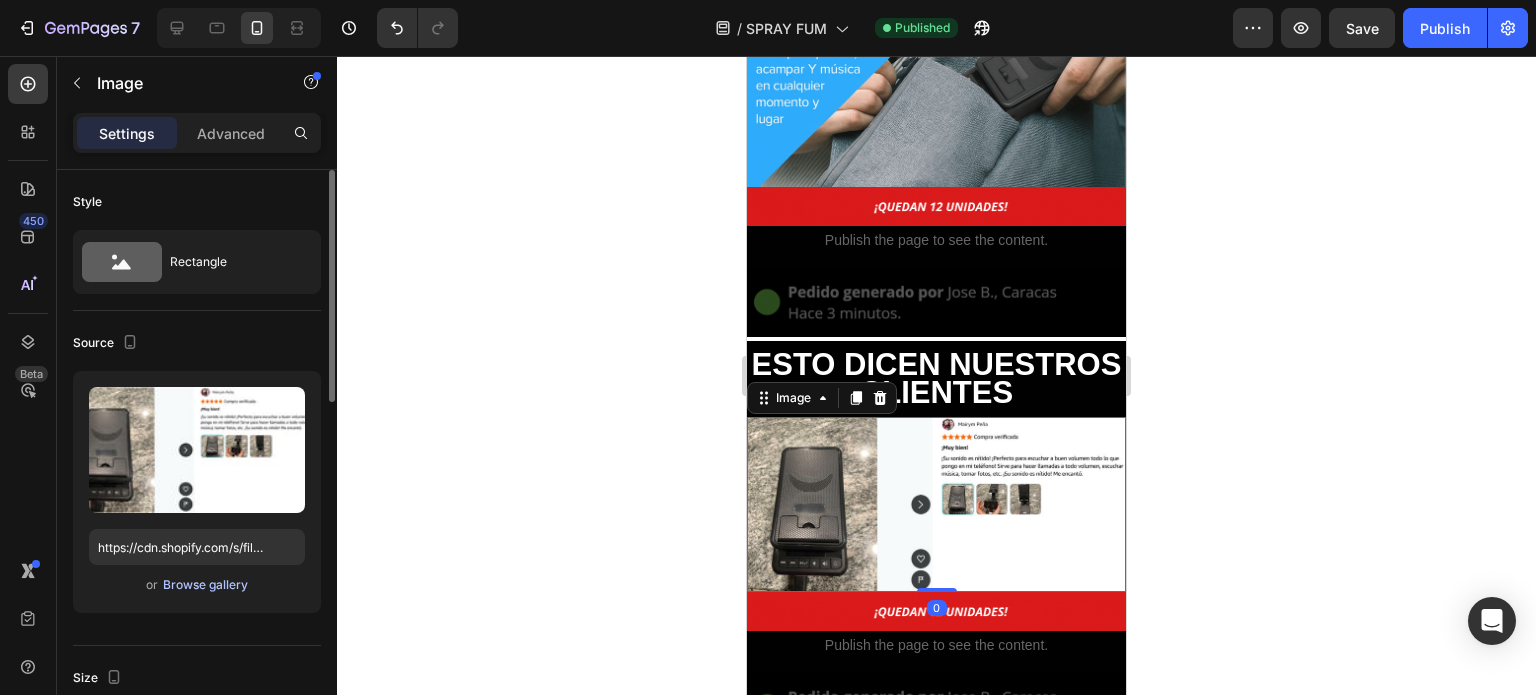 click on "Browse gallery" at bounding box center (205, 585) 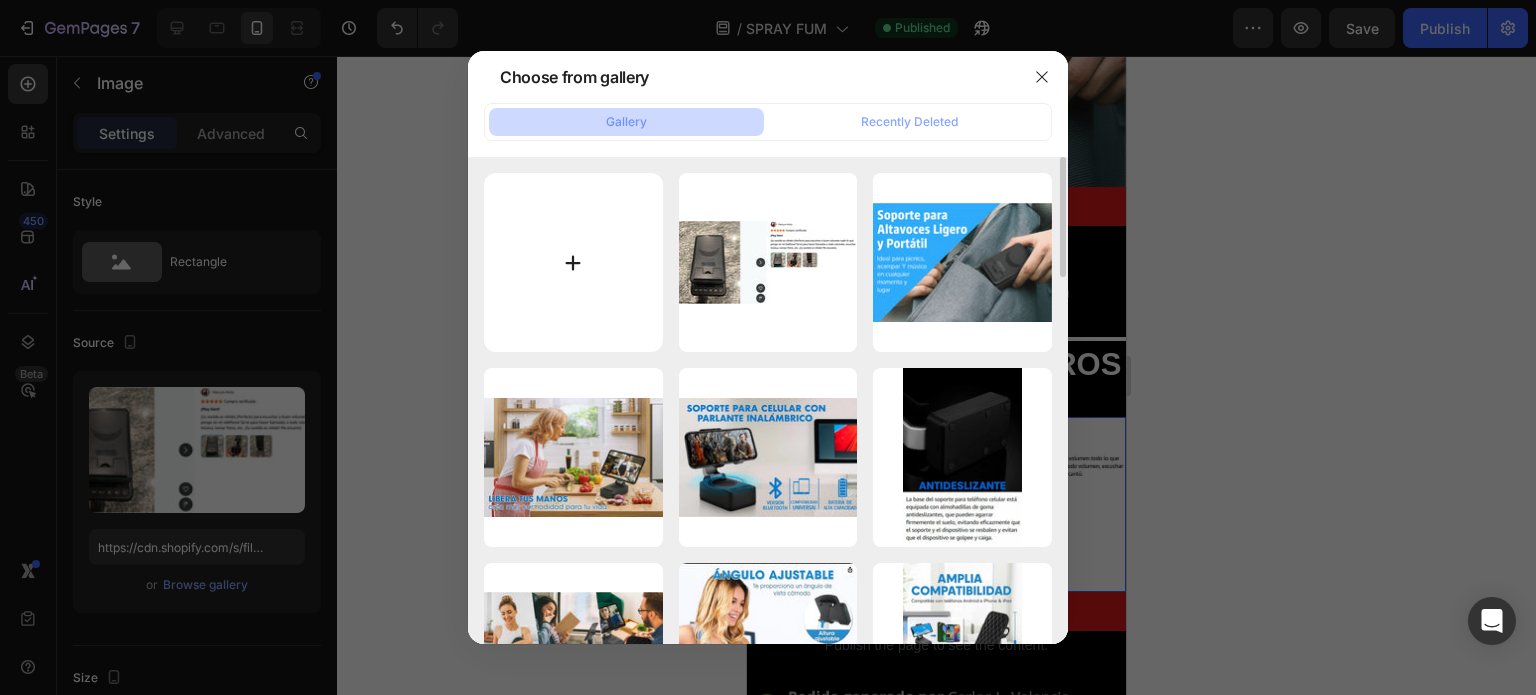 click at bounding box center [573, 262] 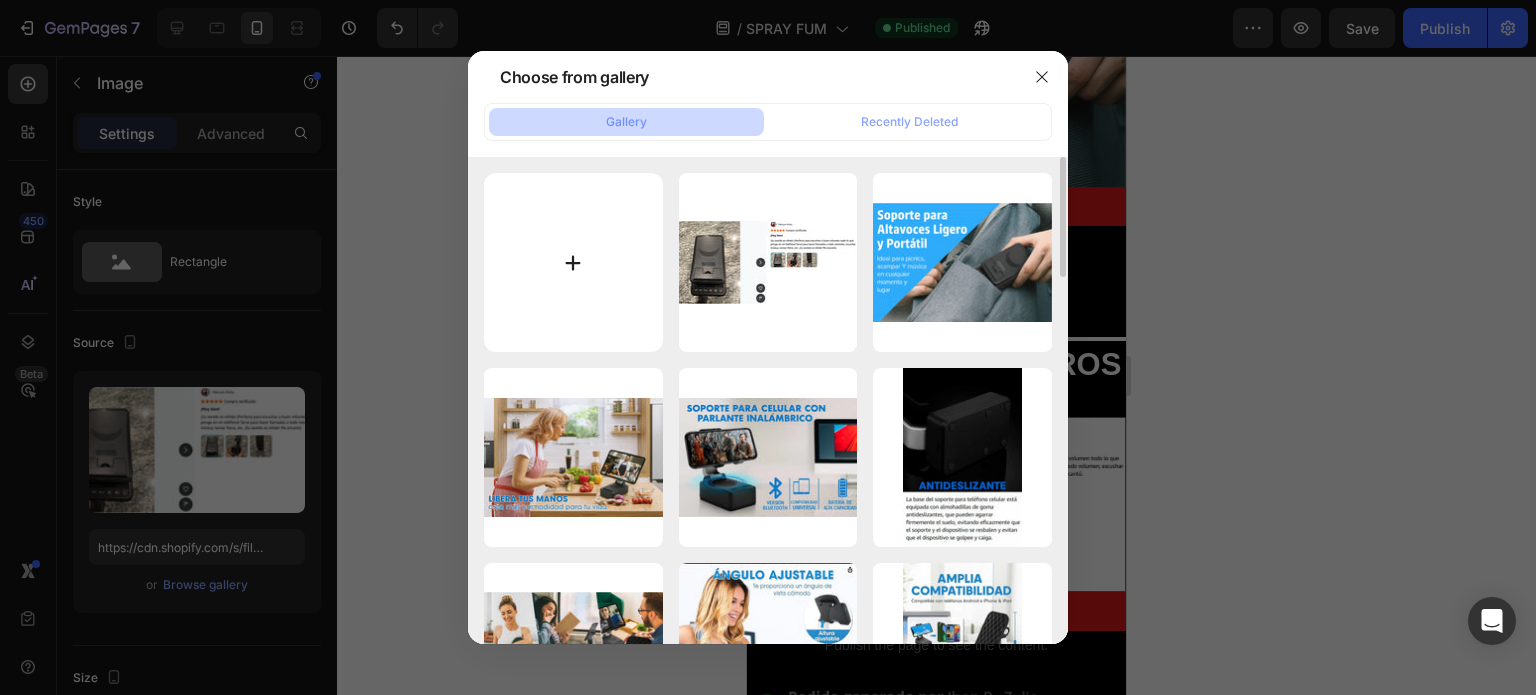 type on "C:\fakepath\Screenshot_1.jpg" 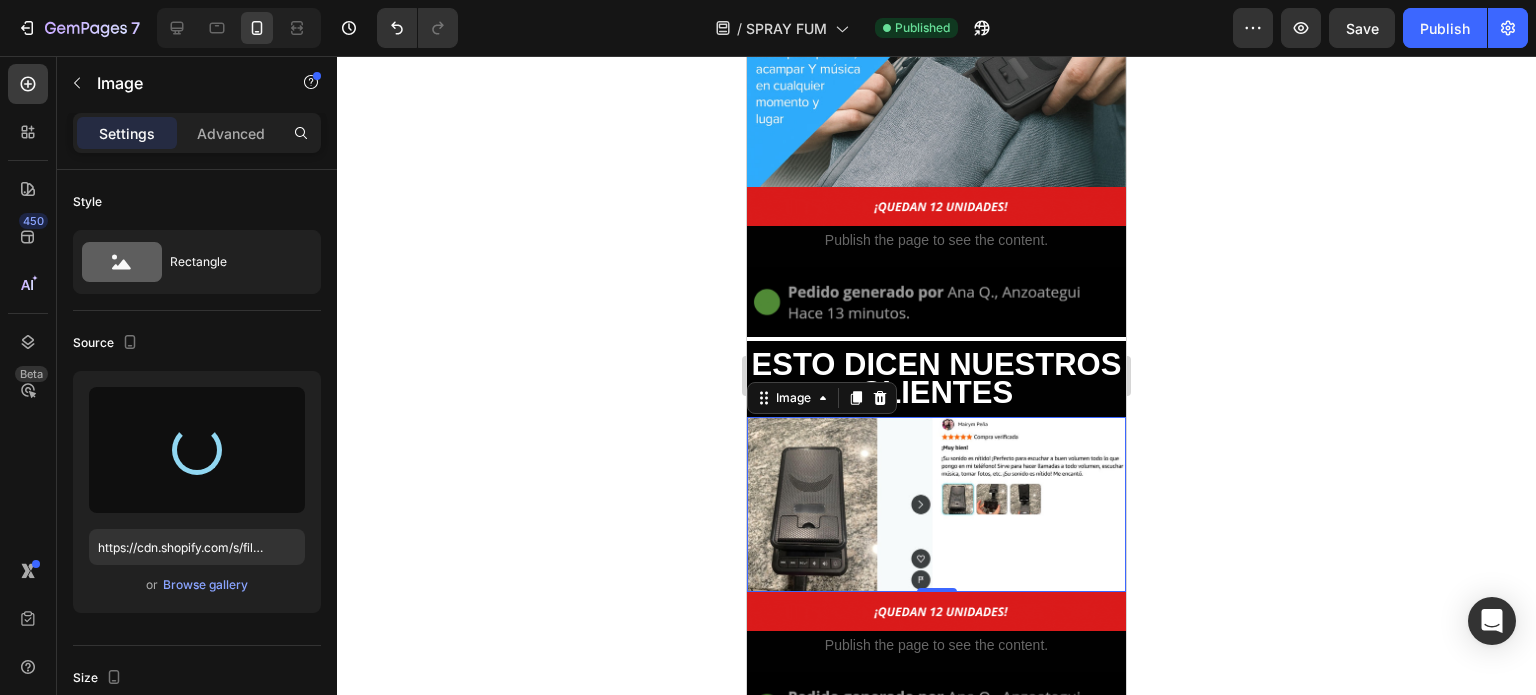 type on "https://cdn.shopify.com/s/files/1/0955/6203/9664/files/gempages_568917790648435582-b46f9a0e-0a8f-4697-8cc2-84a9775f7219.jpg" 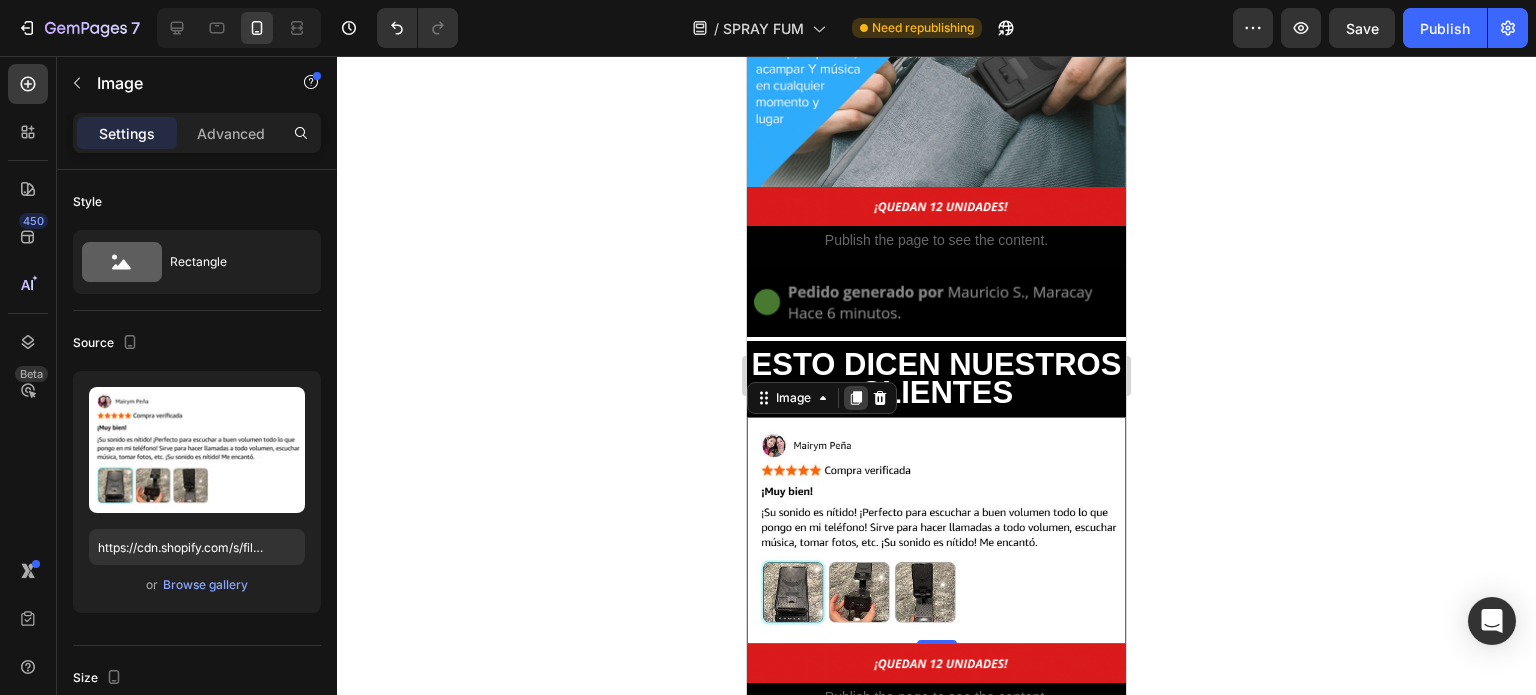 click 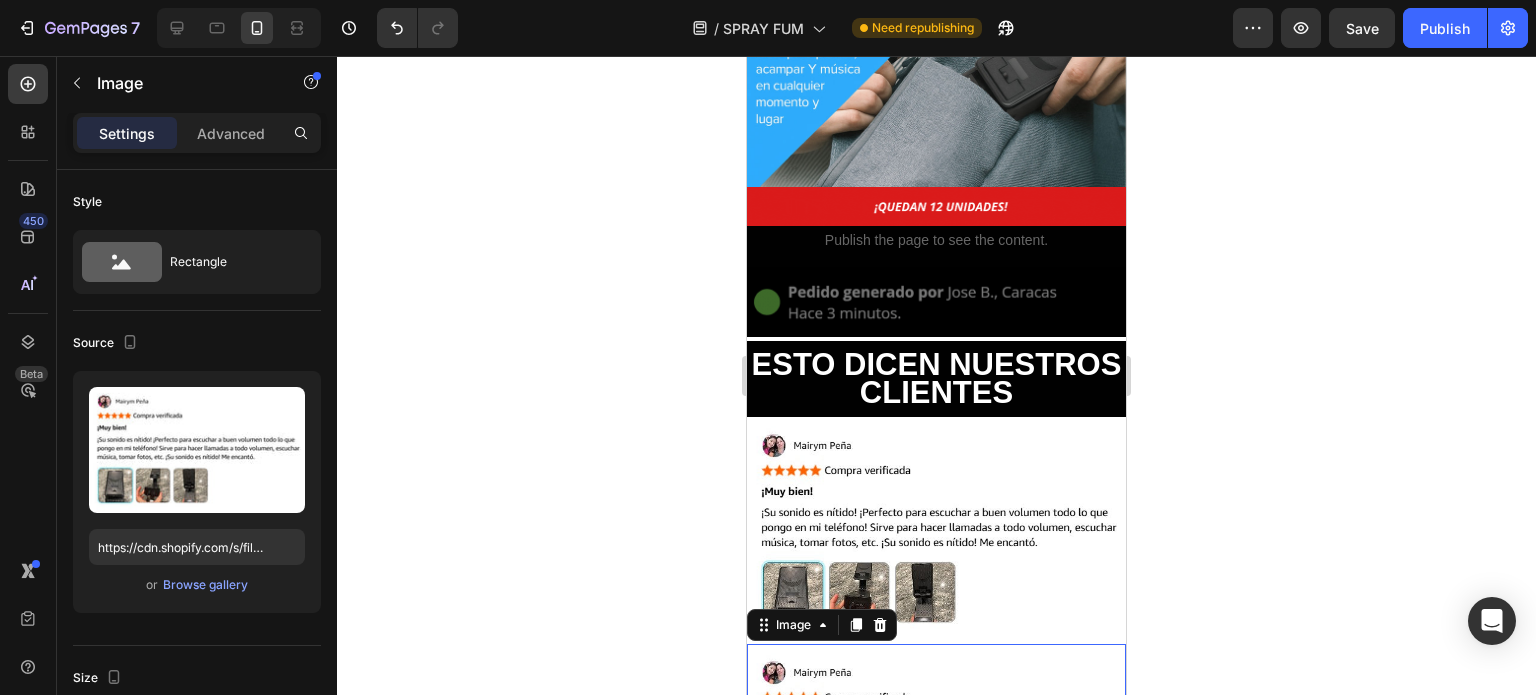 drag, startPoint x: 798, startPoint y: 571, endPoint x: 766, endPoint y: 559, distance: 34.176014 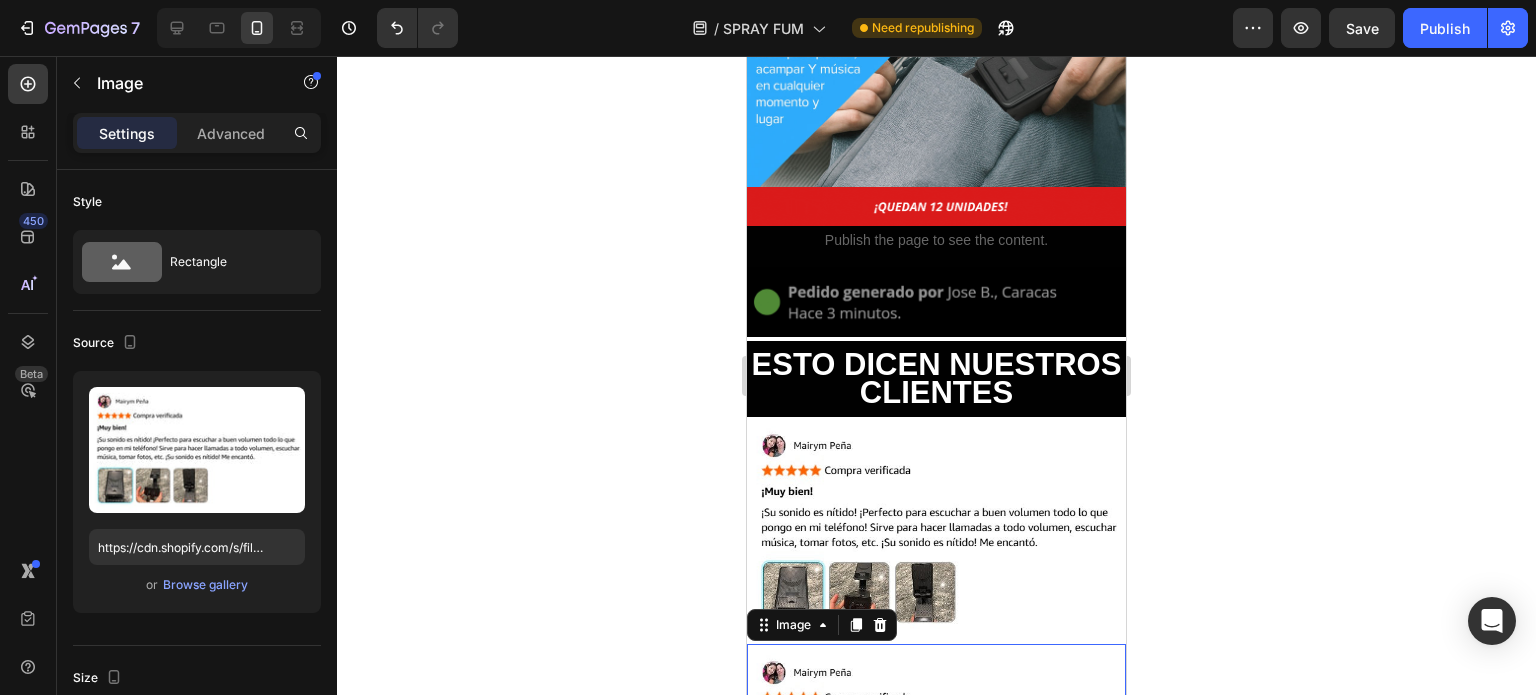 click at bounding box center [936, 757] 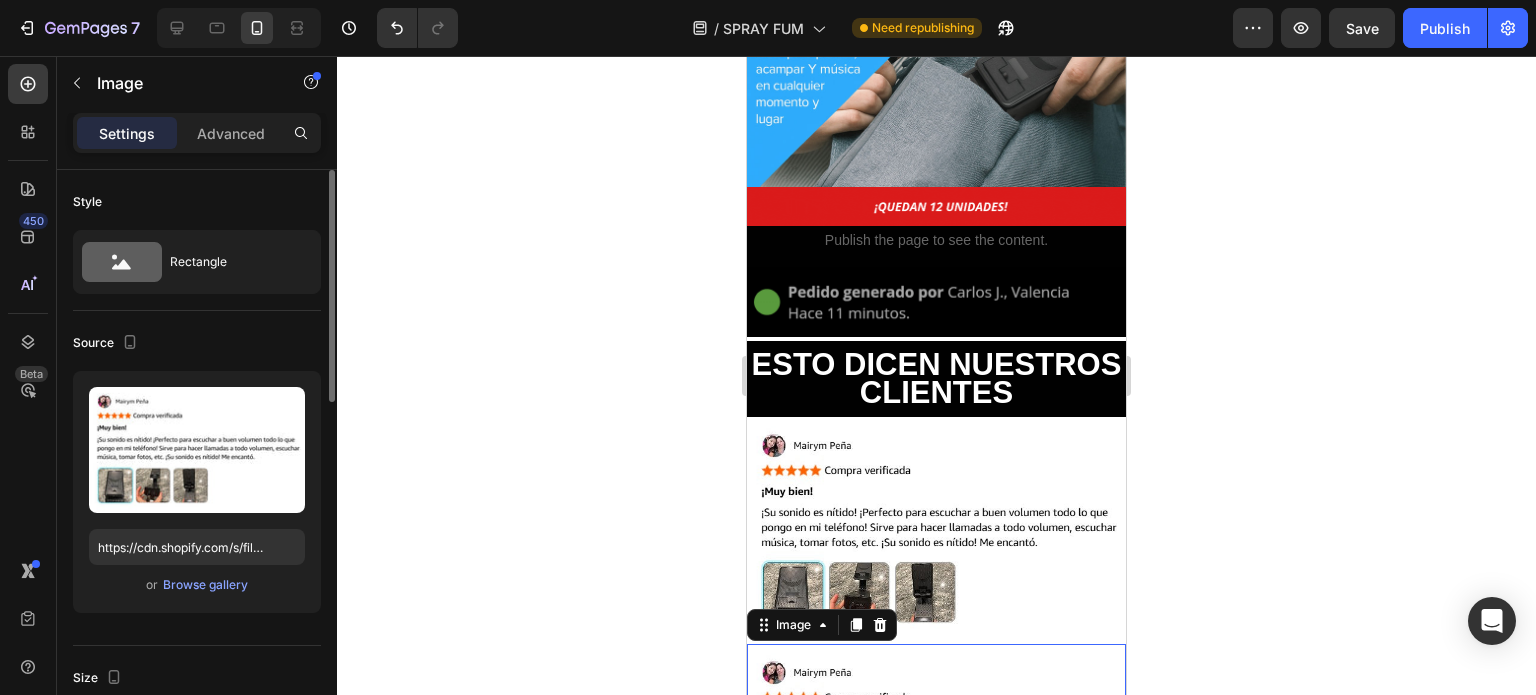 click on "or  Browse gallery" at bounding box center [197, 585] 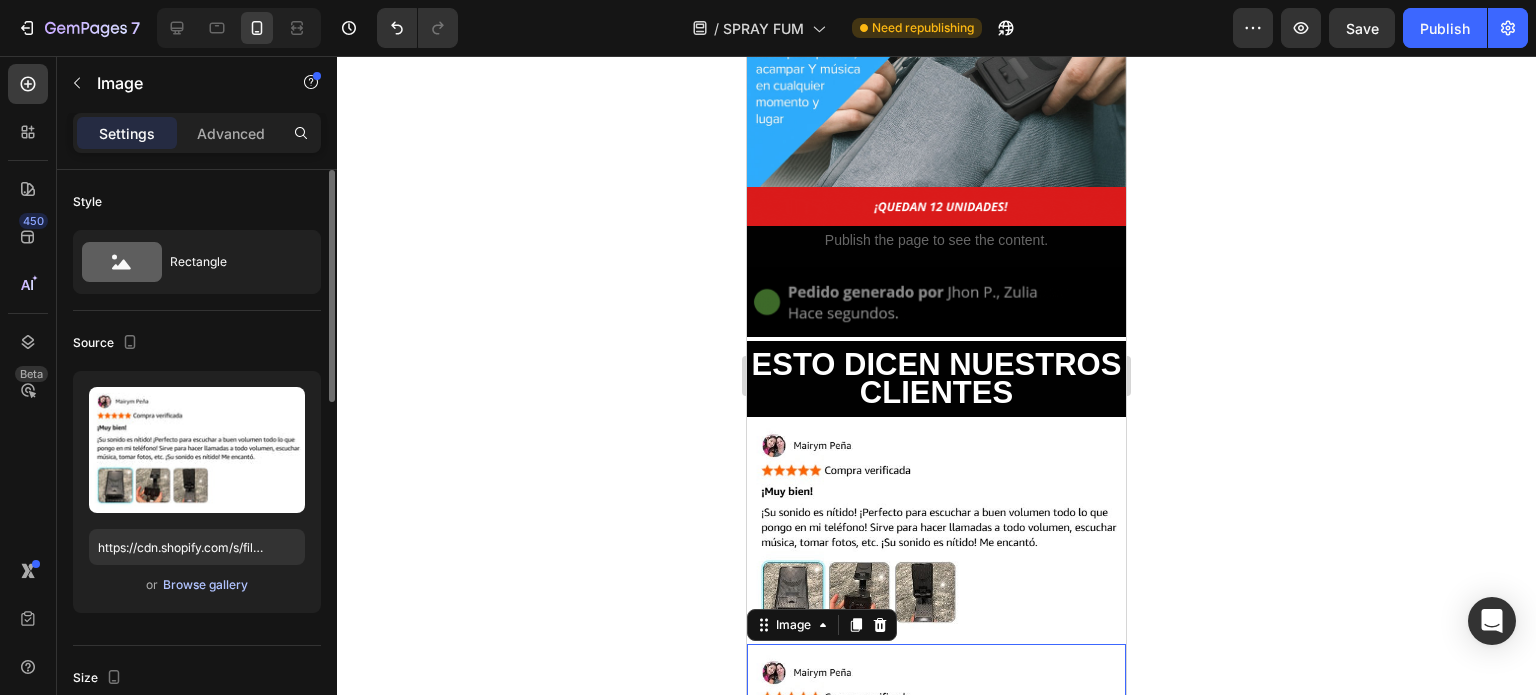 click on "Browse gallery" at bounding box center (205, 585) 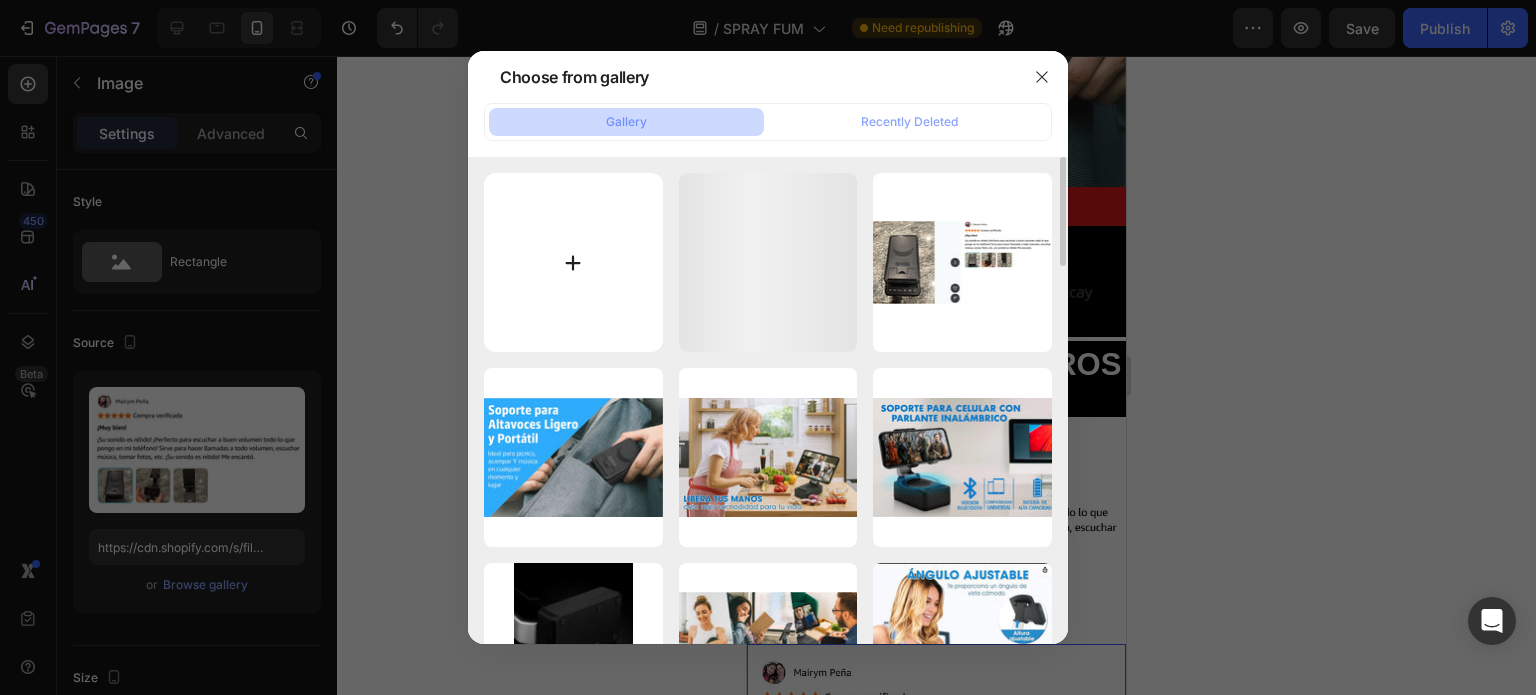 click at bounding box center [573, 262] 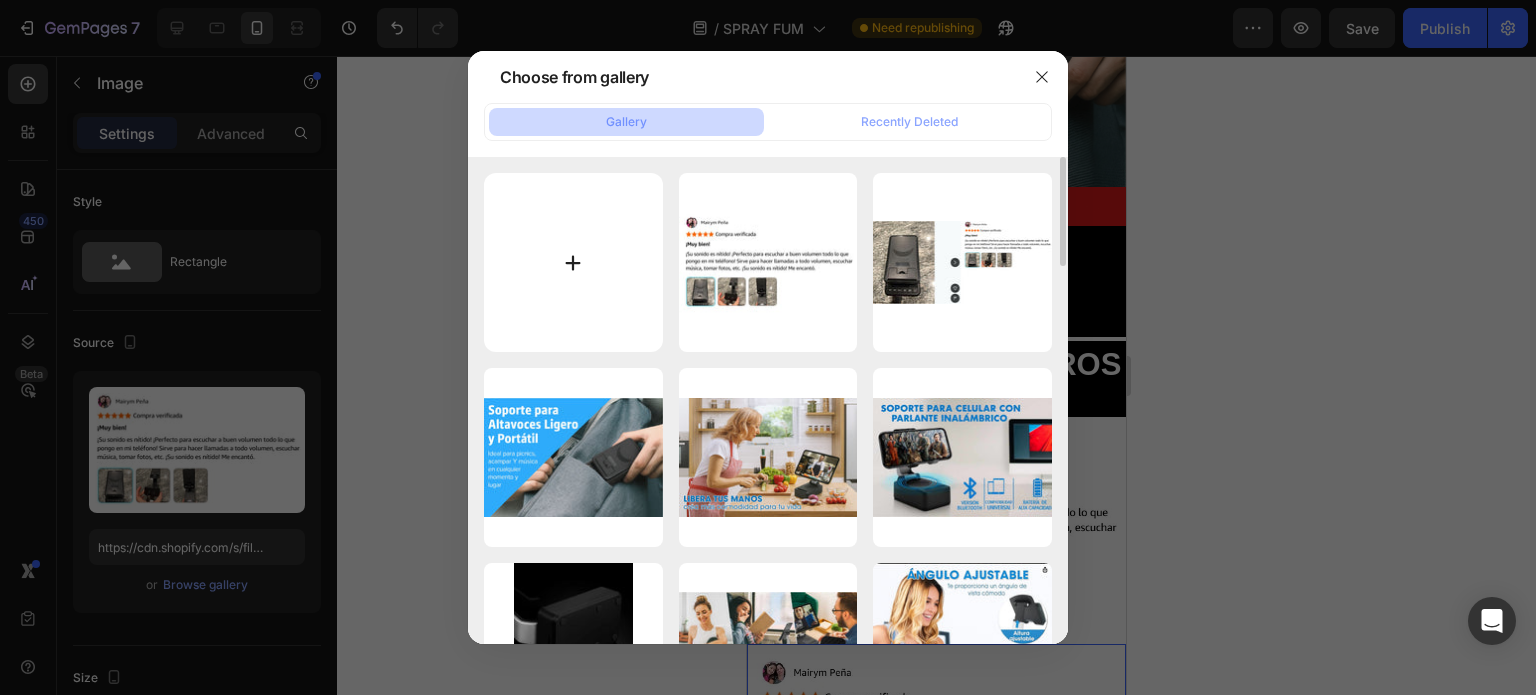 type on "C:\fakepath\Screenshot_2.jpg" 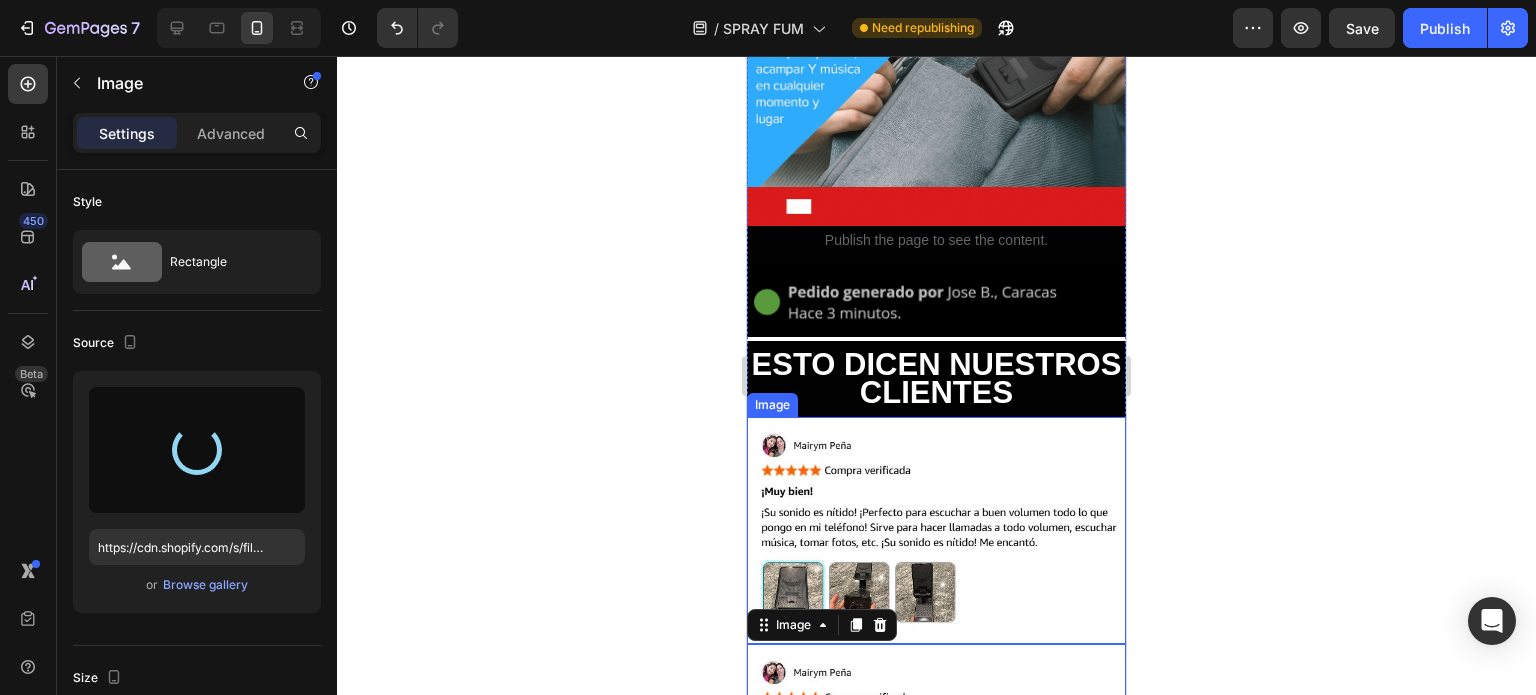 type on "https://cdn.shopify.com/s/files/1/0955/6203/9664/files/gempages_568917790648435582-103a8f9f-e904-4074-9679-c27a0d293e48.jpg" 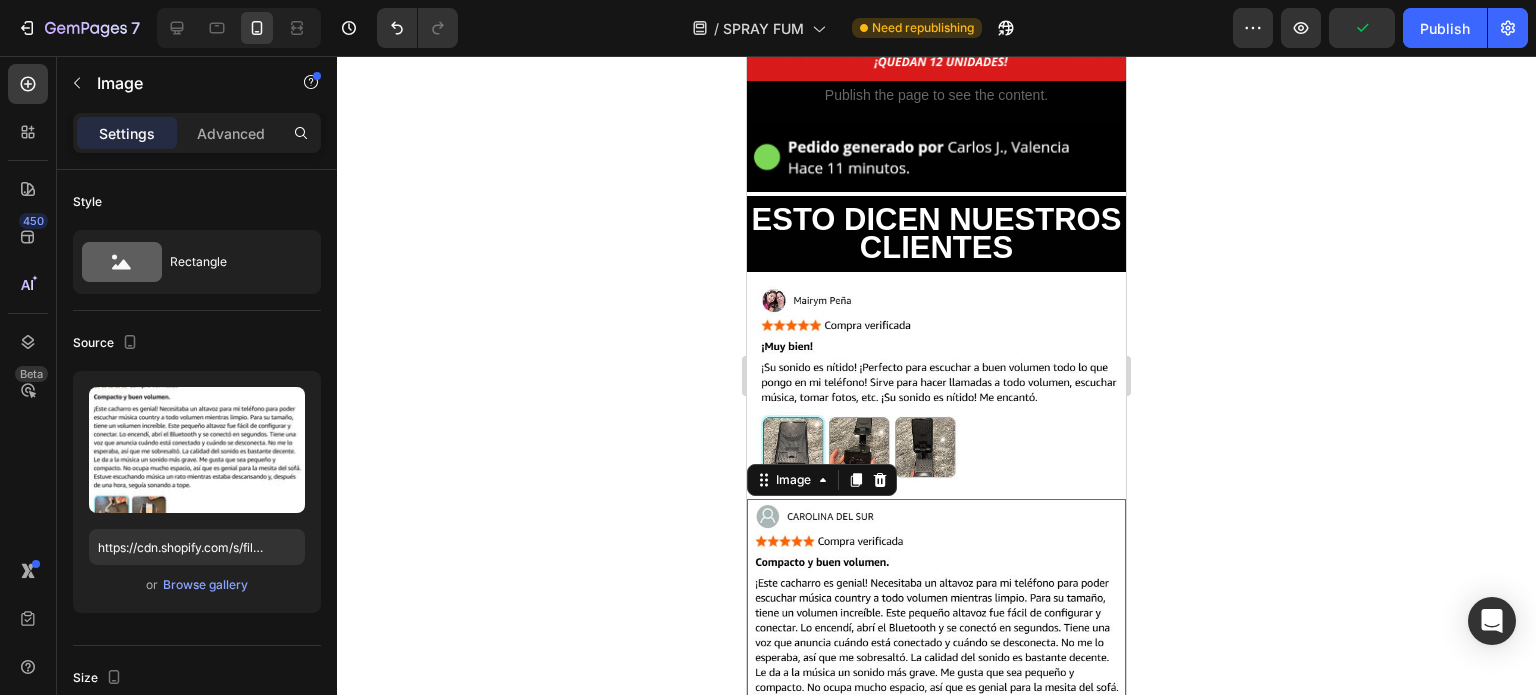scroll, scrollTop: 4444, scrollLeft: 0, axis: vertical 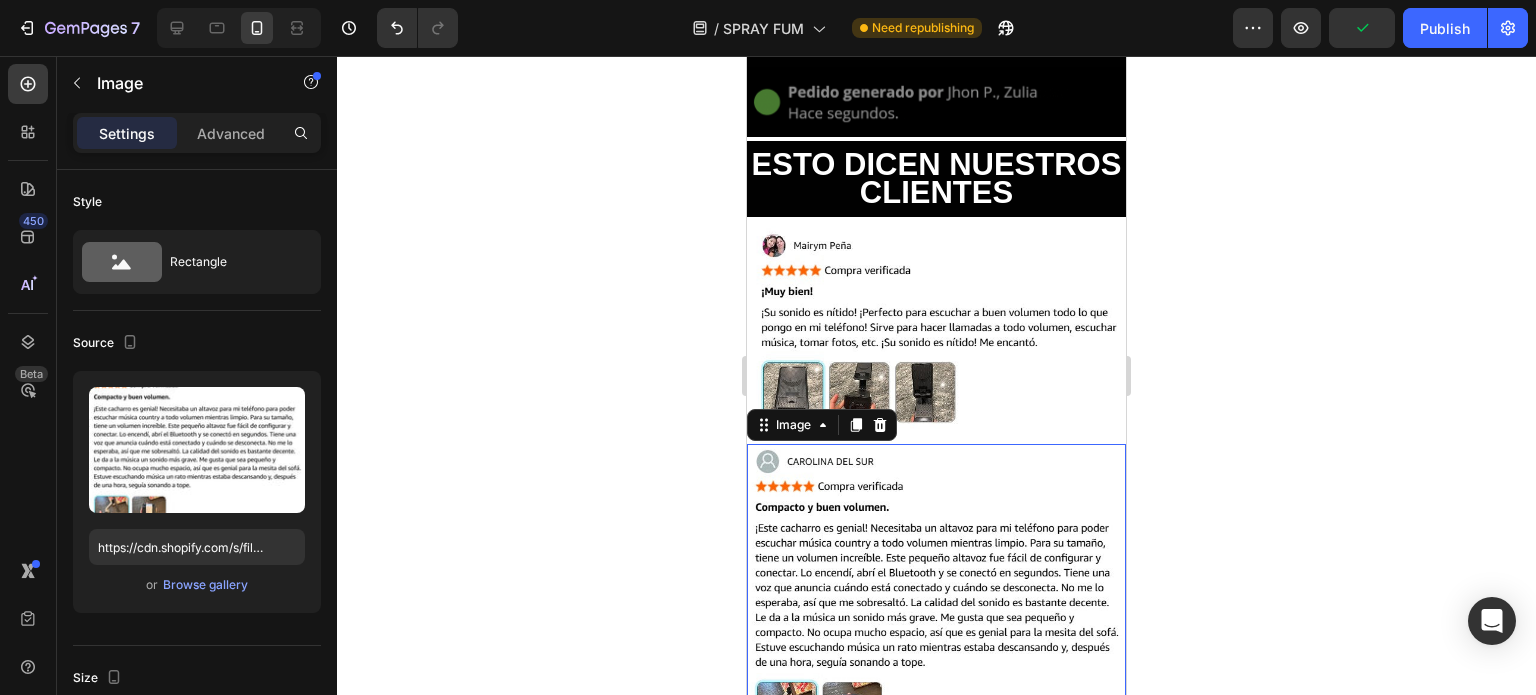 click 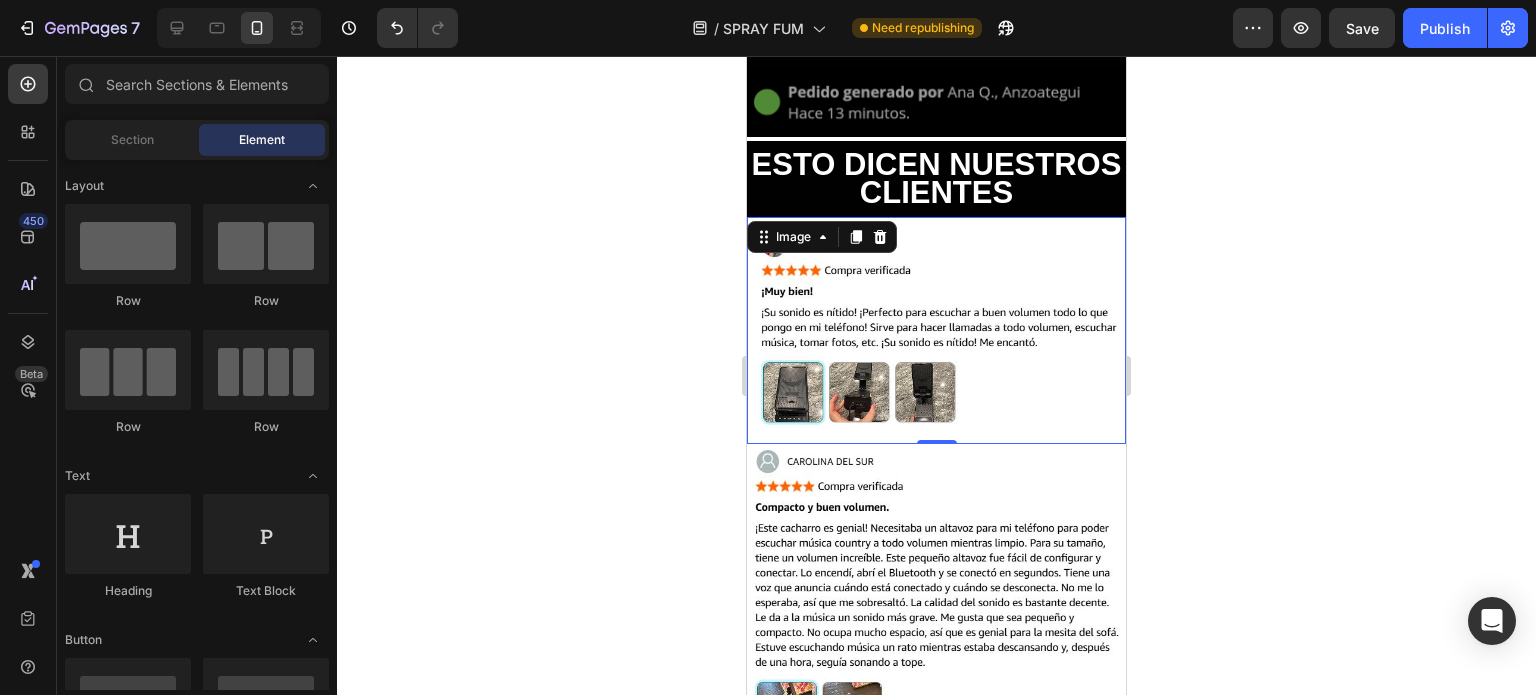 click at bounding box center (936, 330) 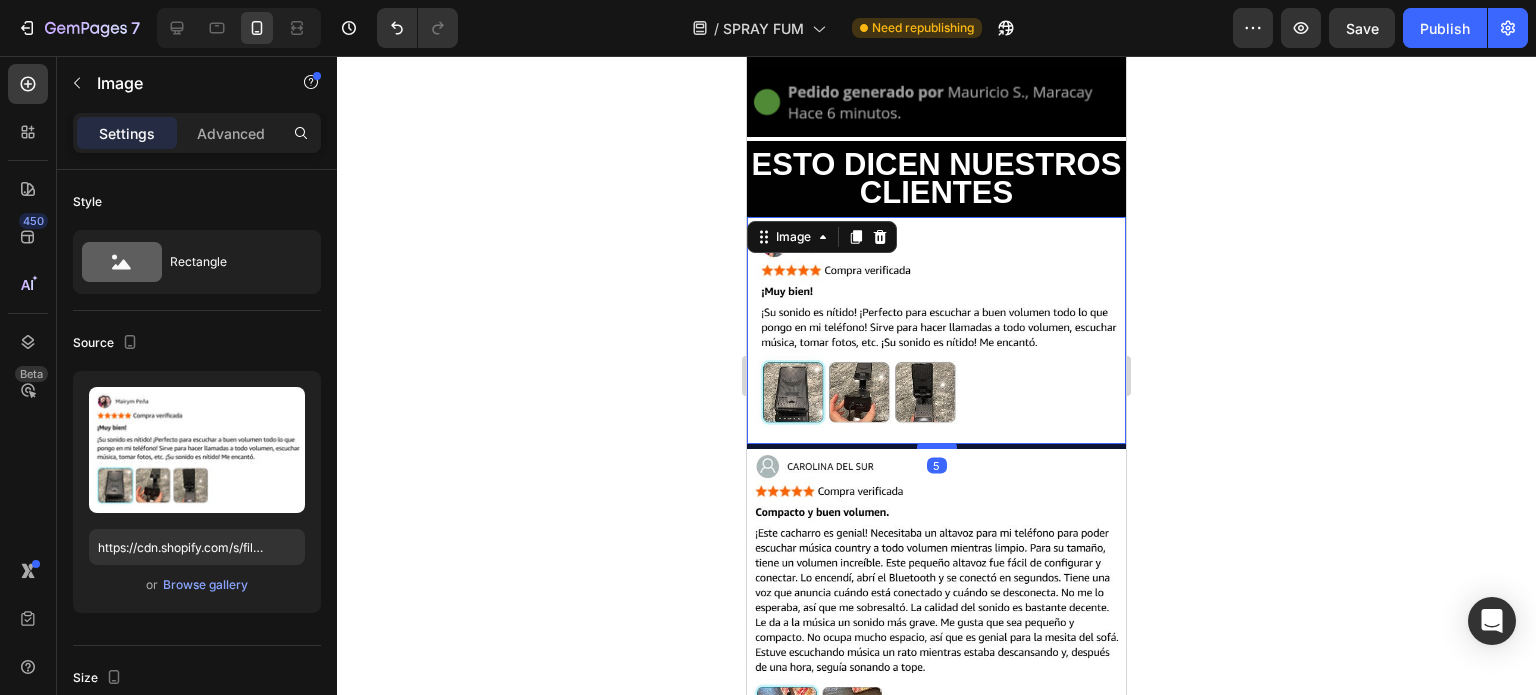 click at bounding box center (937, 446) 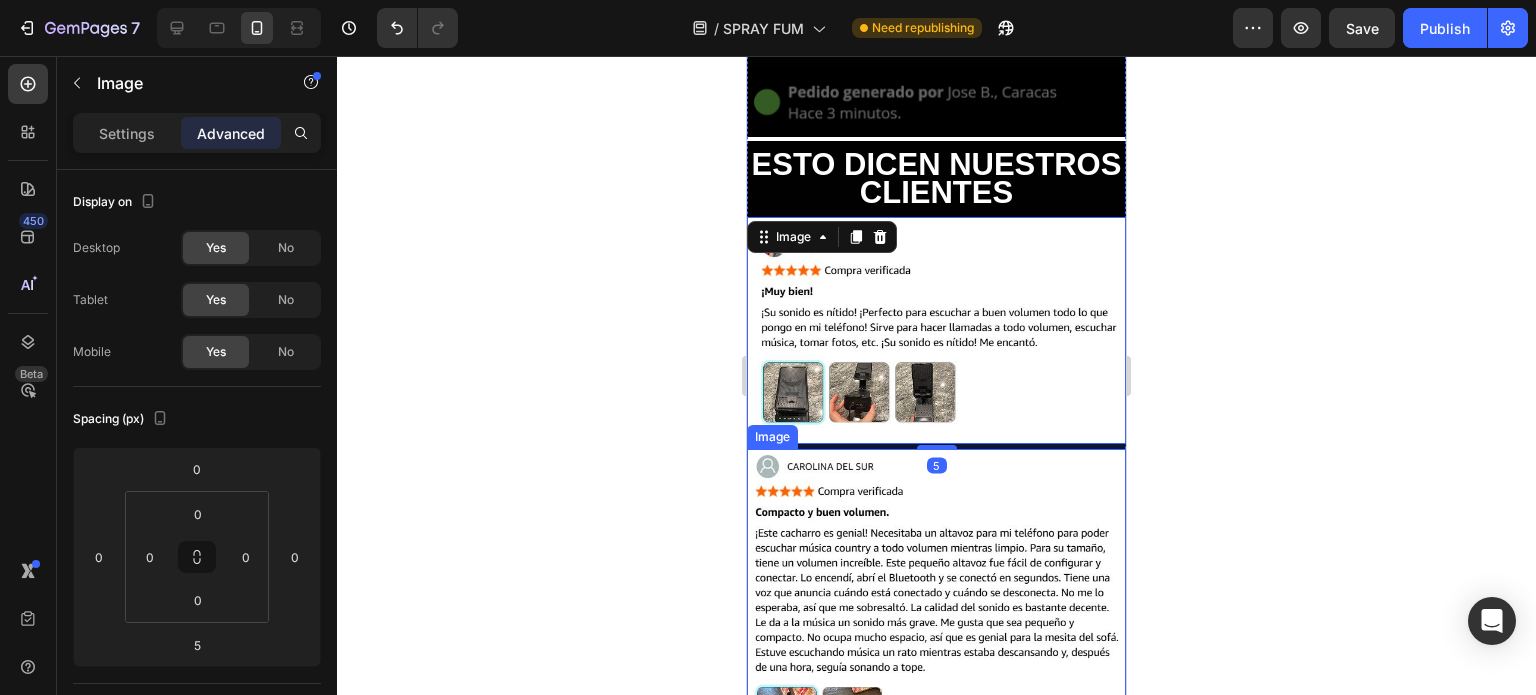 click 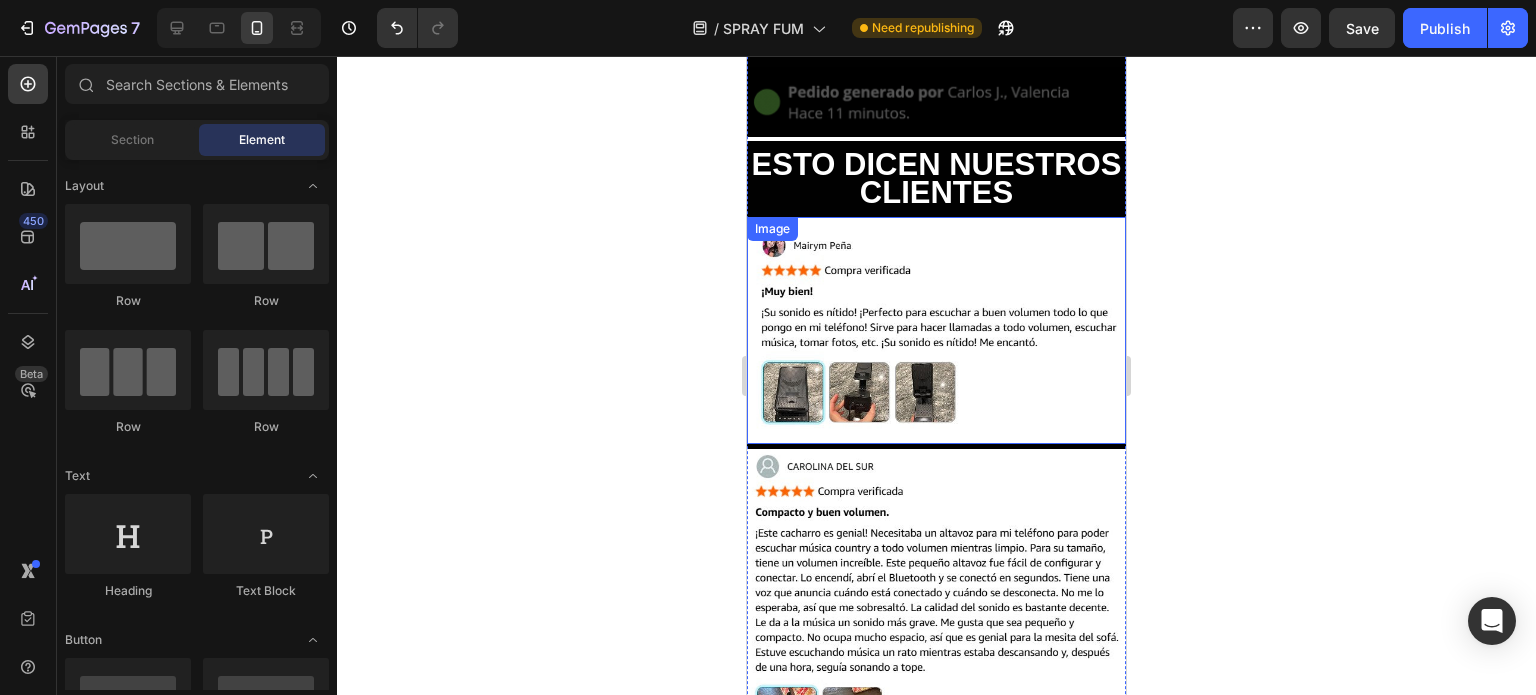 click at bounding box center [936, 330] 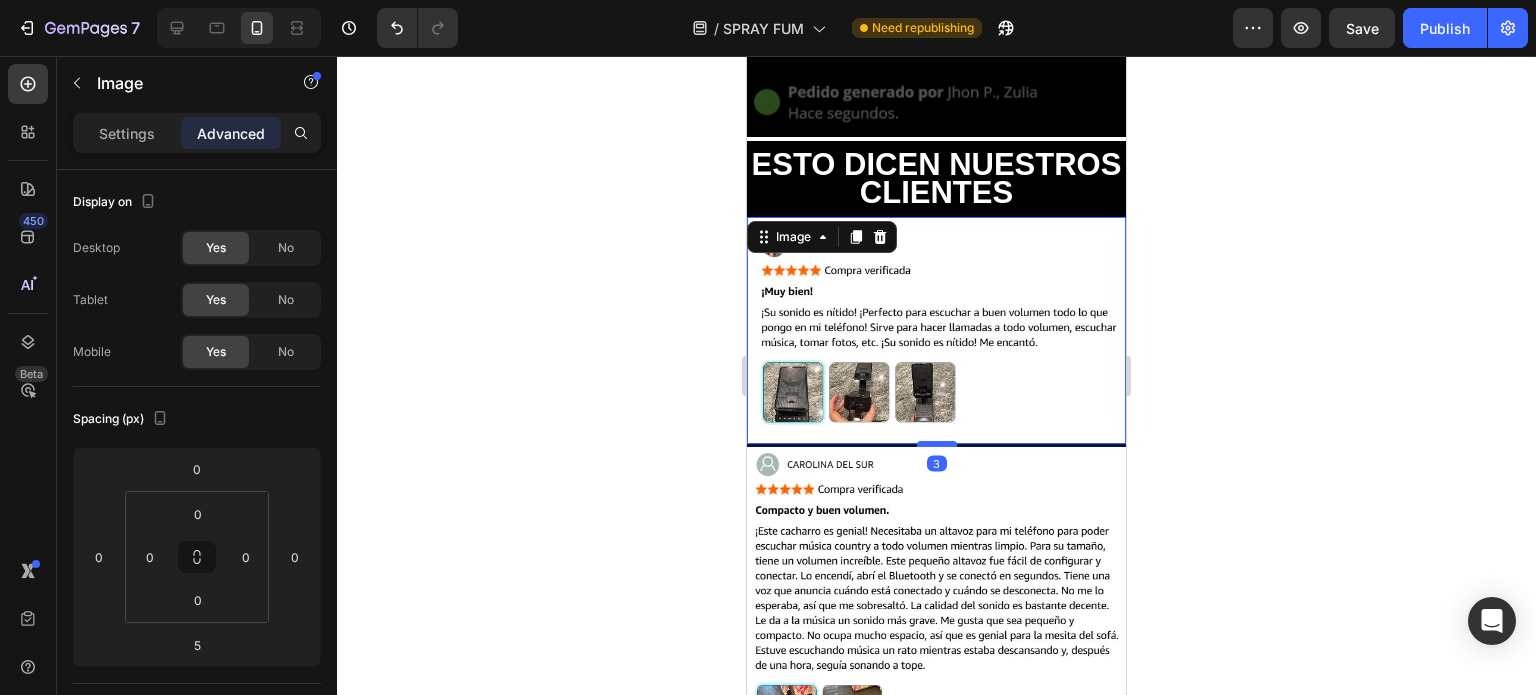 click at bounding box center (937, 444) 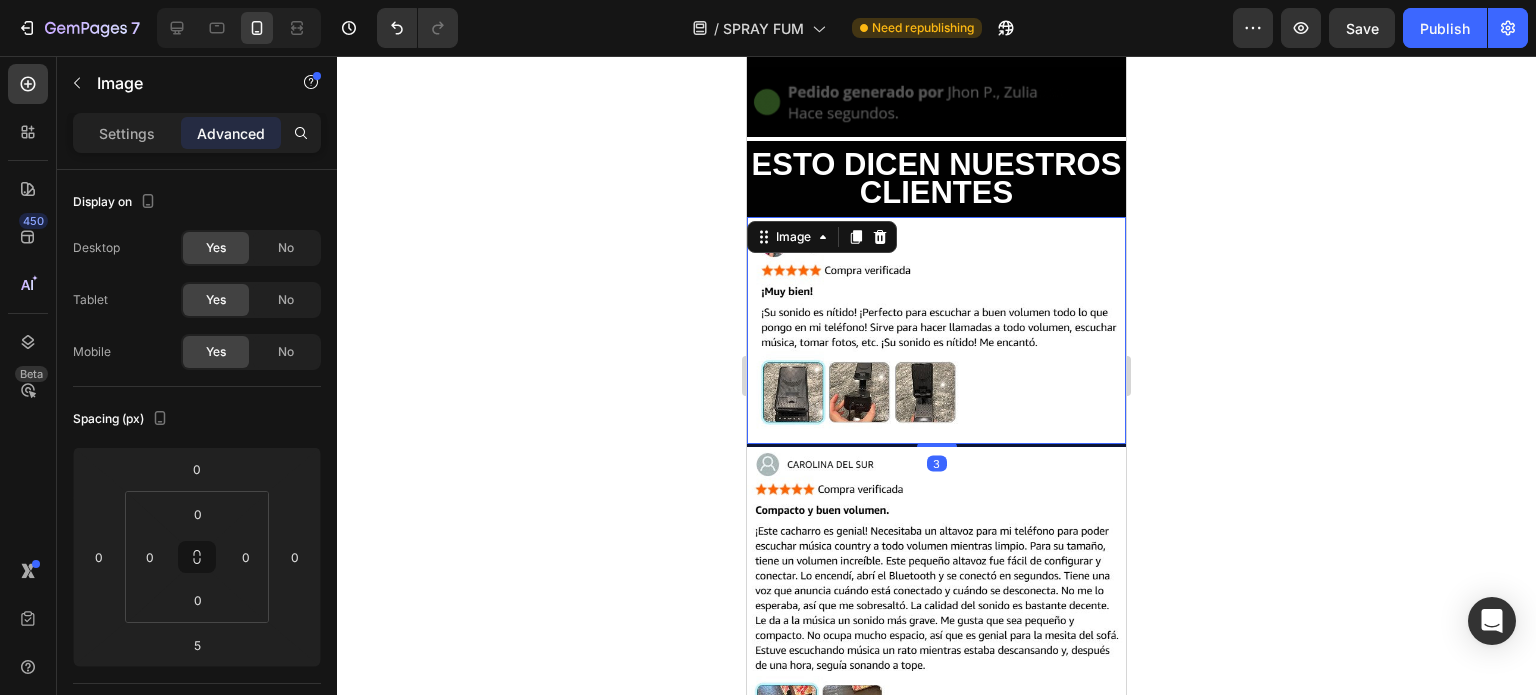 type on "3" 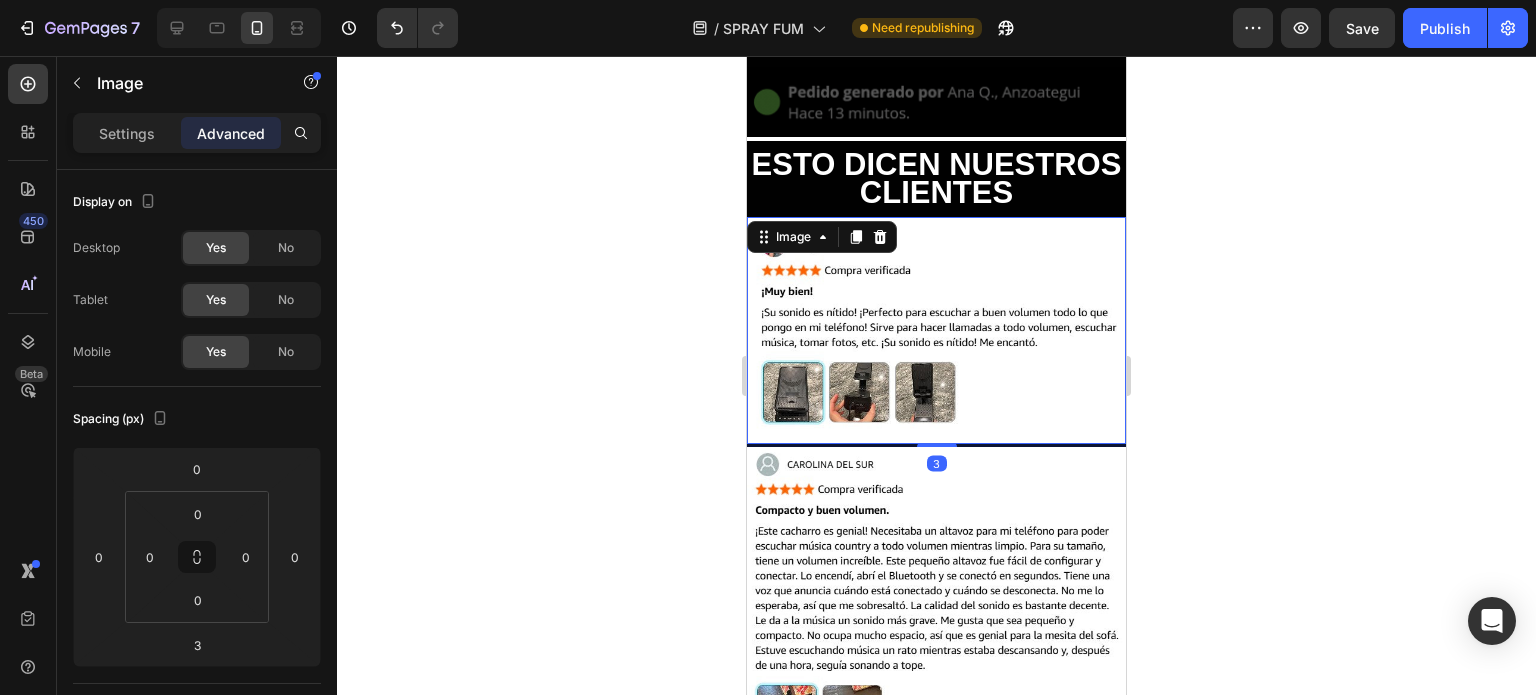 click 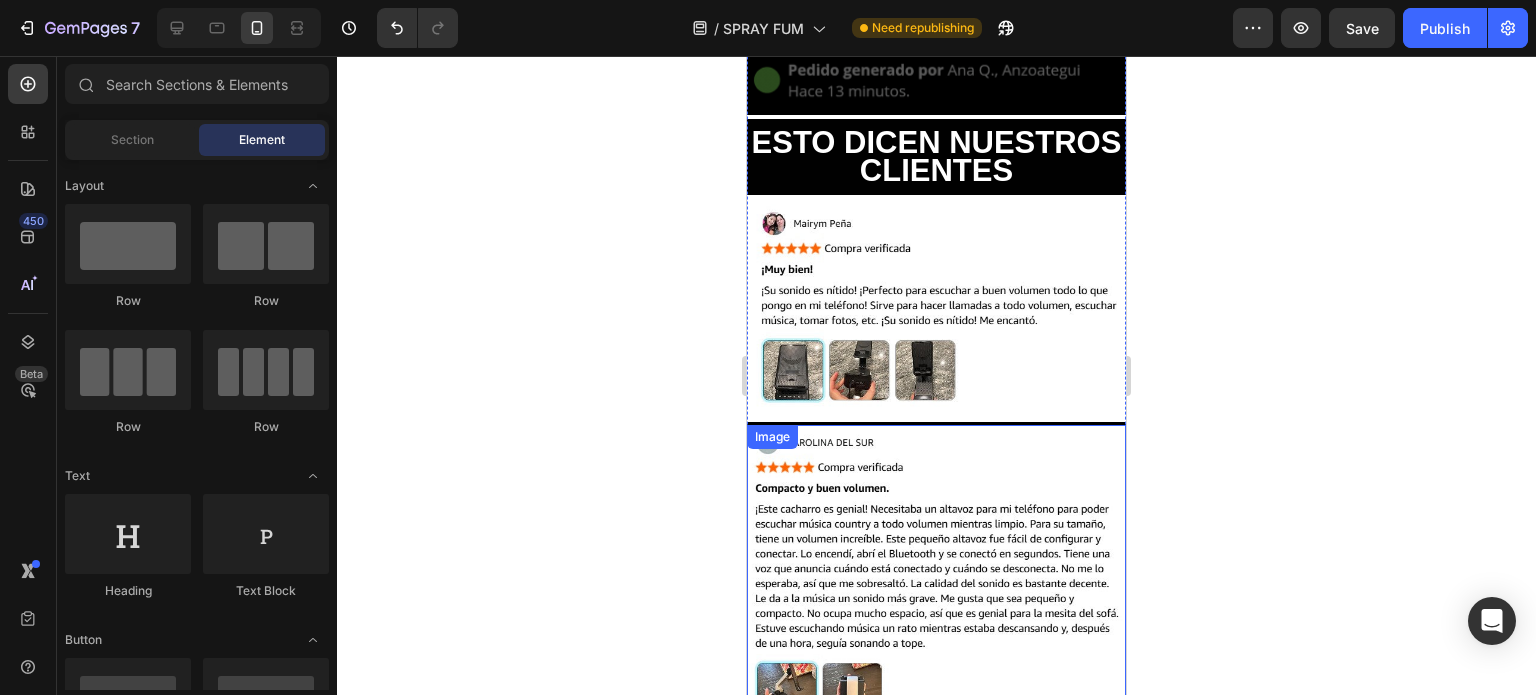 scroll, scrollTop: 4344, scrollLeft: 0, axis: vertical 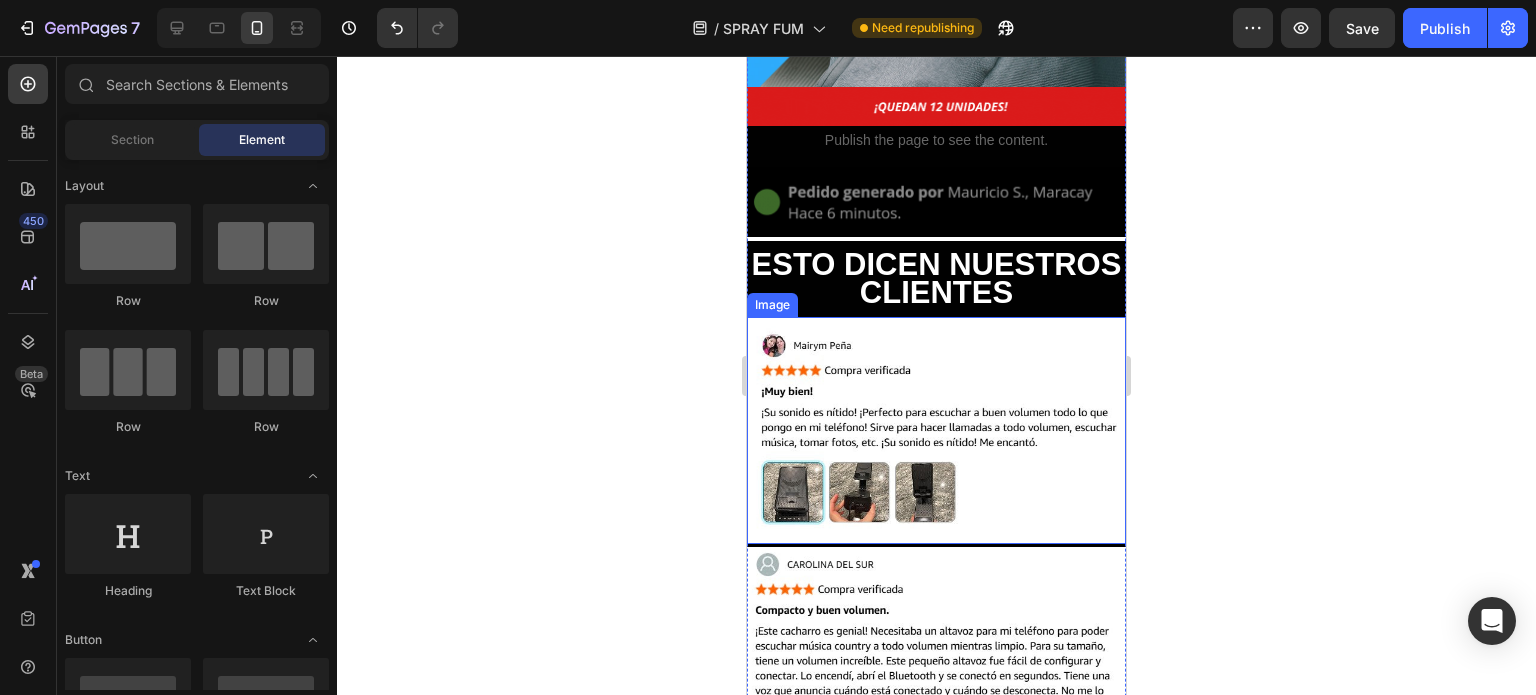 click at bounding box center [936, 703] 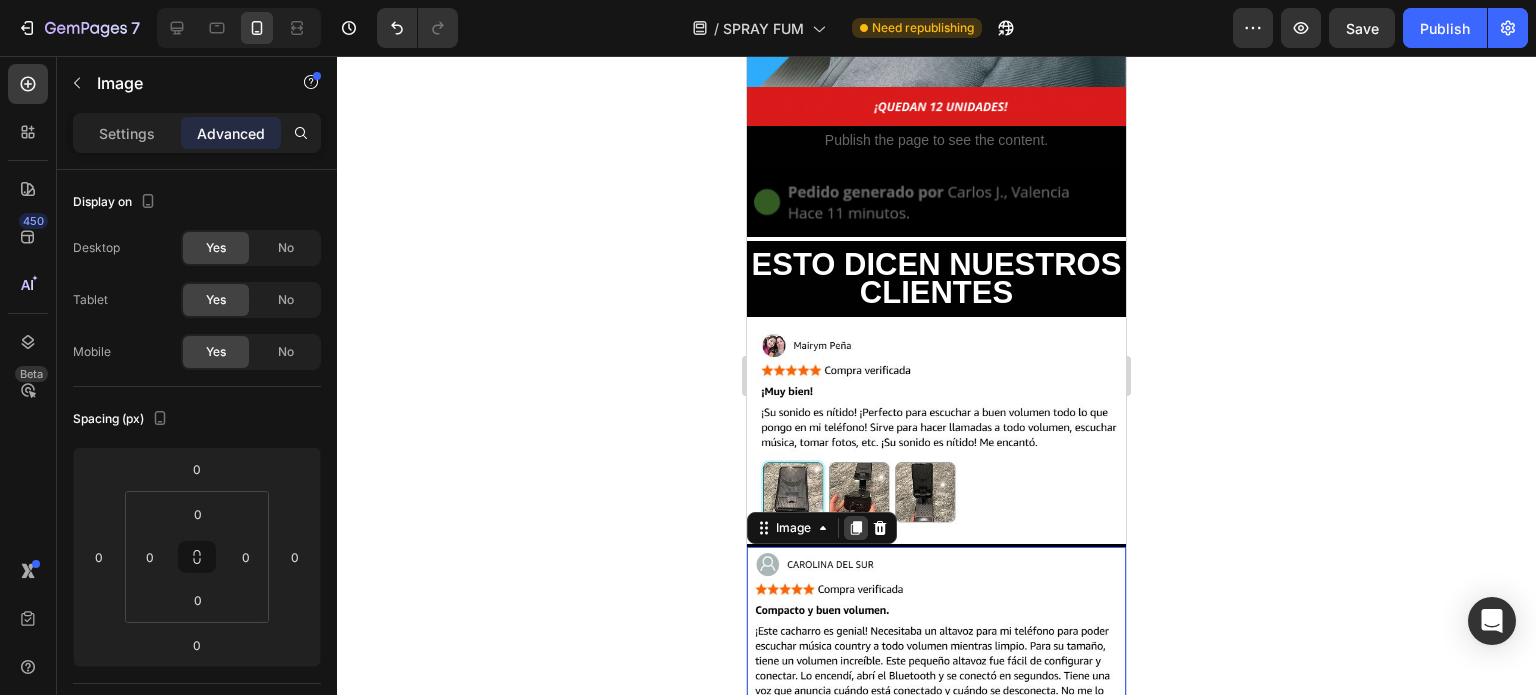 click 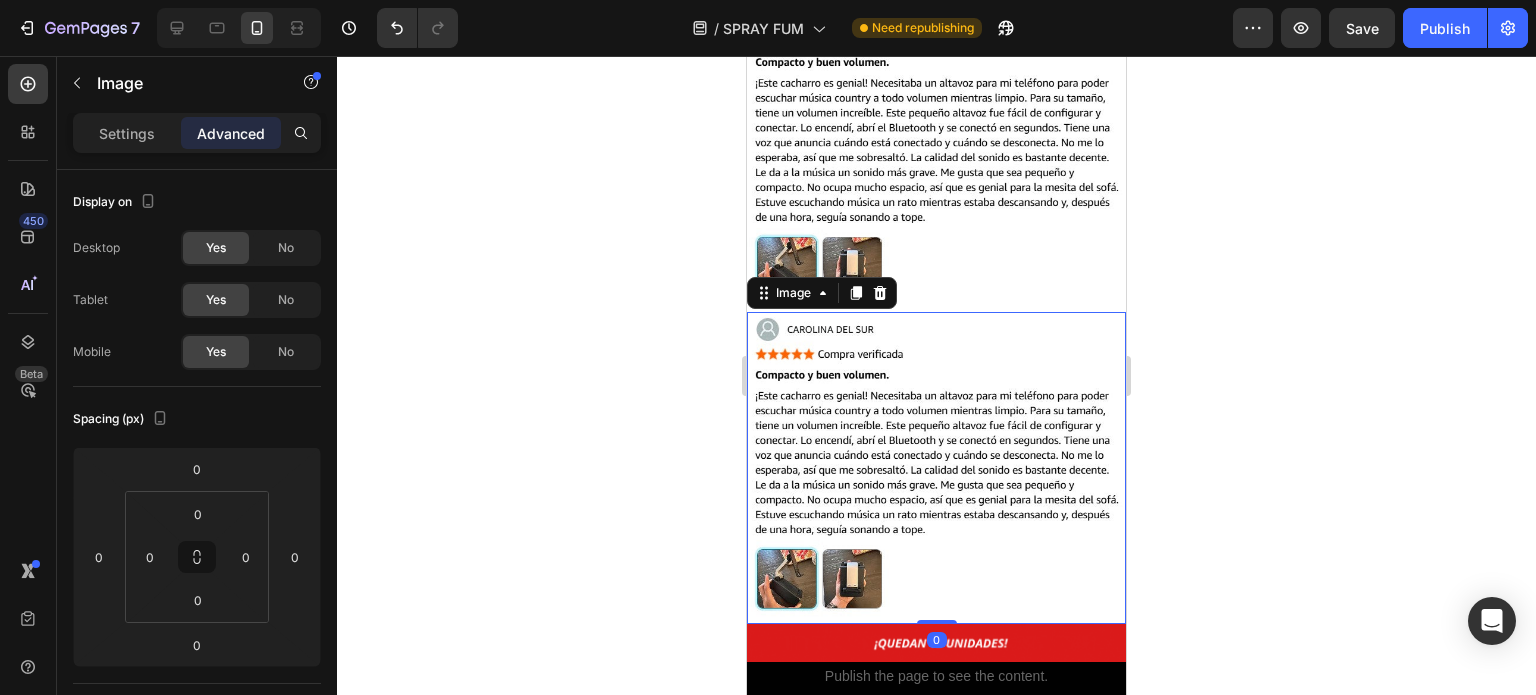 scroll, scrollTop: 4792, scrollLeft: 0, axis: vertical 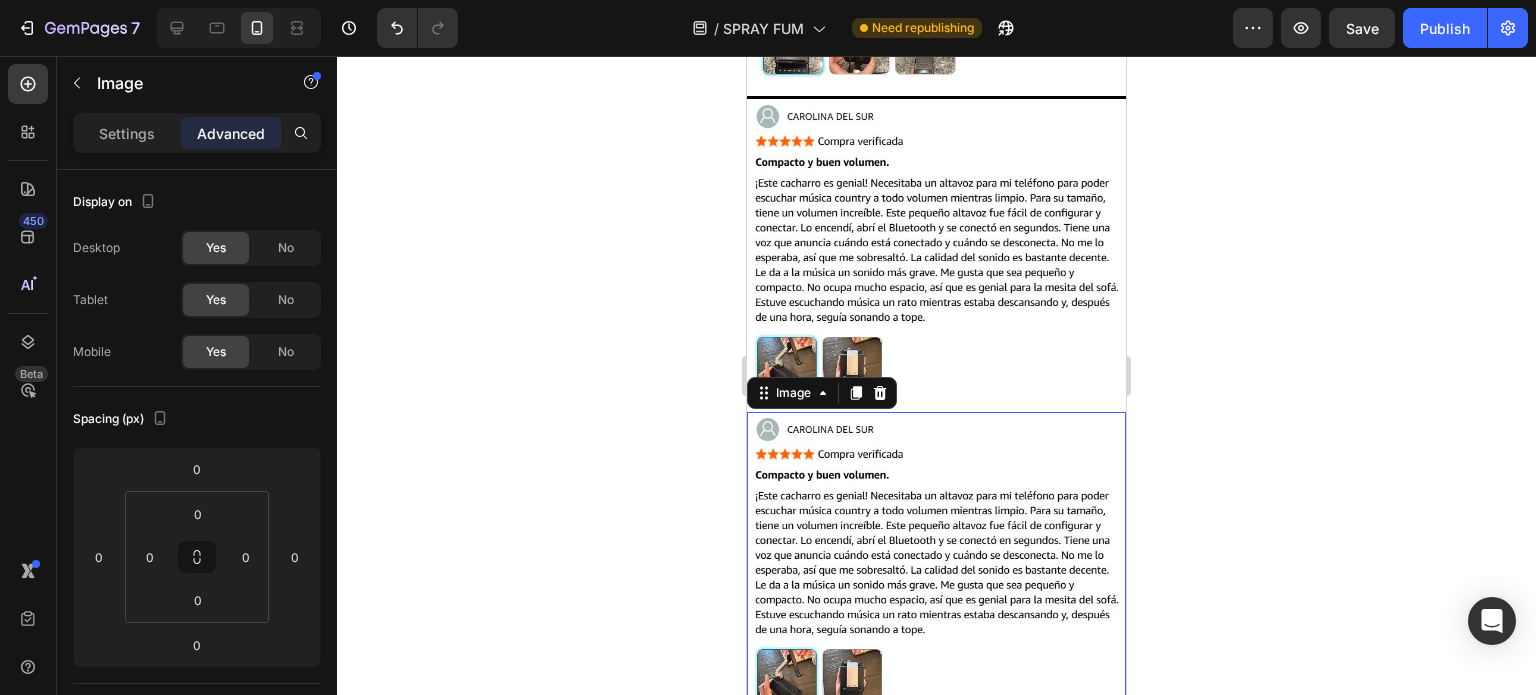 click at bounding box center [936, 255] 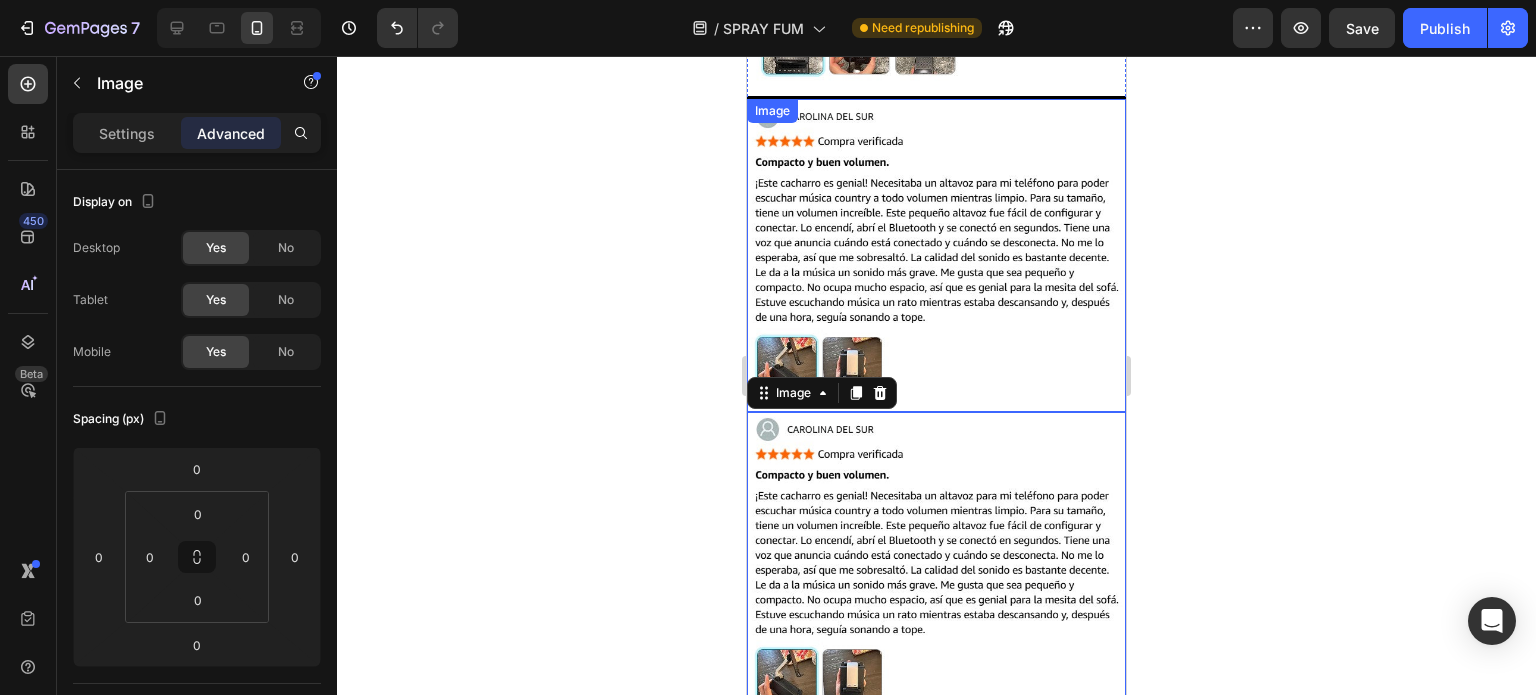 click at bounding box center [936, 255] 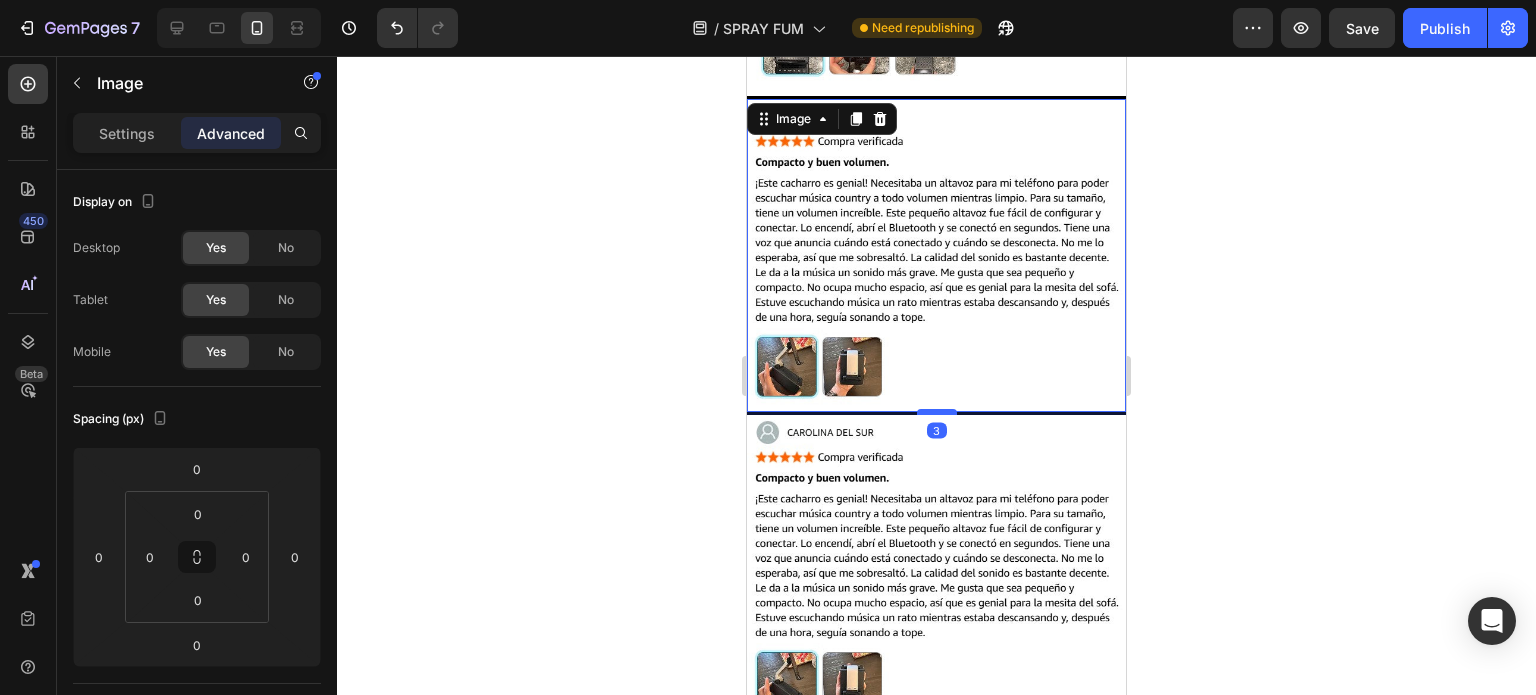 click at bounding box center (937, 412) 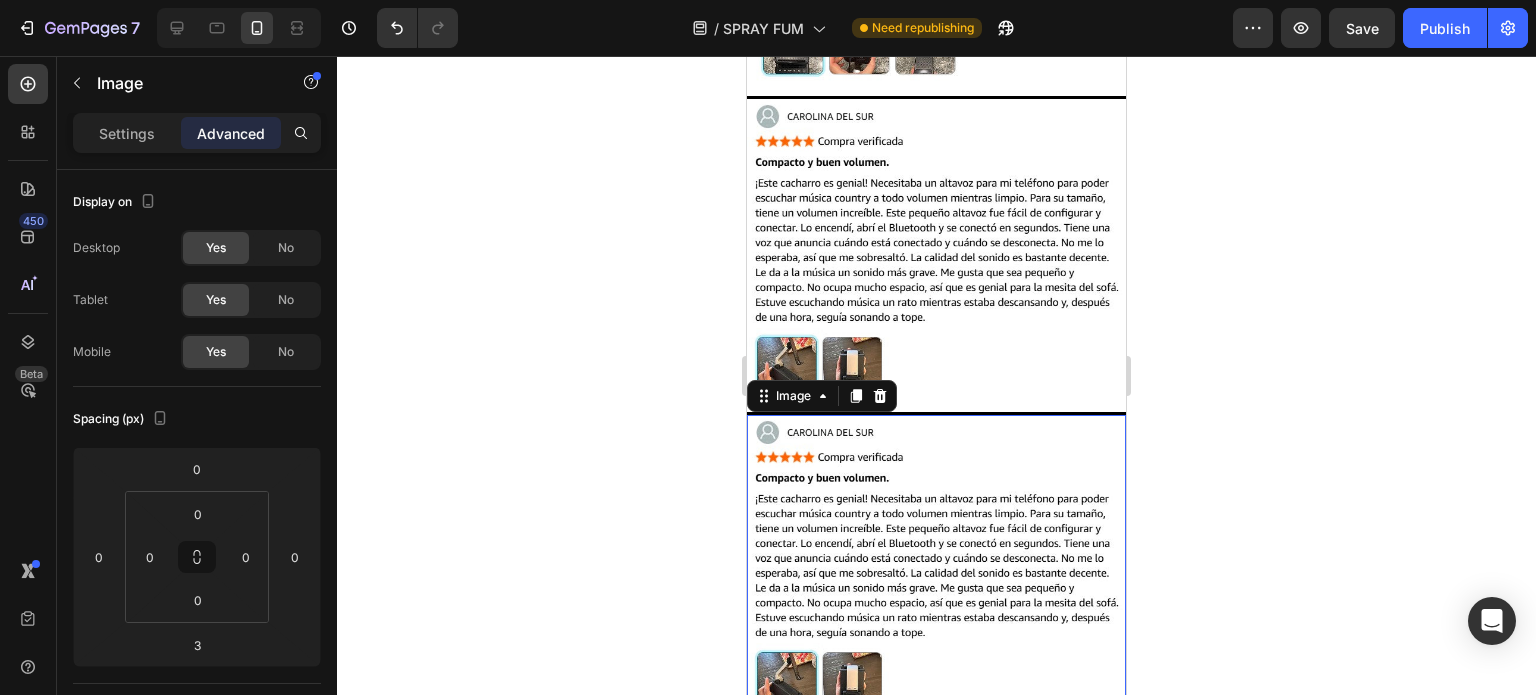click at bounding box center (936, 571) 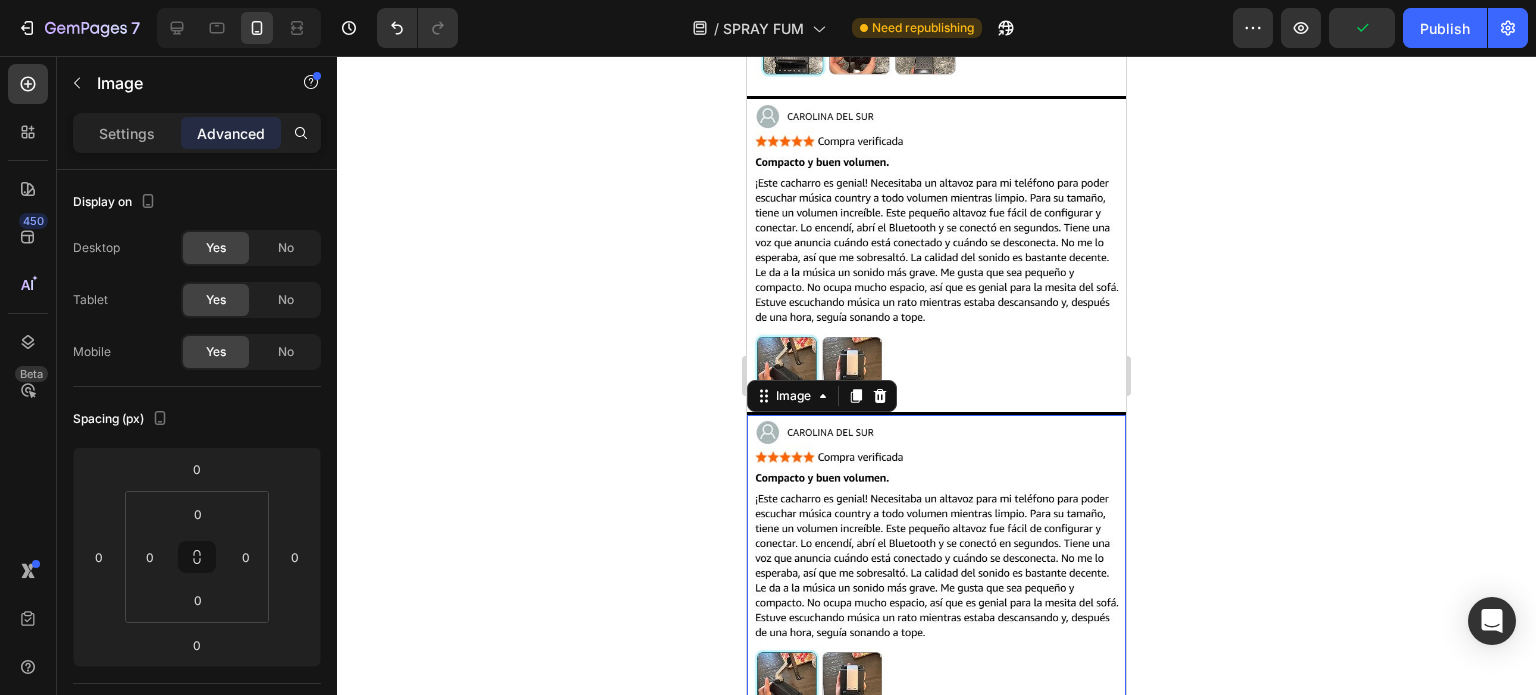 click on "Settings Advanced" at bounding box center (197, 141) 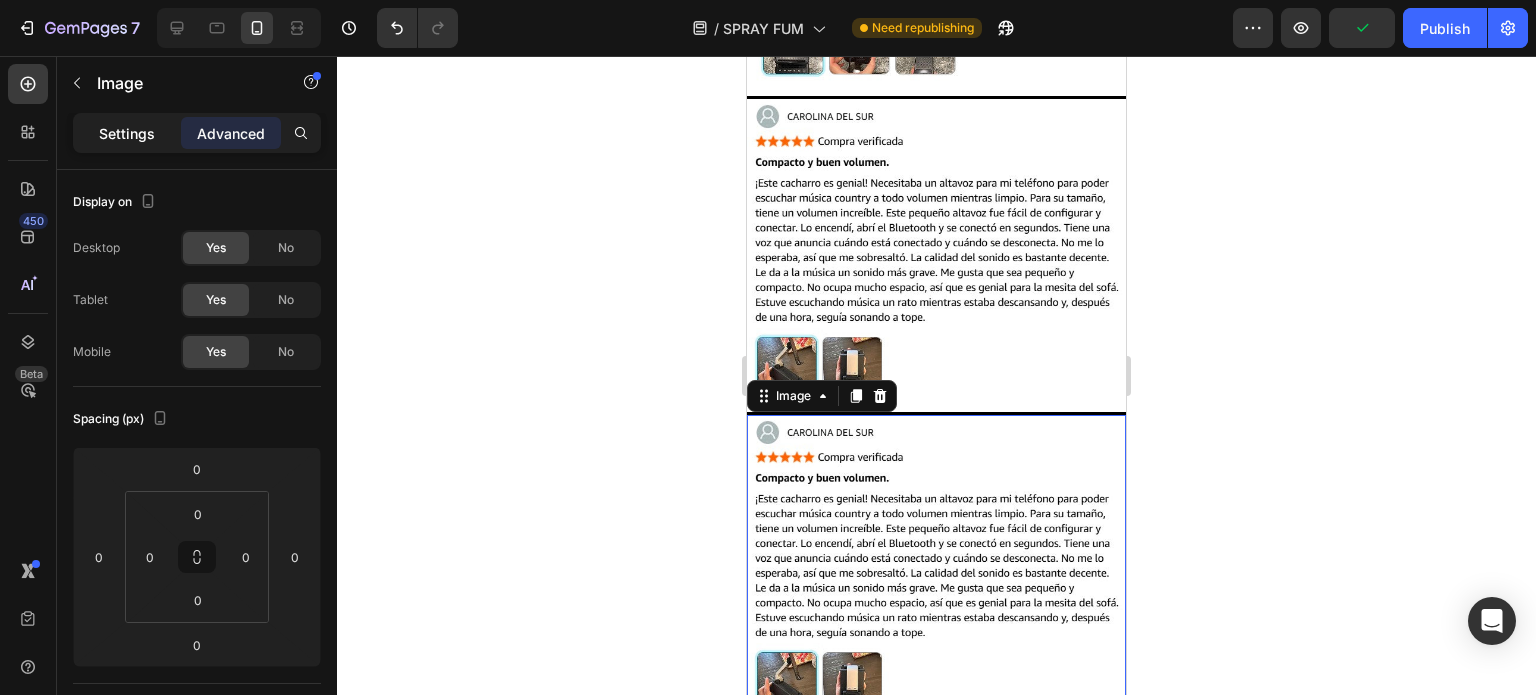 click on "Settings" 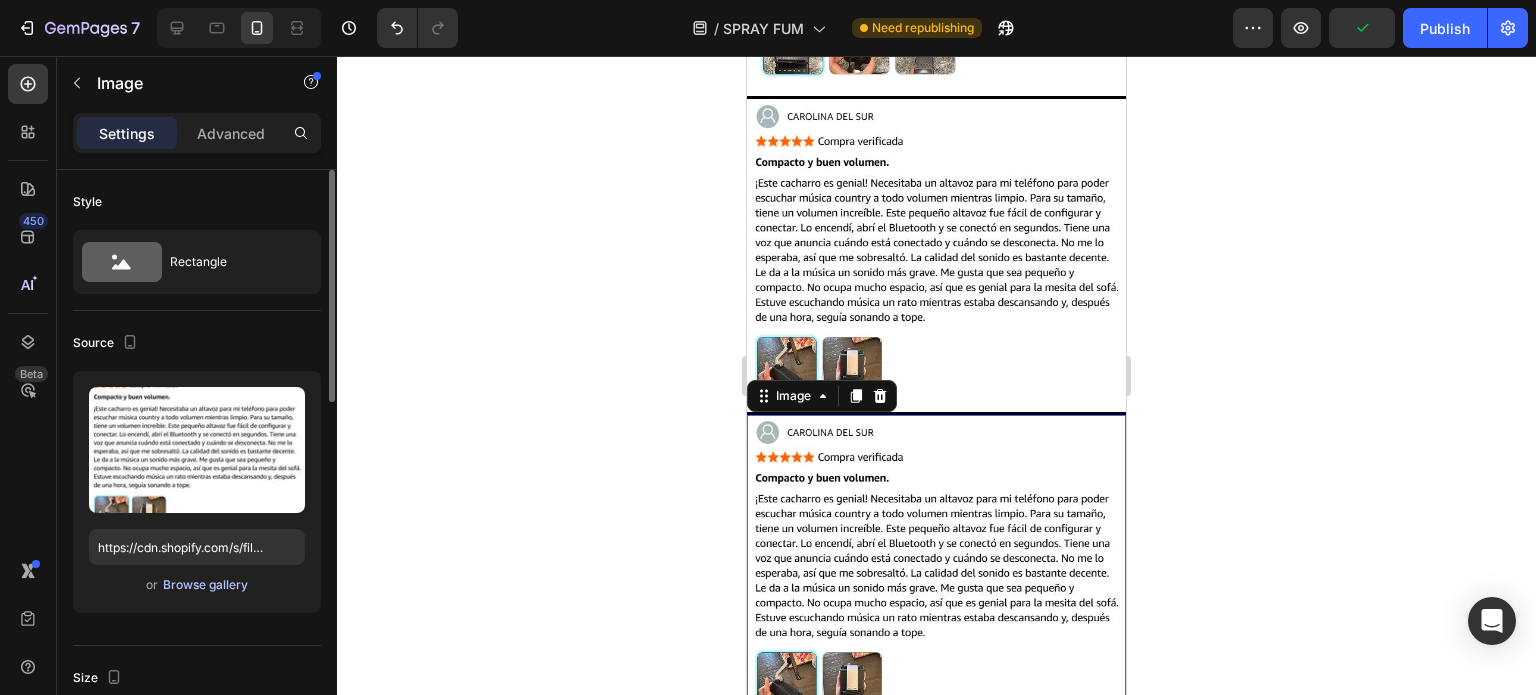 click on "Browse gallery" at bounding box center [205, 585] 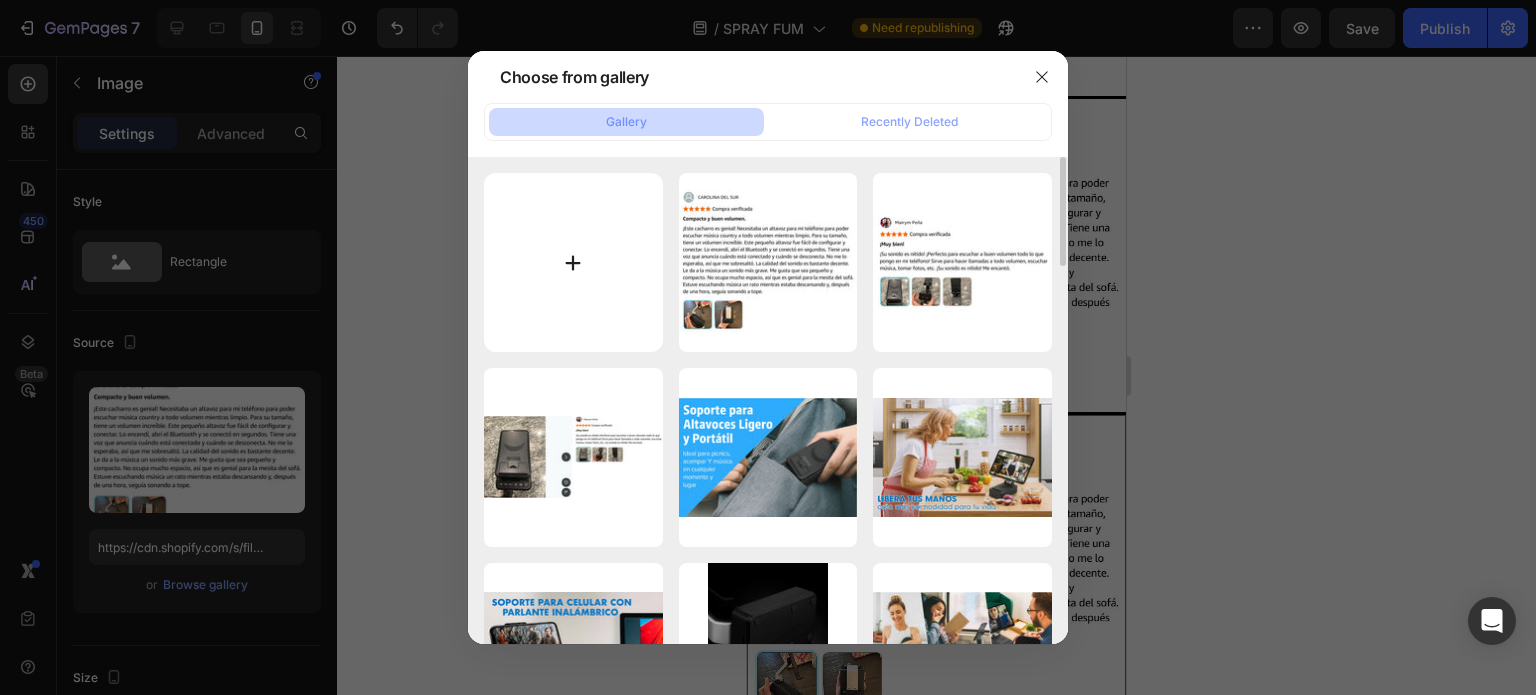 click at bounding box center (573, 262) 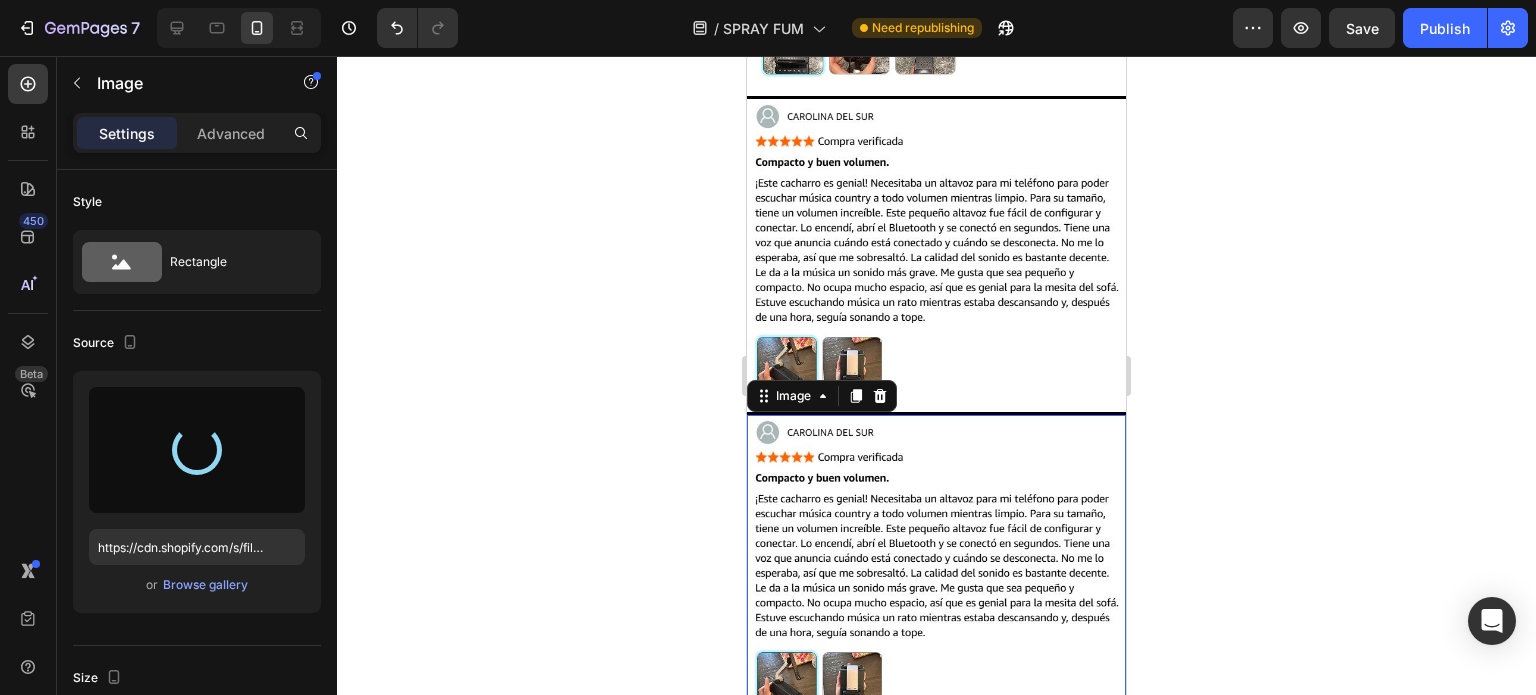 click 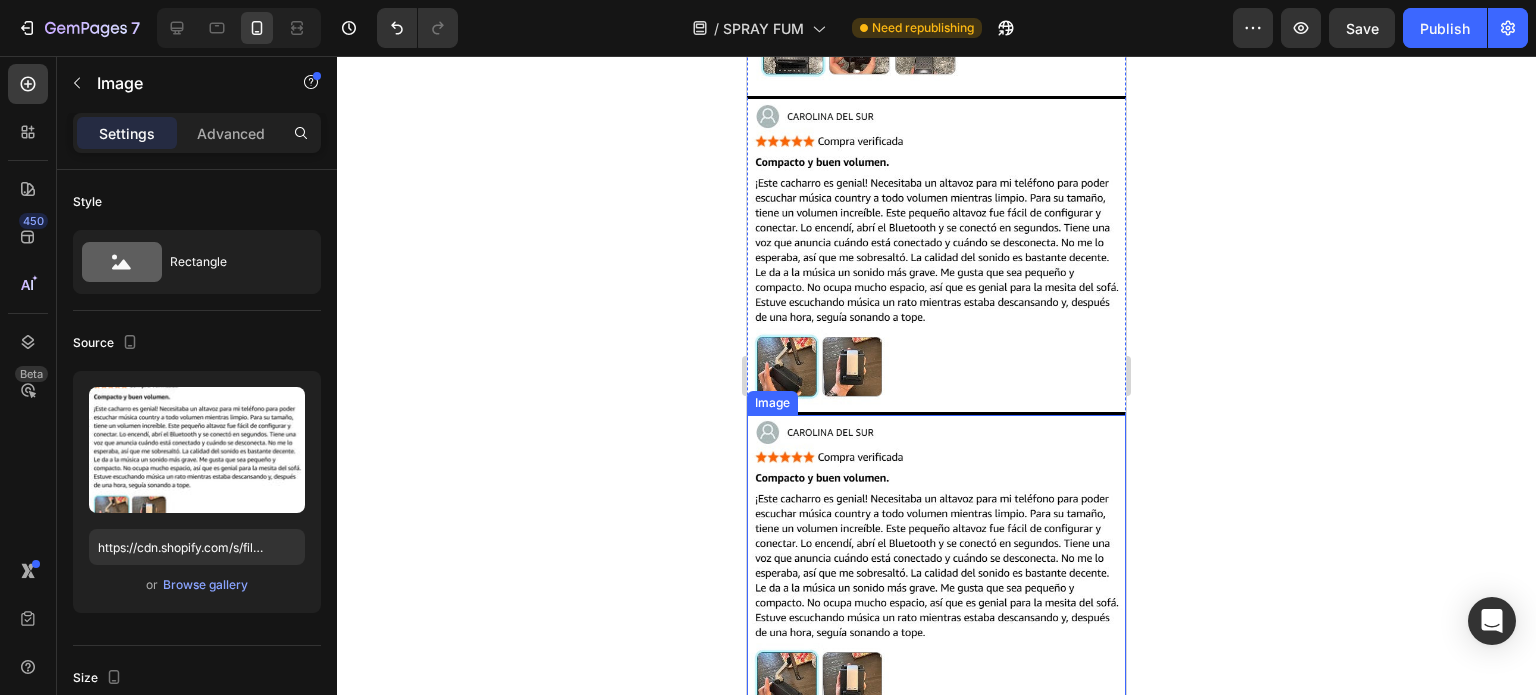drag, startPoint x: 1043, startPoint y: 367, endPoint x: 1028, endPoint y: 367, distance: 15 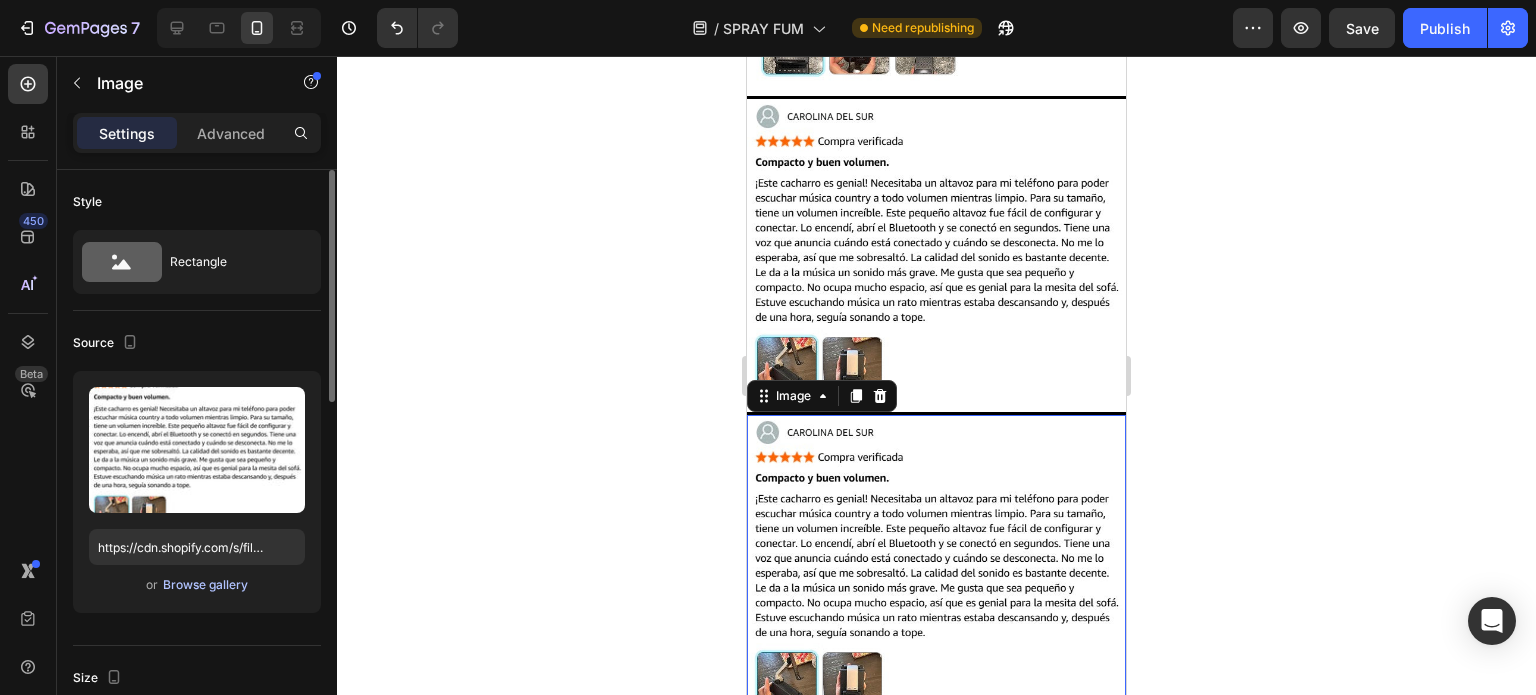 click on "Browse gallery" at bounding box center (205, 585) 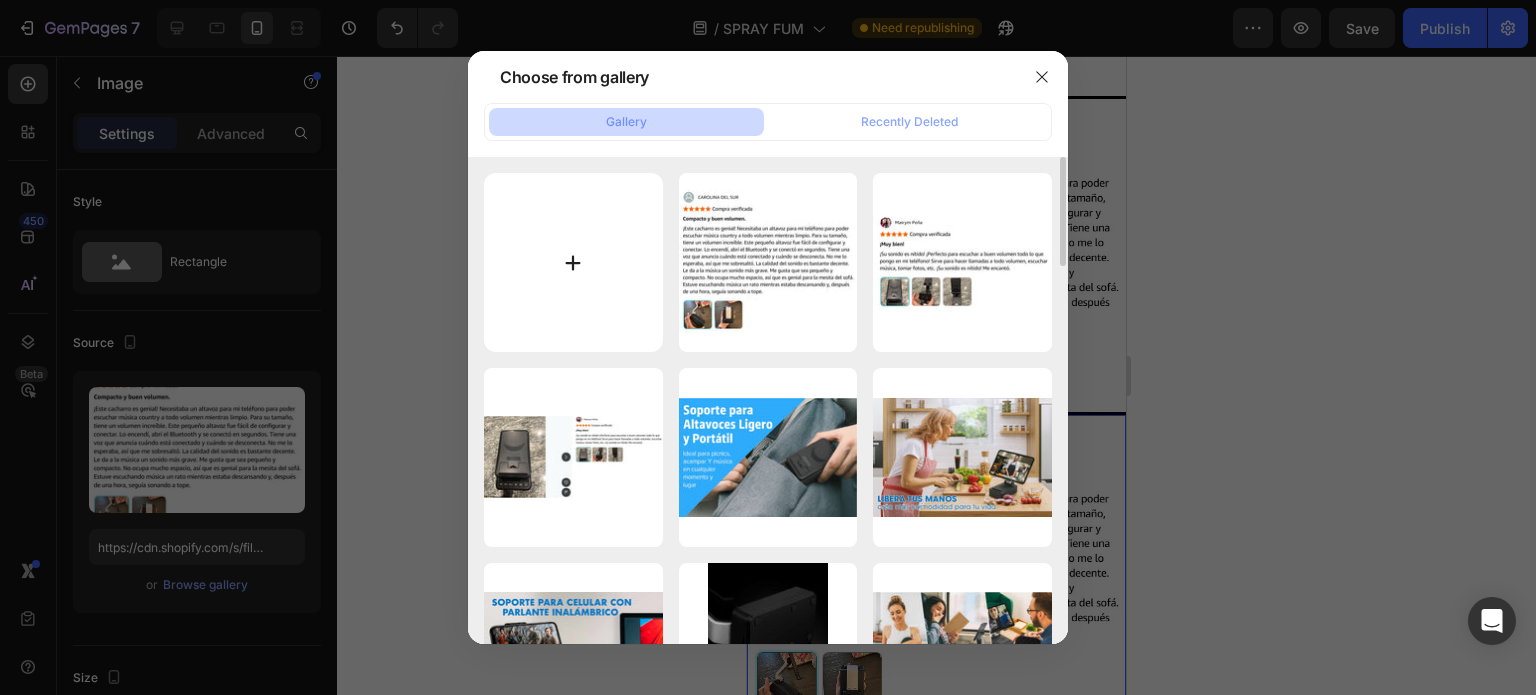 click at bounding box center (573, 262) 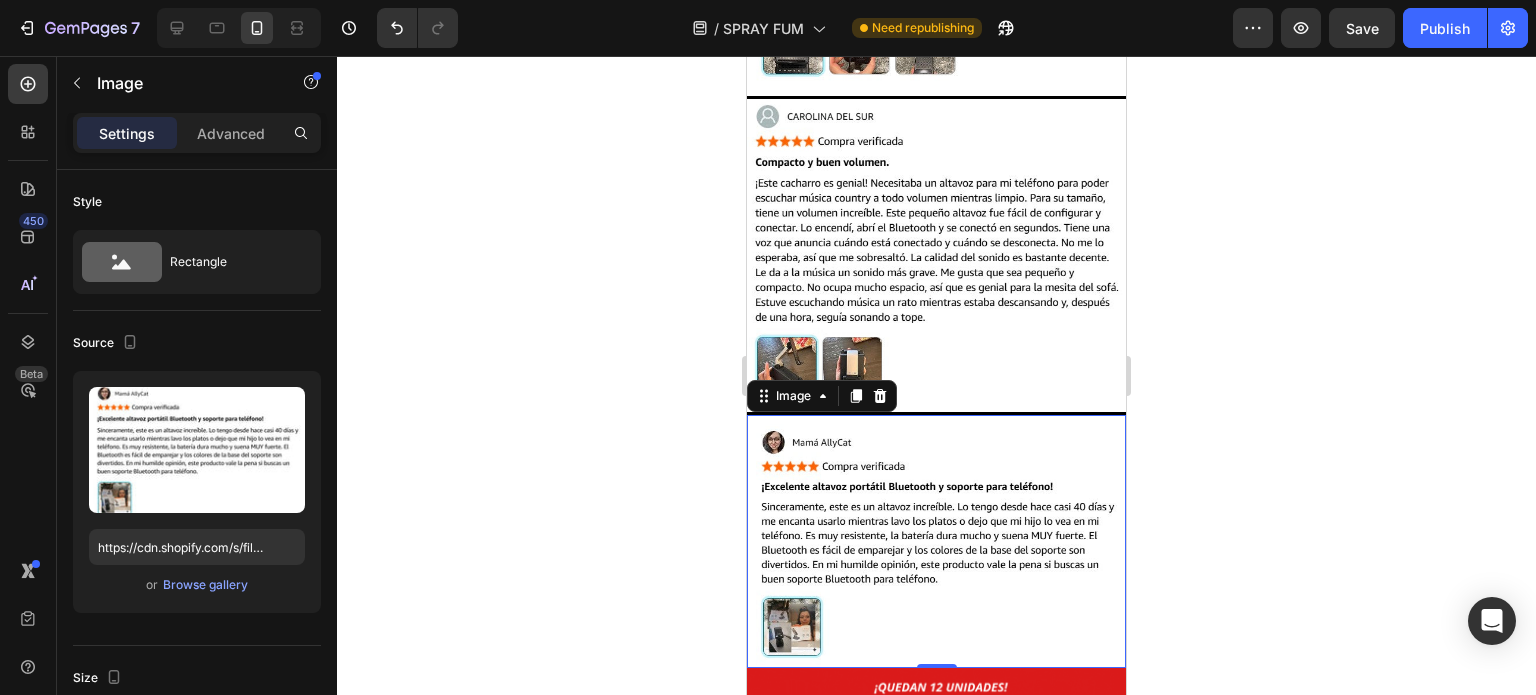 scroll, scrollTop: 4692, scrollLeft: 0, axis: vertical 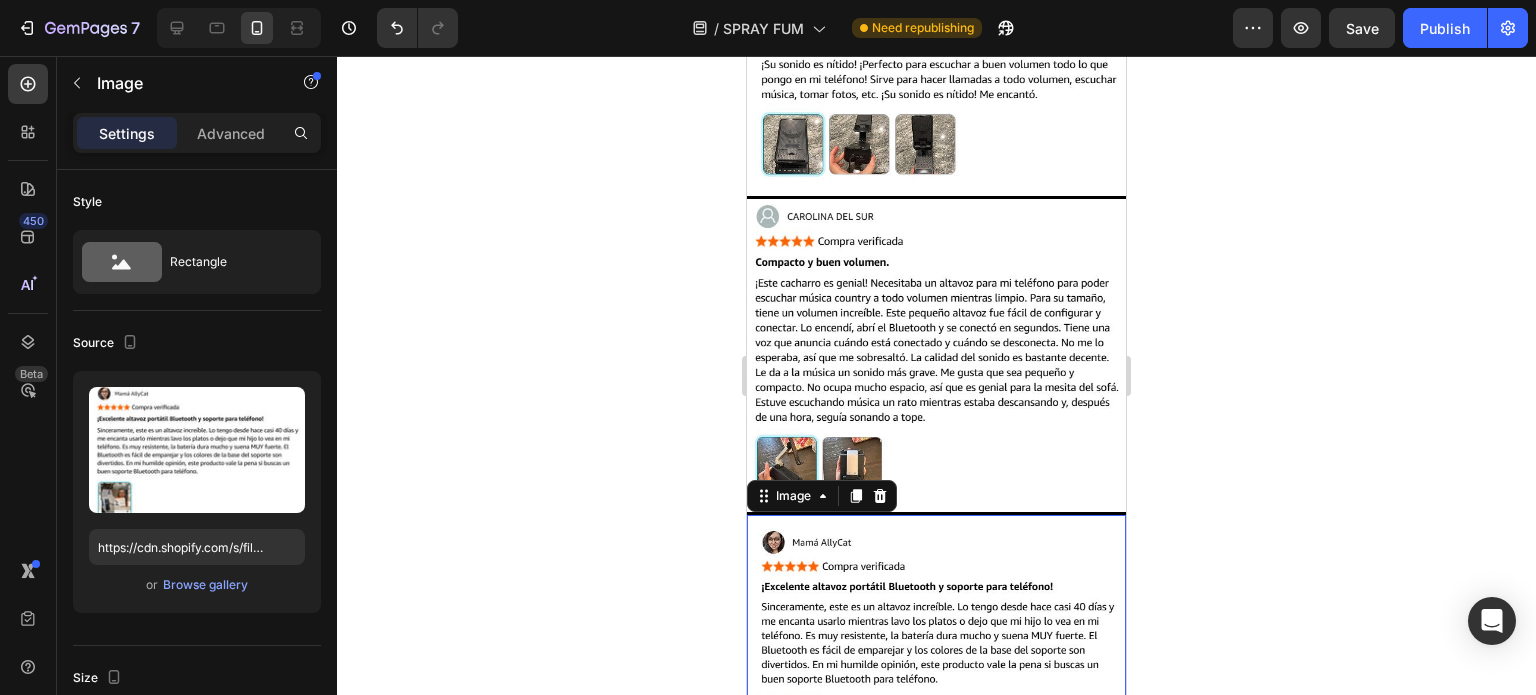 click 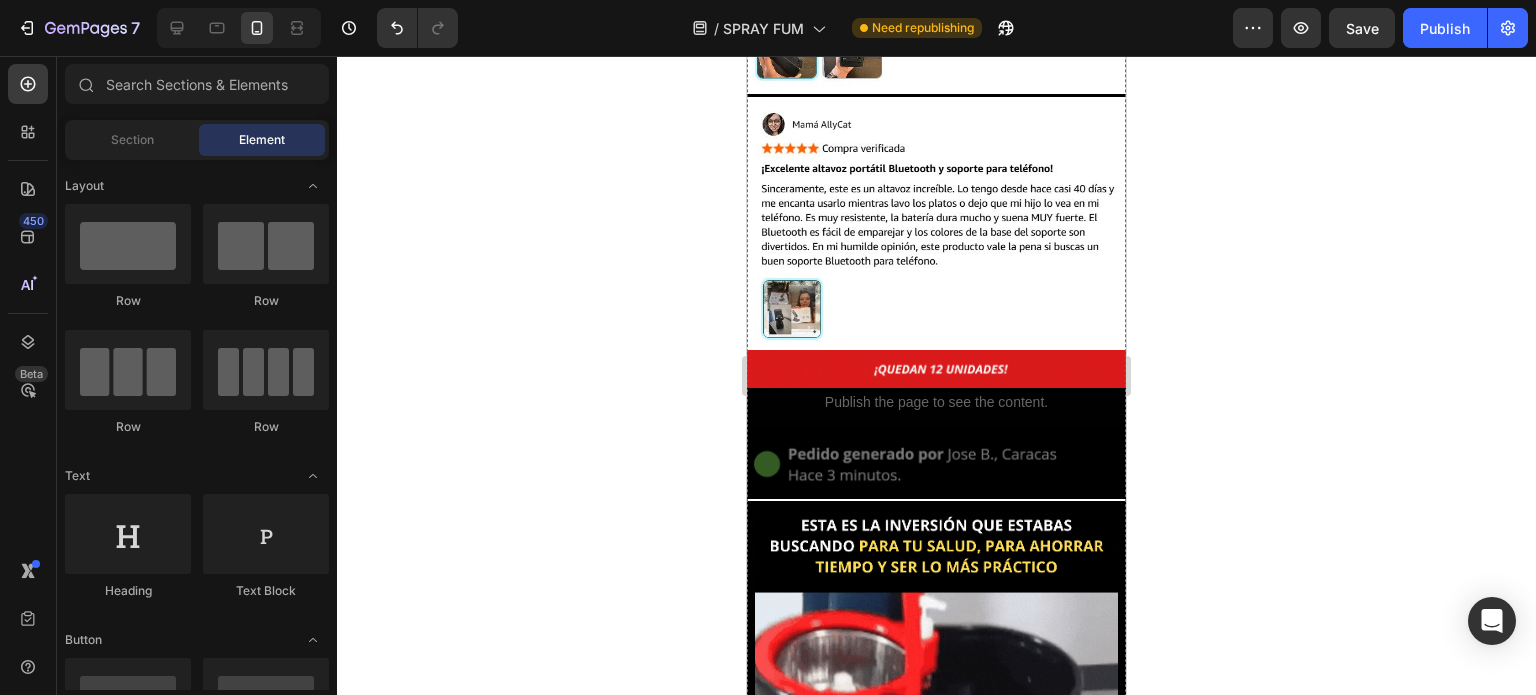 scroll, scrollTop: 4992, scrollLeft: 0, axis: vertical 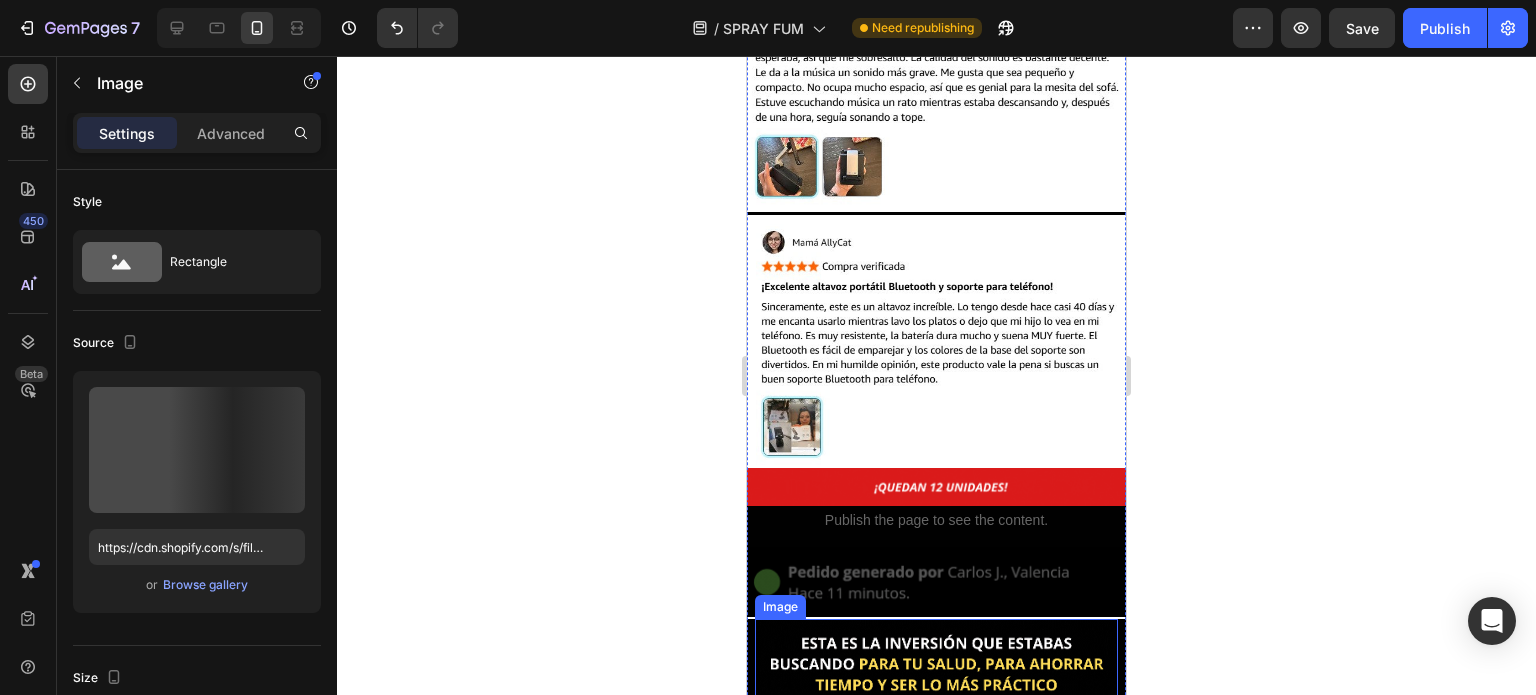 click at bounding box center [936, 820] 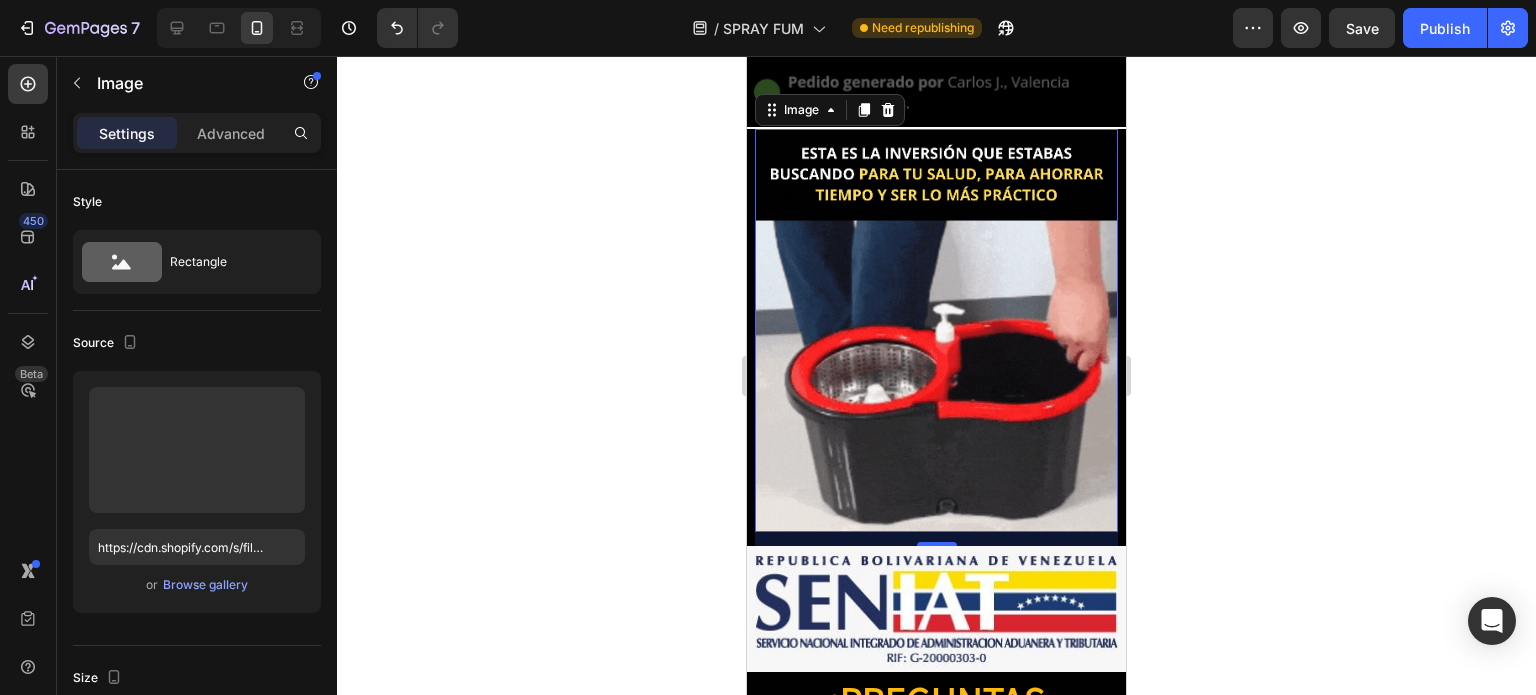 scroll, scrollTop: 5492, scrollLeft: 0, axis: vertical 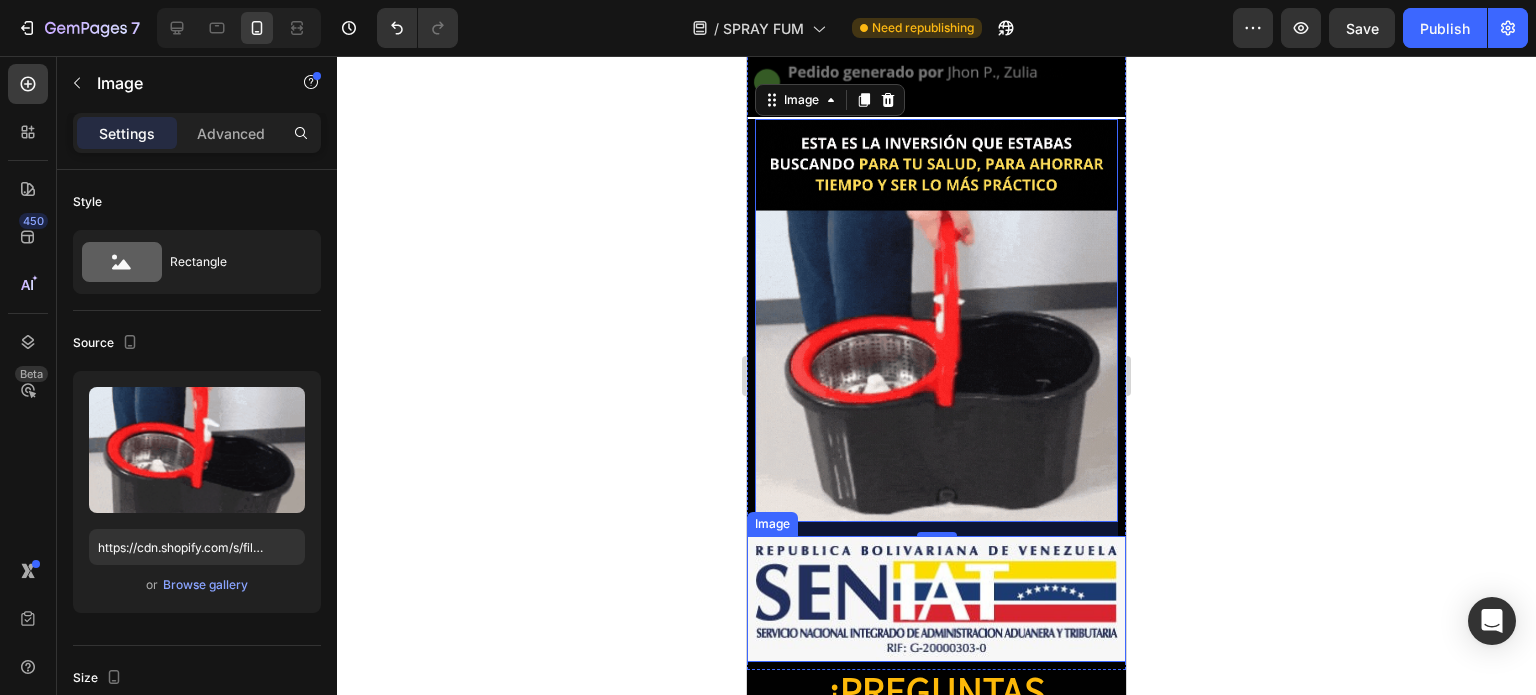 click at bounding box center [936, 599] 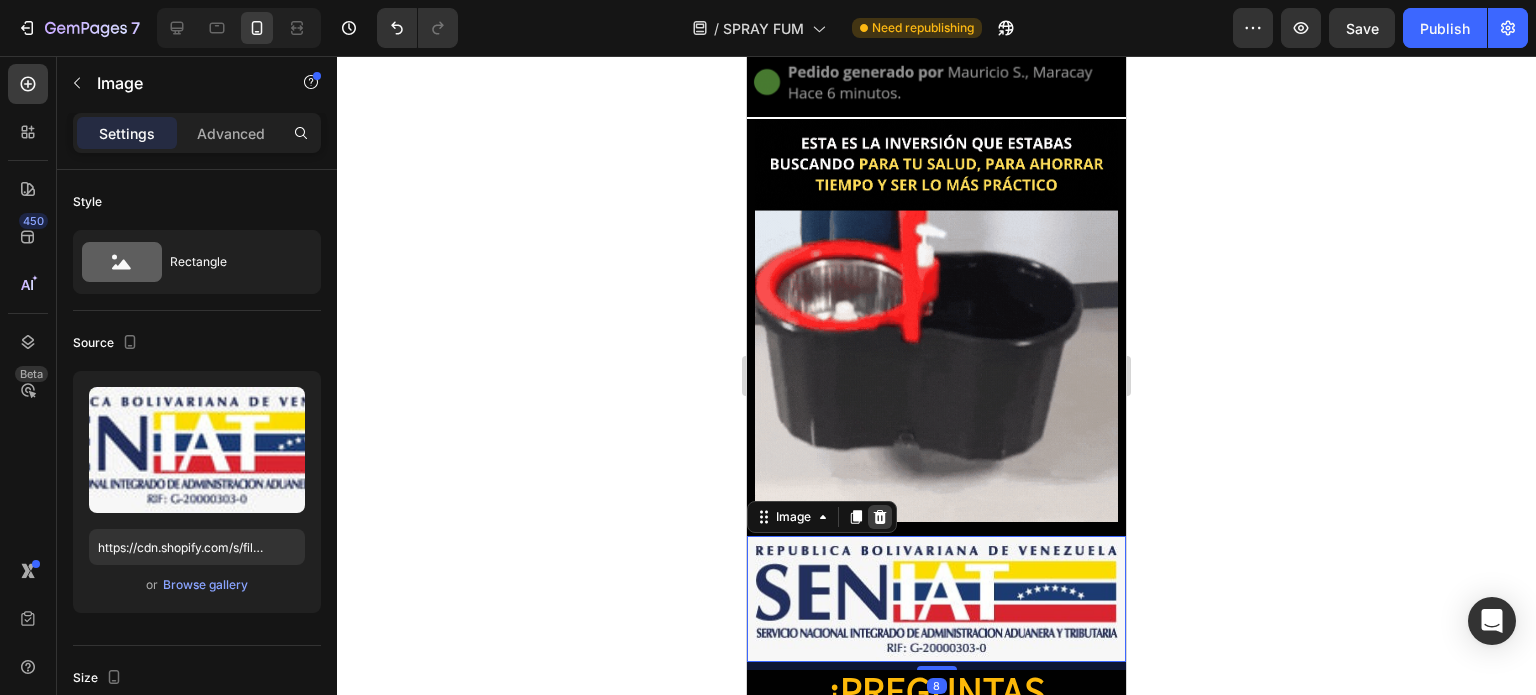 click 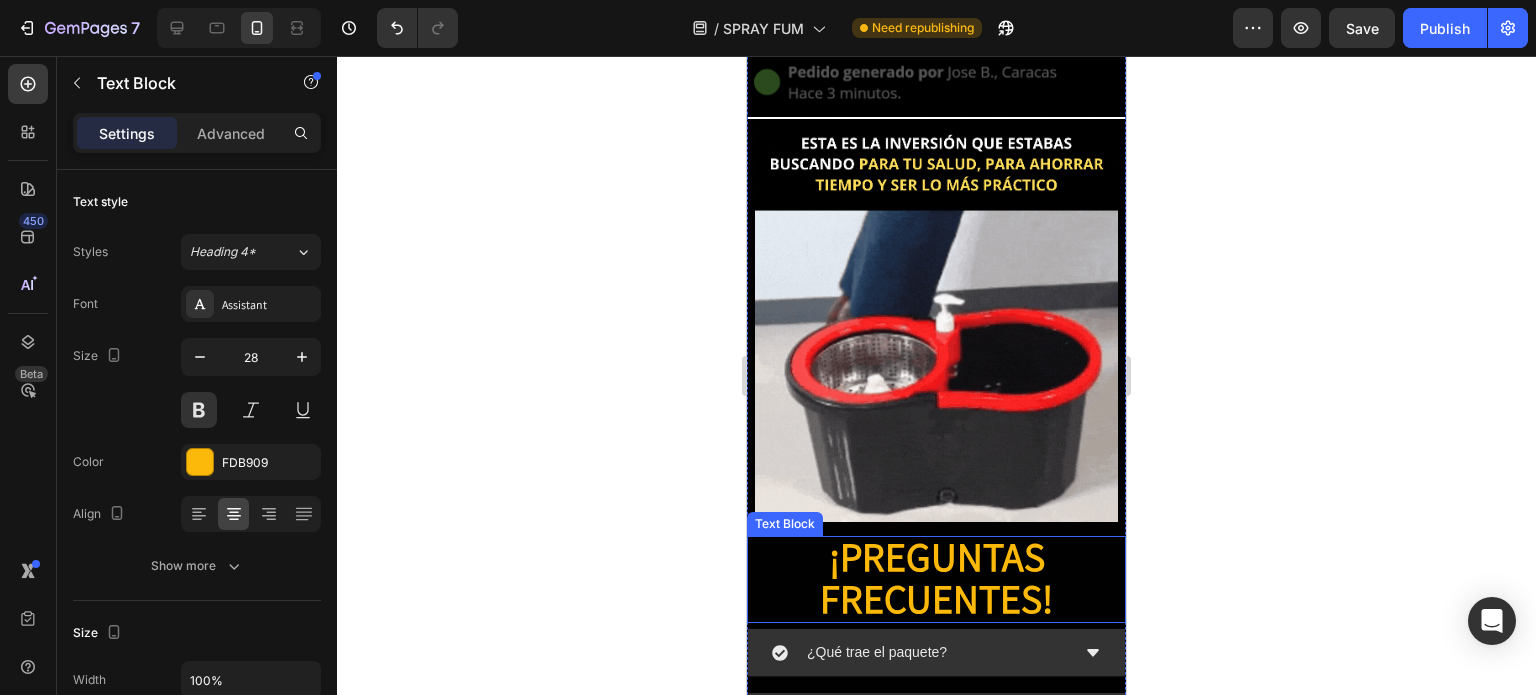 click on "¡PREGUNTAS FRECUENTES!" at bounding box center [936, 576] 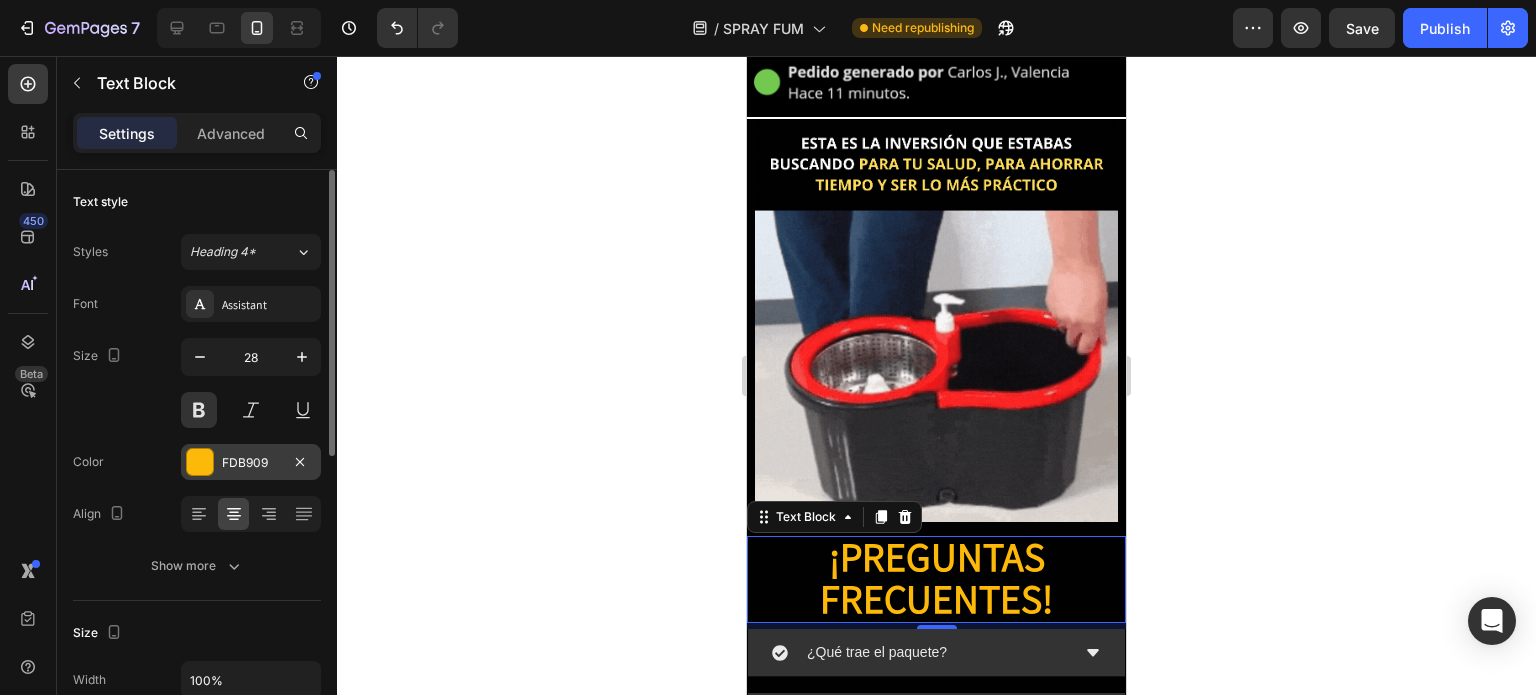 click on "FDB909" at bounding box center [251, 462] 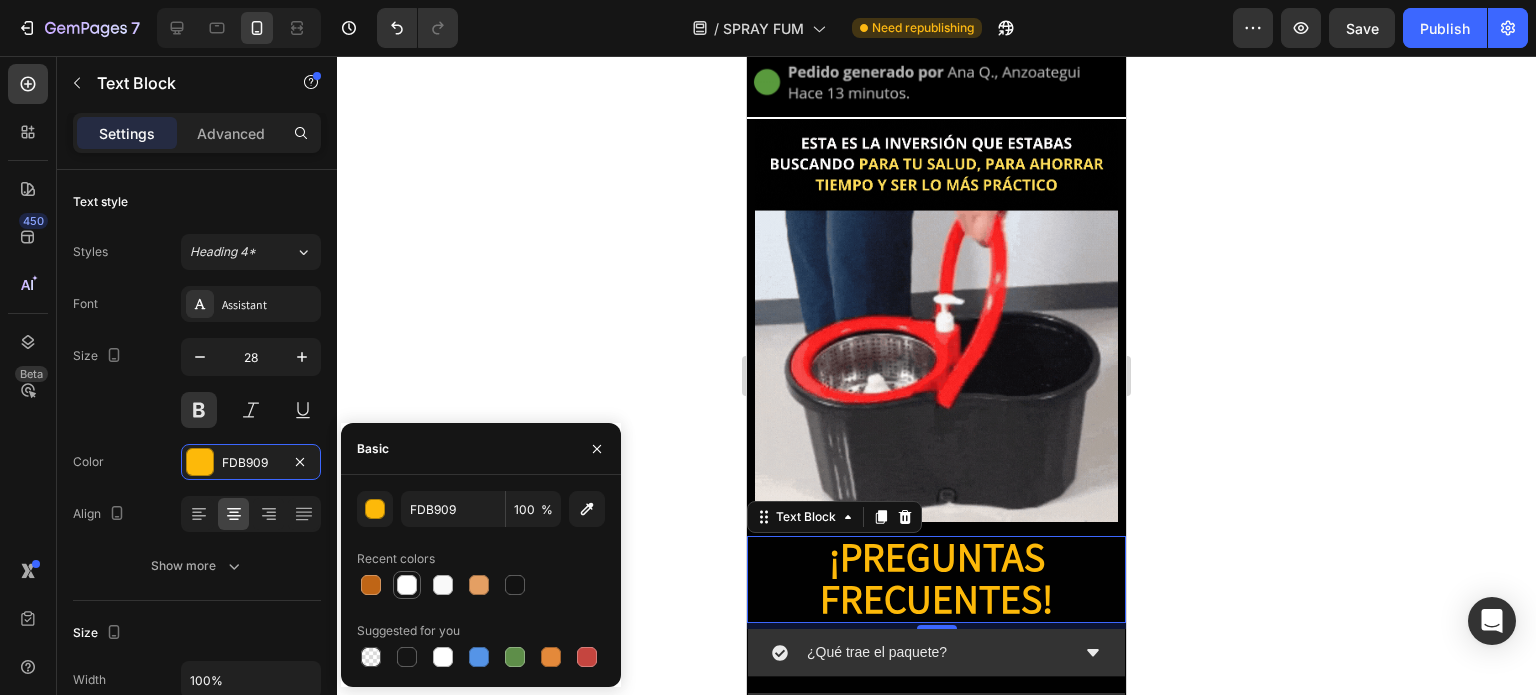 click at bounding box center [407, 585] 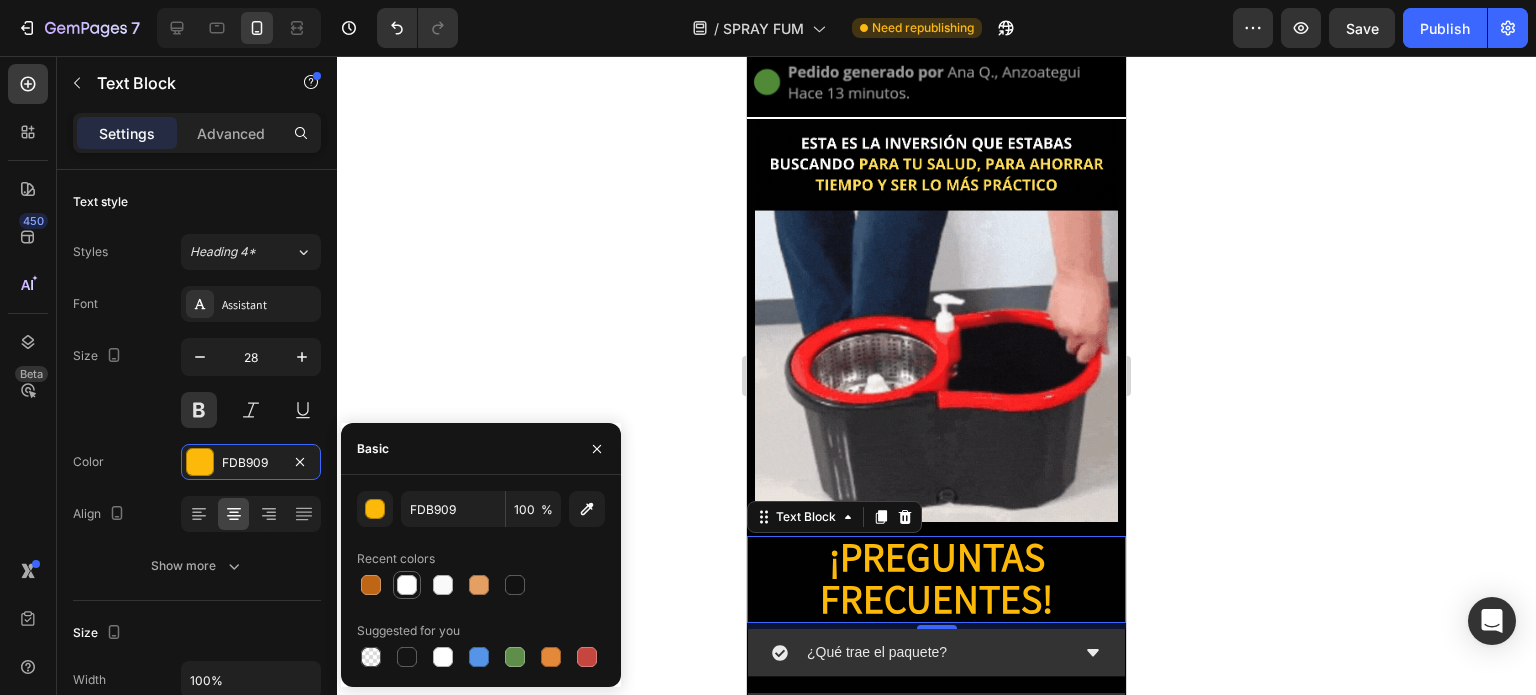 type on "FFFFFF" 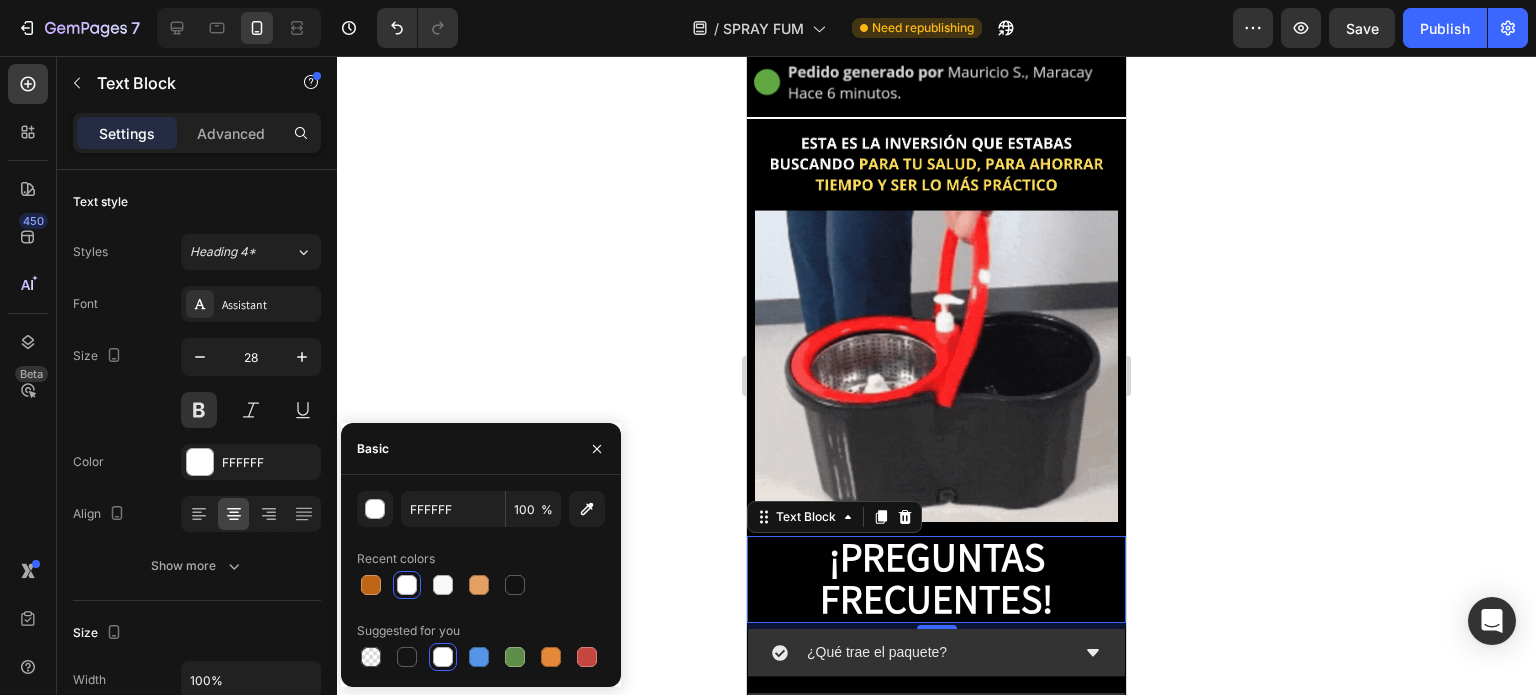 click 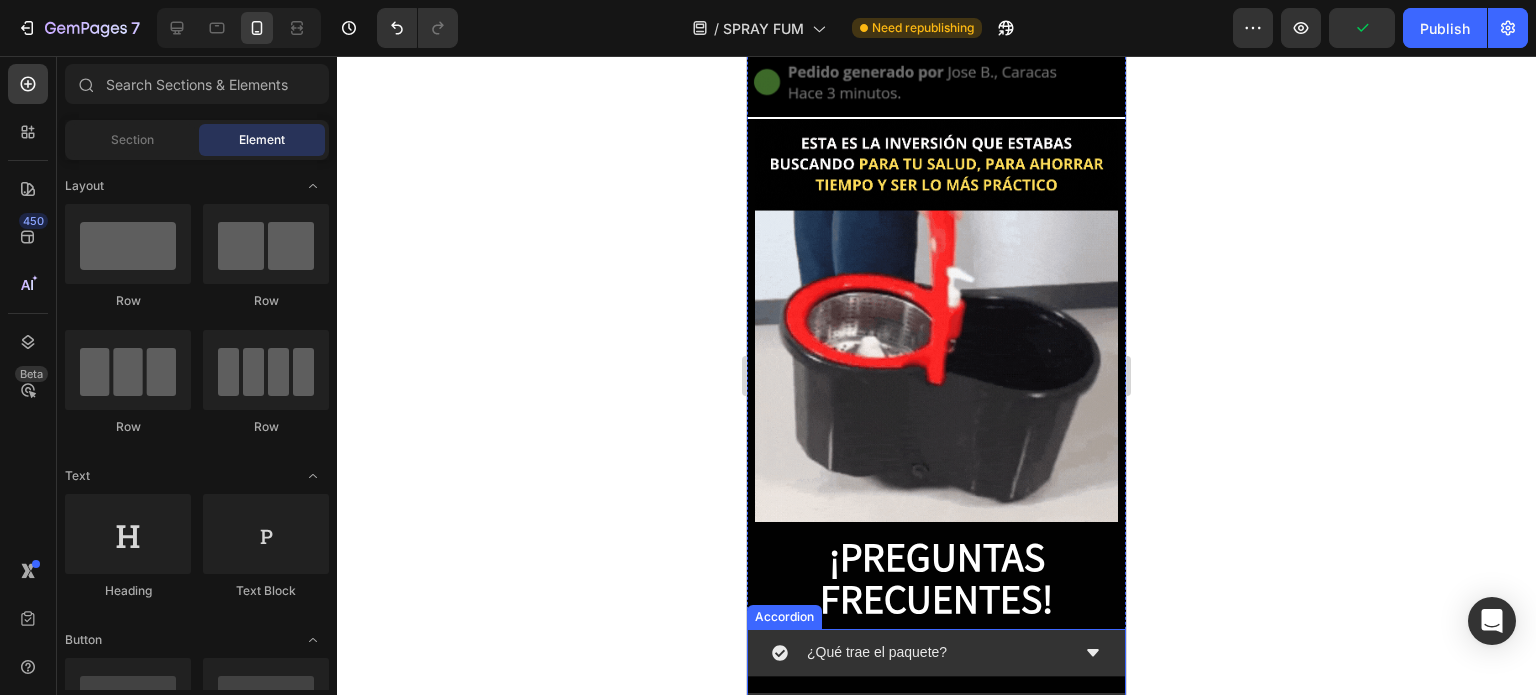 click 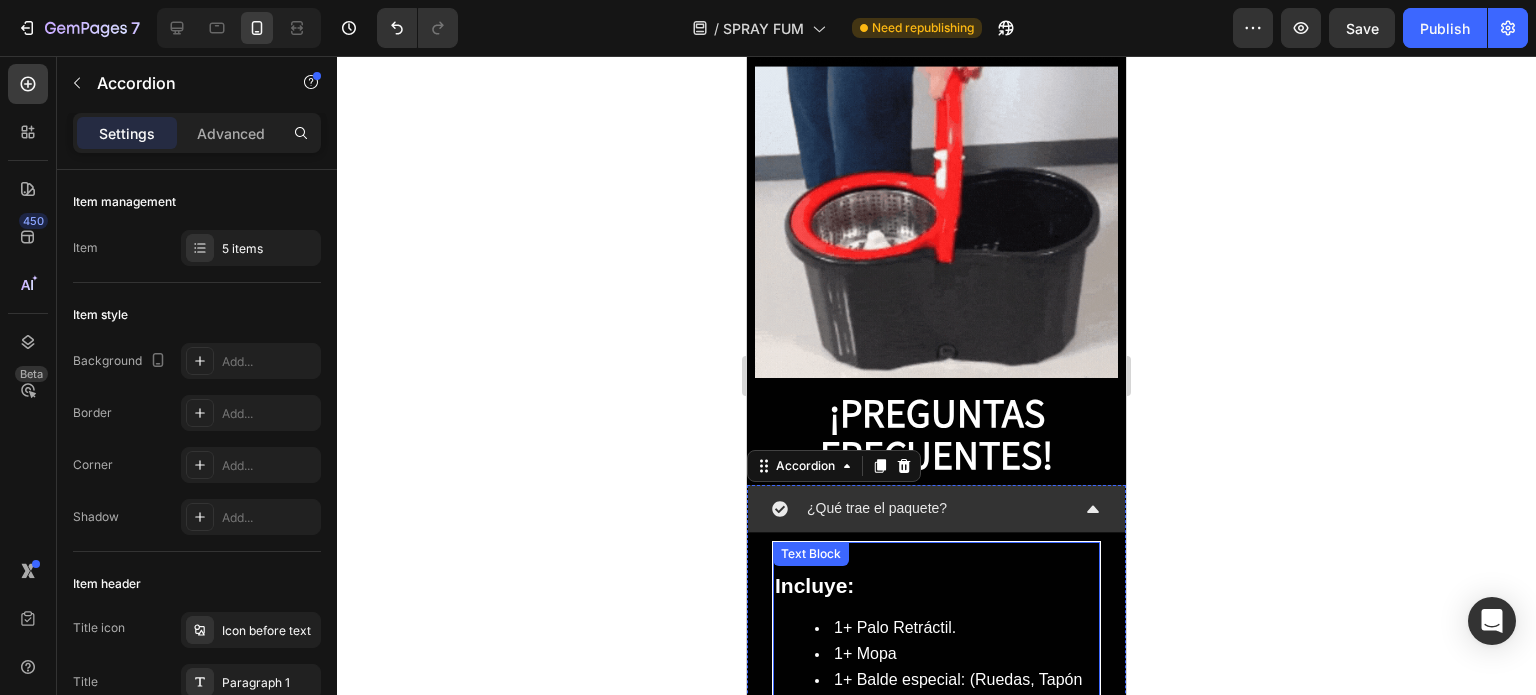 scroll, scrollTop: 5692, scrollLeft: 0, axis: vertical 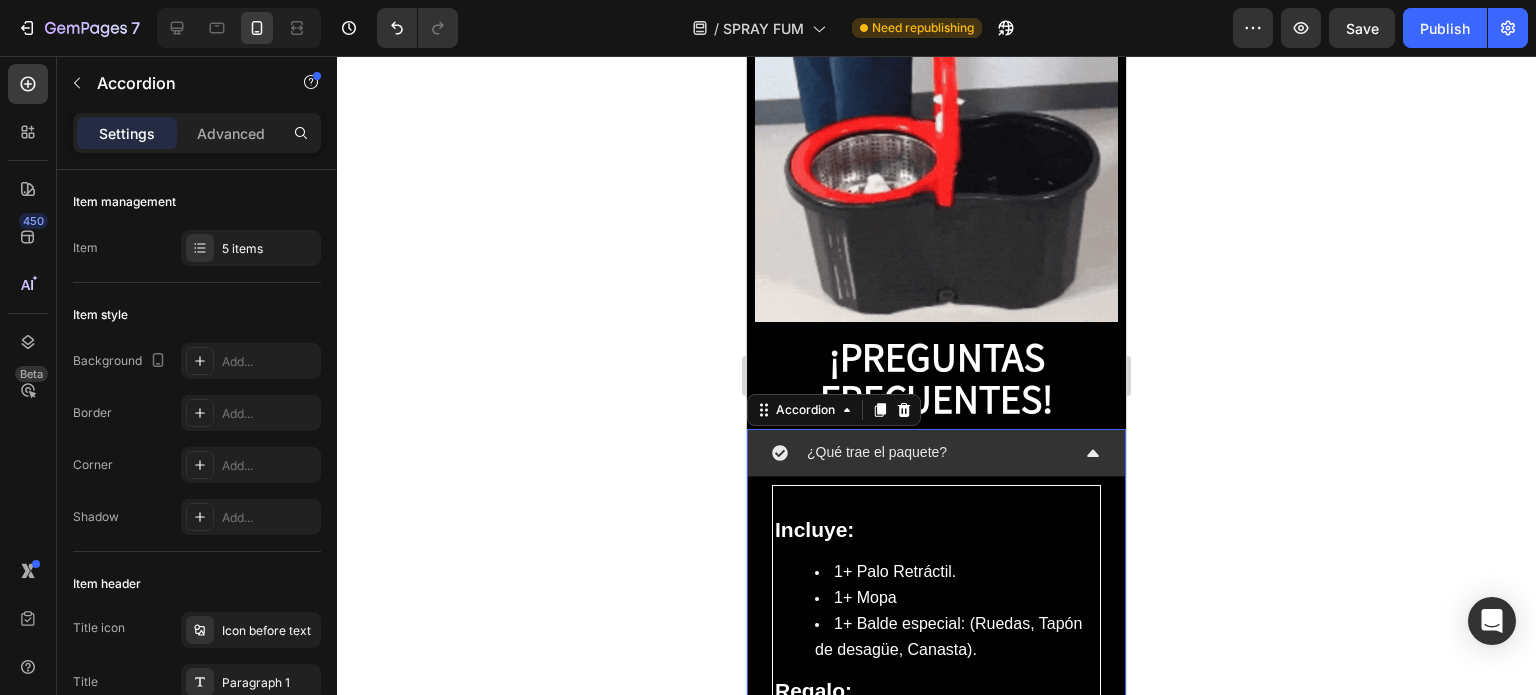 click on "¿Qué trae el paquete?" at bounding box center [877, 452] 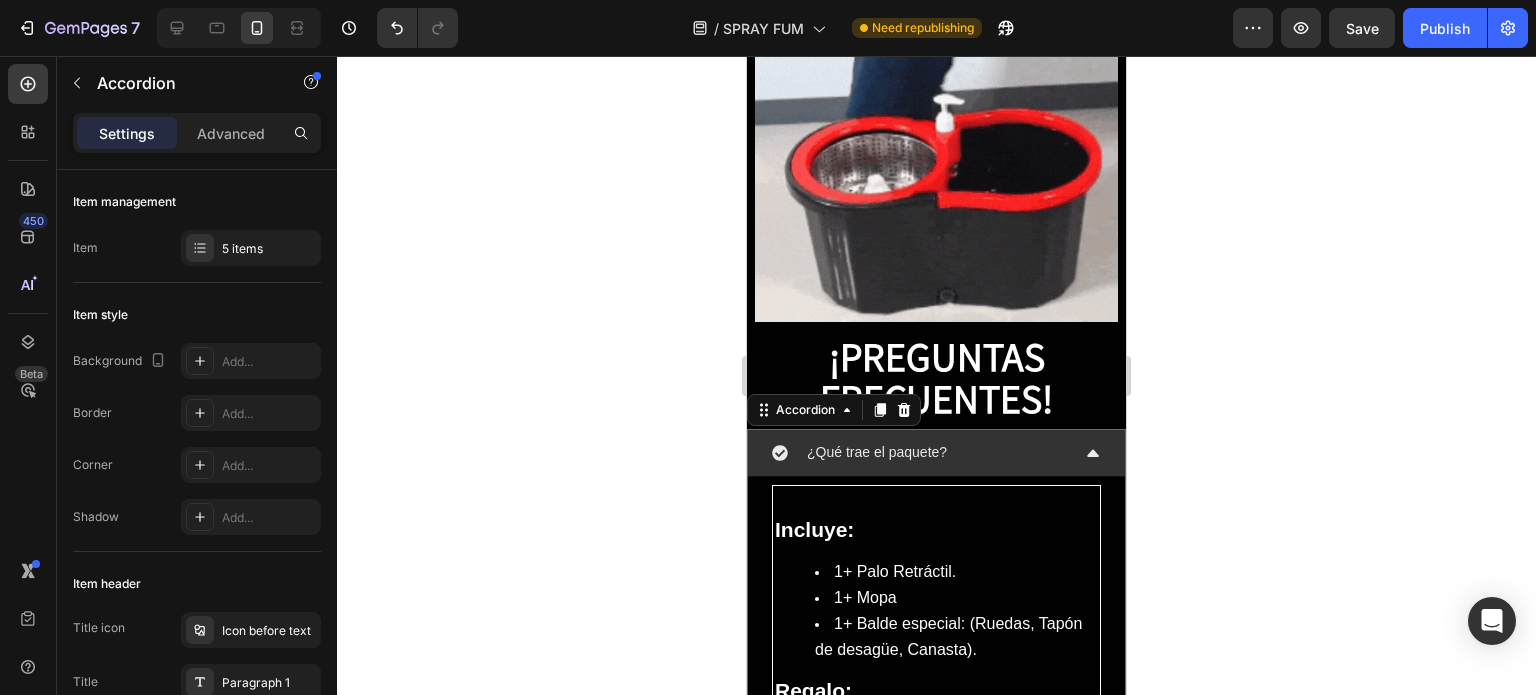 click on "¿Qué trae el paquete?" at bounding box center (877, 452) 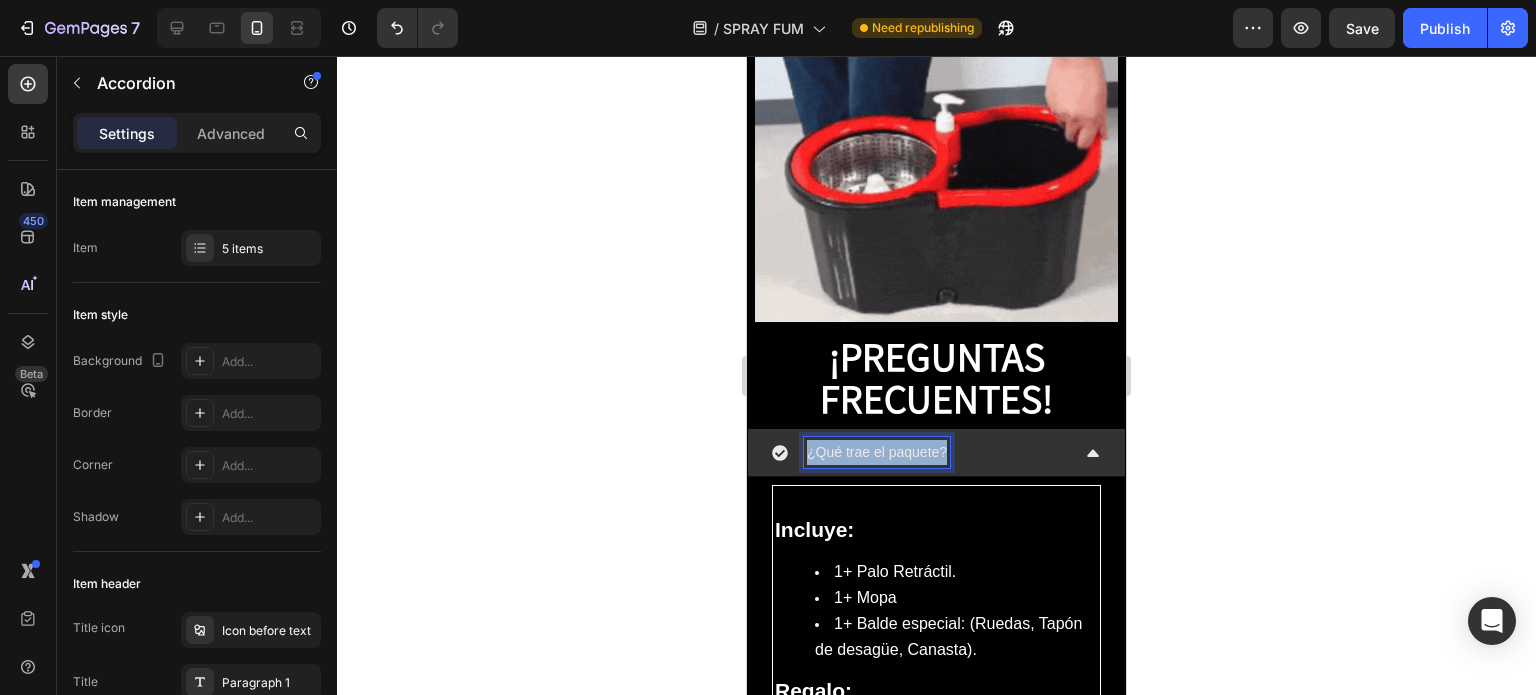 click on "¿Qué trae el paquete?" at bounding box center [877, 452] 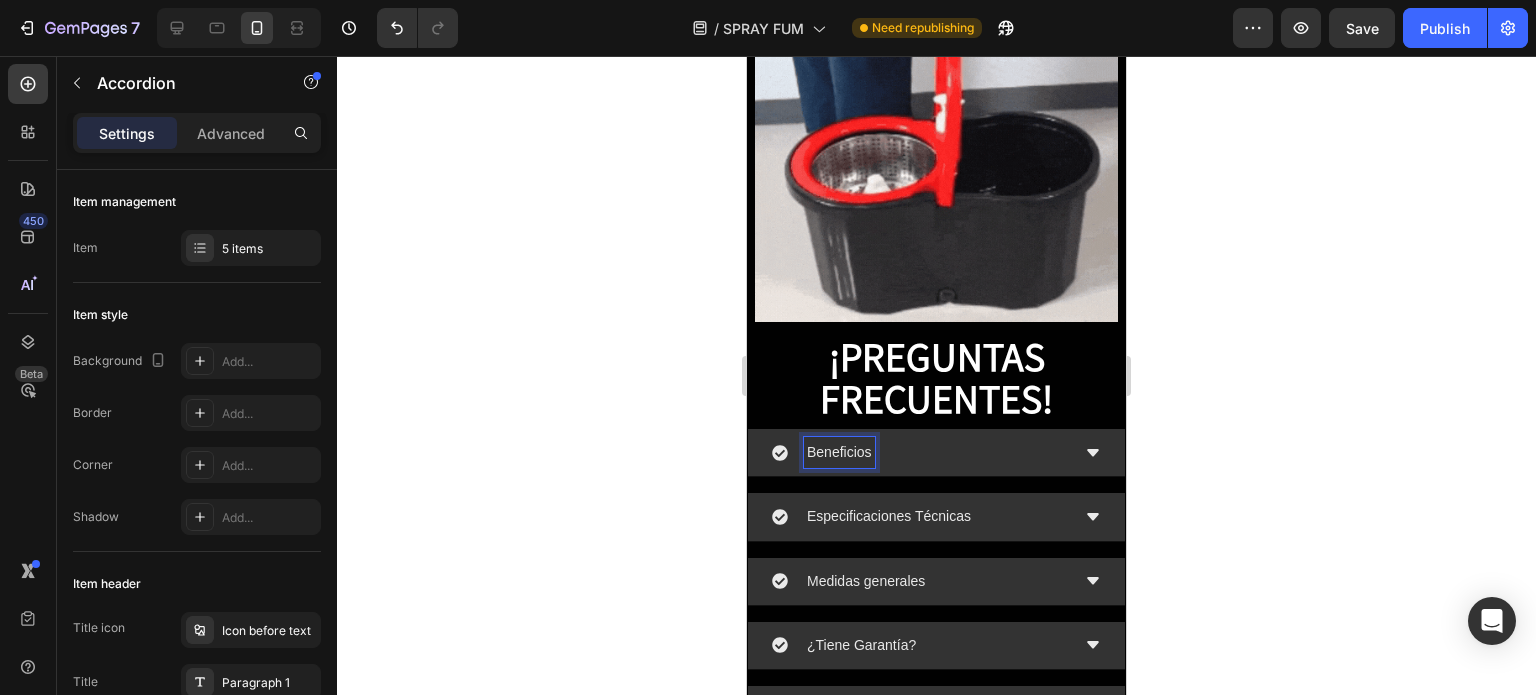 click on "Beneficios" at bounding box center [936, 453] 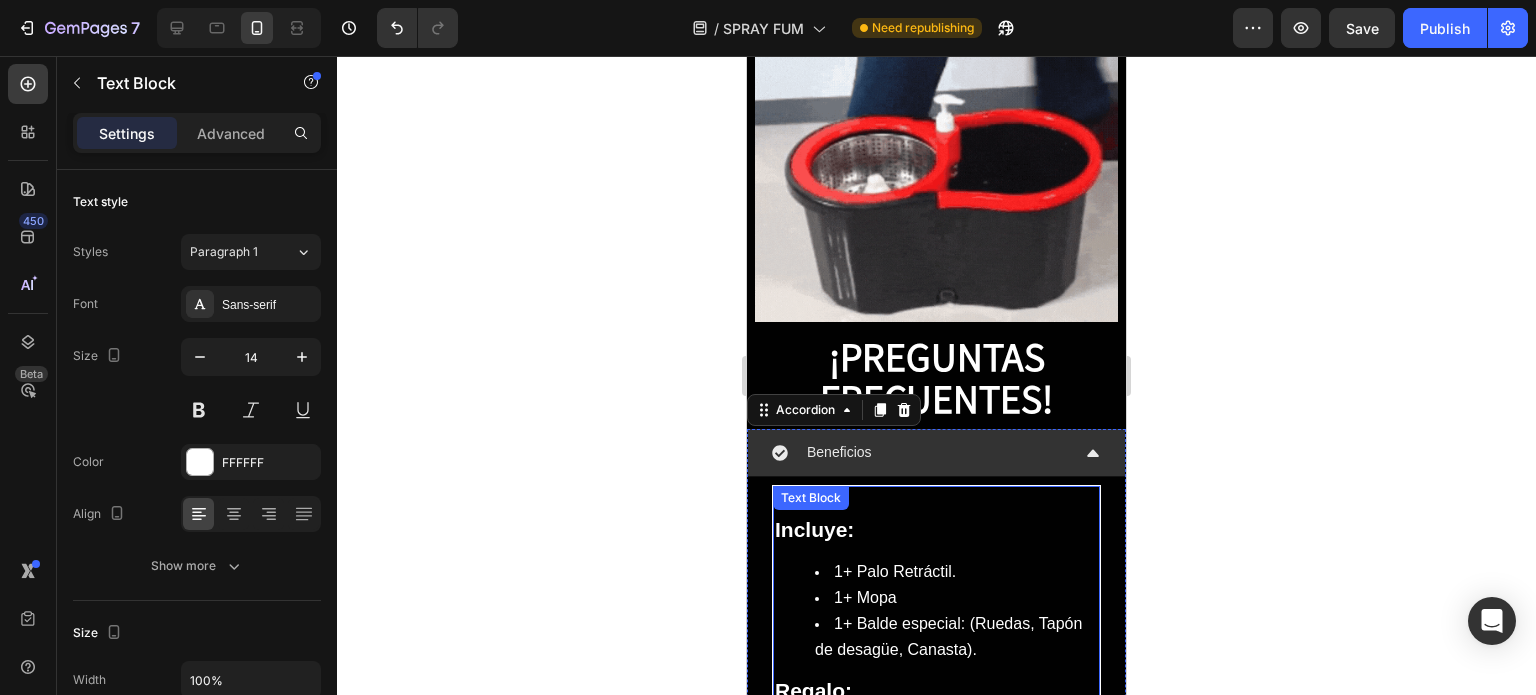 click on "Incluye: 1+ Palo Retráctil. 1+ Mopa 1+ Balde especial: (Ruedas, Tapón de desagüe, Canasta).  Regalo:  +1 Dispensador de Jabón." at bounding box center (936, 624) 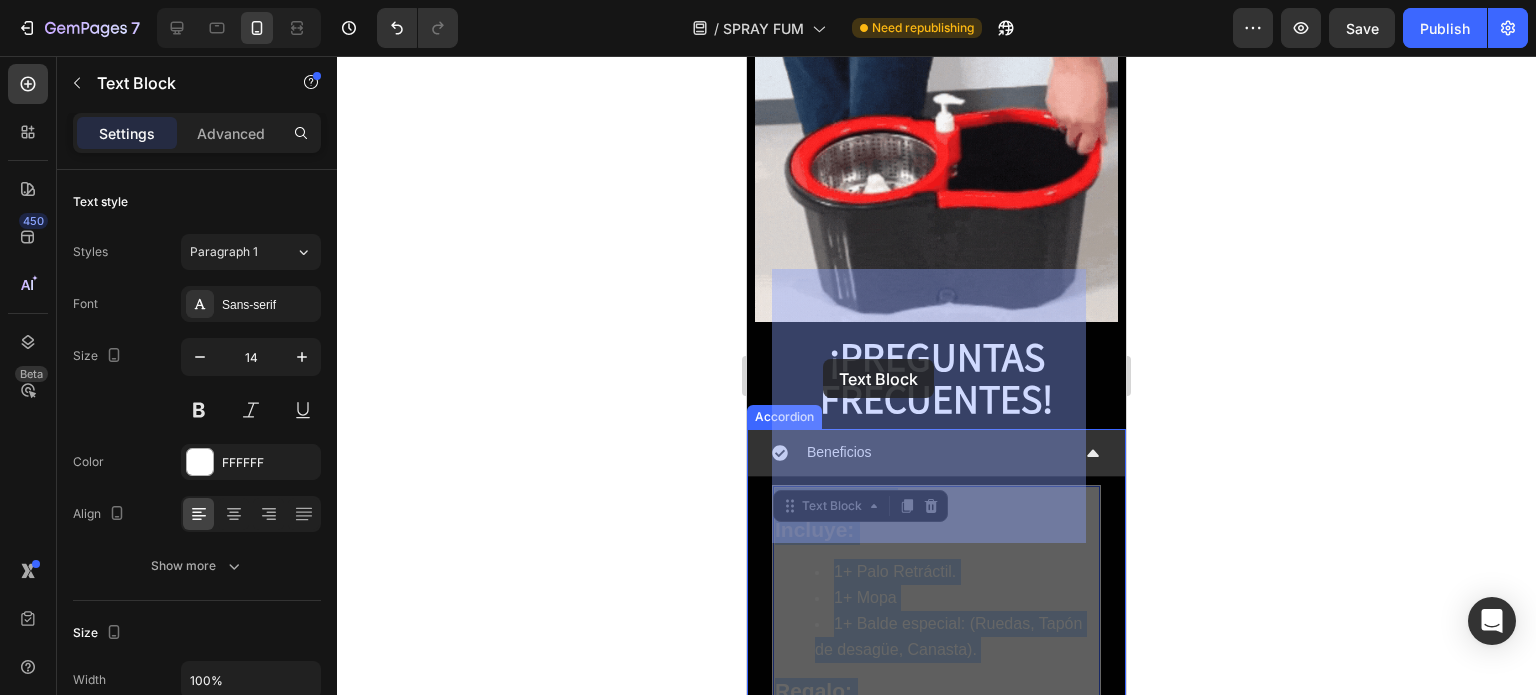 drag, startPoint x: 1027, startPoint y: 517, endPoint x: 816, endPoint y: 366, distance: 259.46484 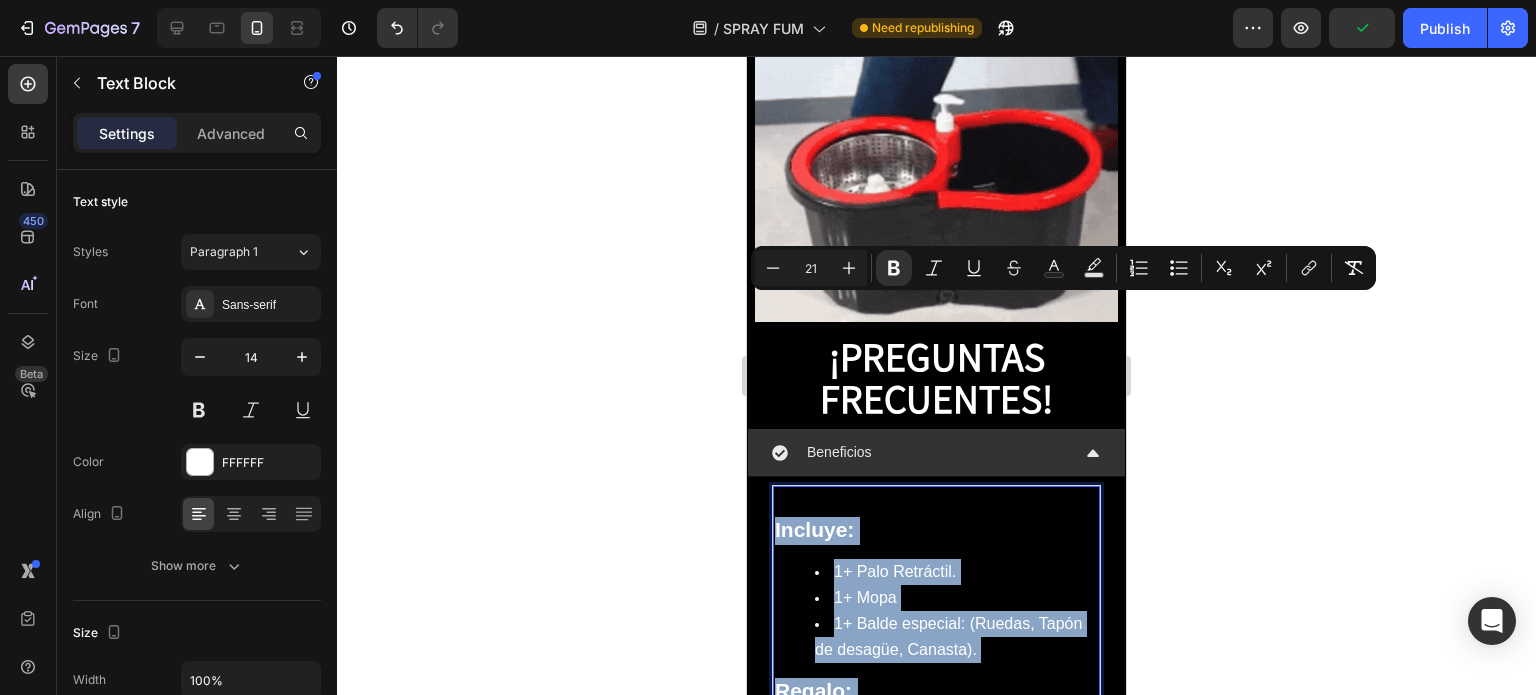 drag, startPoint x: 1024, startPoint y: 512, endPoint x: 776, endPoint y: 299, distance: 326.91437 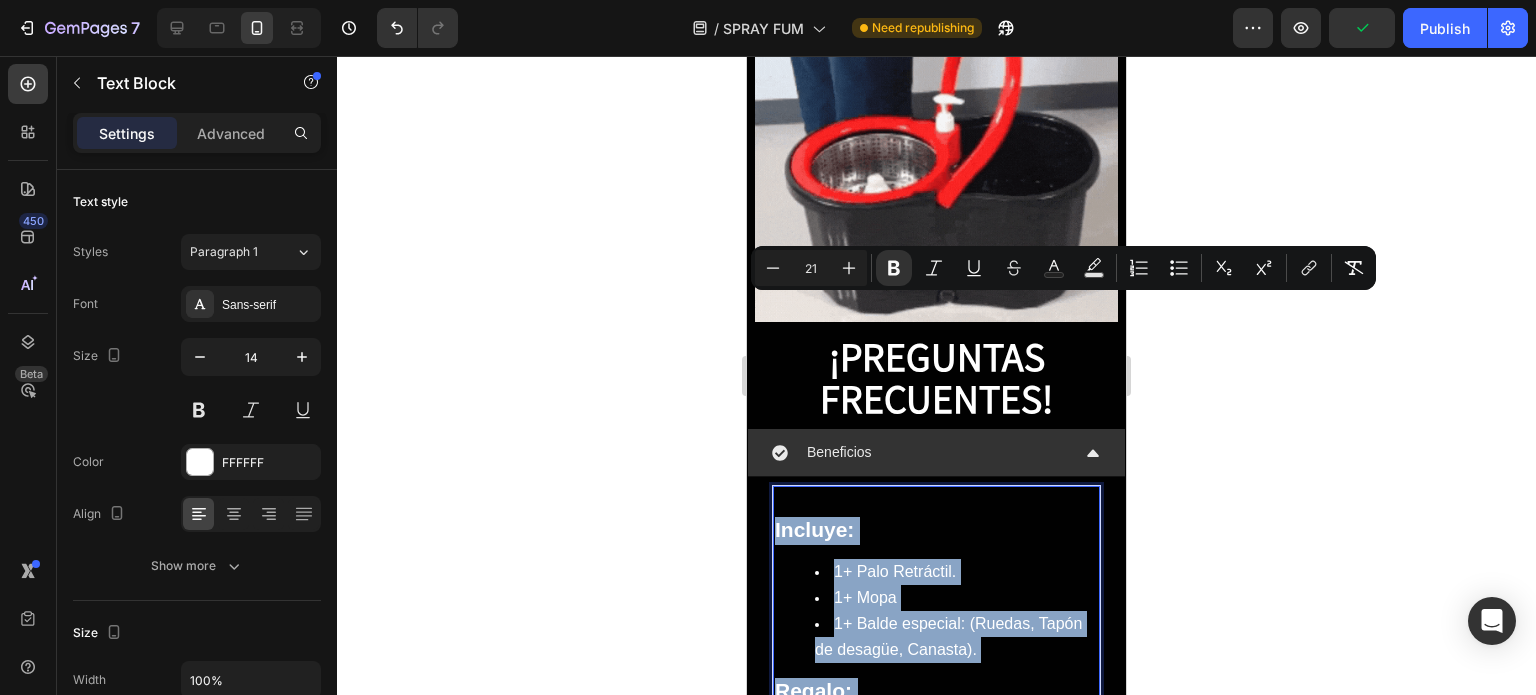 click on "Incluye: 1+ Palo Retráctil. 1+ Mopa 1+ Balde especial: (Ruedas, Tapón de desagüe, Canasta).  Regalo:  +1 Dispensador de Jabón." at bounding box center [936, 624] 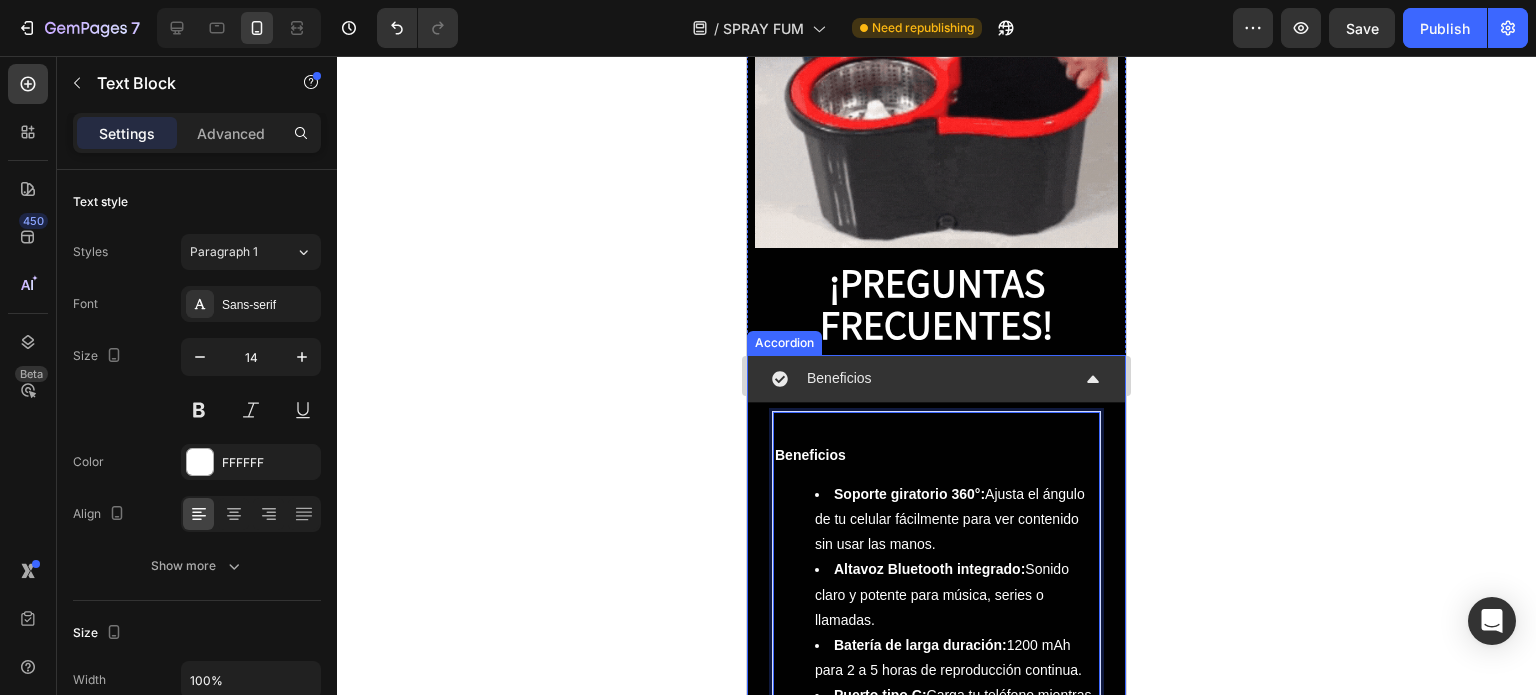scroll, scrollTop: 5804, scrollLeft: 0, axis: vertical 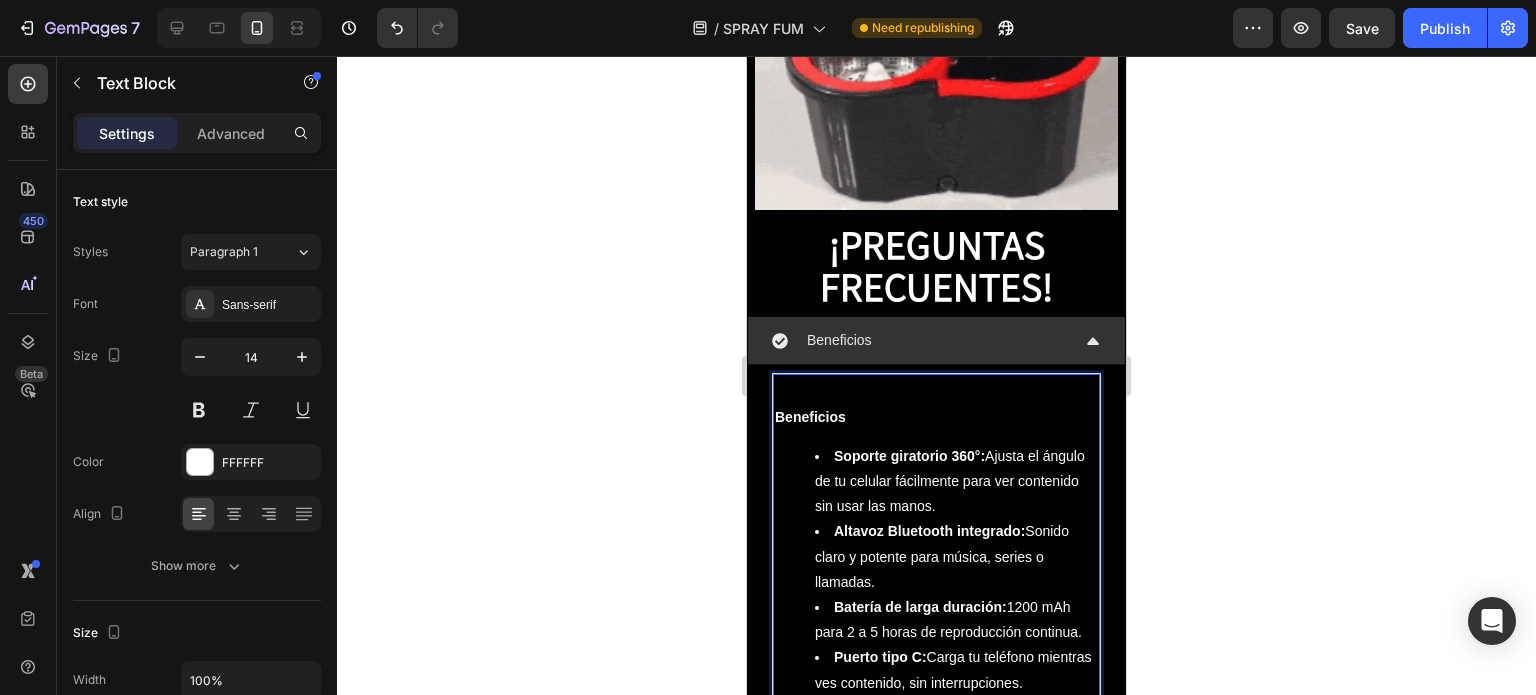 click at bounding box center [833, 388] 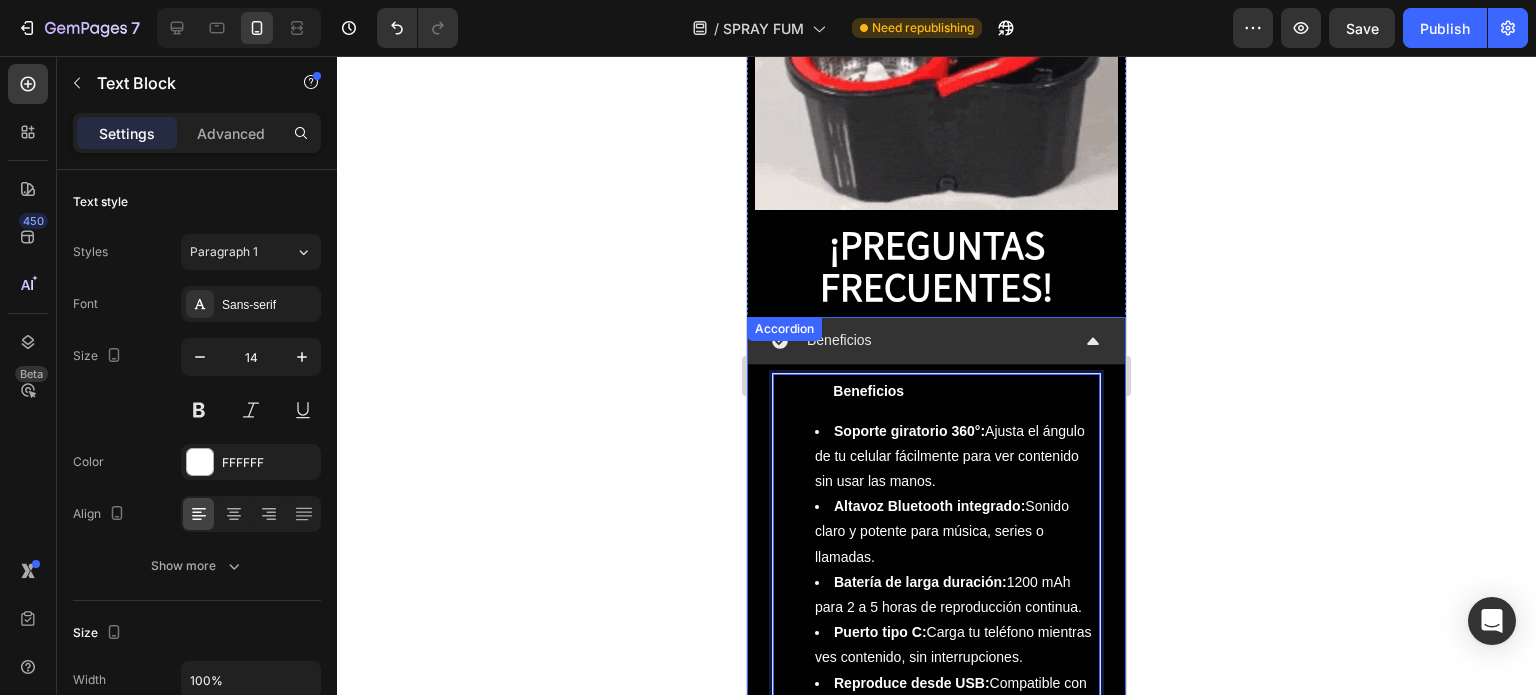 click 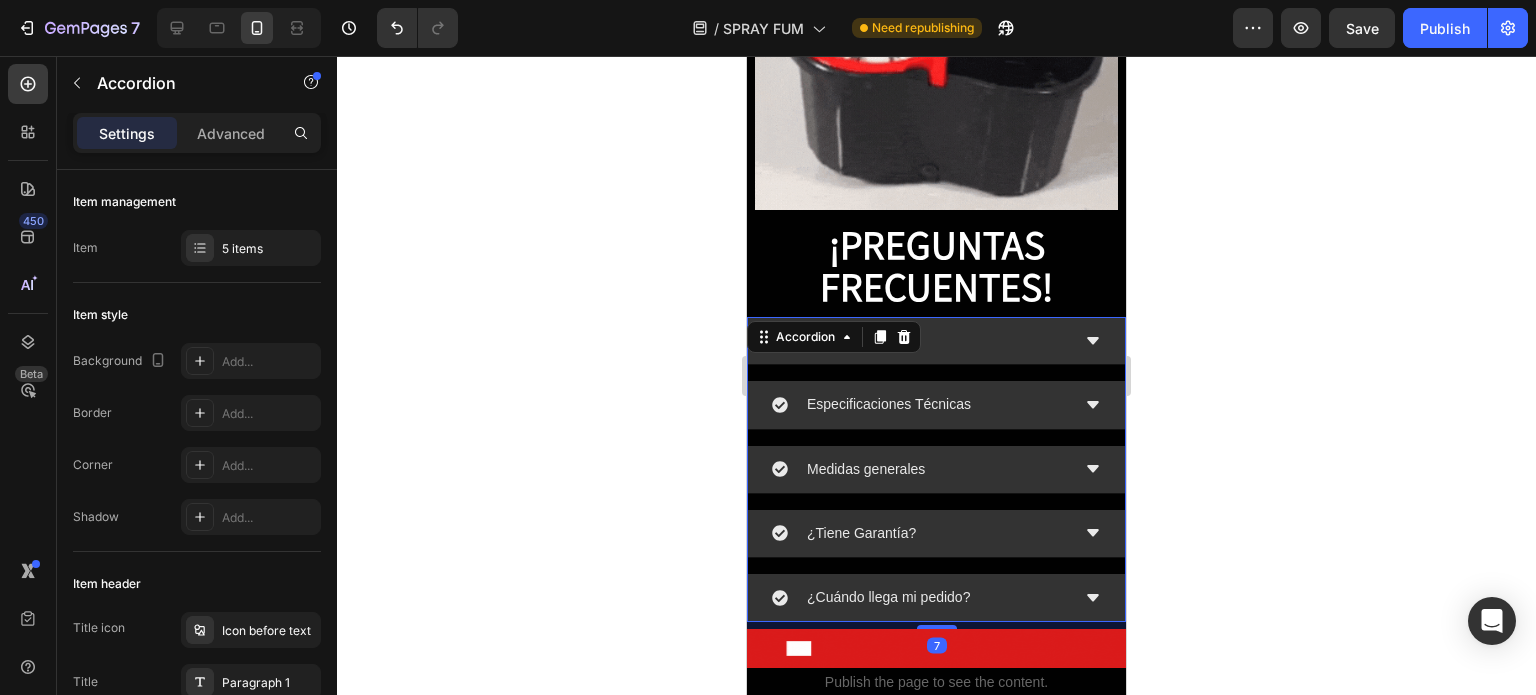 click on "Especificaciones Técnicas" at bounding box center (936, 405) 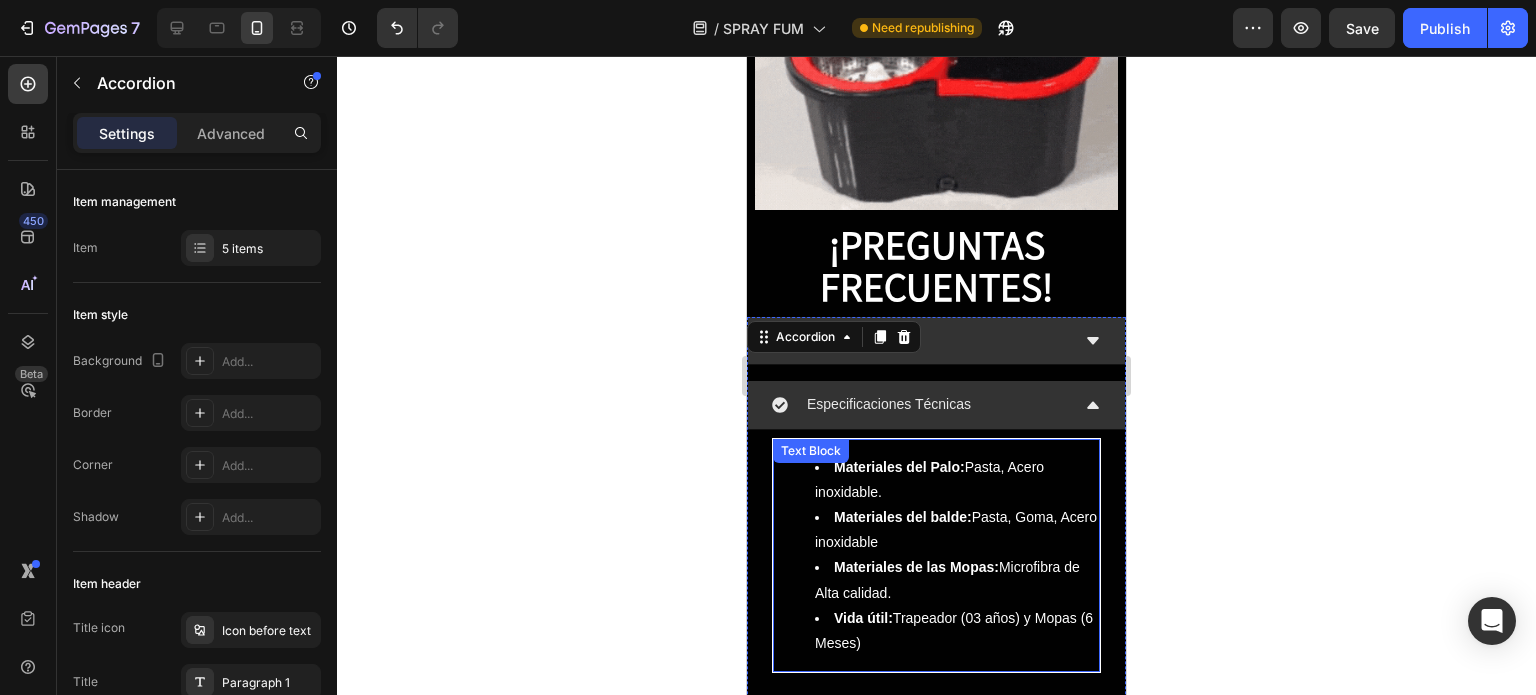 click on "Vida útil:  Trapeador (03 años) y Mopas (6 Meses)" at bounding box center (956, 631) 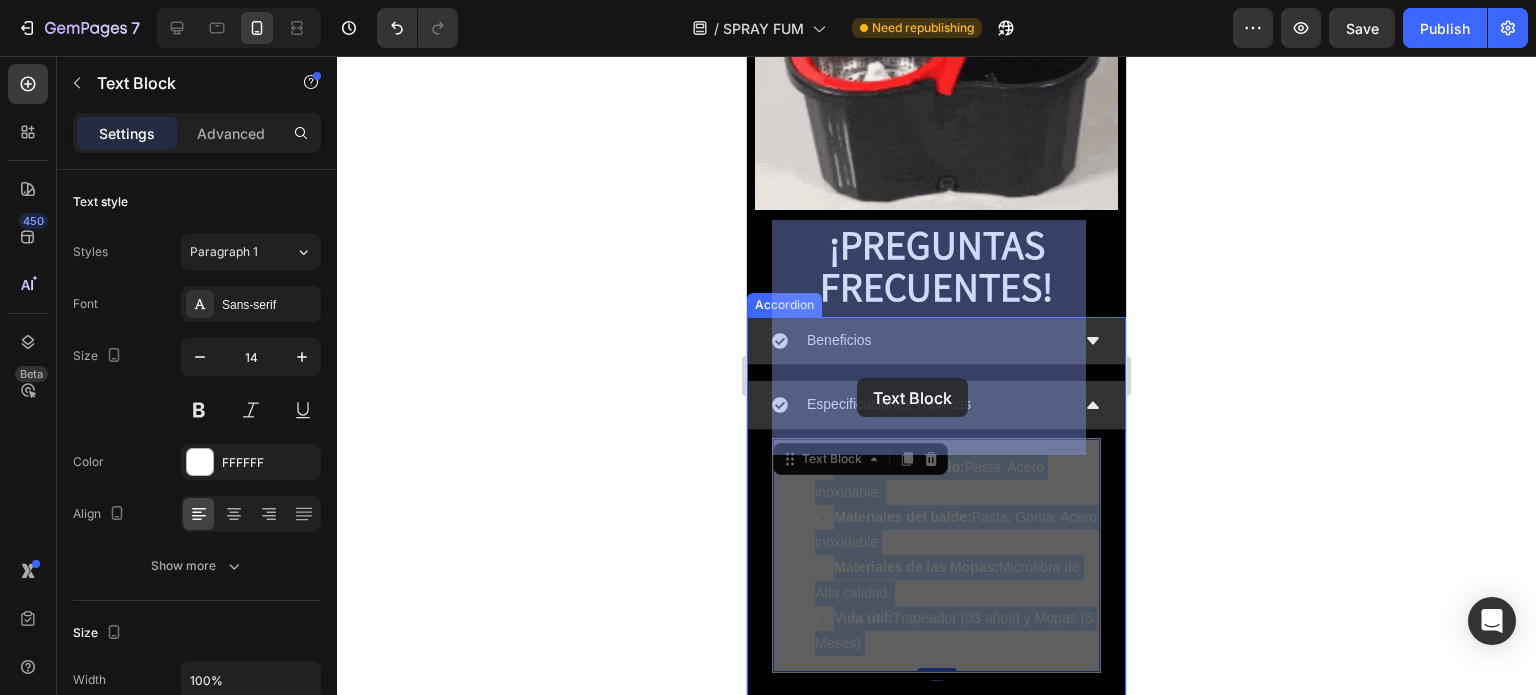 drag, startPoint x: 891, startPoint y: 433, endPoint x: 857, endPoint y: 378, distance: 64.66065 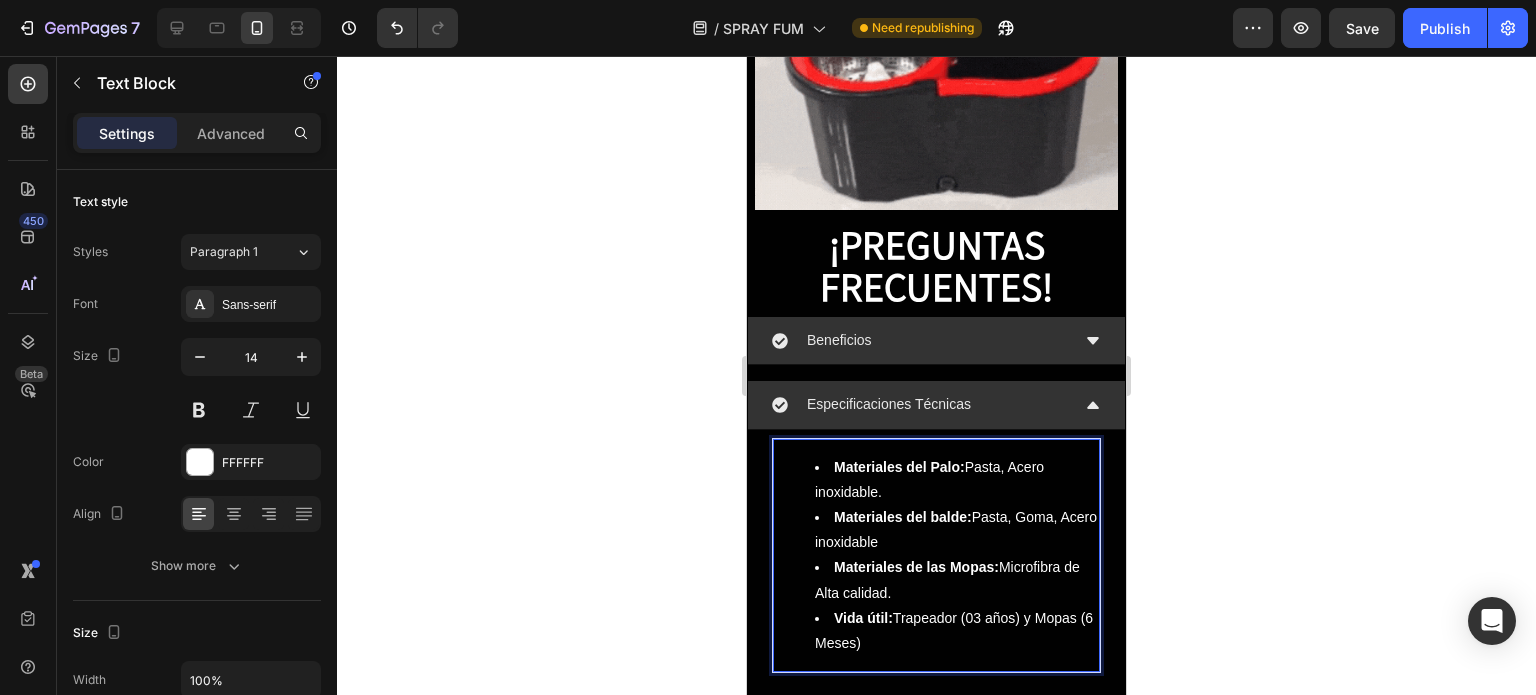 drag, startPoint x: 884, startPoint y: 427, endPoint x: 796, endPoint y: 258, distance: 190.53871 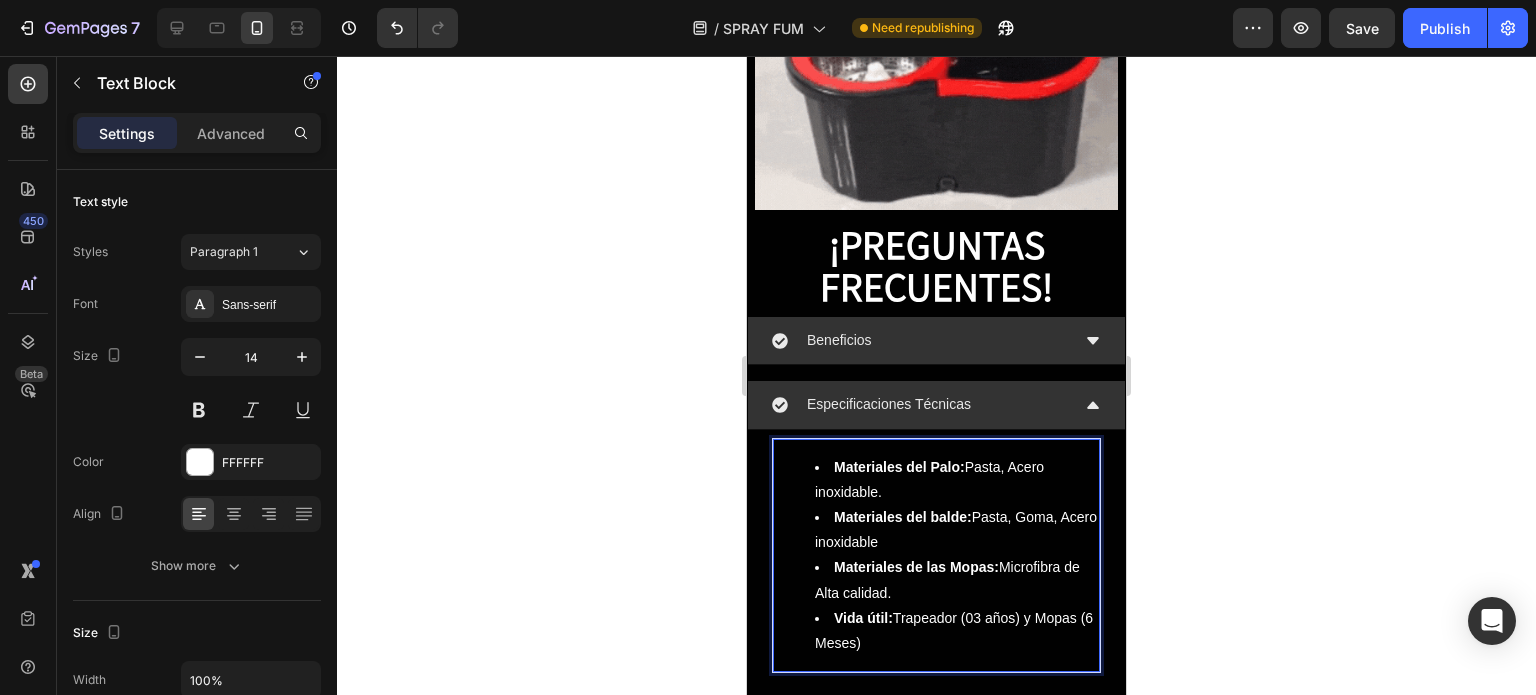 click on "Materiales del Palo:  Pasta, Acero inoxidable. Materiales del balde:  Pasta, Goma, Acero inoxidable Materiales de las Mopas:  Microfibra de Alta calidad. Vida útil:  Trapeador (03 años) y Mopas (6 Meses)" at bounding box center [936, 556] 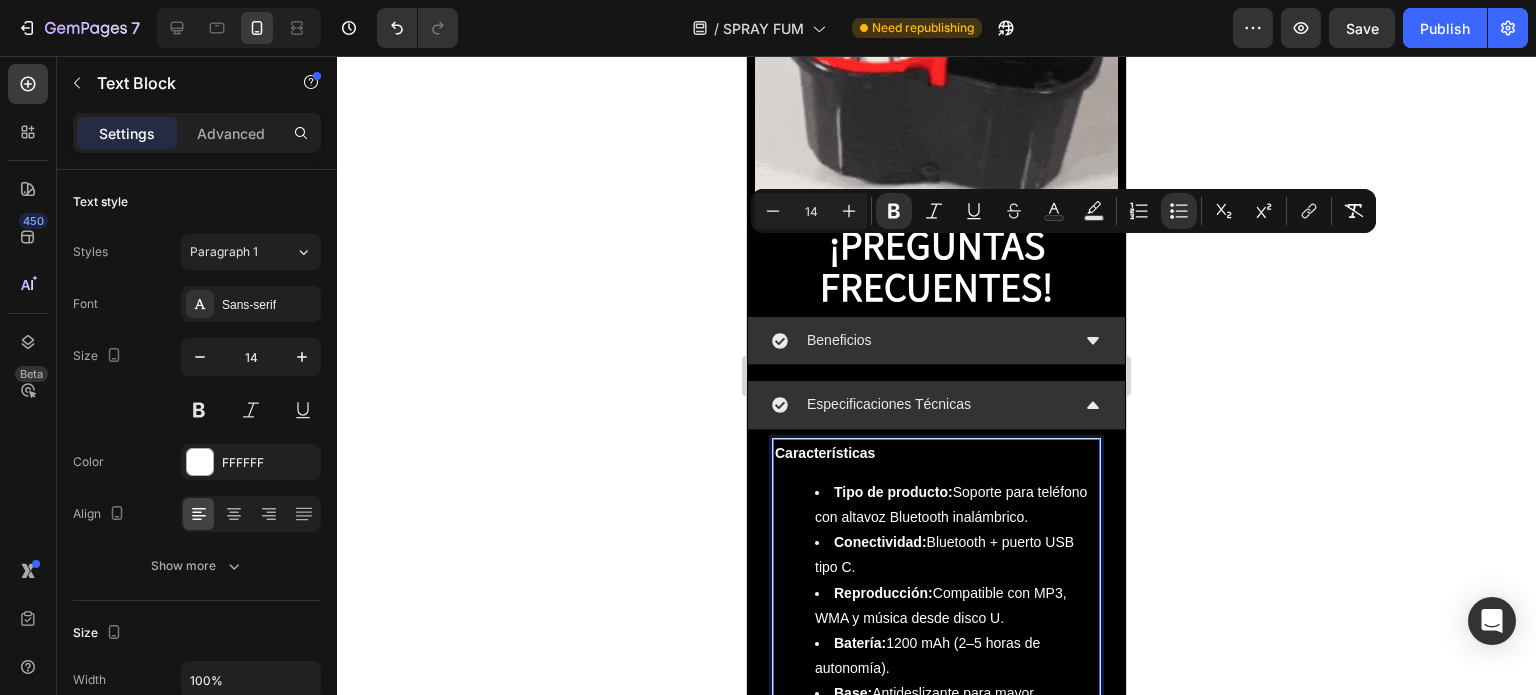 scroll, scrollTop: 5884, scrollLeft: 0, axis: vertical 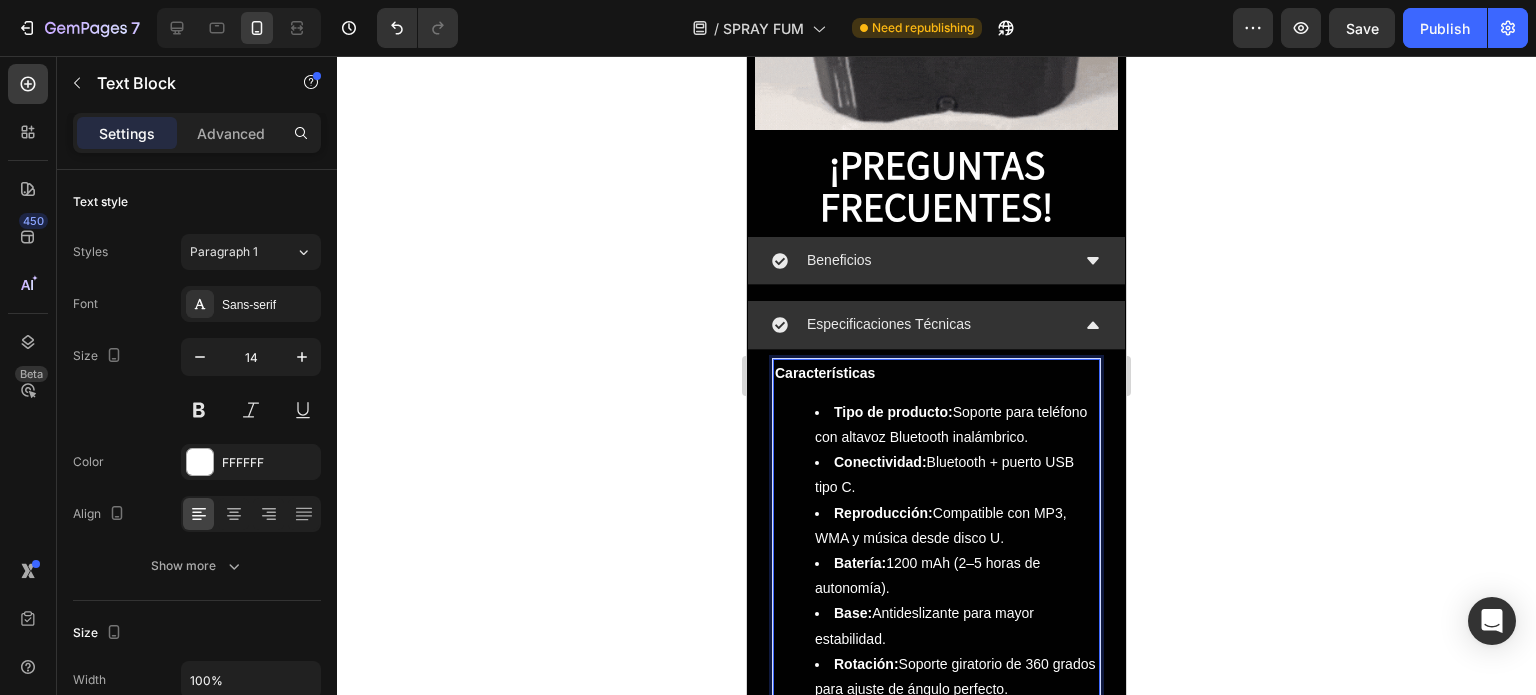 click at bounding box center [936, 829] 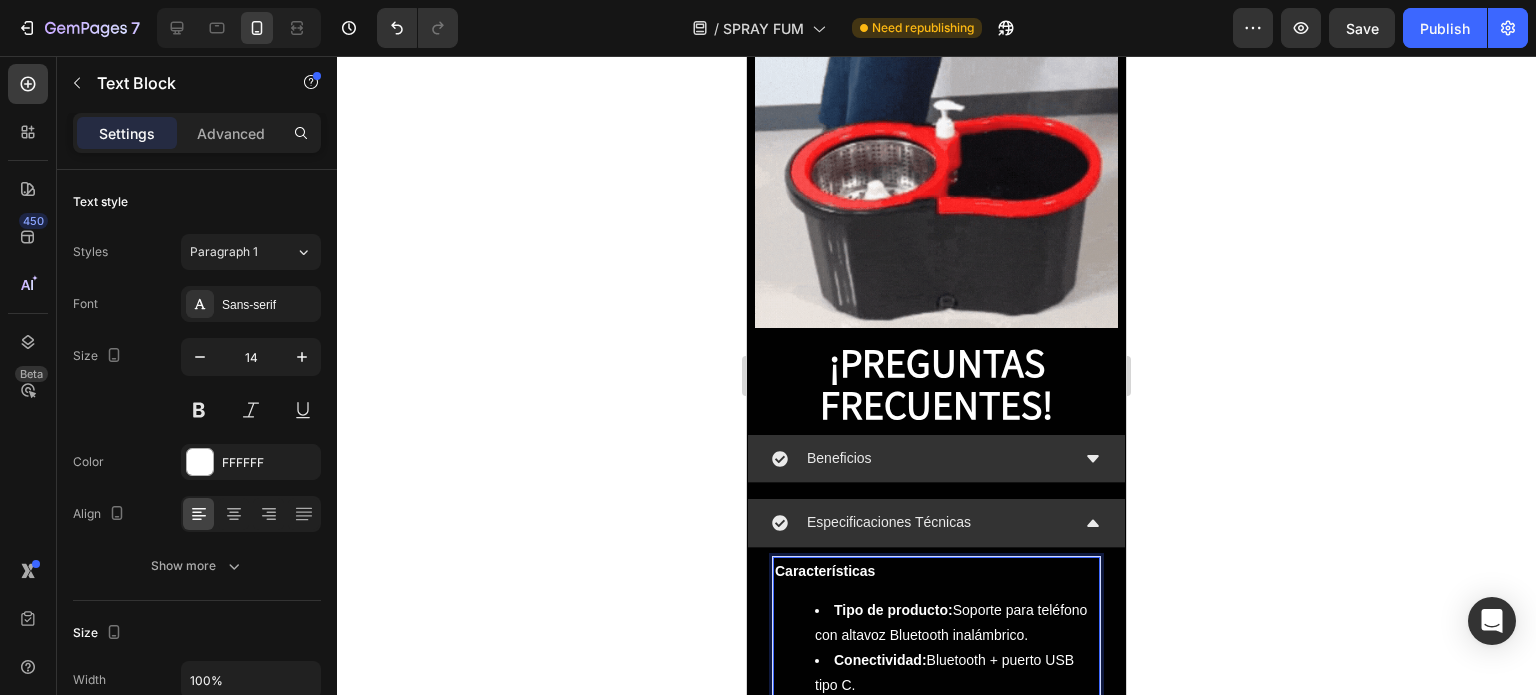 scroll, scrollTop: 5684, scrollLeft: 0, axis: vertical 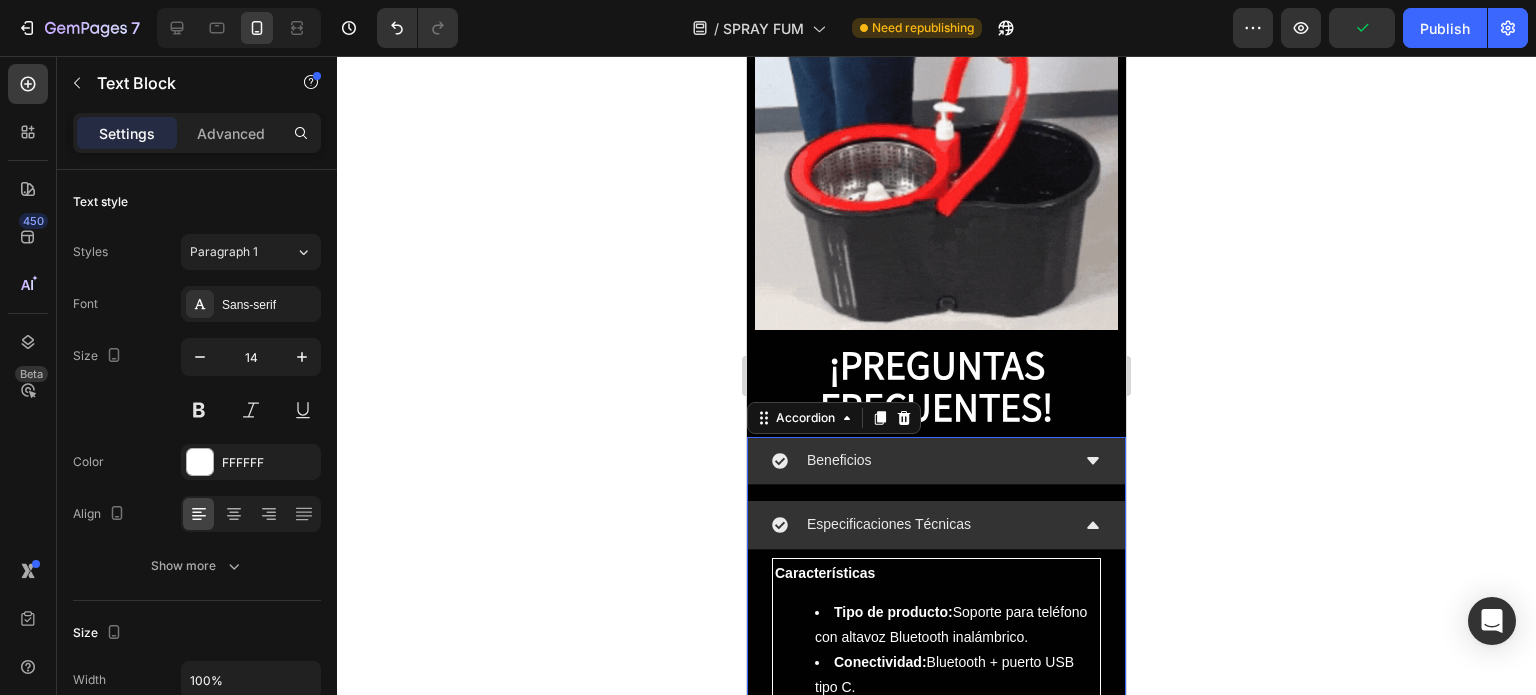 click 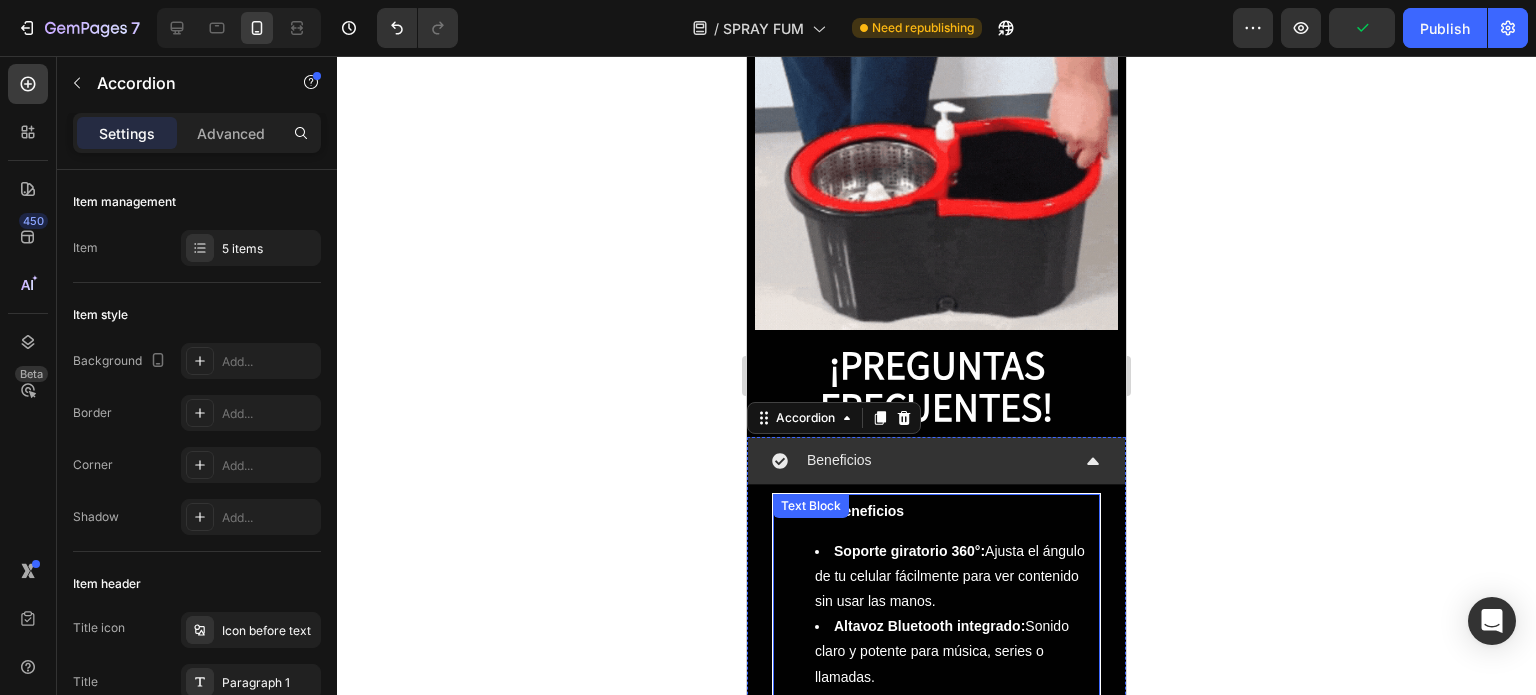 scroll, scrollTop: 6184, scrollLeft: 0, axis: vertical 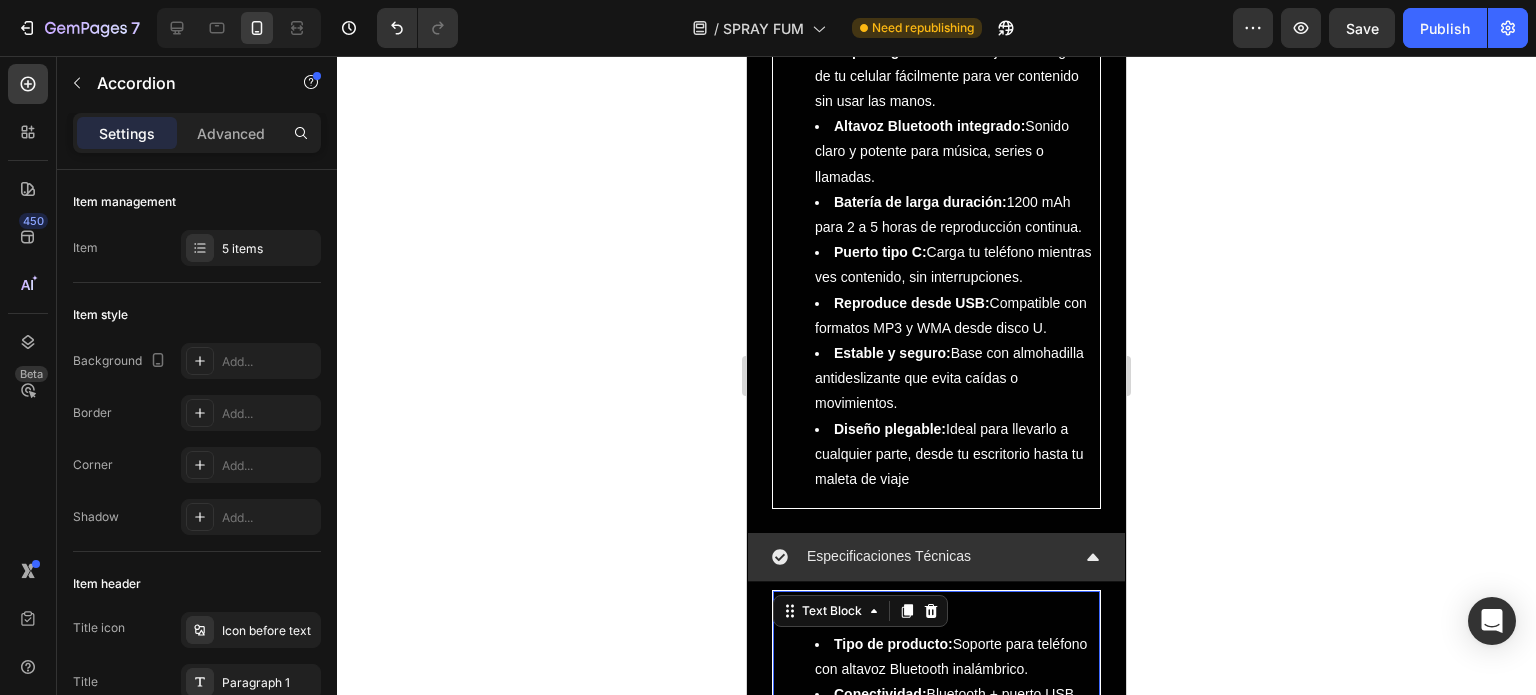click on "Características Tipo de producto:  Soporte para teléfono con altavoz Bluetooth inalámbrico. Conectividad:  Bluetooth + puerto USB tipo C. Reproducción:  Compatible con MP3, WMA y música desde disco U. Batería:  1200 mAh (2–5 horas de autonomía). Base:  Antideslizante para mayor estabilidad. Rotación:  Soporte giratorio de 360 grados para ajuste de ángulo perfecto. Compatibilidad:  Teléfonos móviles, tablets y dispositivos con Bluetooth. Portabilidad:  Ligero, plegable y fácil de transportar. Text Block   0" at bounding box center [936, 821] 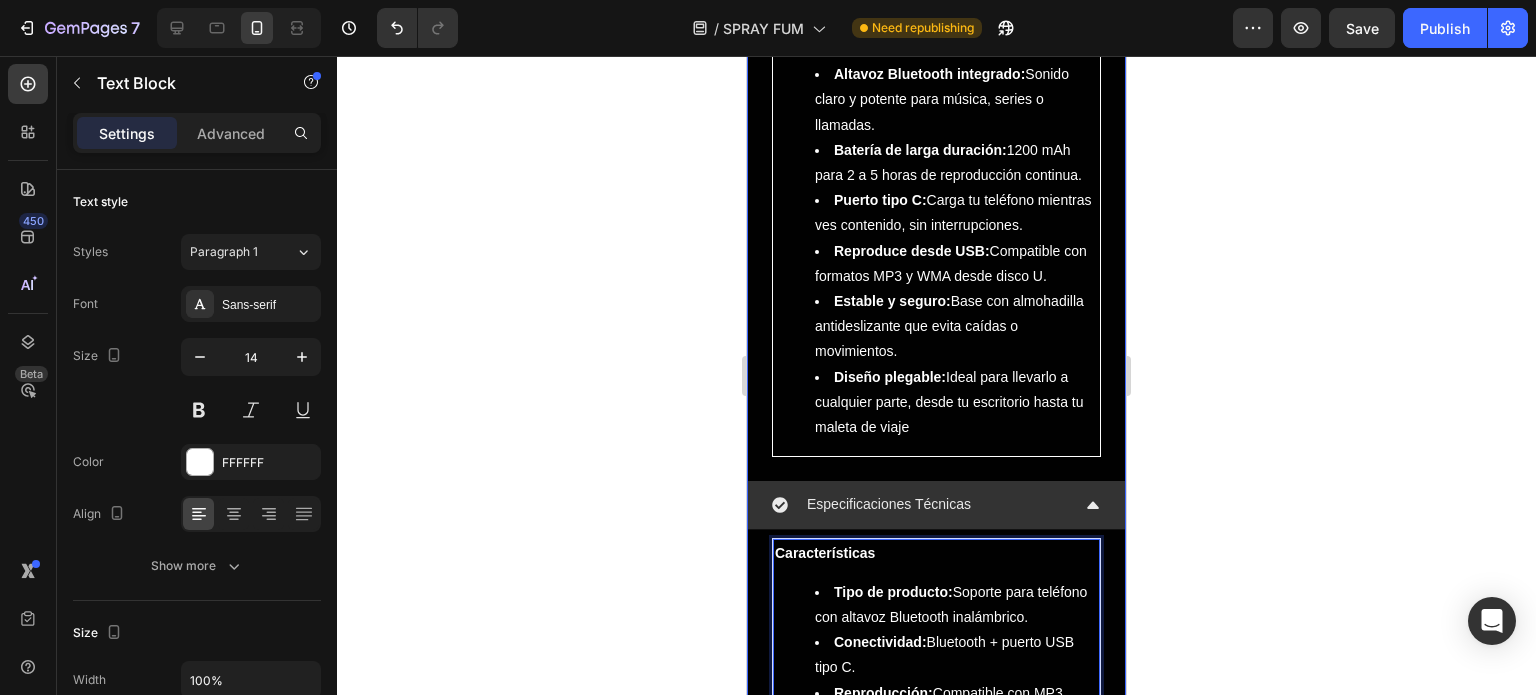 scroll, scrollTop: 6484, scrollLeft: 0, axis: vertical 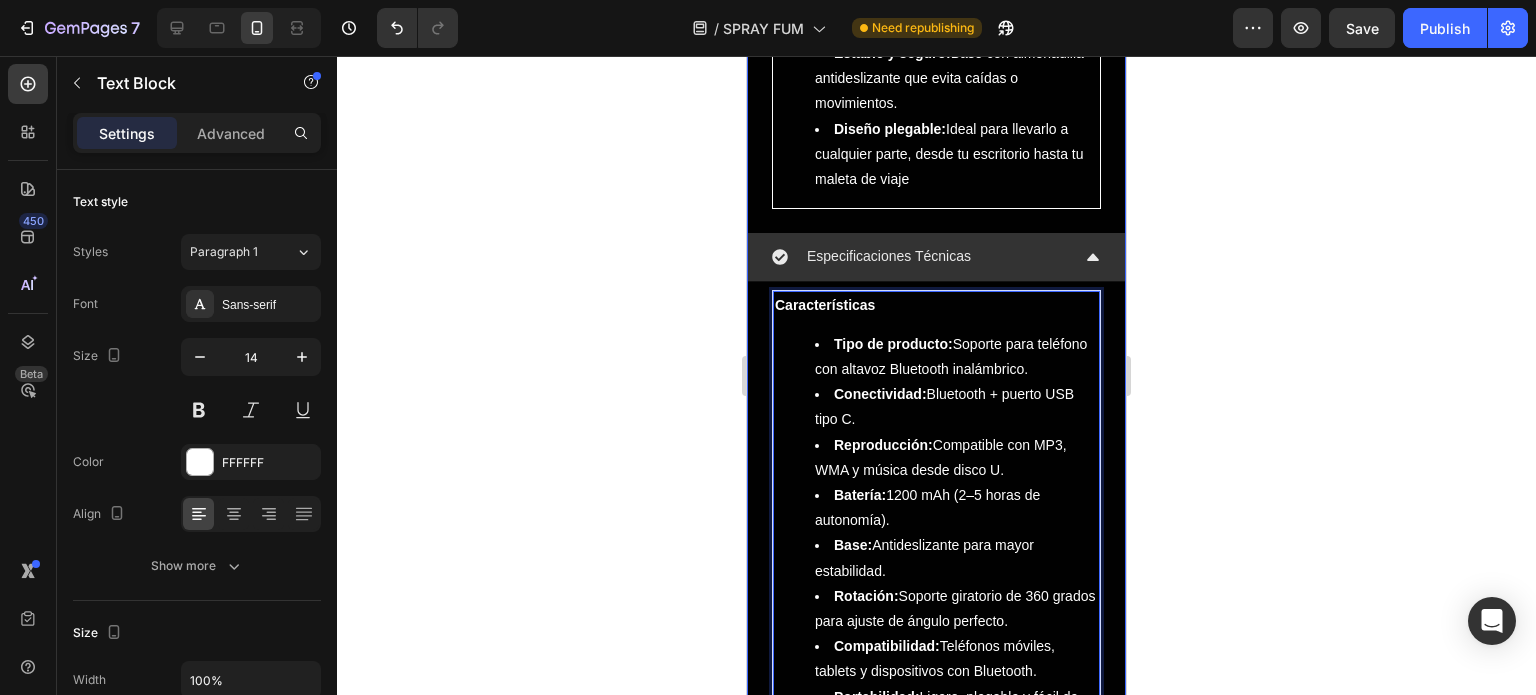 click on "Medidas generales" at bounding box center (936, 800) 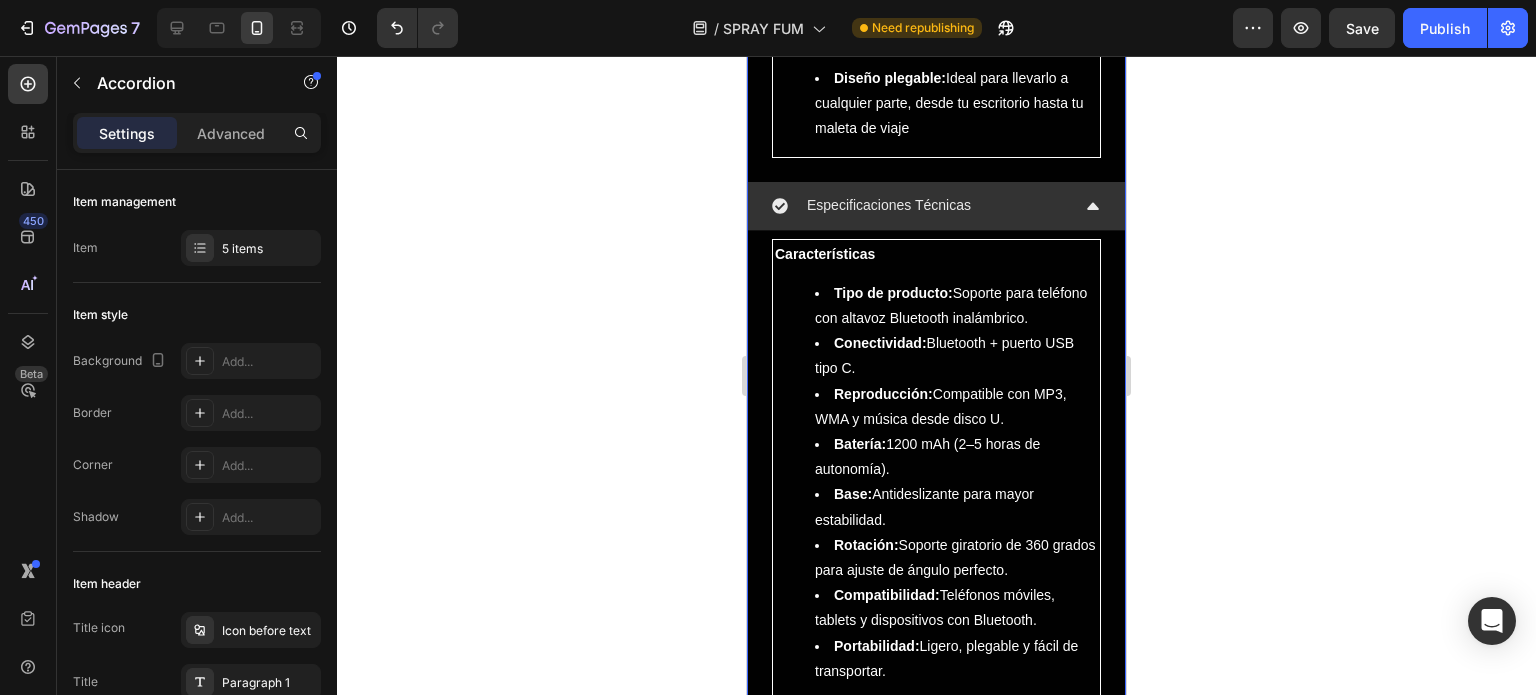 scroll, scrollTop: 6684, scrollLeft: 0, axis: vertical 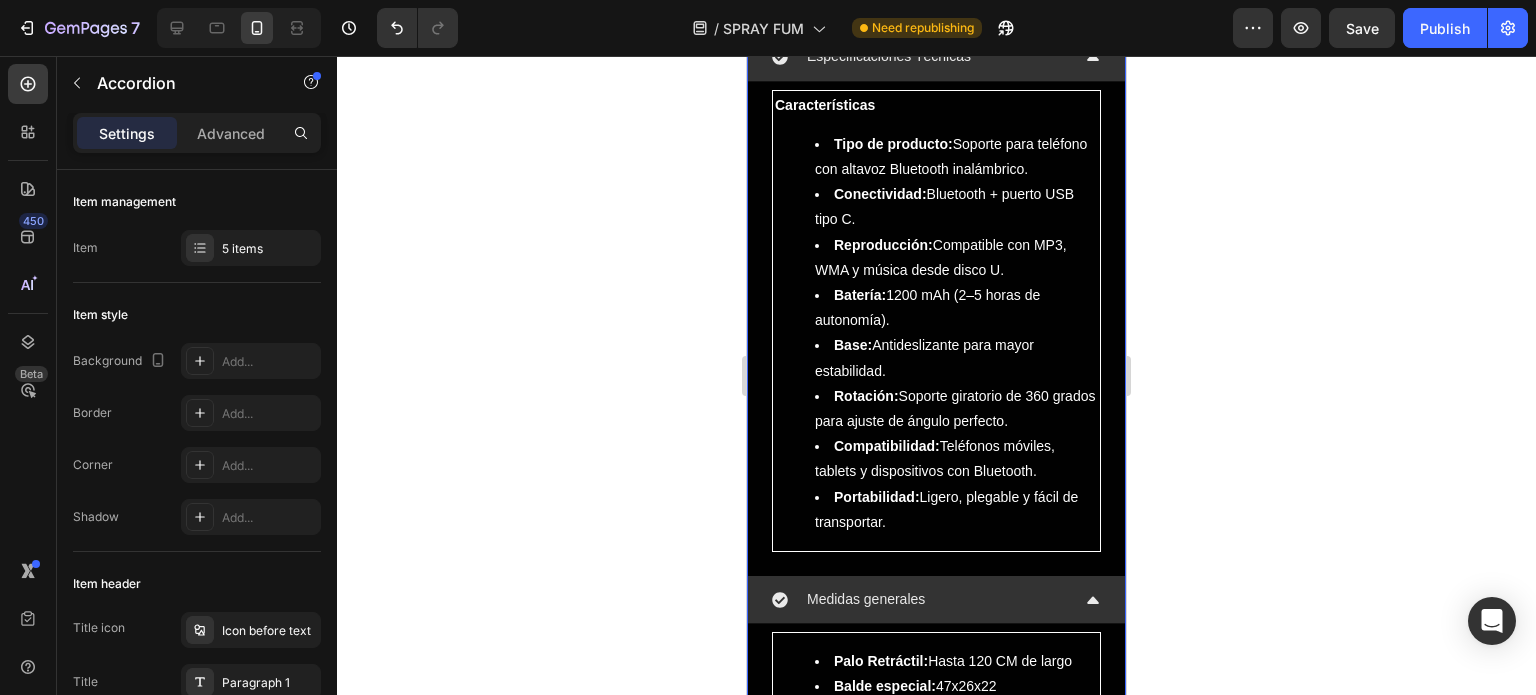 click on "Palo Retráctil:  Hasta 120 CM de largo Balde especial:  47x26x22 Mopas:  35 CM de Circunferencia. Text Block" at bounding box center [936, 687] 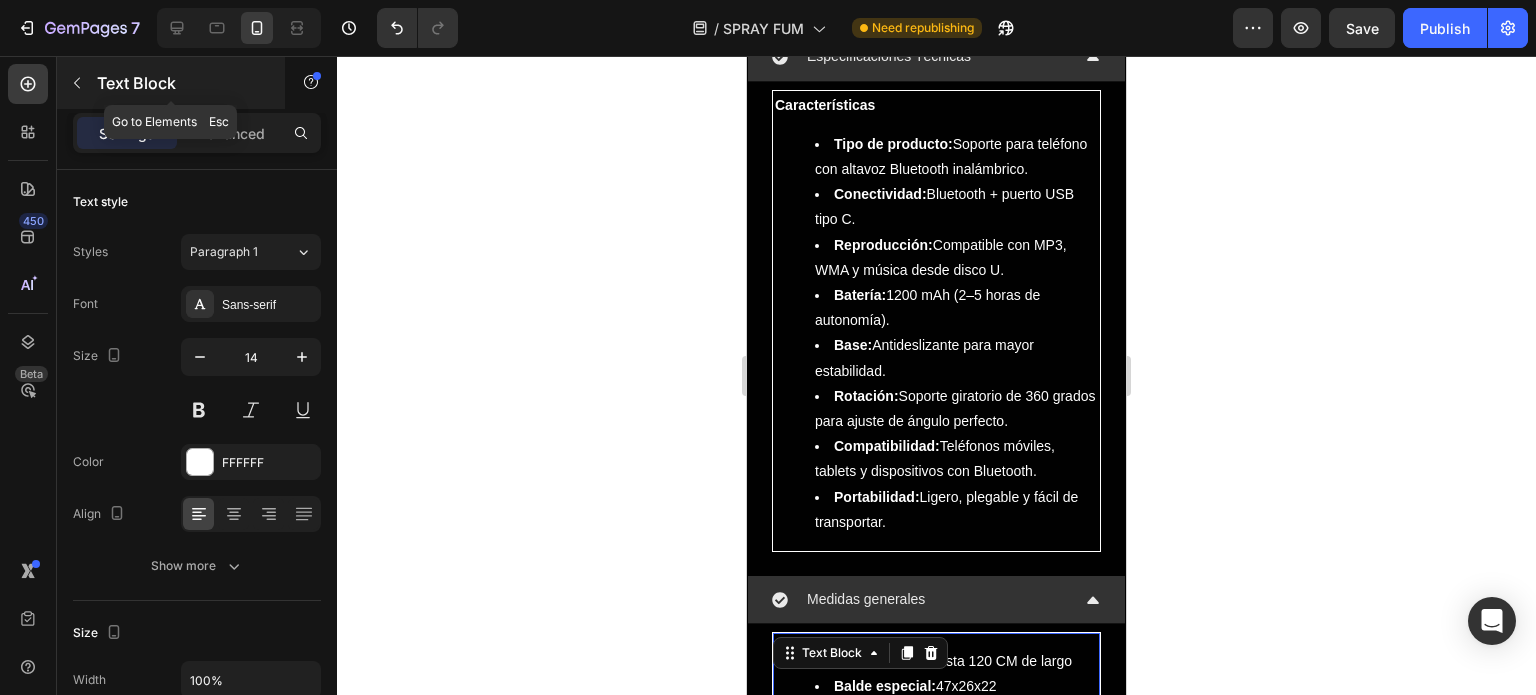 click at bounding box center (77, 83) 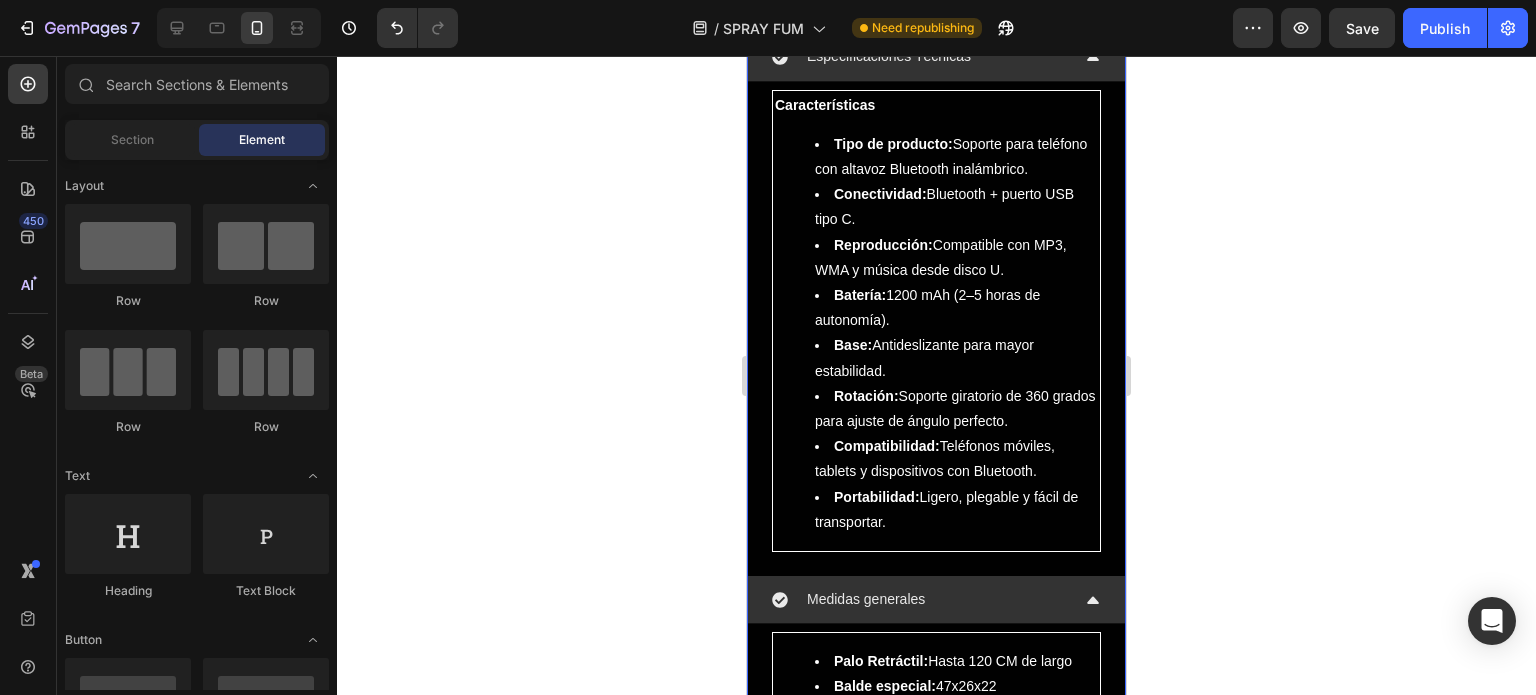click on "Medidas generales" at bounding box center [920, 599] 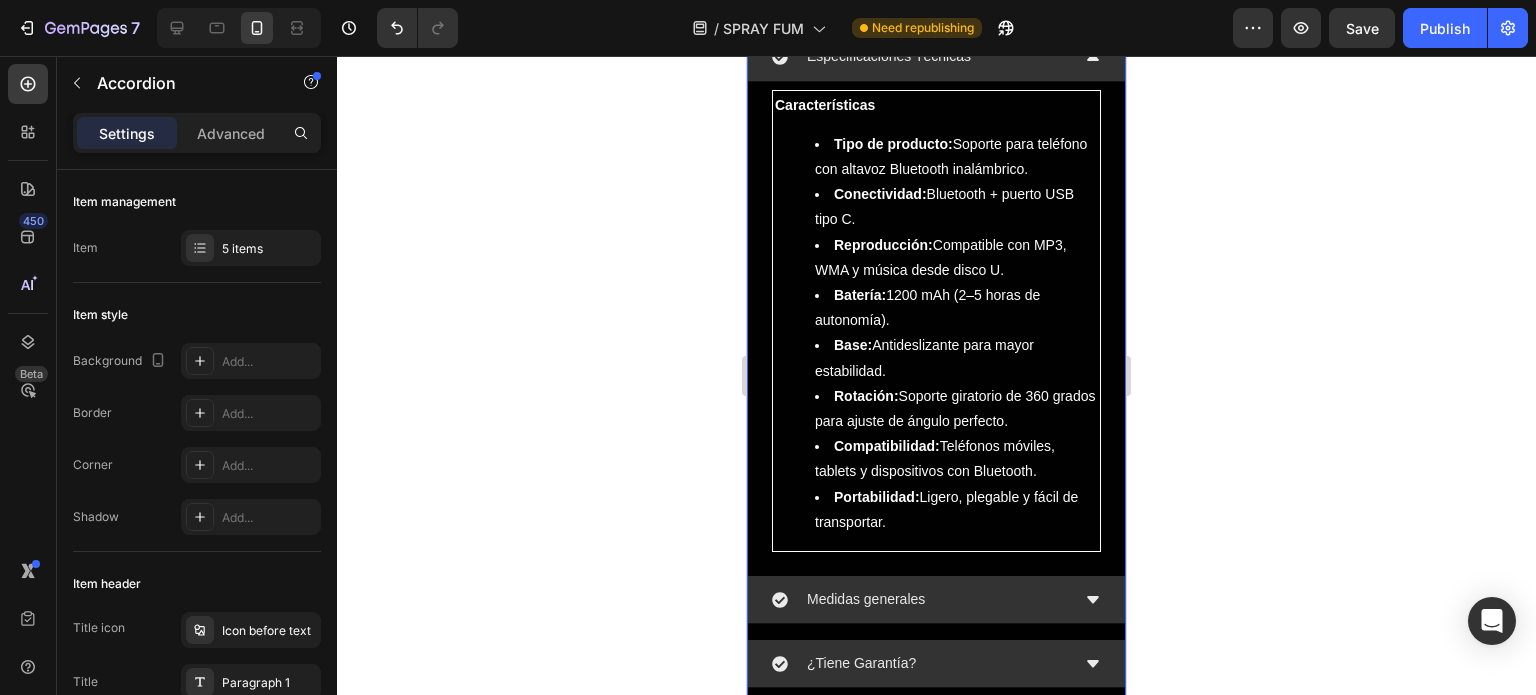 click on "Beneficios            Beneficios Soporte giratorio 360°:  Ajusta el ángulo de tu celular fácilmente para ver contenido sin usar las manos. Altavoz Bluetooth integrado:  Sonido claro y potente para música, series o llamadas. Batería de larga duración:  1200 mAh para 2 a 5 horas de reproducción continua. Puerto tipo C:  Carga tu teléfono mientras ves contenido, sin interrupciones. Reproduce desde USB:  Compatible con formatos MP3 y WMA desde disco U. Estable y seguro:  Base con almohadilla antideslizante que evita caídas o movimientos. Diseño plegable:  Ideal para llevarlo a cualquier parte, desde tu escritorio hasta tu maleta de viaje Text Block
Especificaciones Técnicas               Características Tipo de producto:  Soporte para teléfono con altavoz Bluetooth inalámbrico. Conectividad:  Bluetooth + puerto USB tipo C. Reproducción:  Compatible con MP3, WMA y música desde disco U. Batería: Base: Rotación: Compatibilidad:" at bounding box center [936, 94] 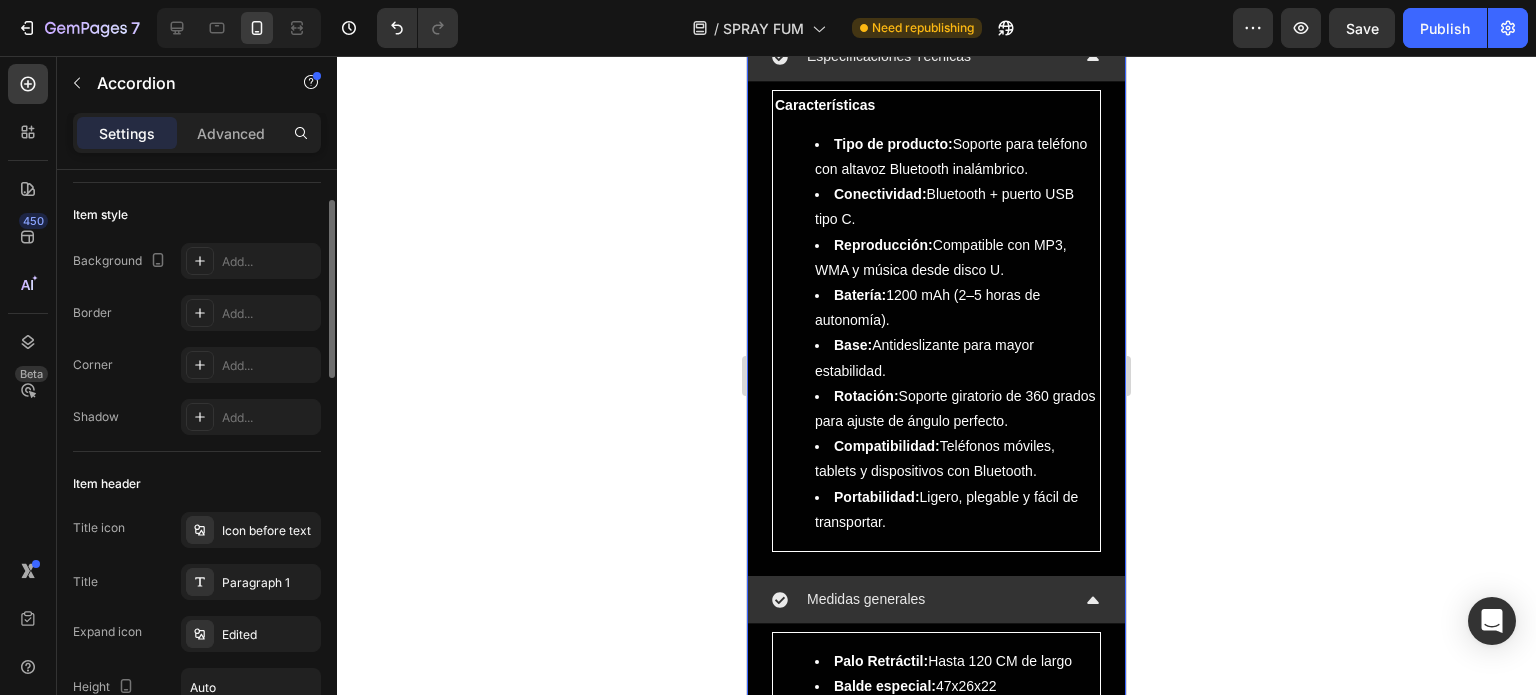 scroll, scrollTop: 0, scrollLeft: 0, axis: both 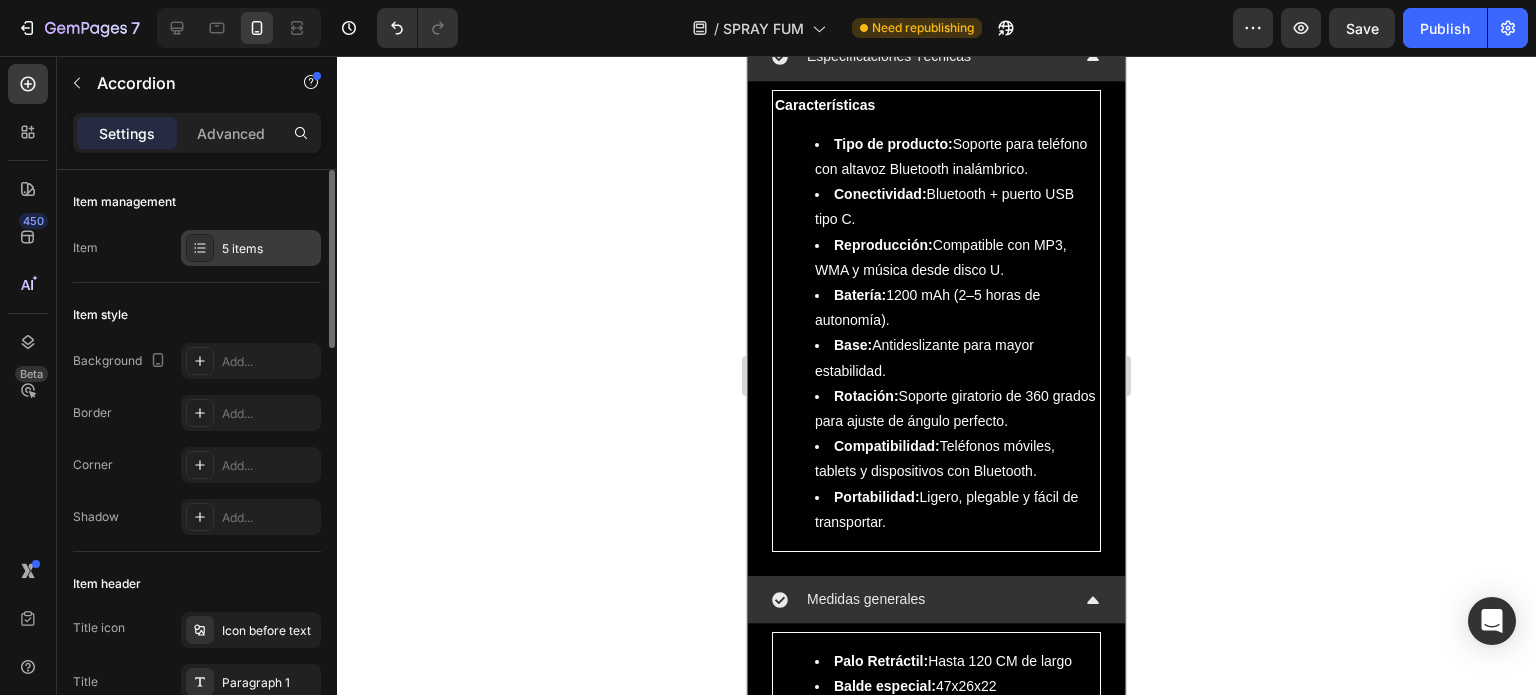 click 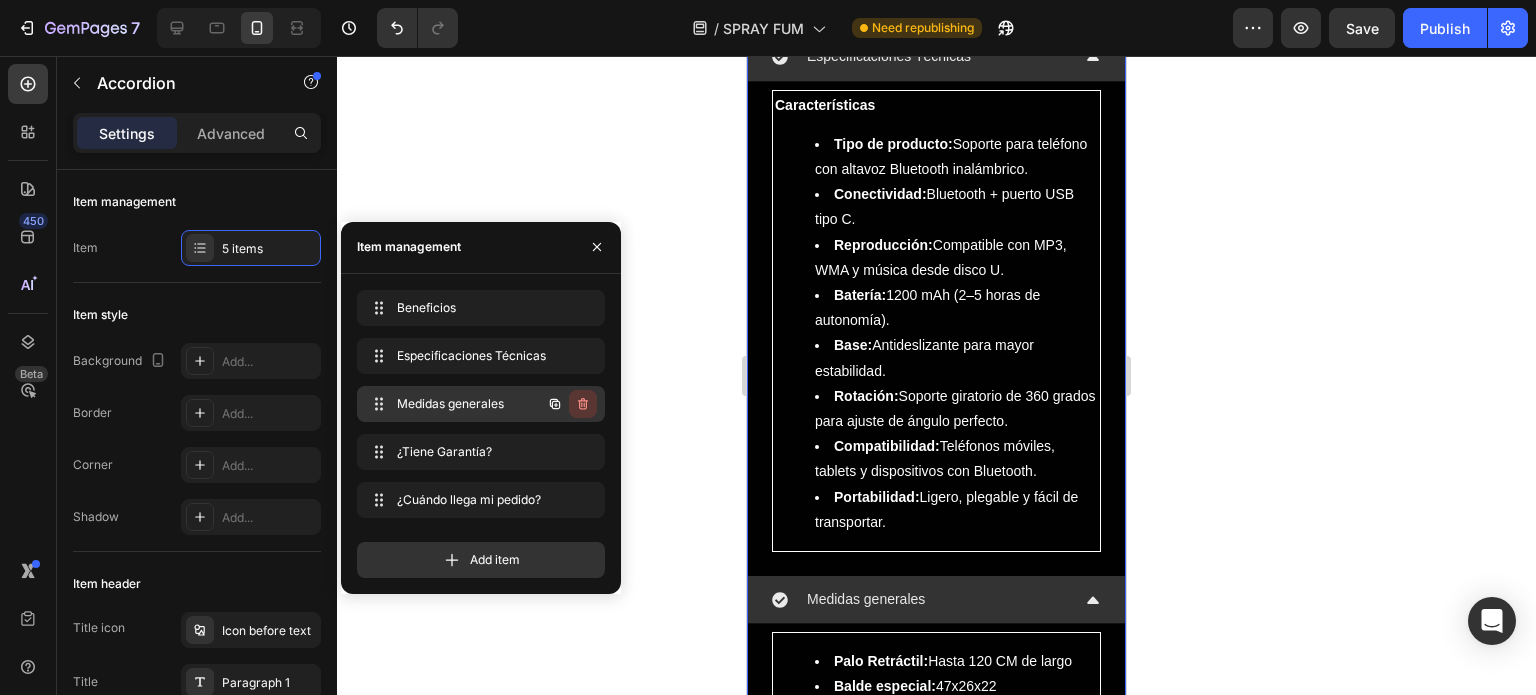 click 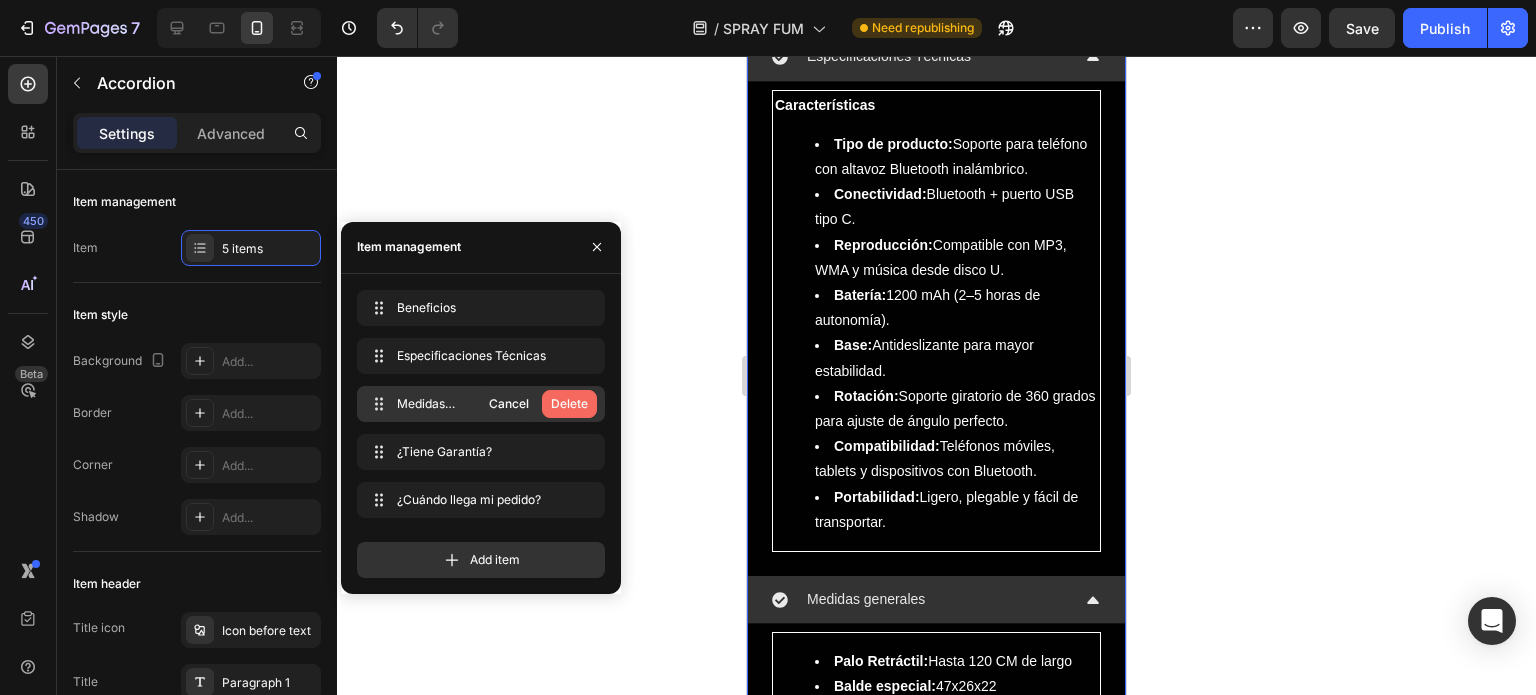 click on "Delete" at bounding box center (569, 404) 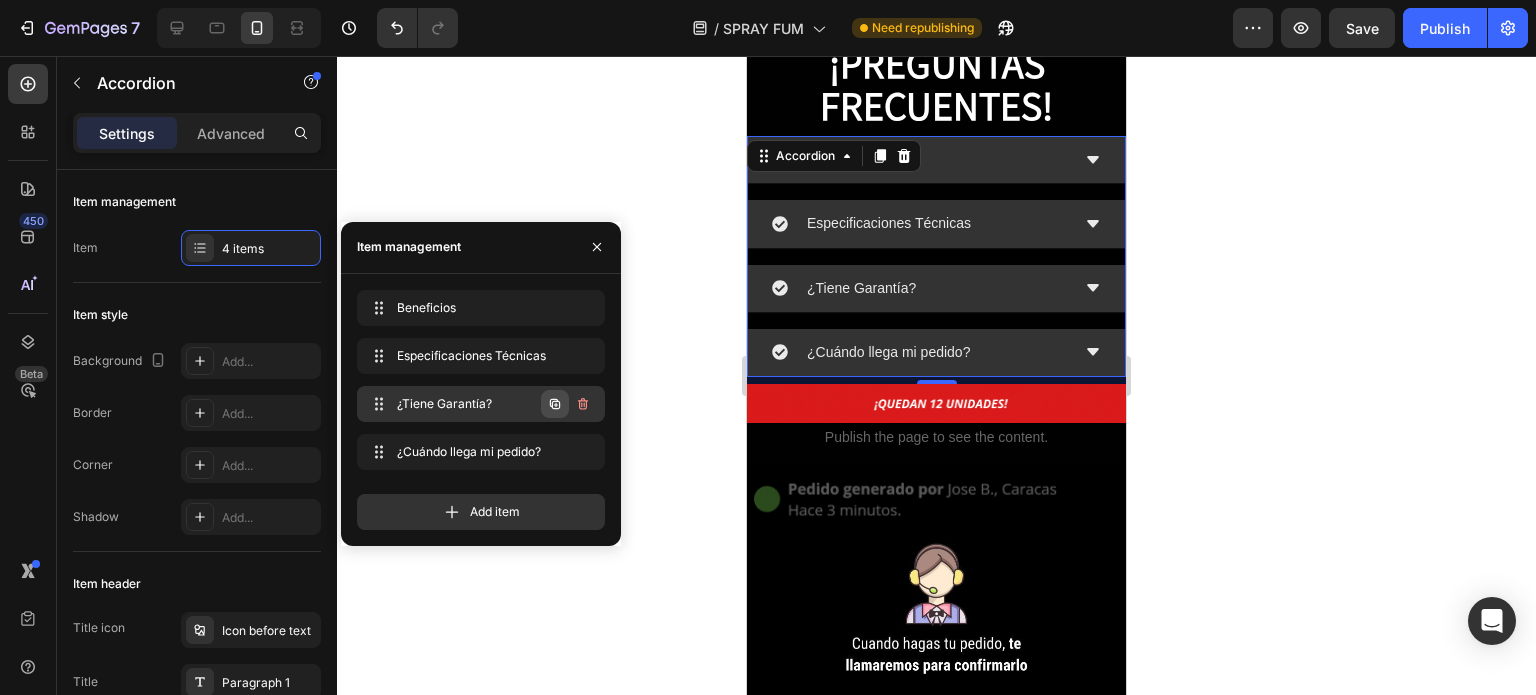 scroll, scrollTop: 5961, scrollLeft: 0, axis: vertical 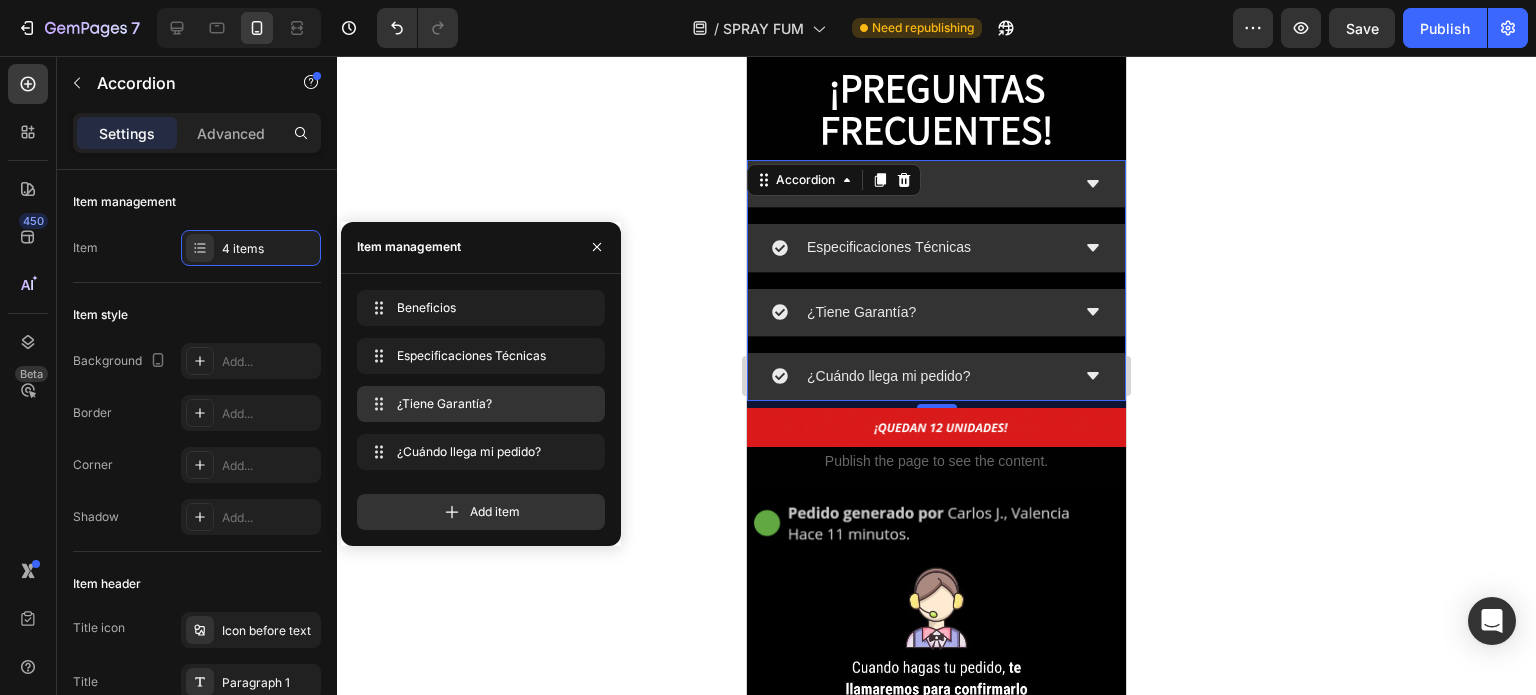 click on "¿Tiene Garantía?" at bounding box center (936, 313) 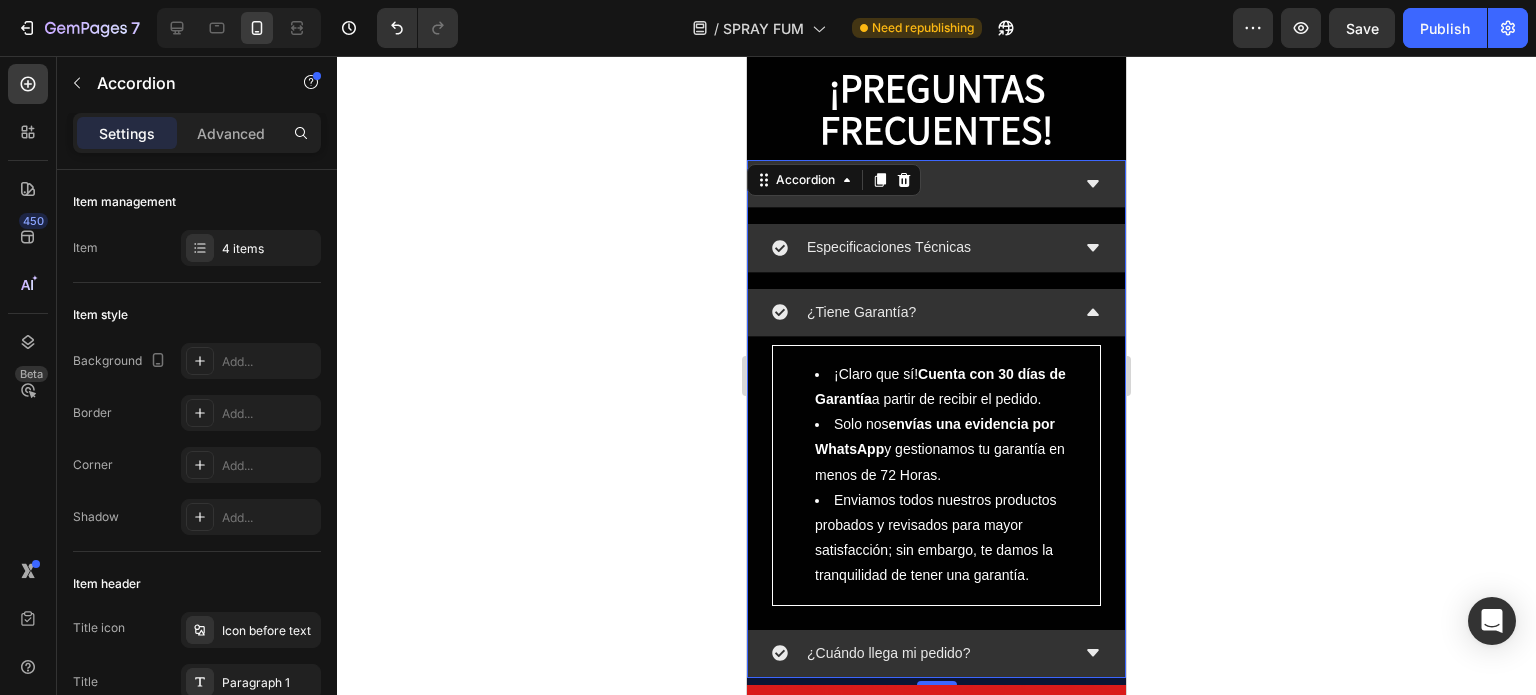 click 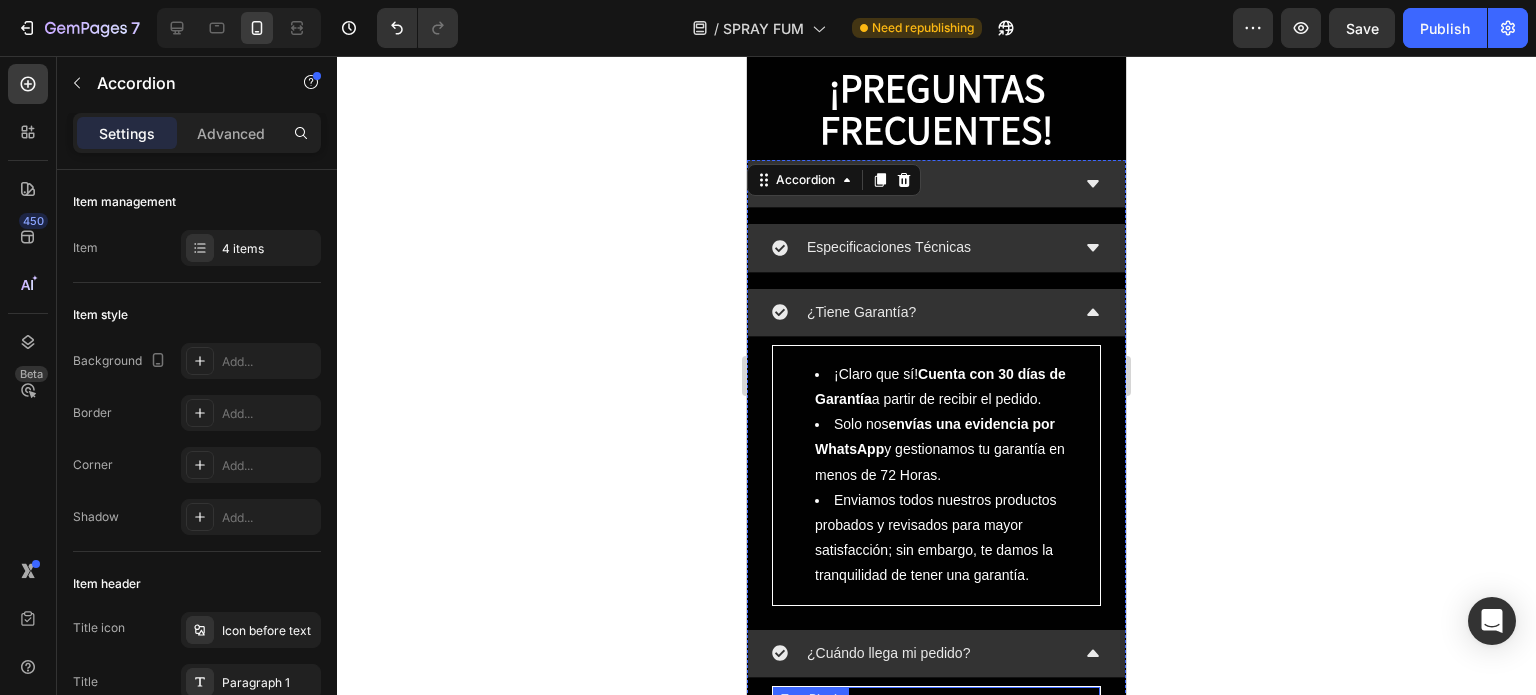click on "02 en [CITY]" at bounding box center [956, 740] 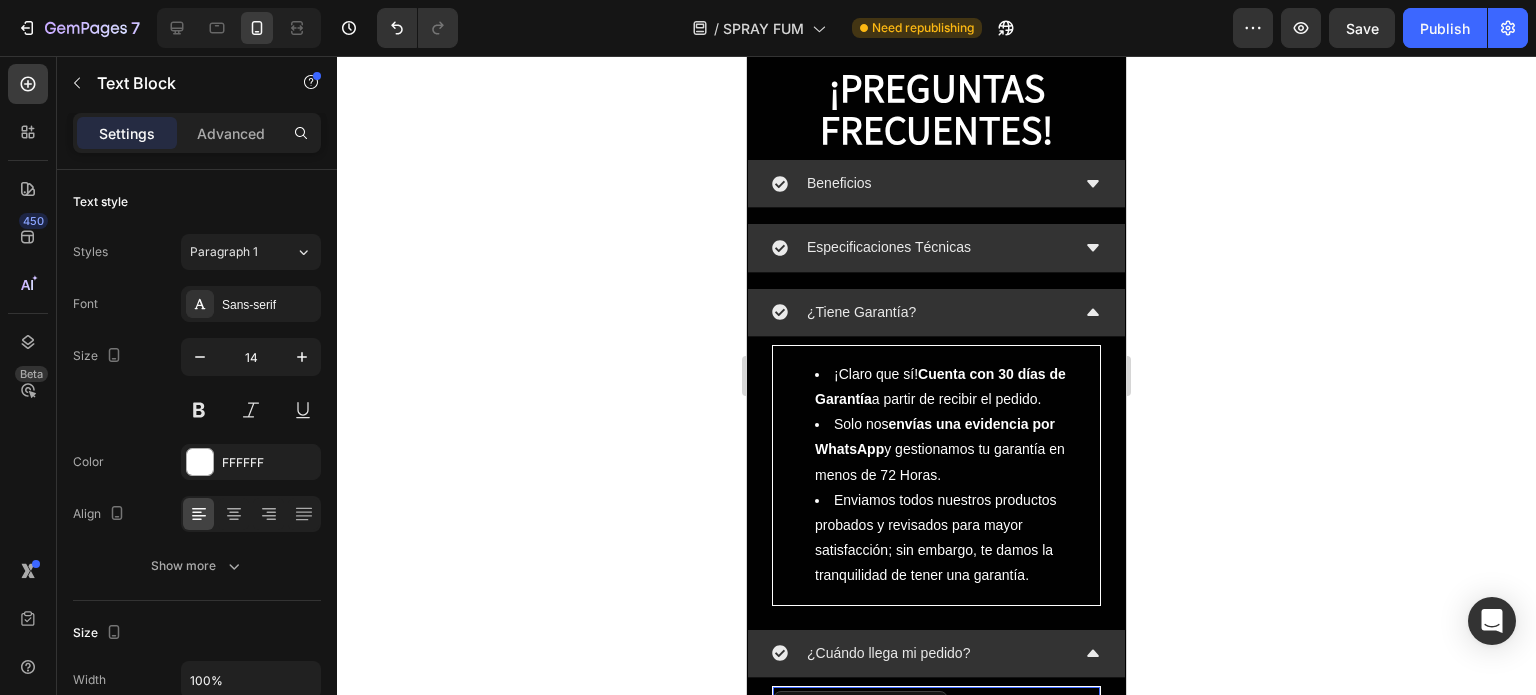 click on "02 en [CITY]" at bounding box center (956, 740) 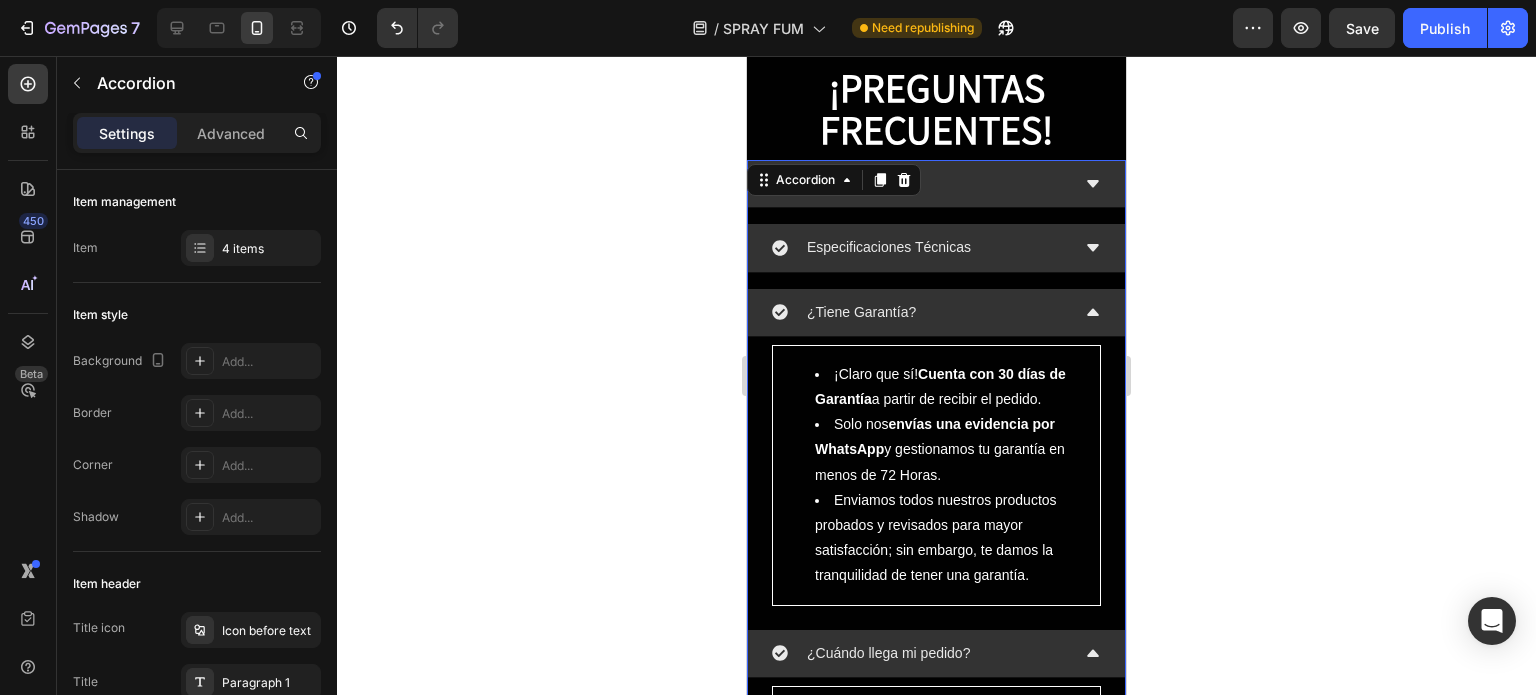 drag, startPoint x: 1072, startPoint y: 429, endPoint x: 1044, endPoint y: 419, distance: 29.732138 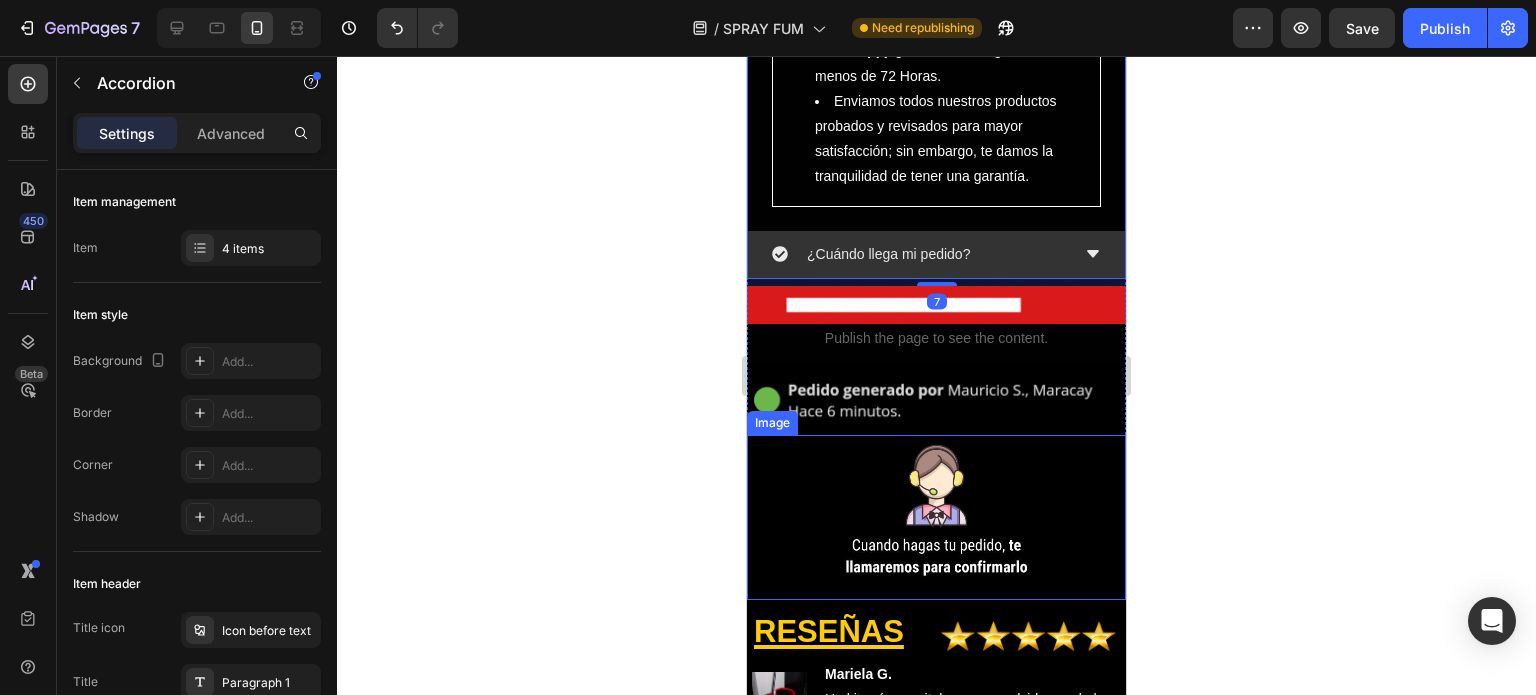 scroll, scrollTop: 6361, scrollLeft: 0, axis: vertical 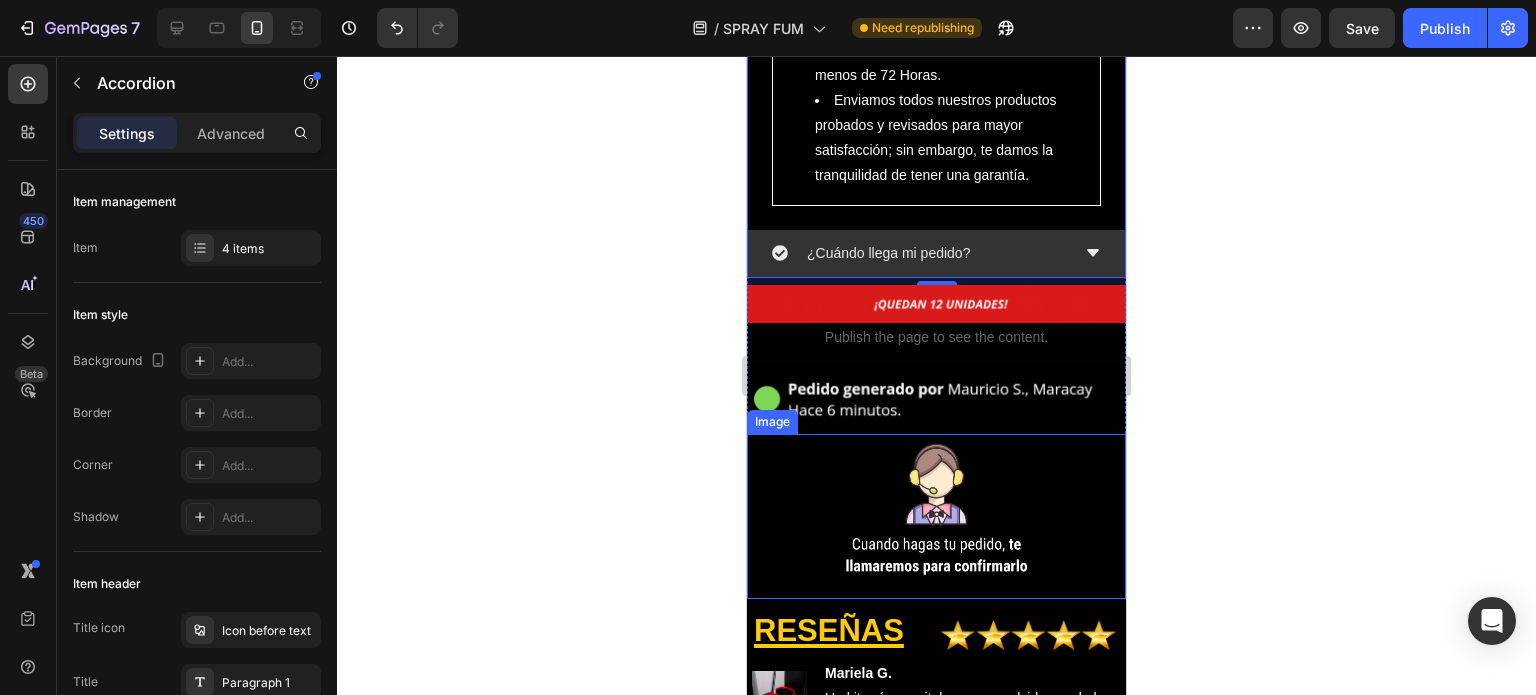 click at bounding box center (936, 516) 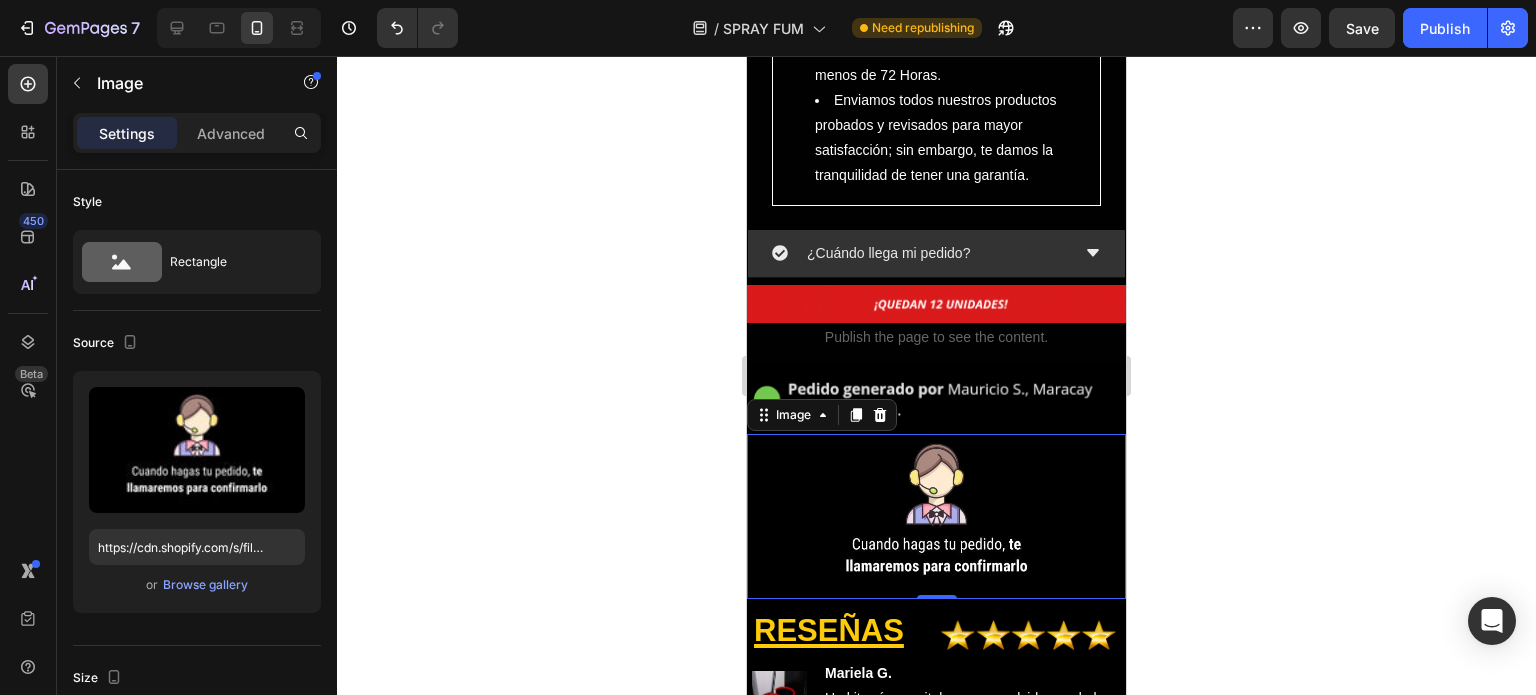 drag, startPoint x: 921, startPoint y: 387, endPoint x: 917, endPoint y: 377, distance: 10.770329 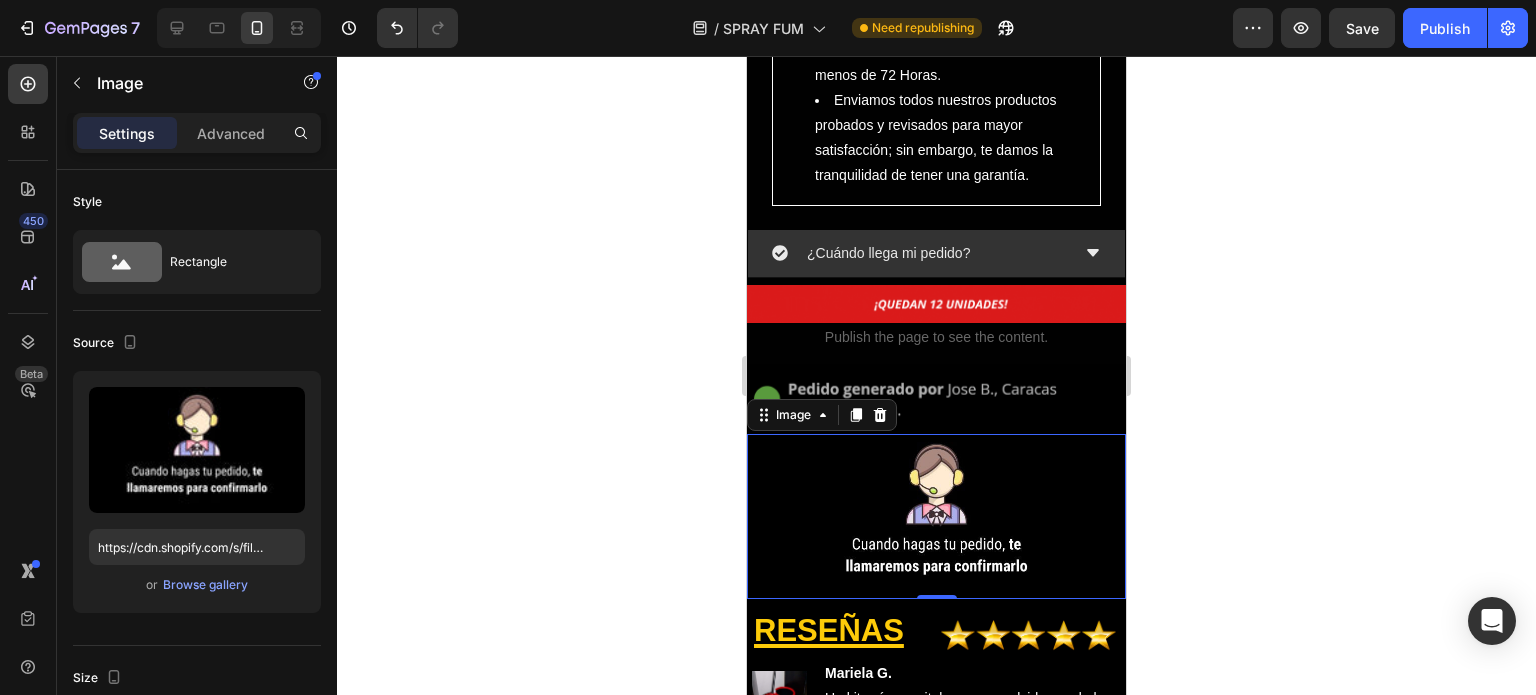 click on "0" at bounding box center [937, 615] 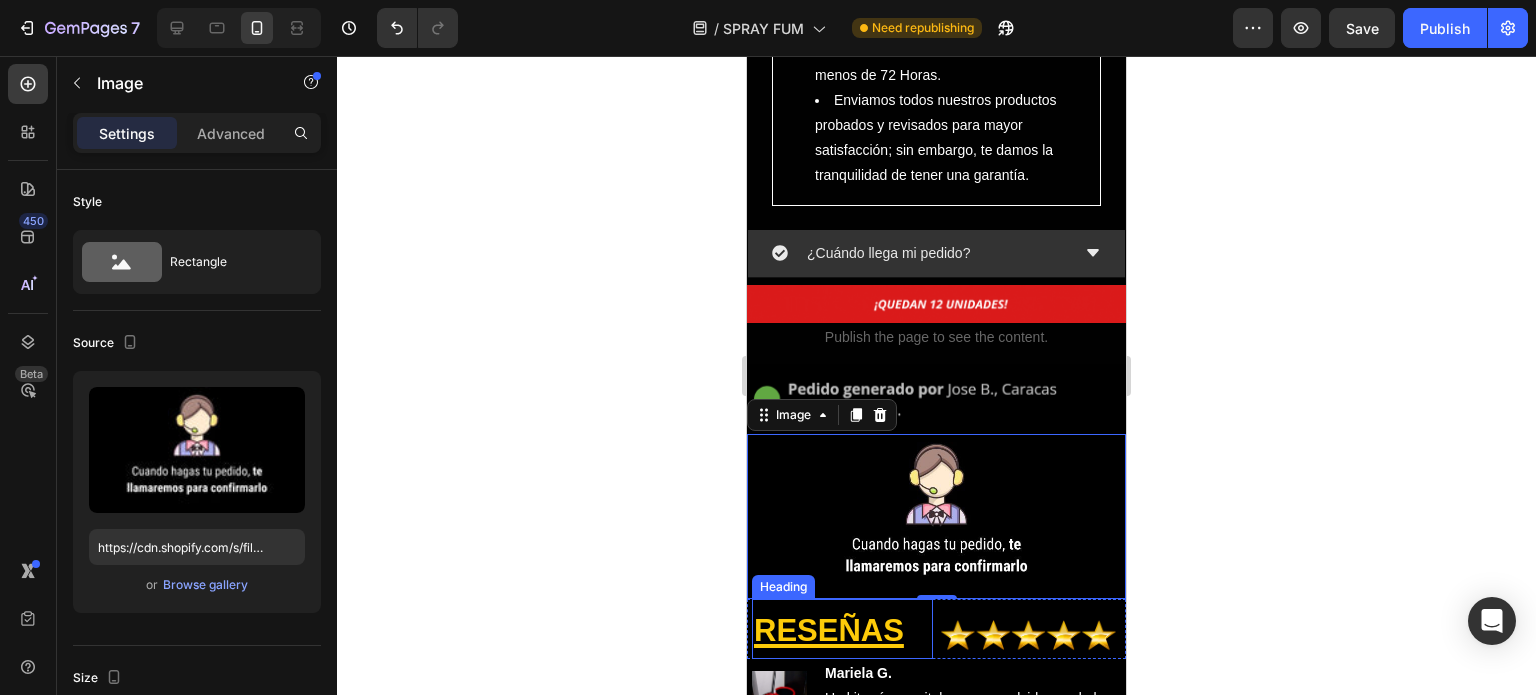 click on "RESEÑAS" at bounding box center (842, 629) 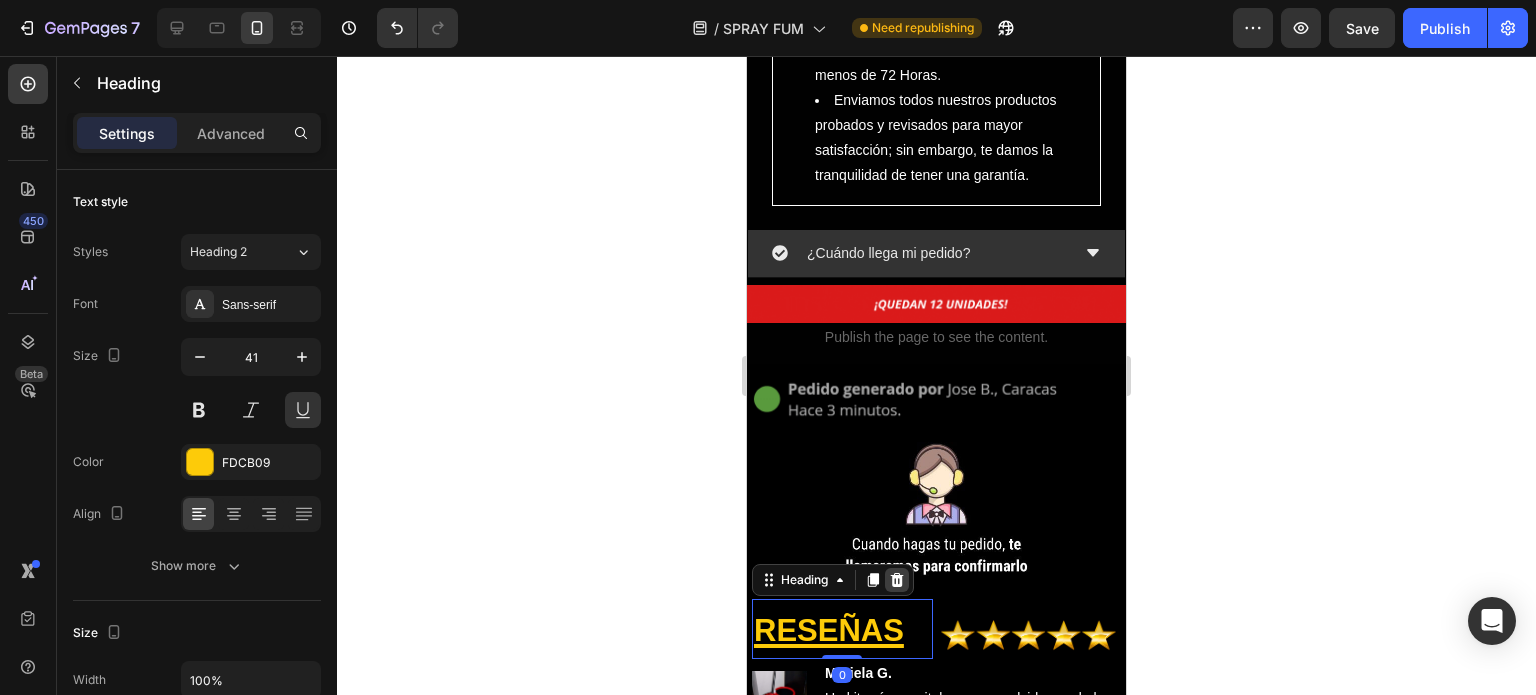 click 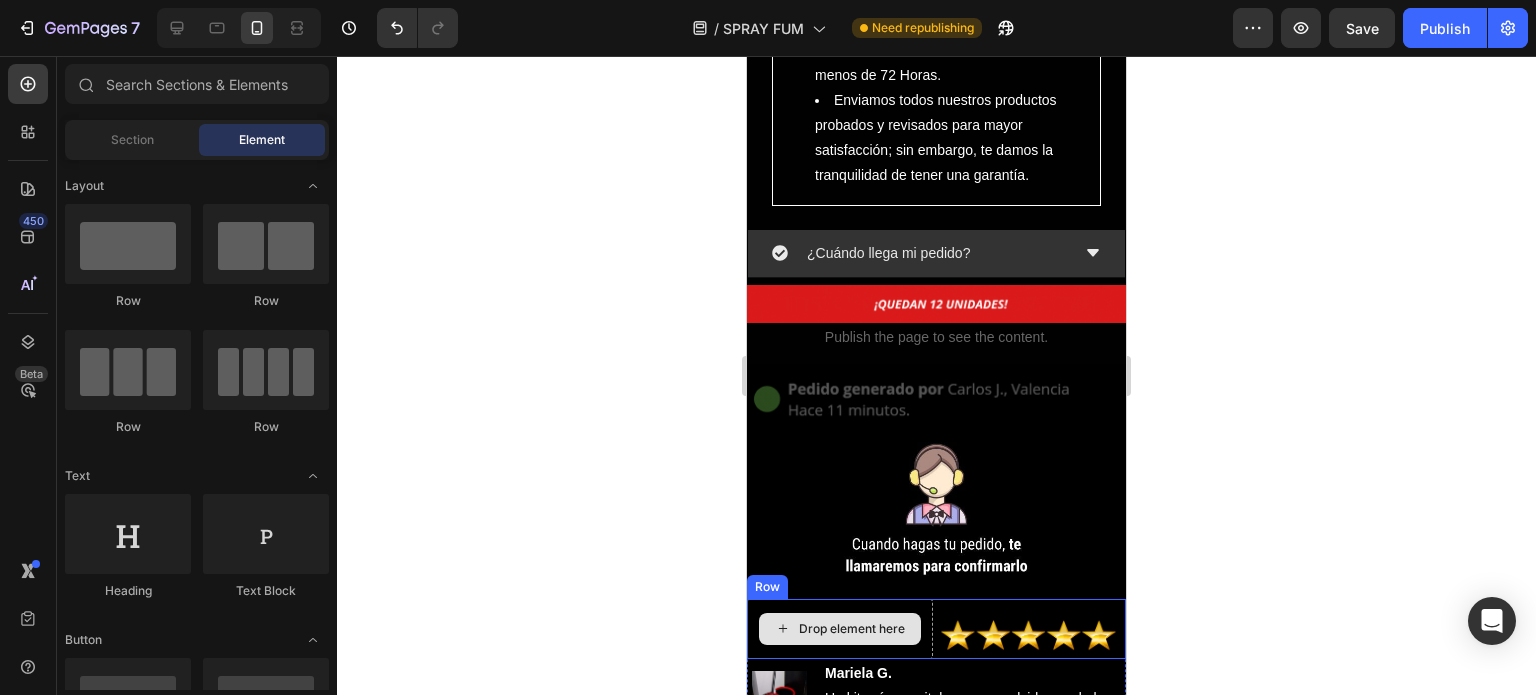 click on "Drop element here Image Row" at bounding box center (936, 629) 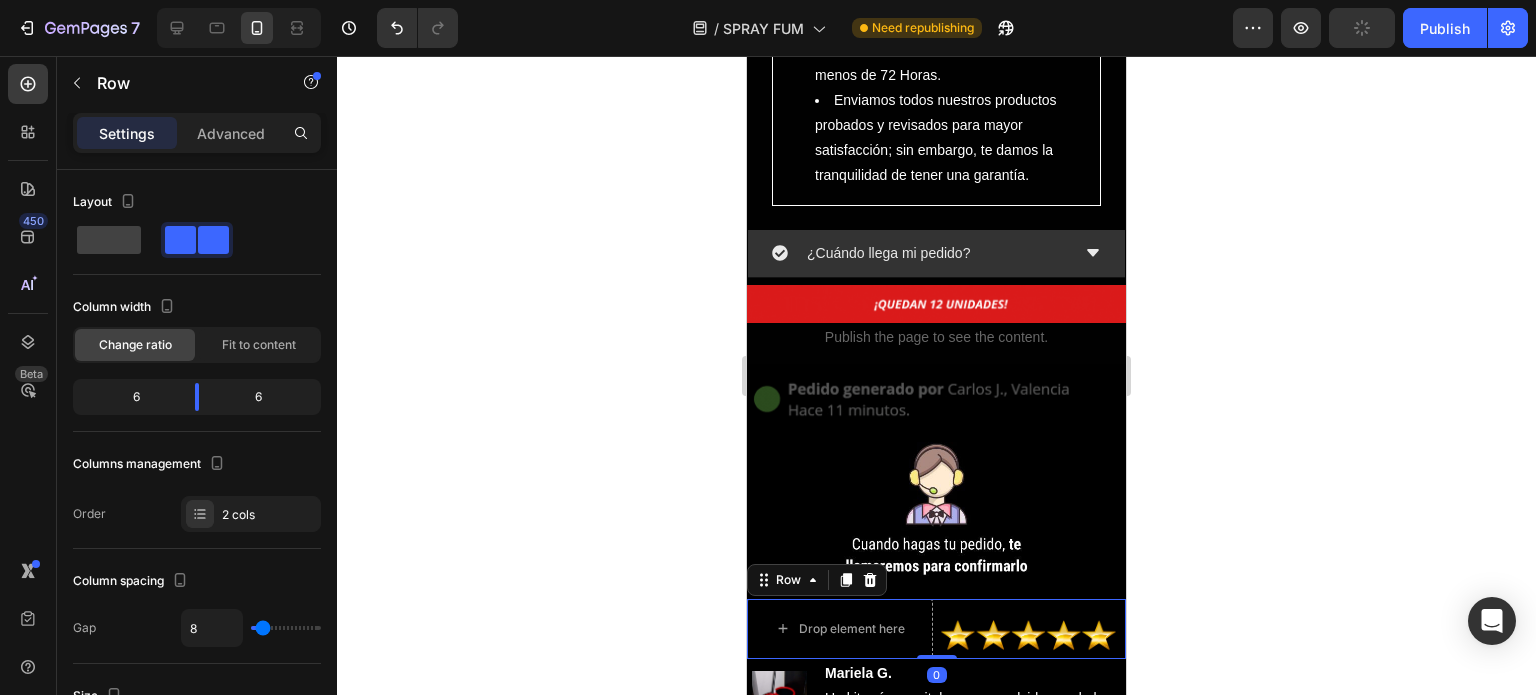 click 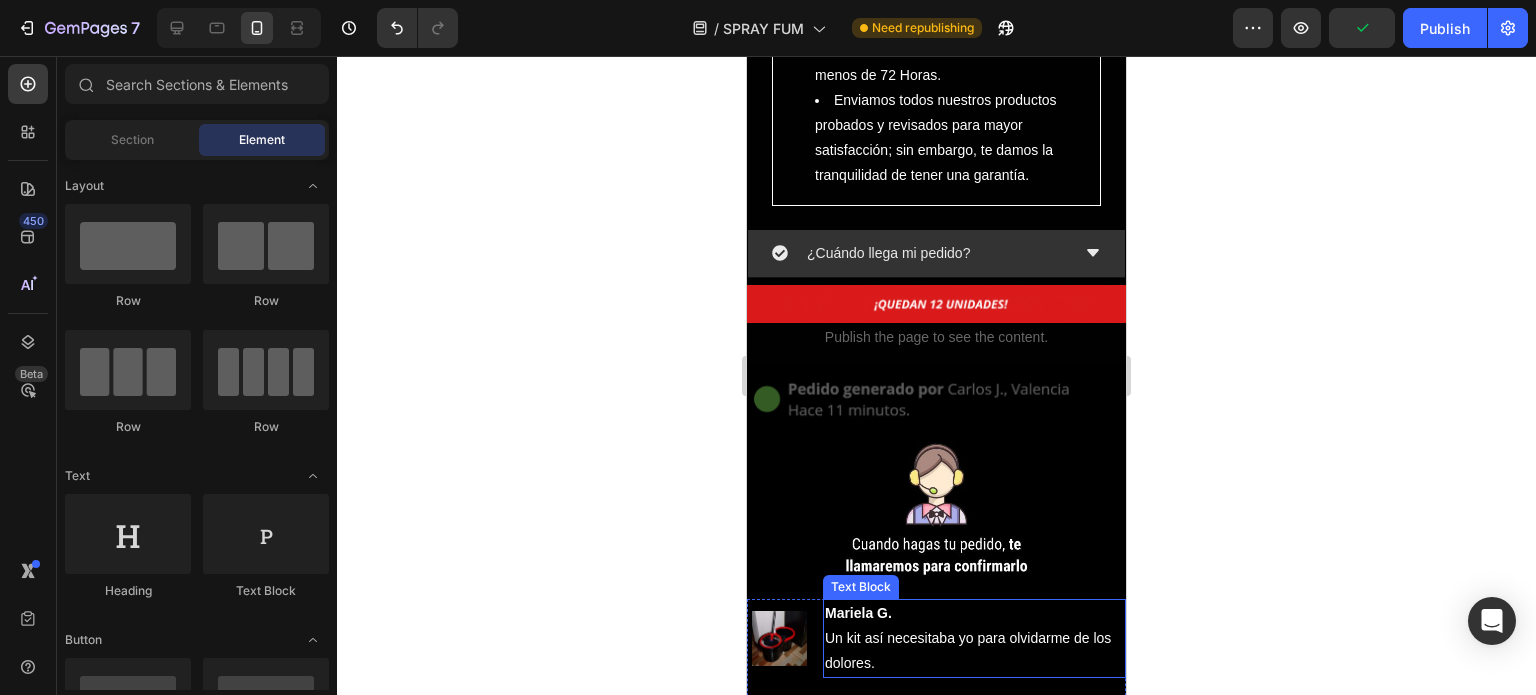 click on "Un kit así necesitaba yo para olvidarme de los dolores." at bounding box center (972, 651) 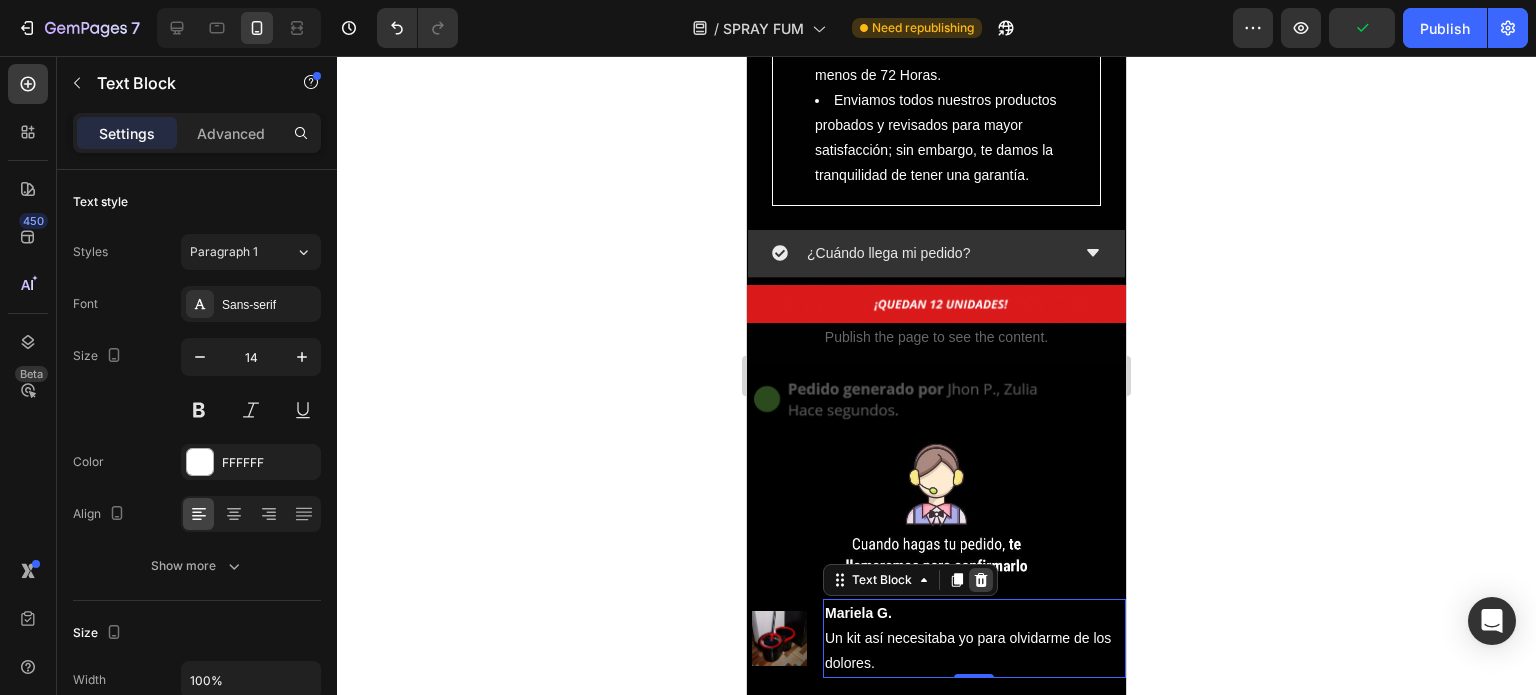 click at bounding box center (981, 580) 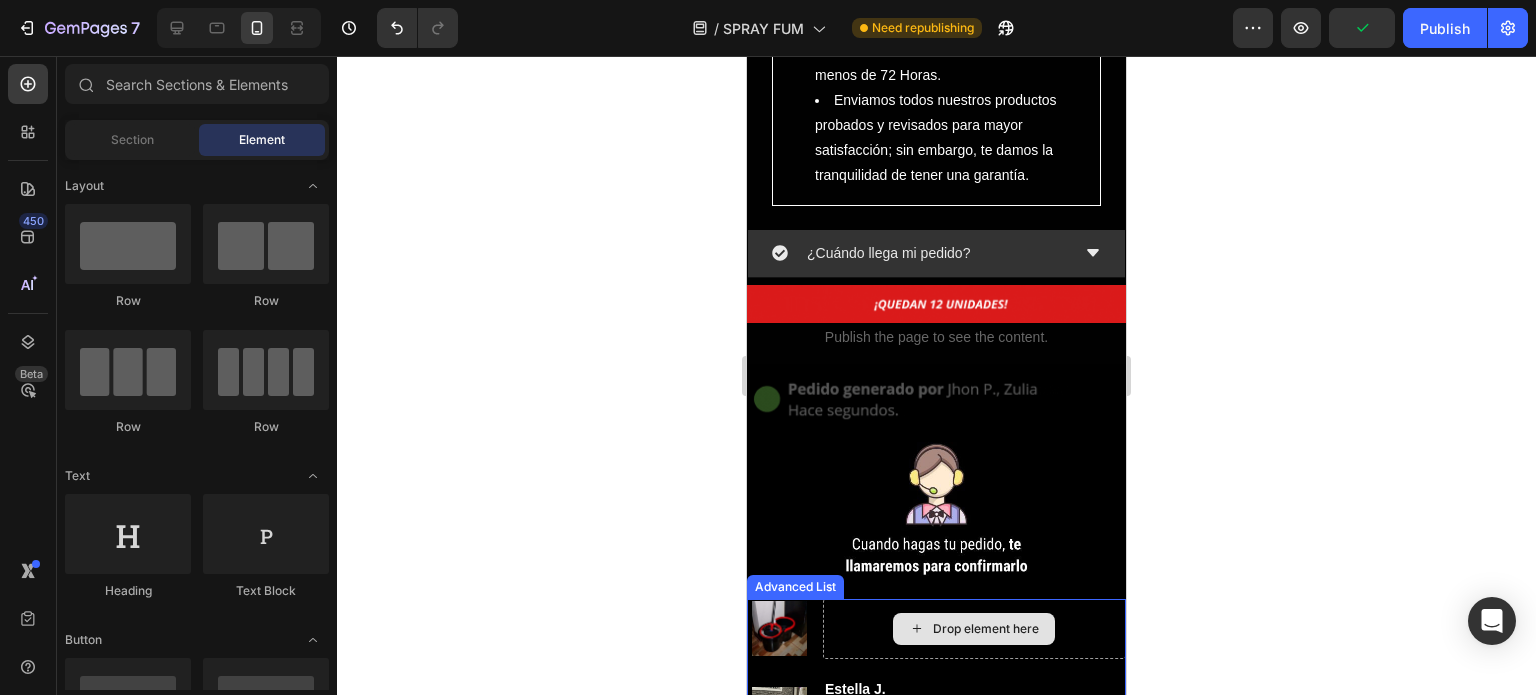 click on "Drop element here" at bounding box center [986, 629] 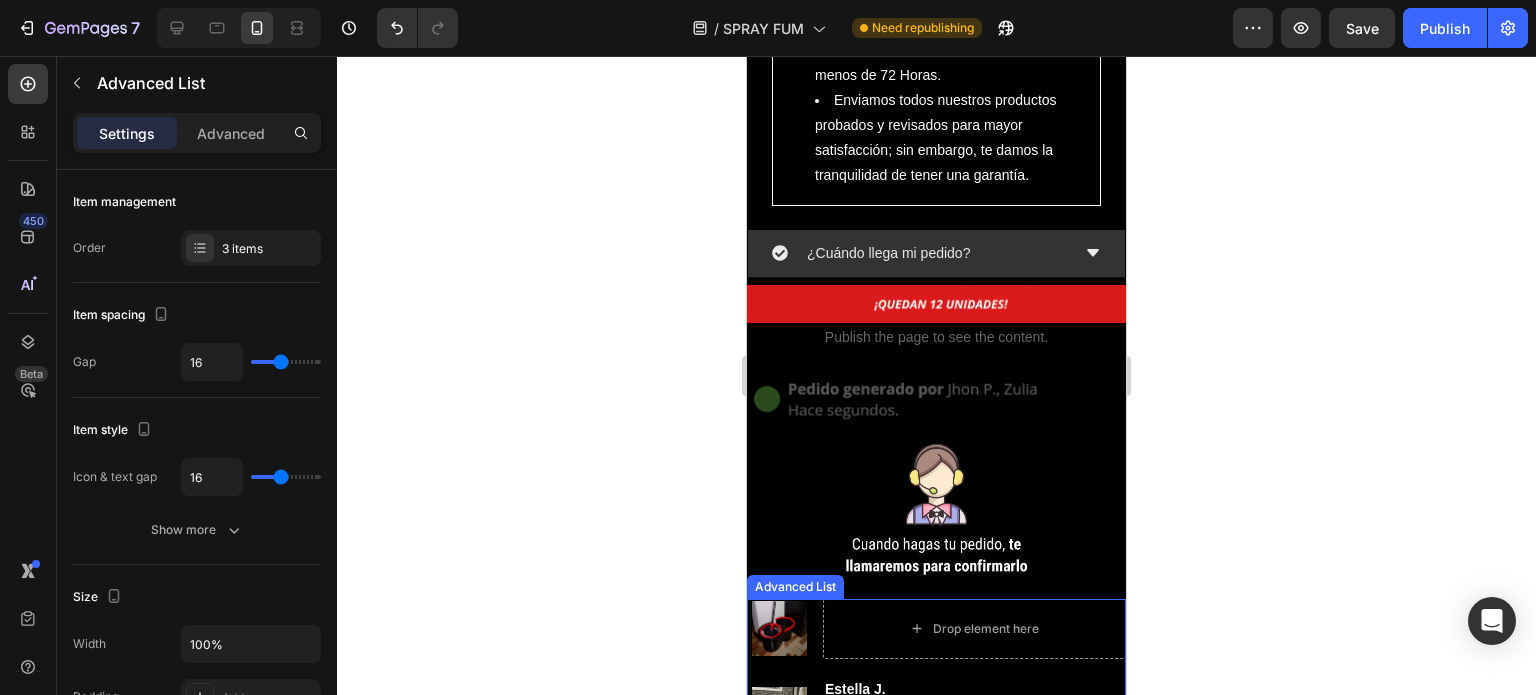 click on "Image
Drop element here" at bounding box center (936, 629) 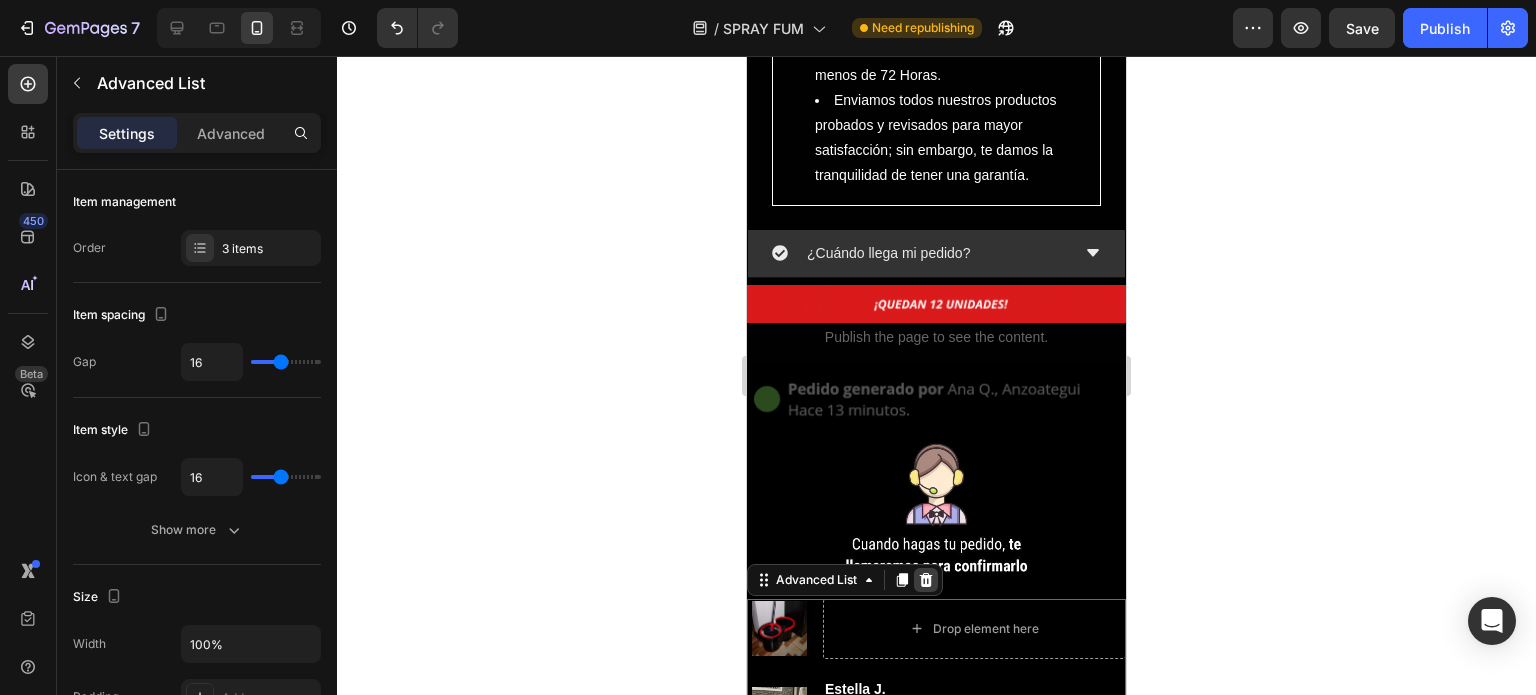 click 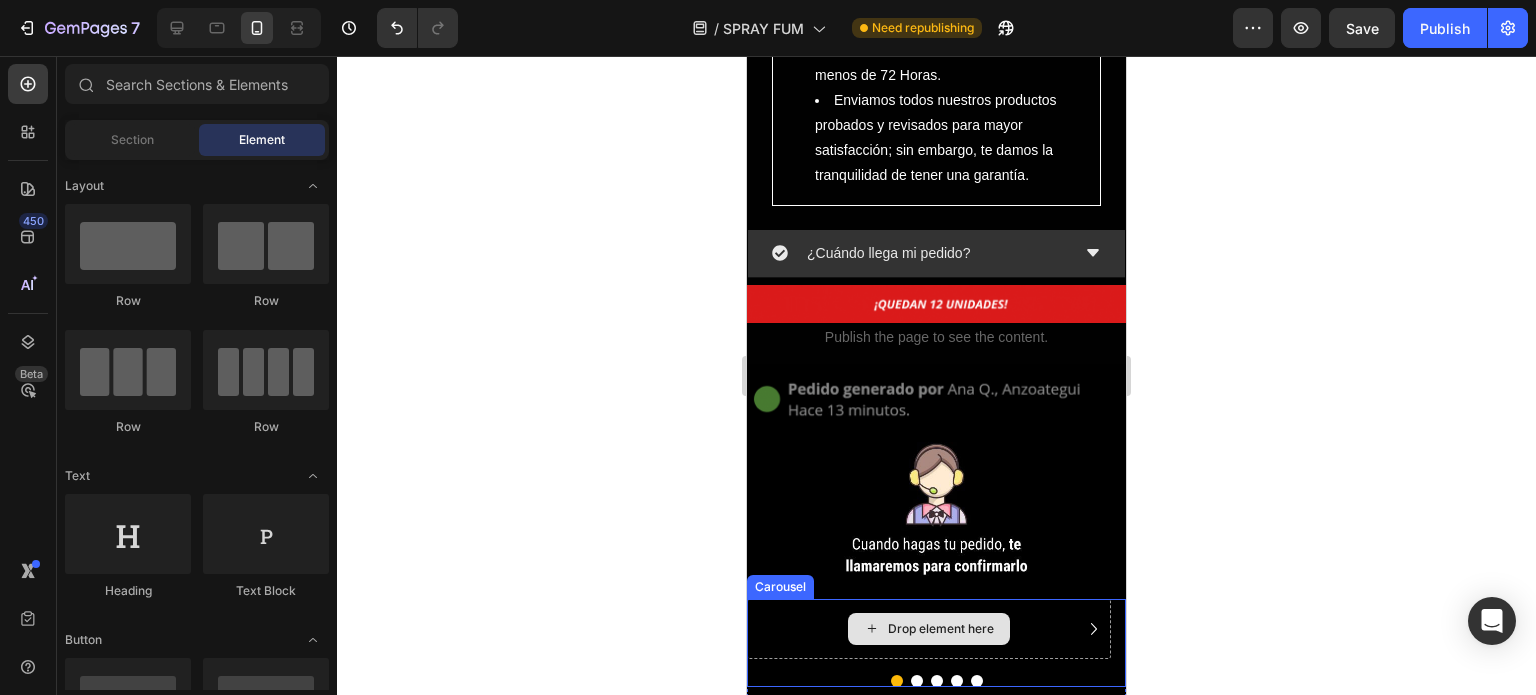 click on "Drop element here" at bounding box center (929, 629) 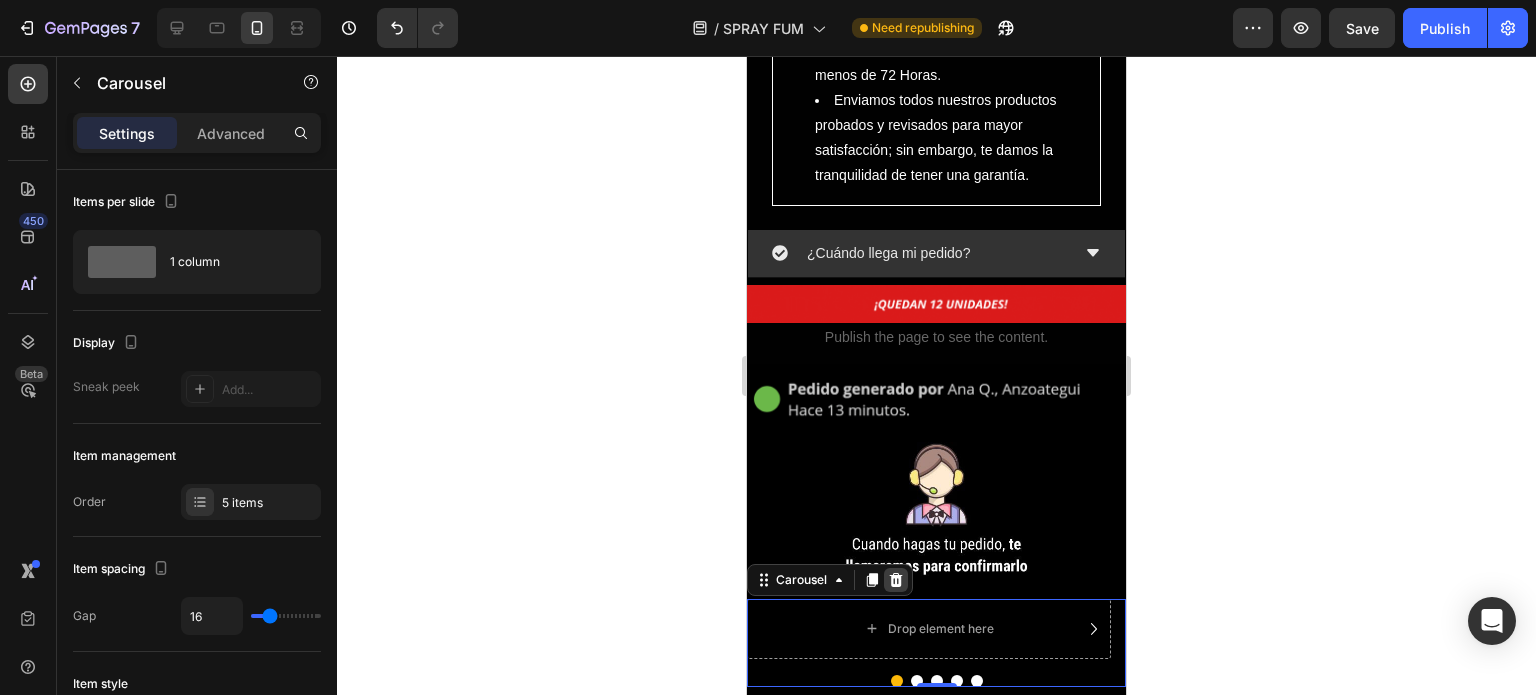 click 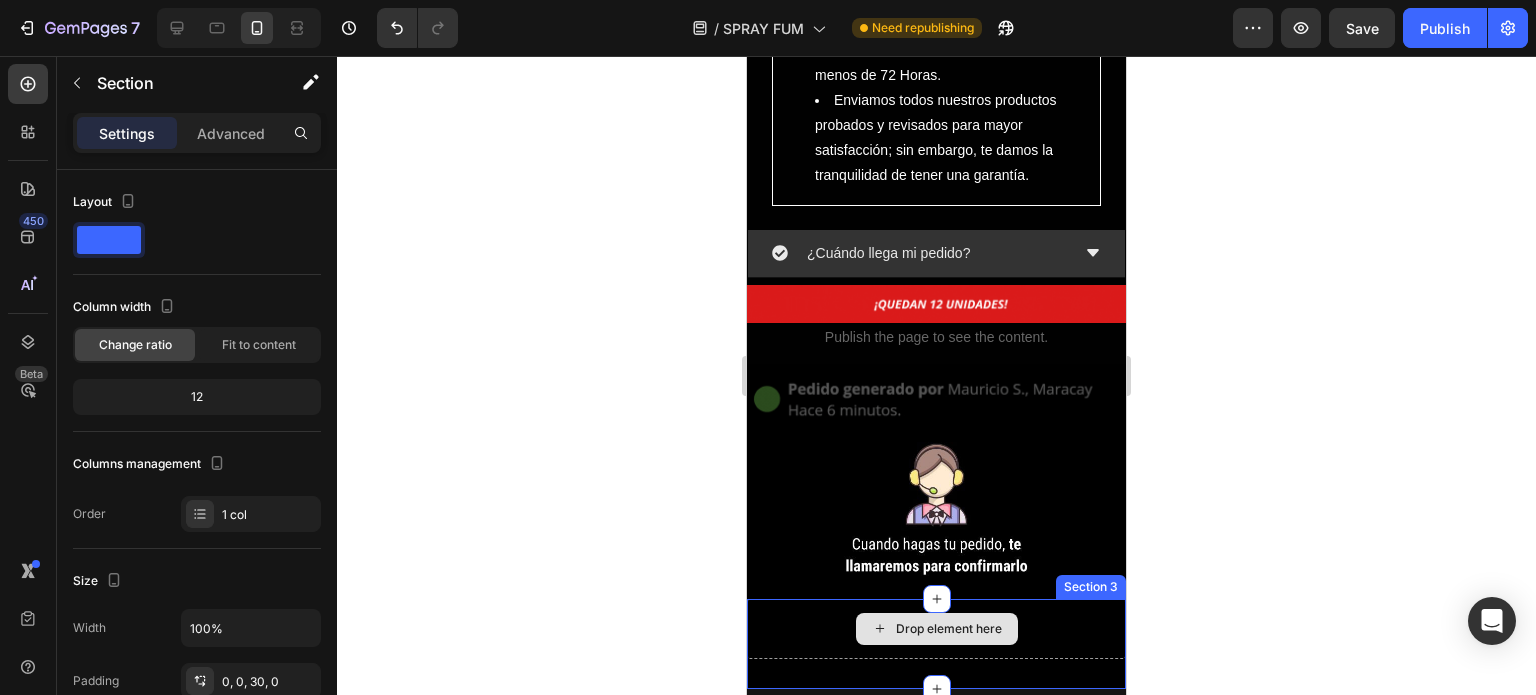 drag, startPoint x: 808, startPoint y: 403, endPoint x: 824, endPoint y: 399, distance: 16.492422 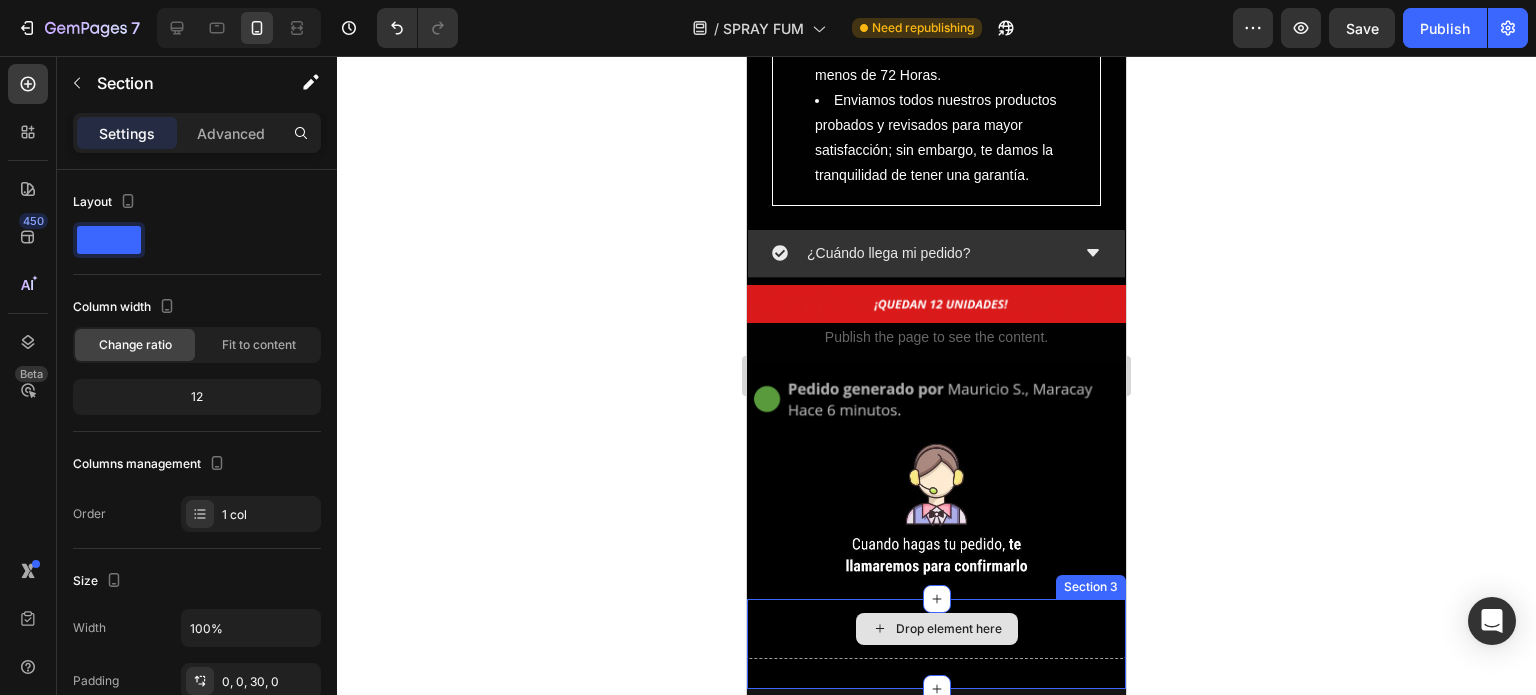 click on "Drop element here" at bounding box center [936, 629] 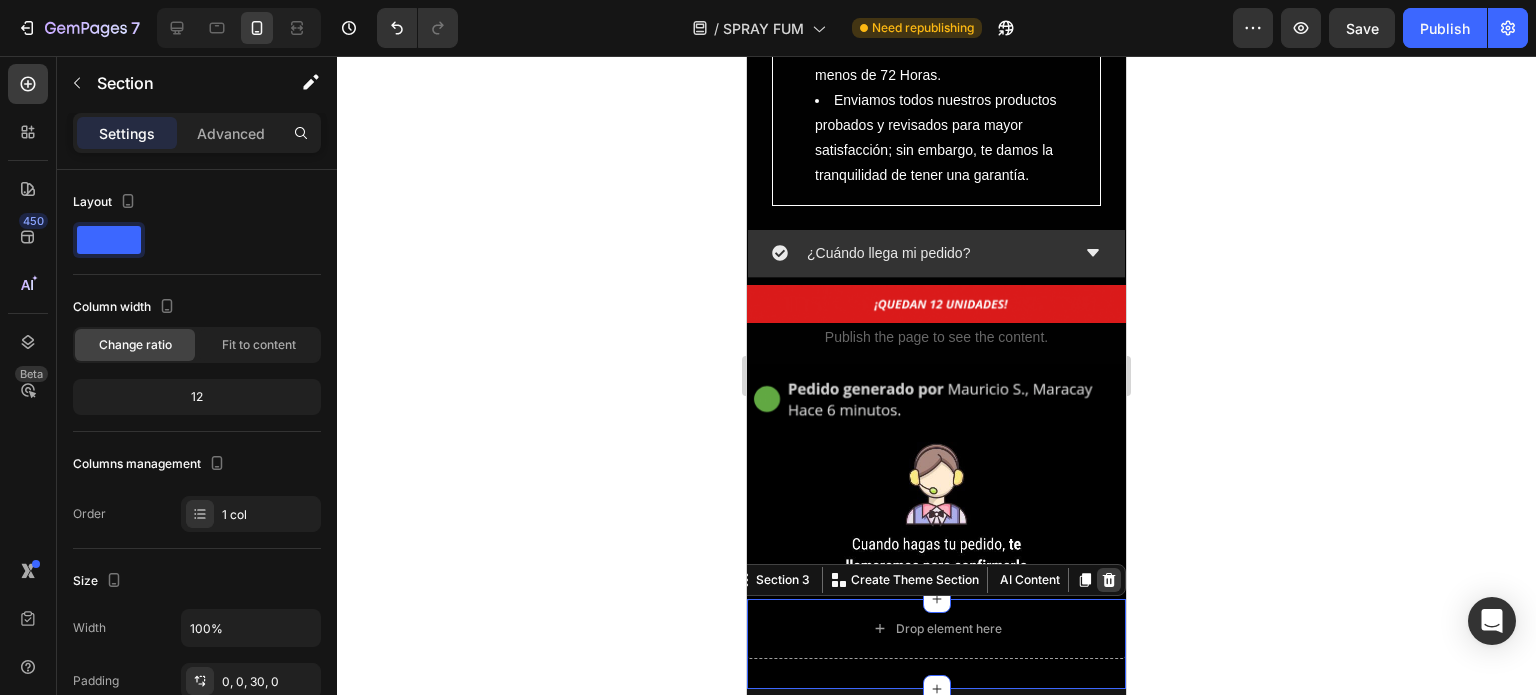 click 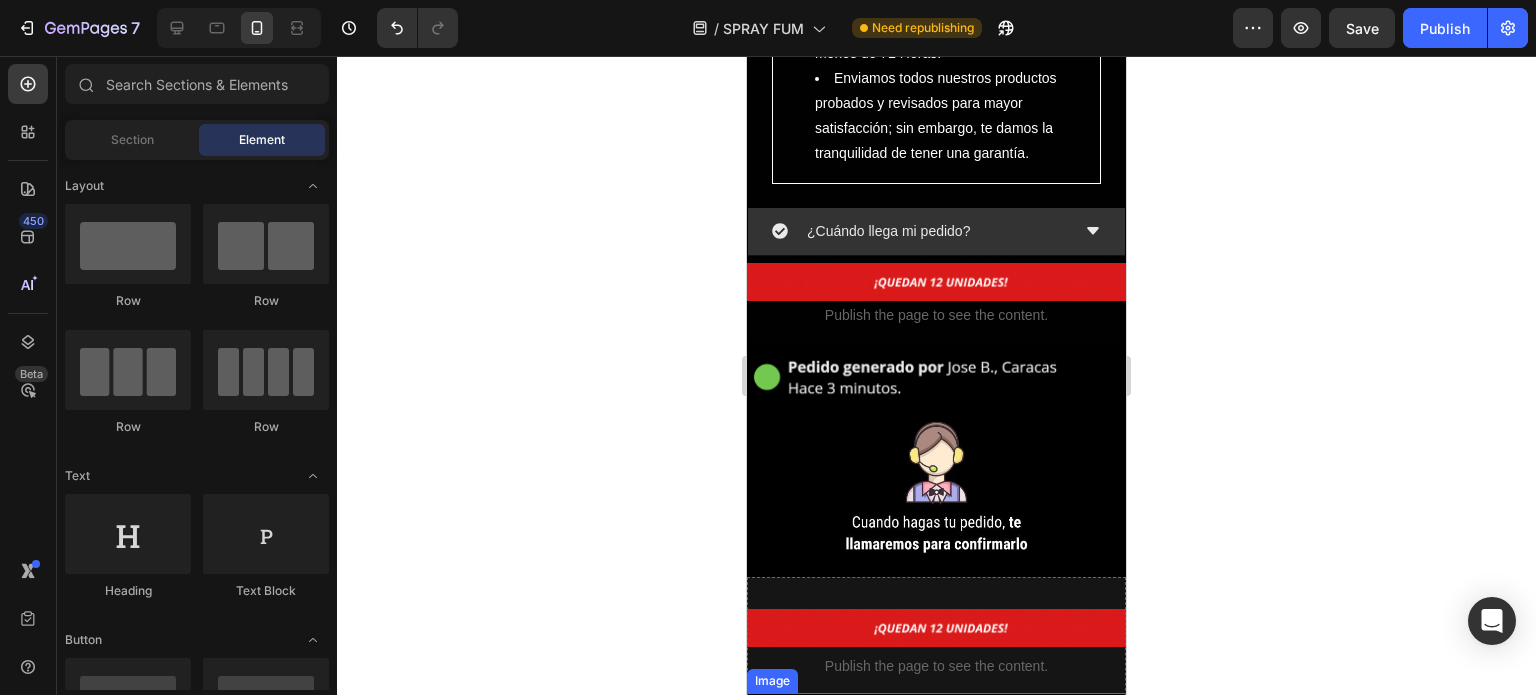scroll, scrollTop: 6339, scrollLeft: 0, axis: vertical 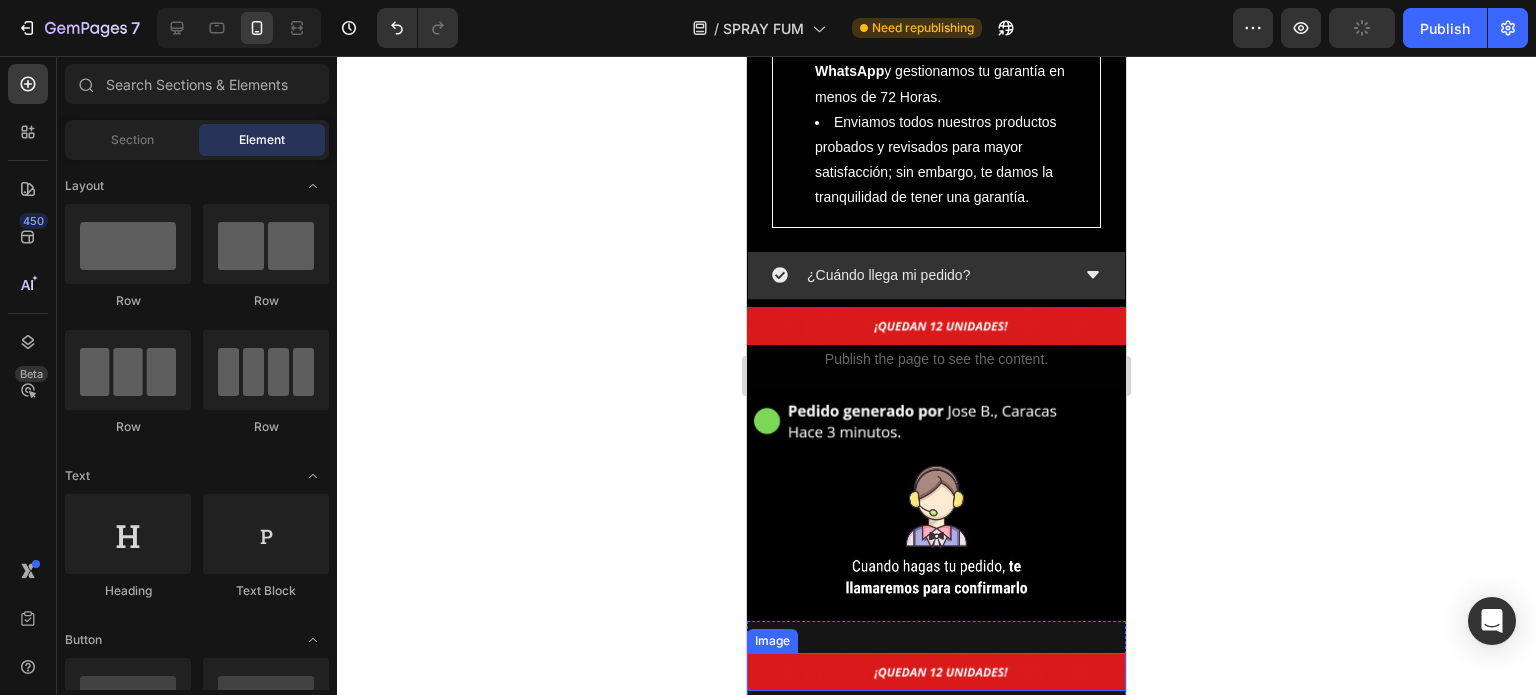 click at bounding box center [936, 672] 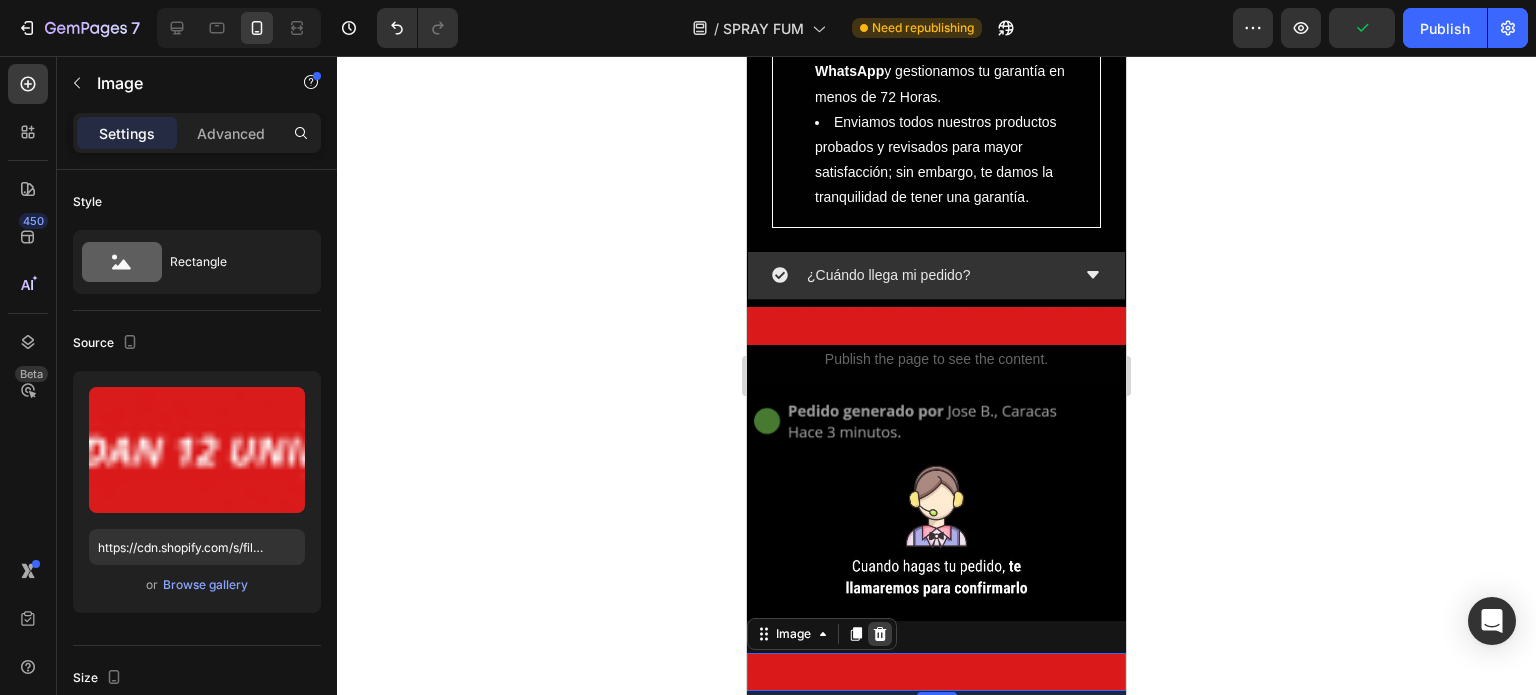 click at bounding box center [880, 634] 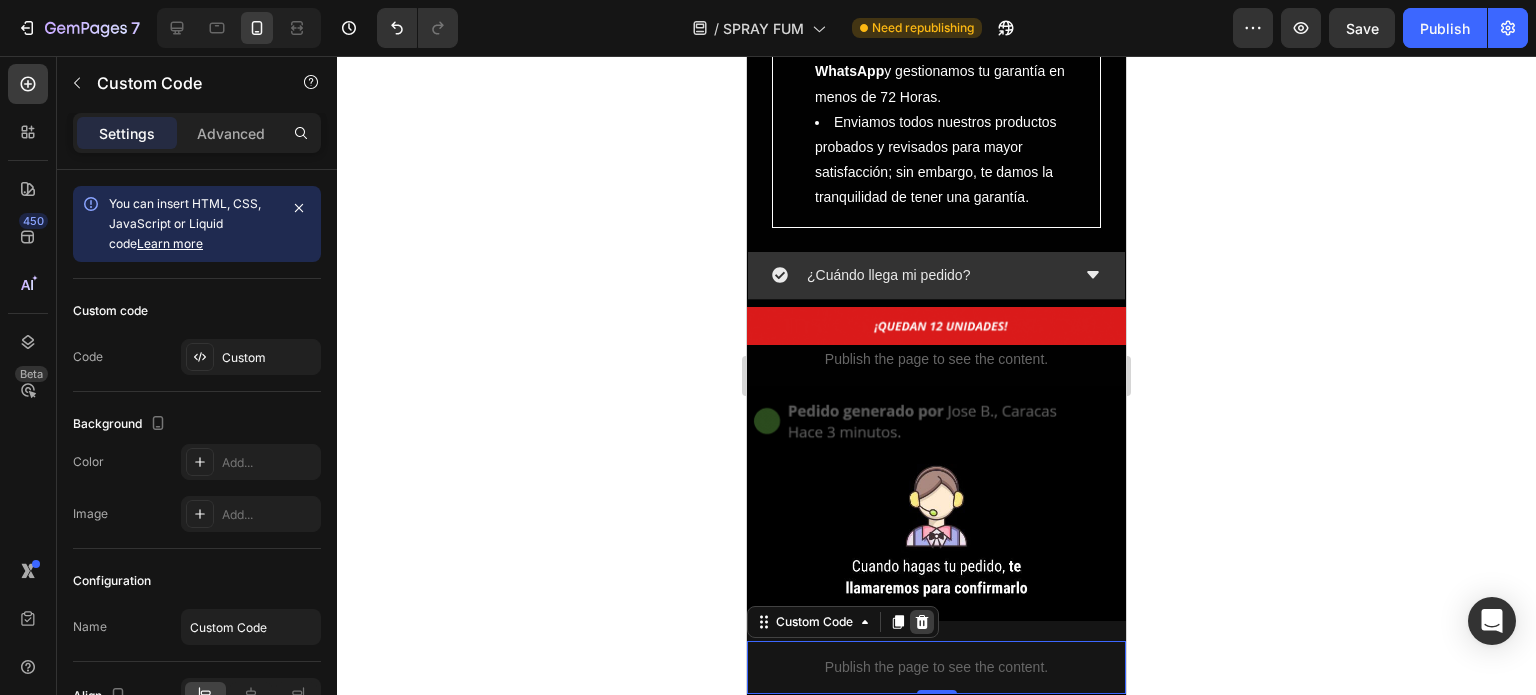 click 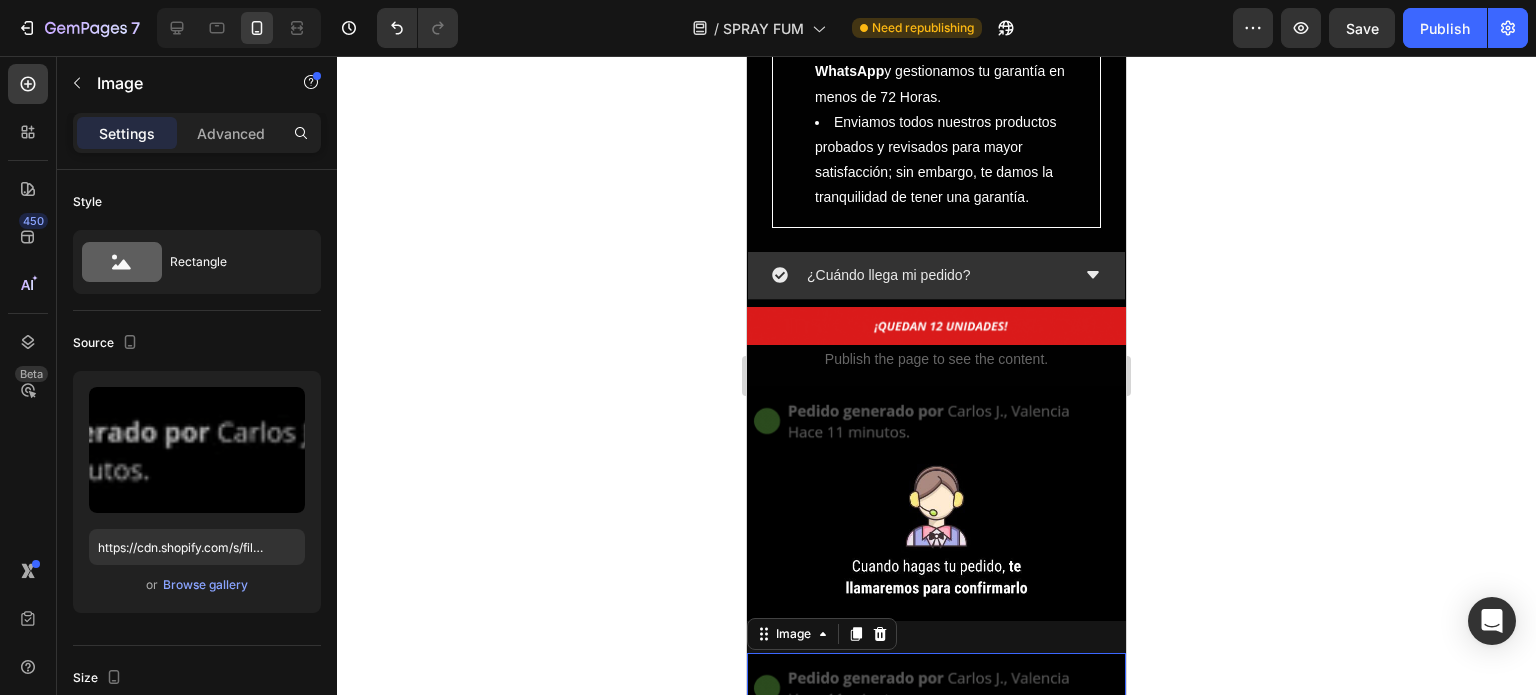 click at bounding box center (936, 688) 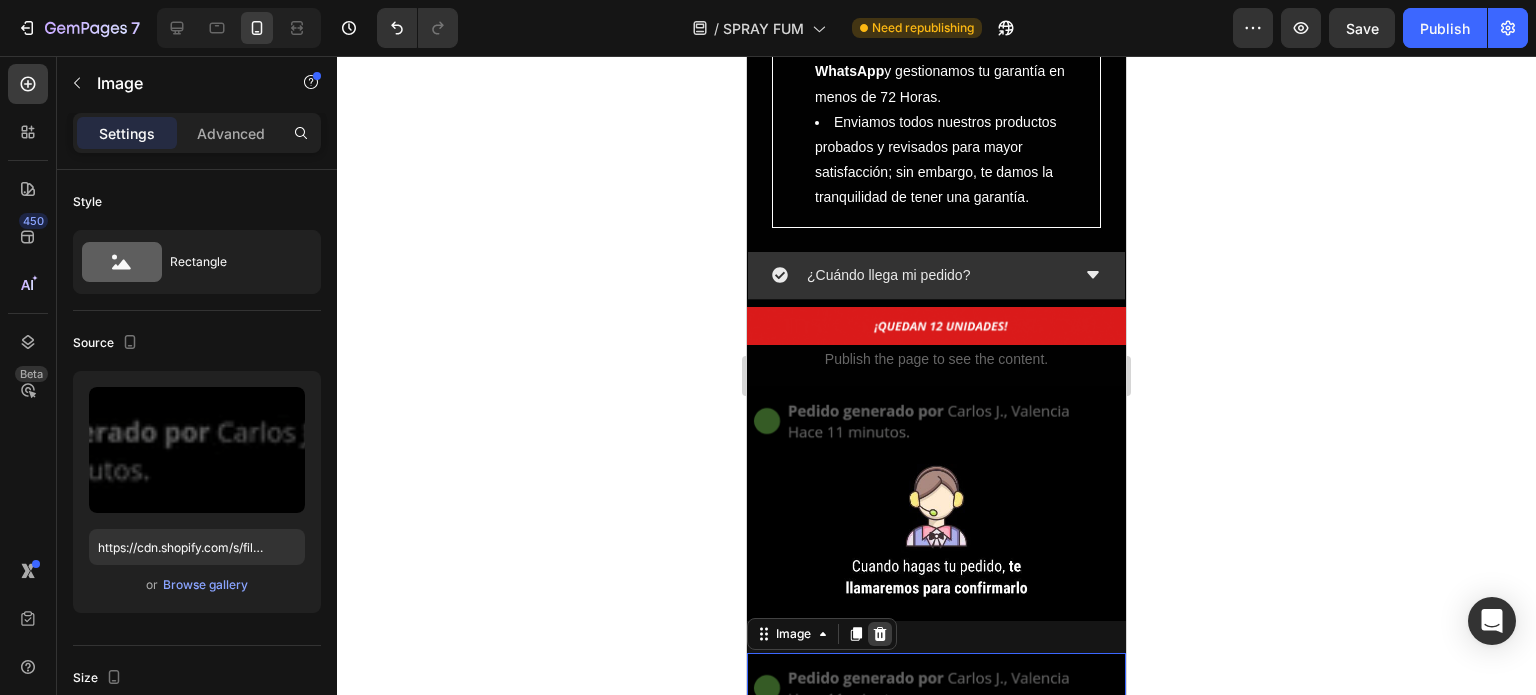 click 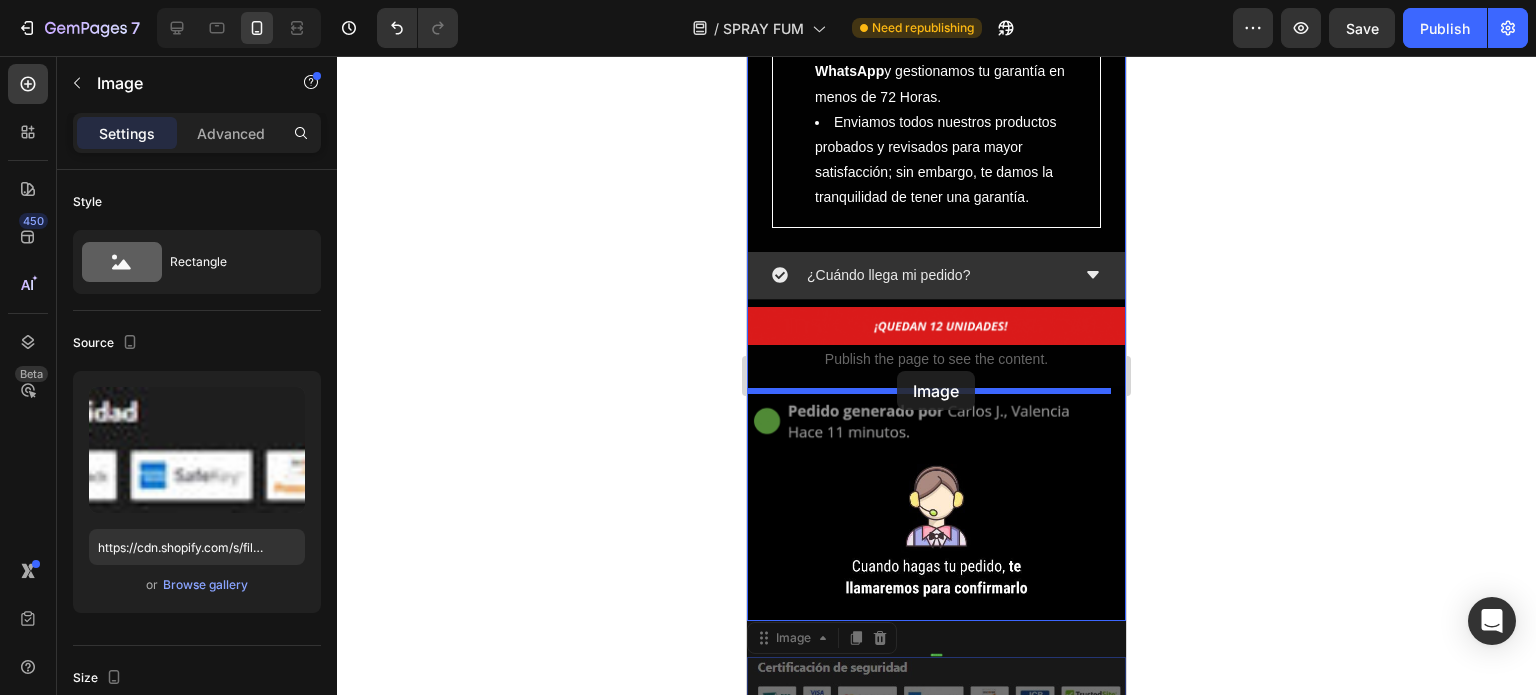 drag, startPoint x: 892, startPoint y: 441, endPoint x: 897, endPoint y: 371, distance: 70.178345 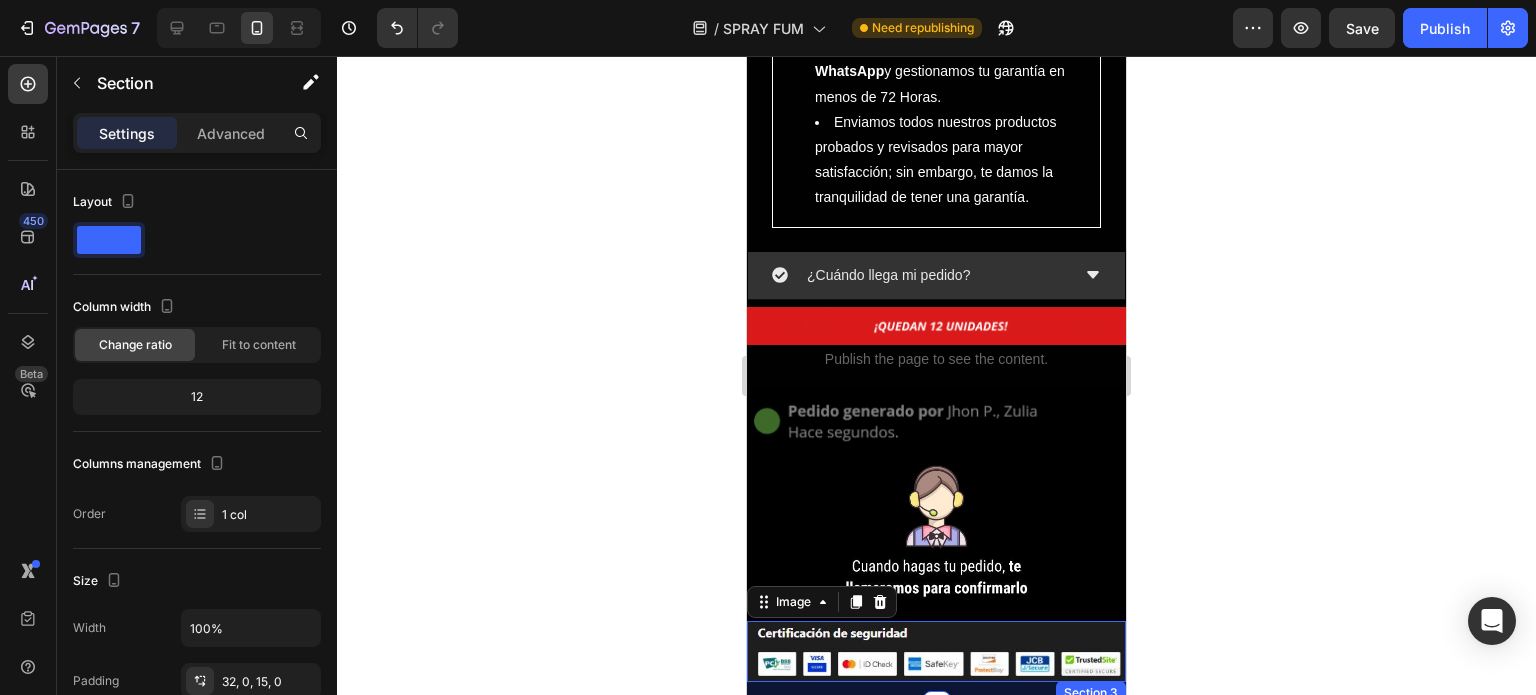 click on "Text Block Section 3" at bounding box center (936, 730) 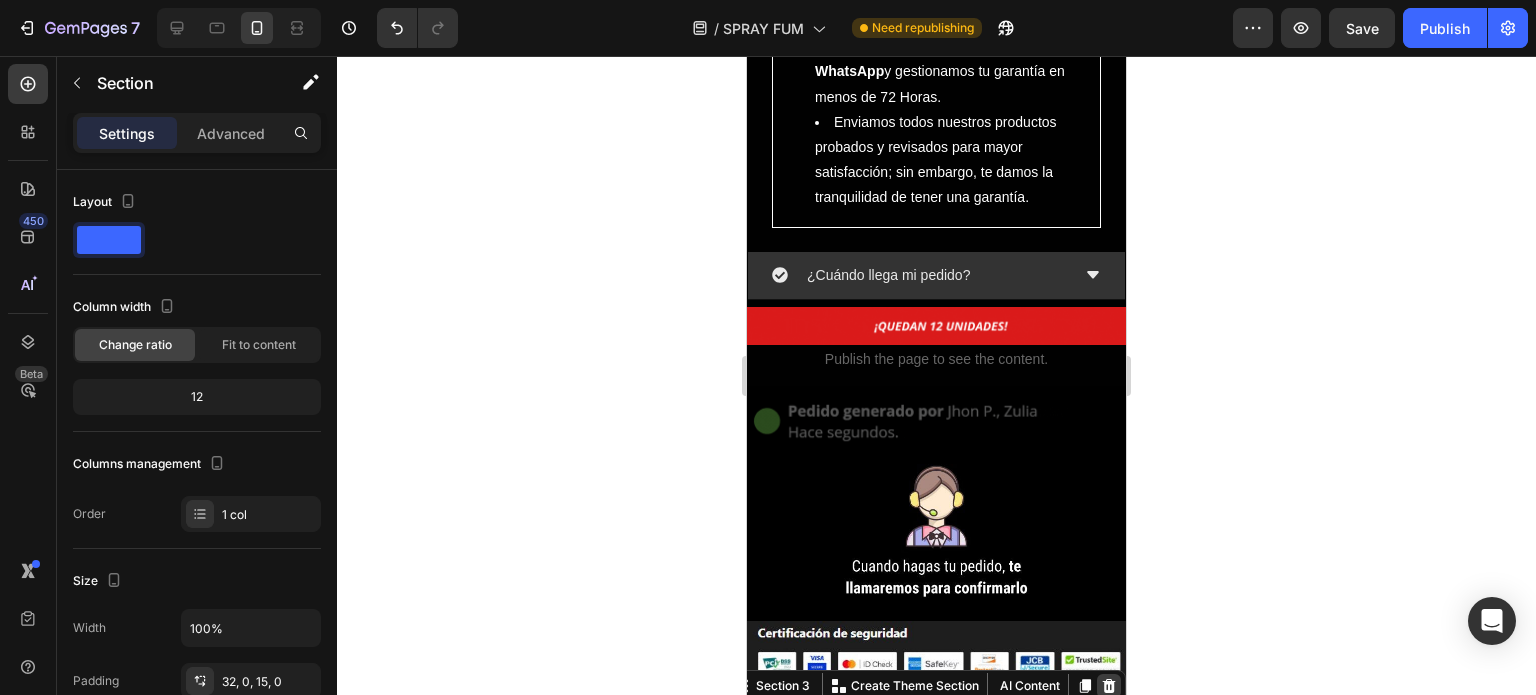 click 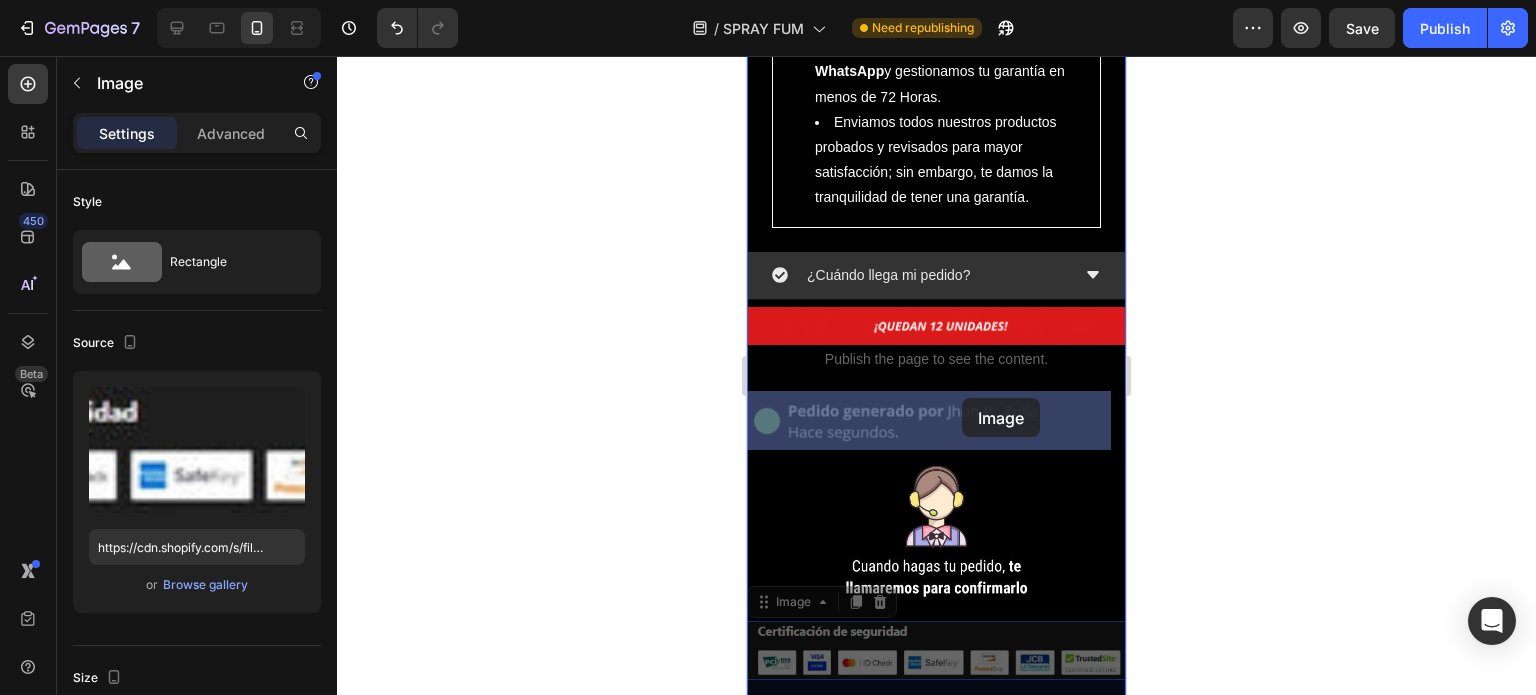drag, startPoint x: 968, startPoint y: 433, endPoint x: 962, endPoint y: 407, distance: 26.683329 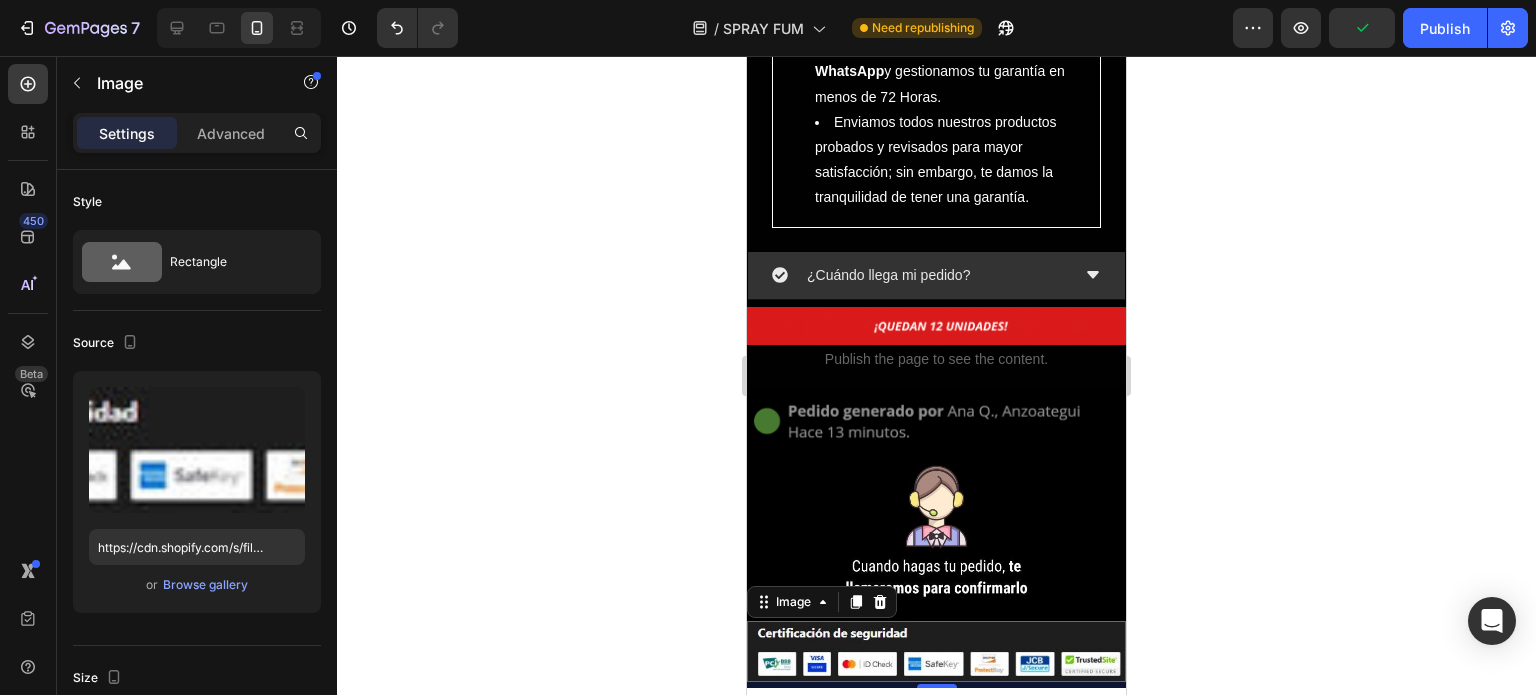 drag, startPoint x: 923, startPoint y: 470, endPoint x: 924, endPoint y: 423, distance: 47.010635 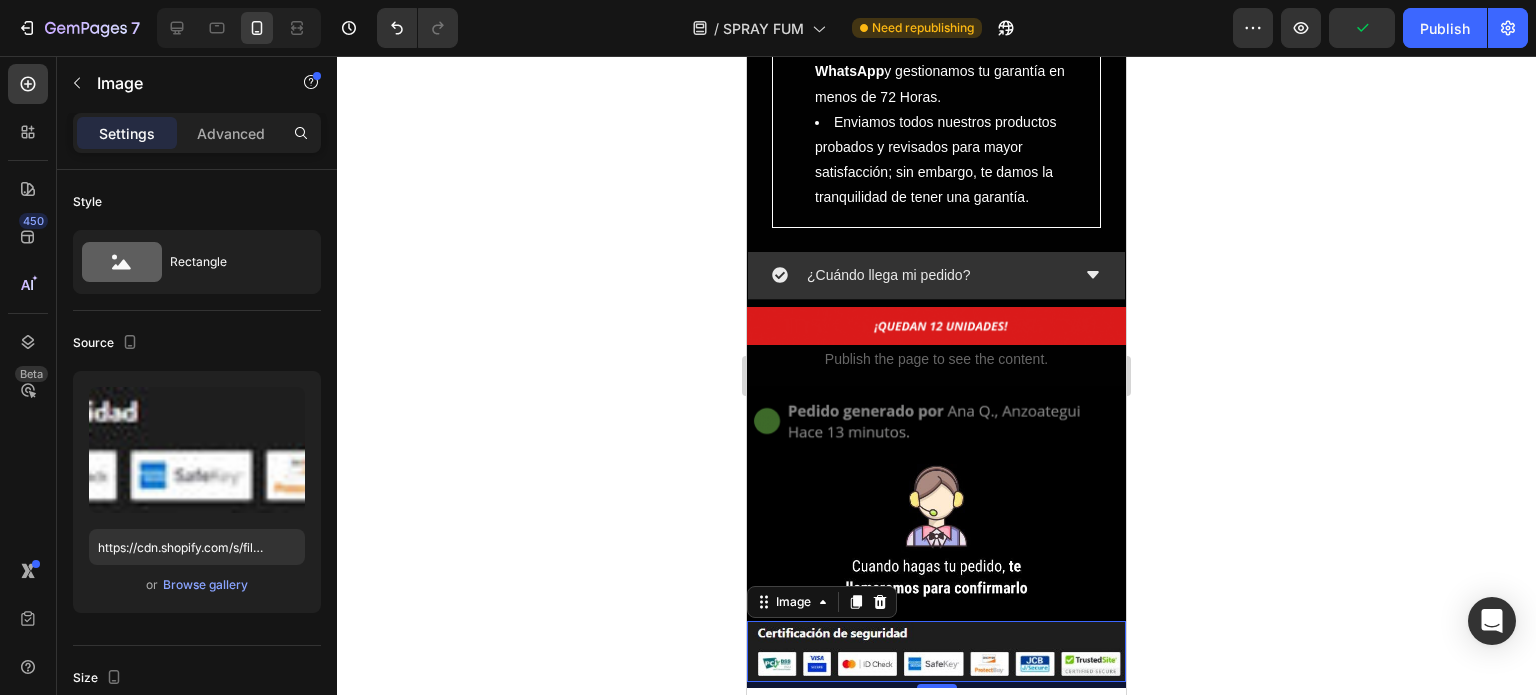 click on "Image   6" at bounding box center (936, 652) 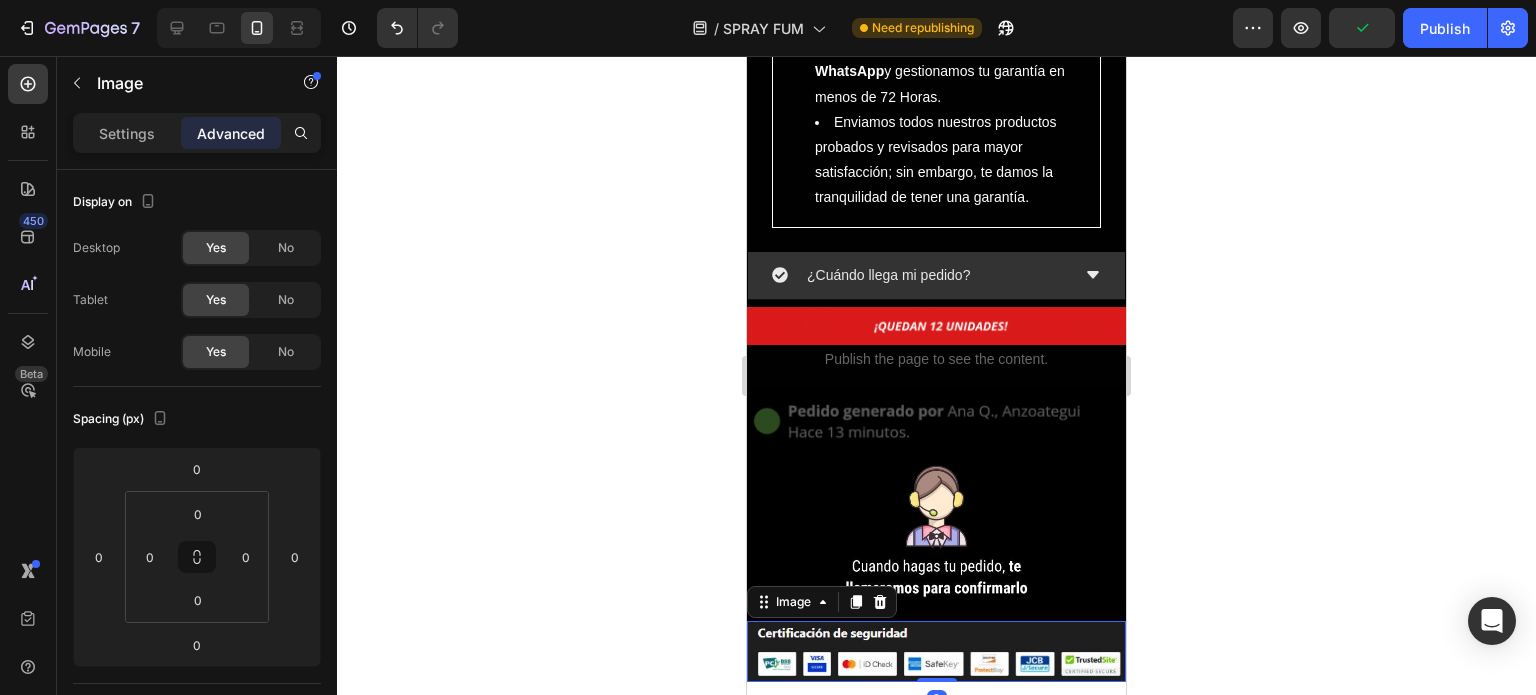 drag, startPoint x: 623, startPoint y: 411, endPoint x: 659, endPoint y: 398, distance: 38.27532 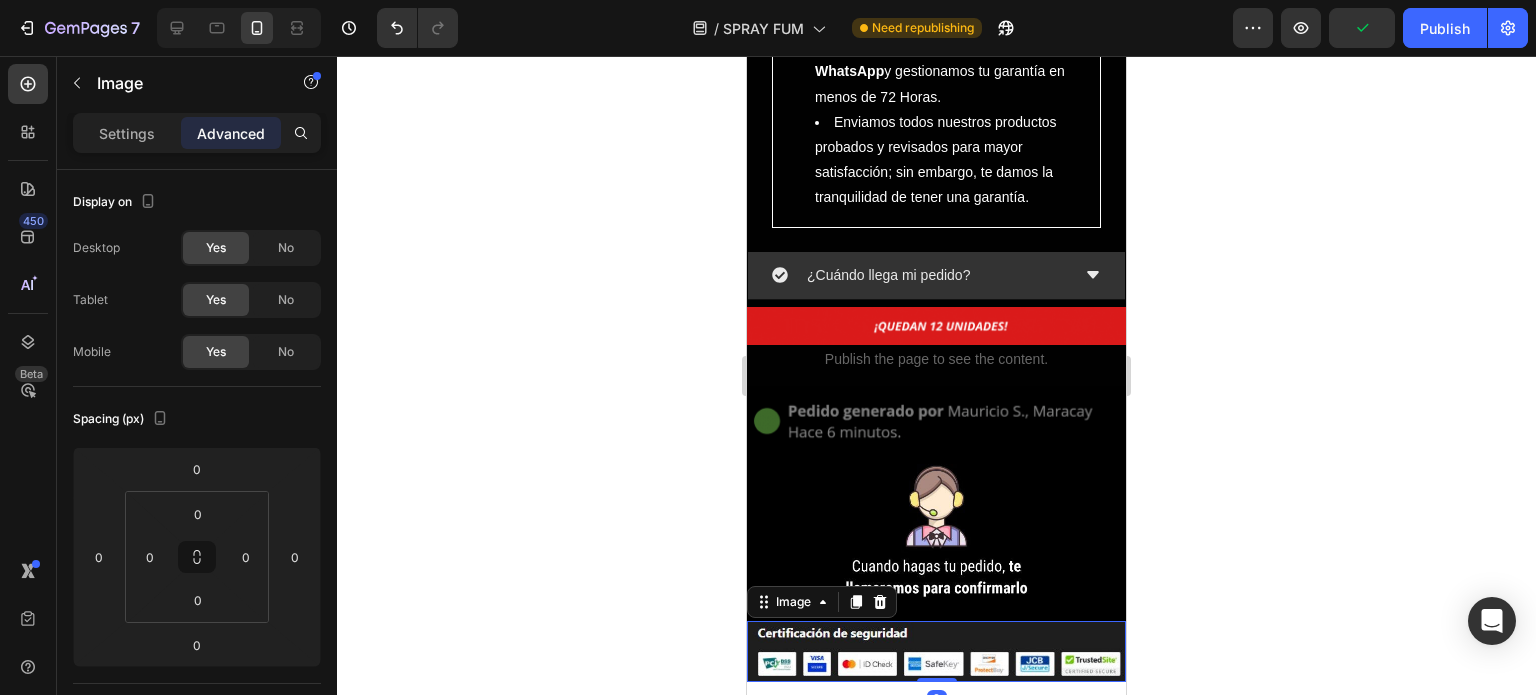 click 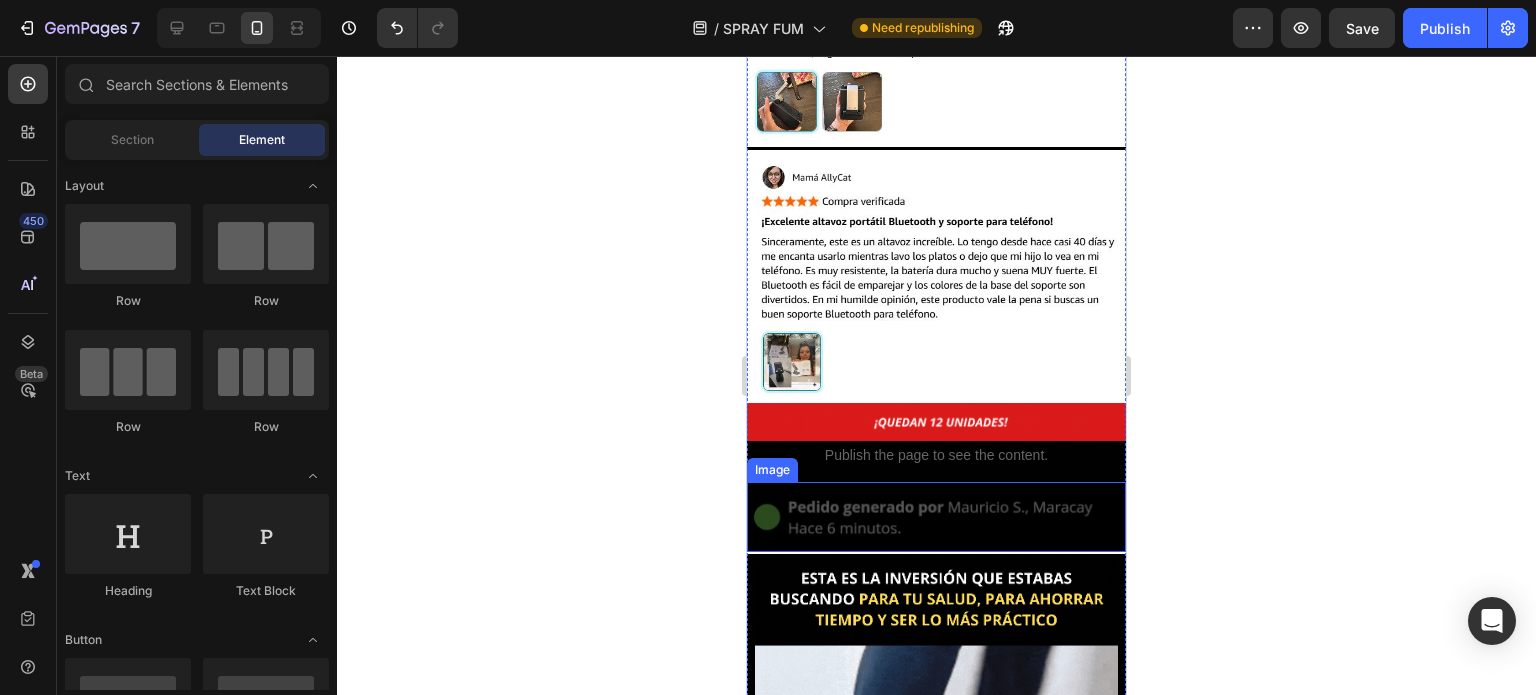 scroll, scrollTop: 5239, scrollLeft: 0, axis: vertical 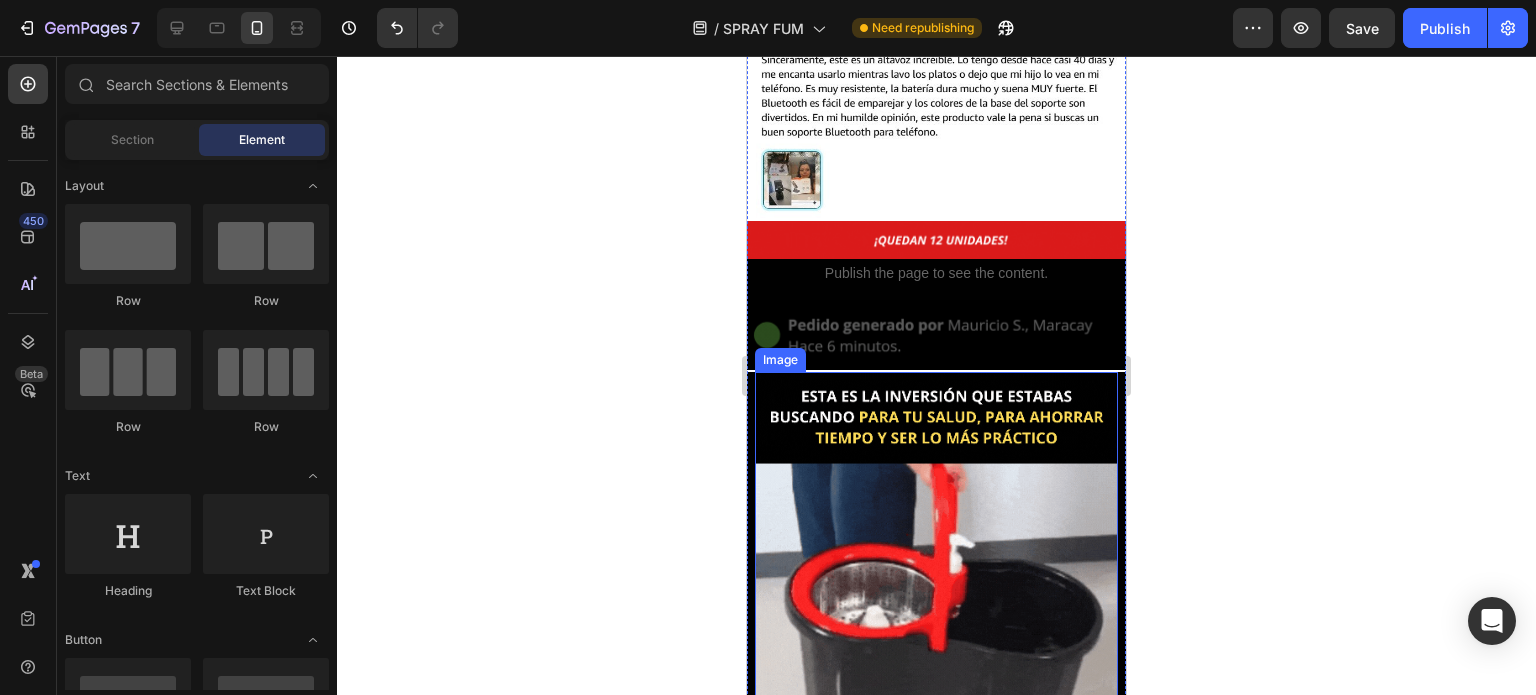 click at bounding box center [936, 573] 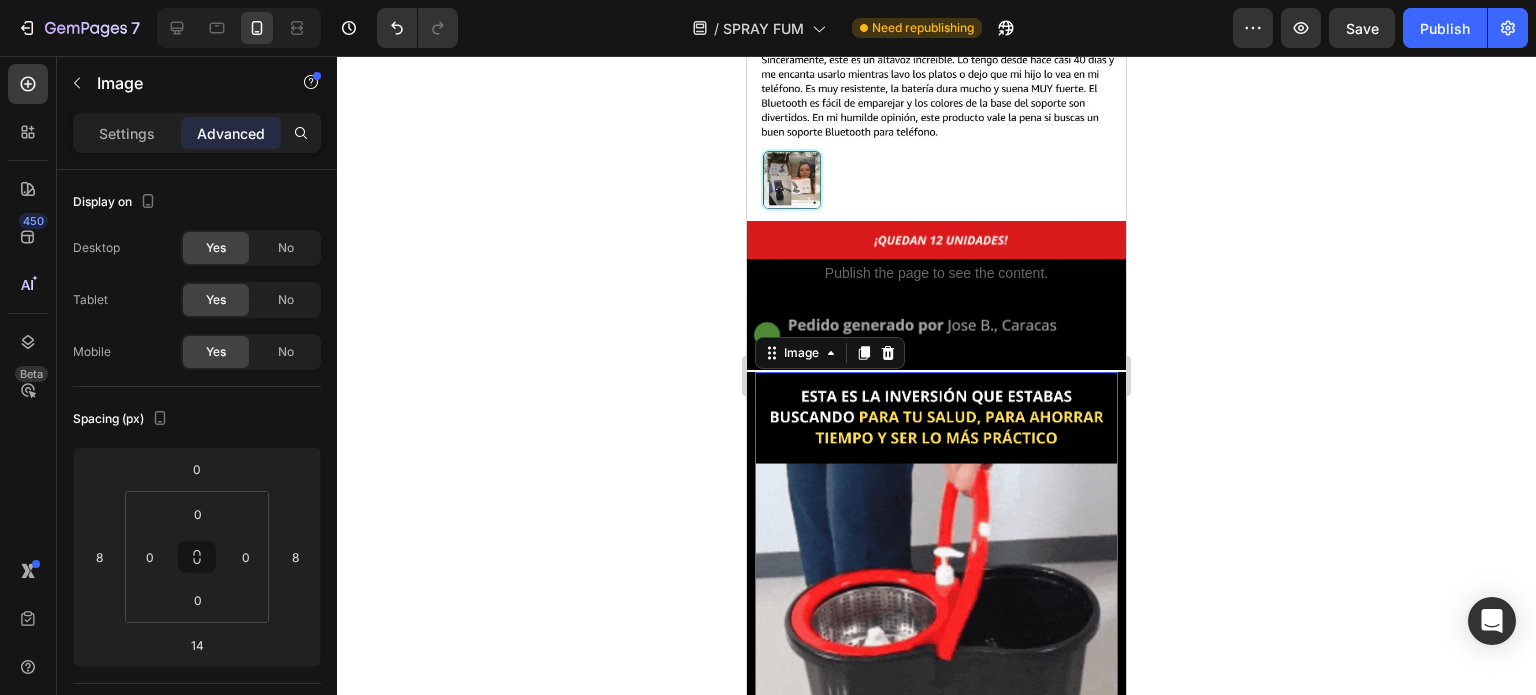 click at bounding box center [936, 573] 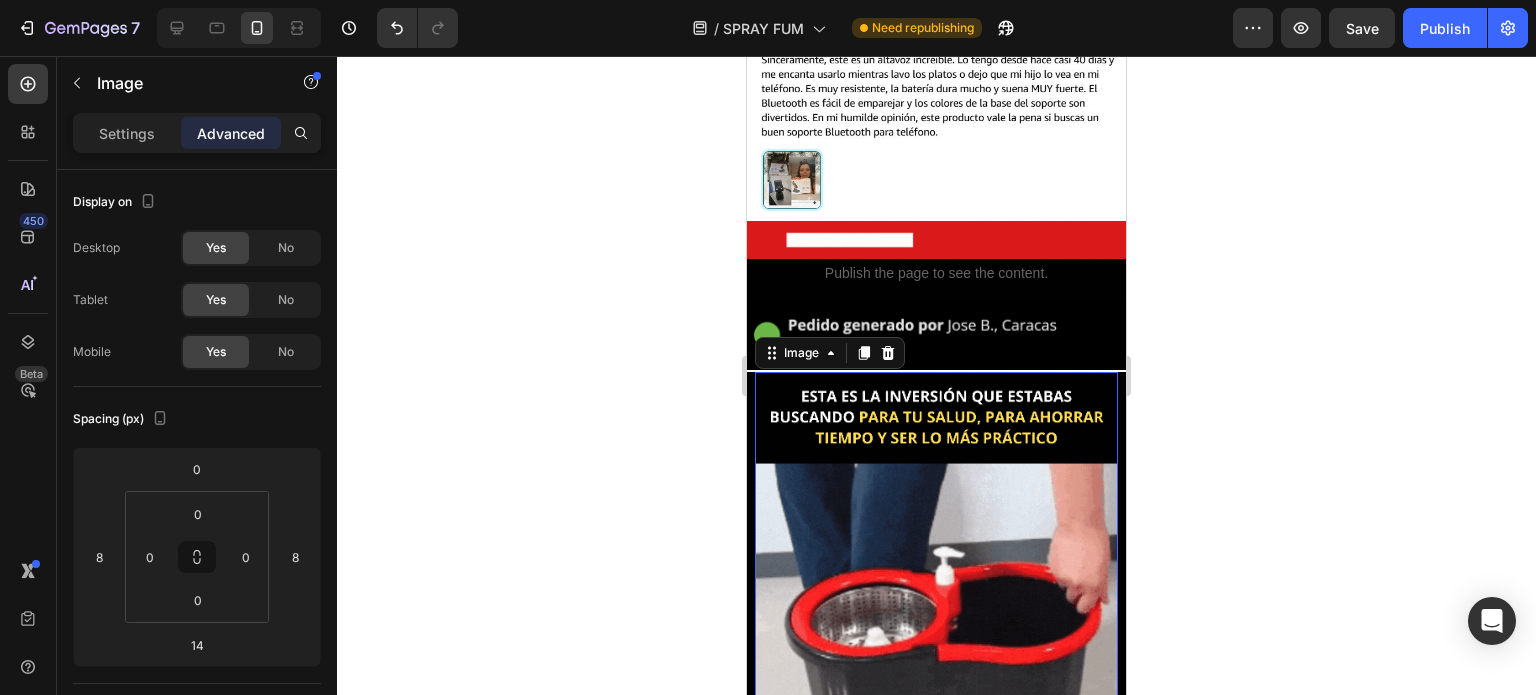 click at bounding box center (936, 573) 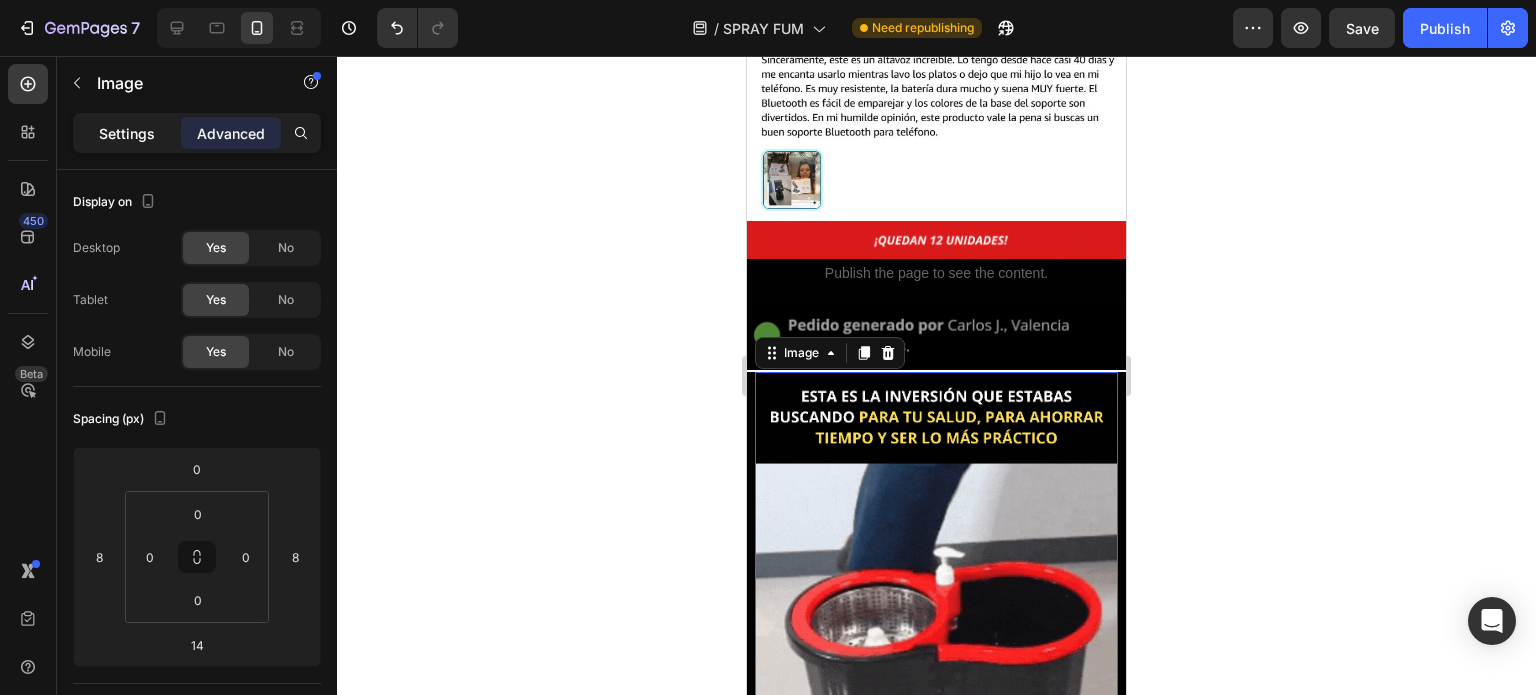 click on "Settings" at bounding box center (127, 133) 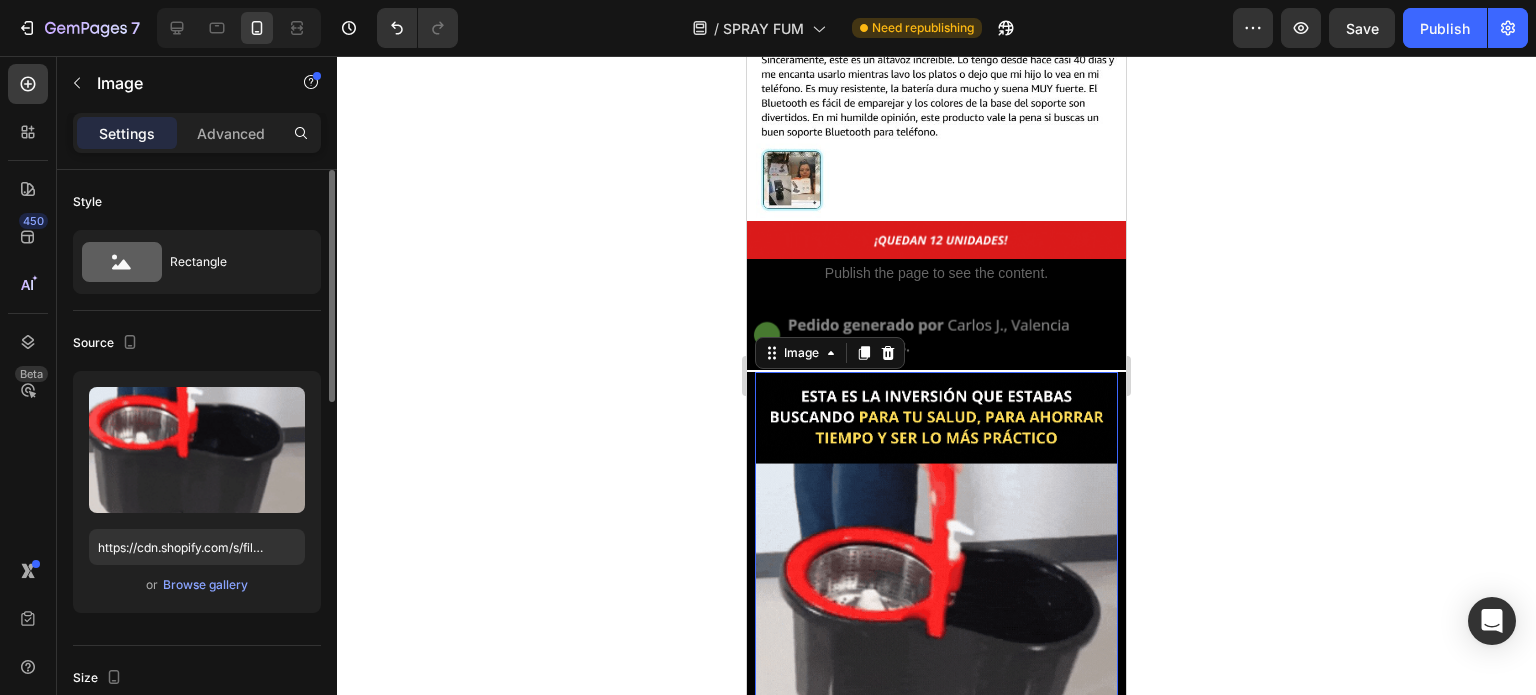 click on "or  Browse gallery" at bounding box center [197, 585] 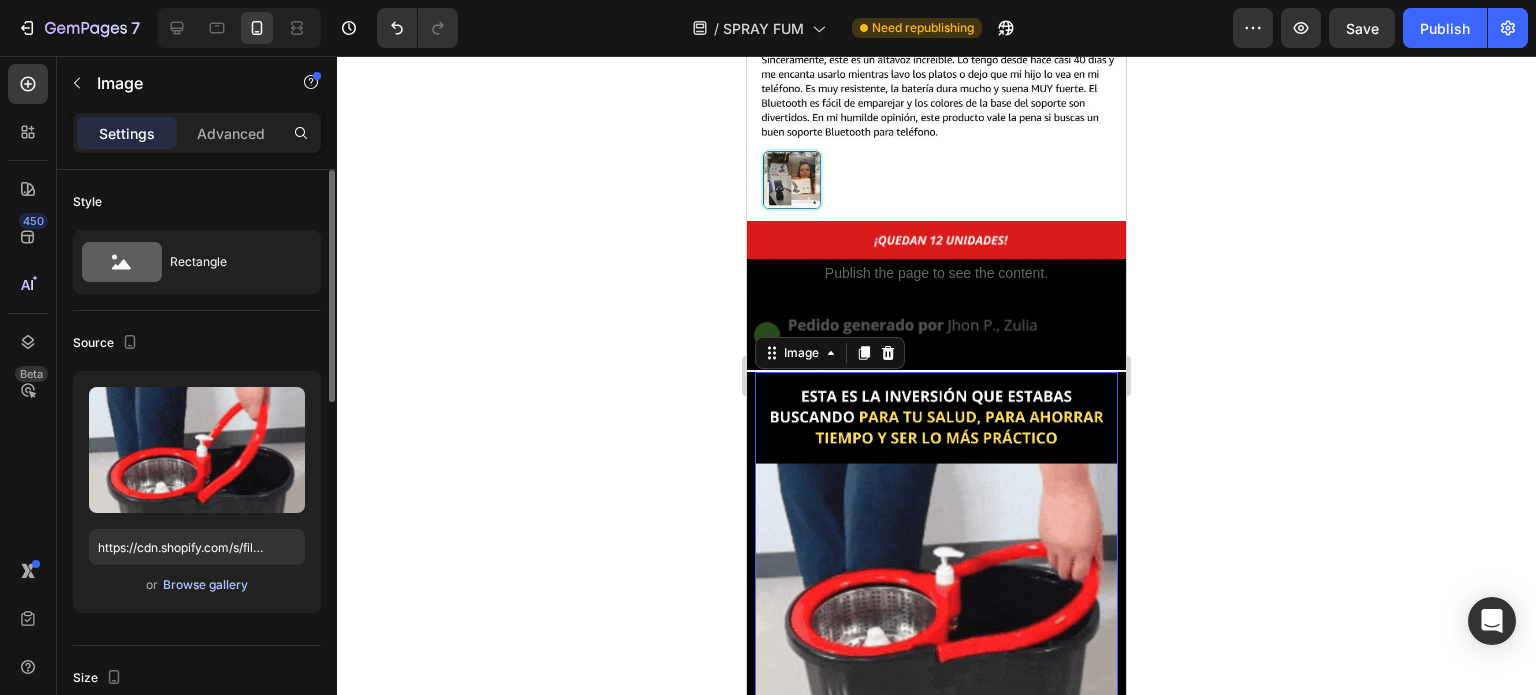 click on "Browse gallery" at bounding box center [205, 585] 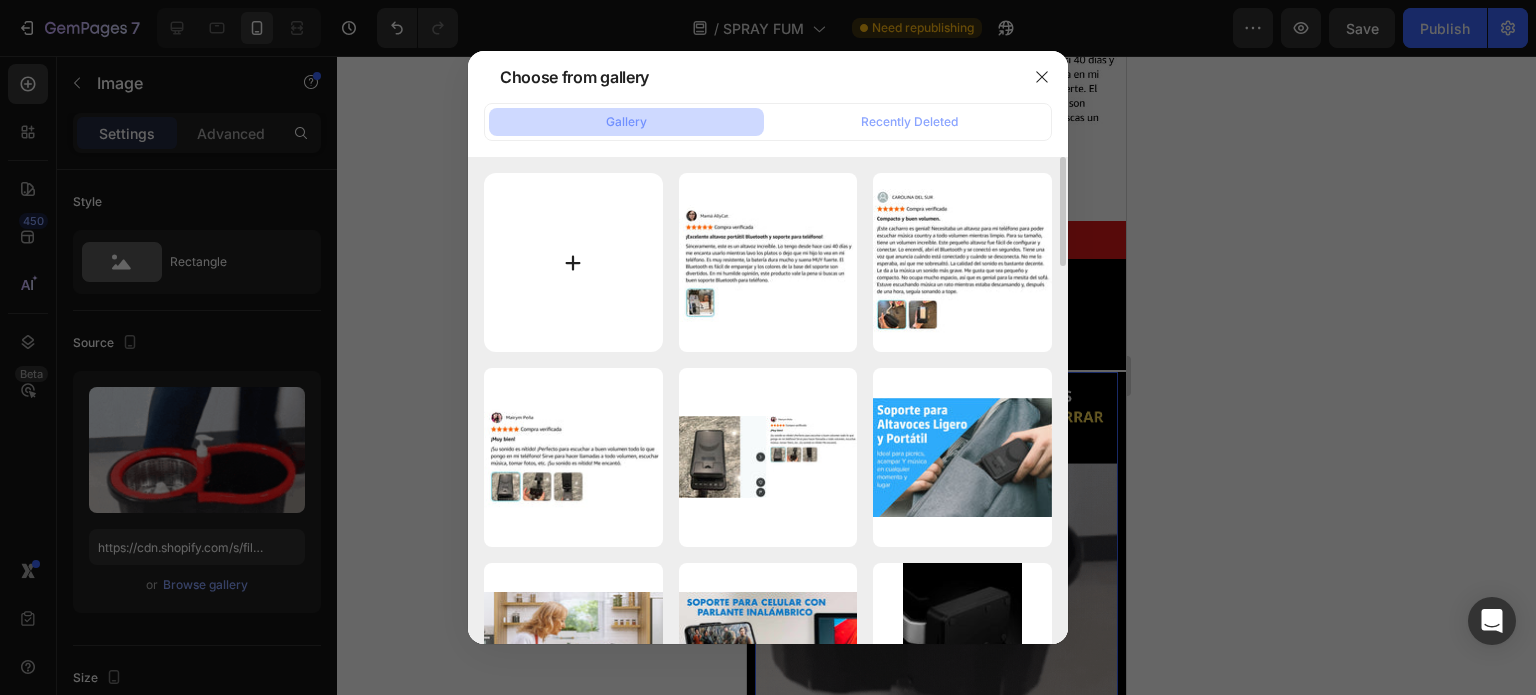 click at bounding box center [573, 262] 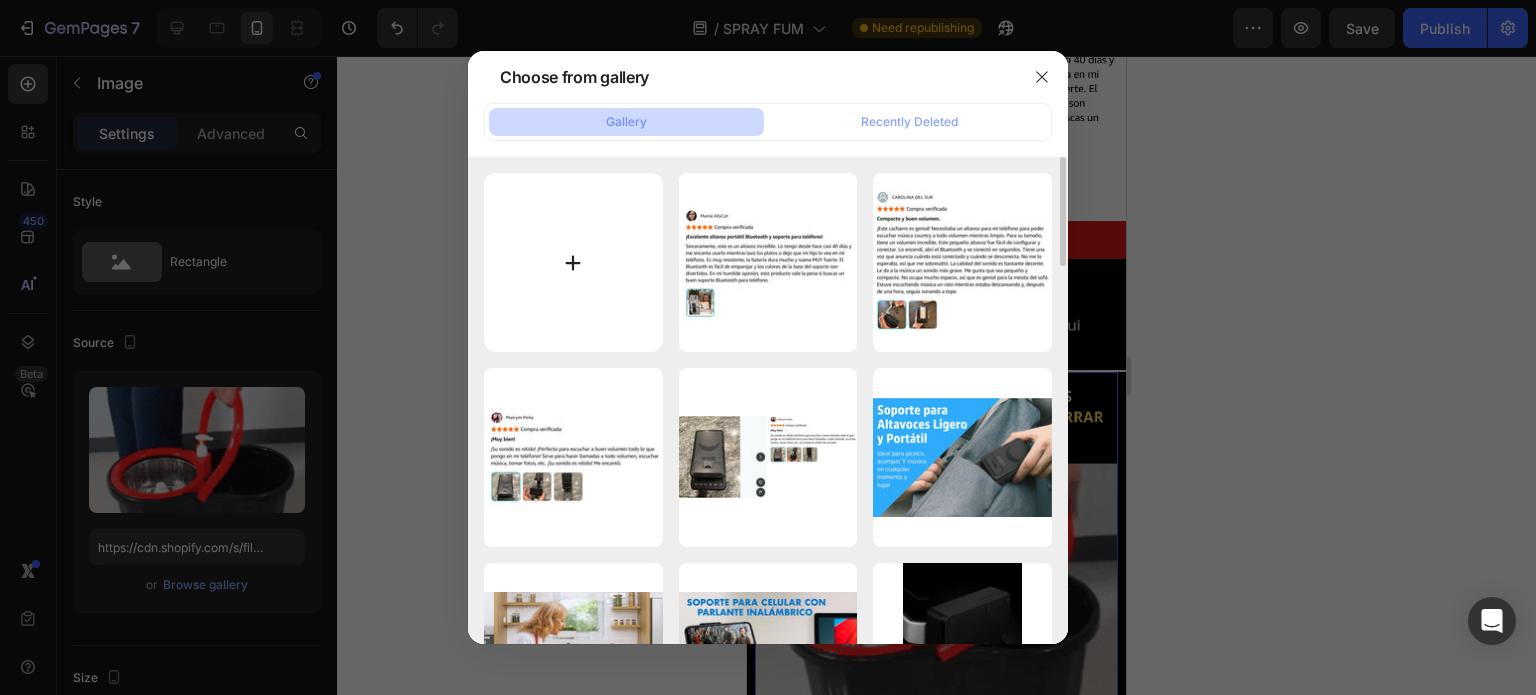 type on "C:\fakepath\WhatsApp Image 2025-08-02 at 7.34.59 AM.jpeg" 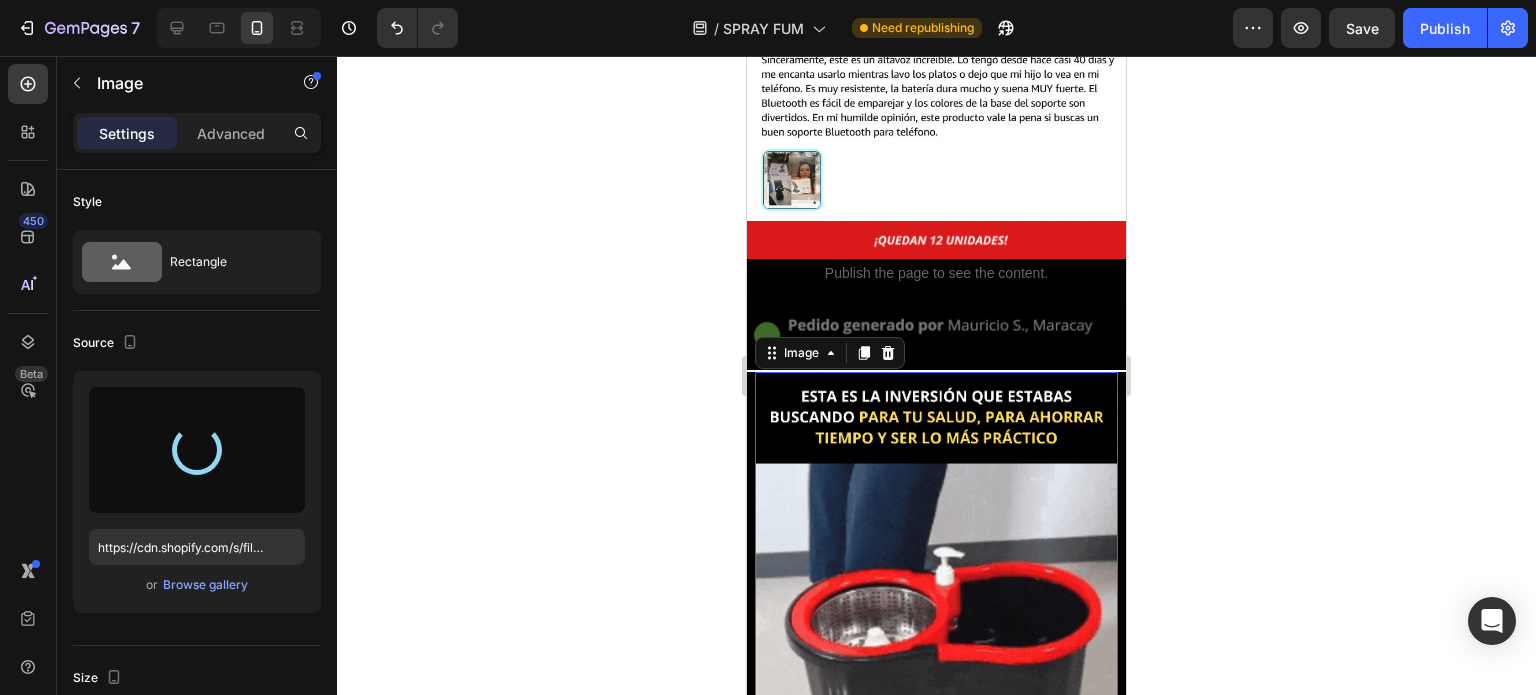 type on "https://cdn.shopify.com/s/files/1/0955/6203/9664/files/gempages_568917790648435582-9d1a2acd-70f1-4d63-9156-473cb6e61351.jpg" 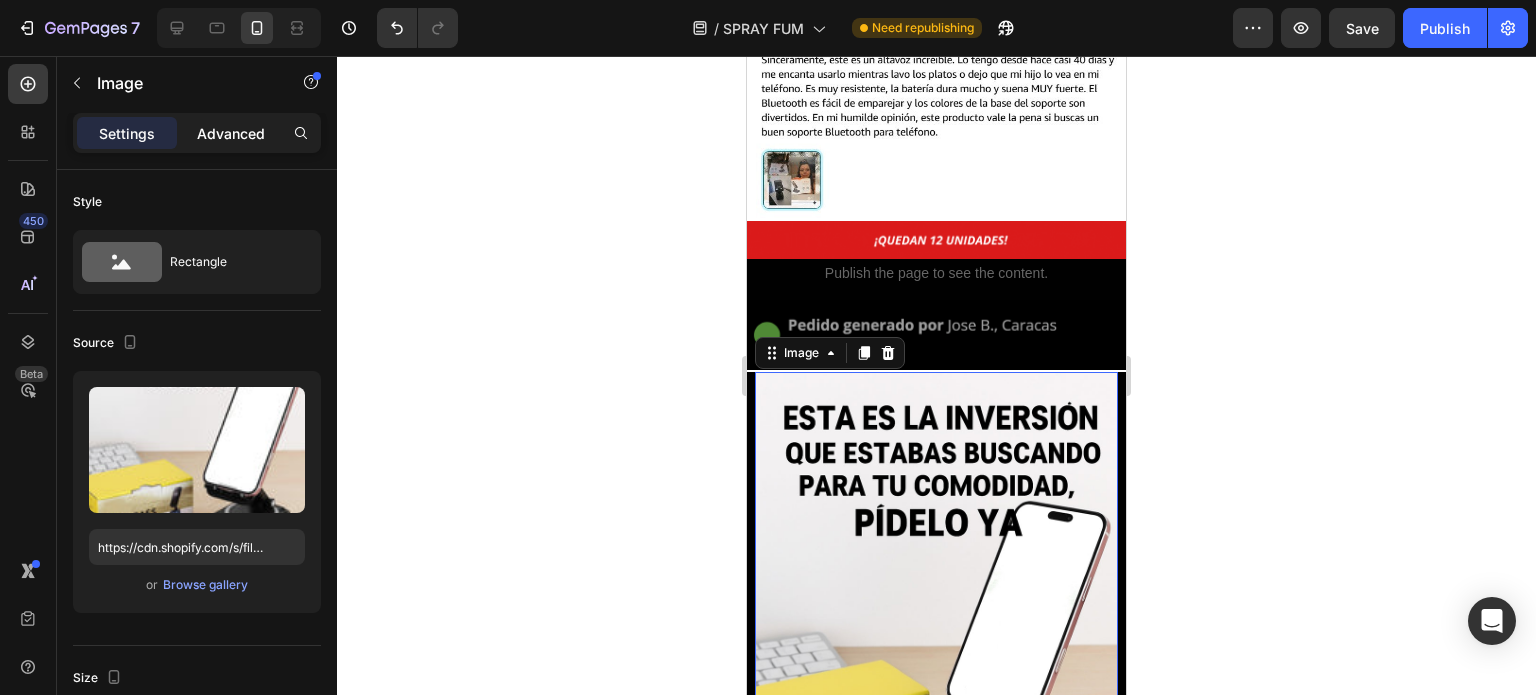 click on "Advanced" 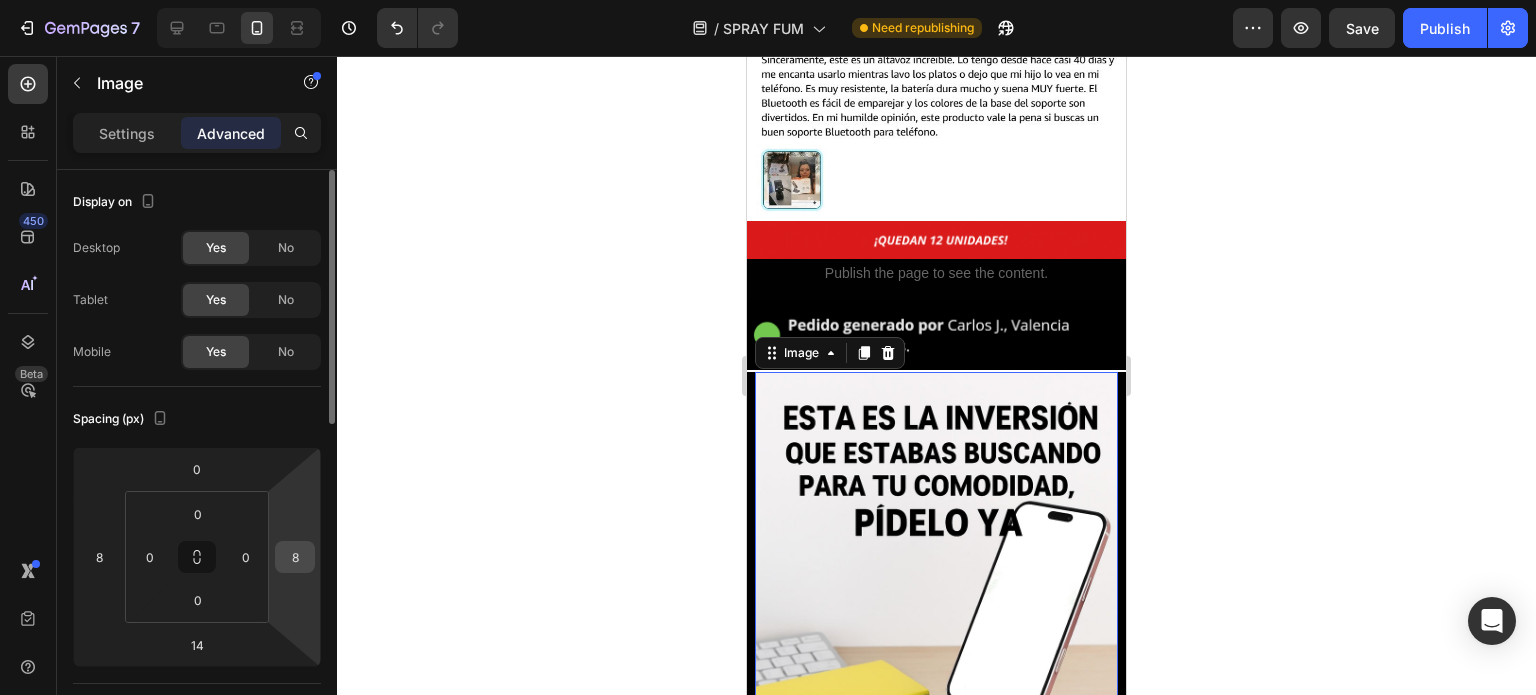 click on "8" at bounding box center [295, 557] 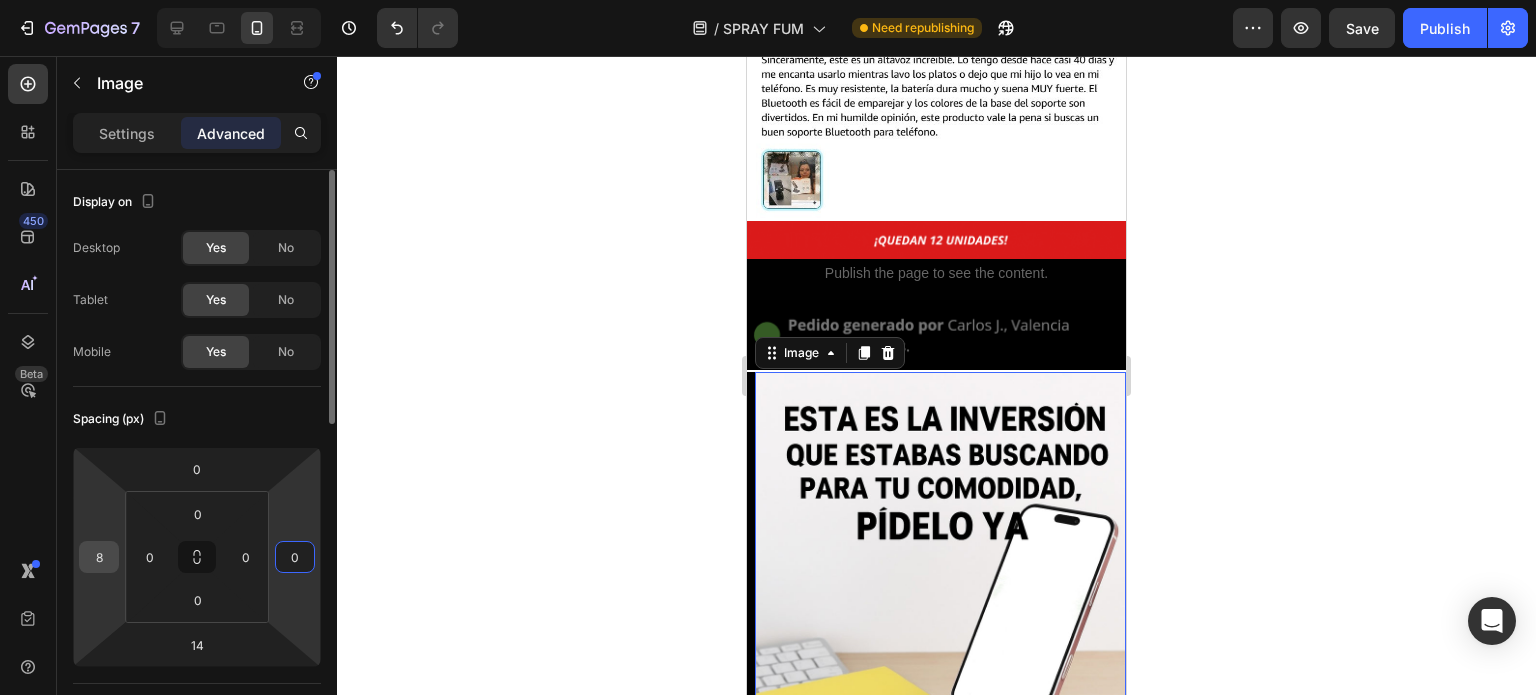type on "0" 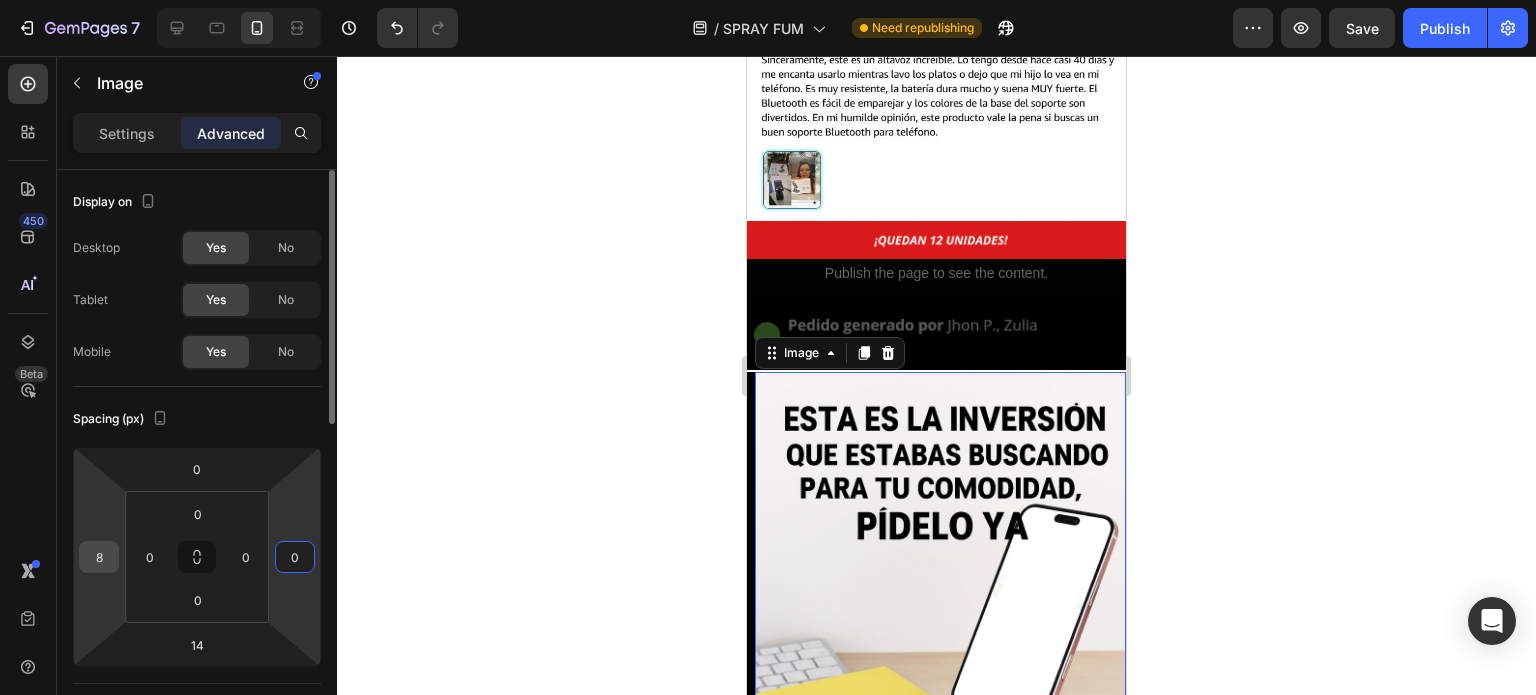 click on "8" at bounding box center [99, 557] 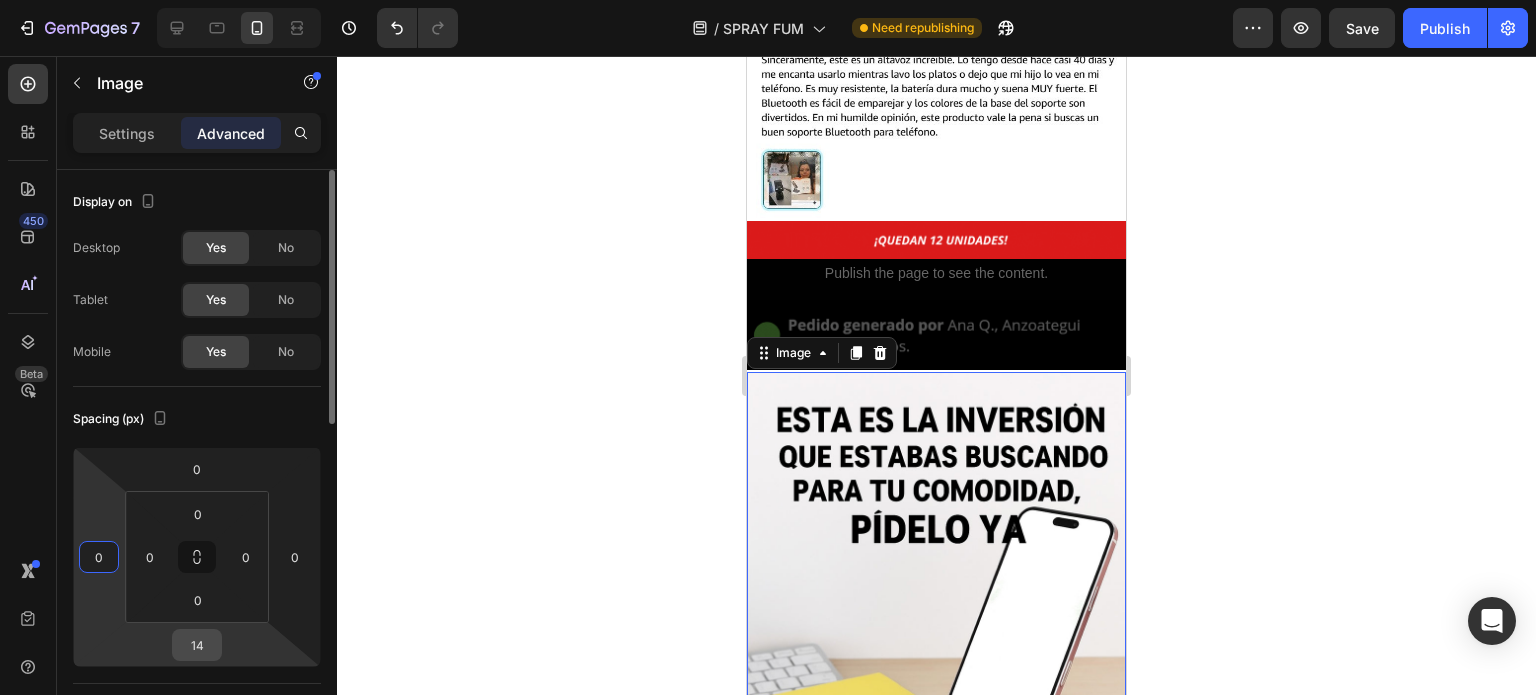 type on "0" 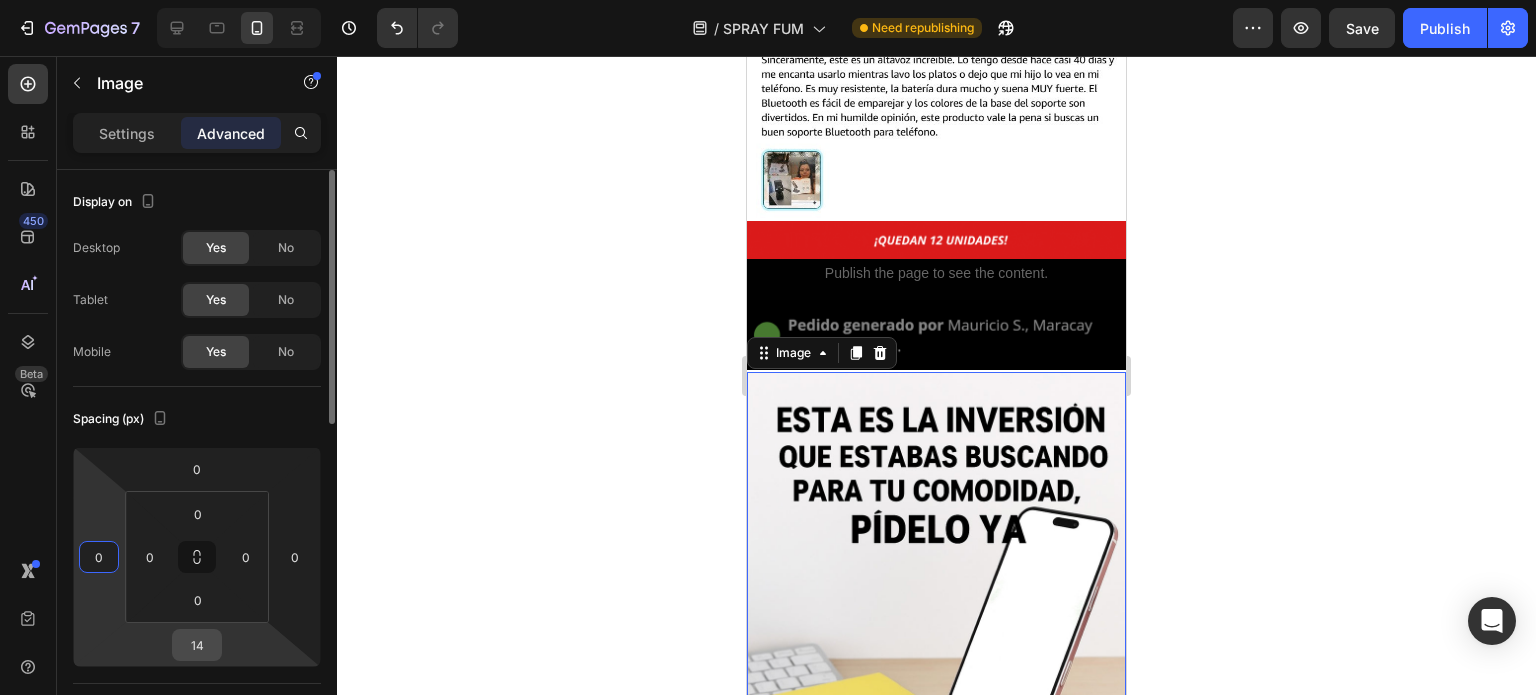 click on "14" at bounding box center [197, 645] 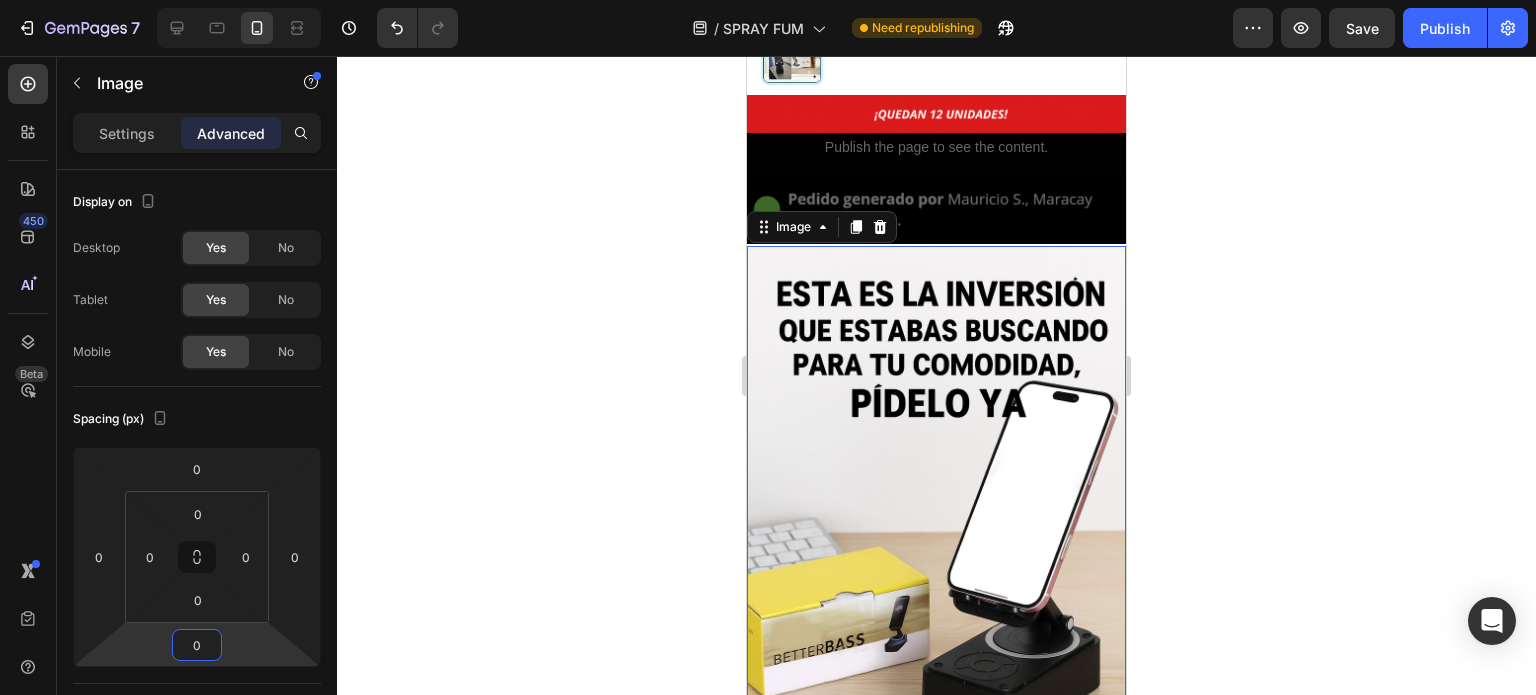 scroll, scrollTop: 5539, scrollLeft: 0, axis: vertical 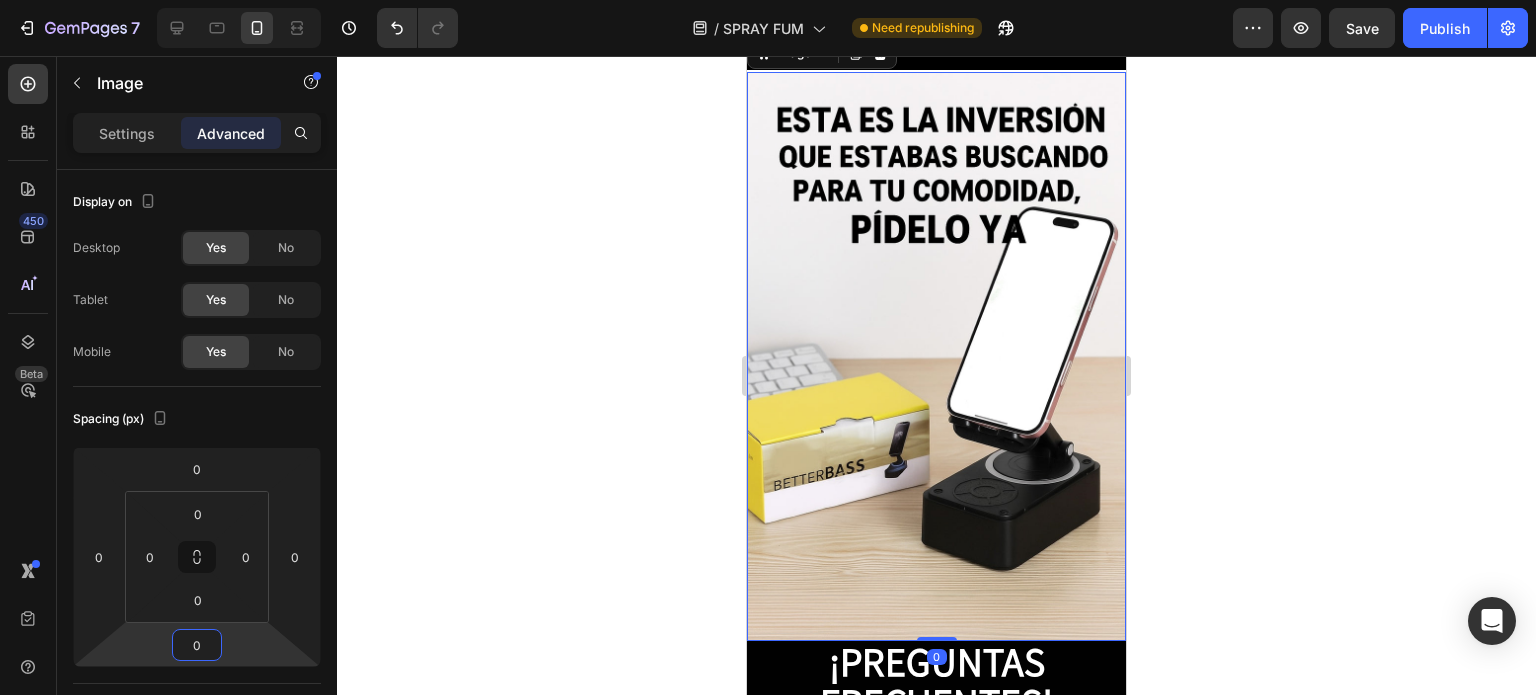type on "0" 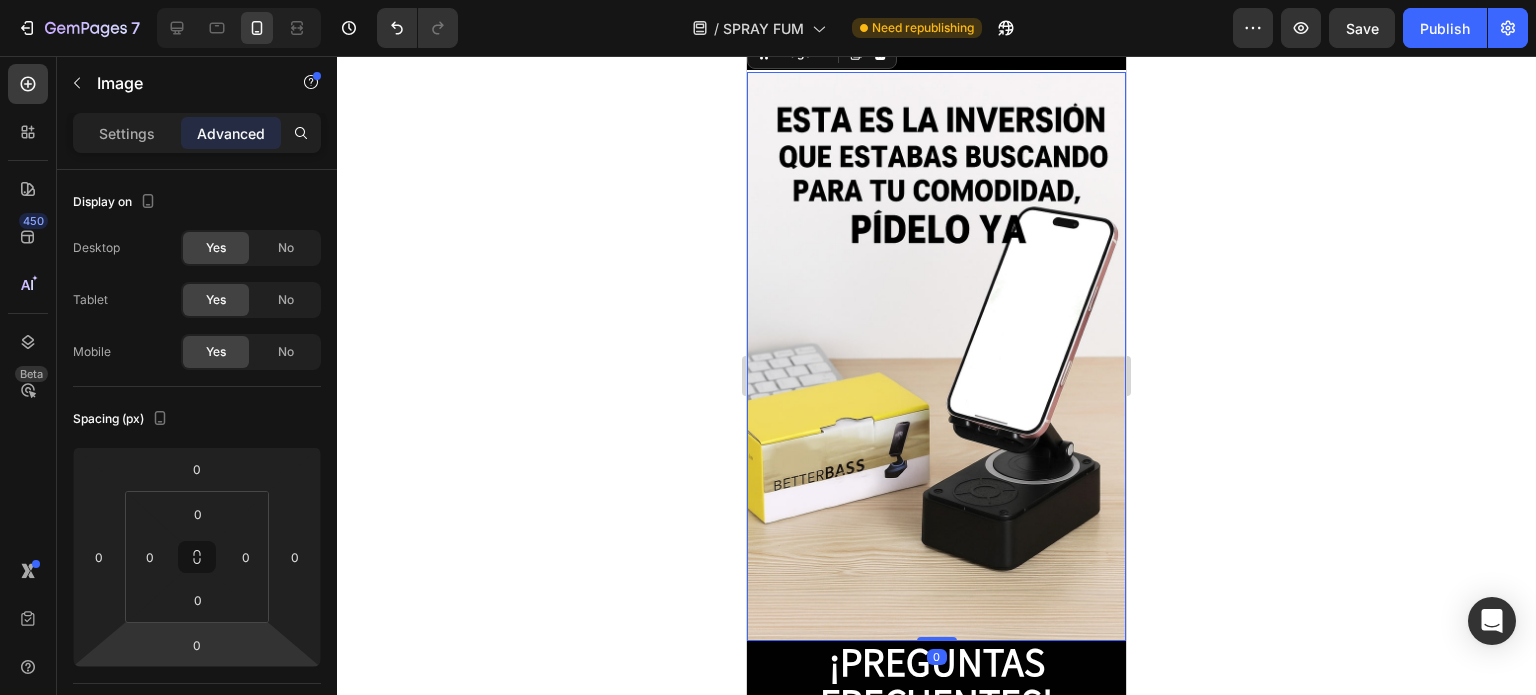click 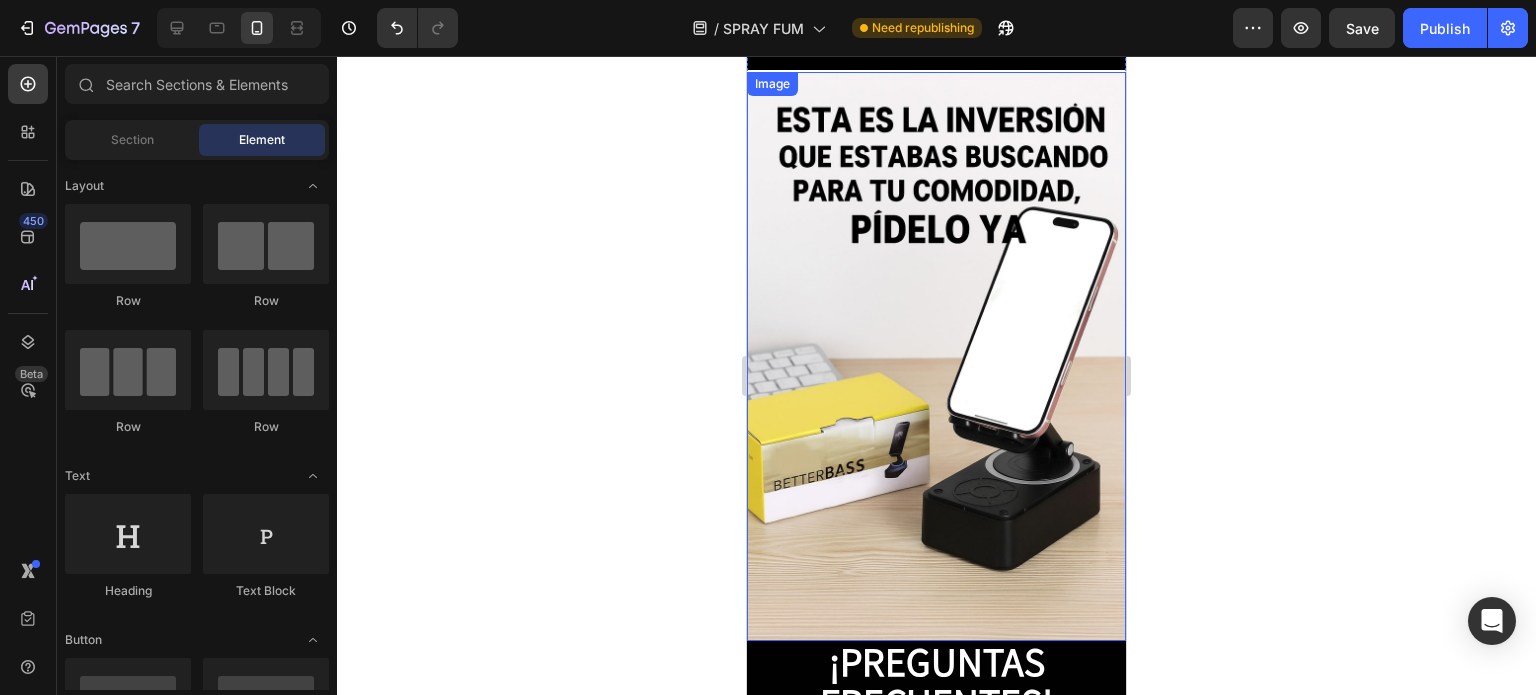 click at bounding box center [936, 356] 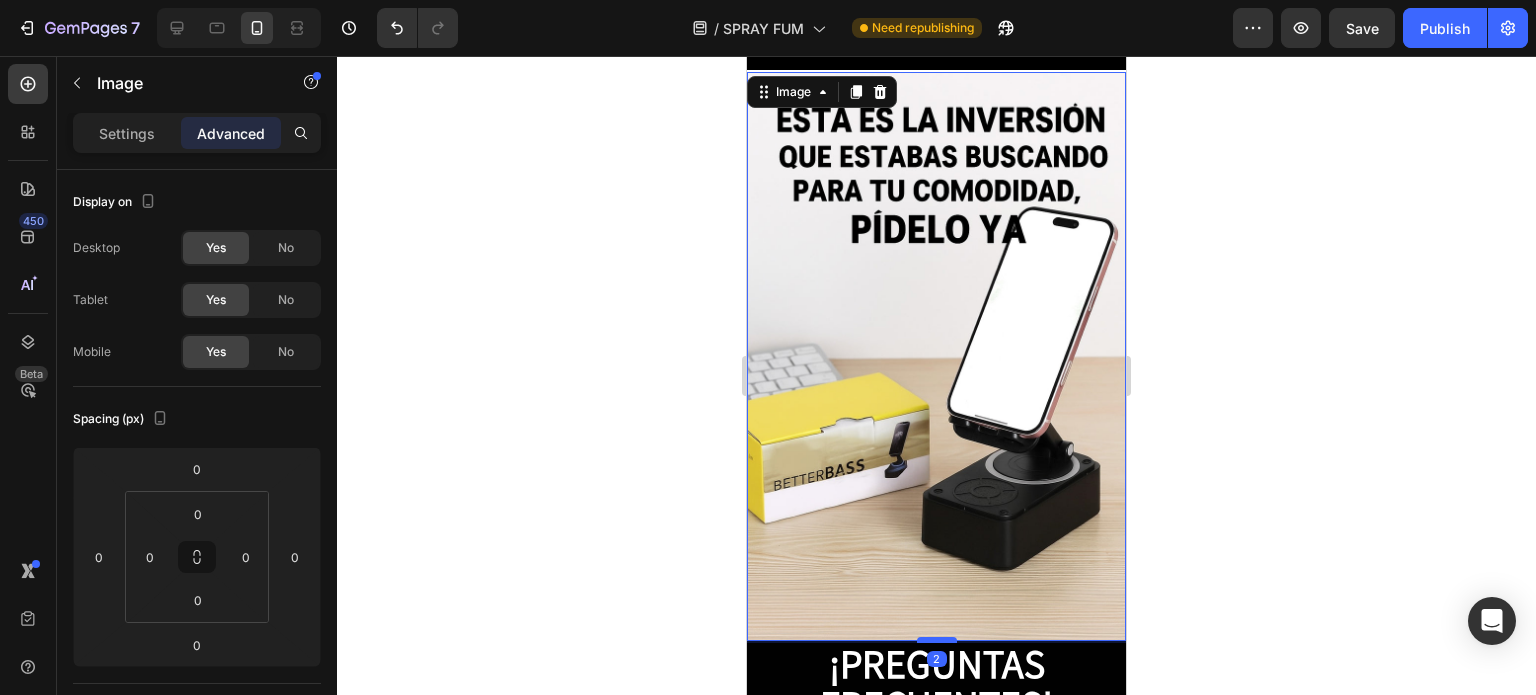 click at bounding box center (937, 640) 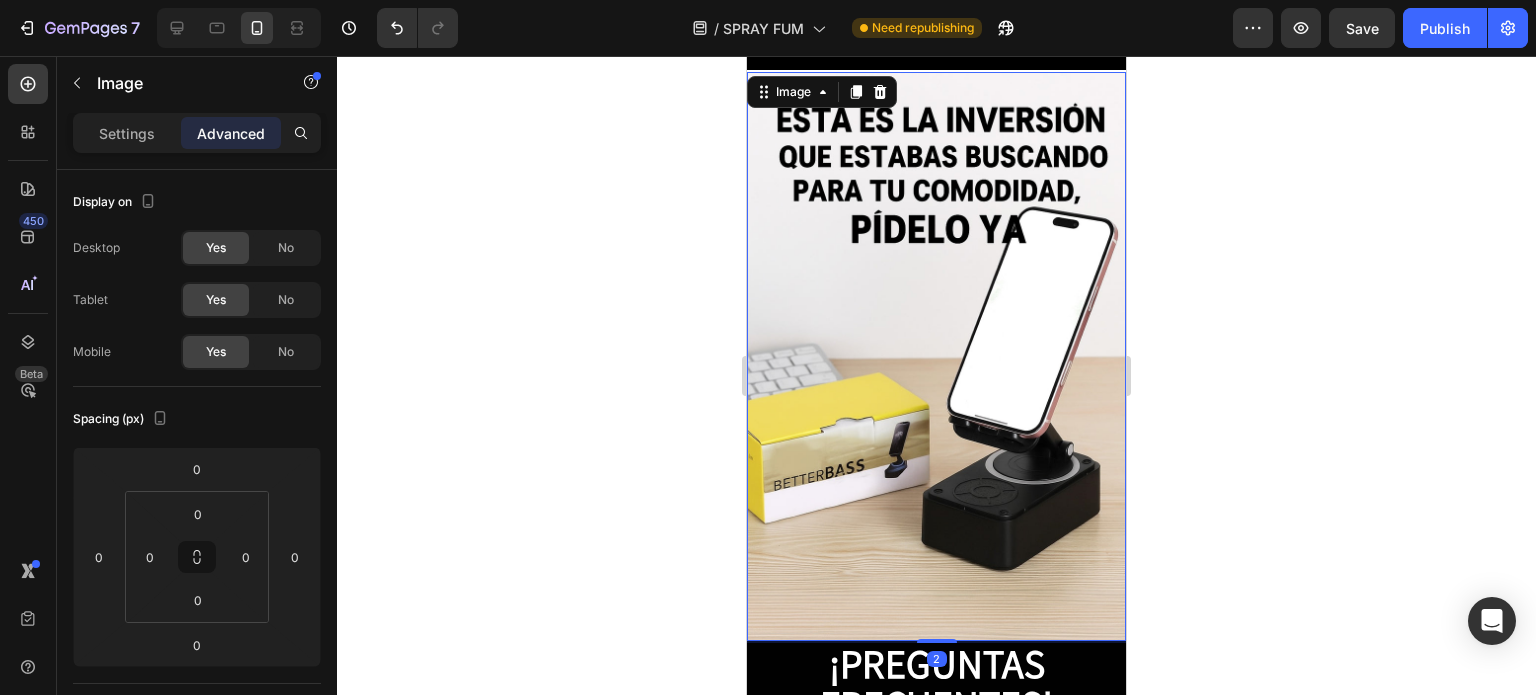 type on "2" 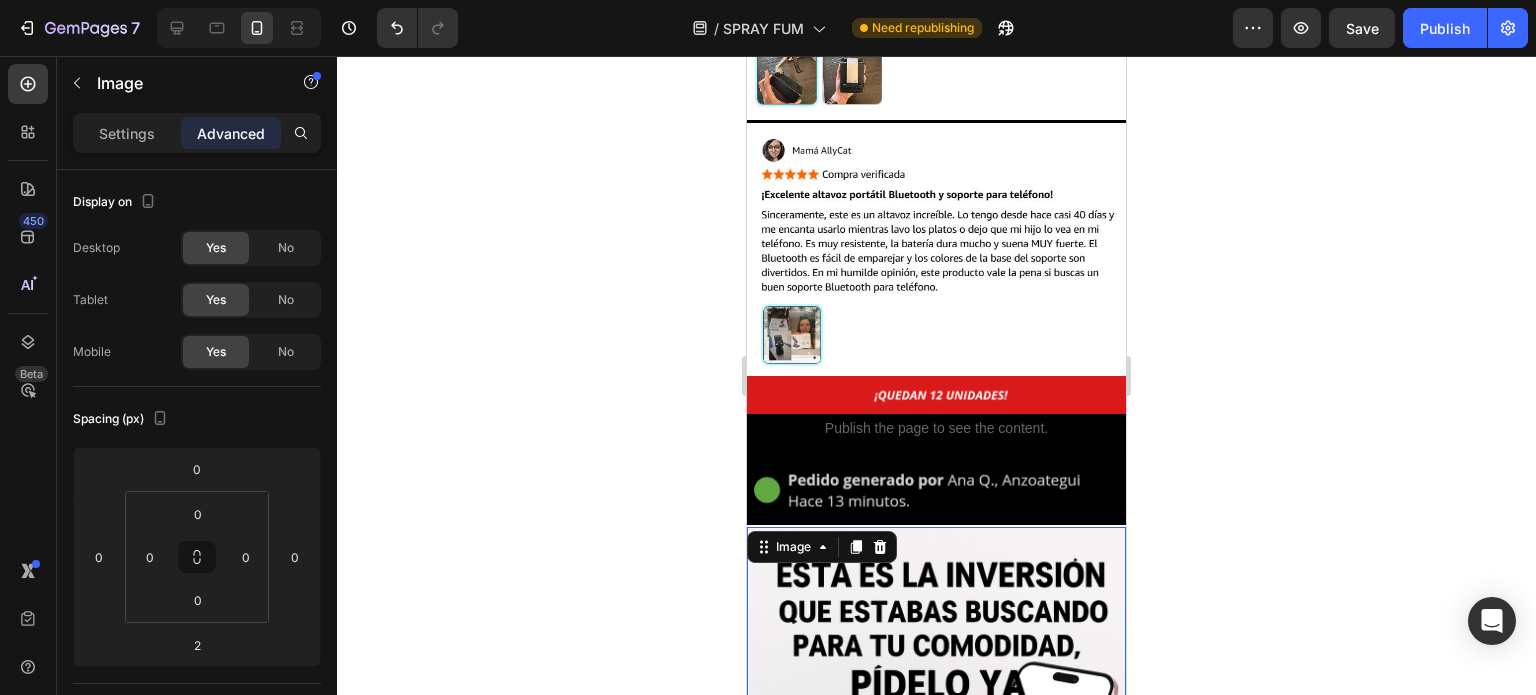 scroll, scrollTop: 5039, scrollLeft: 0, axis: vertical 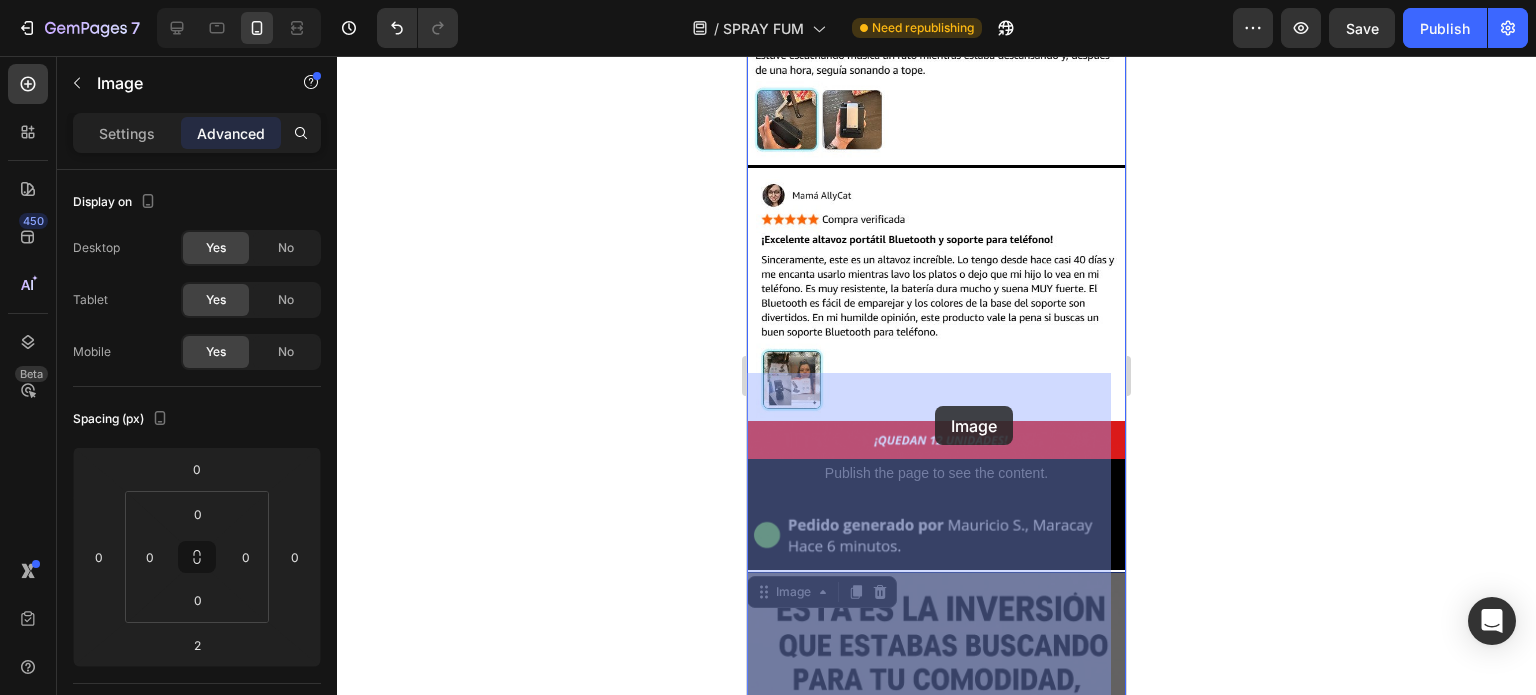 drag, startPoint x: 947, startPoint y: 499, endPoint x: 924, endPoint y: 467, distance: 39.40812 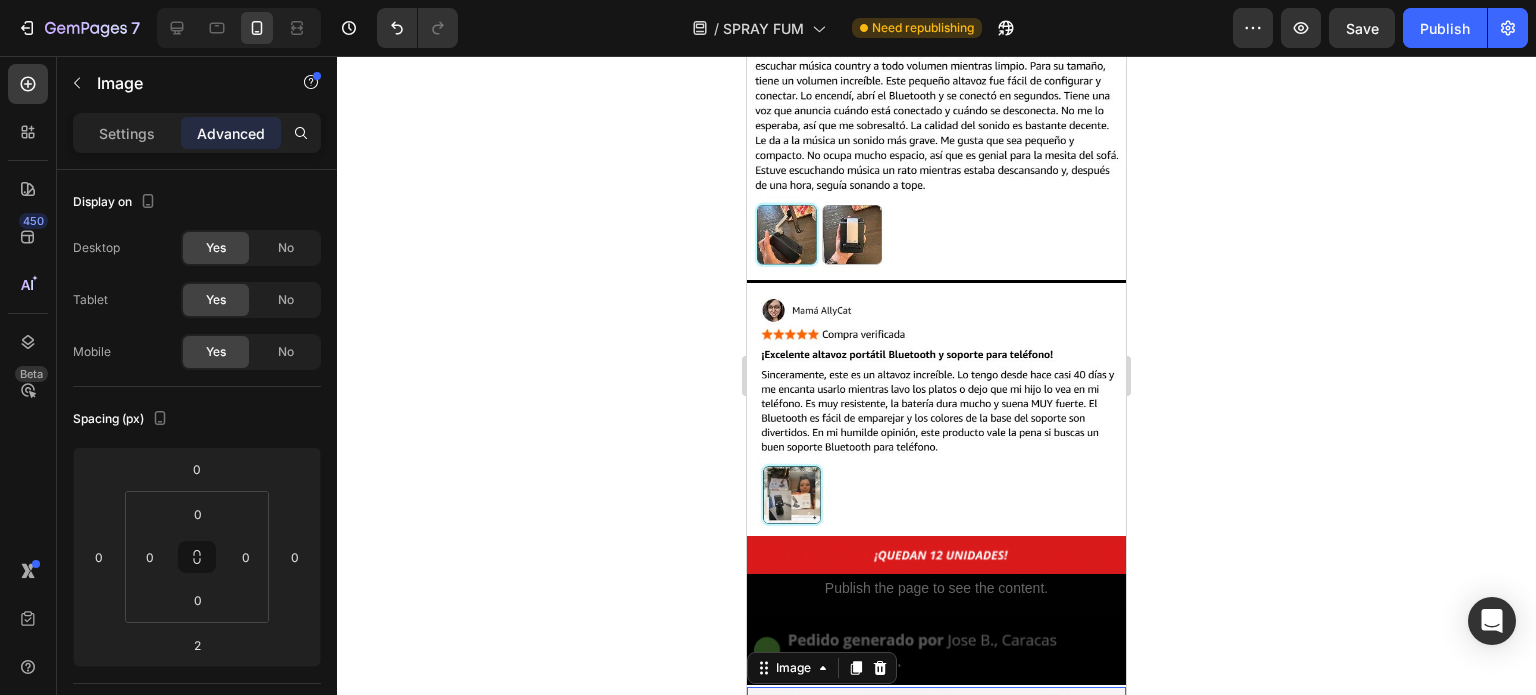 scroll, scrollTop: 5039, scrollLeft: 0, axis: vertical 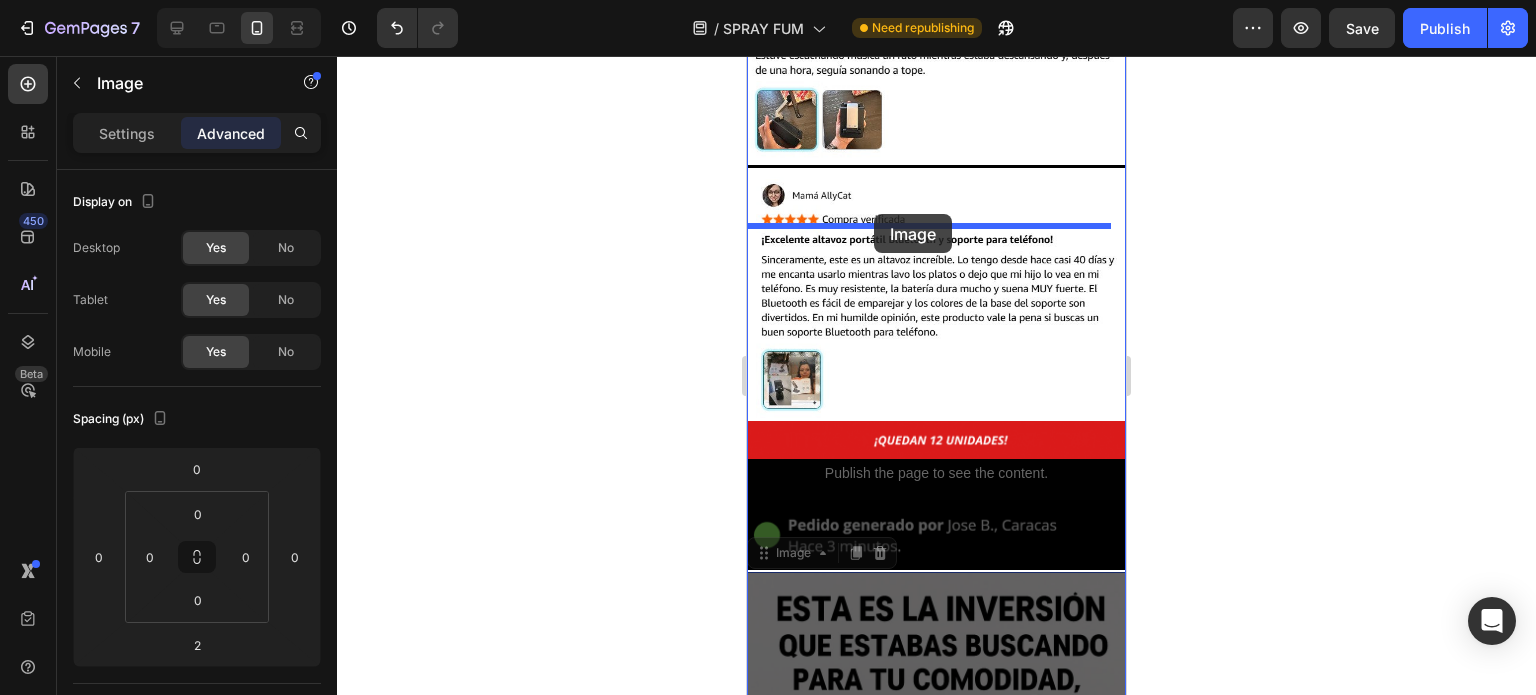 drag, startPoint x: 925, startPoint y: 490, endPoint x: 874, endPoint y: 214, distance: 280.6724 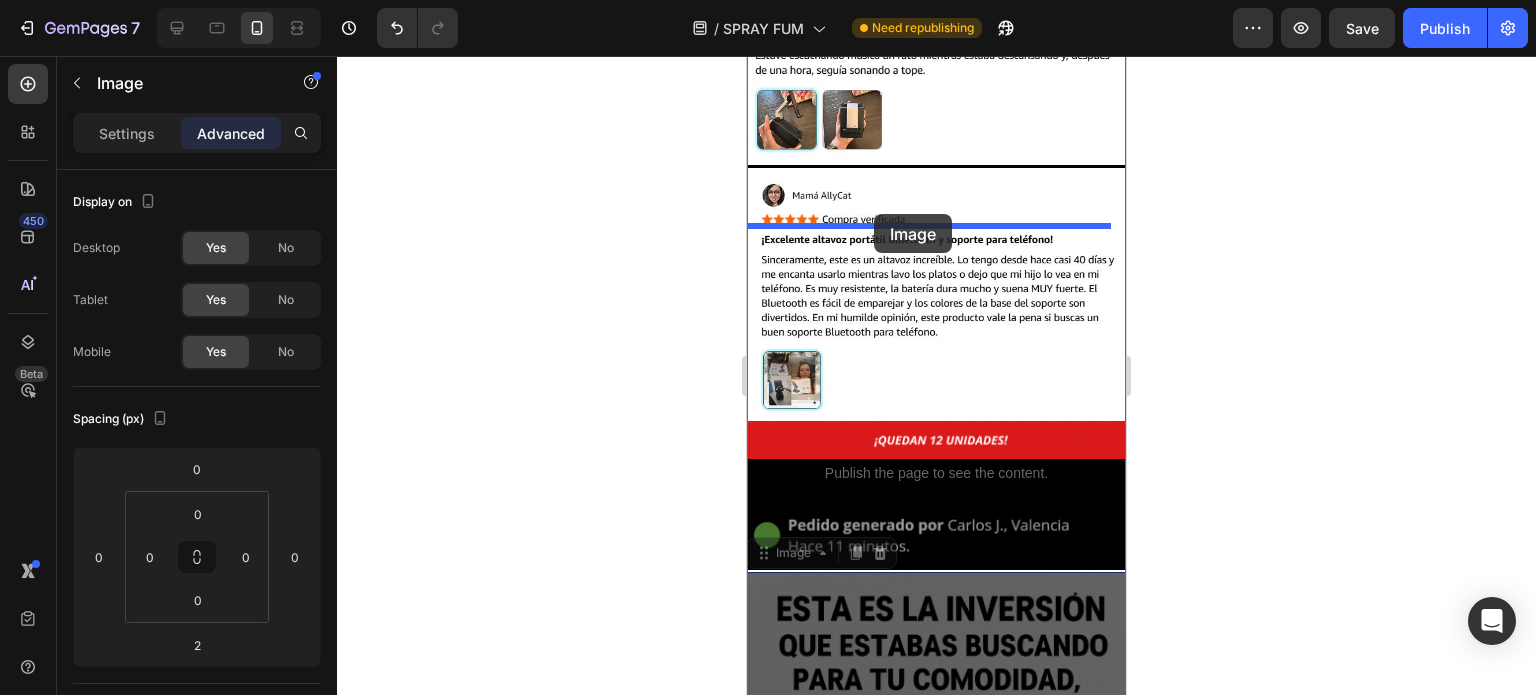 click on "Mobile  ( 379 px) iPhone 13 Mini iPhone 13 Pro iPhone 11 Pro Max iPhone 15 Pro Max Pixel 7 Galaxy S8+ Galaxy S20 Ultra iPad Mini iPad Air iPad Pro Header ENVÍO GRATIS SI COMPRAS HOY Text
ENVÍO GRATIS SI COMPRAS HOY Text
ENVÍO GRATIS SI COMPRAS HOY Text
ENVÍO GRATIS SI COMPRAS HOY Text
ENVÍO GRATIS SI COMPRAS HOY Text
ENVÍO GRATIS SI COMPRAS HOY Text
ENVÍO GRATIS SI COMPRAS HOY Text
ENVÍO GRATIS SI COMPRAS HOY Text
Marquee Product Images Image Image
Publish the page to see the content.
Custom Code Row Image Image Image Image Image Image
Publish the page to see the content.
Custom Code Image Image Image Image Image Image
Publish the page to see the content.
Custom Code Image Title" at bounding box center [936, -1247] 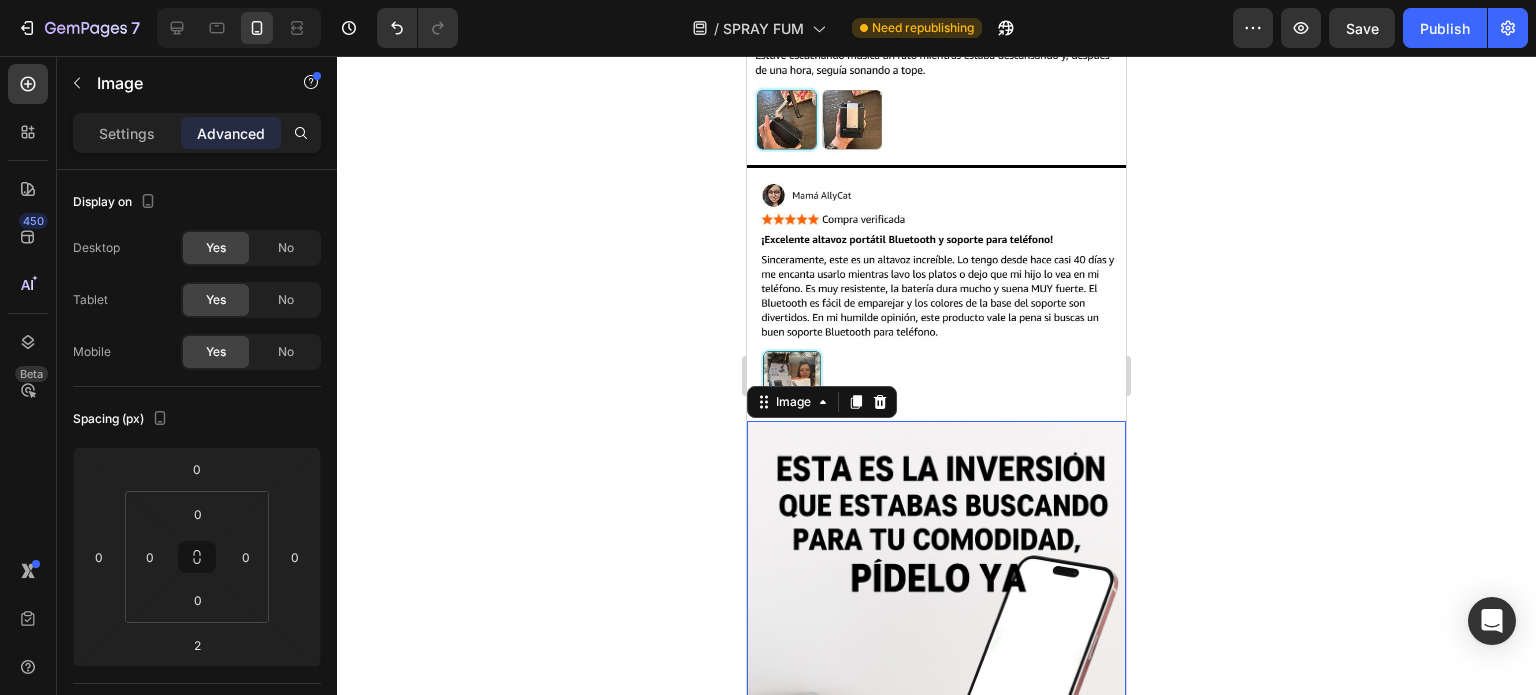 click 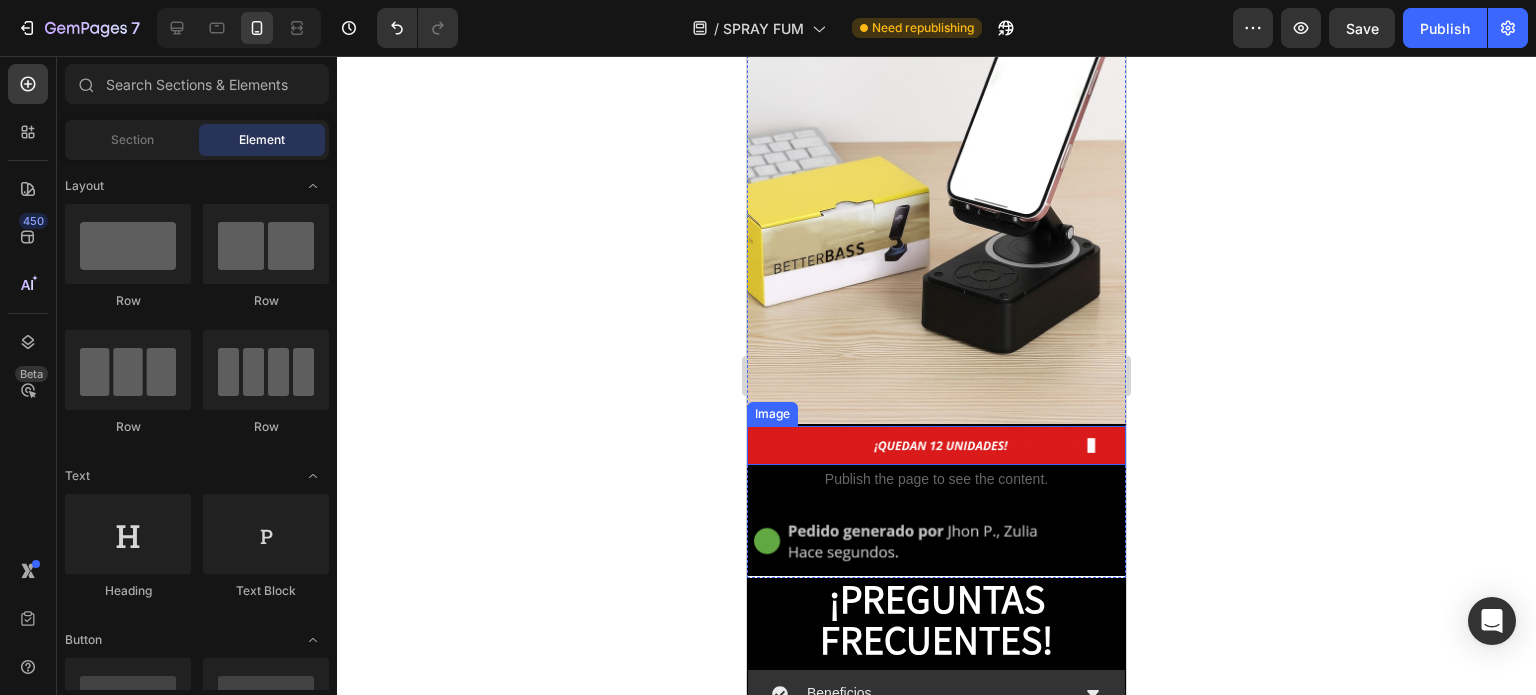 scroll, scrollTop: 5639, scrollLeft: 0, axis: vertical 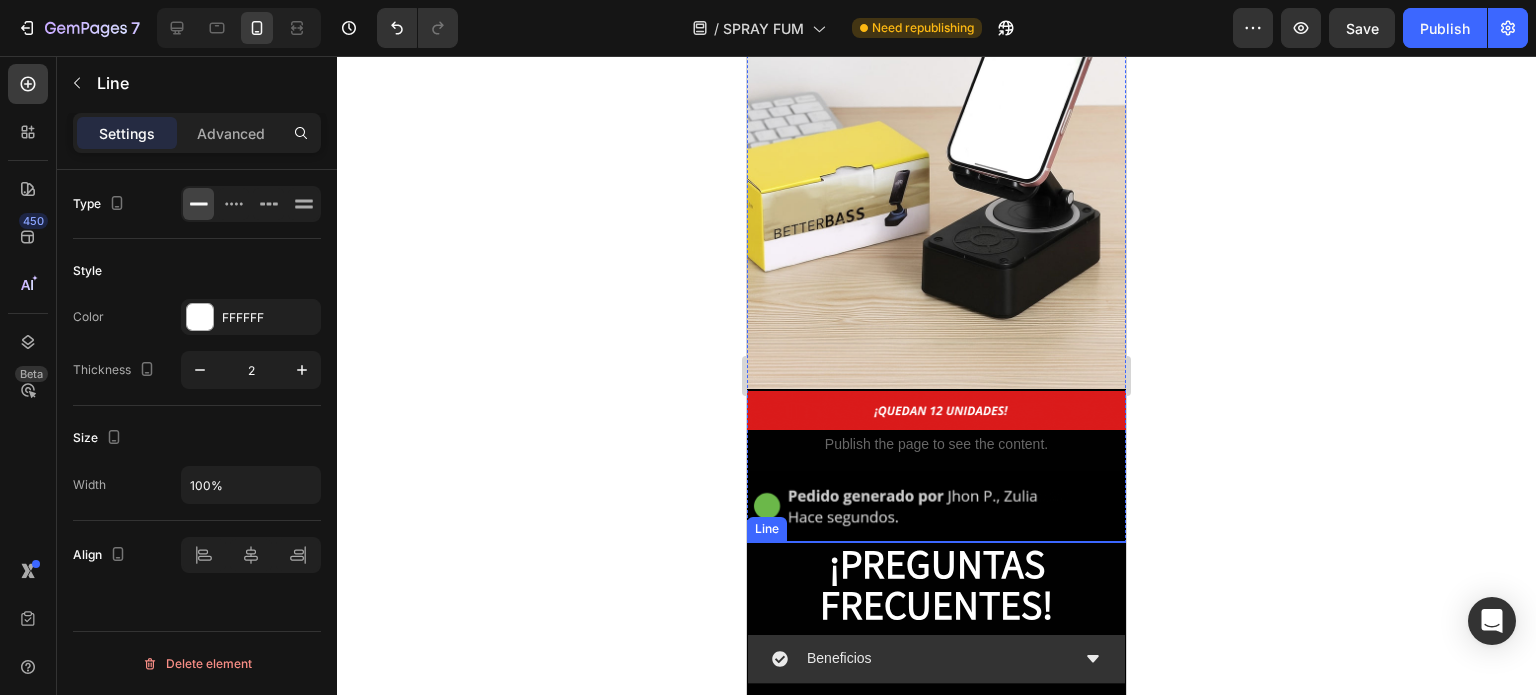 click at bounding box center [936, 542] 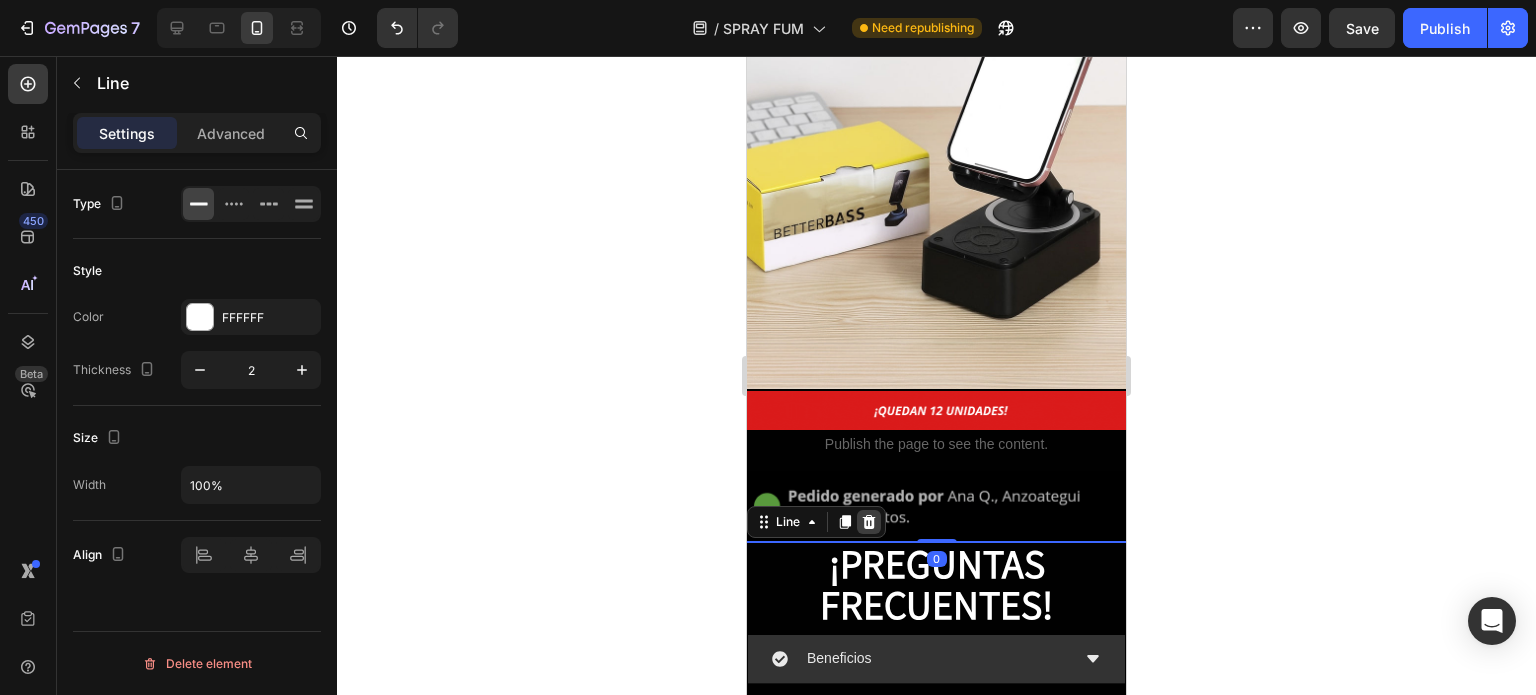 click 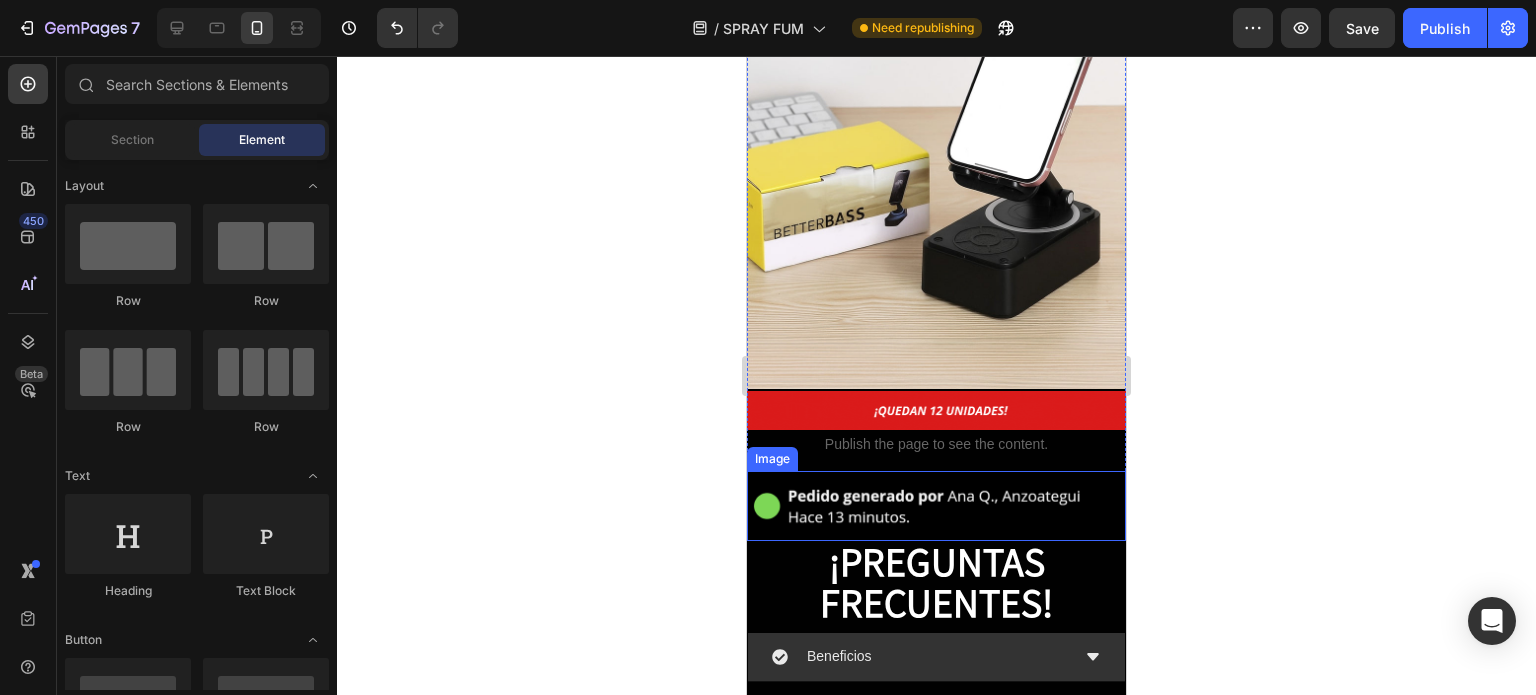 click 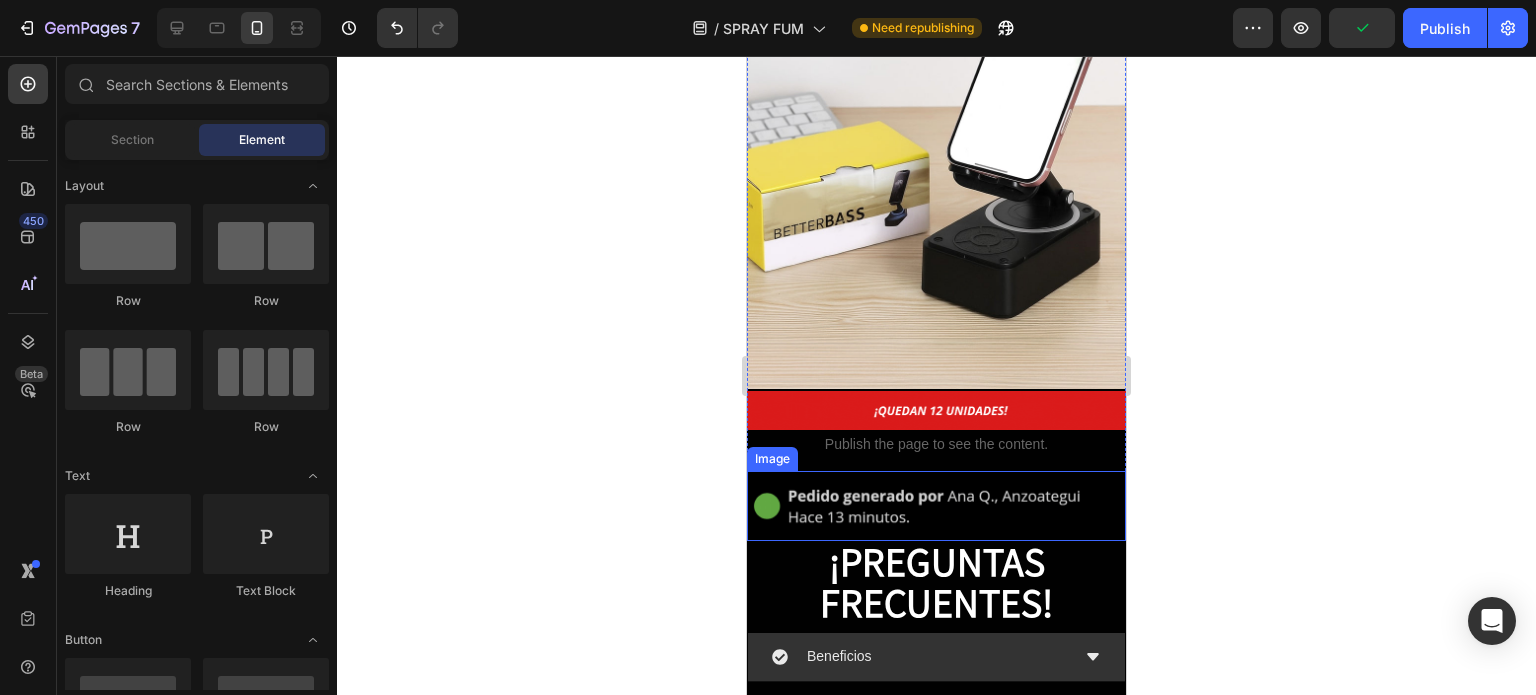 click 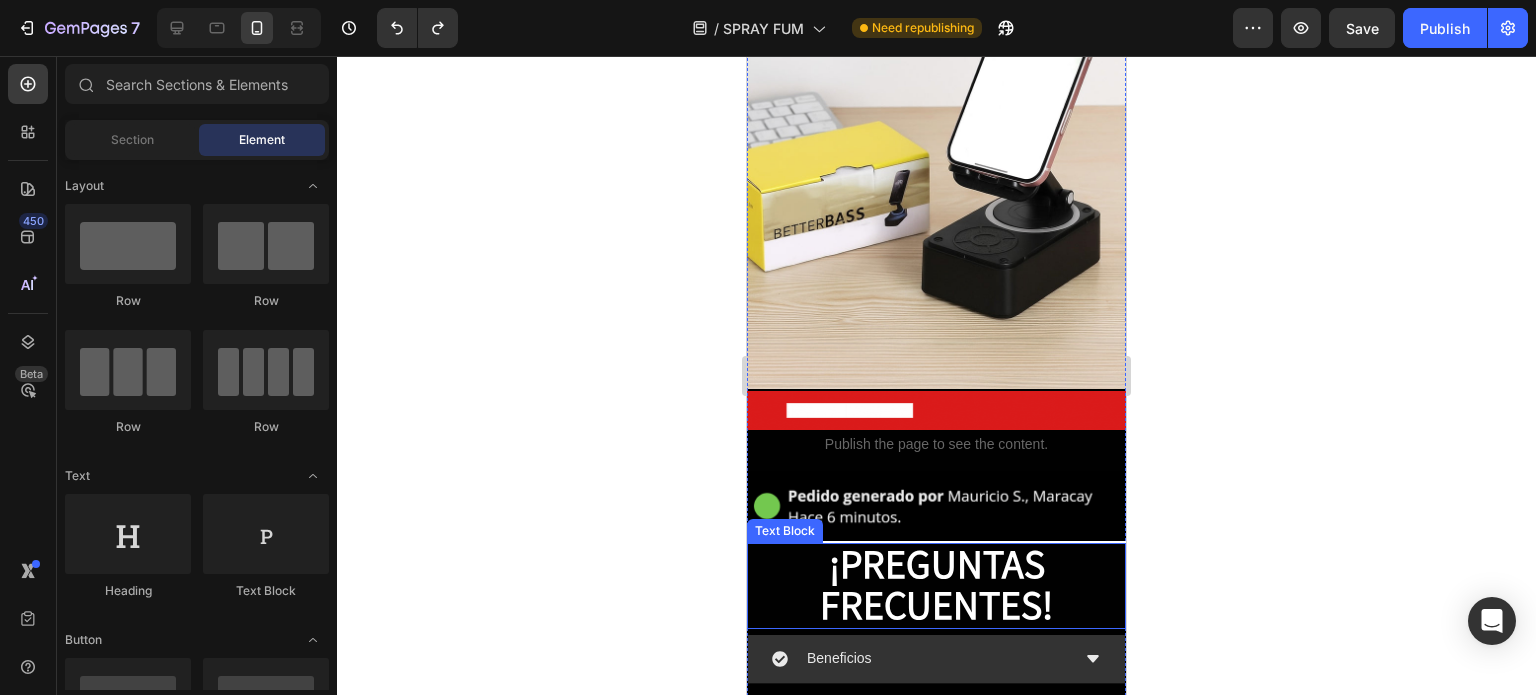 click on "¡PREGUNTAS FRECUENTES!" at bounding box center (936, 583) 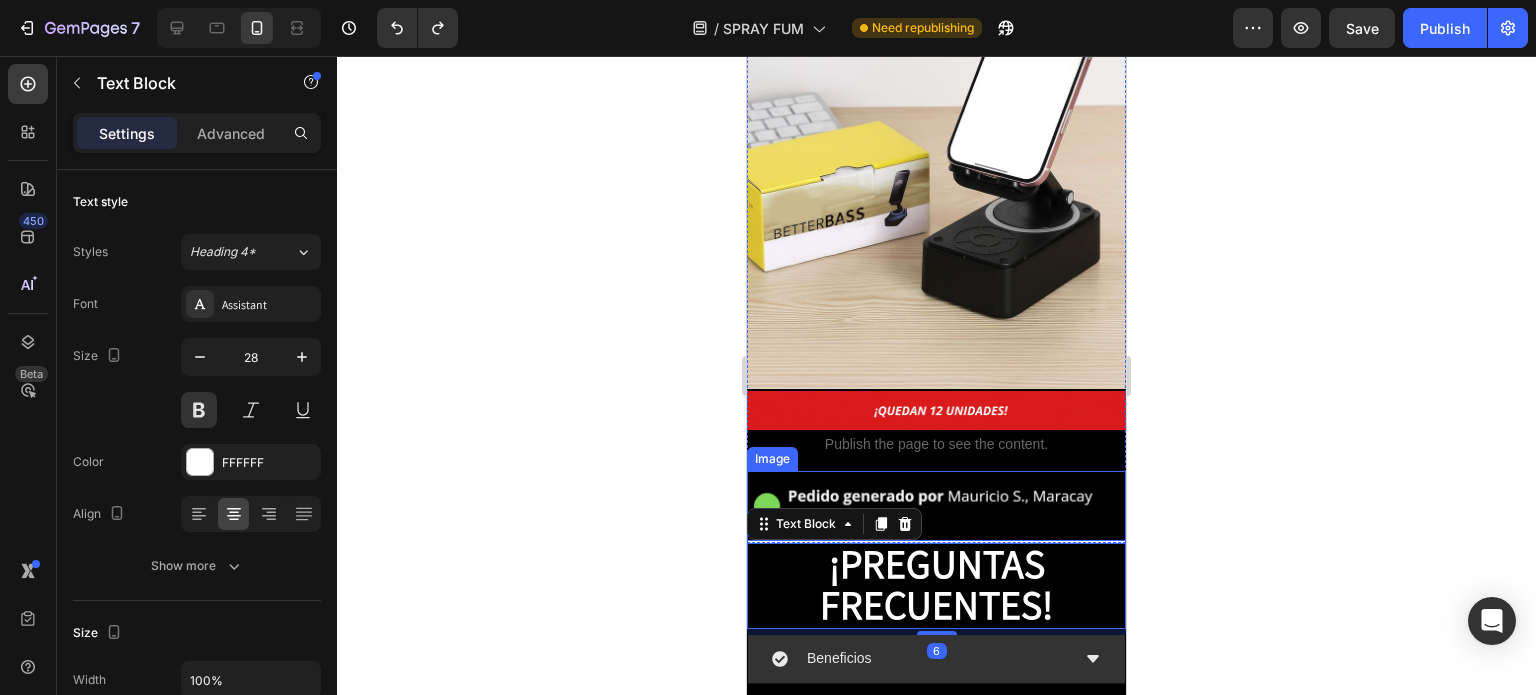 click at bounding box center (936, 506) 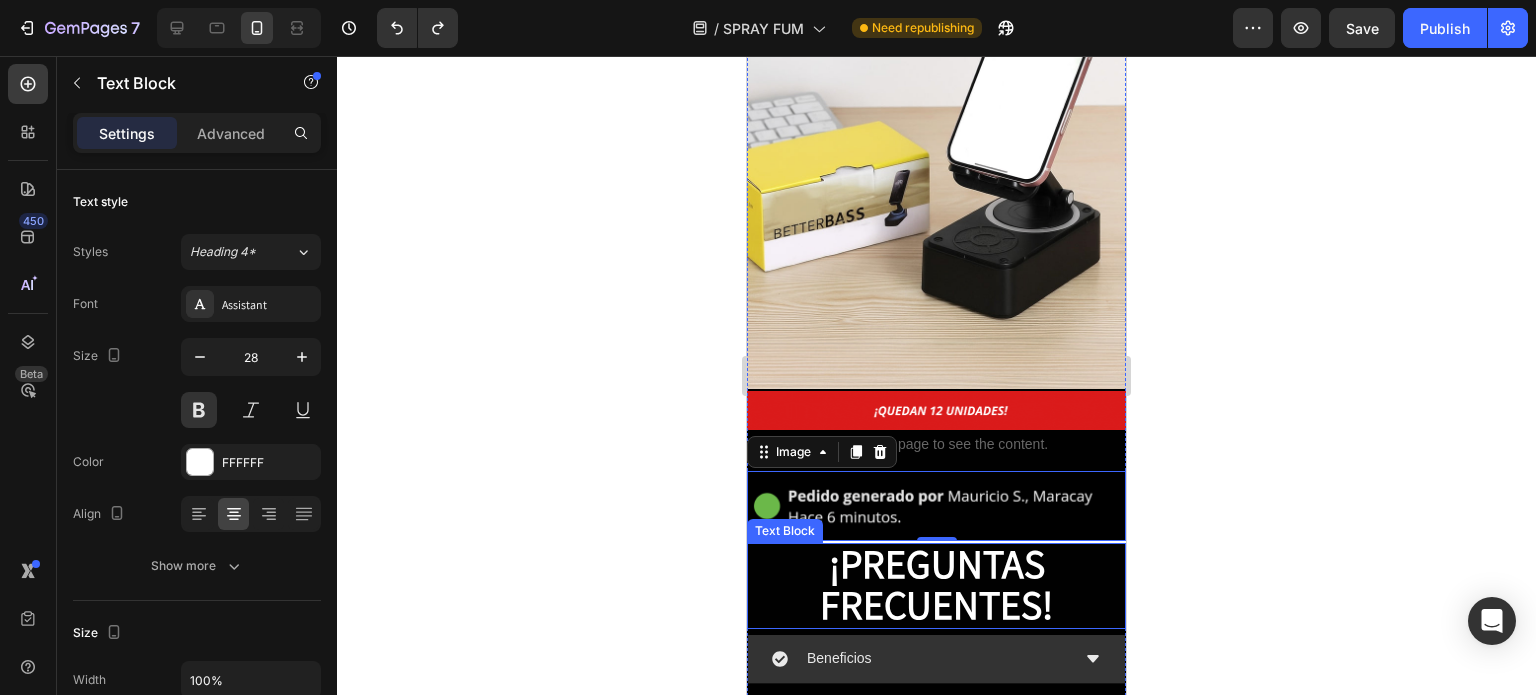click on "¡PREGUNTAS FRECUENTES!" at bounding box center (936, 583) 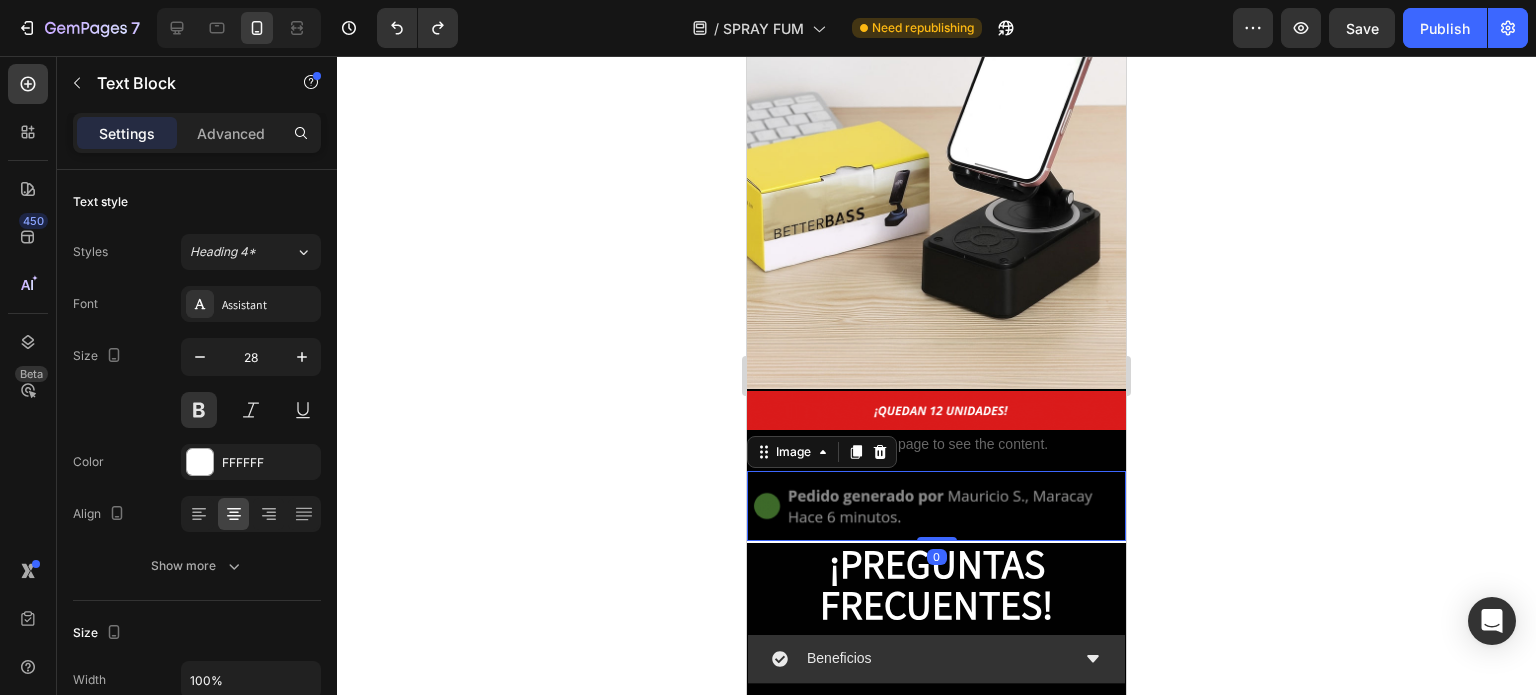 click at bounding box center [936, 506] 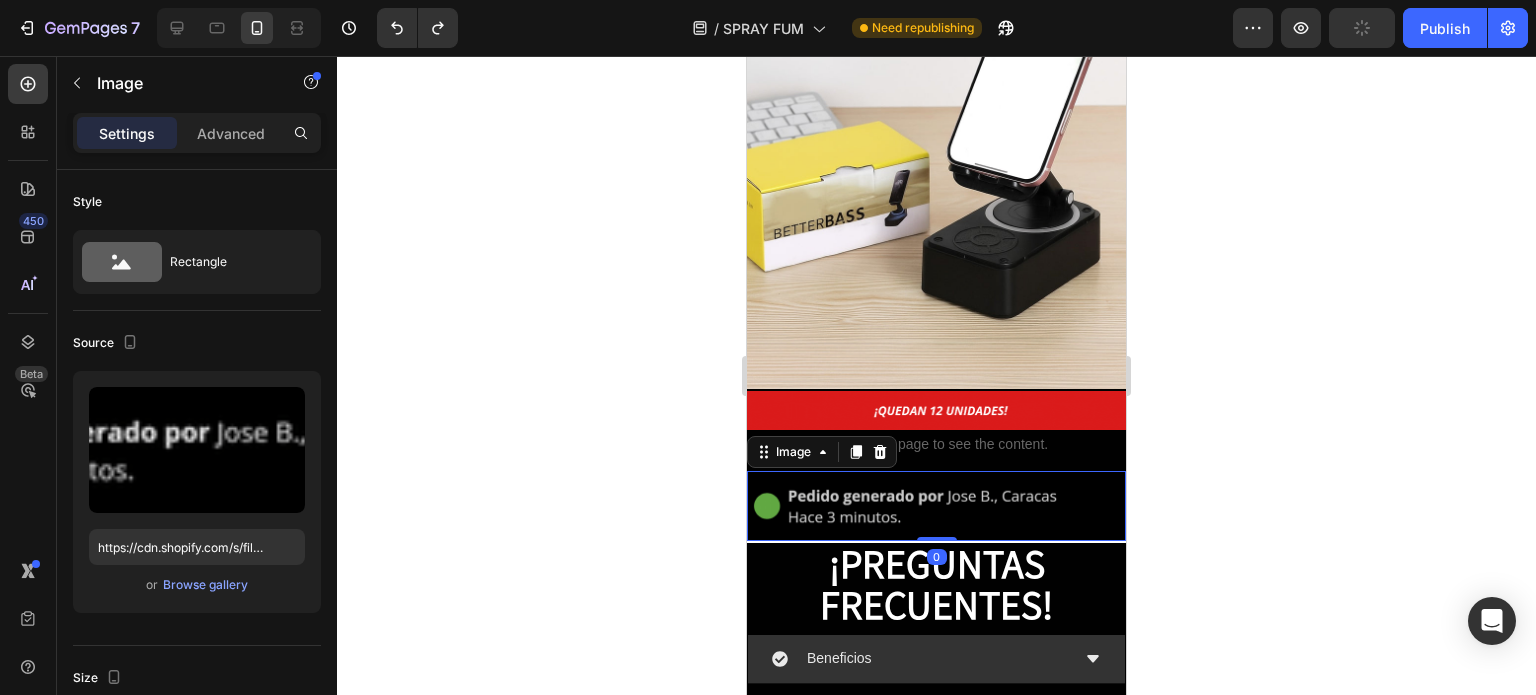 click at bounding box center [936, 506] 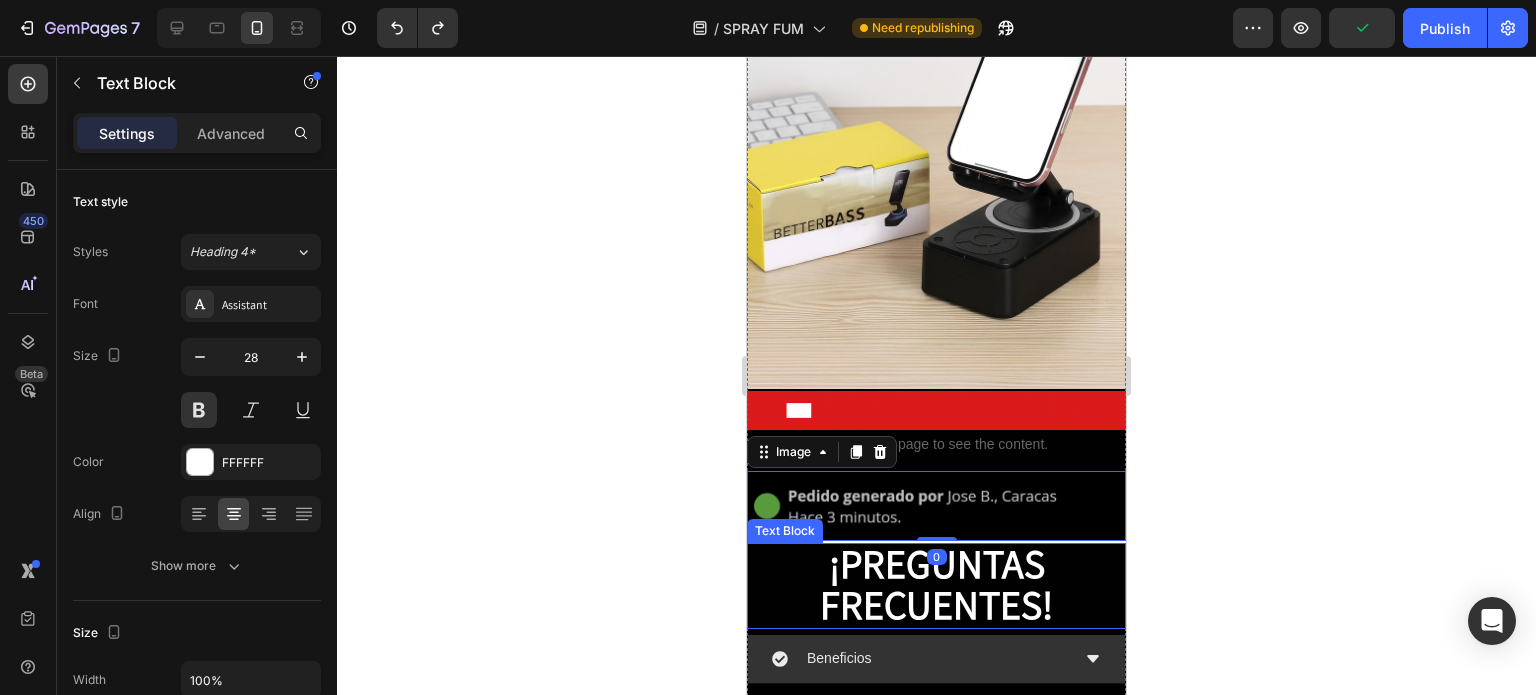 click on "¡PREGUNTAS FRECUENTES!" at bounding box center (936, 583) 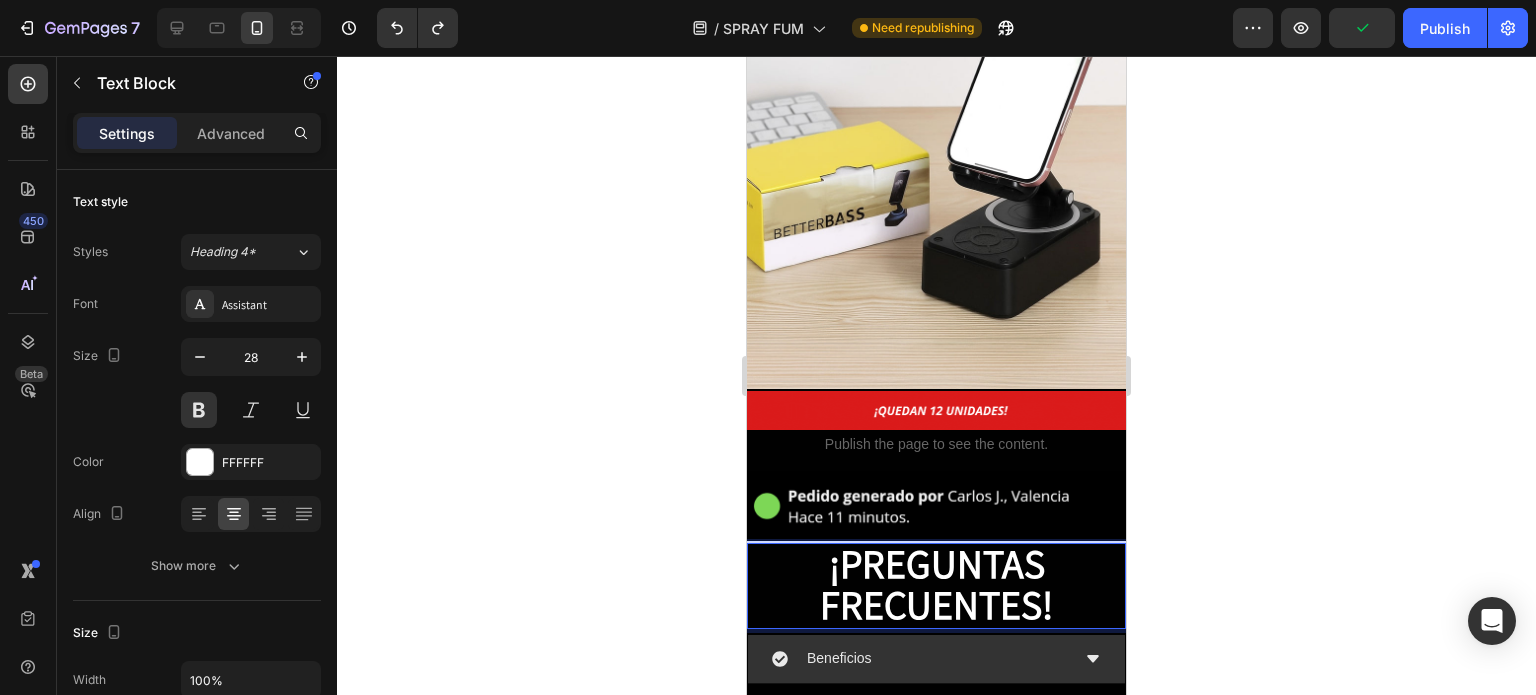 click on "¡PREGUNTAS FRECUENTES!" at bounding box center [936, 583] 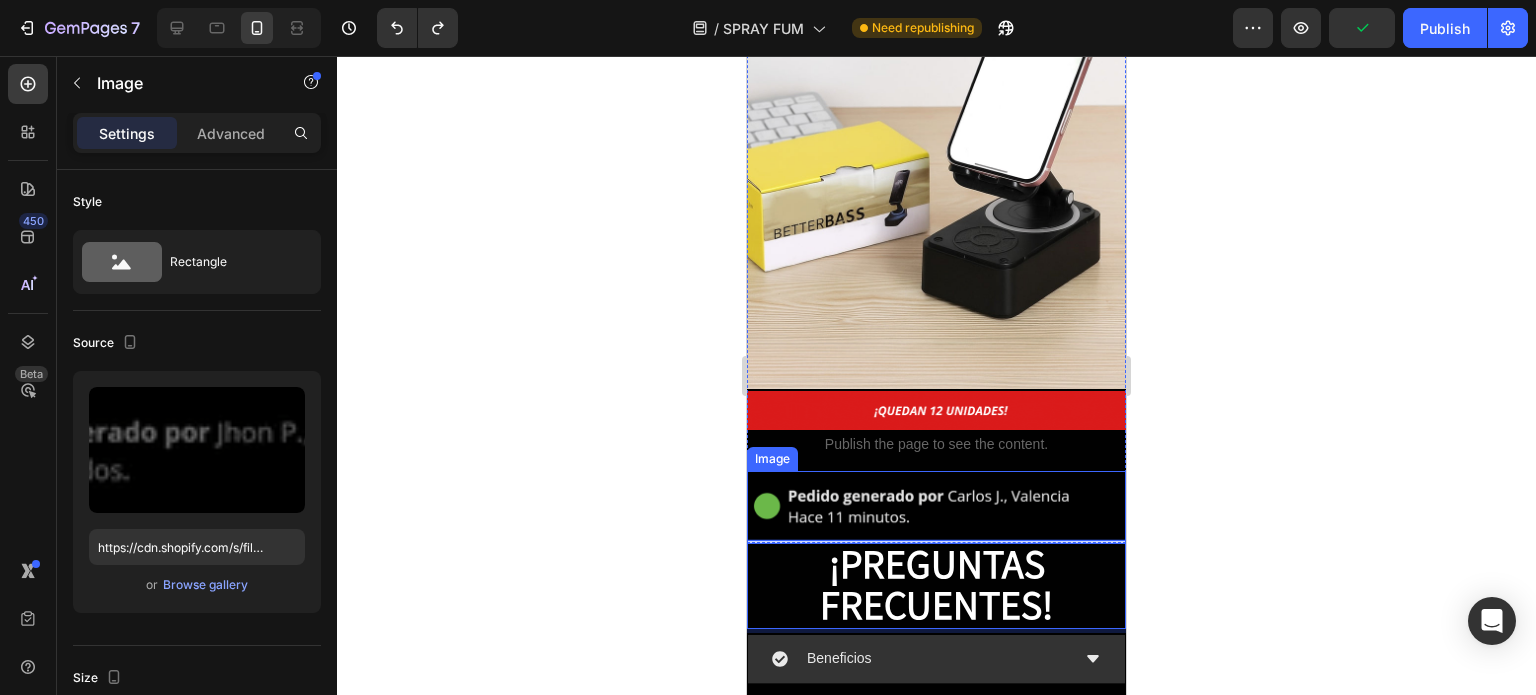 click at bounding box center [936, 506] 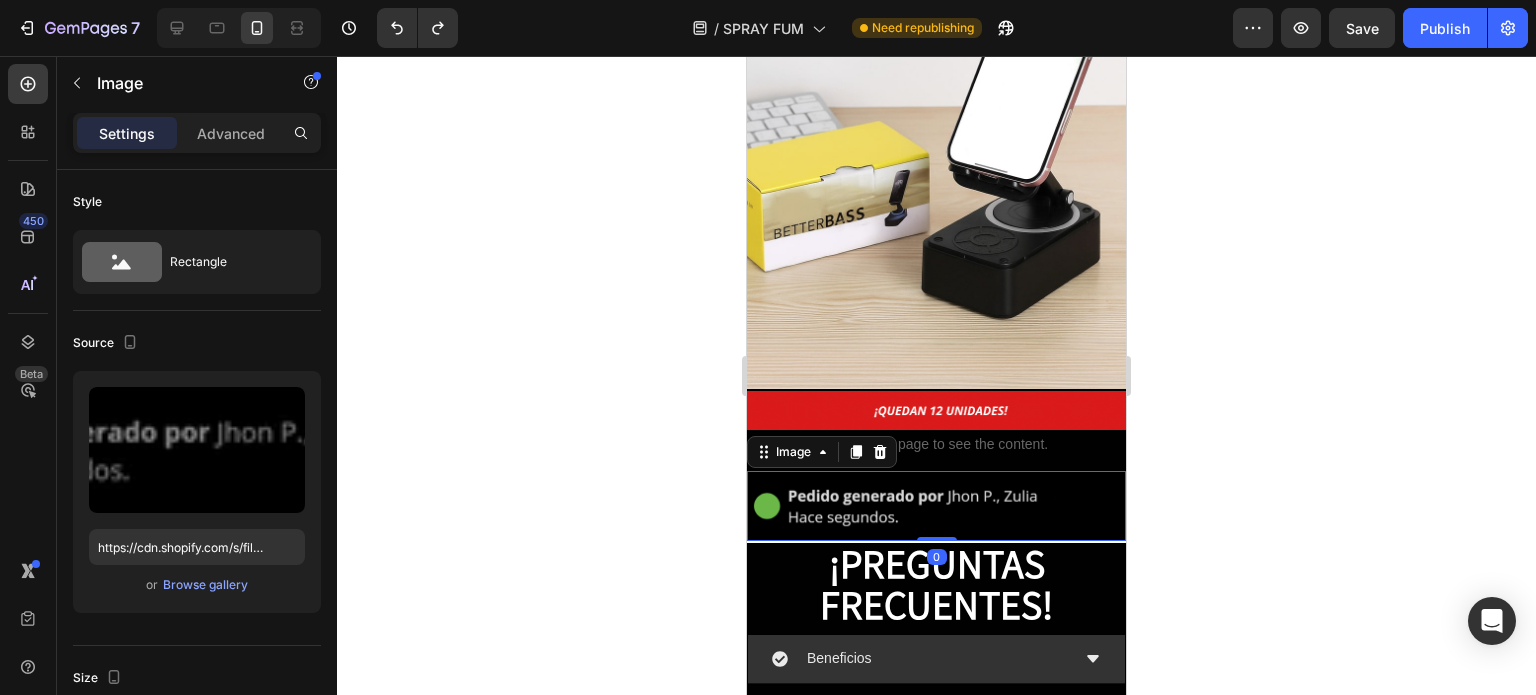 click at bounding box center [936, 506] 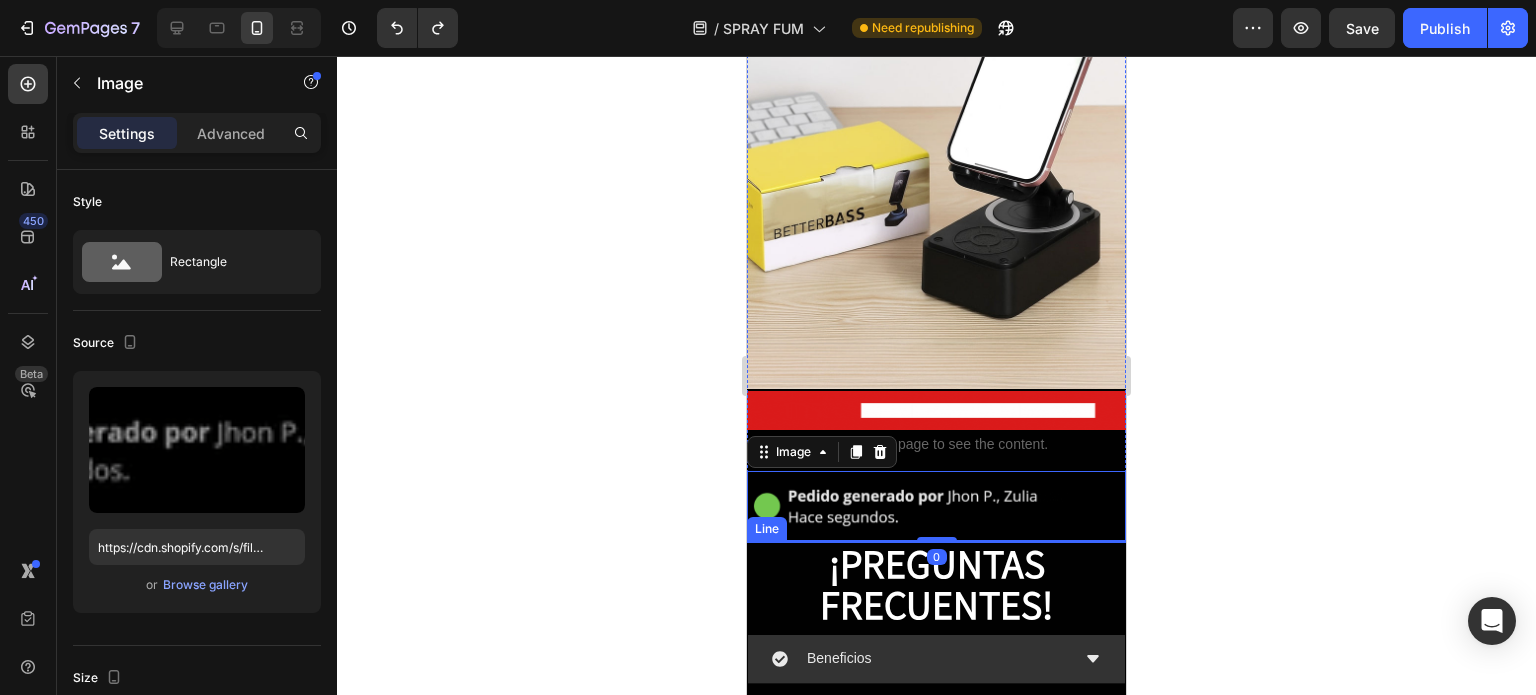 click on "¡PREGUNTAS FRECUENTES!" at bounding box center [936, 583] 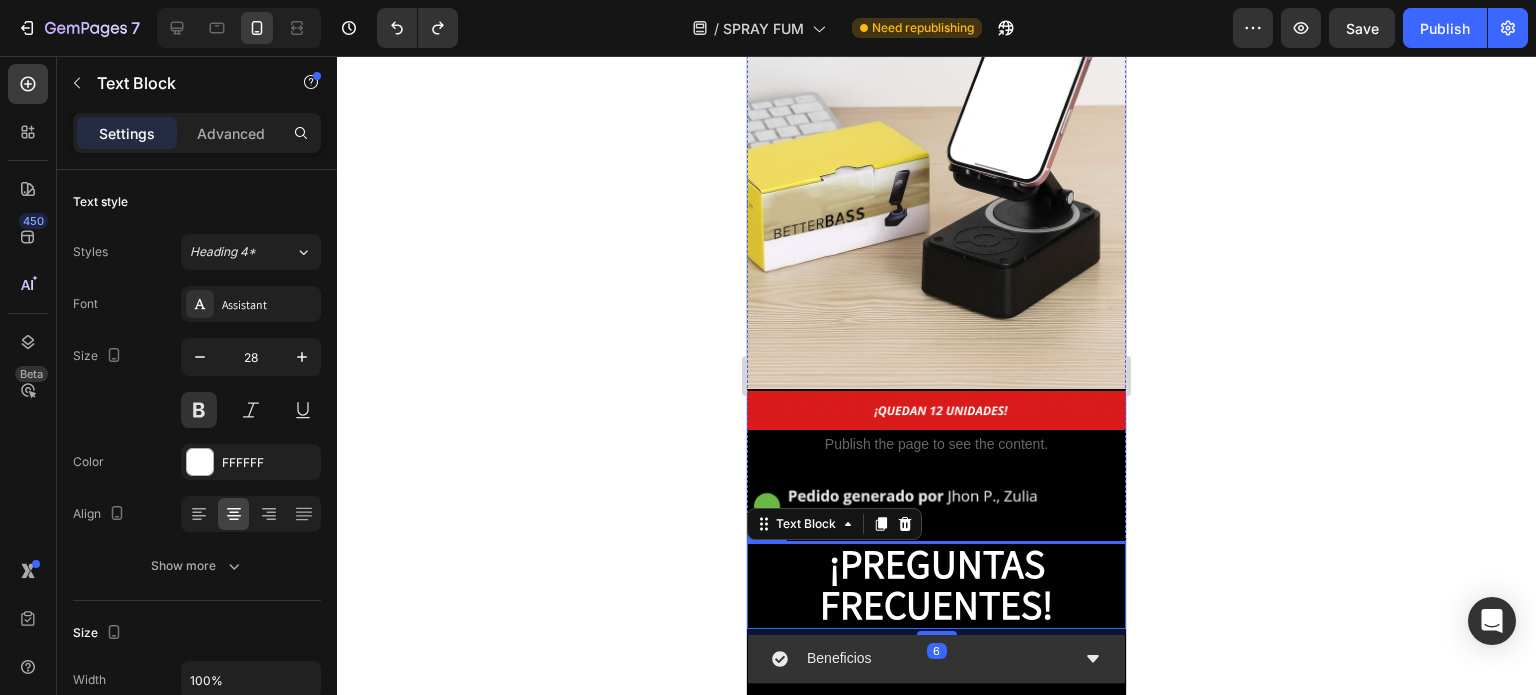 click at bounding box center [936, 542] 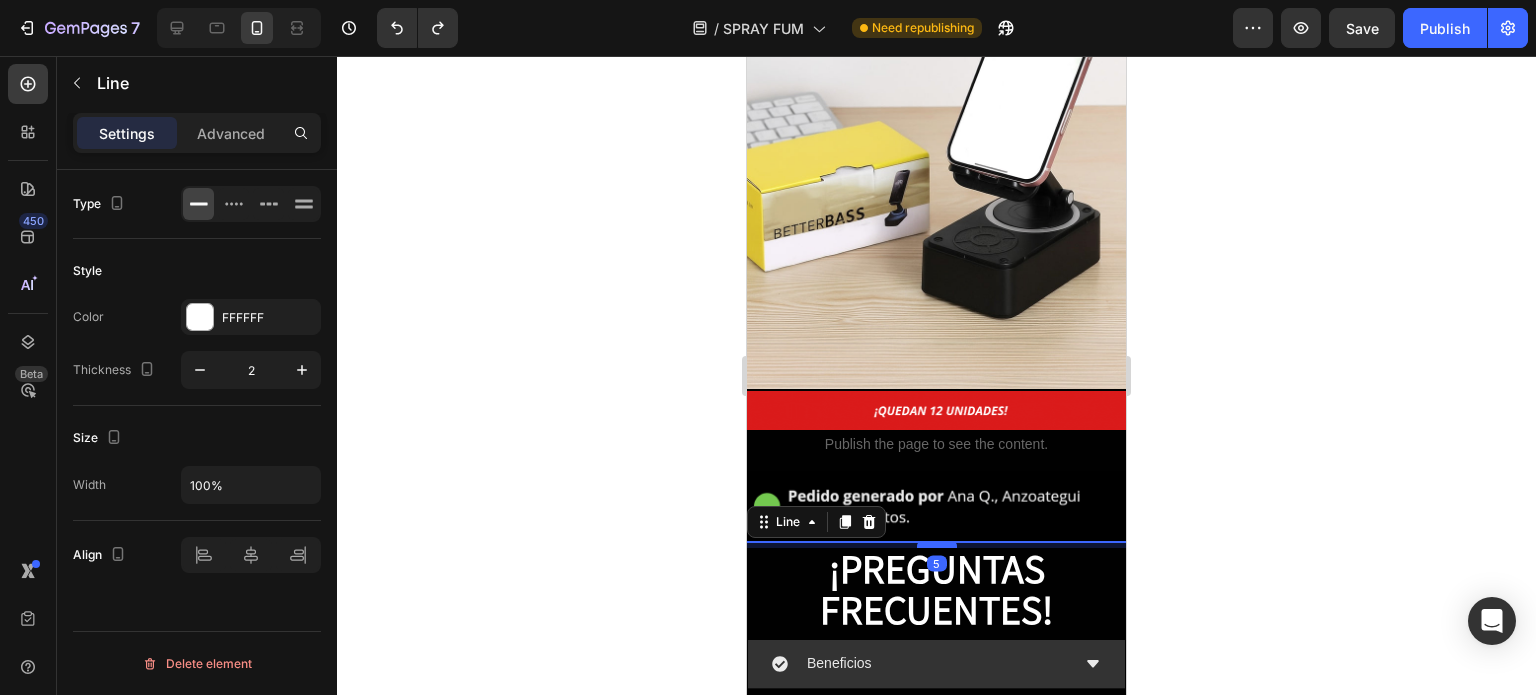 click at bounding box center [937, 545] 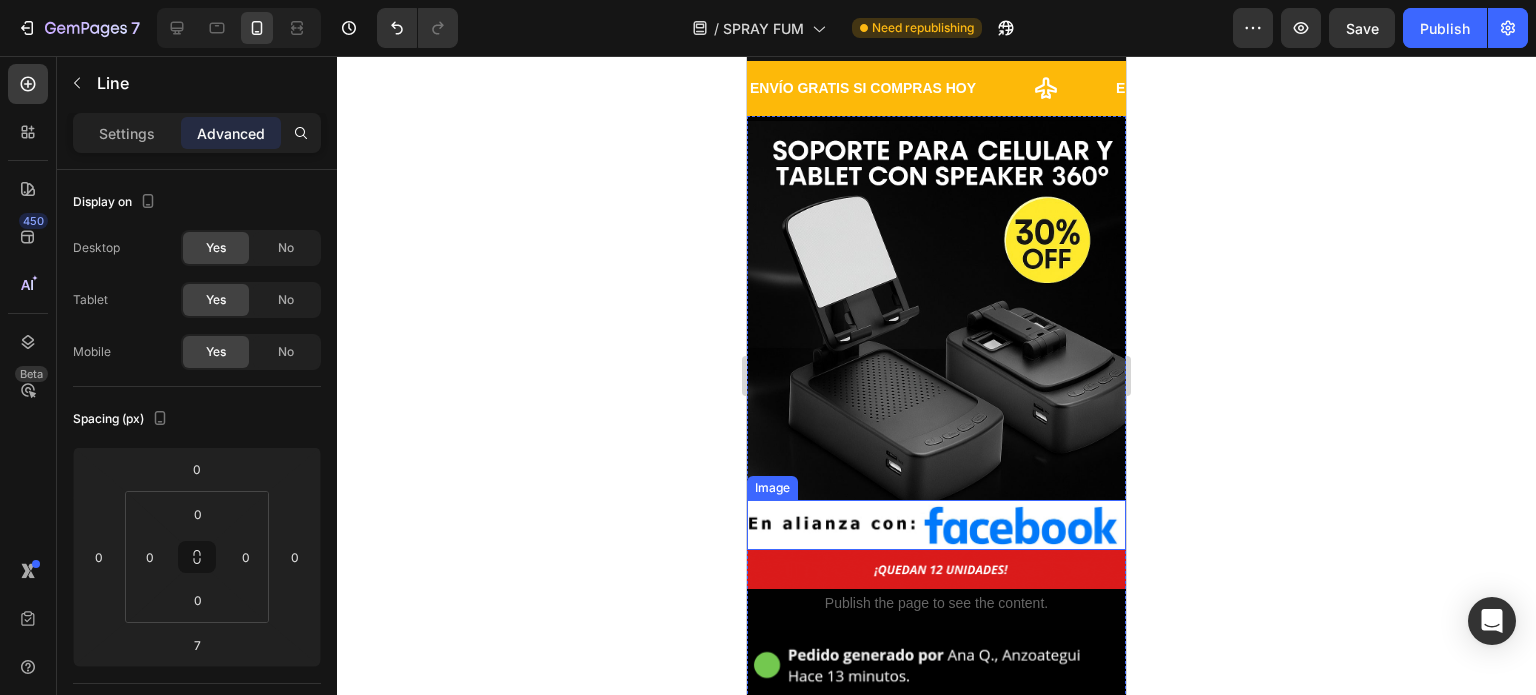 scroll, scrollTop: 0, scrollLeft: 0, axis: both 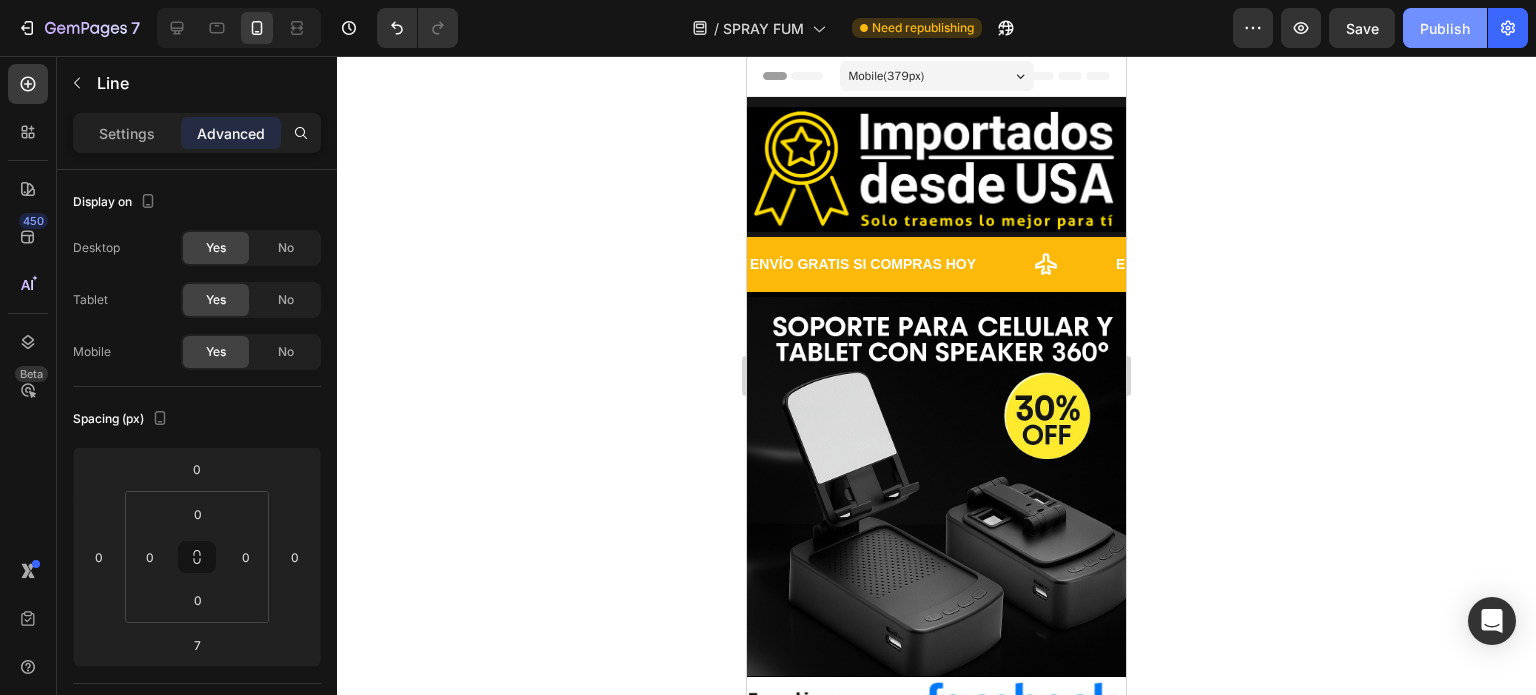 click on "Publish" at bounding box center (1445, 28) 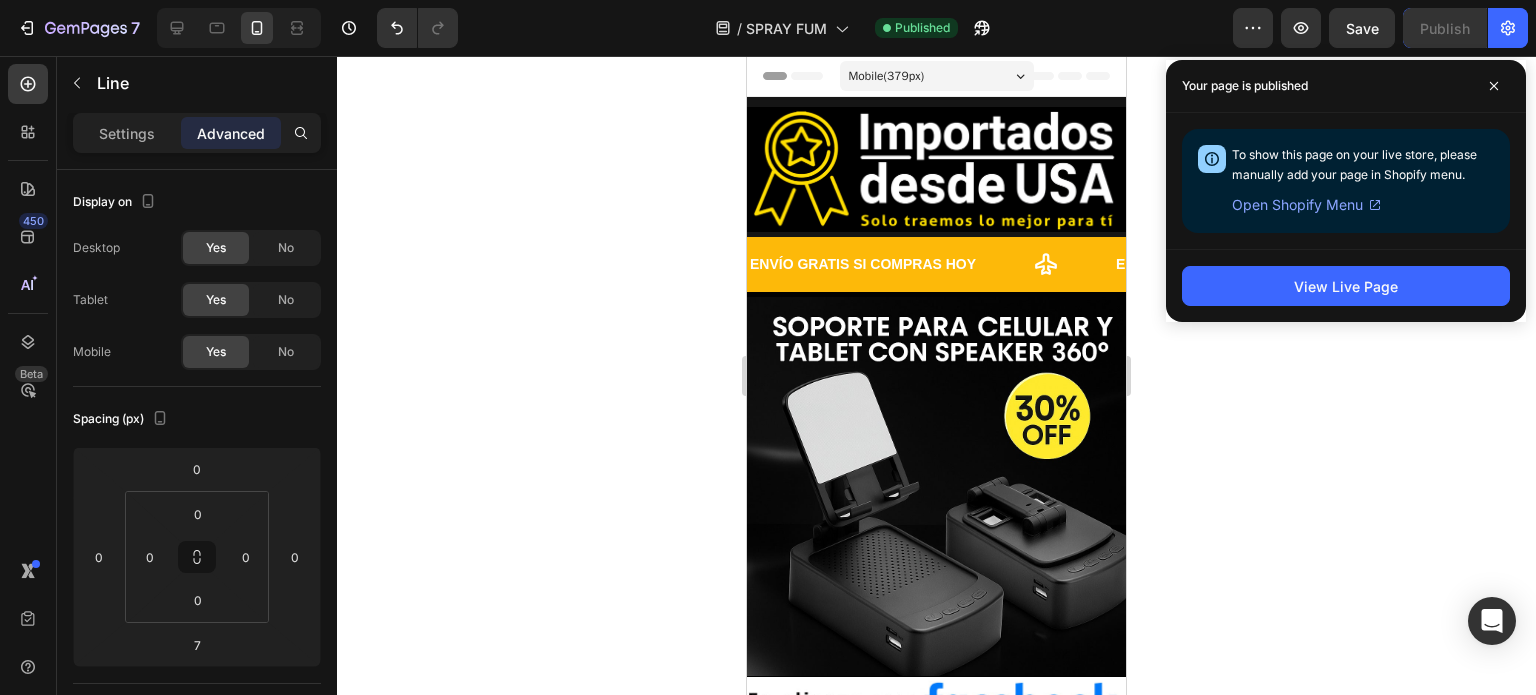 click 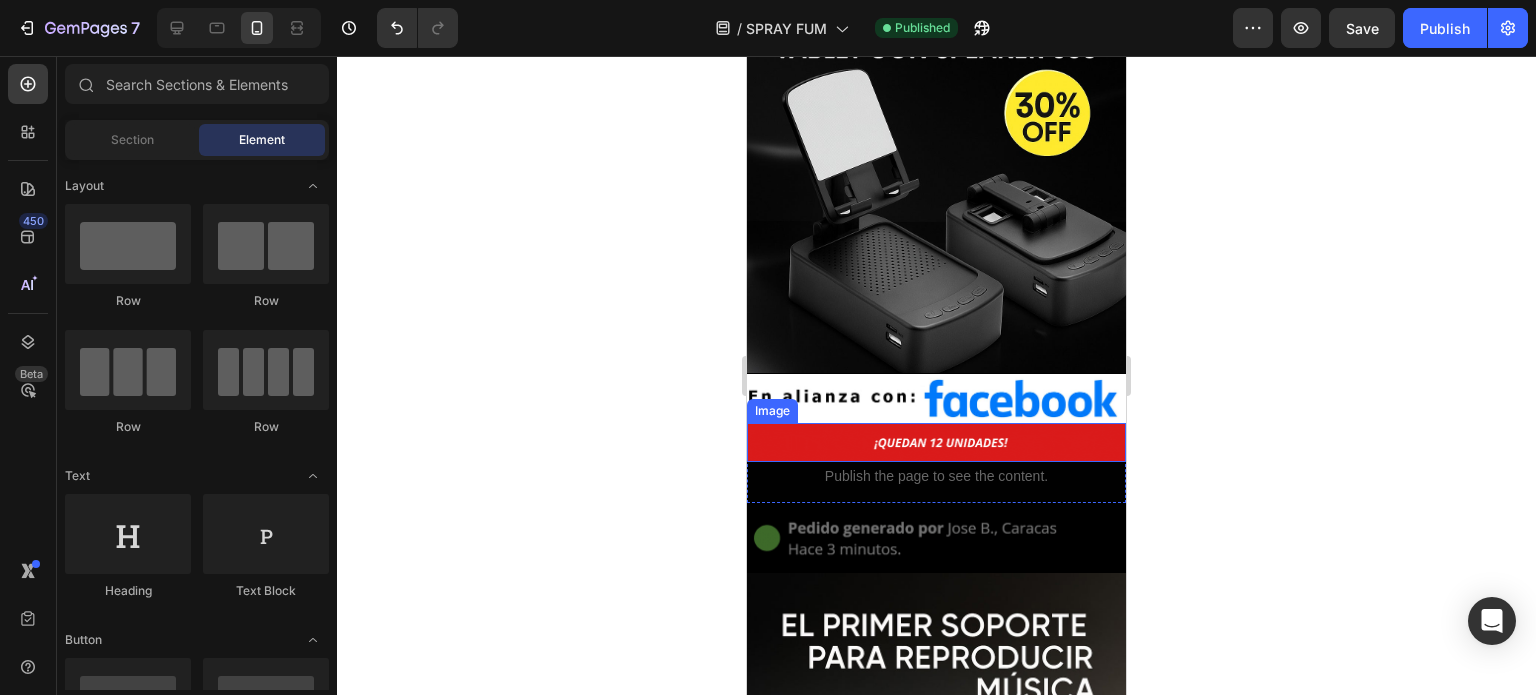 scroll, scrollTop: 300, scrollLeft: 0, axis: vertical 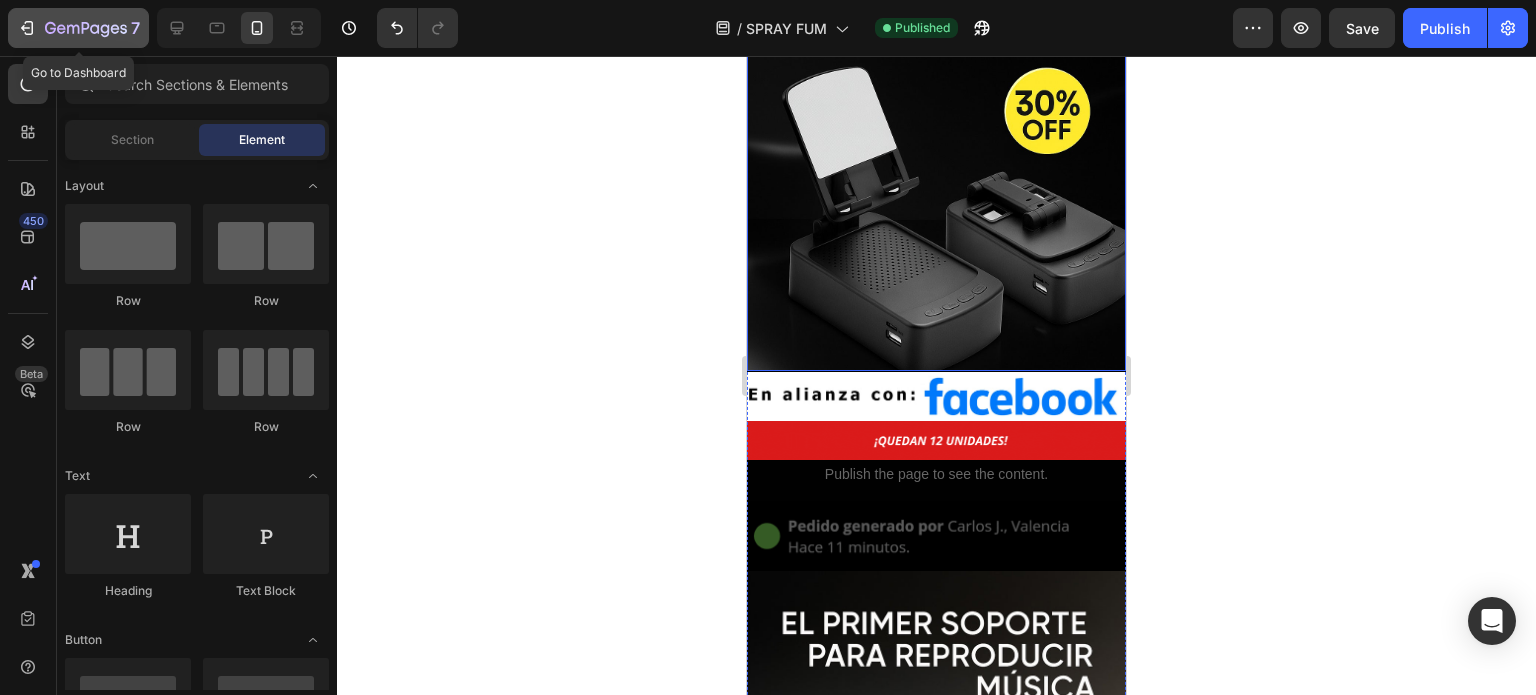 click on "7" at bounding box center [78, 28] 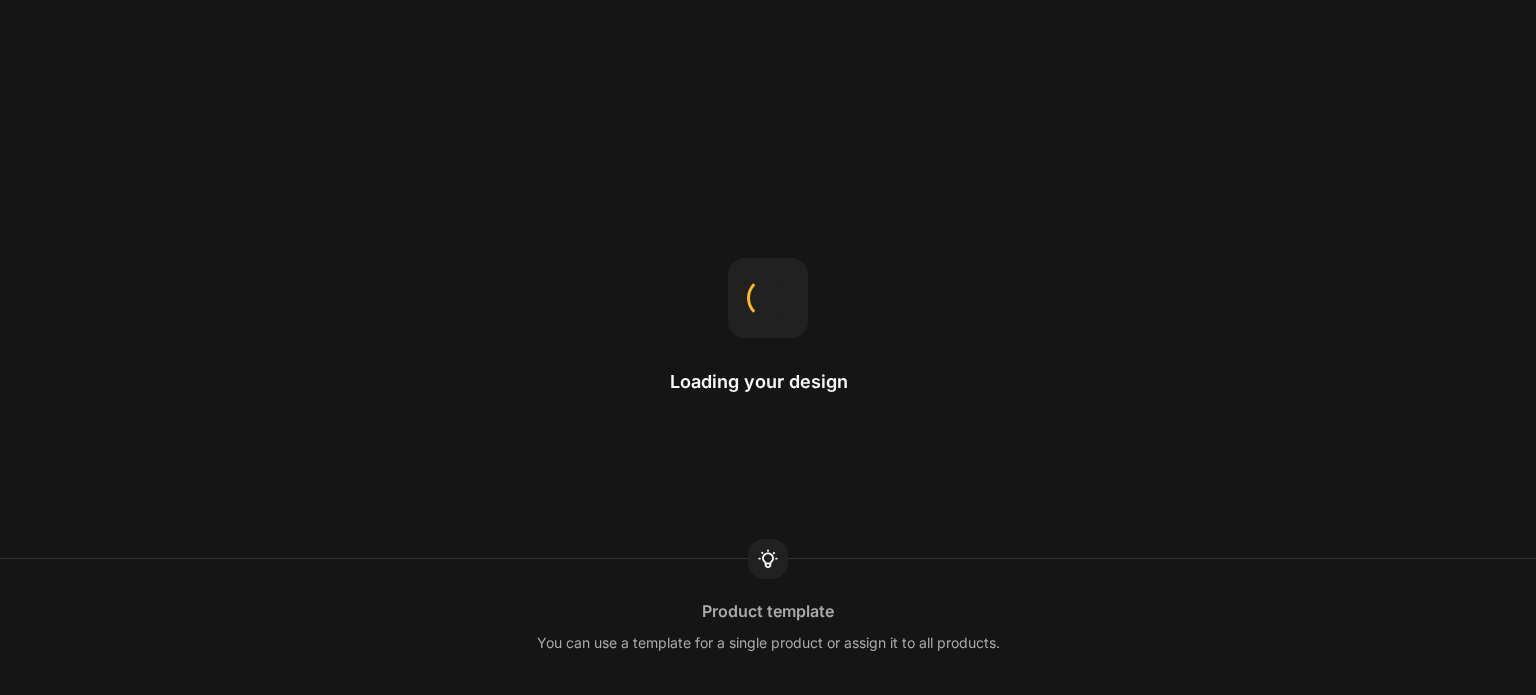 scroll, scrollTop: 0, scrollLeft: 0, axis: both 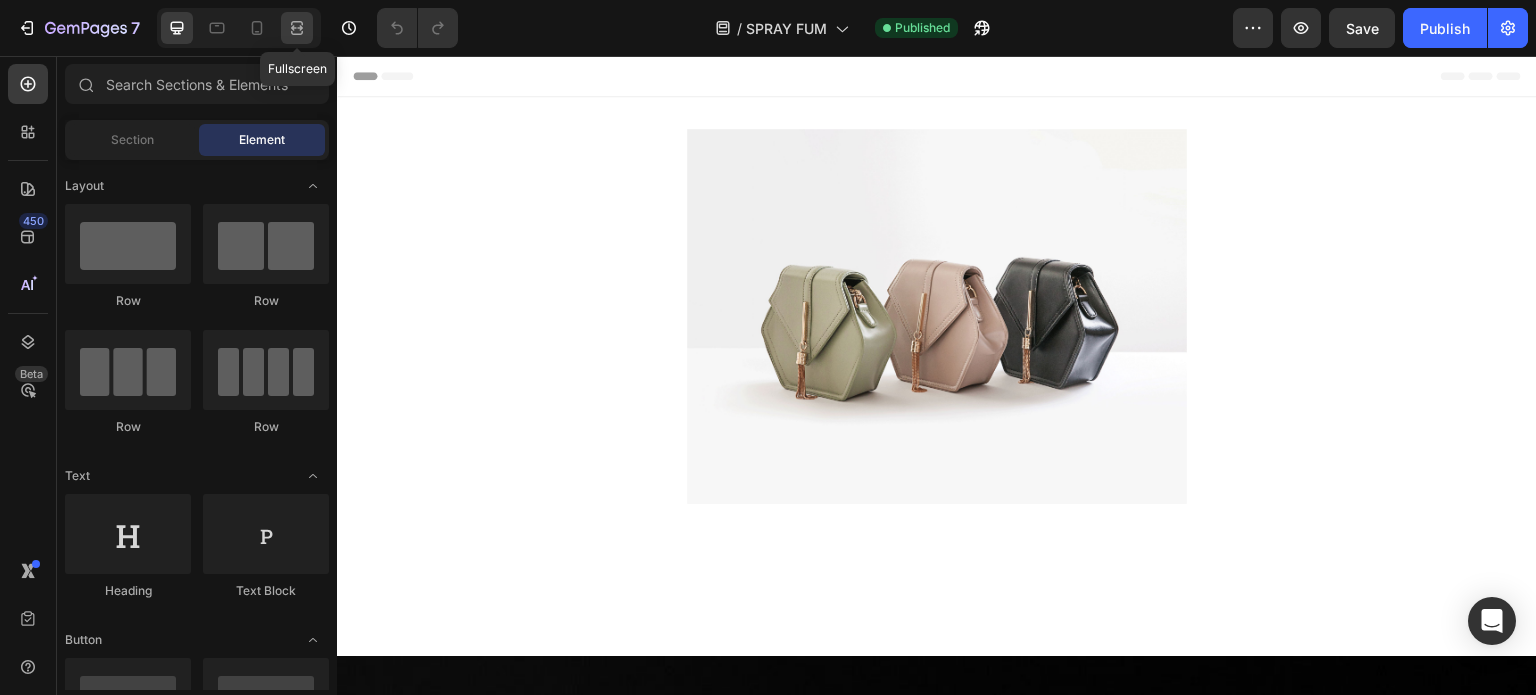 click on "Fullscreen" at bounding box center [239, 28] 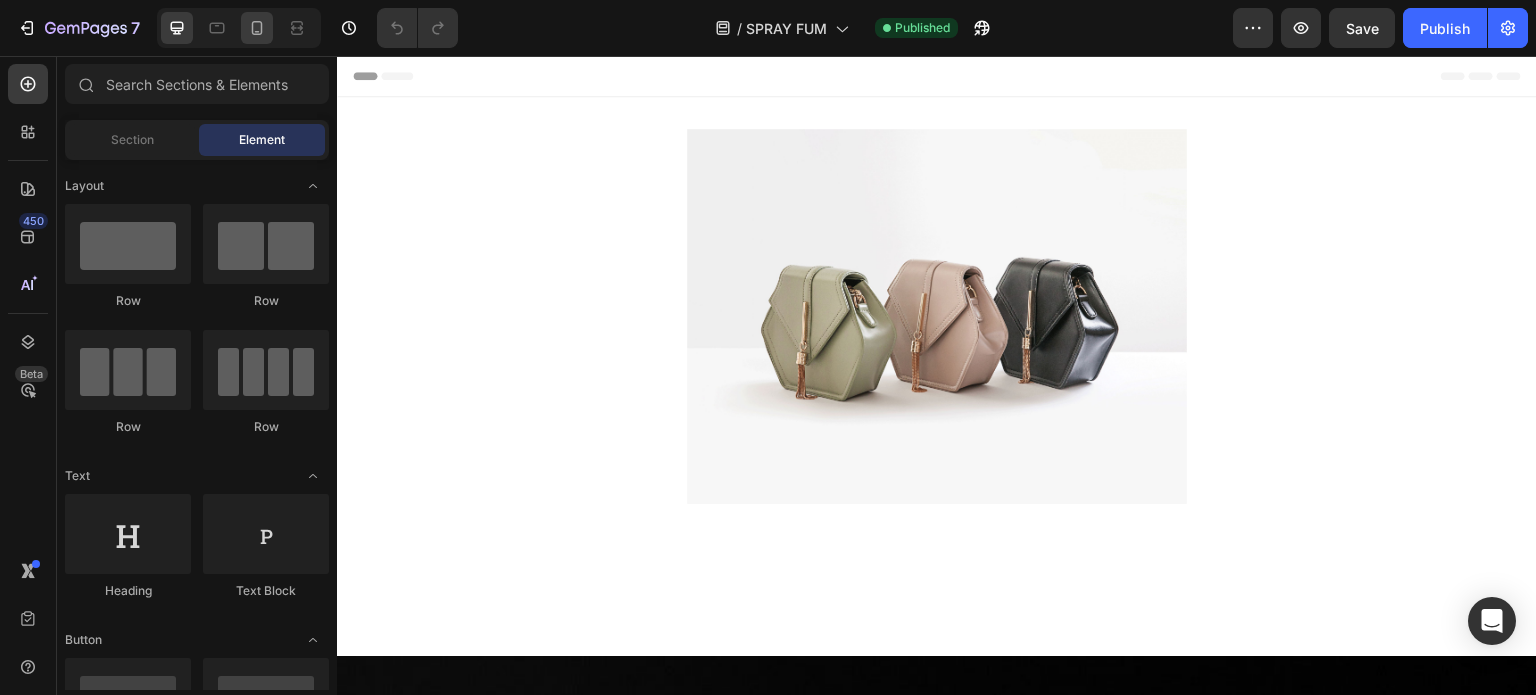 click 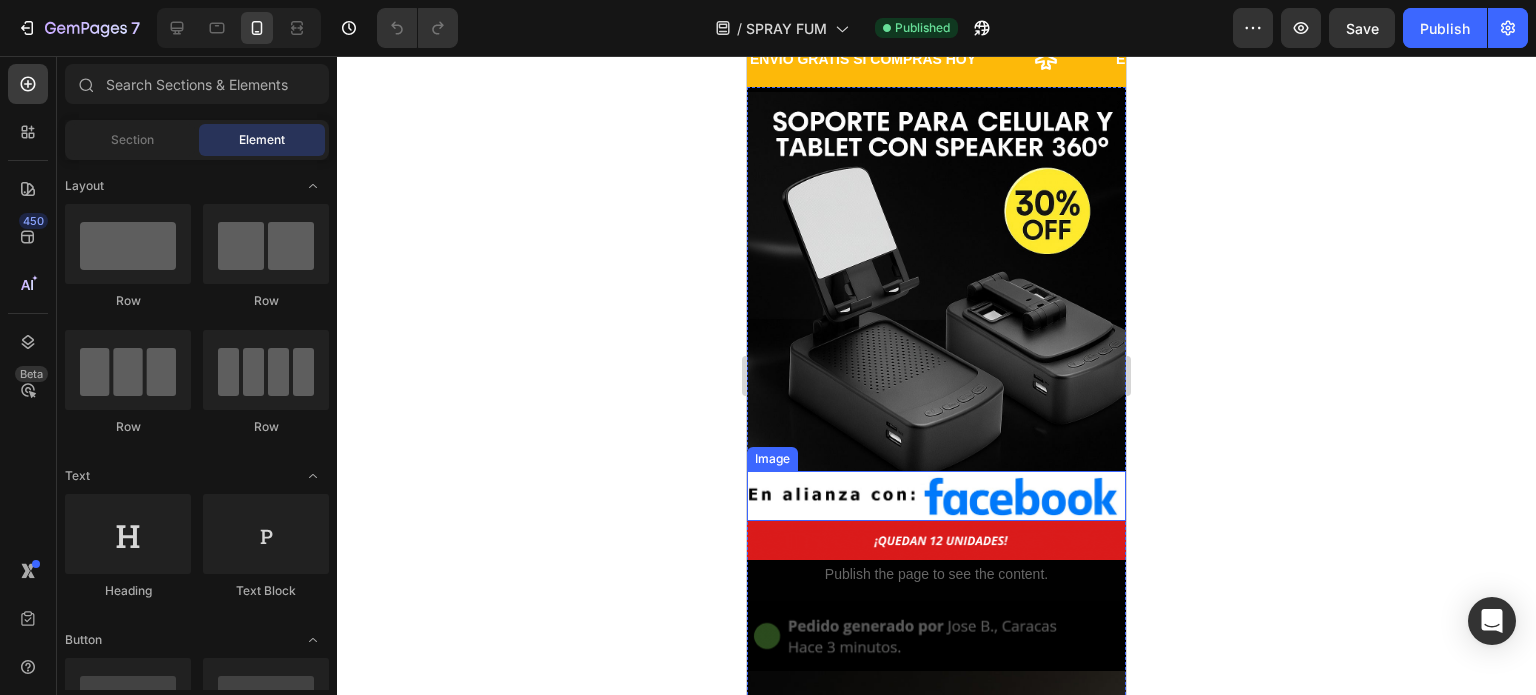 click at bounding box center (936, 496) 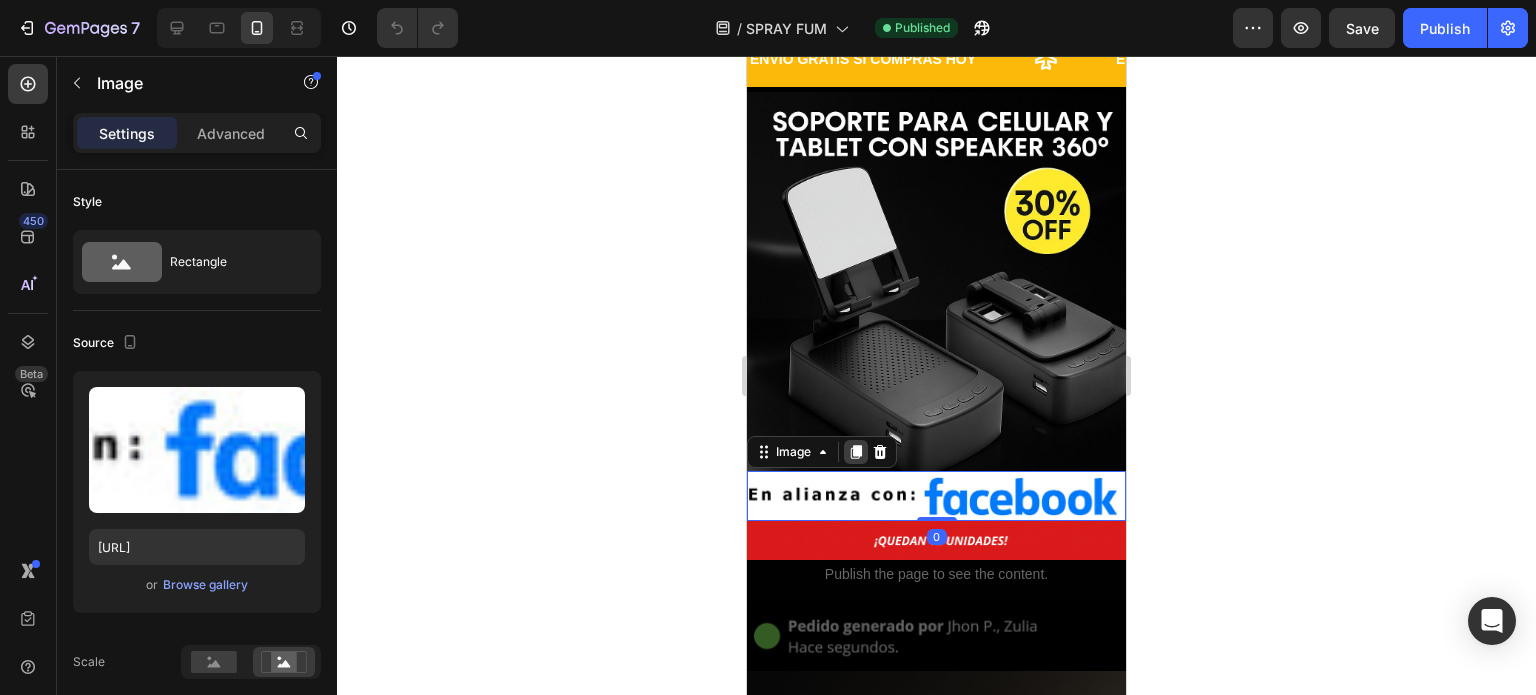 click 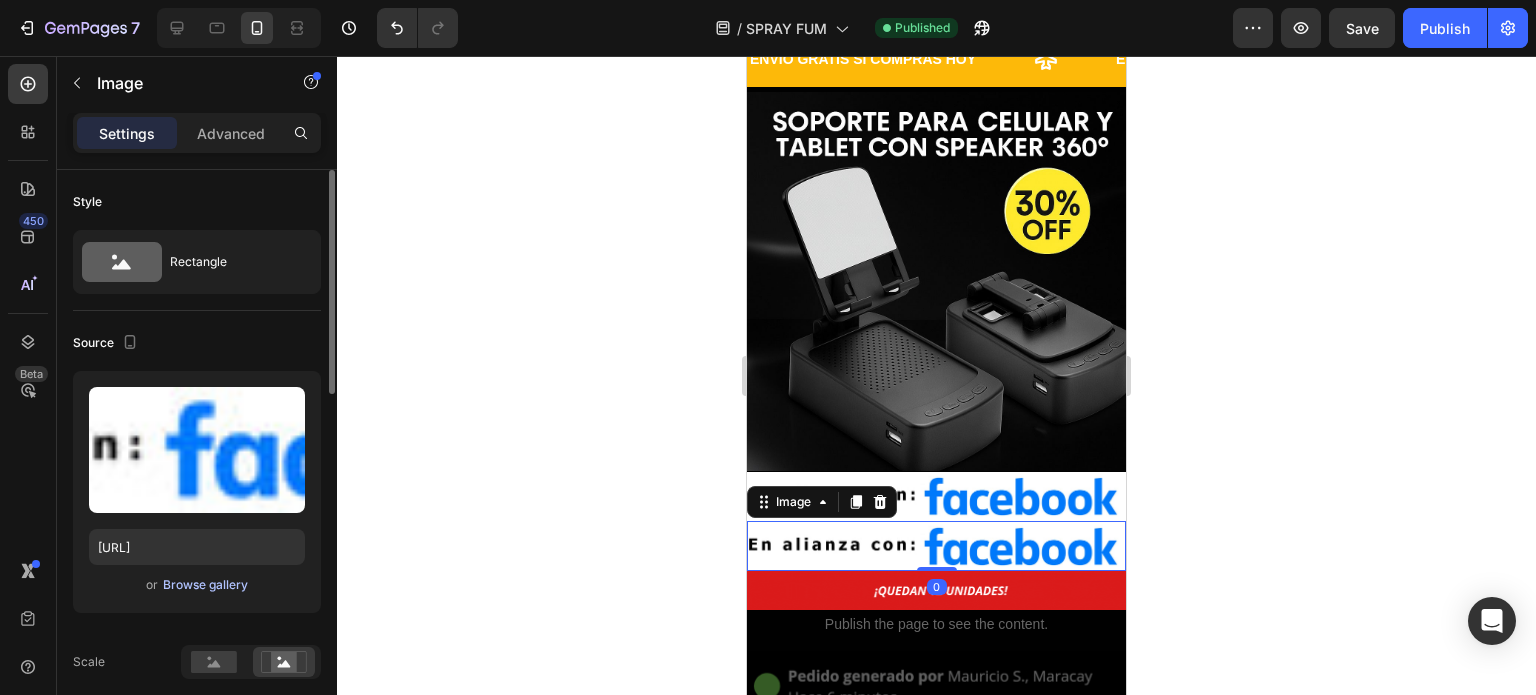click on "Browse gallery" at bounding box center (205, 585) 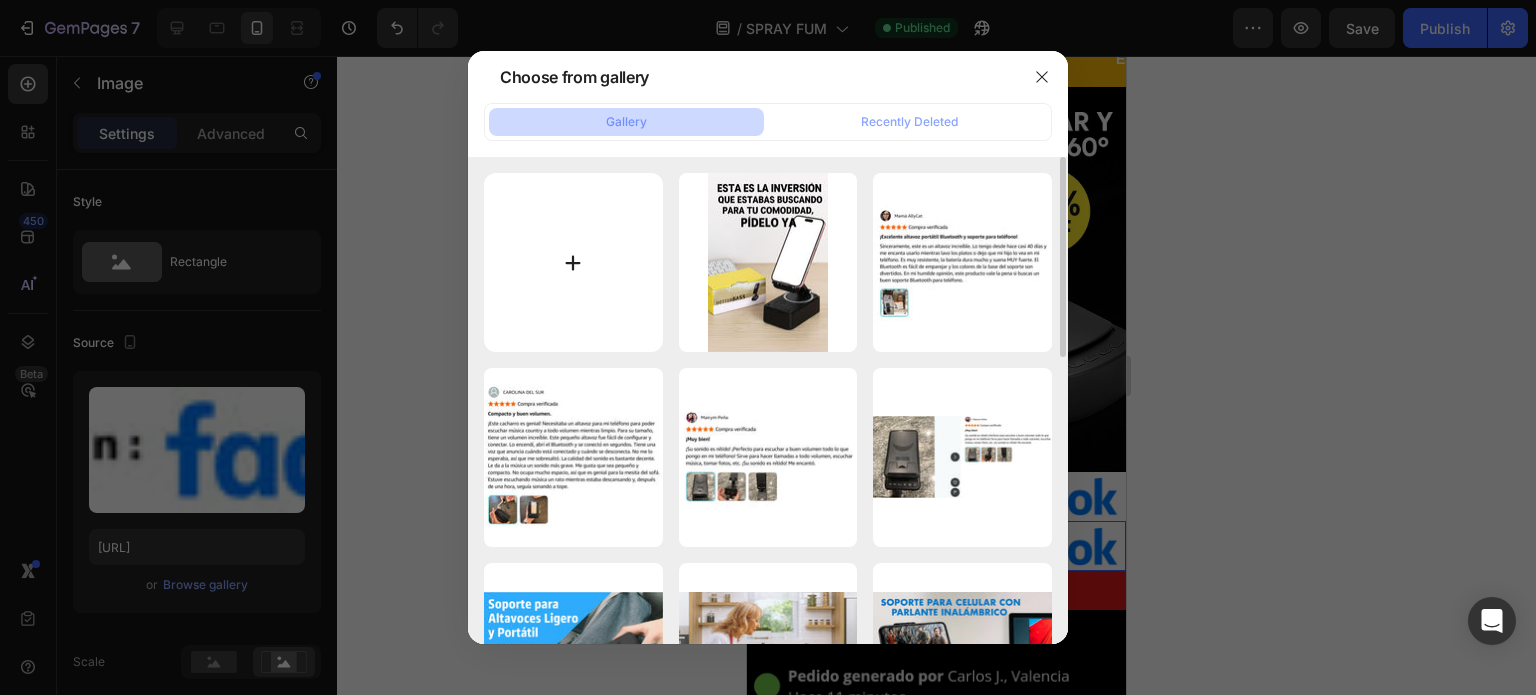 click at bounding box center [573, 262] 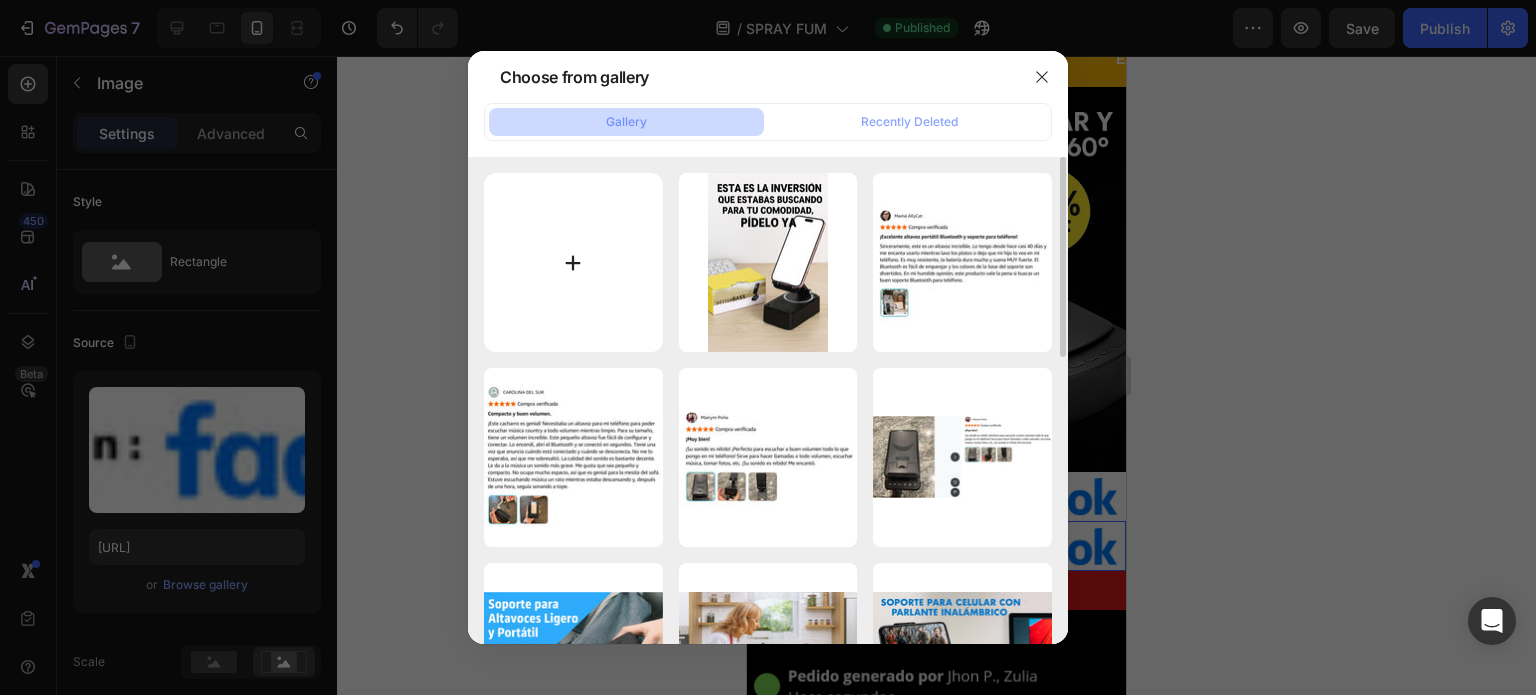 type on "C:\fakepath\Copia de 1 X.jpg" 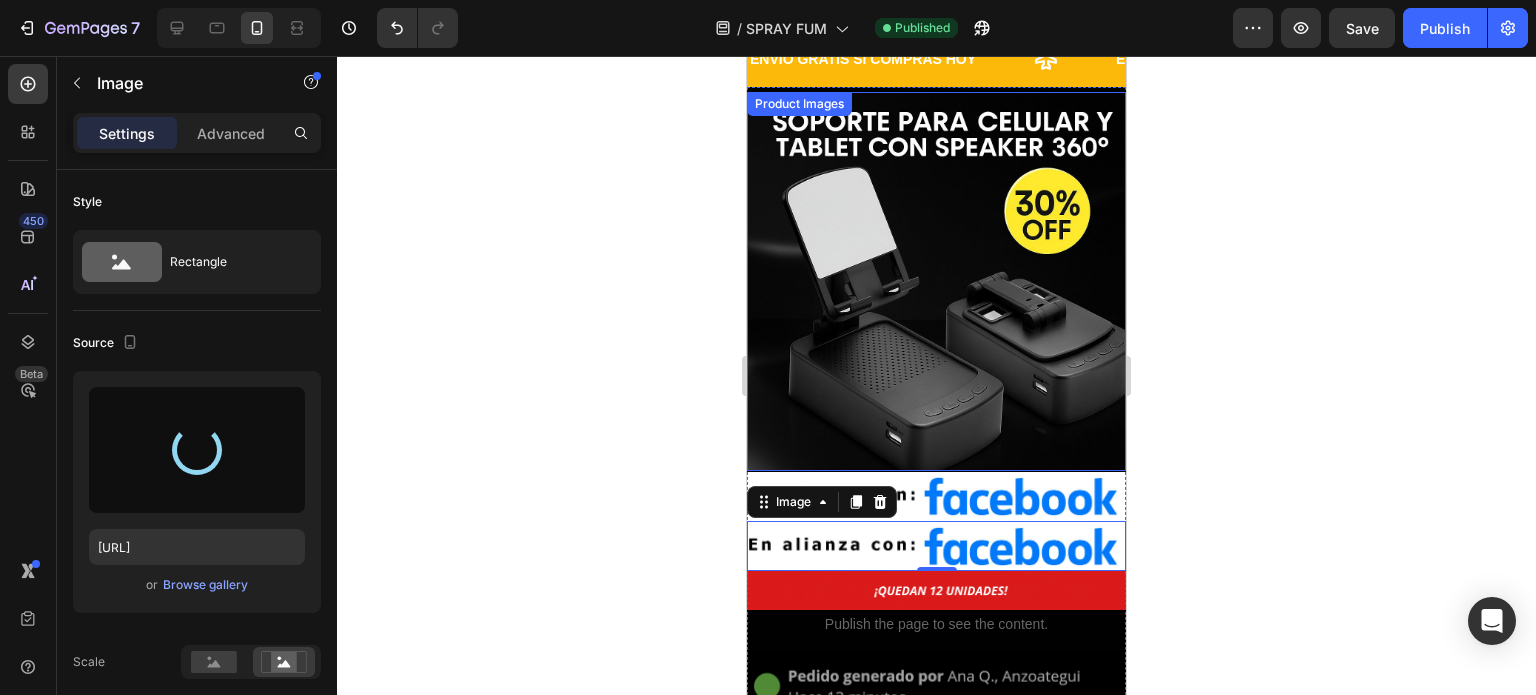 type on "https://cdn.shopify.com/s/files/1/0955/6203/9664/files/gempages_568917790648435582-e3d0ce89-f232-46df-b52d-4d935e93bd04.jpg" 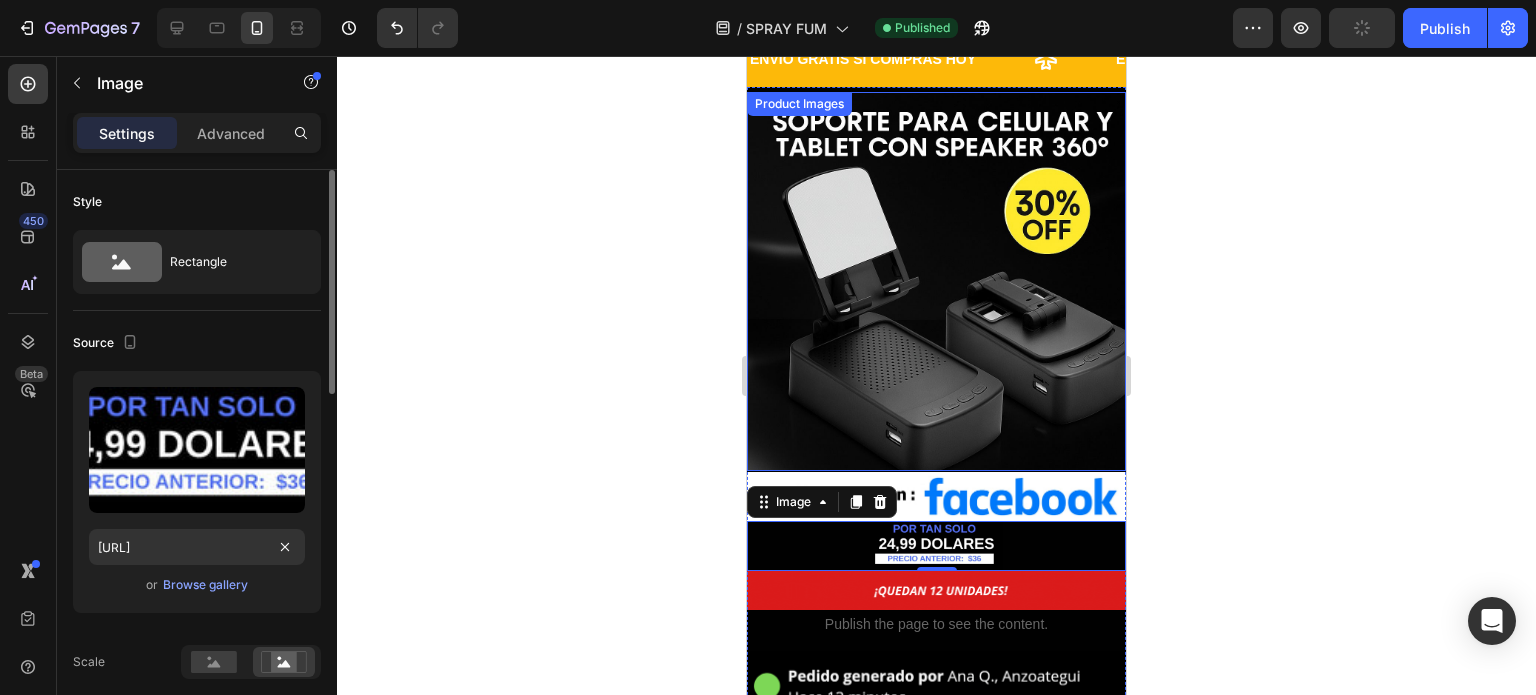 scroll, scrollTop: 200, scrollLeft: 0, axis: vertical 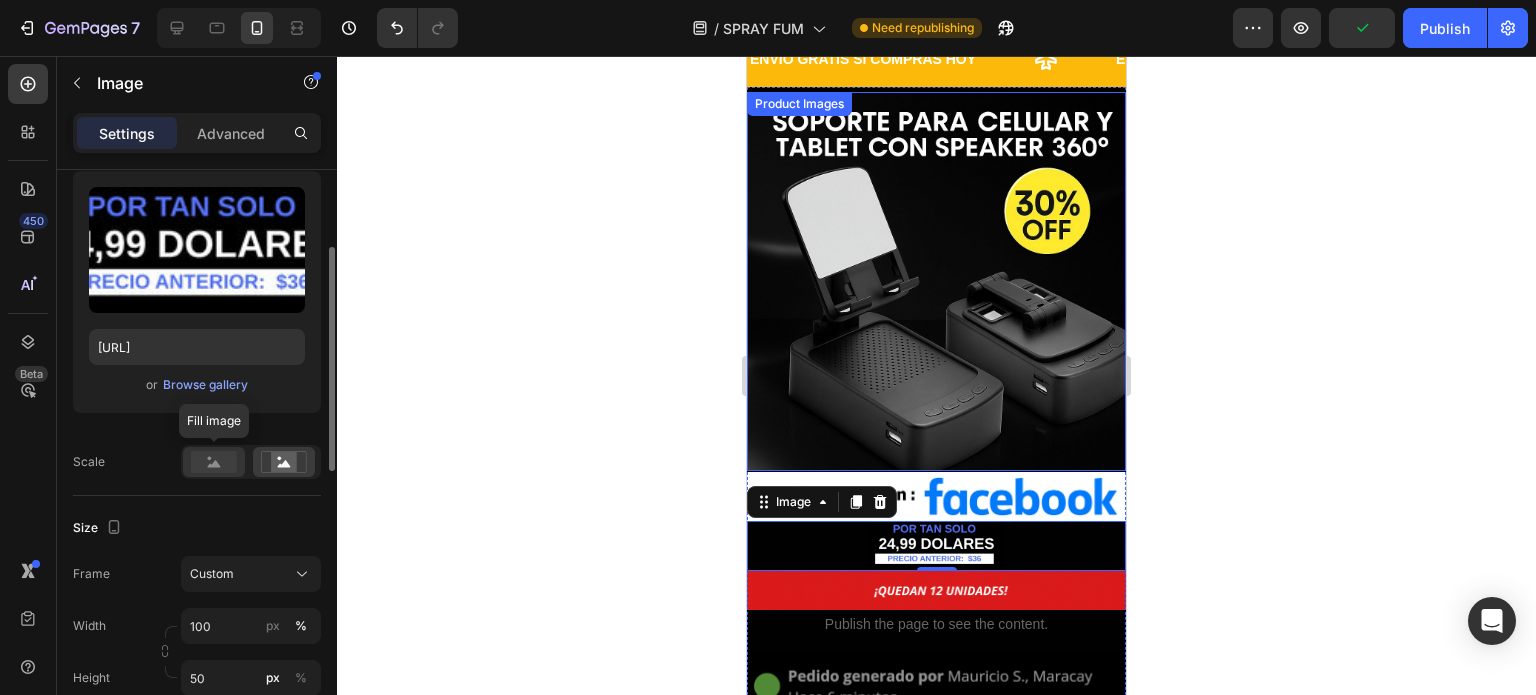 click 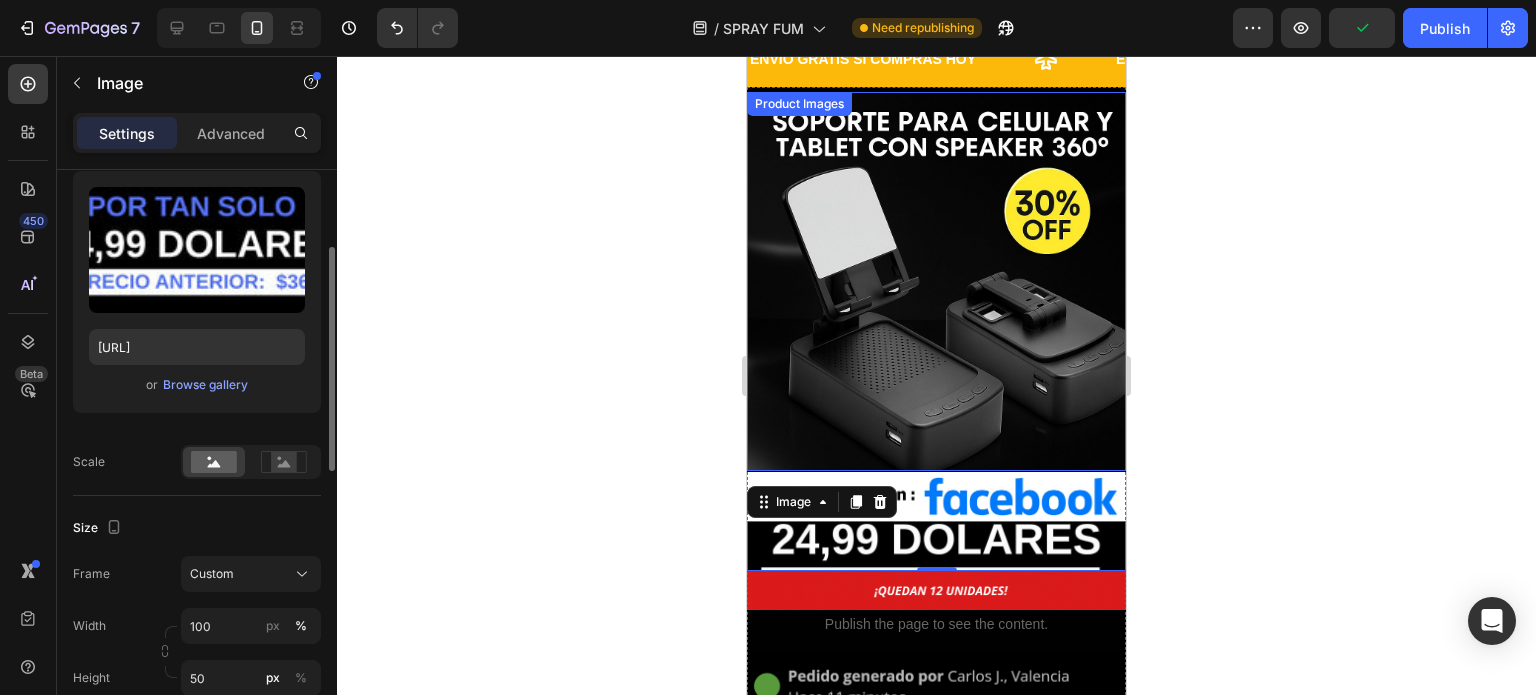 click on "Frame Custom Width 100 px % Height 50 px %" 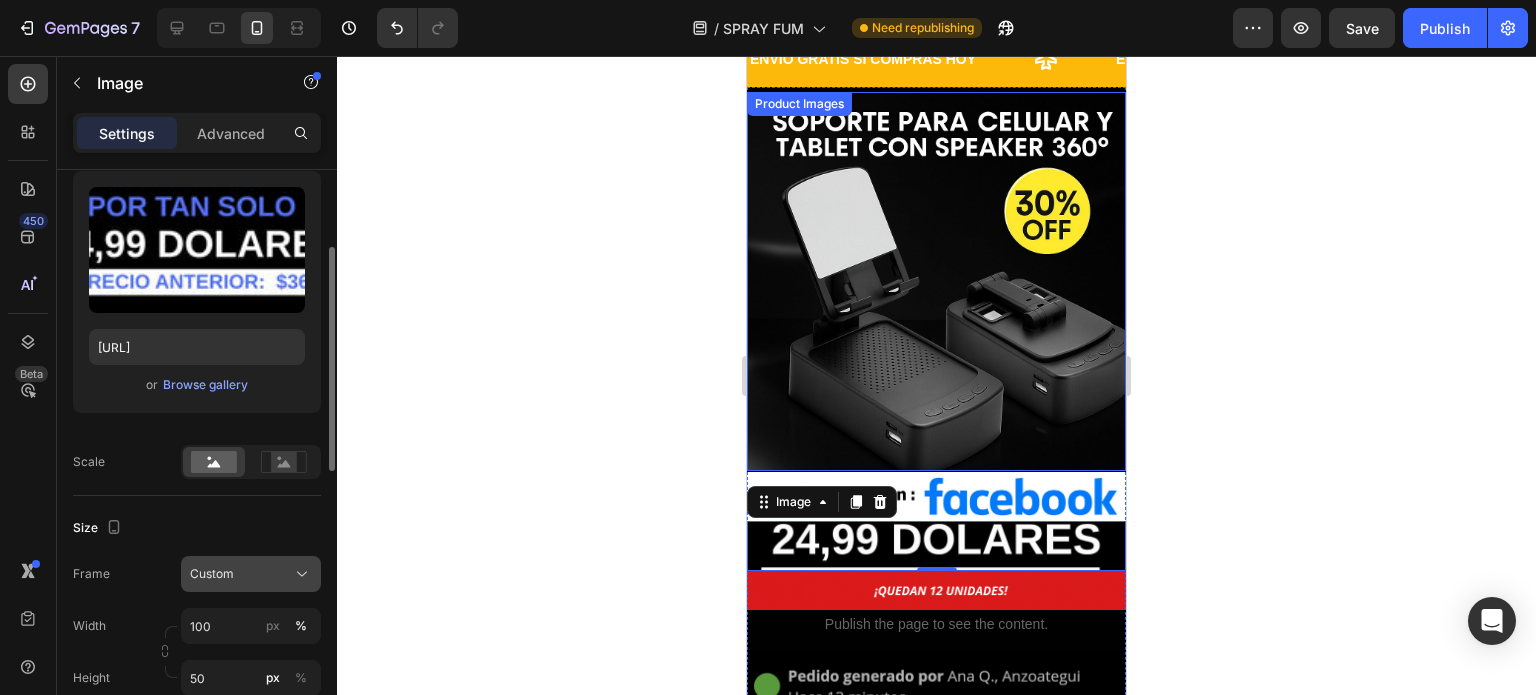 click on "Custom" 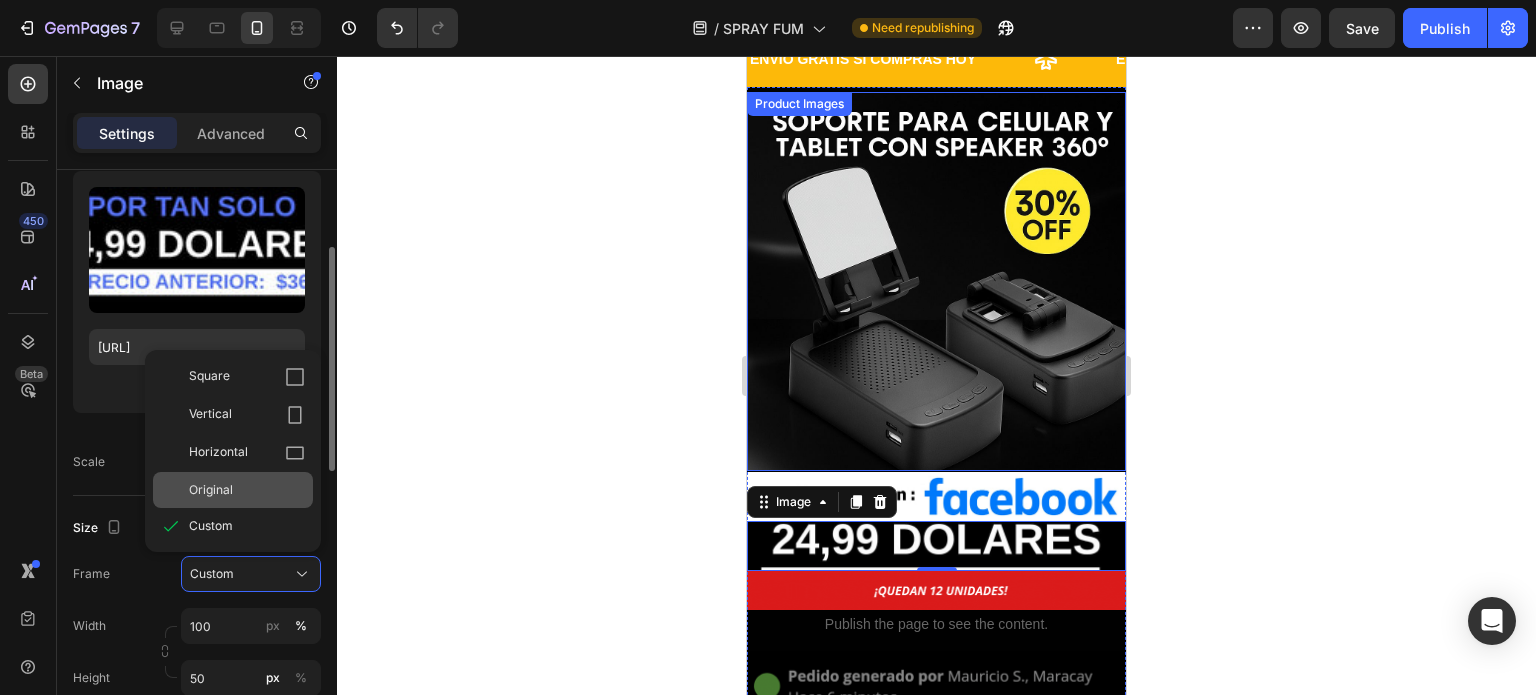 click on "Original" at bounding box center [247, 490] 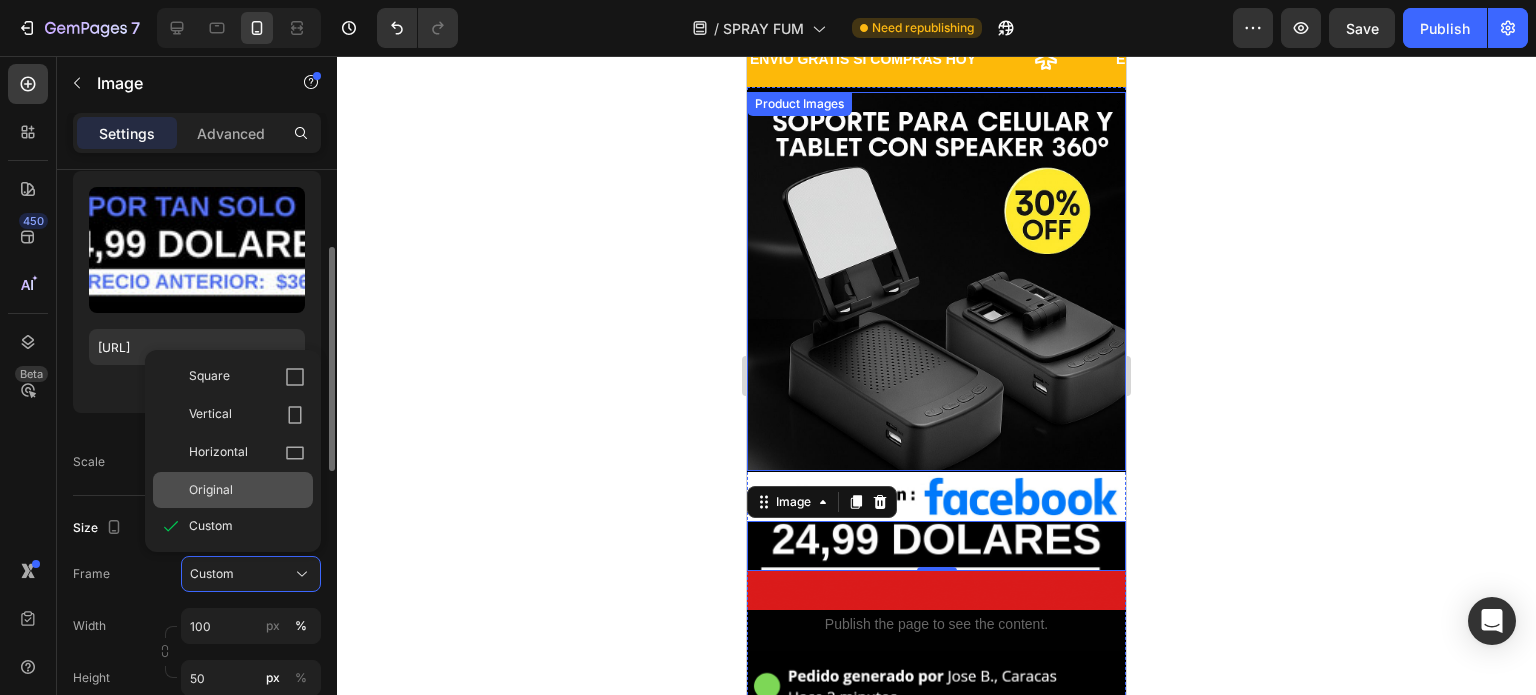 type 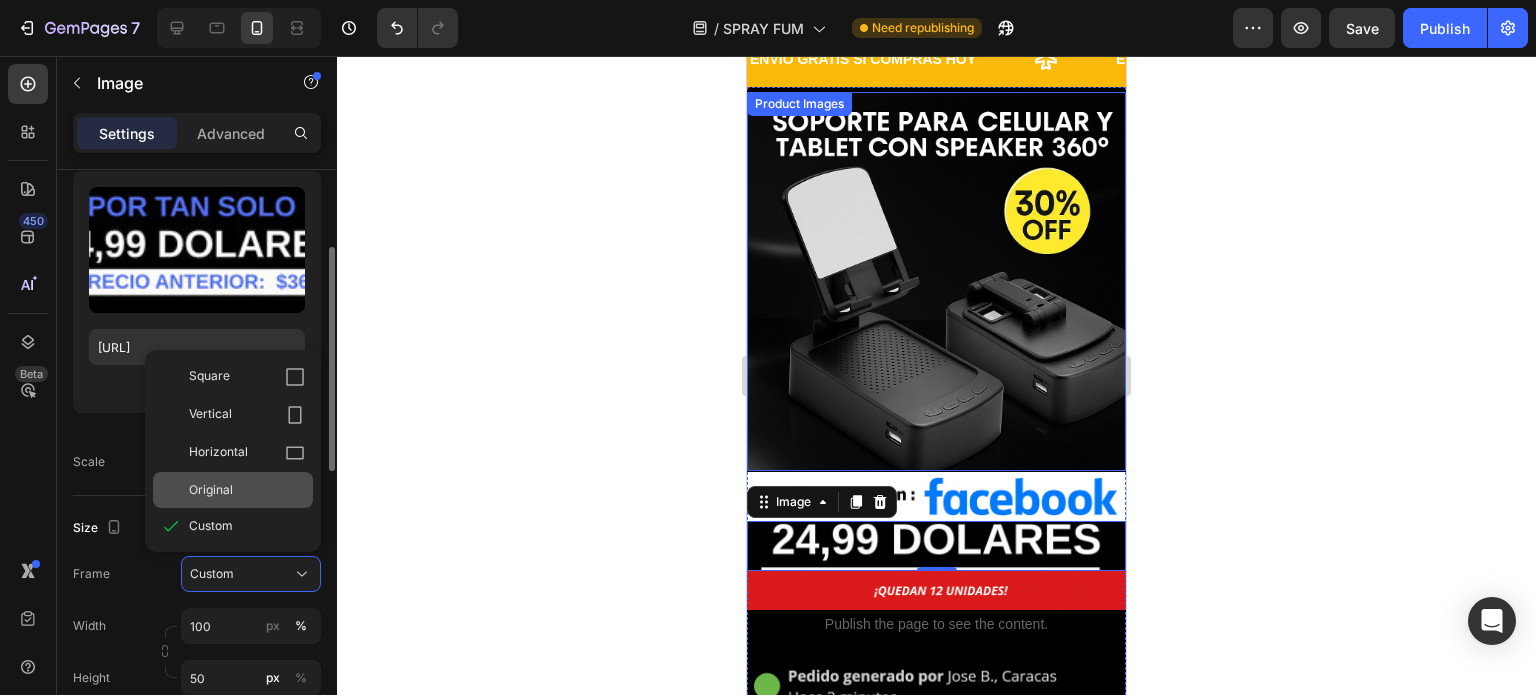 type 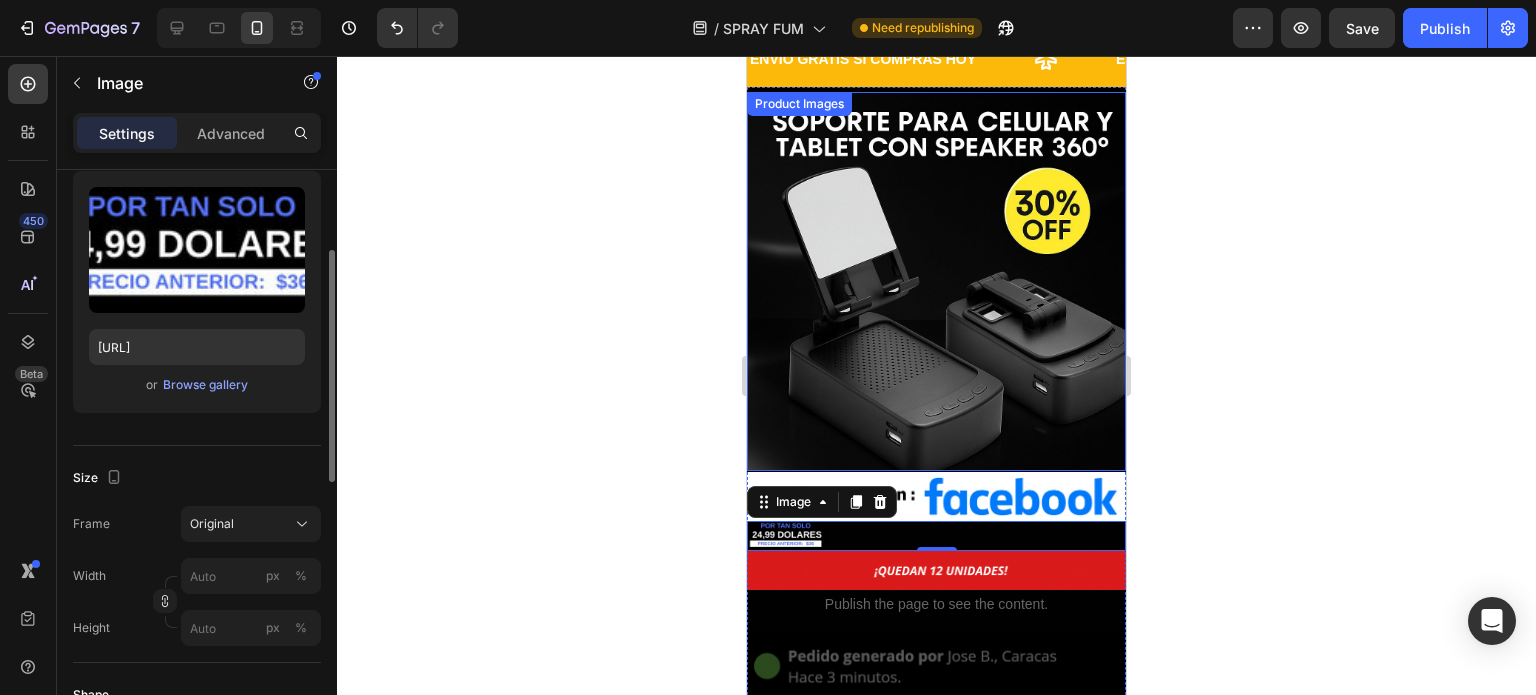 type on "100" 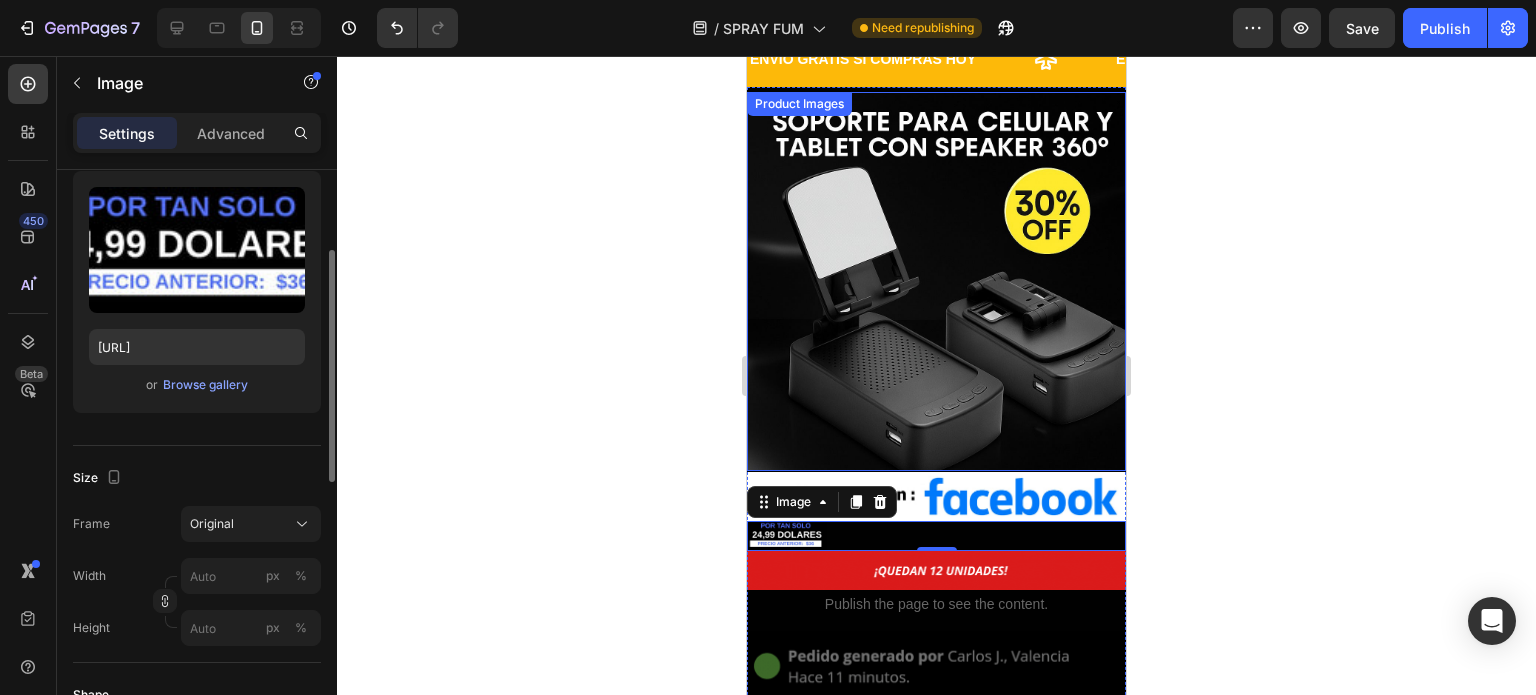 type on "50" 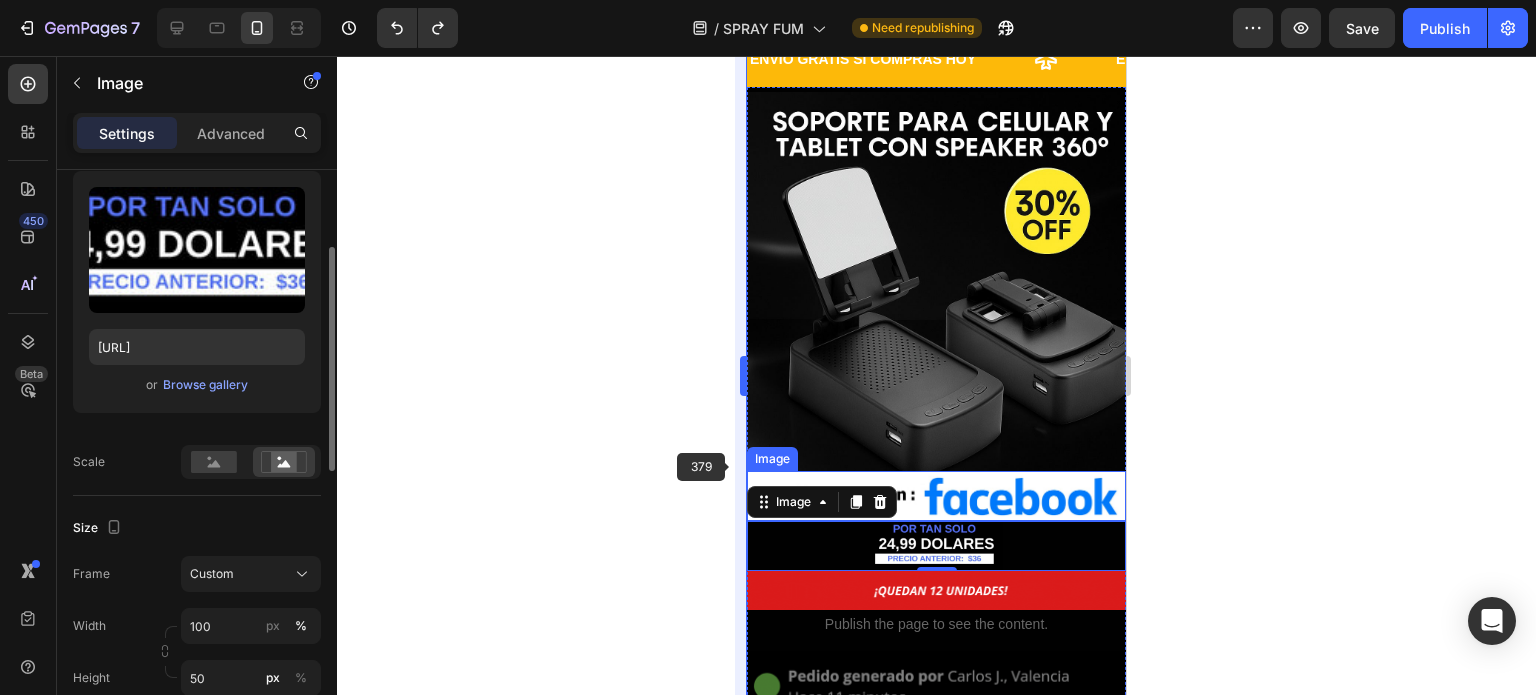 type on "https://cdn.shopify.com/s/files/1/0955/6203/9664/files/gempages_568917790648435582-ad4edff4-3342-4cd7-abf5-44eaa4a7bde1.jpg" 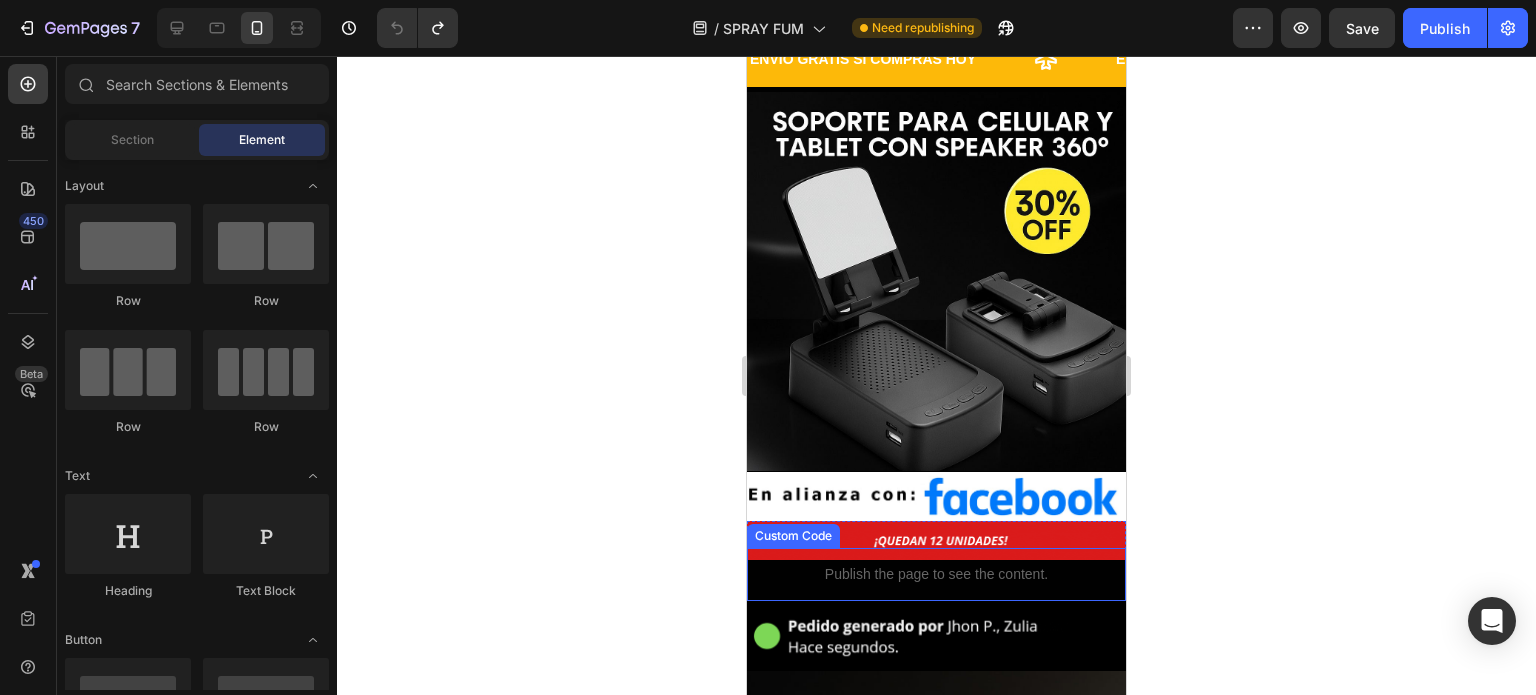 scroll, scrollTop: 600, scrollLeft: 0, axis: vertical 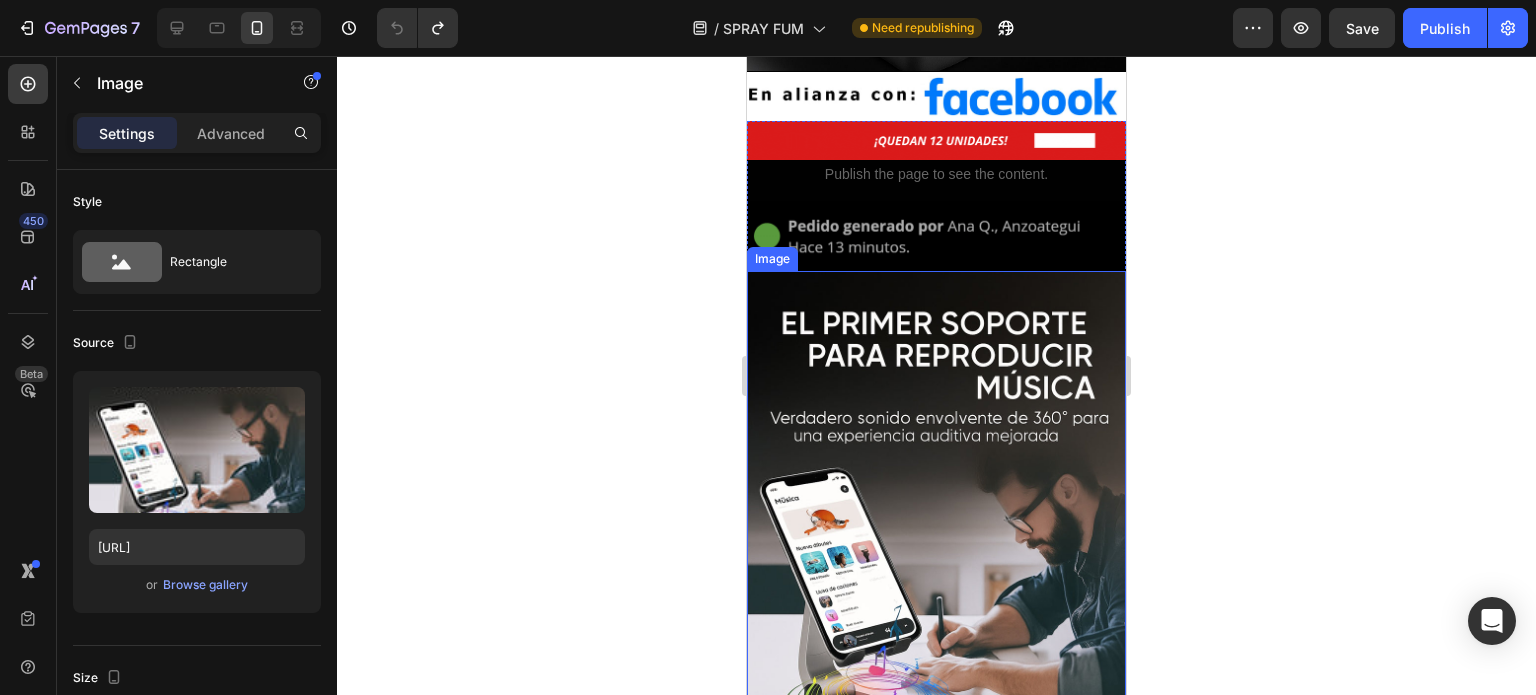 click at bounding box center [936, 555] 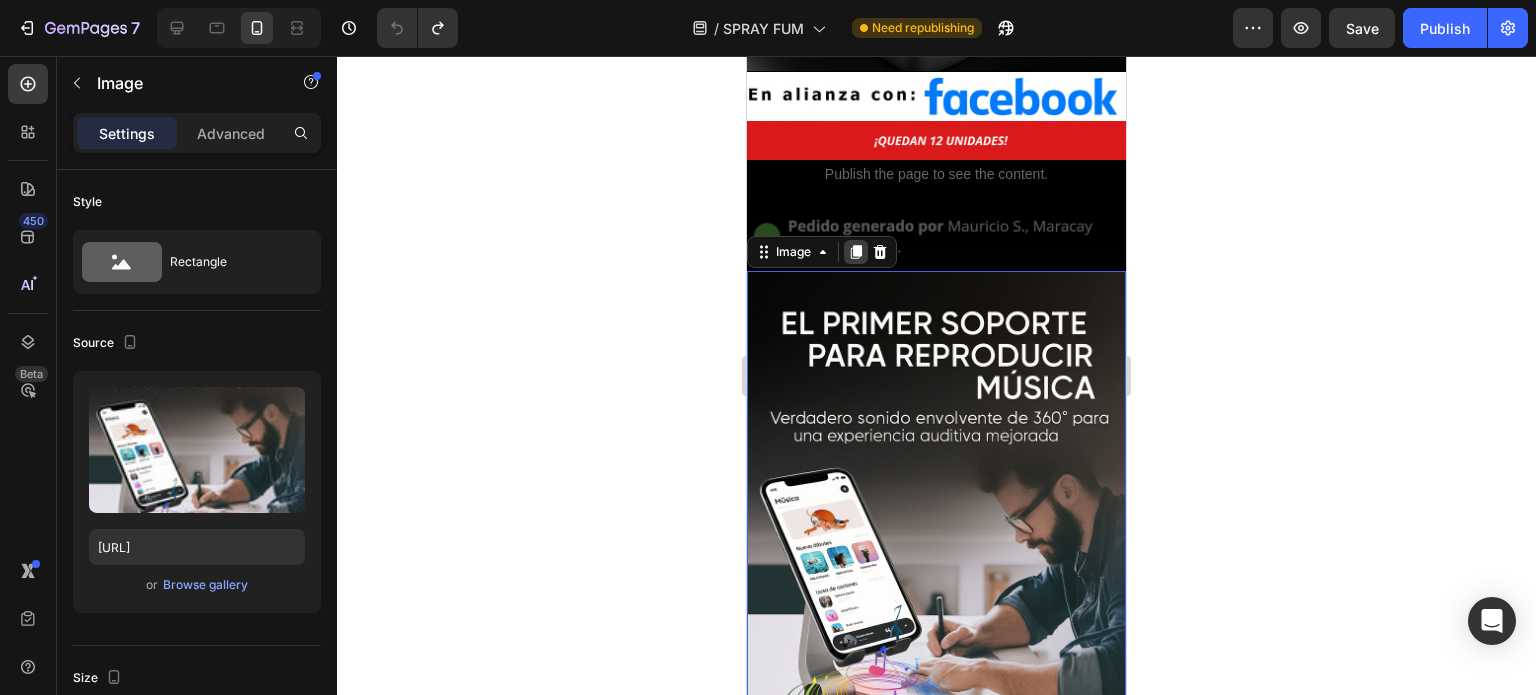click 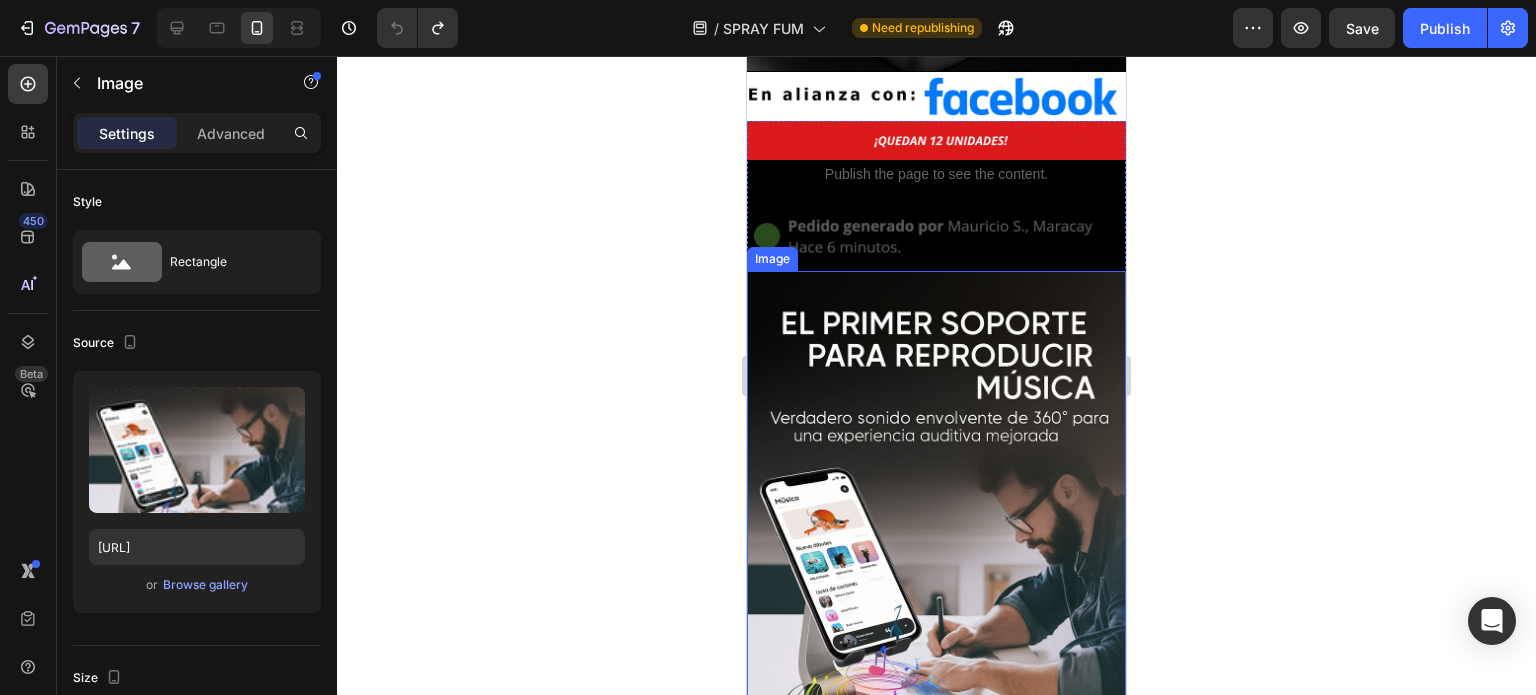 scroll, scrollTop: 680, scrollLeft: 0, axis: vertical 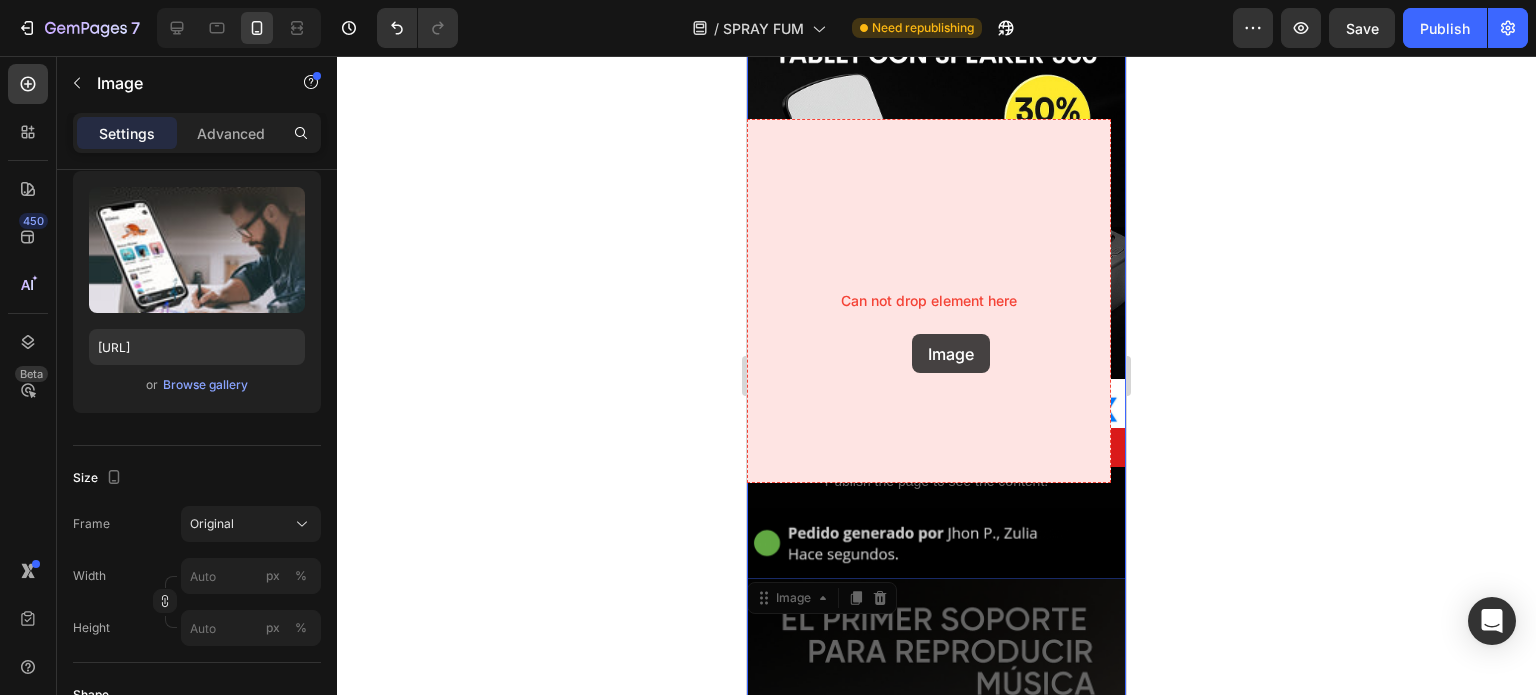 drag, startPoint x: 897, startPoint y: 411, endPoint x: 912, endPoint y: 334, distance: 78.44743 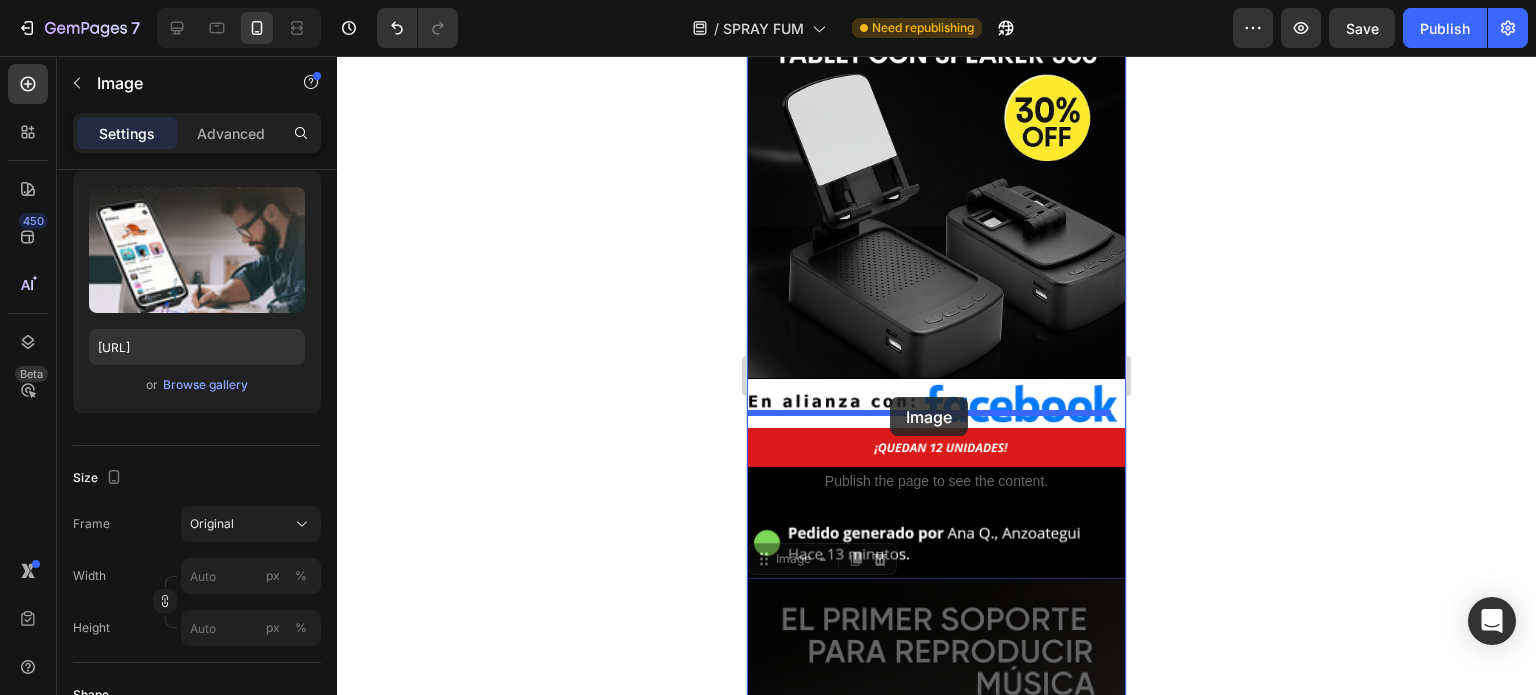 drag, startPoint x: 892, startPoint y: 628, endPoint x: 890, endPoint y: 397, distance: 231.00865 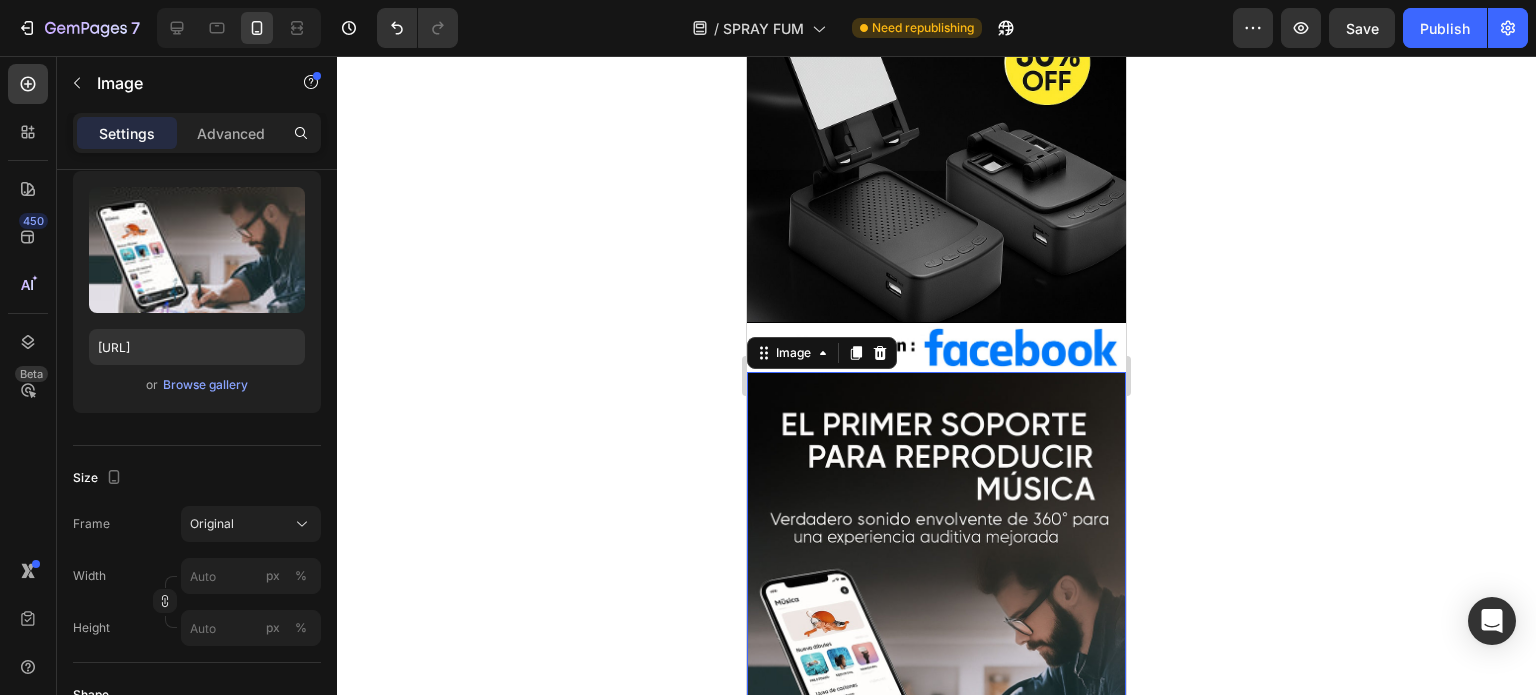 scroll, scrollTop: 273, scrollLeft: 0, axis: vertical 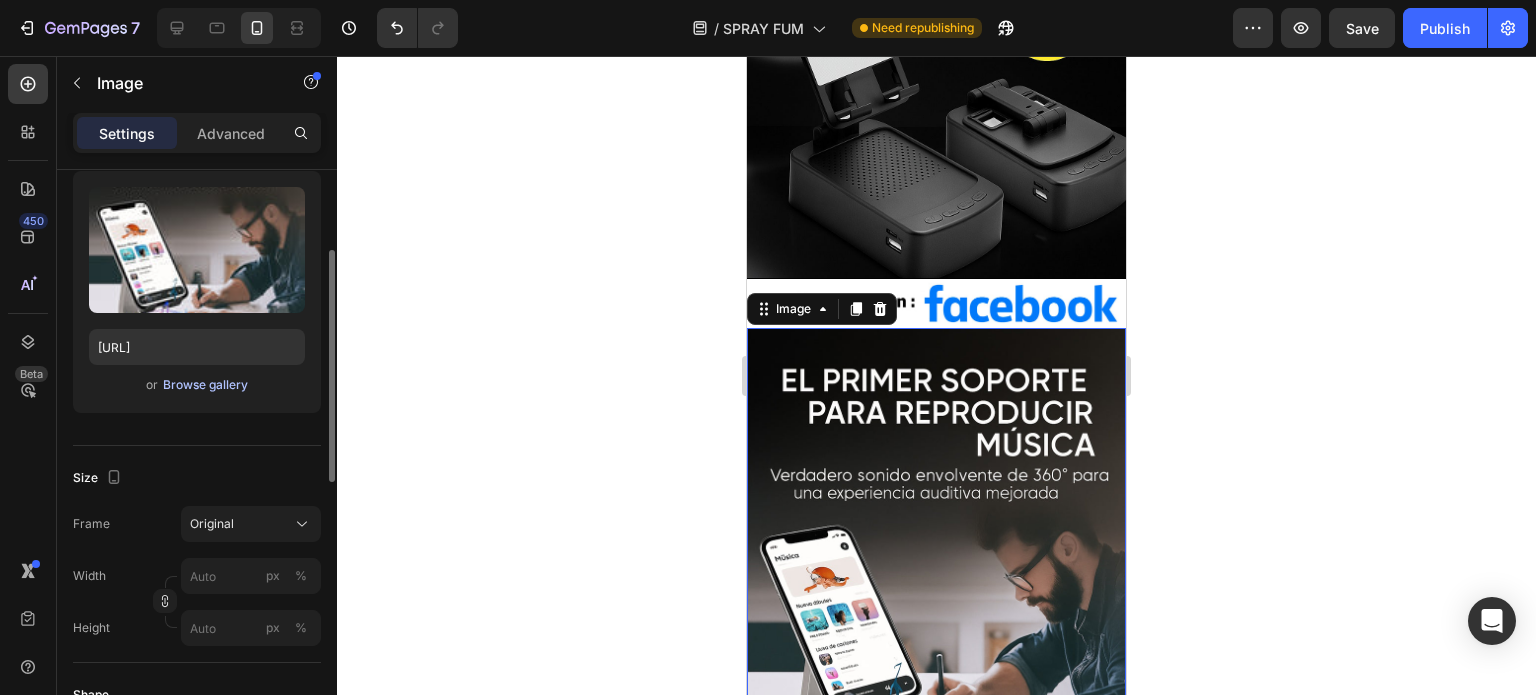 click on "Browse gallery" at bounding box center (205, 385) 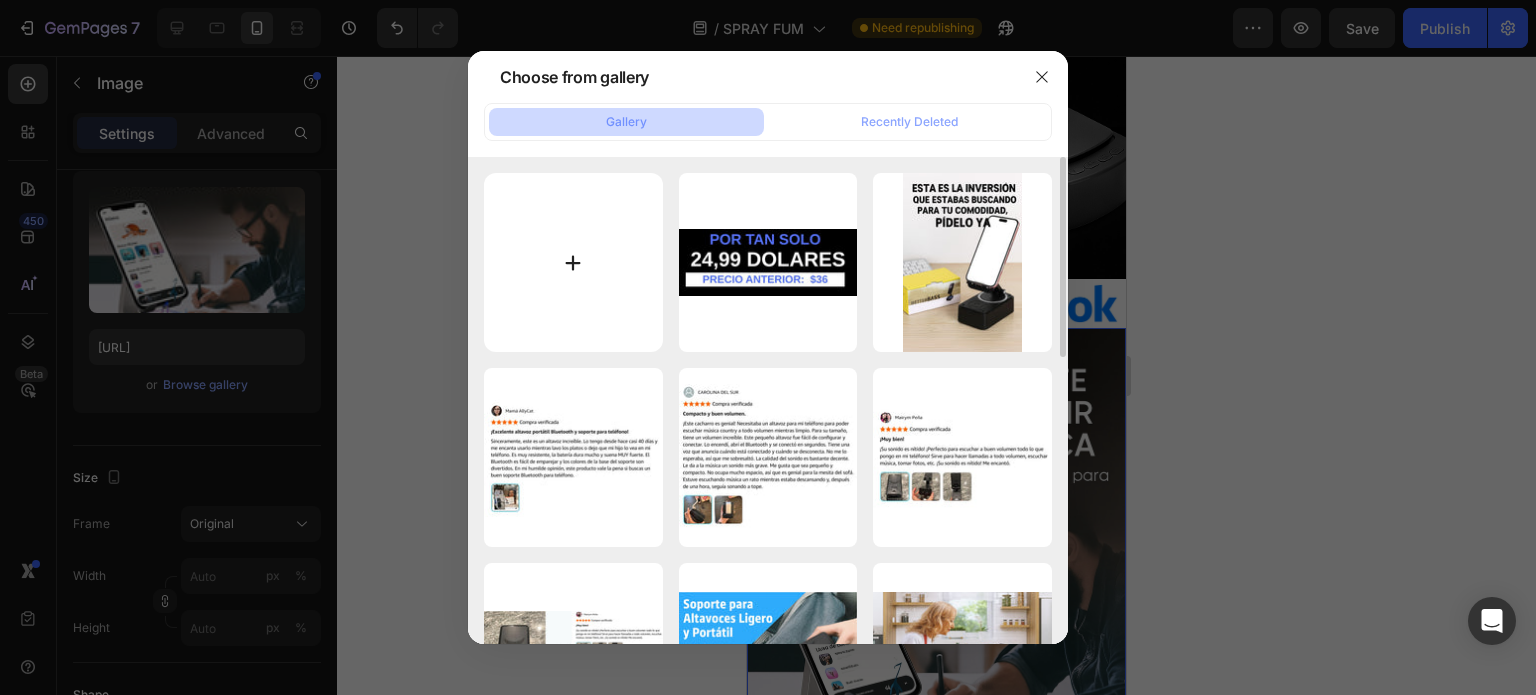 click at bounding box center [573, 262] 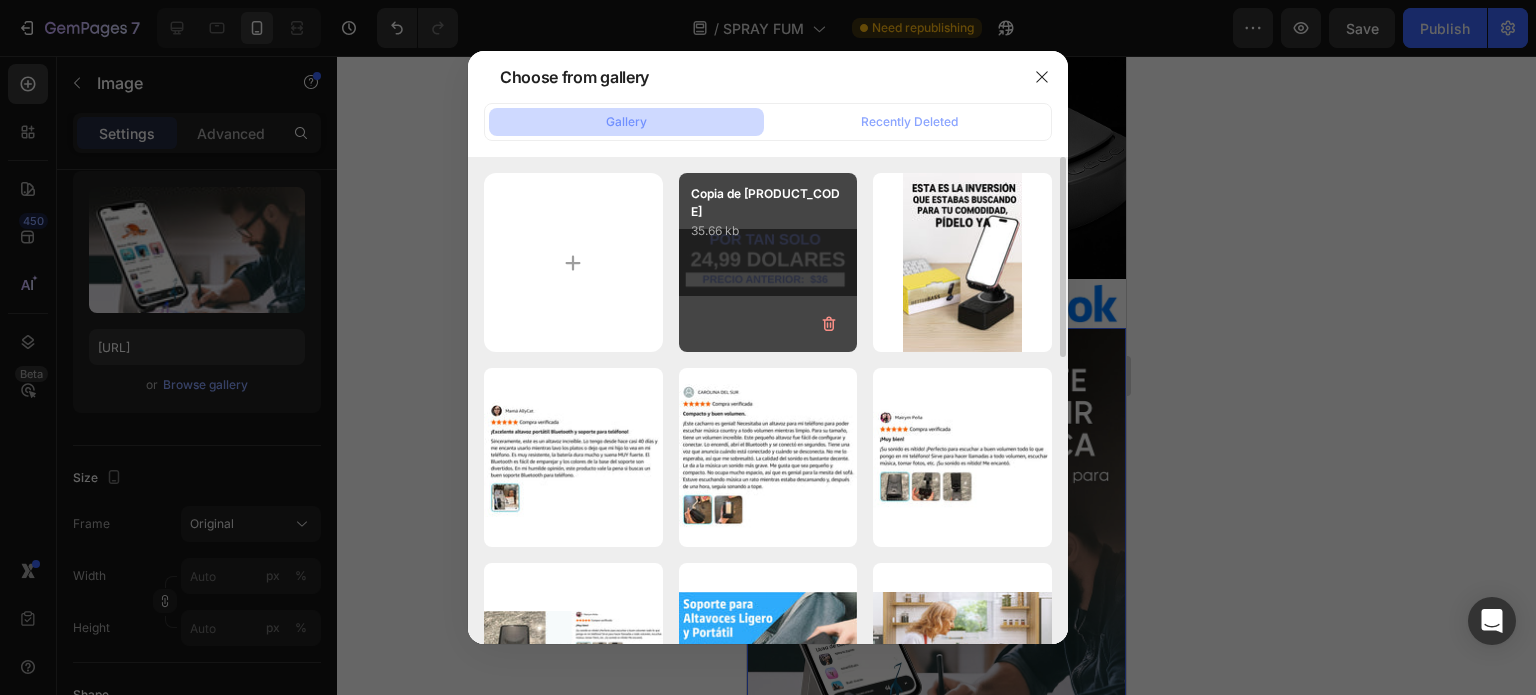 click on "Copia de 1 X.jpg 35.66 kb" at bounding box center (768, 262) 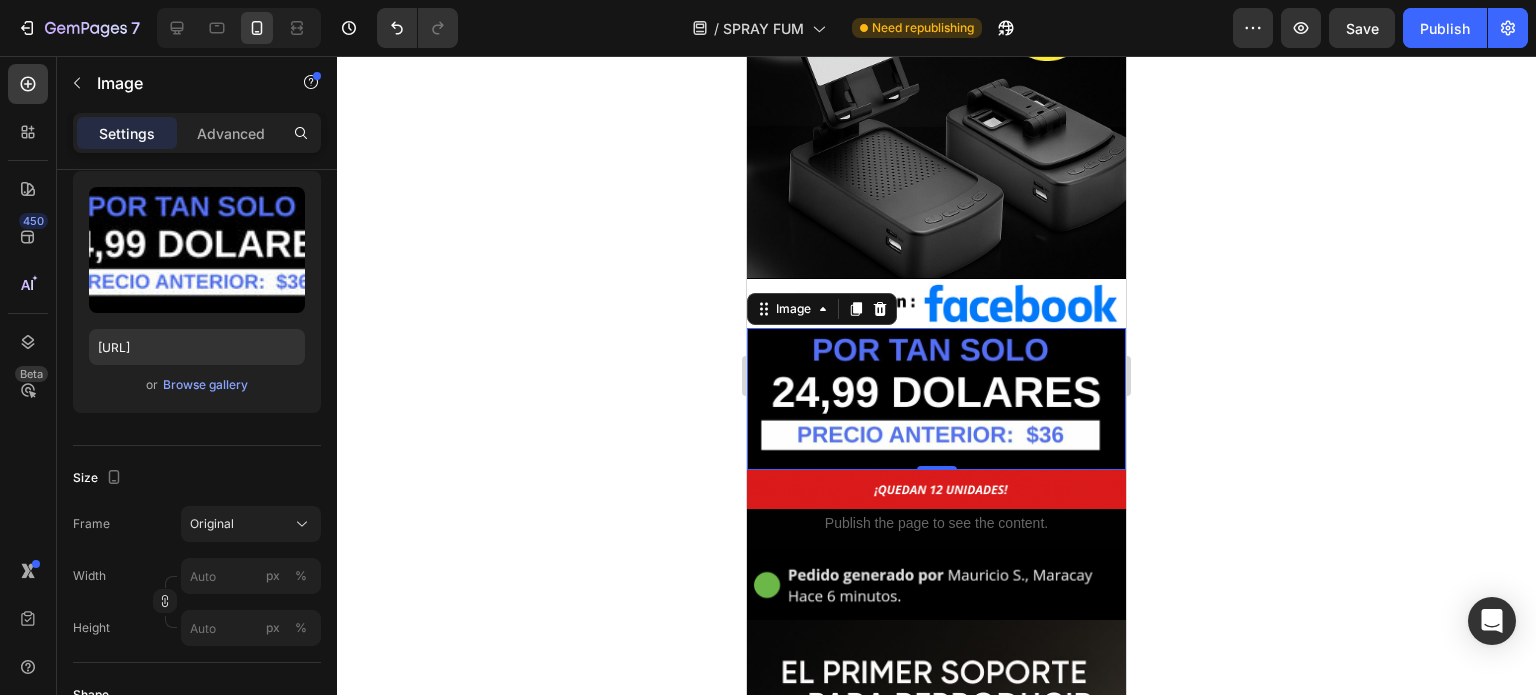 click 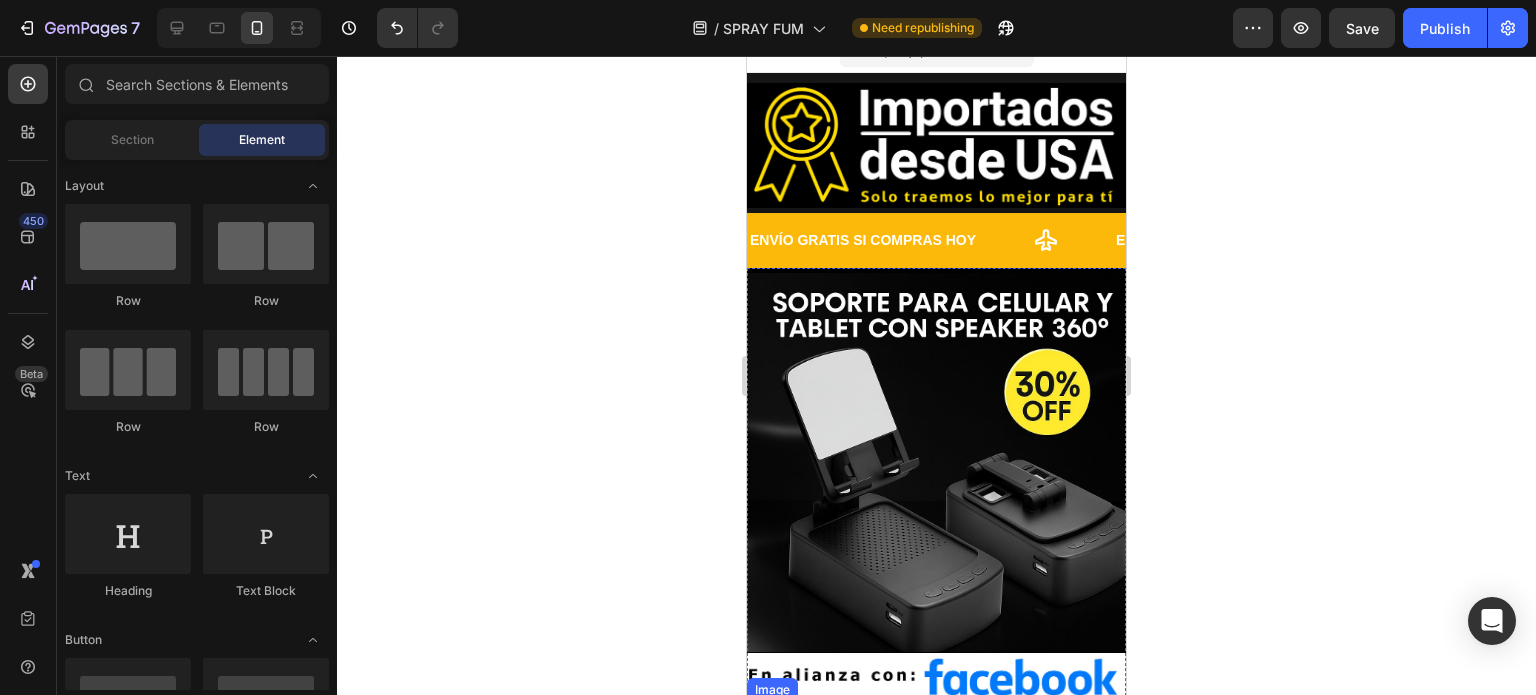 scroll, scrollTop: 0, scrollLeft: 0, axis: both 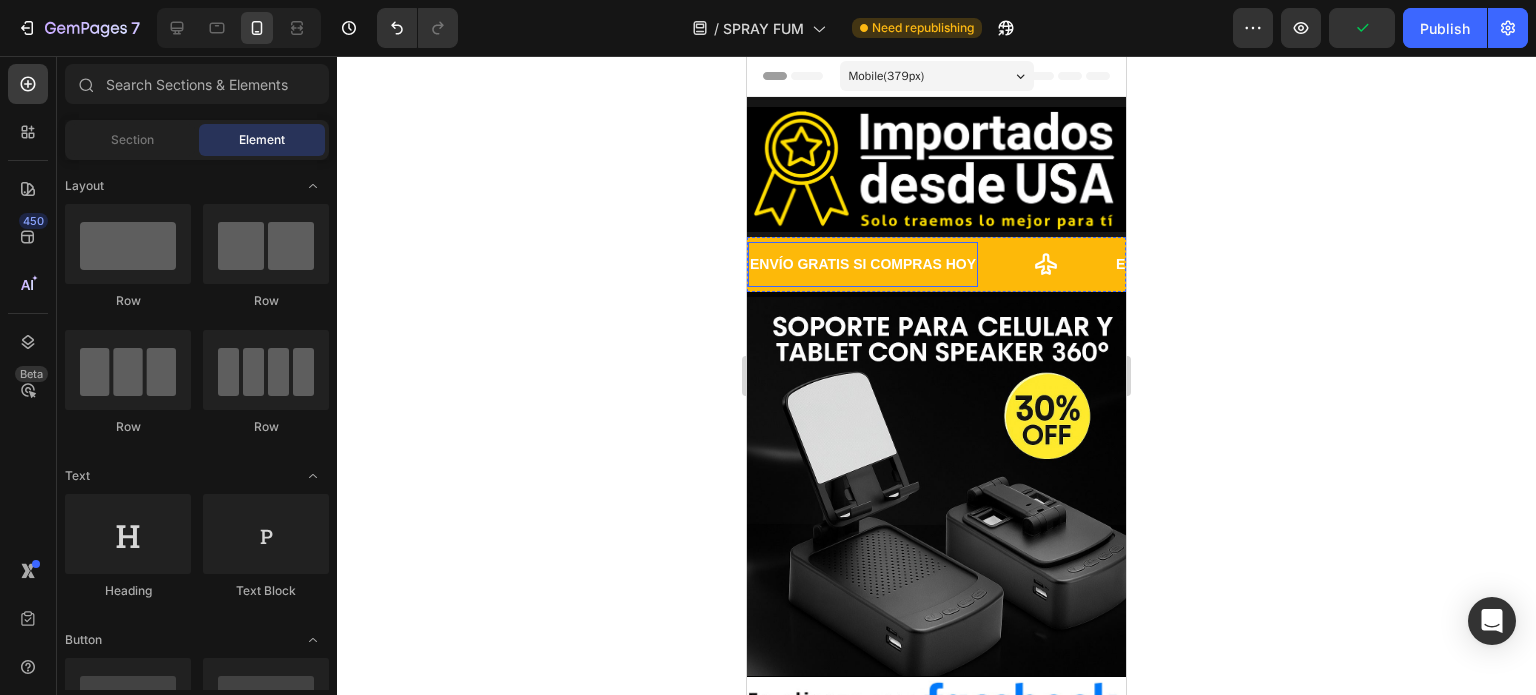 click on "ENVÍO GRATIS SI COMPRAS HOY Text" at bounding box center [931, 264] 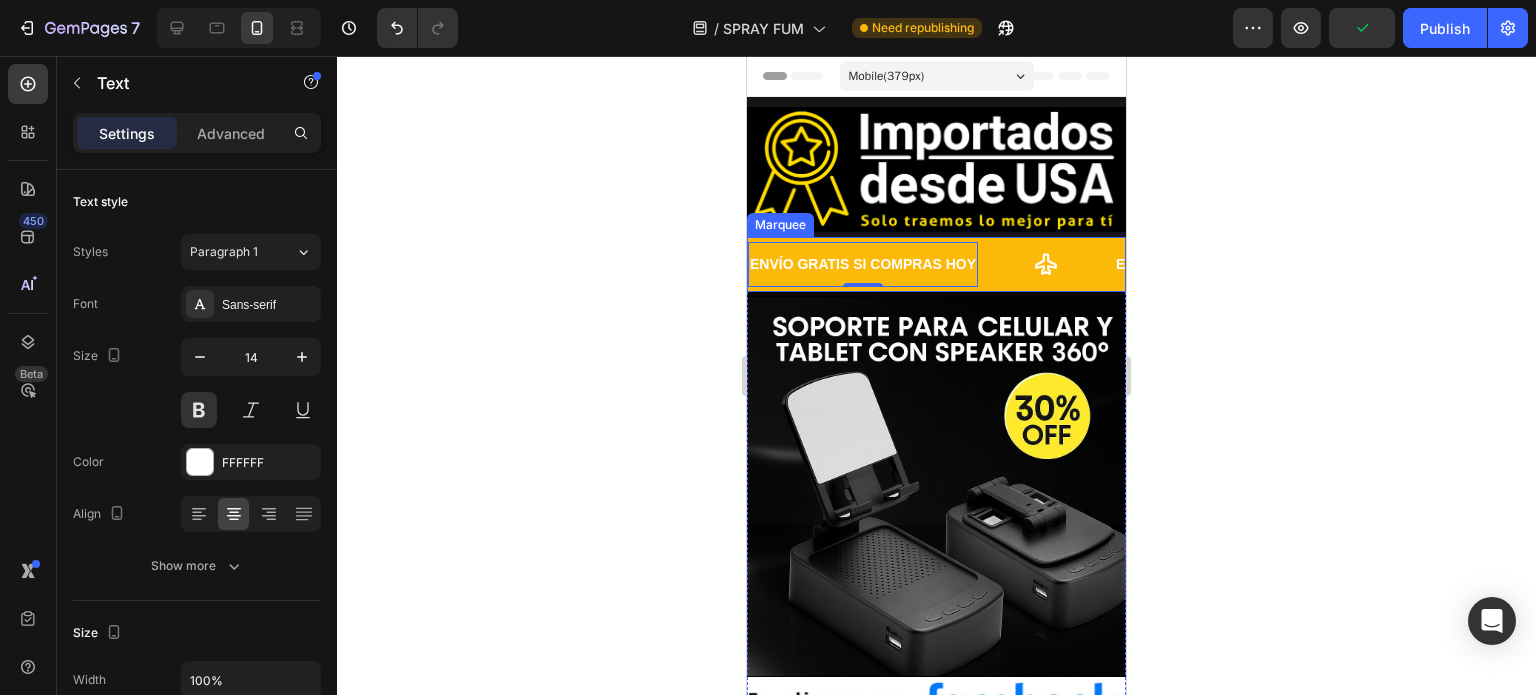click on "ENVÍO GRATIS SI COMPRAS HOY Text   0" at bounding box center (931, 264) 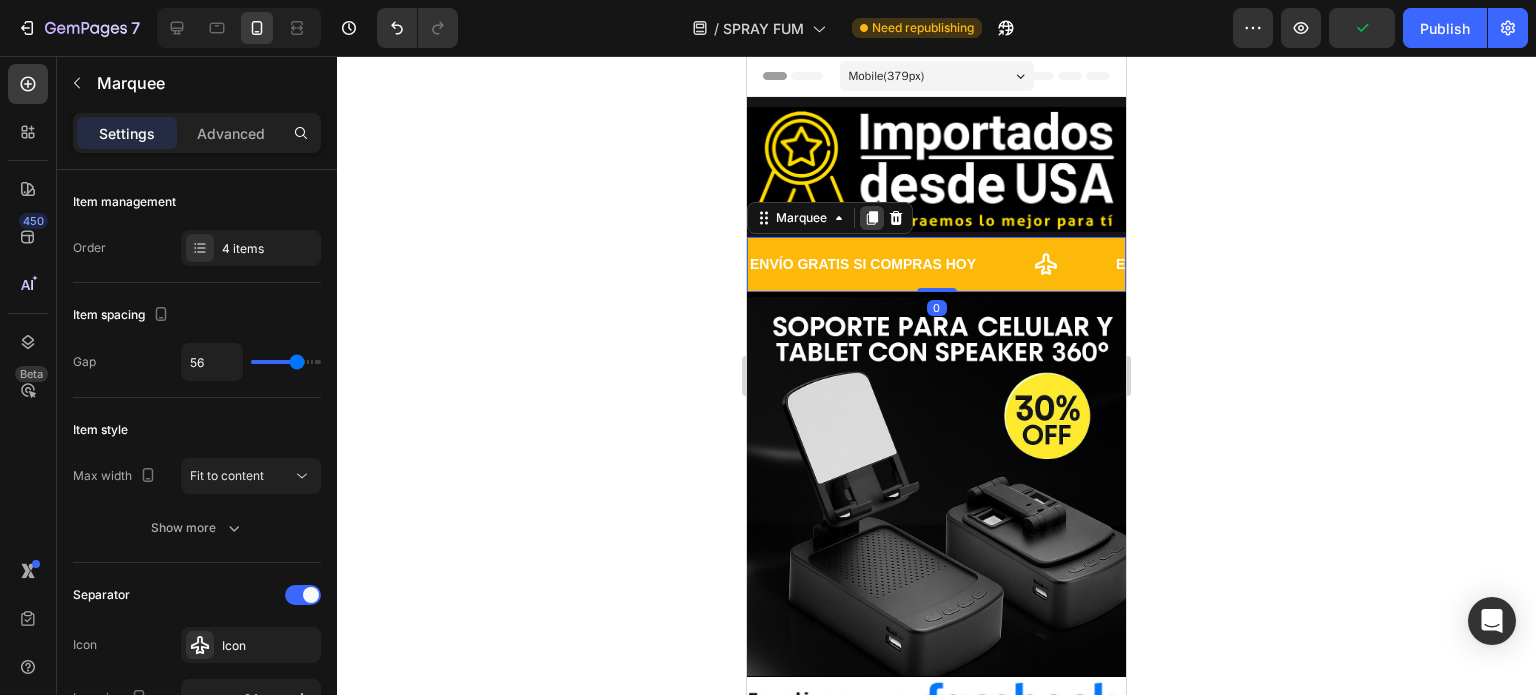 click 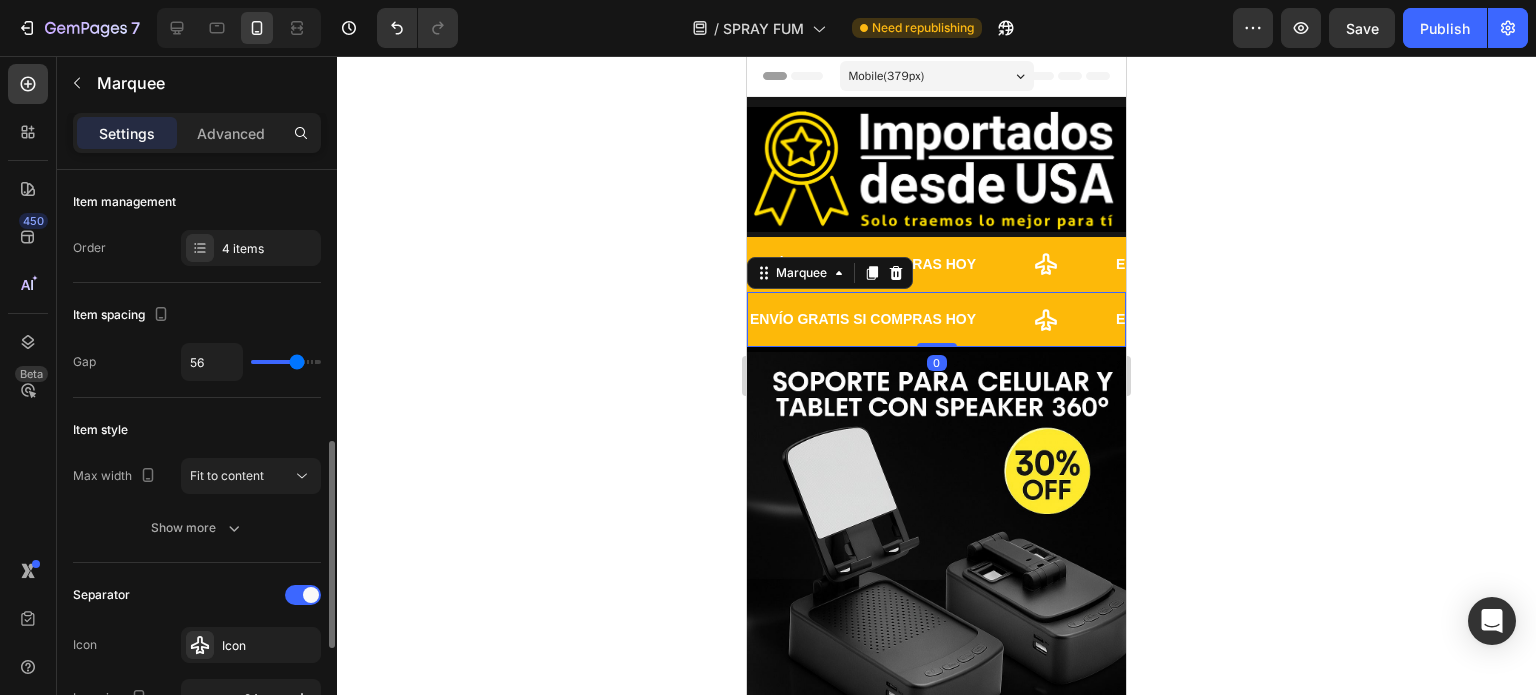scroll, scrollTop: 200, scrollLeft: 0, axis: vertical 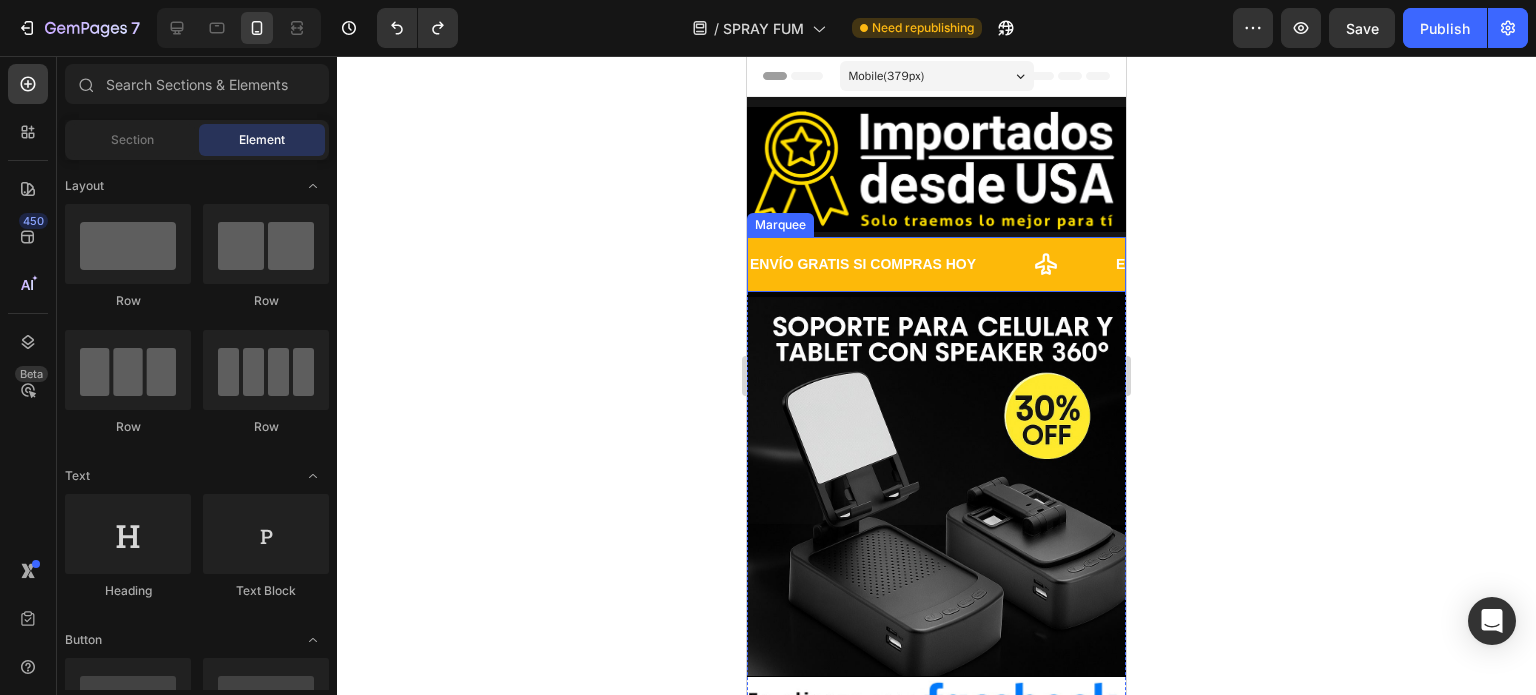 click on "ENVÍO GRATIS SI COMPRAS HOY Text" at bounding box center (931, 264) 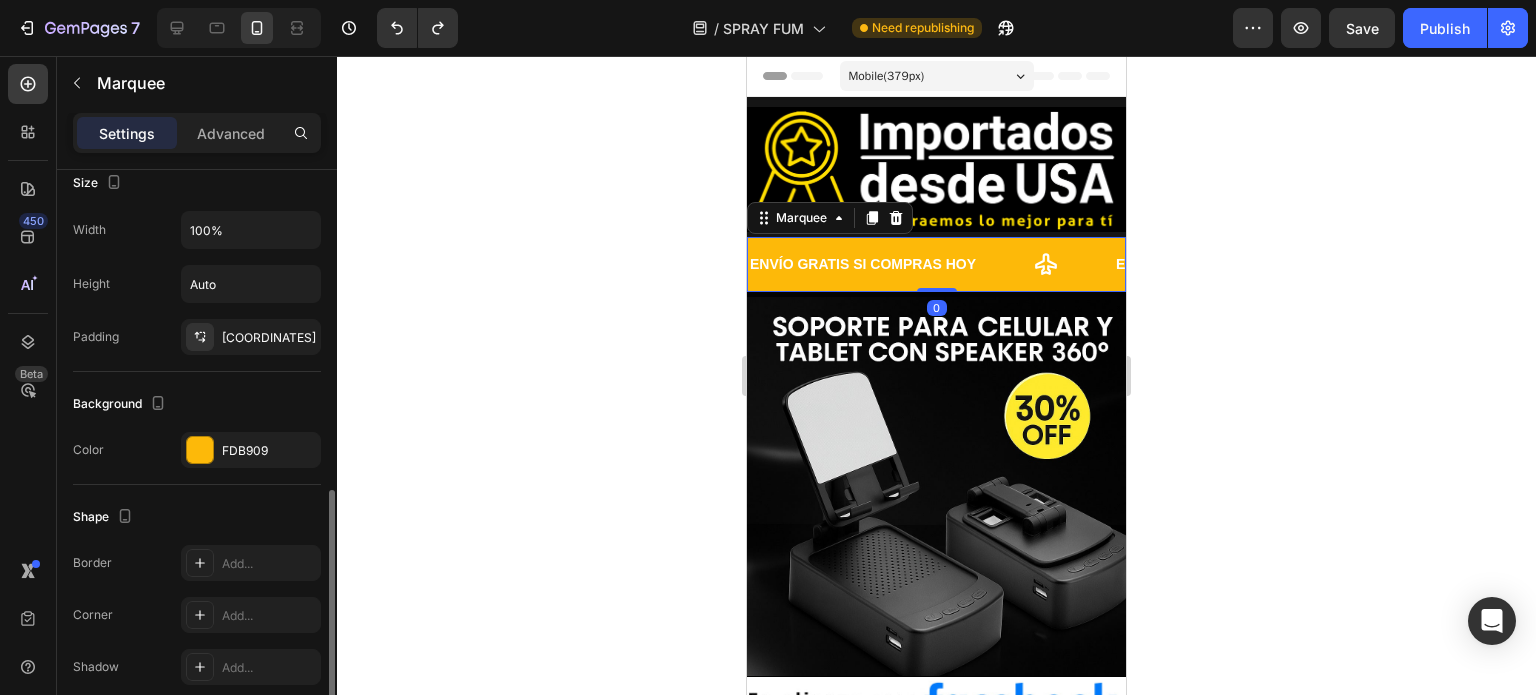 scroll, scrollTop: 1051, scrollLeft: 0, axis: vertical 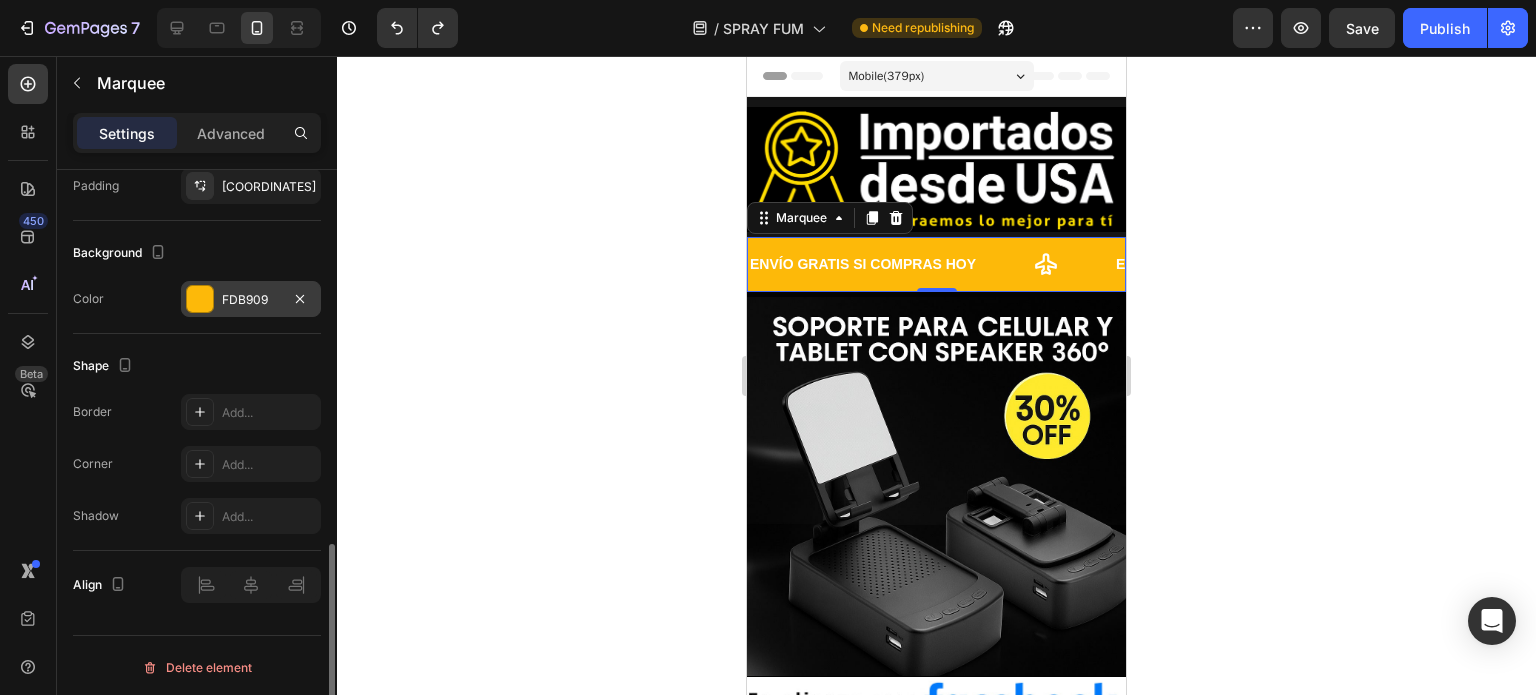 click on "FDB909" at bounding box center (251, 300) 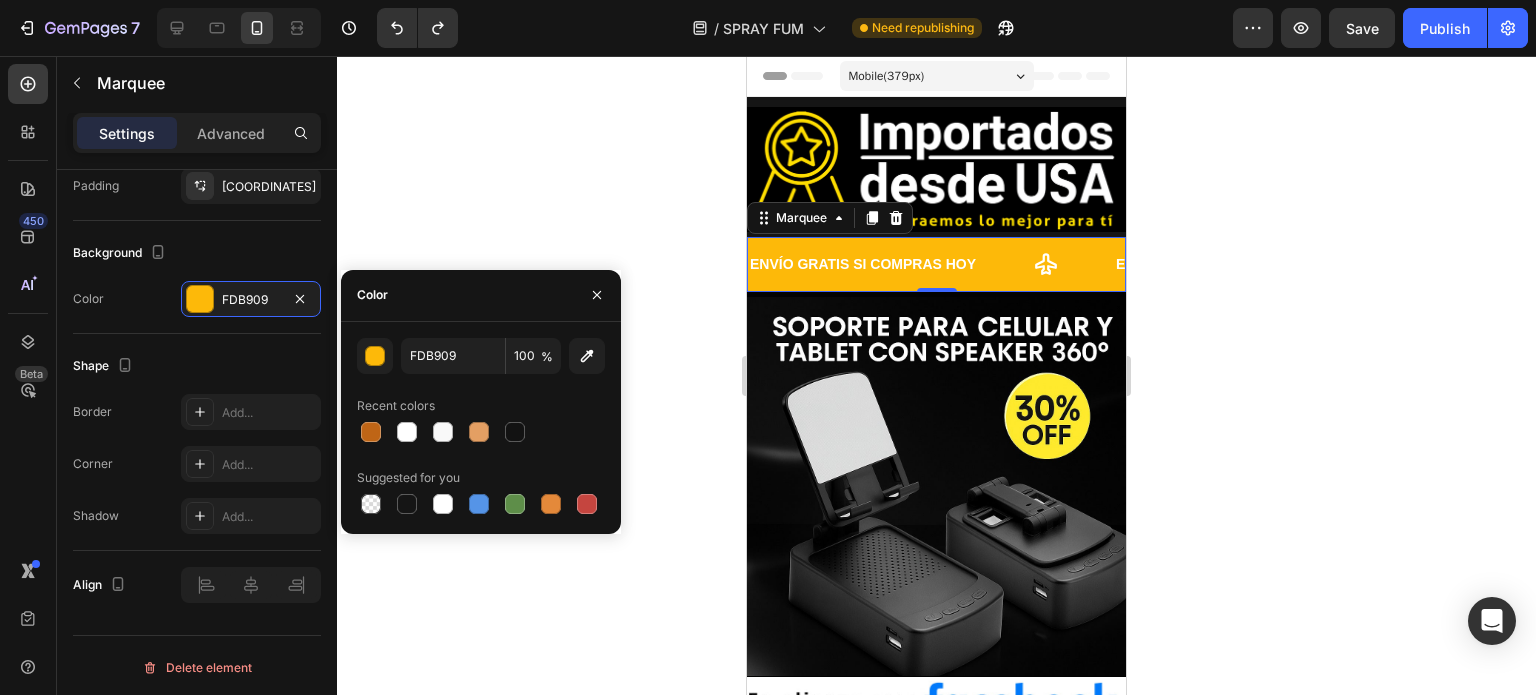 drag, startPoint x: 462, startPoint y: 501, endPoint x: 472, endPoint y: 500, distance: 10.049875 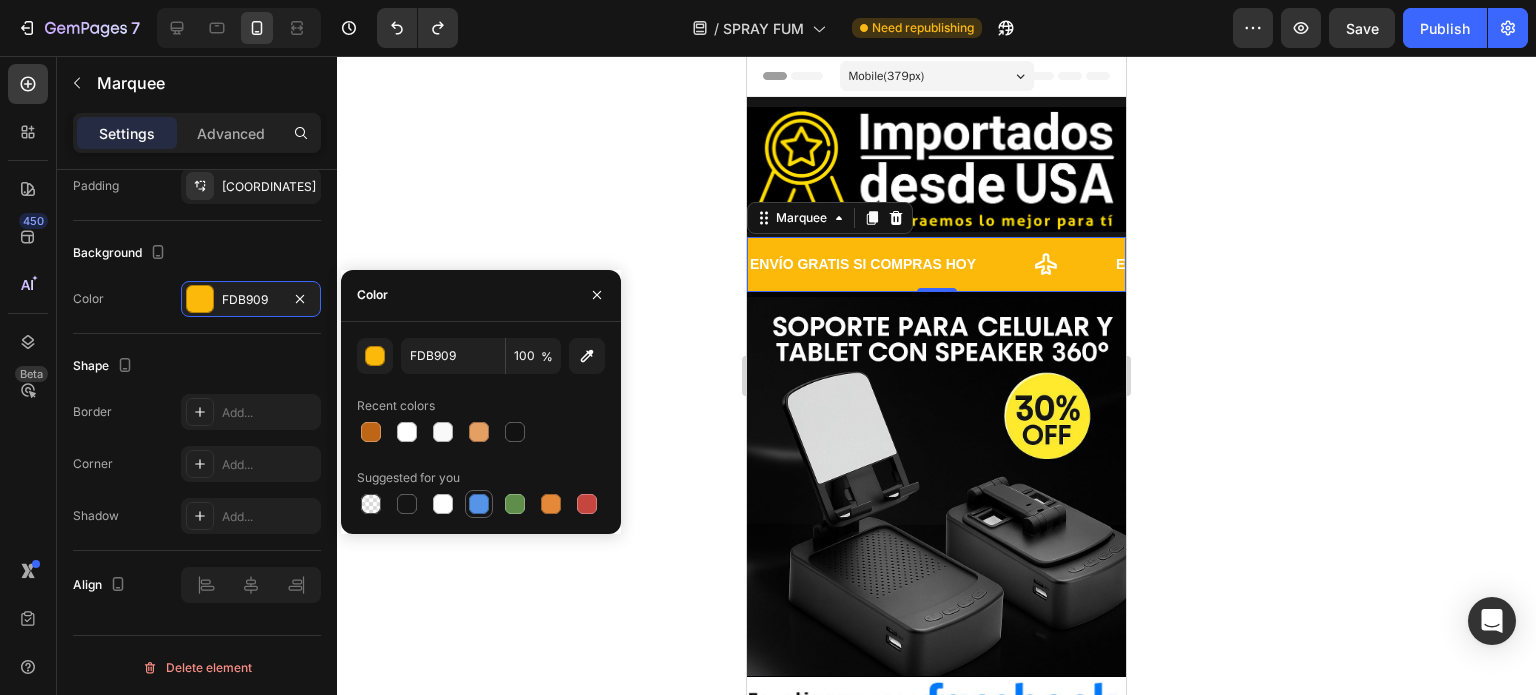 click at bounding box center (479, 504) 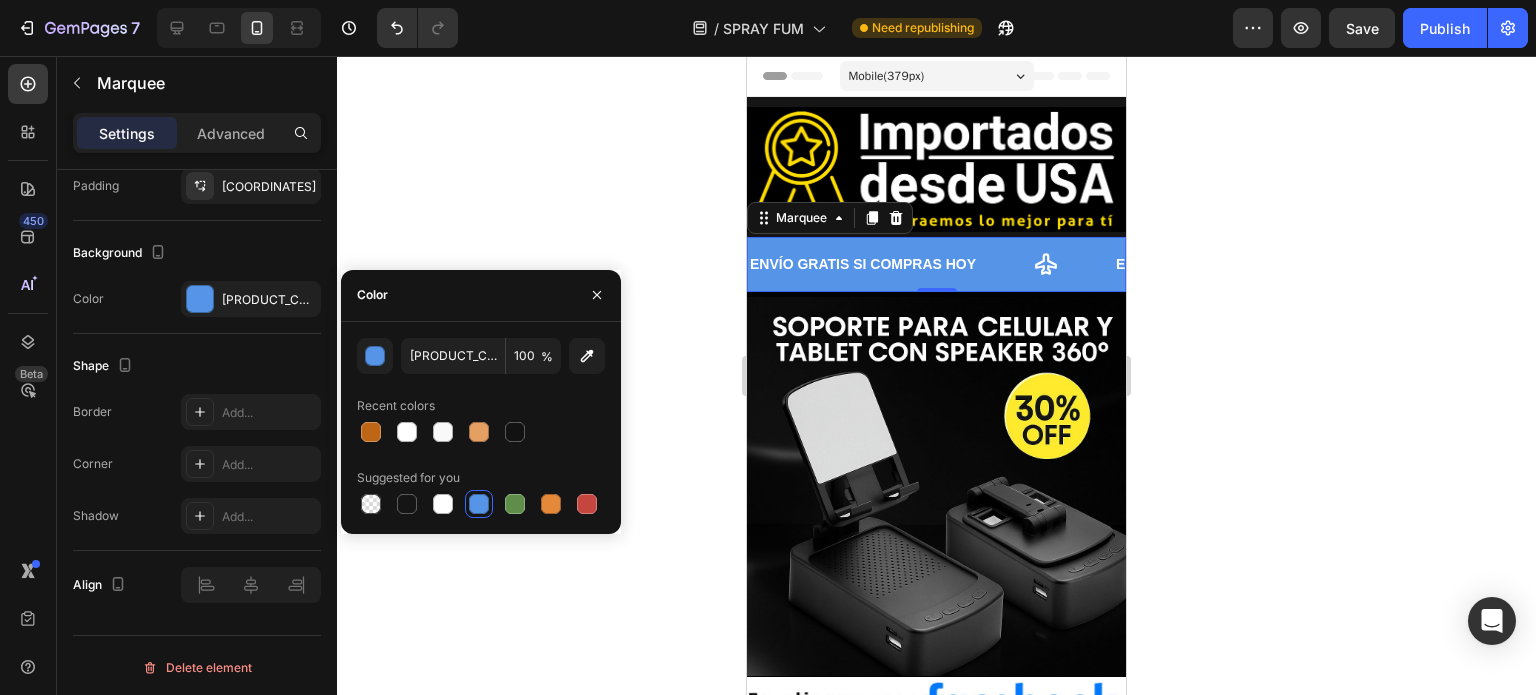 click 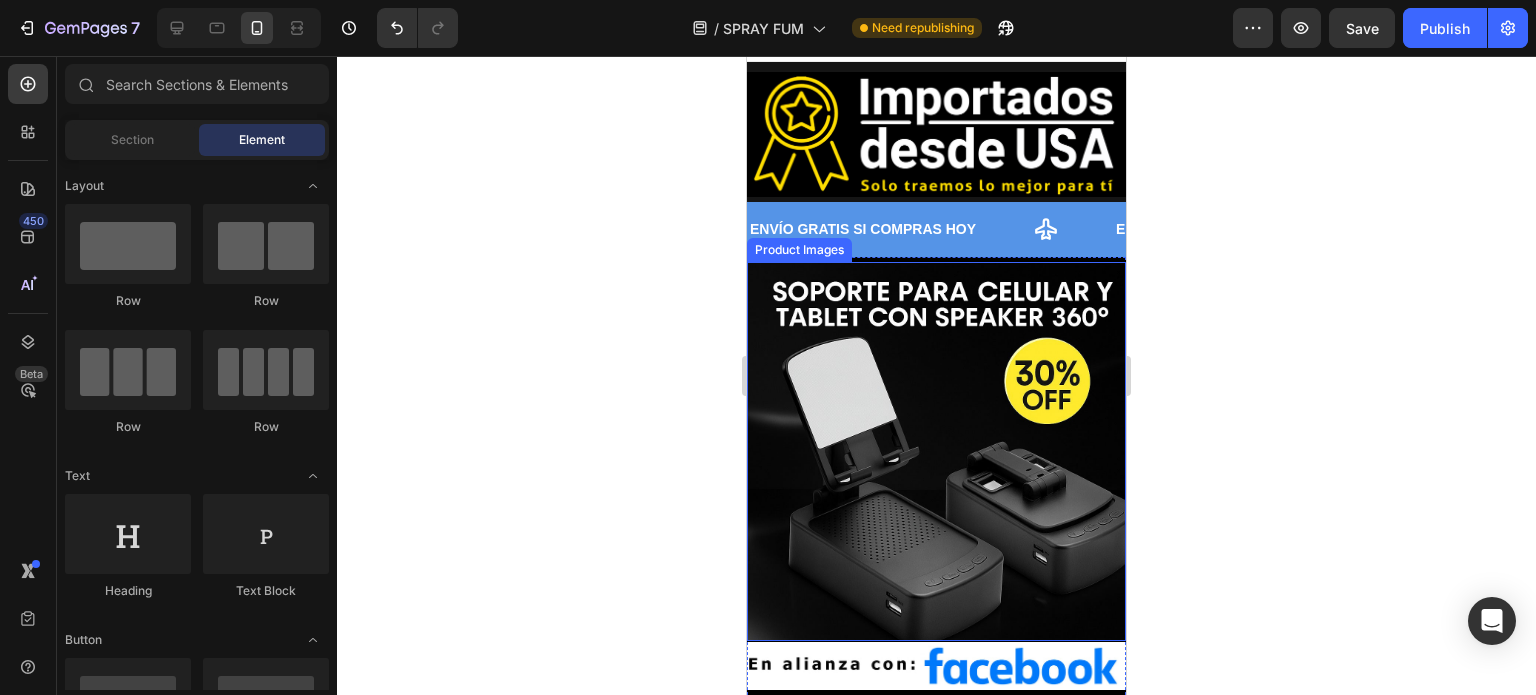 scroll, scrollTop: 0, scrollLeft: 0, axis: both 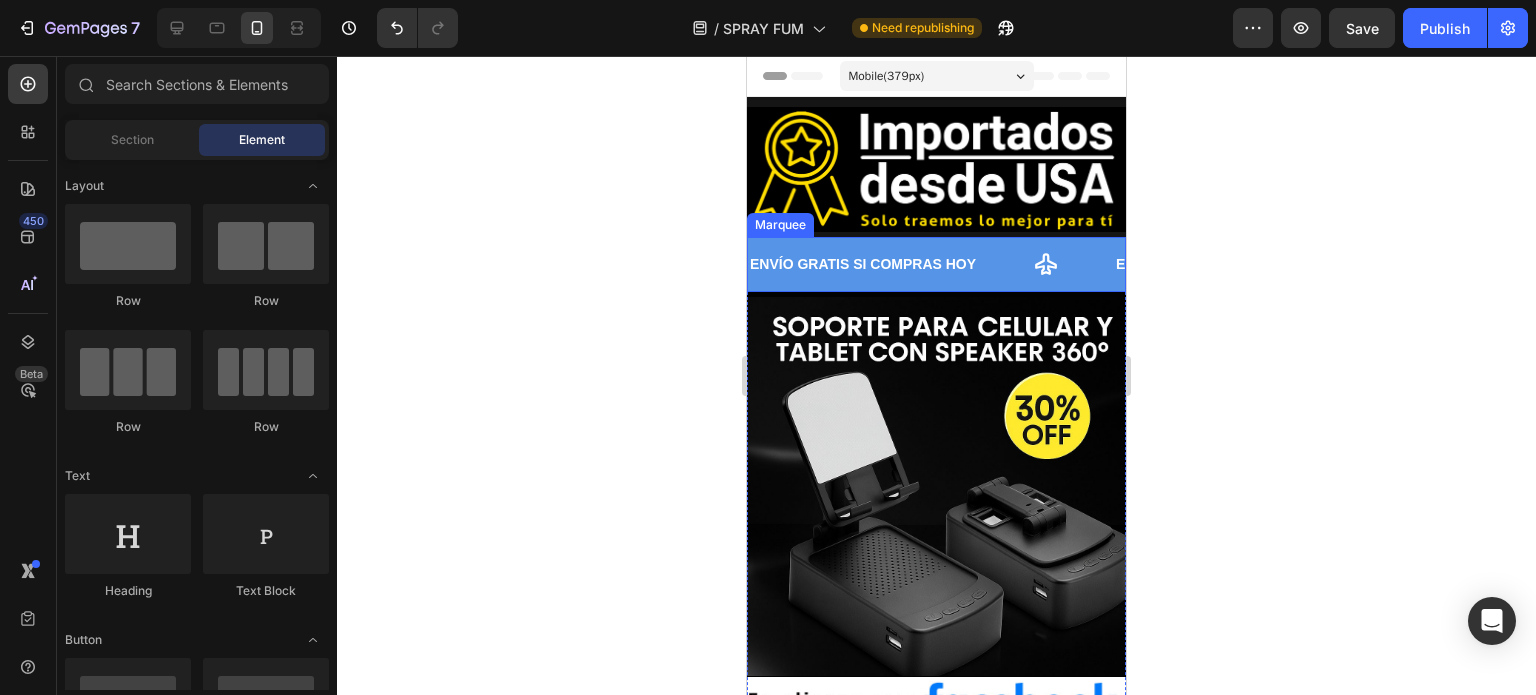 click on "ENVÍO GRATIS SI COMPRAS HOY Text" at bounding box center (931, 264) 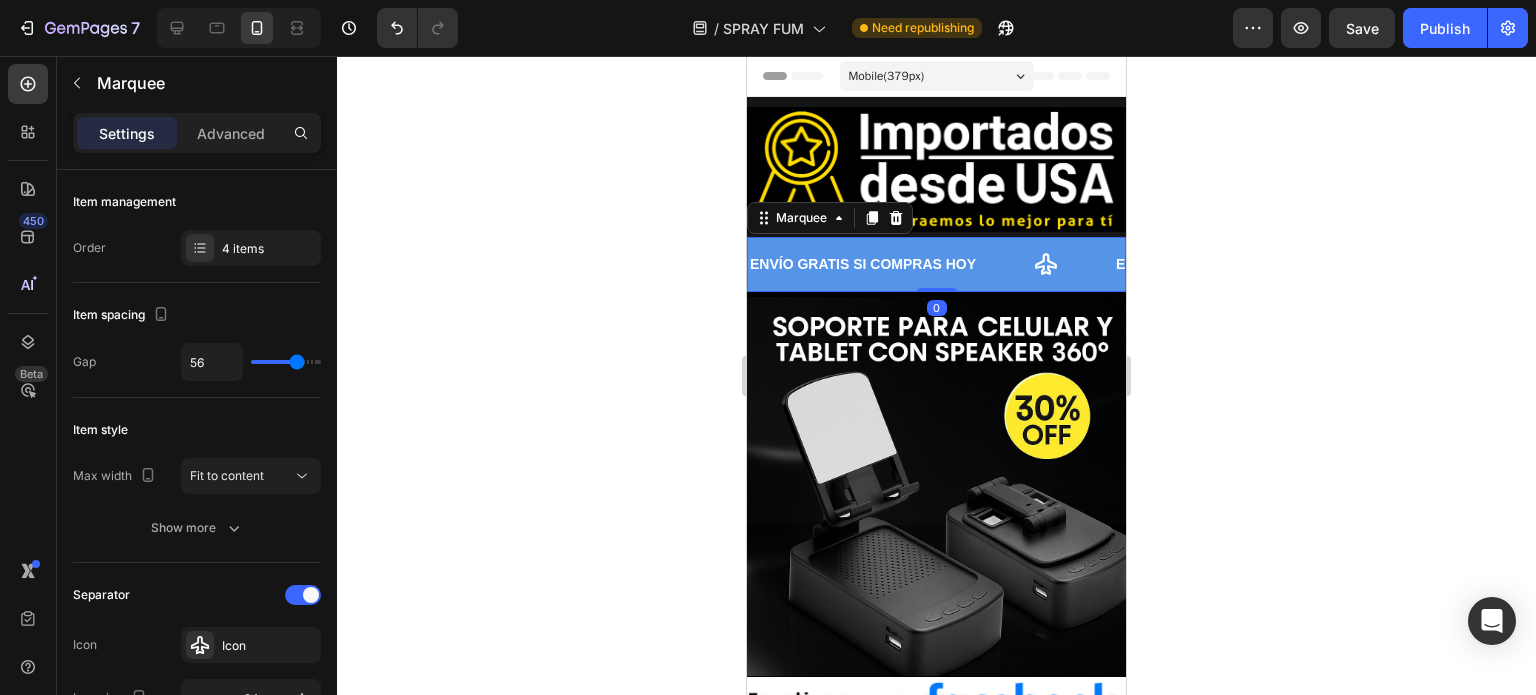 drag, startPoint x: 872, startPoint y: 217, endPoint x: 934, endPoint y: 259, distance: 74.88658 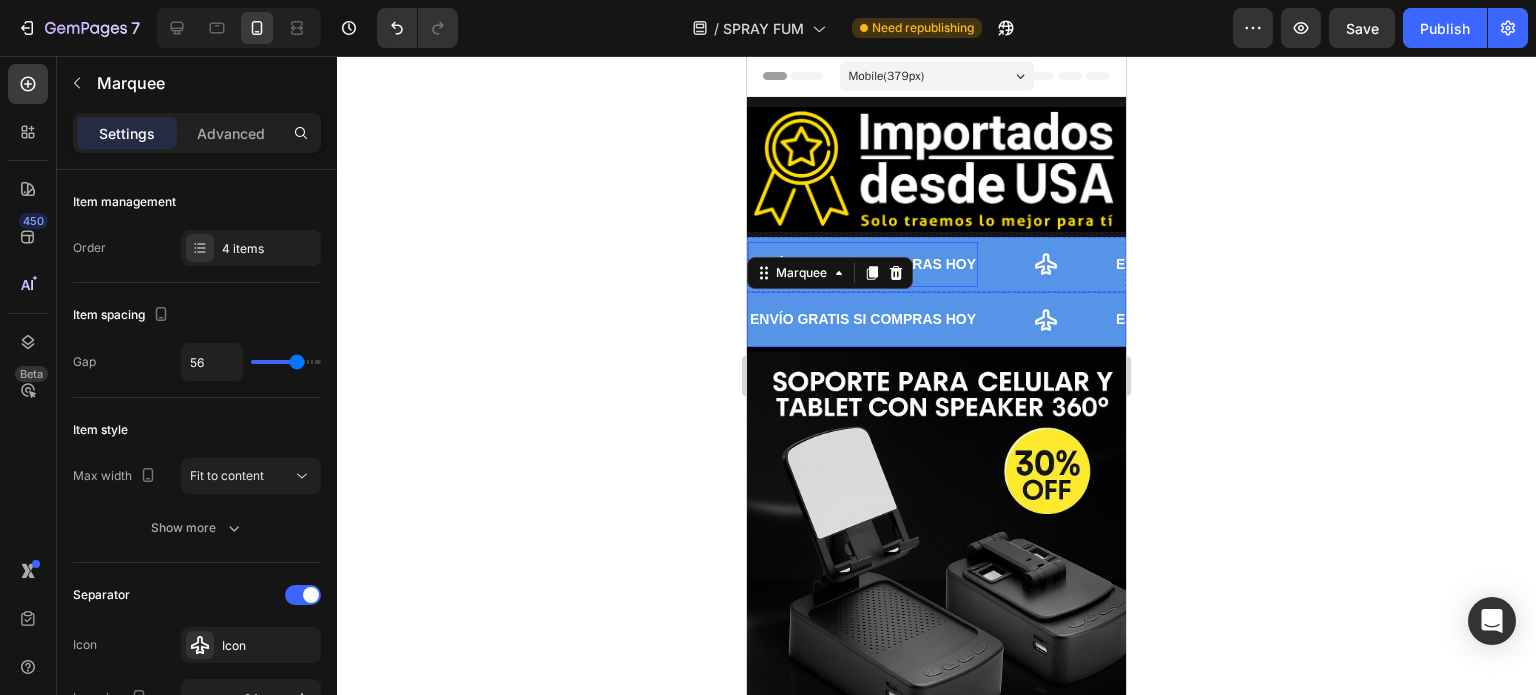 scroll, scrollTop: 1051, scrollLeft: 0, axis: vertical 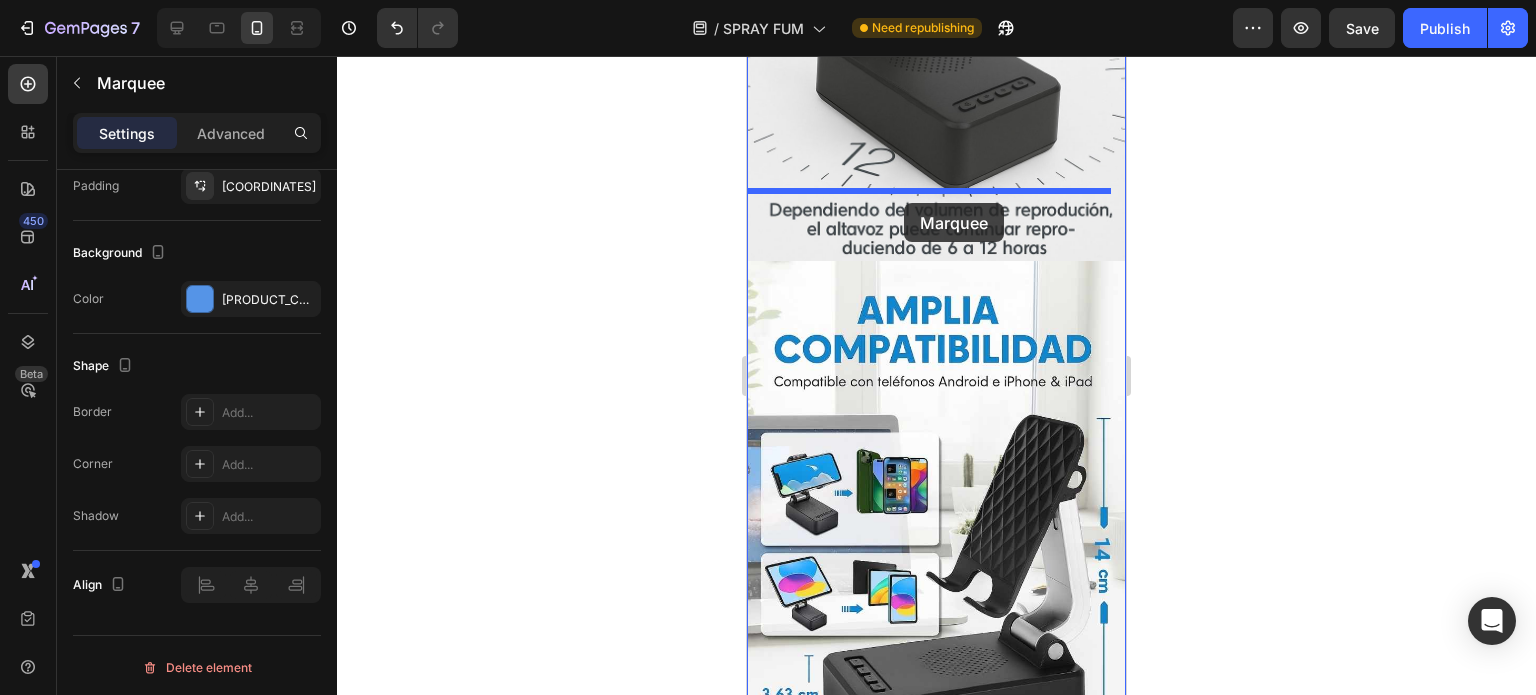 drag, startPoint x: 987, startPoint y: 308, endPoint x: 904, endPoint y: 203, distance: 133.84319 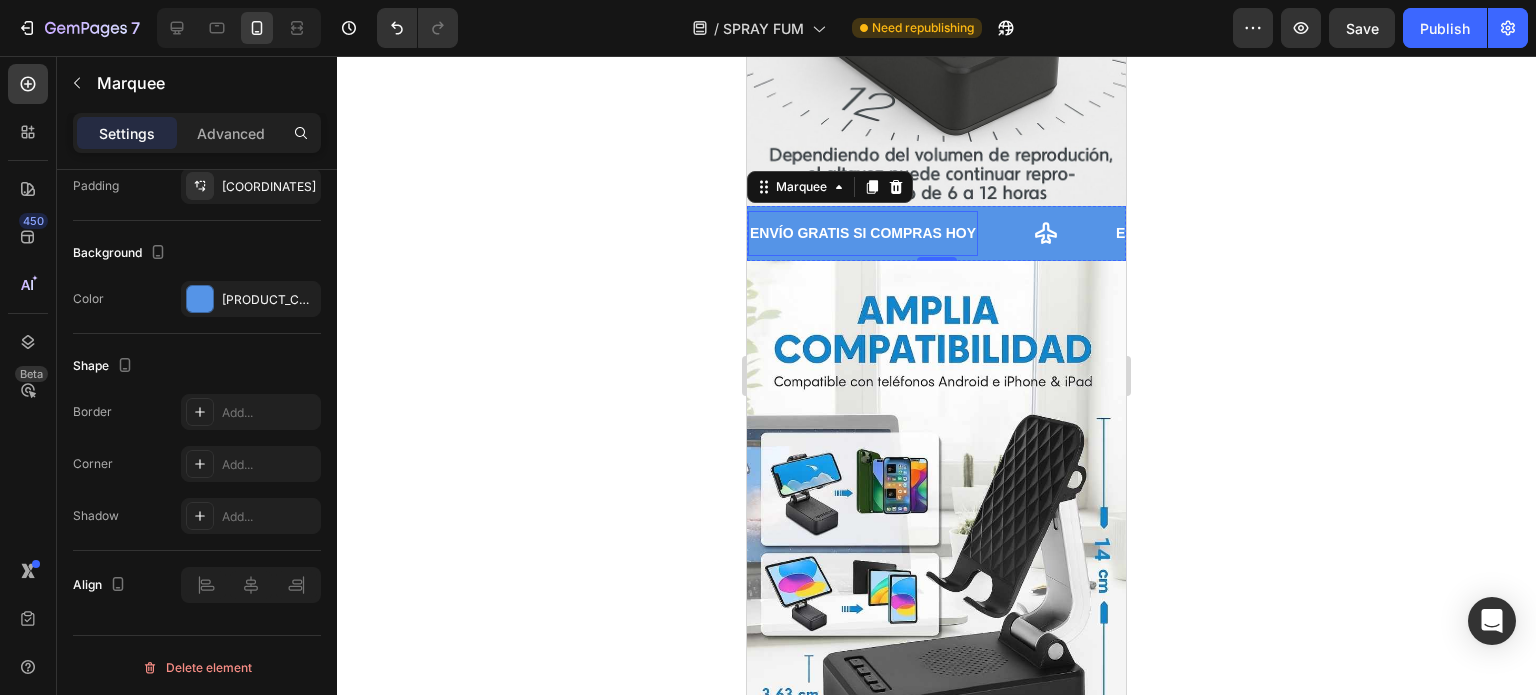scroll, scrollTop: 1888, scrollLeft: 0, axis: vertical 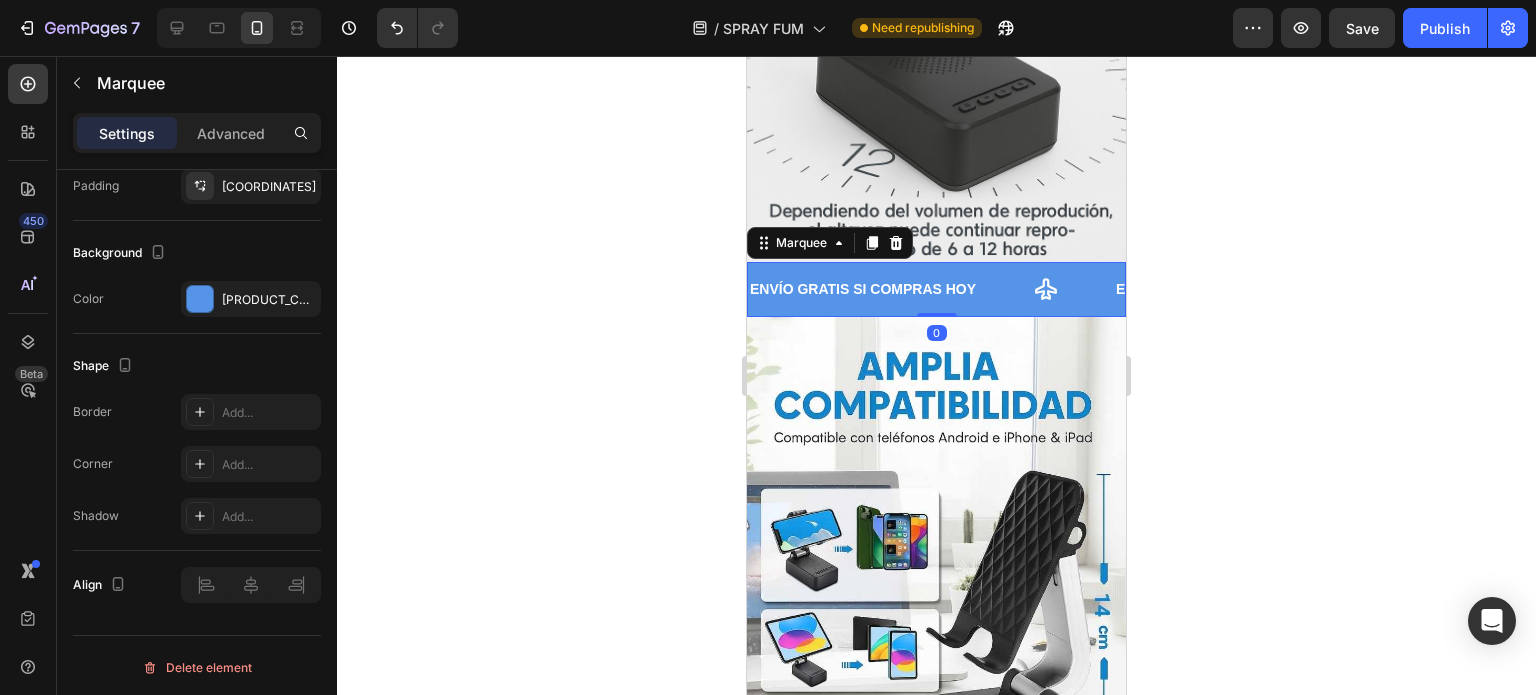 click 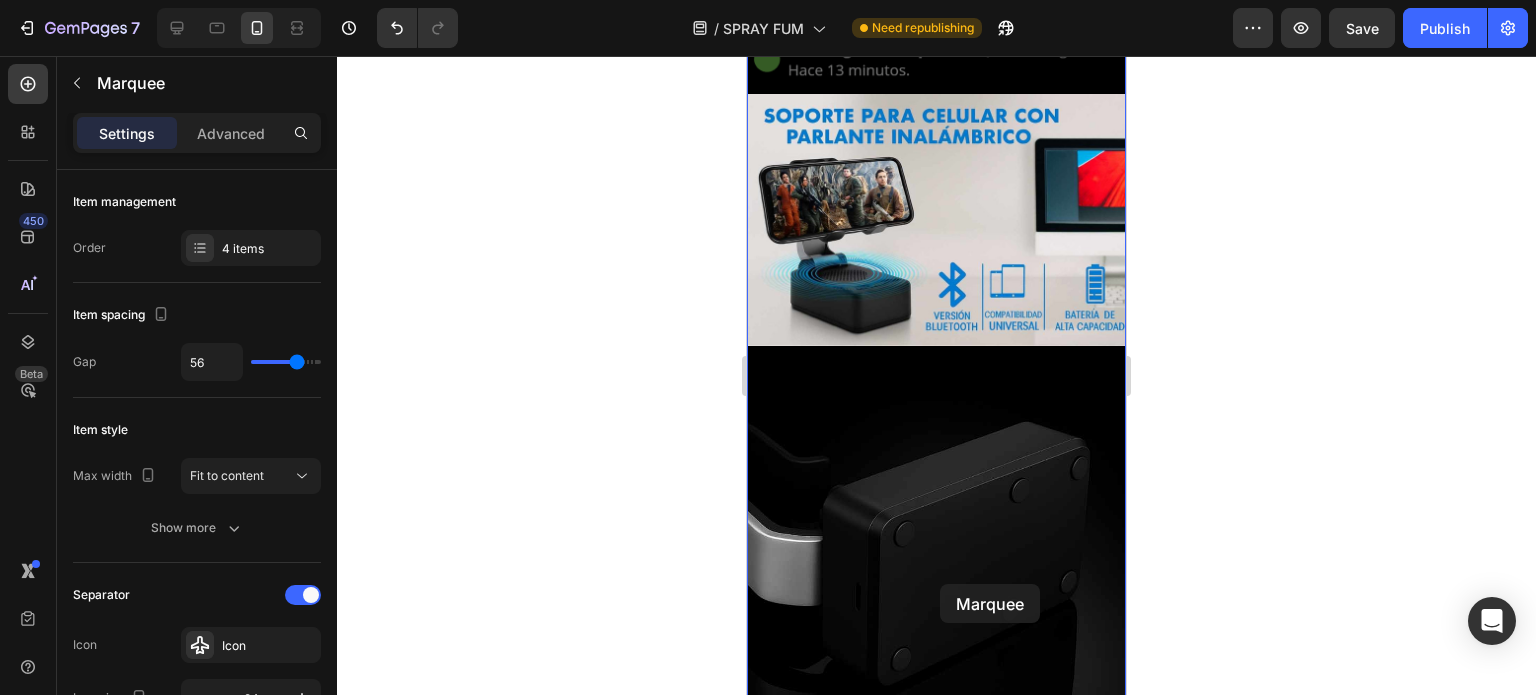 scroll, scrollTop: 3290, scrollLeft: 0, axis: vertical 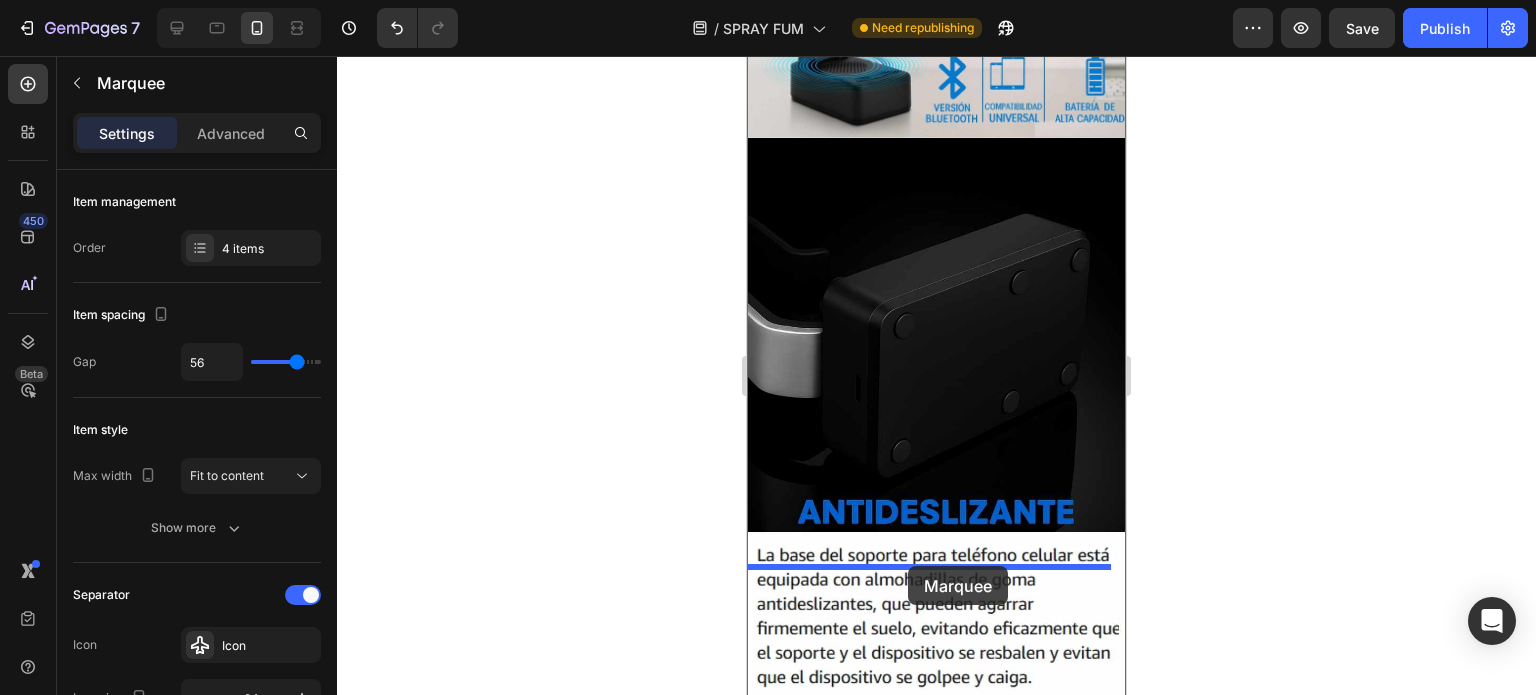 drag, startPoint x: 986, startPoint y: 310, endPoint x: 898, endPoint y: 558, distance: 263.15015 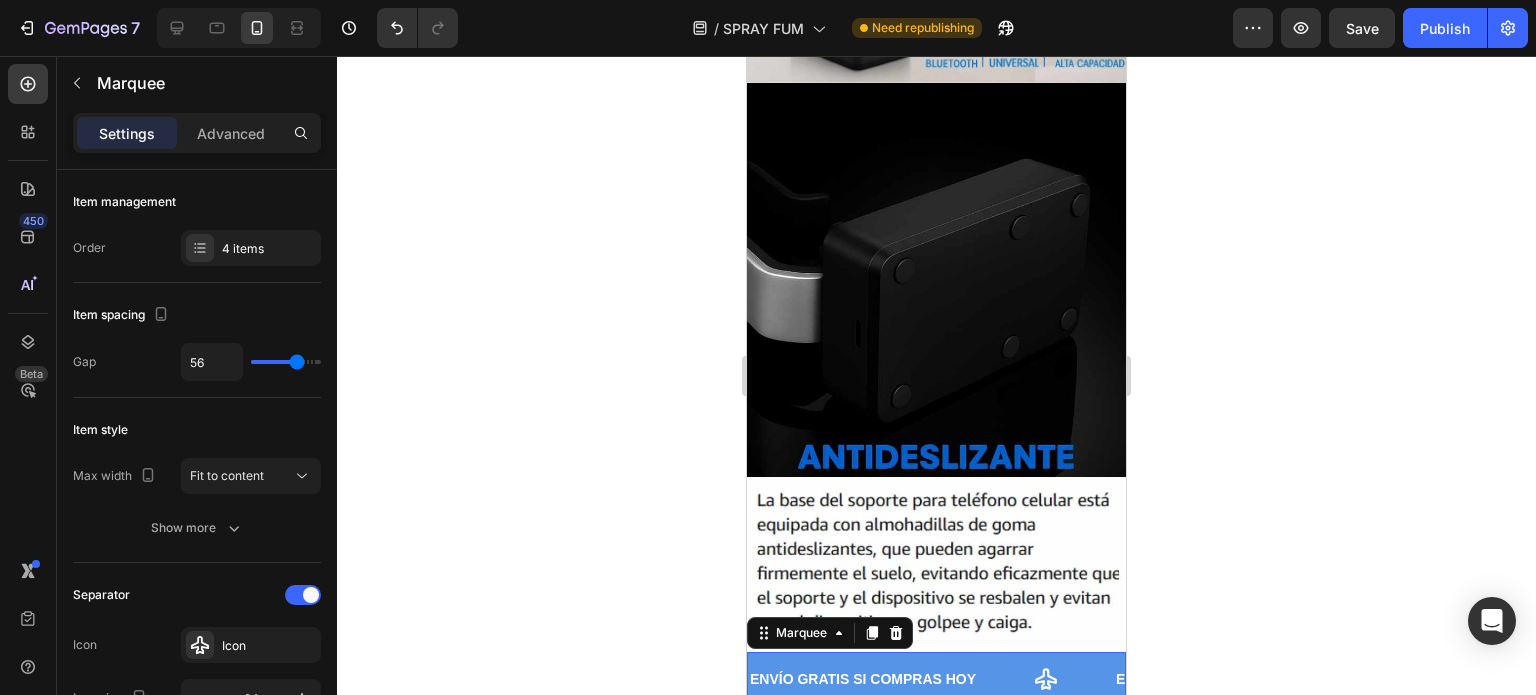scroll, scrollTop: 3235, scrollLeft: 0, axis: vertical 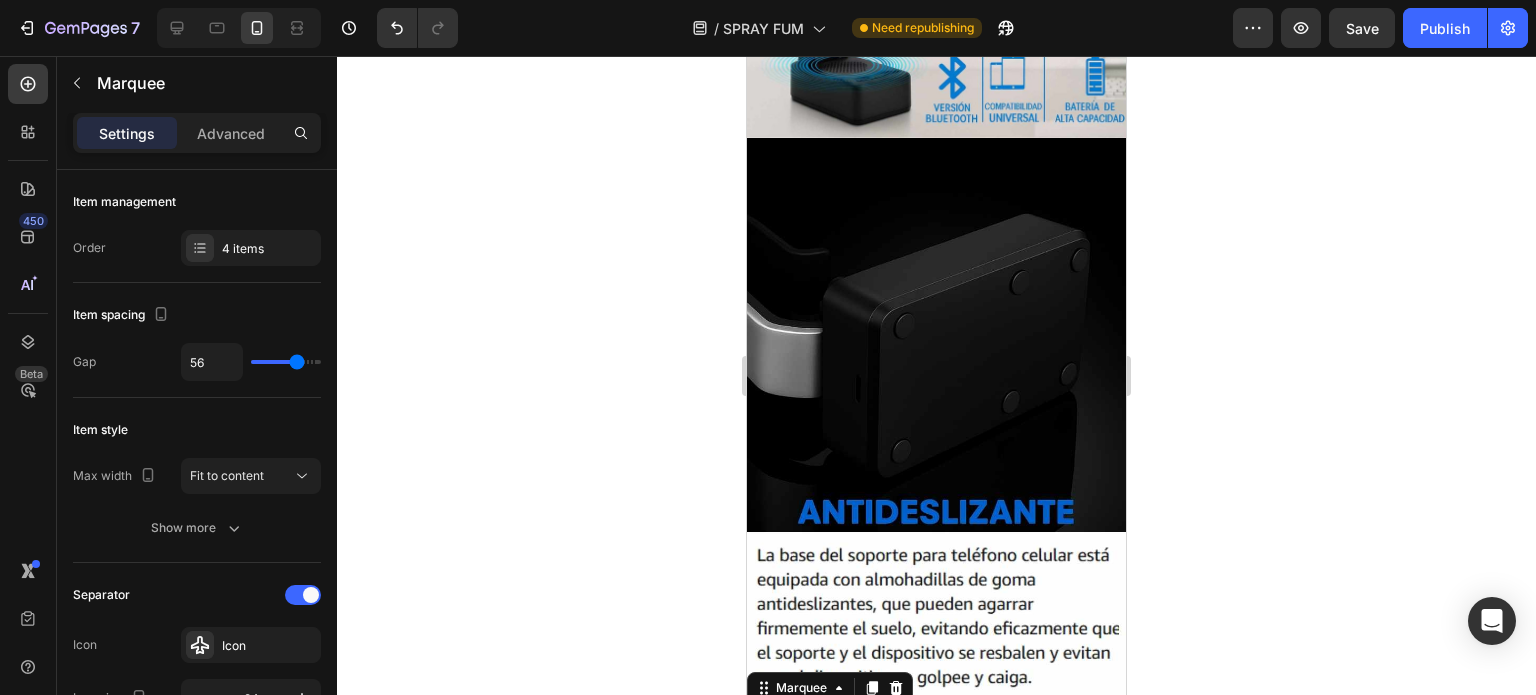 click 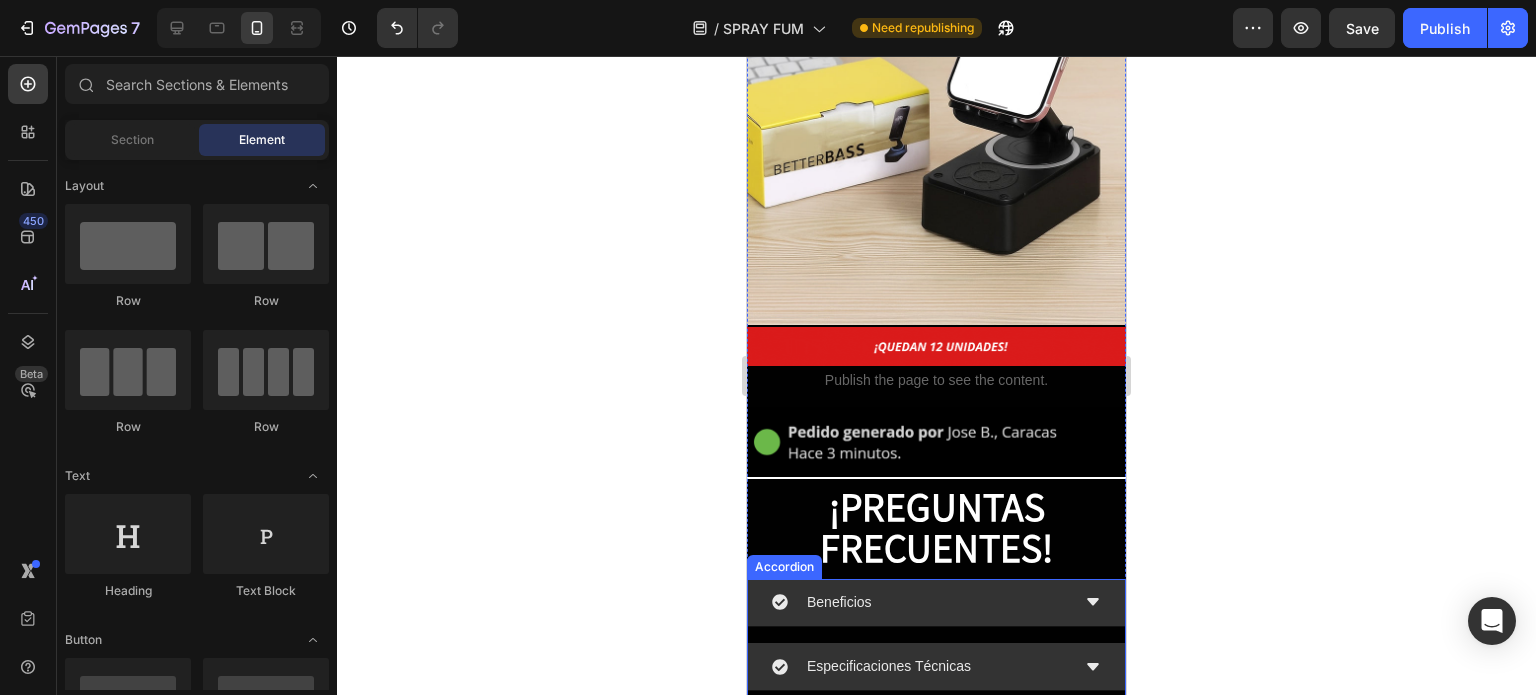 scroll, scrollTop: 5935, scrollLeft: 0, axis: vertical 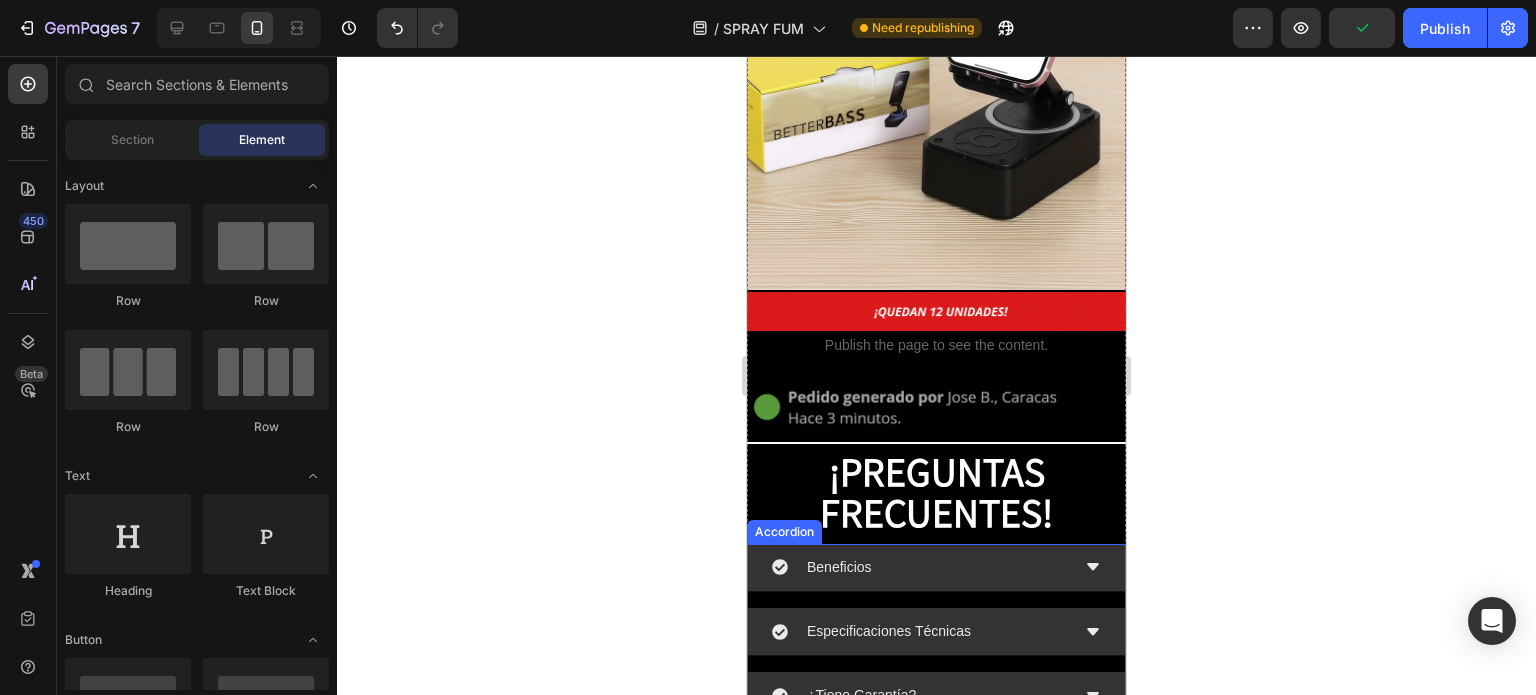 click on "Beneficios" at bounding box center [920, 567] 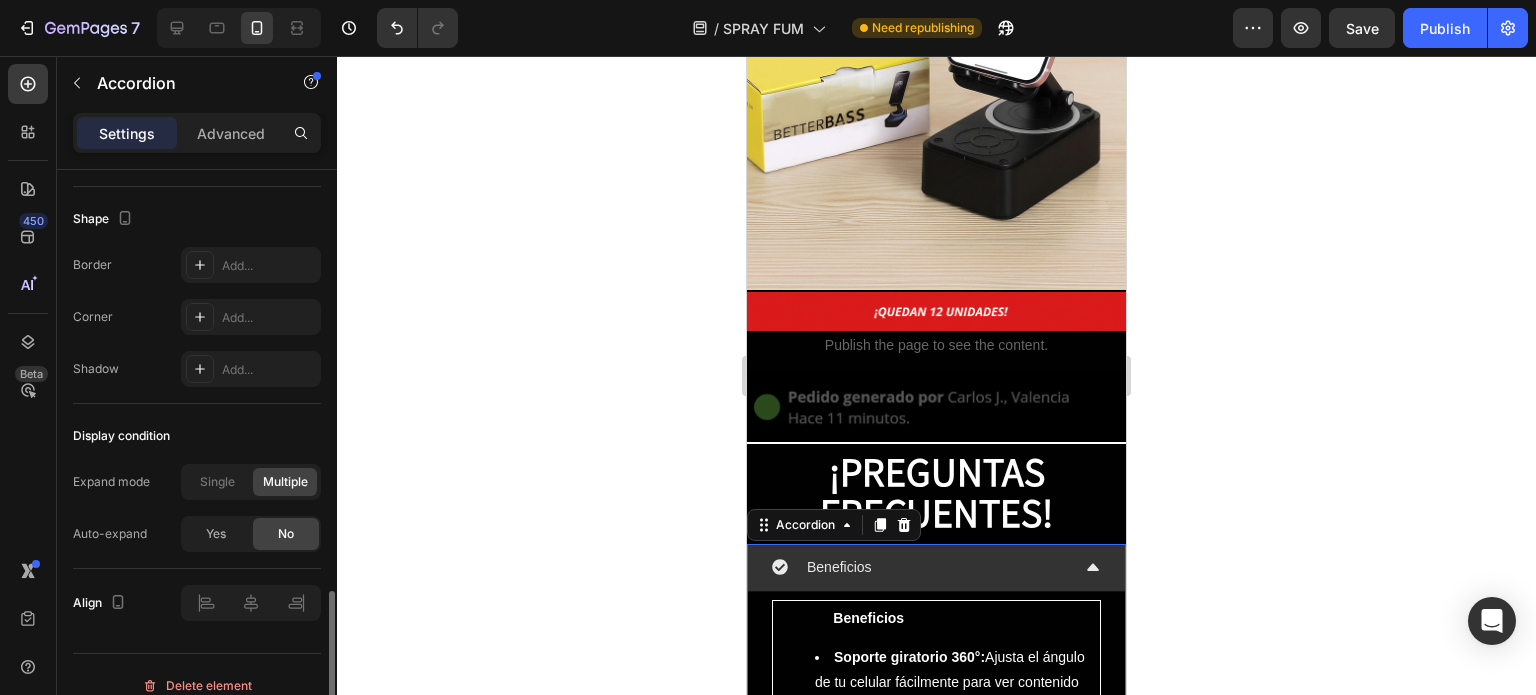scroll, scrollTop: 1318, scrollLeft: 0, axis: vertical 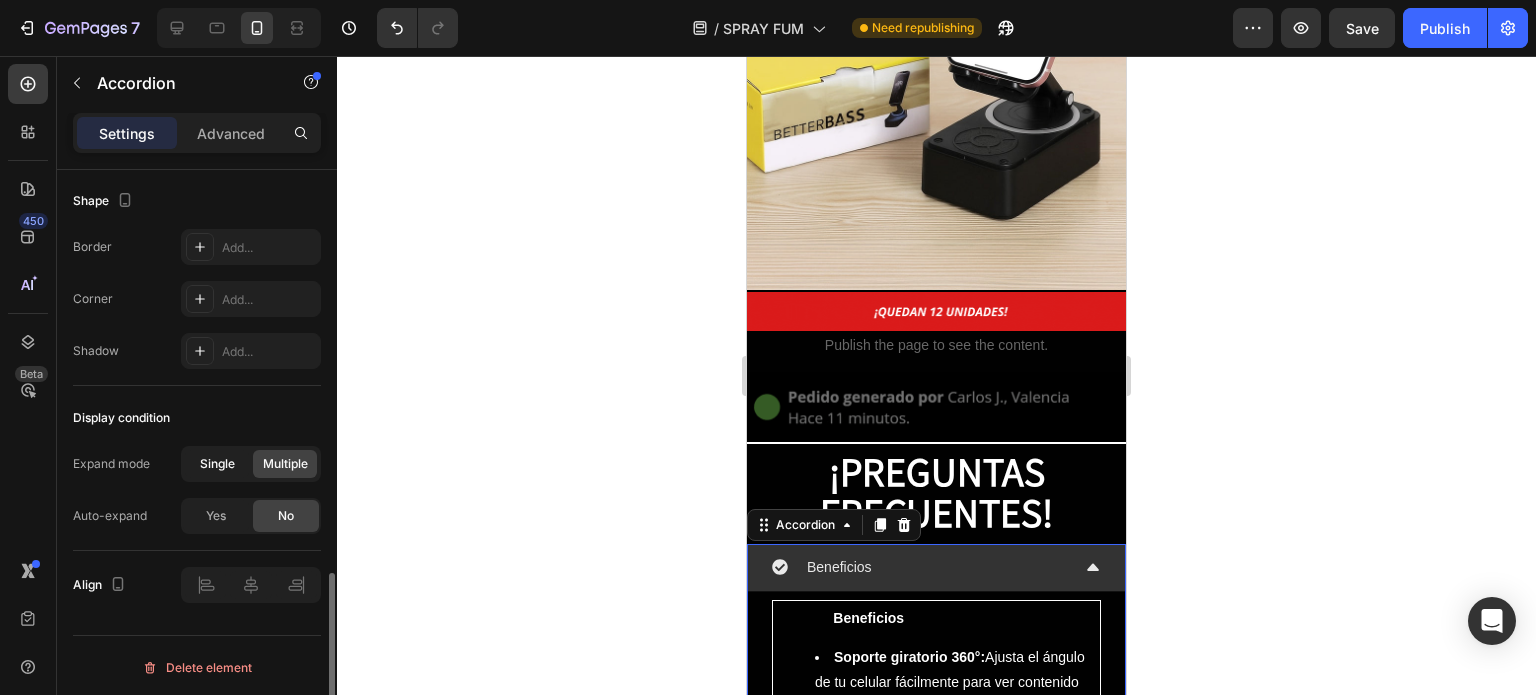 click on "Single" 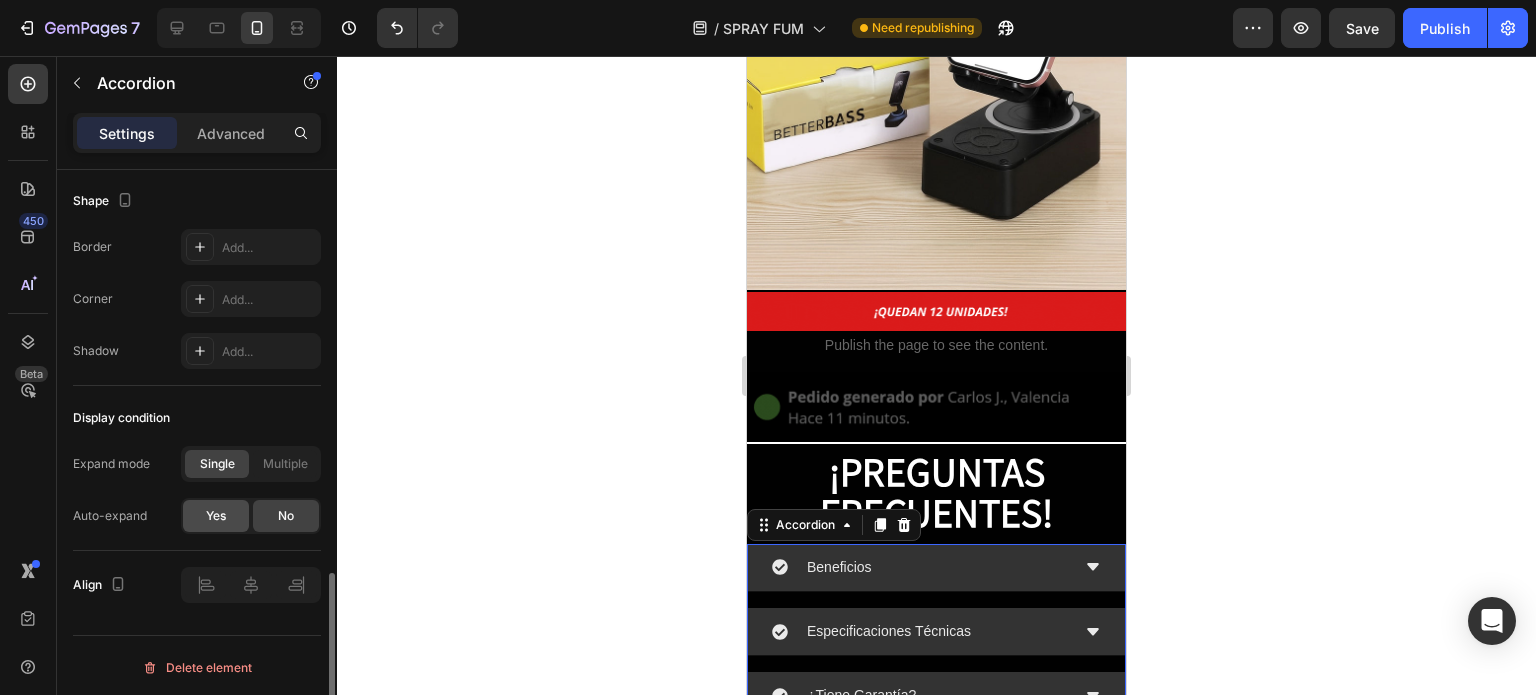 click on "Yes" 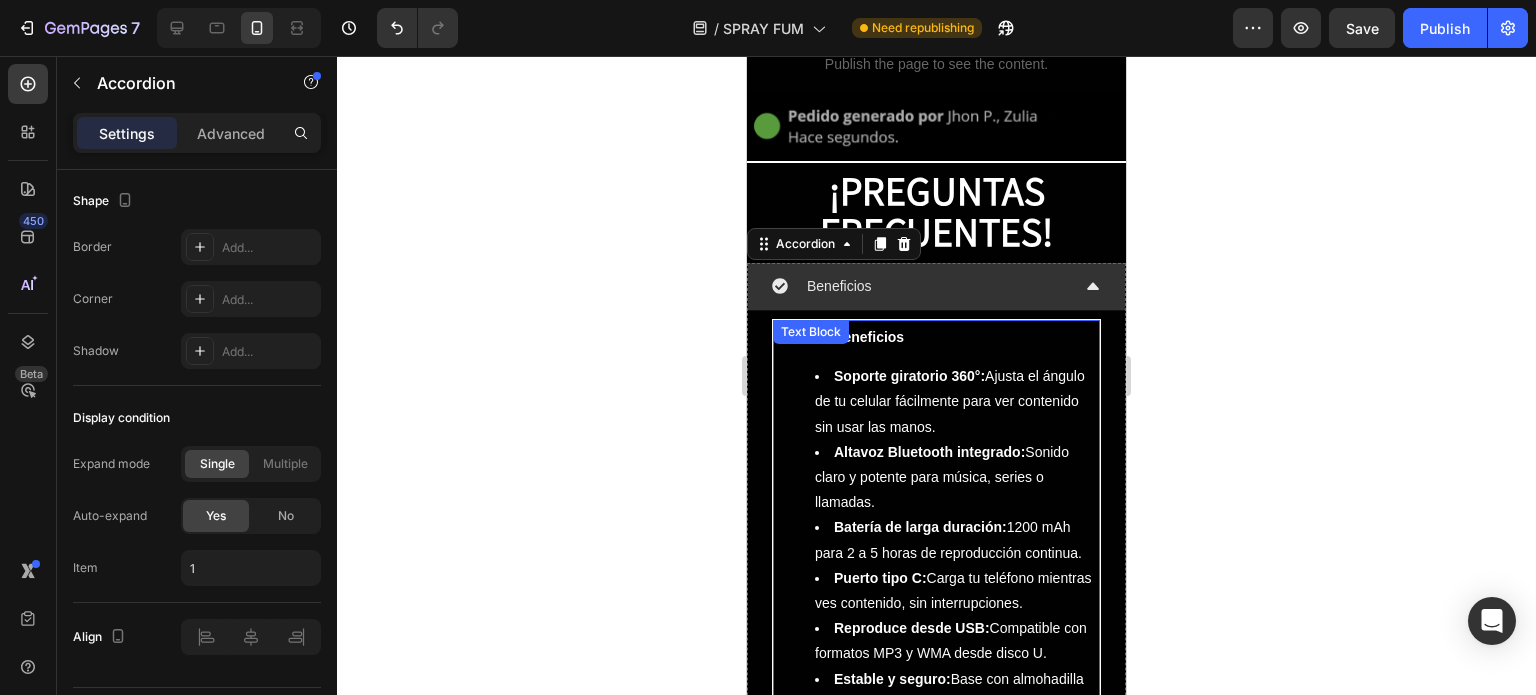 scroll, scrollTop: 5935, scrollLeft: 0, axis: vertical 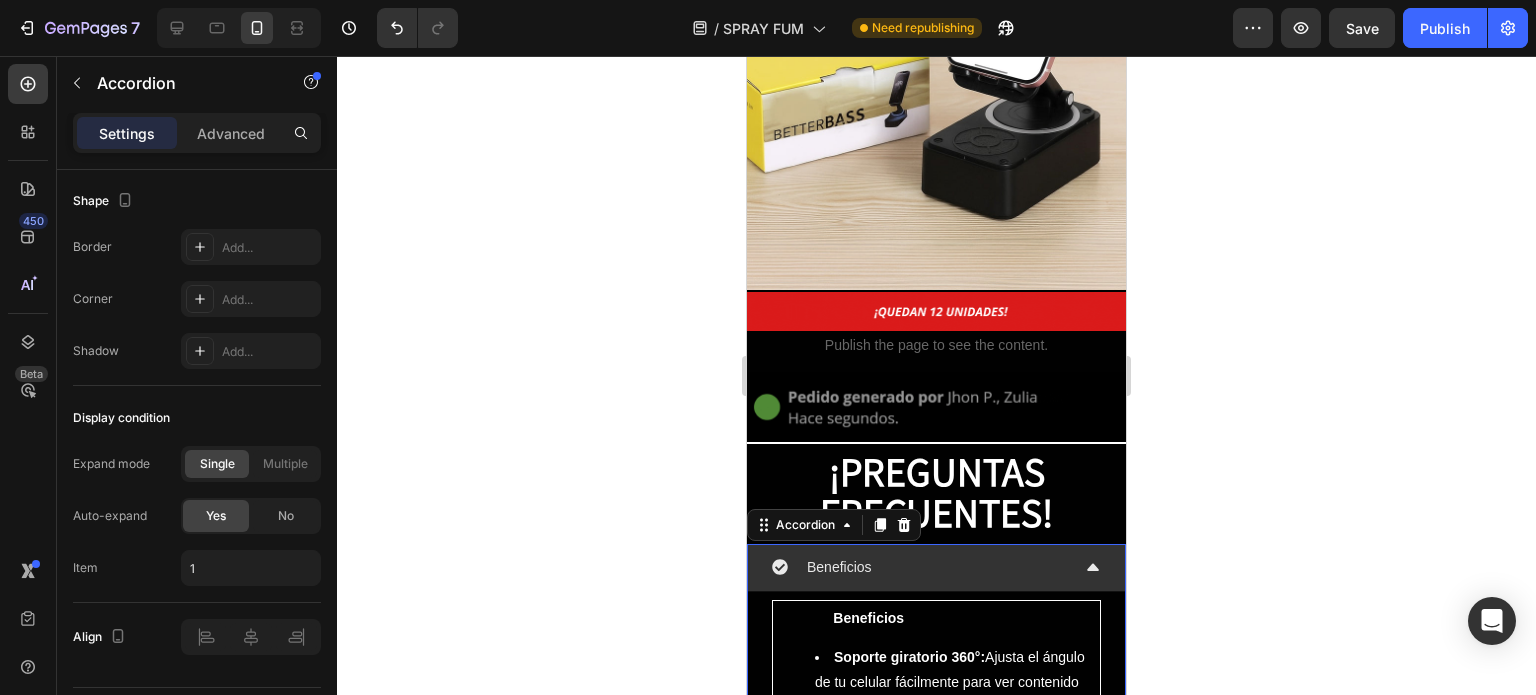 click 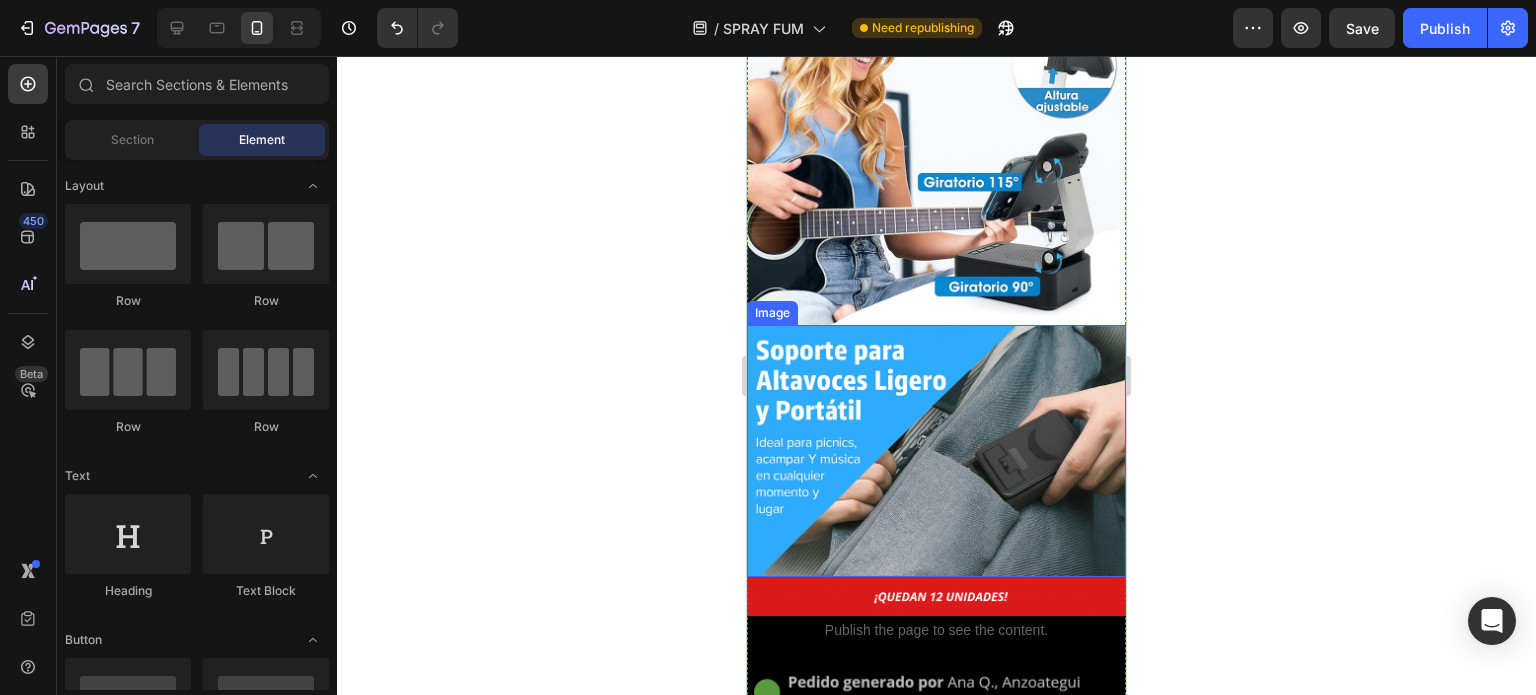 scroll, scrollTop: 4135, scrollLeft: 0, axis: vertical 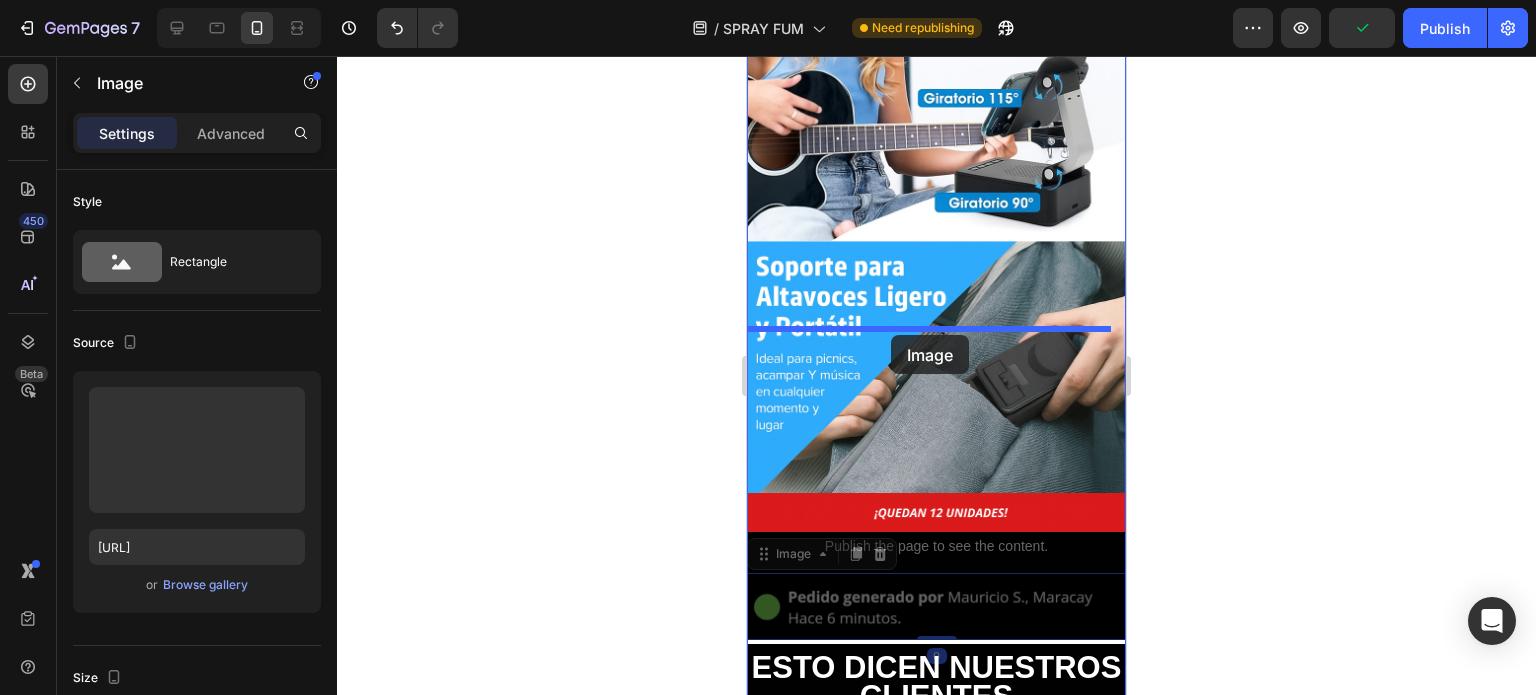 drag, startPoint x: 890, startPoint y: 446, endPoint x: 891, endPoint y: 335, distance: 111.0045 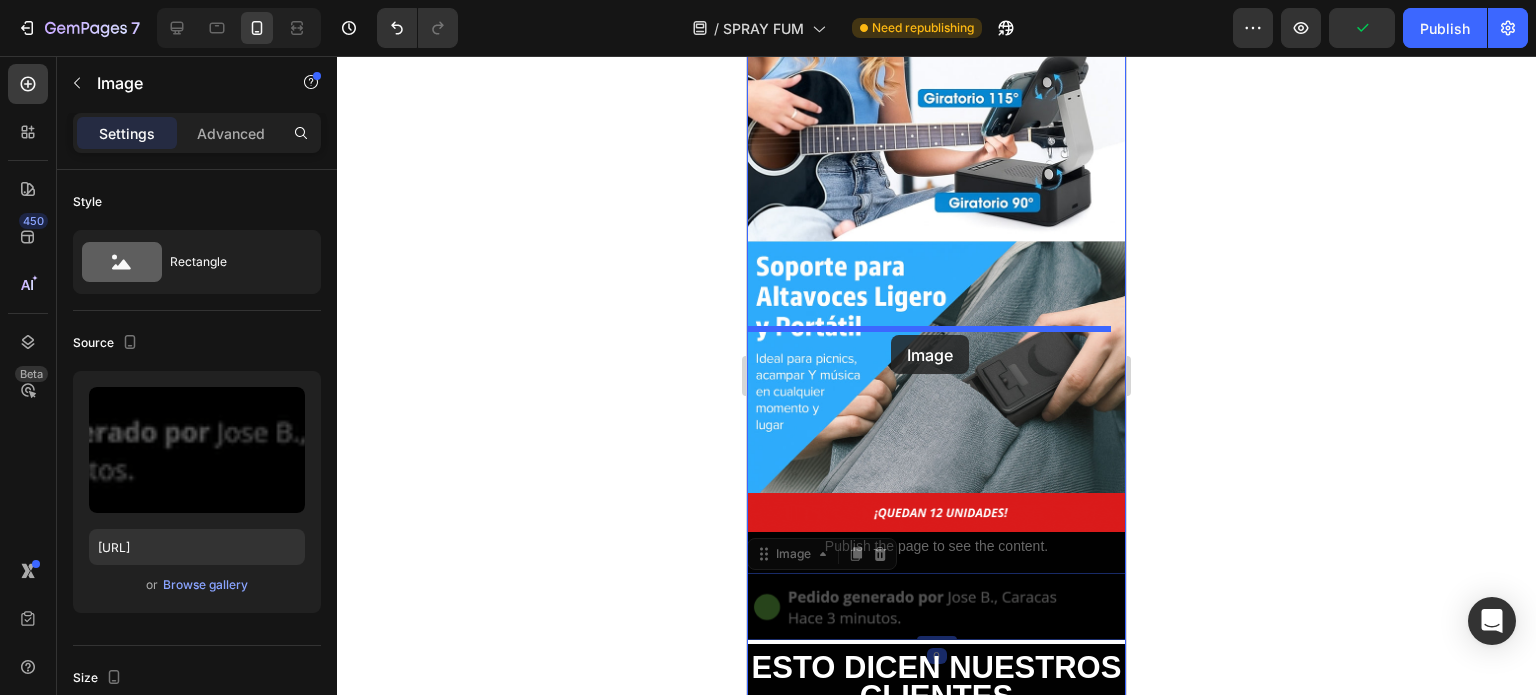 click on "Mobile  ( 379 px) iPhone 13 Mini iPhone 13 Pro iPhone 11 Pro Max iPhone 15 Pro Max Pixel 7 Galaxy S8+ Galaxy S20 Ultra iPad Mini iPad Air iPad Pro Header ENVÍO GRATIS SI COMPRAS HOY Text
ENVÍO GRATIS SI COMPRAS HOY Text
ENVÍO GRATIS SI COMPRAS HOY Text
ENVÍO GRATIS SI COMPRAS HOY Text
ENVÍO GRATIS SI COMPRAS HOY Text
ENVÍO GRATIS SI COMPRAS HOY Text
ENVÍO GRATIS SI COMPRAS HOY Text
ENVÍO GRATIS SI COMPRAS HOY Text
Marquee Product Images Image Image Image
Publish the page to see the content.
Custom Code Row Image Image Image Image Image Image
Publish the page to see the content.
Custom Code Image Image Image ENVÍO GRATIS SI COMPRAS HOY Text
ENVÍO GRATIS SI COMPRAS HOY Text
ENVÍO GRATIS SI COMPRAS HOY Text Text" at bounding box center [936, -104] 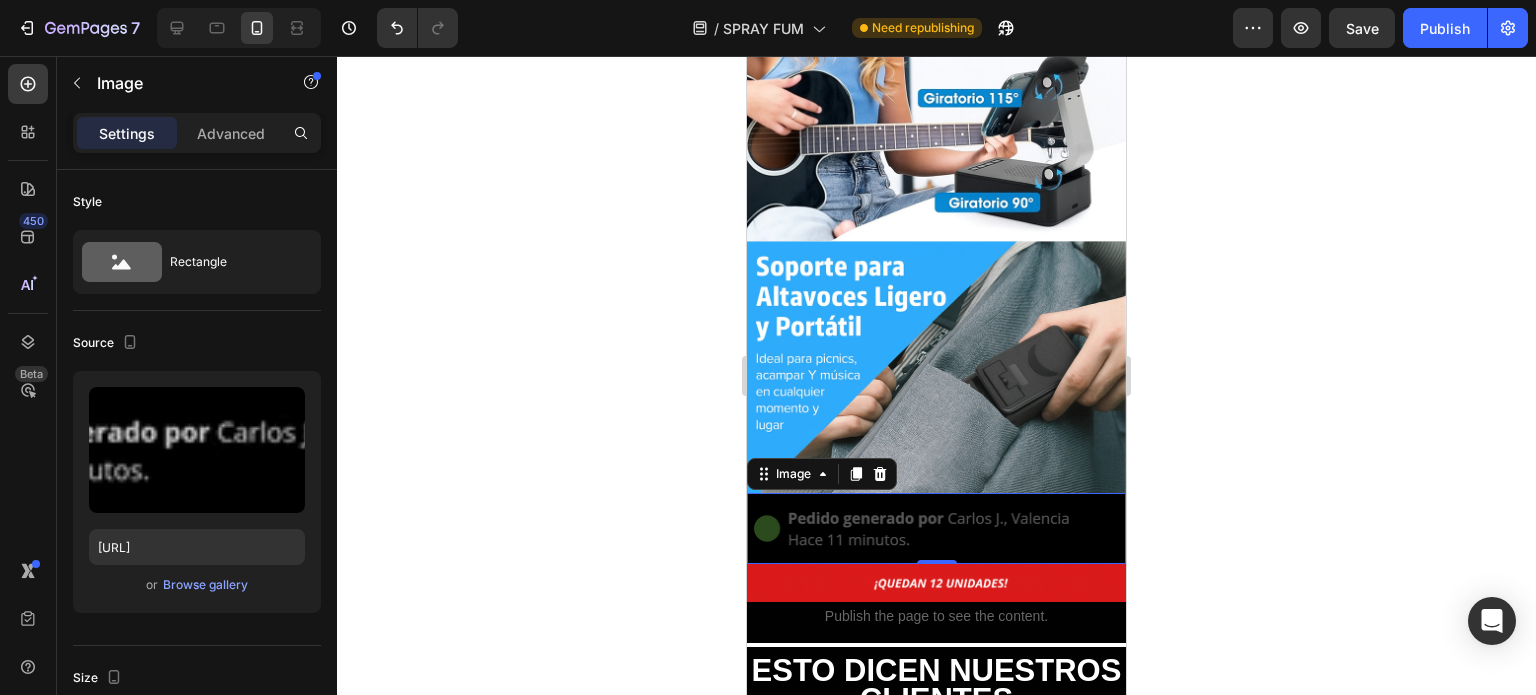 drag, startPoint x: 700, startPoint y: 442, endPoint x: 733, endPoint y: 435, distance: 33.734257 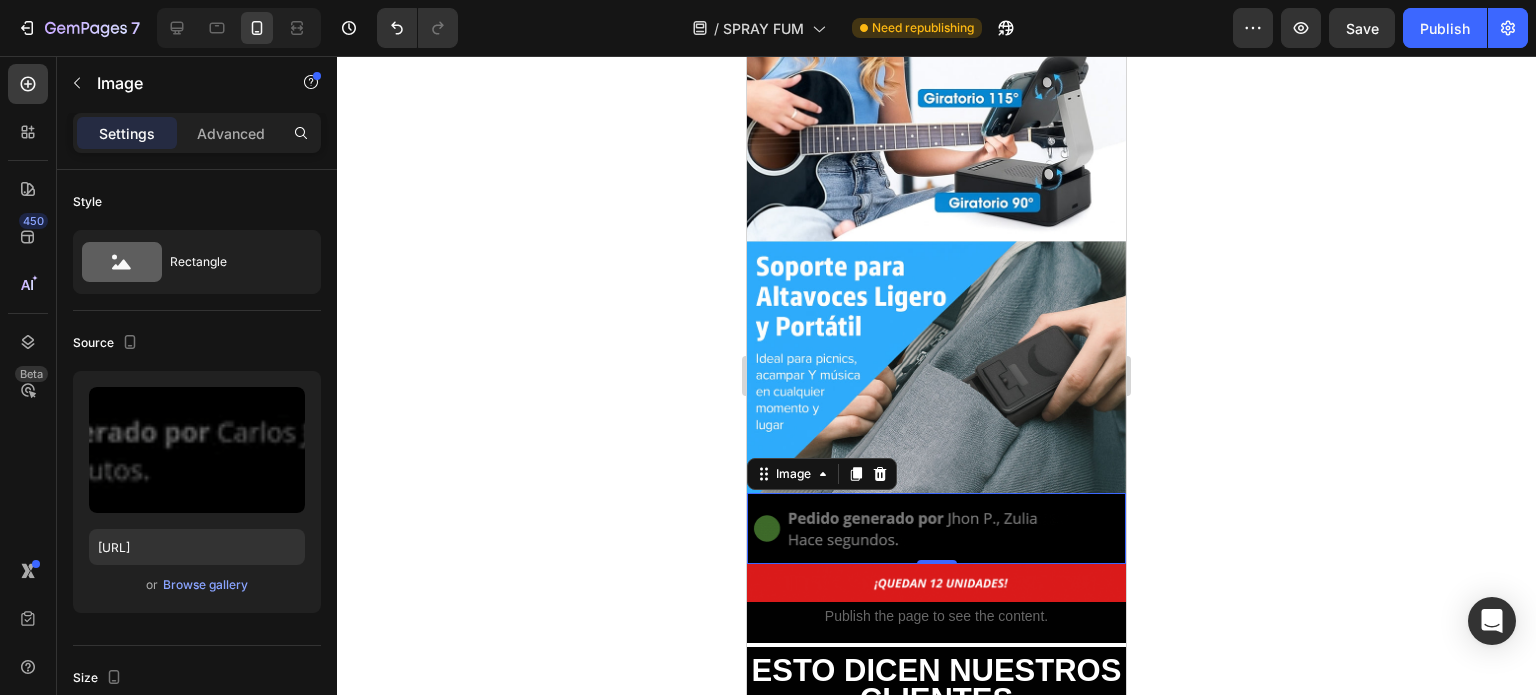 click 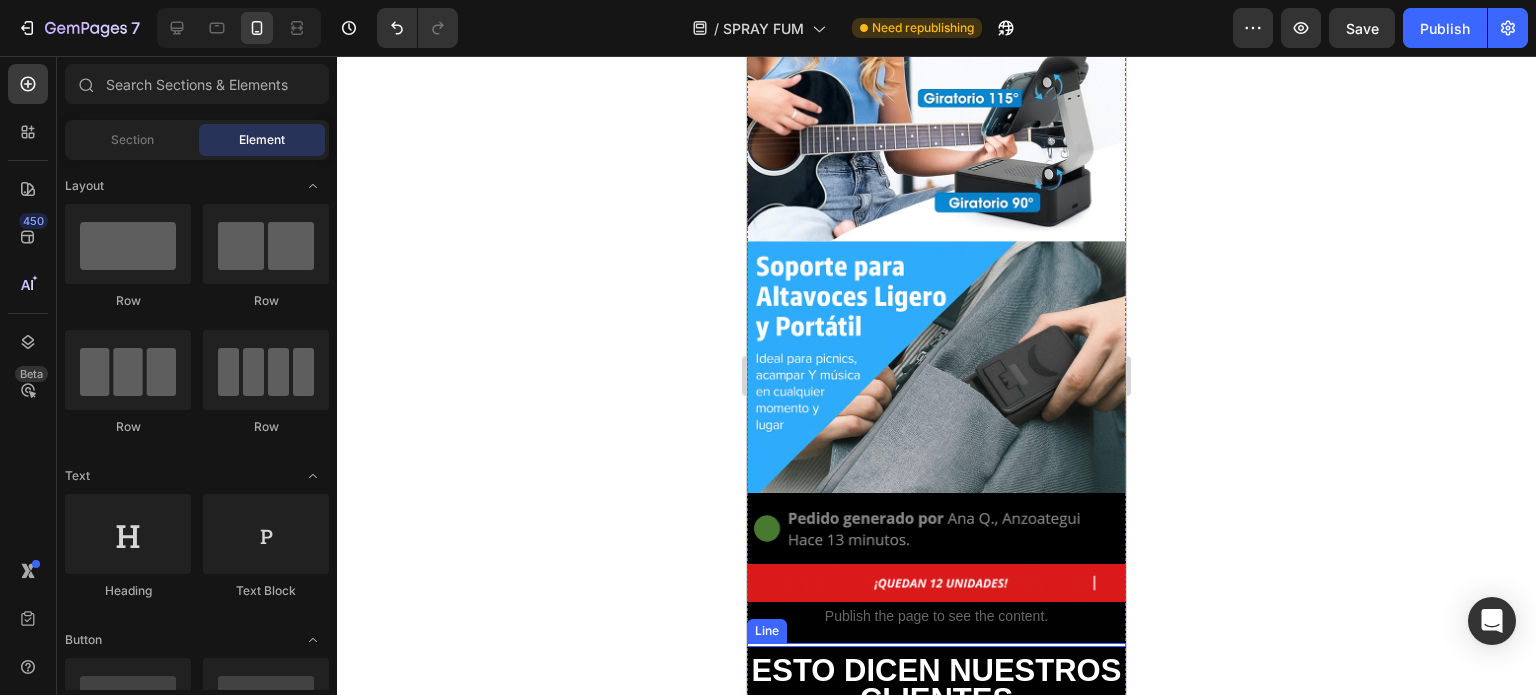 click at bounding box center (936, 645) 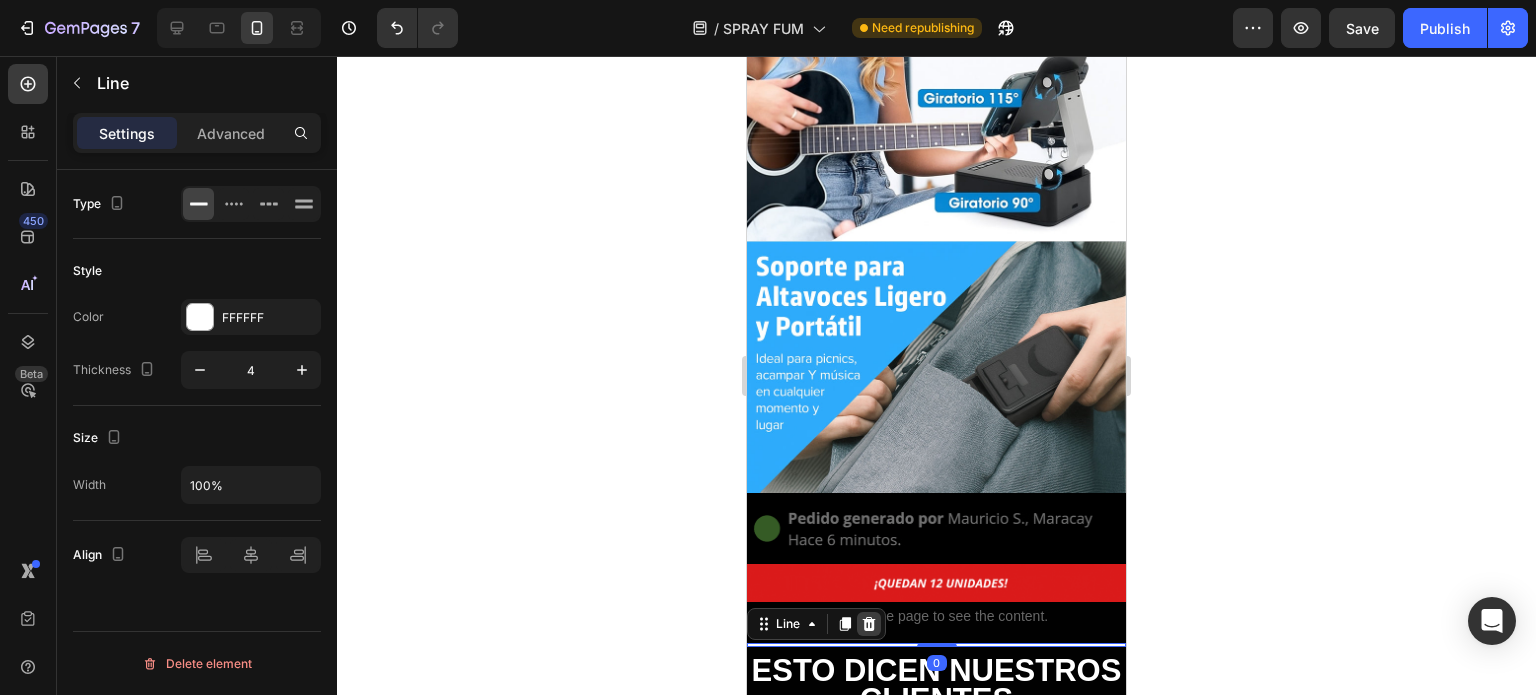 click 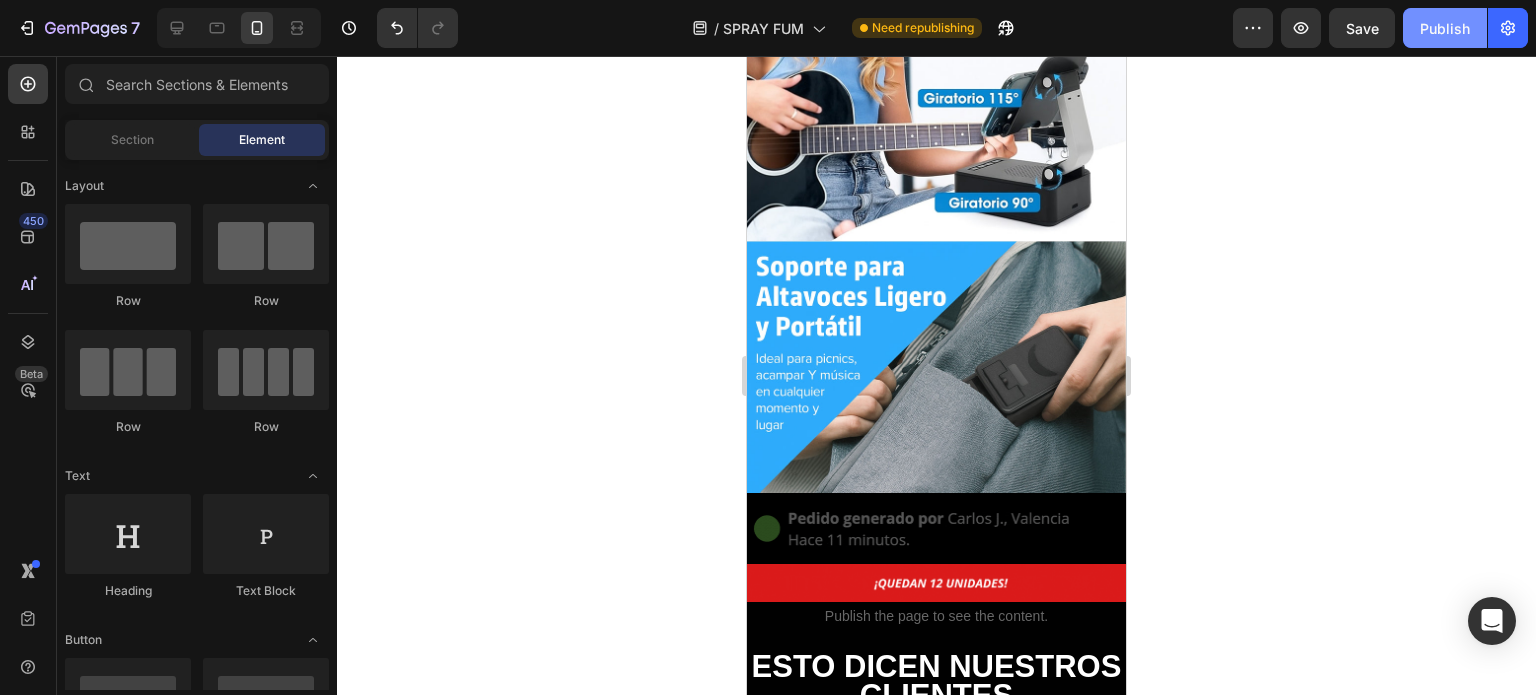 click on "Publish" at bounding box center [1445, 28] 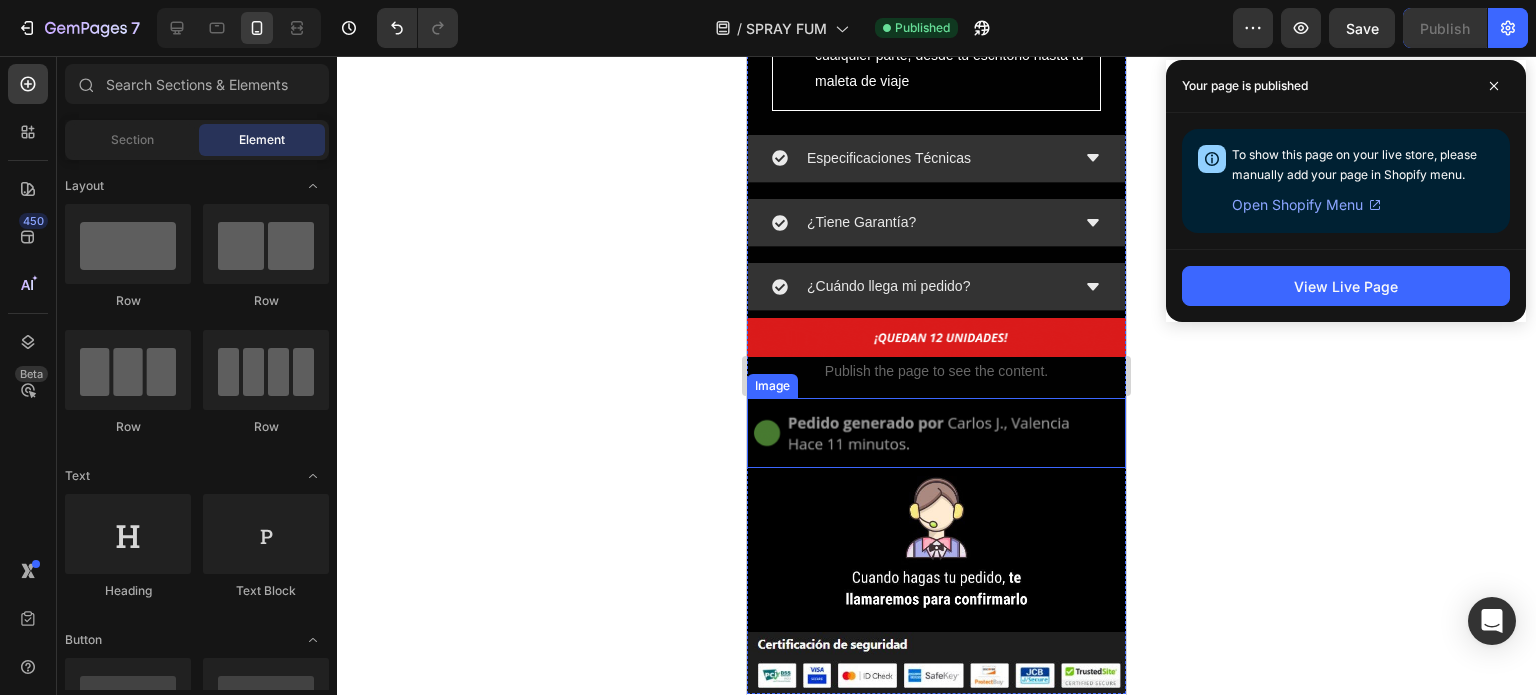 scroll, scrollTop: 6765, scrollLeft: 0, axis: vertical 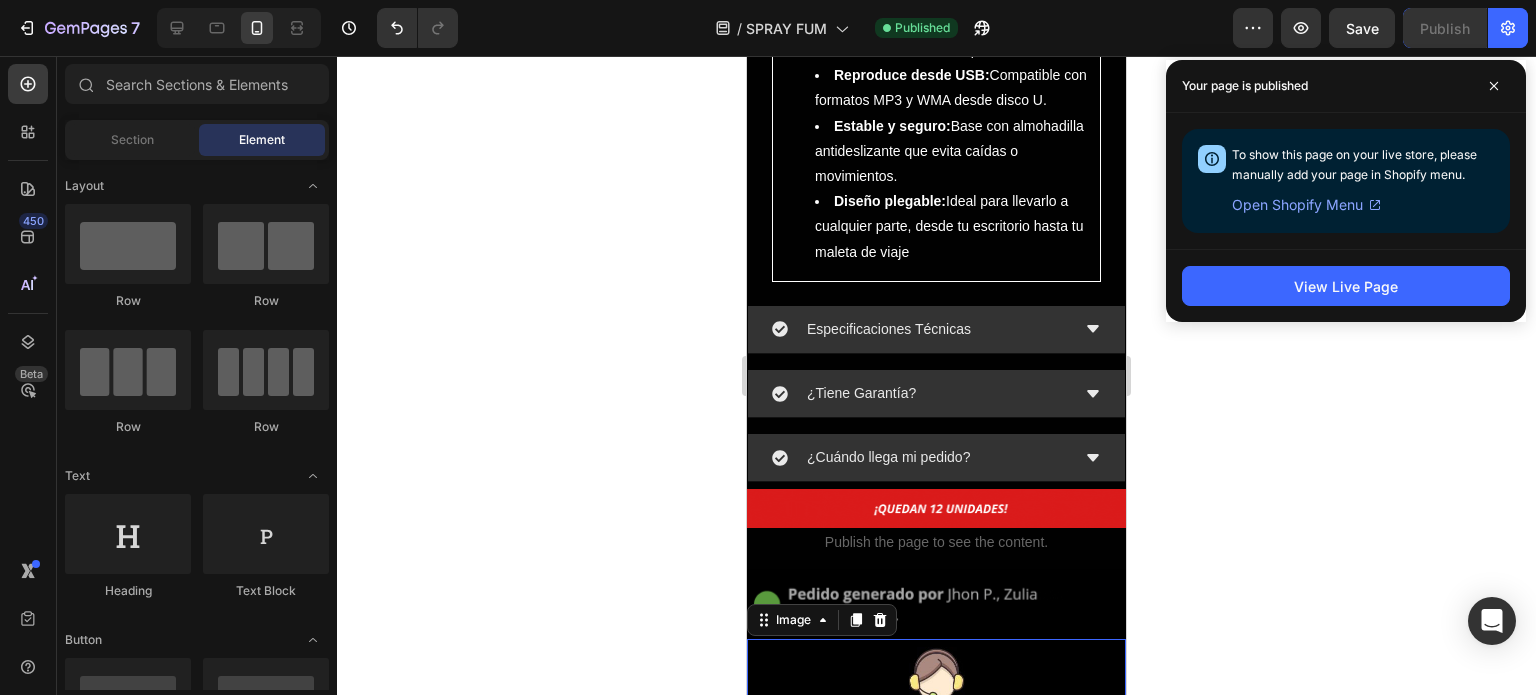 click at bounding box center (936, 721) 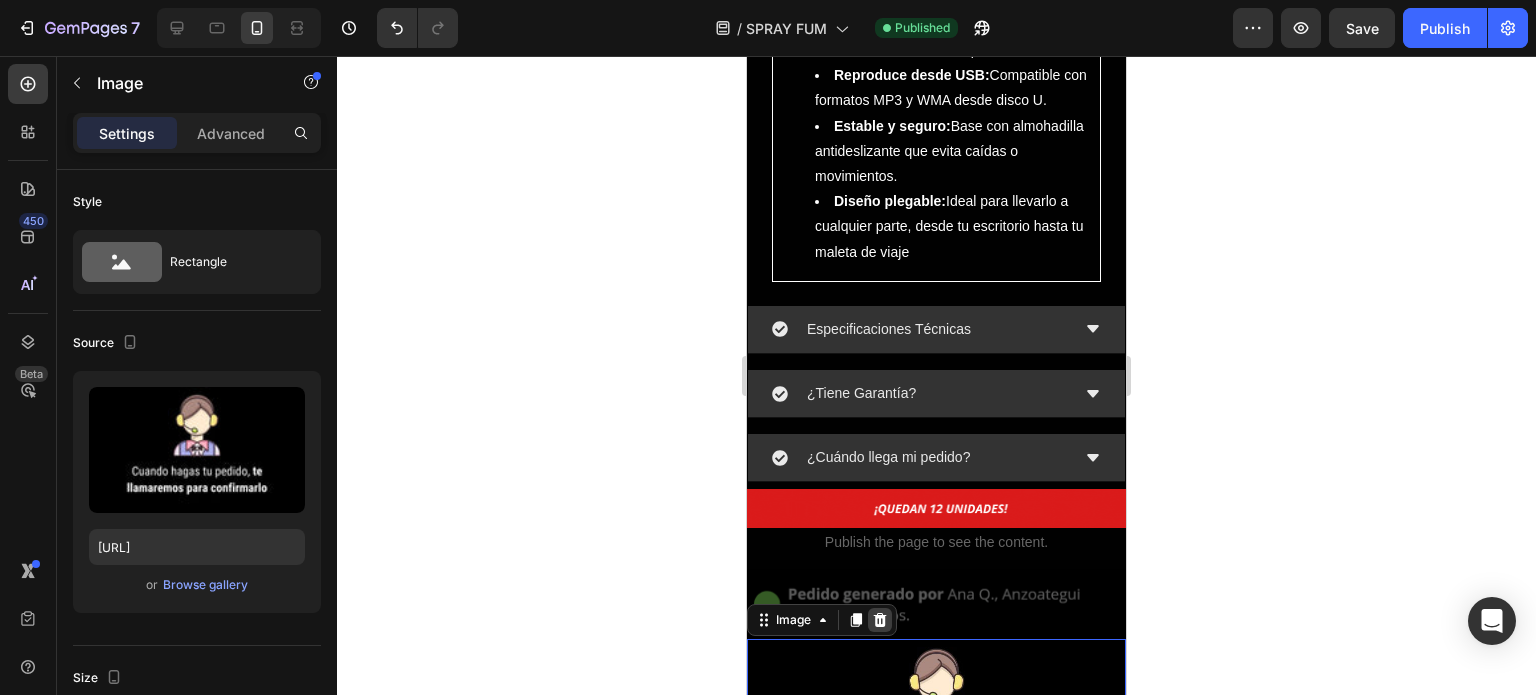 click 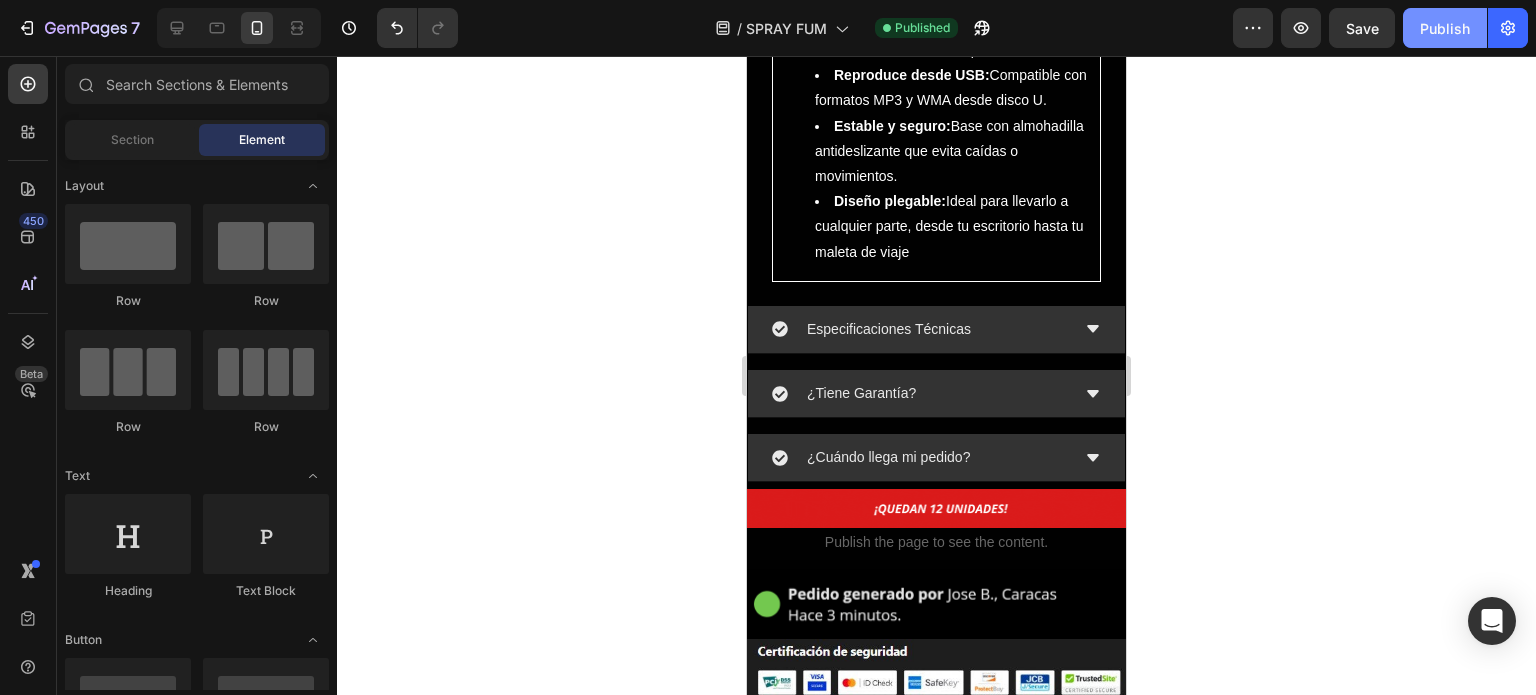 click on "Publish" 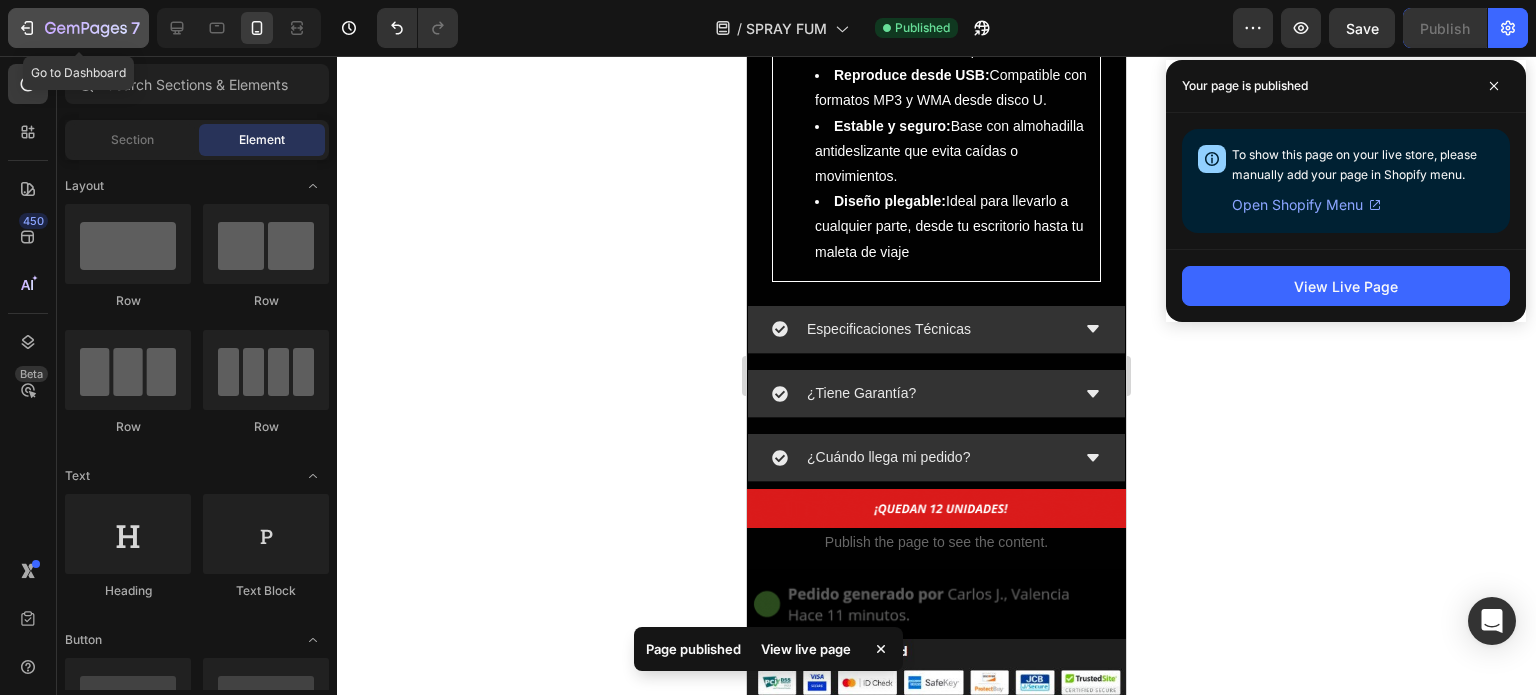 click 